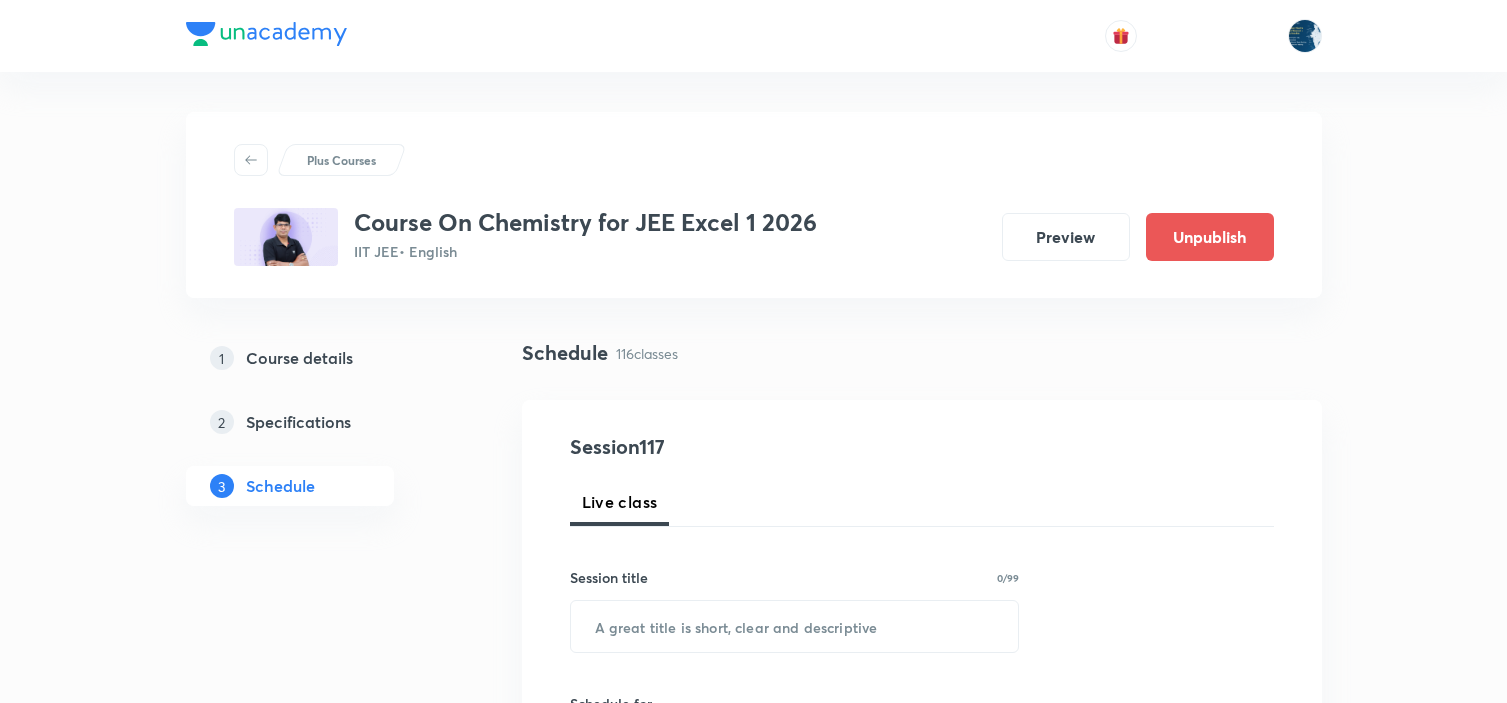 scroll, scrollTop: 0, scrollLeft: 0, axis: both 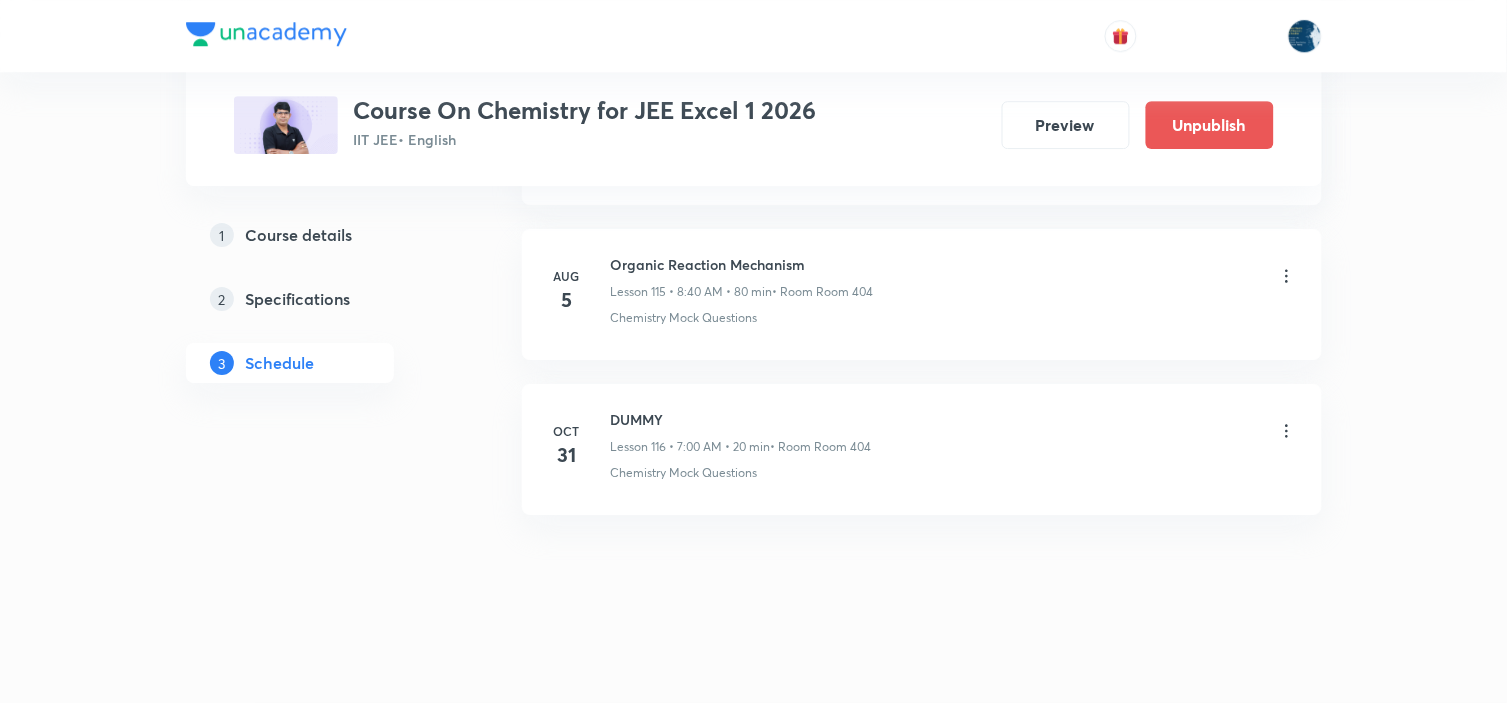 click on "Organic Reaction Mechanism" at bounding box center [742, 264] 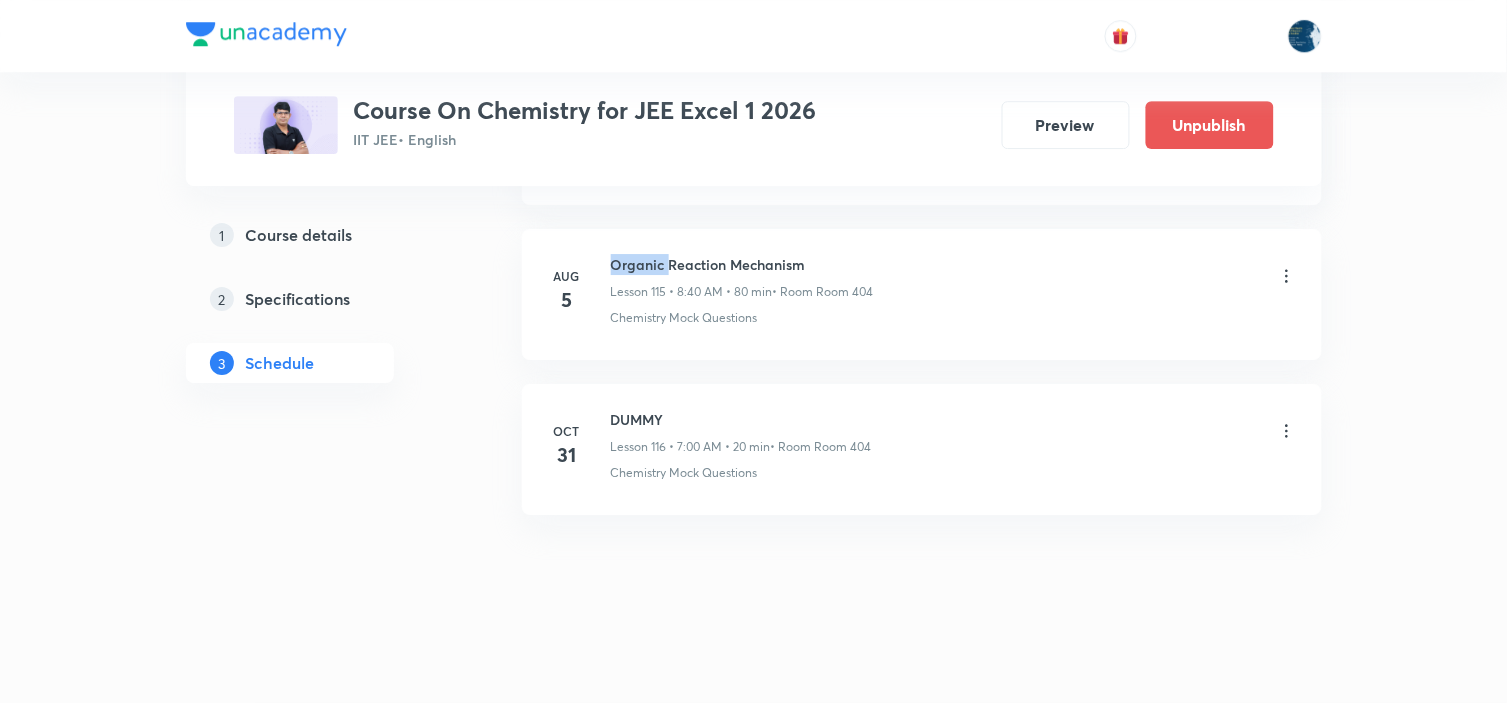 click on "Organic Reaction Mechanism" at bounding box center [742, 264] 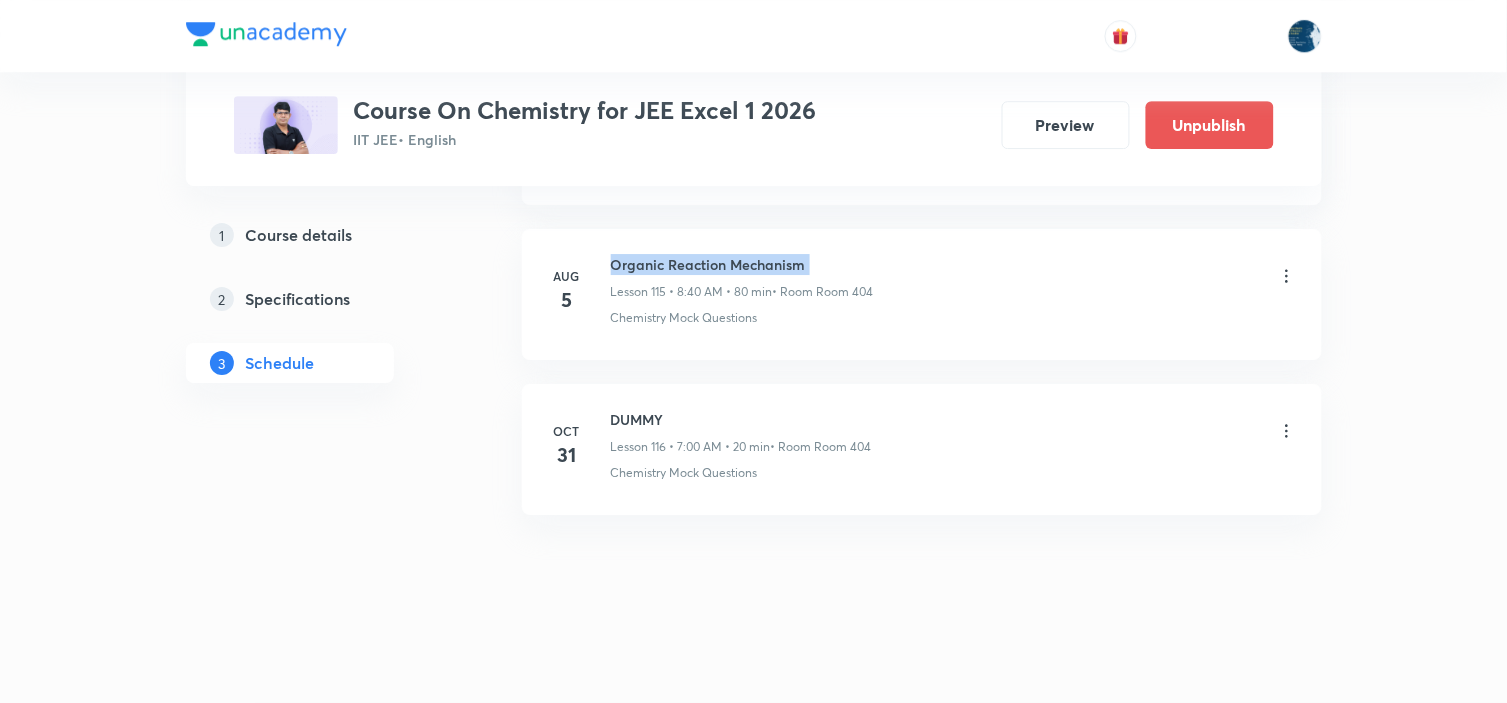 click on "Organic Reaction Mechanism" at bounding box center (742, 264) 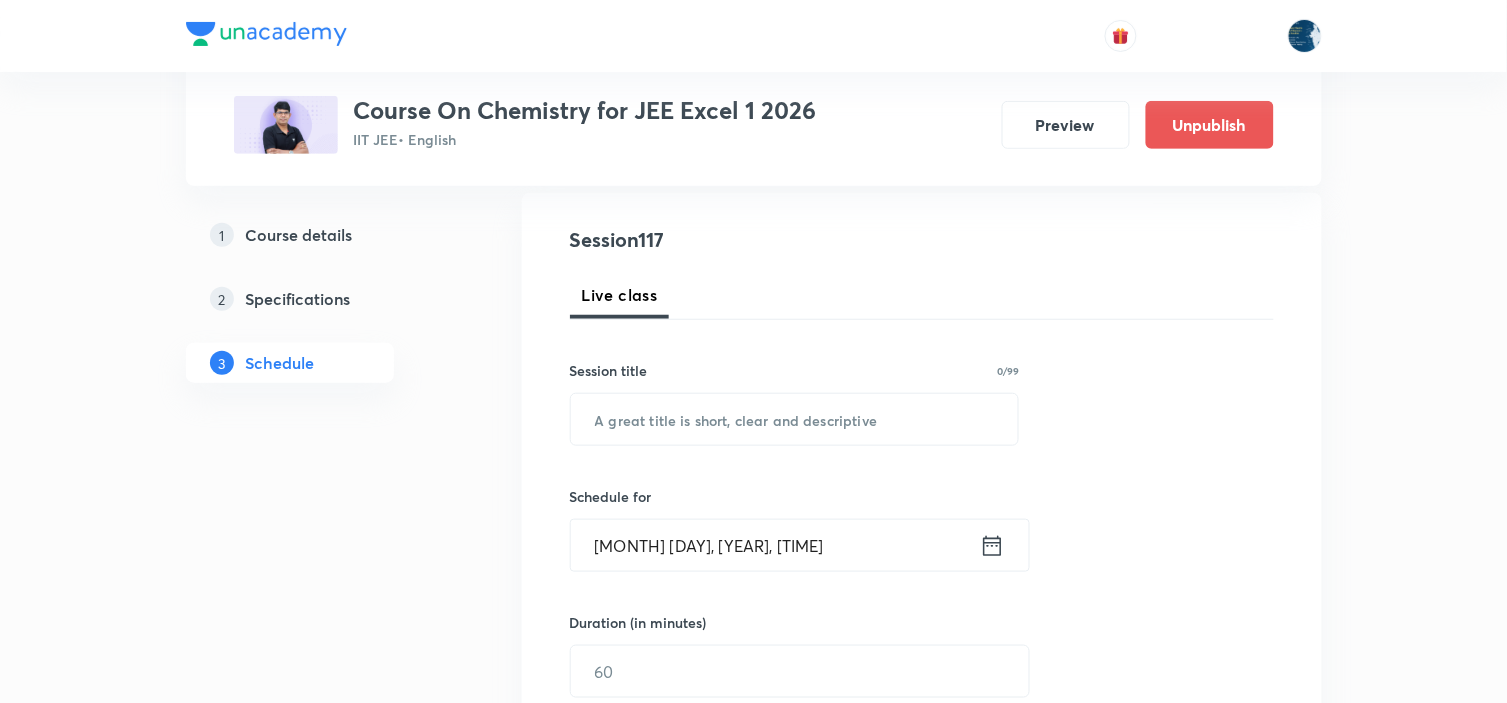scroll, scrollTop: 222, scrollLeft: 0, axis: vertical 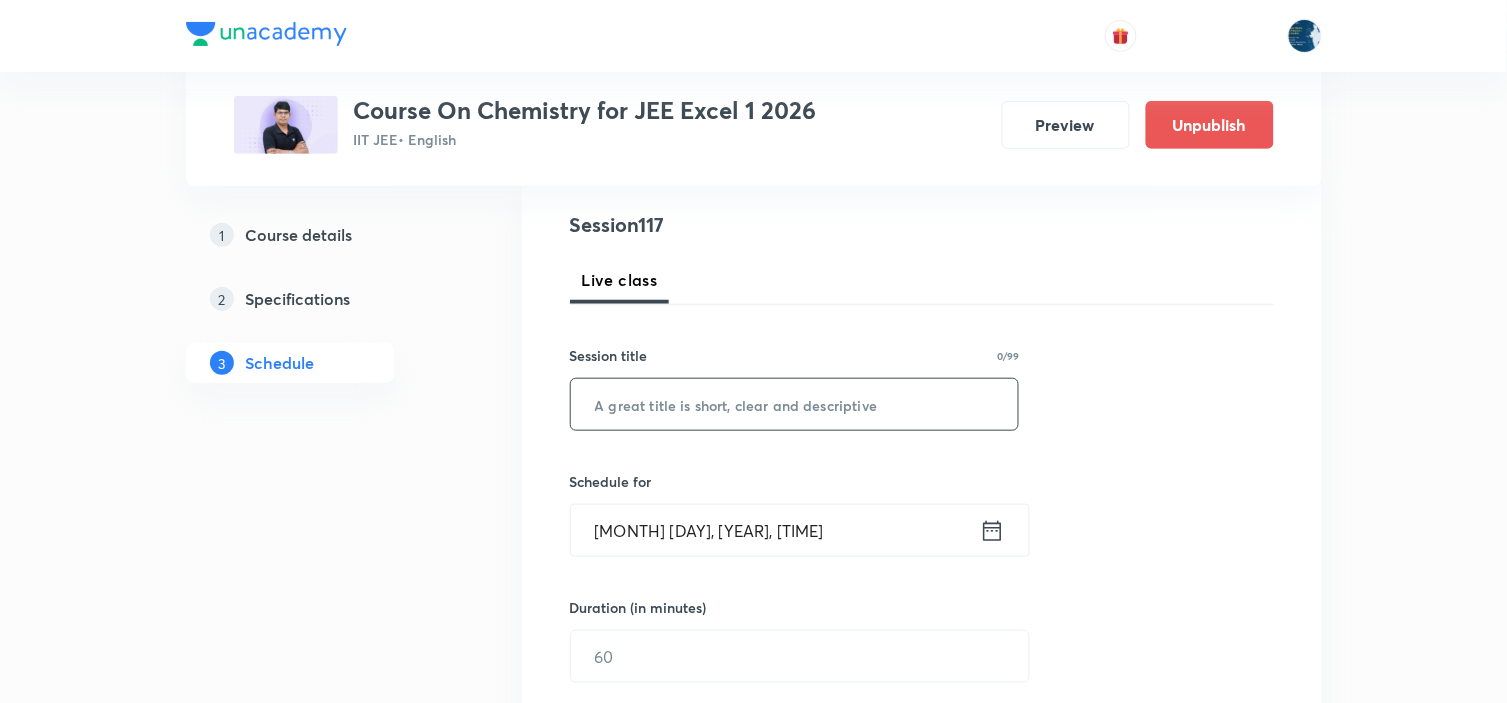 click at bounding box center [795, 404] 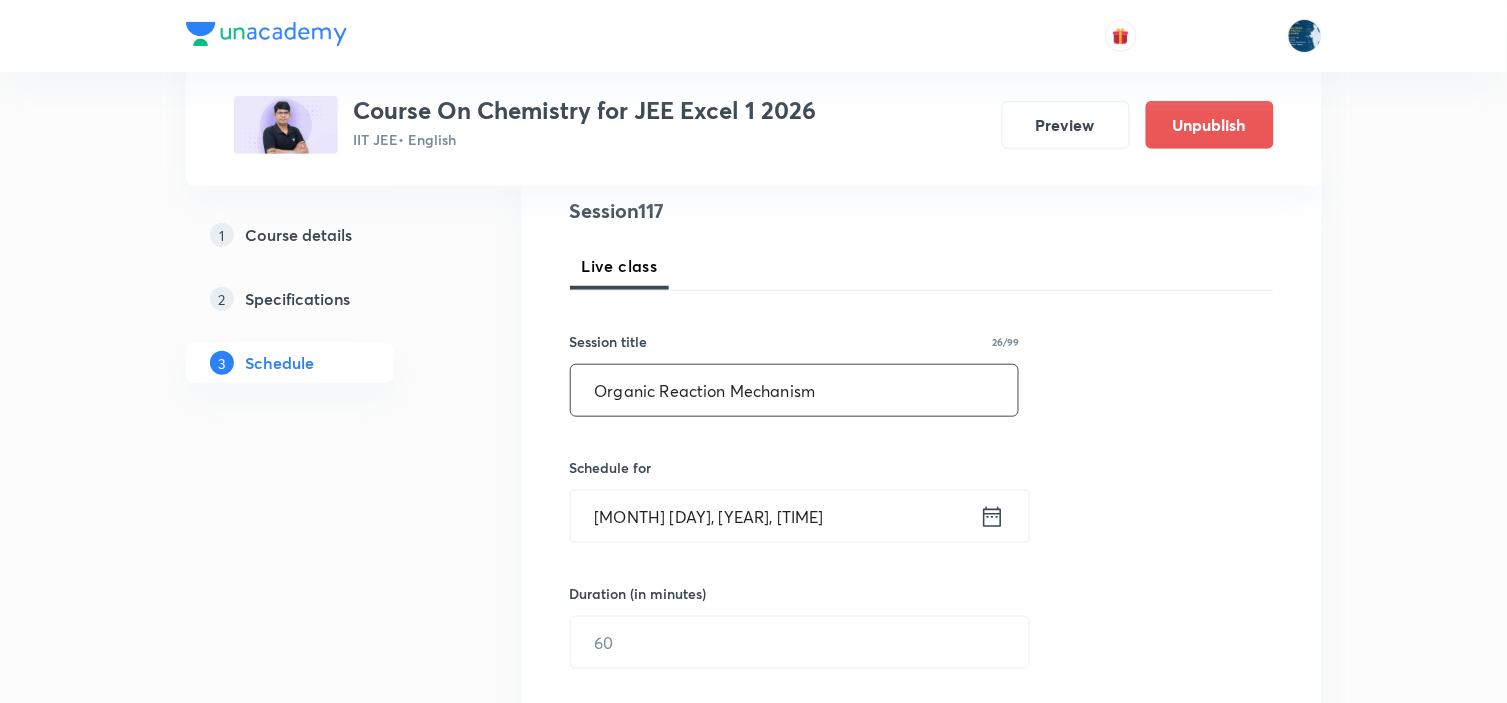 scroll, scrollTop: 444, scrollLeft: 0, axis: vertical 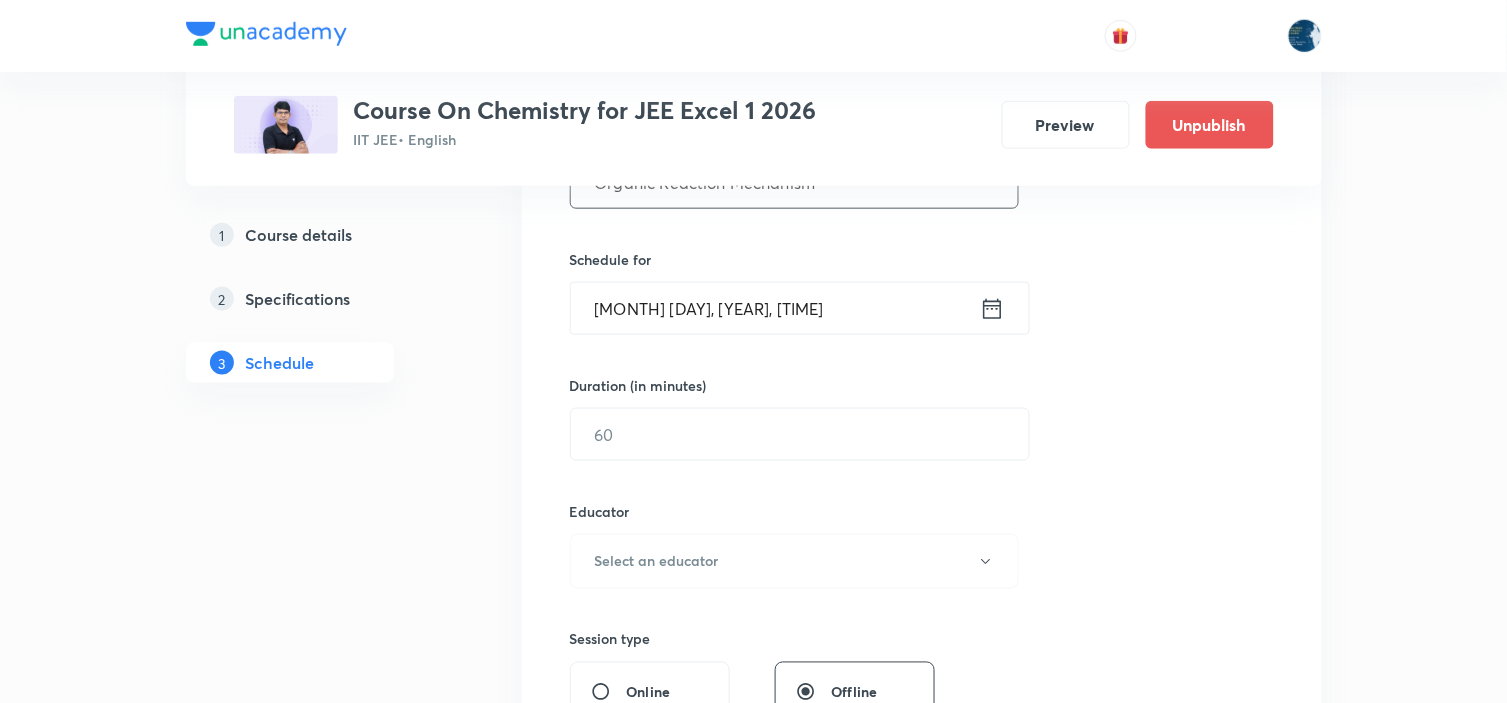 type on "Organic Reaction Mechanism" 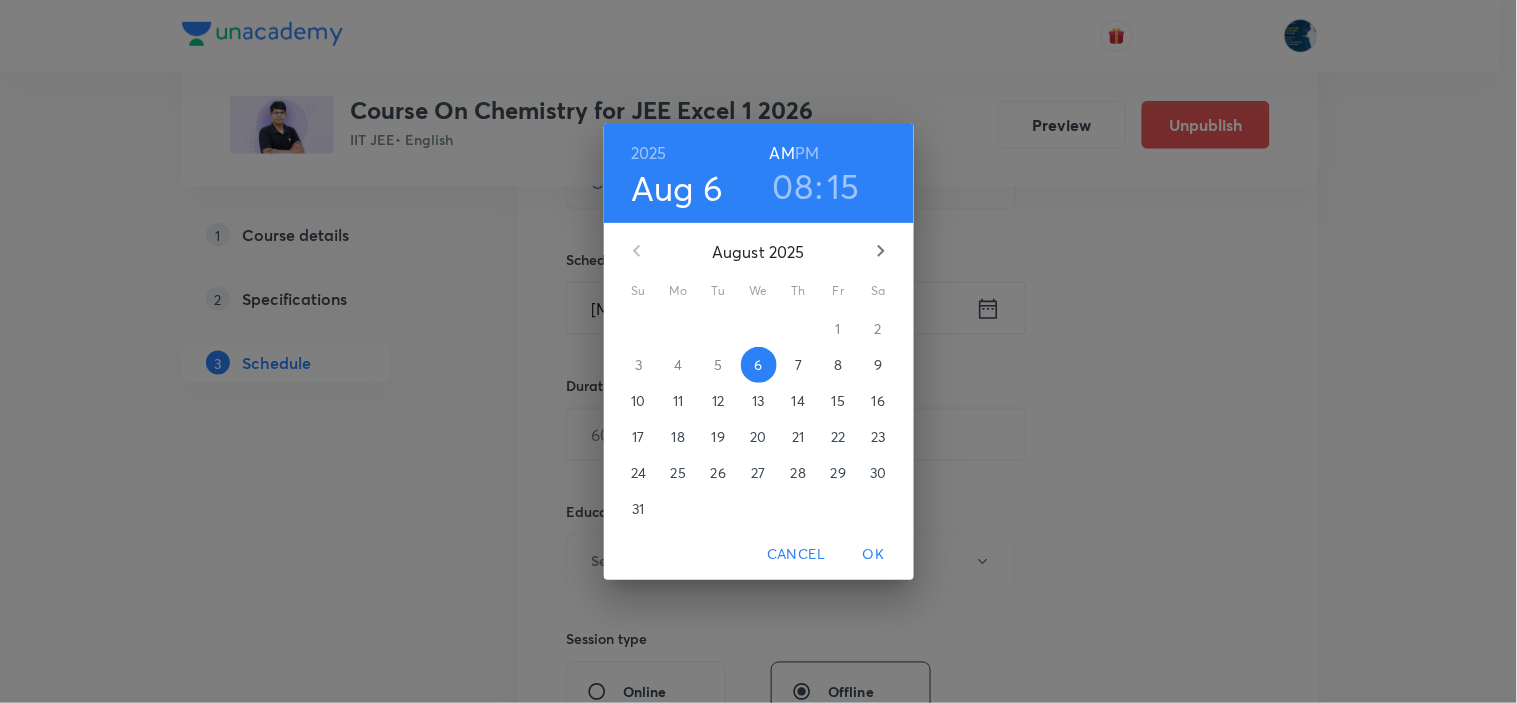 click on "15" at bounding box center [844, 186] 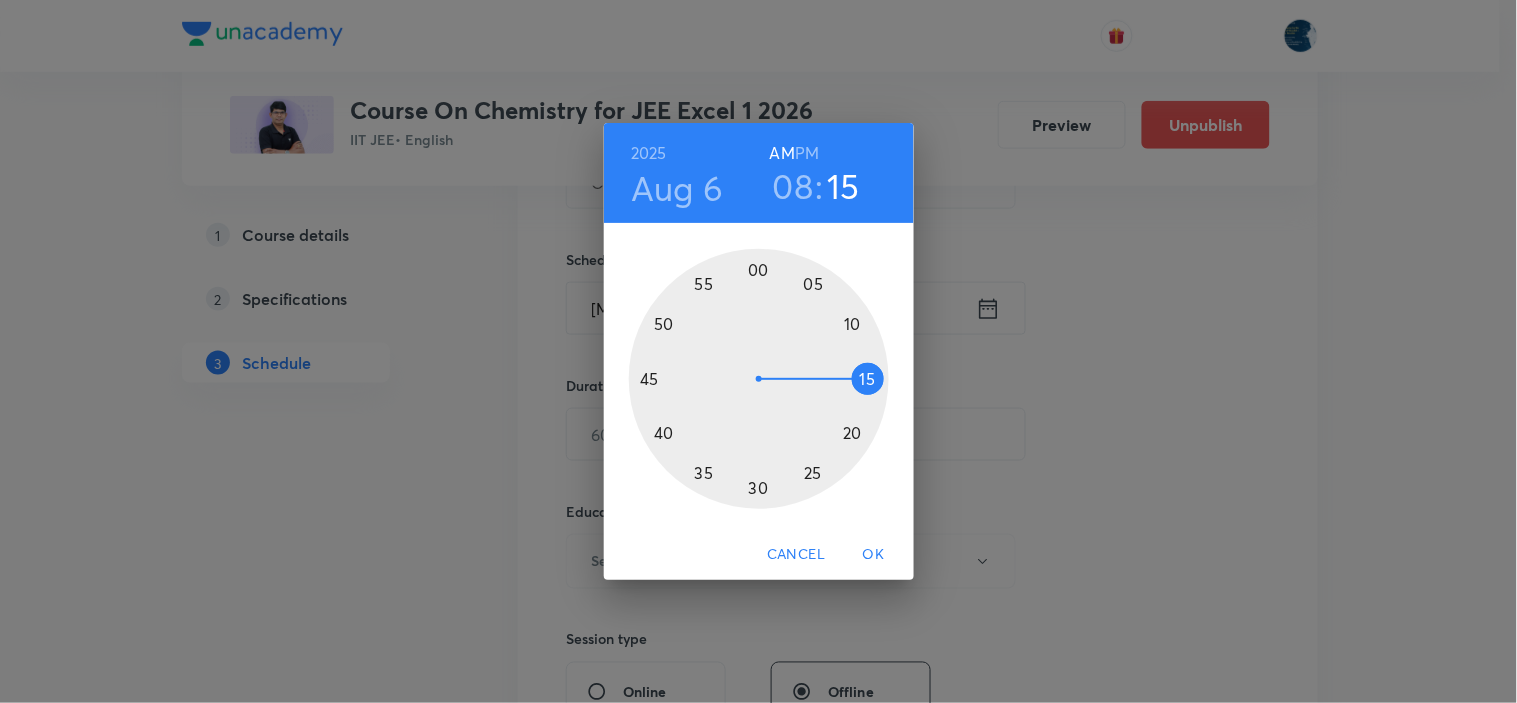 click at bounding box center [759, 379] 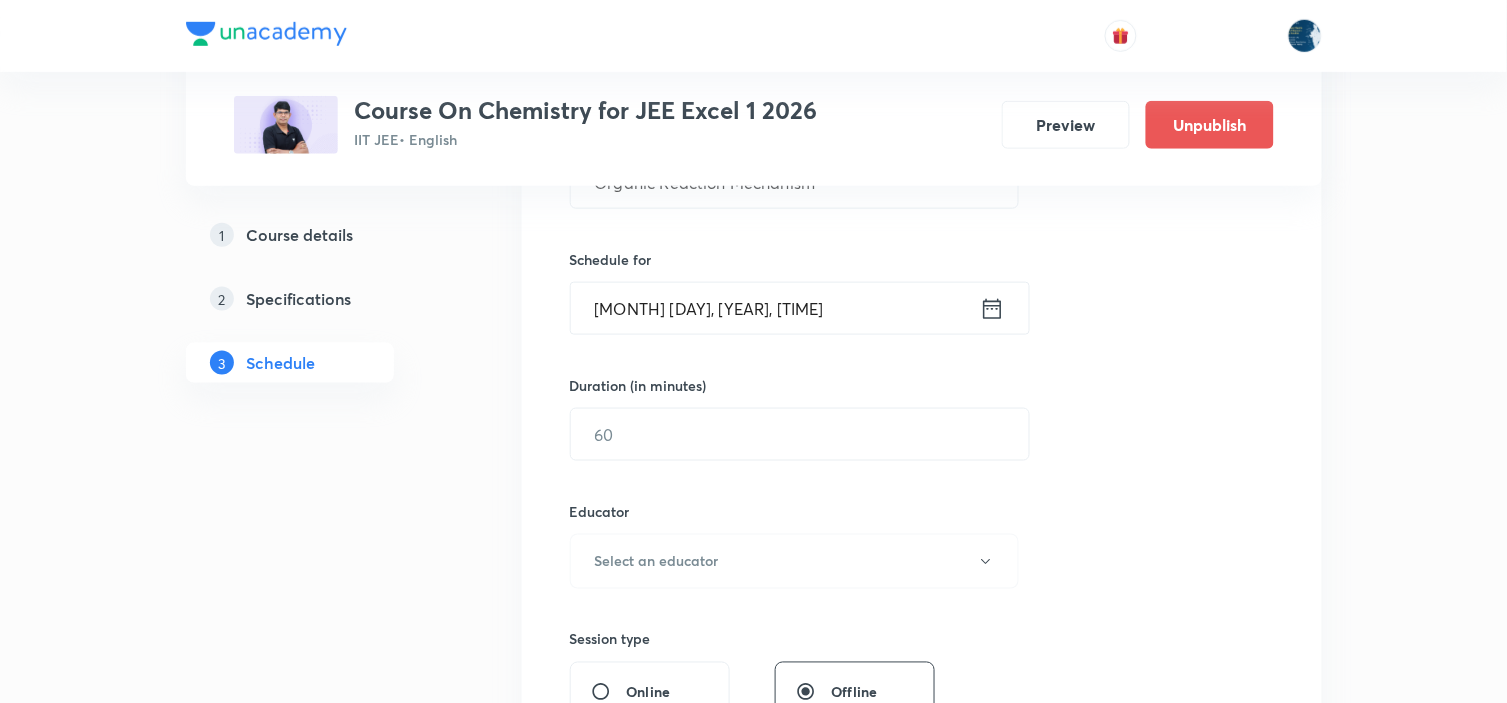 scroll, scrollTop: 555, scrollLeft: 0, axis: vertical 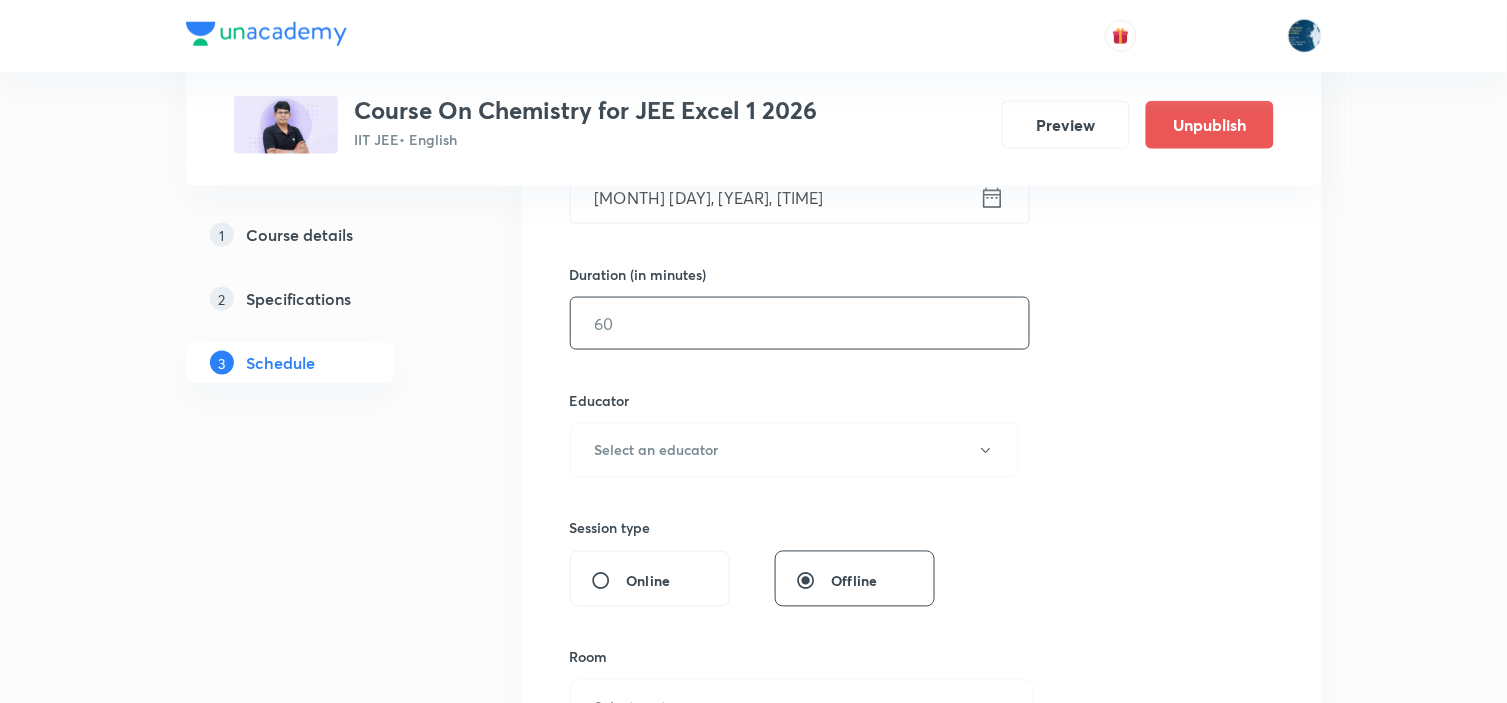 click at bounding box center [800, 323] 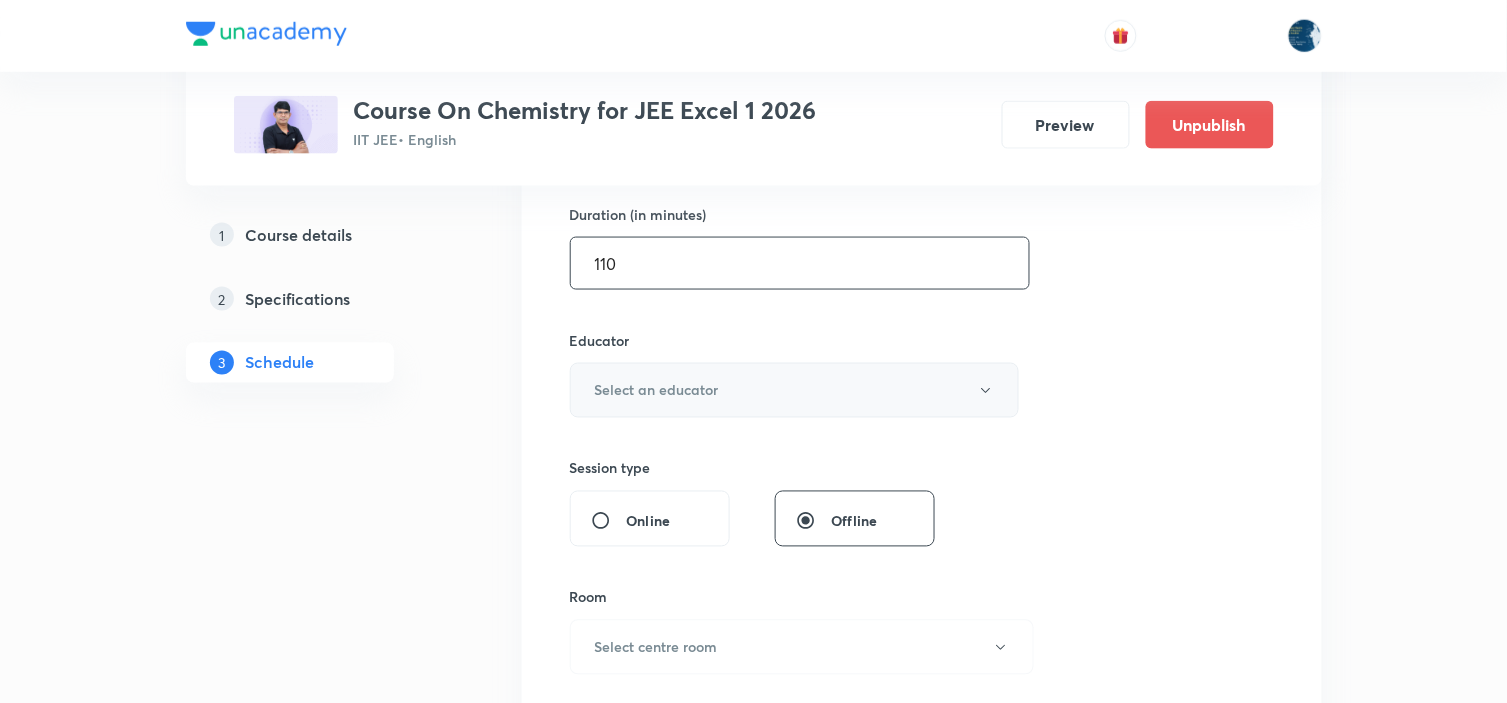 scroll, scrollTop: 666, scrollLeft: 0, axis: vertical 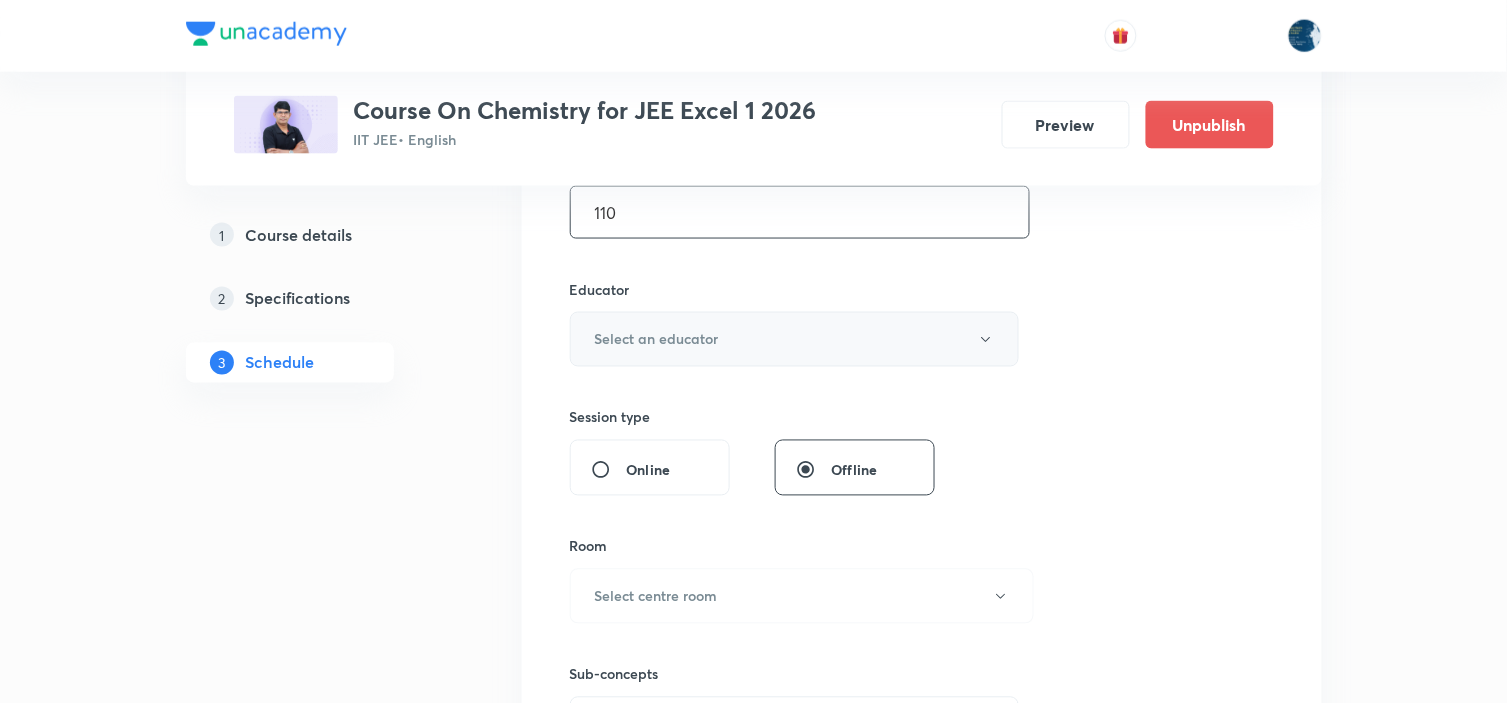 type on "110" 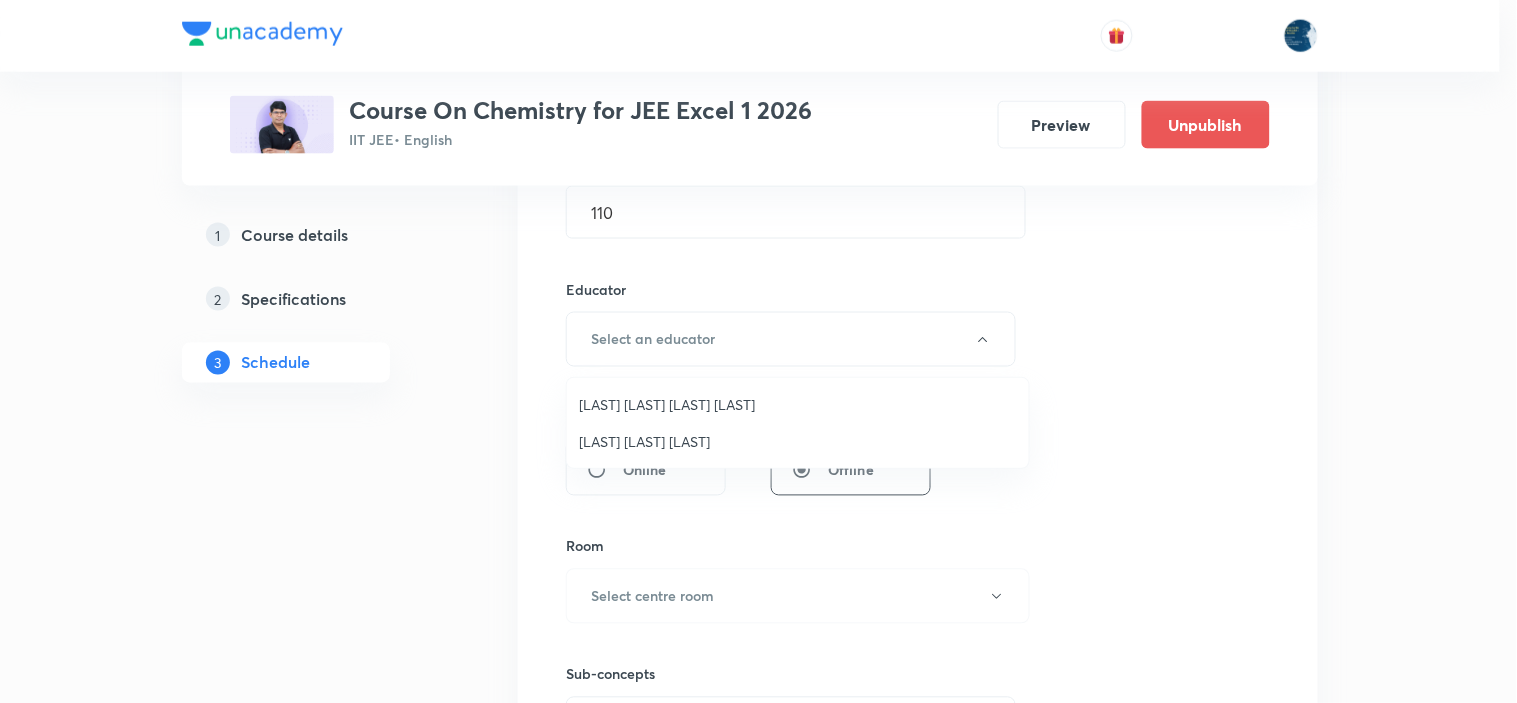 click on "Sripati Surya Dilip" at bounding box center (798, 441) 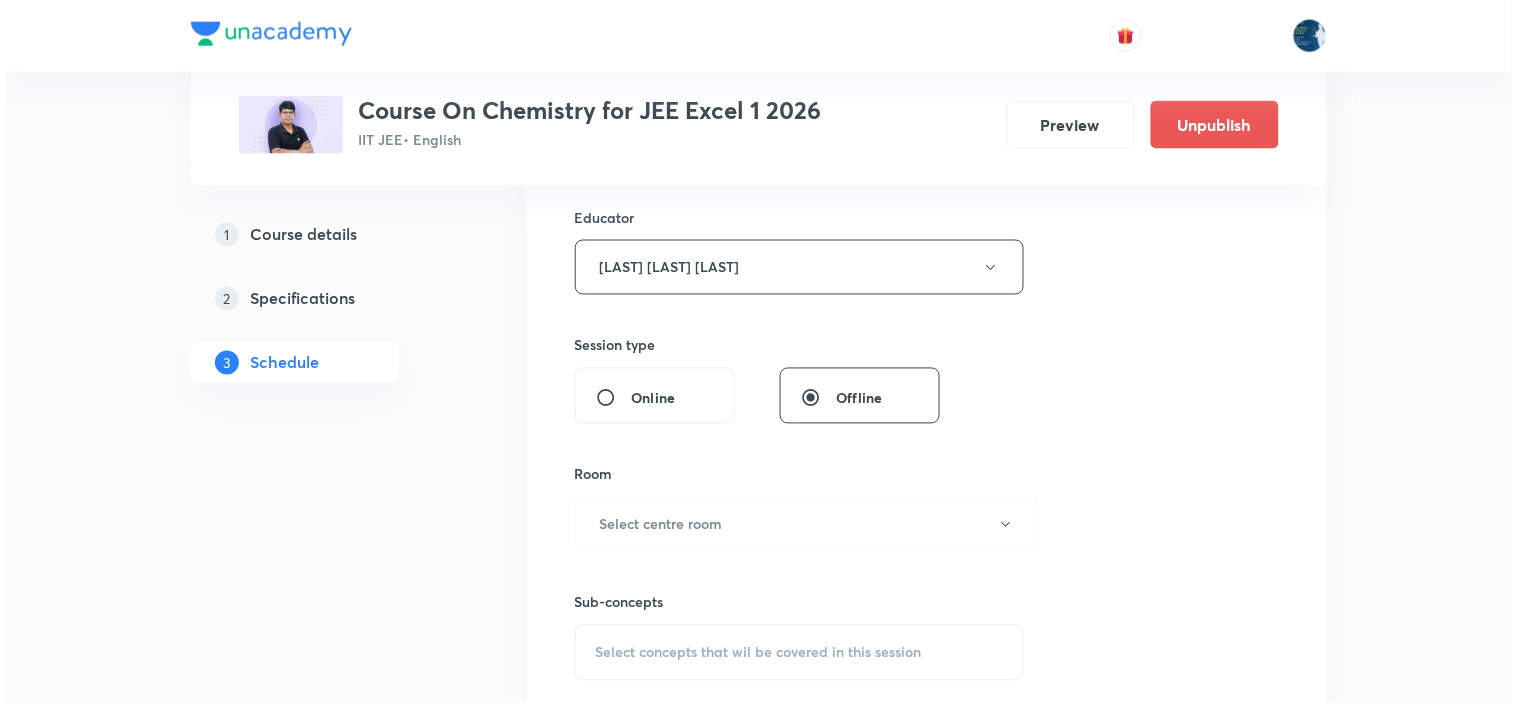 scroll, scrollTop: 777, scrollLeft: 0, axis: vertical 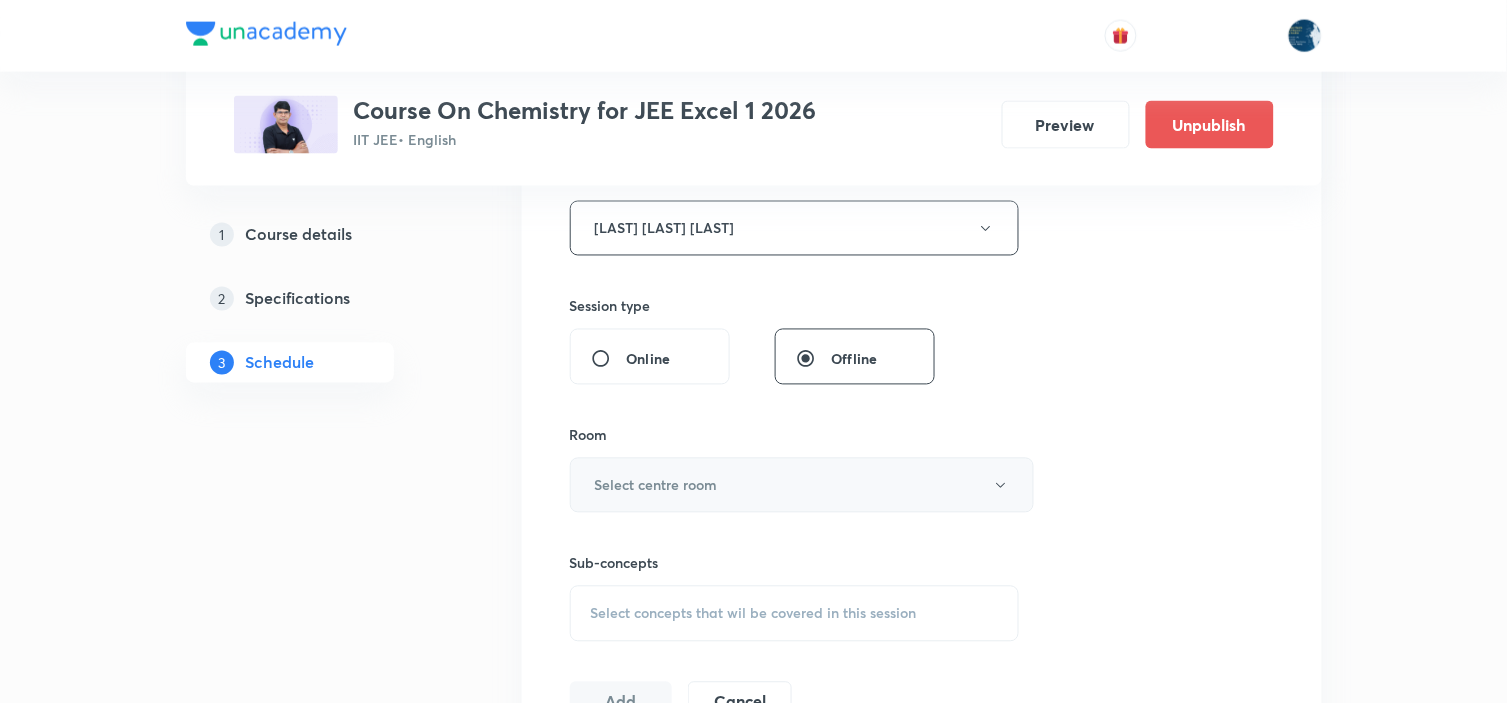 click on "Select centre room" at bounding box center (802, 485) 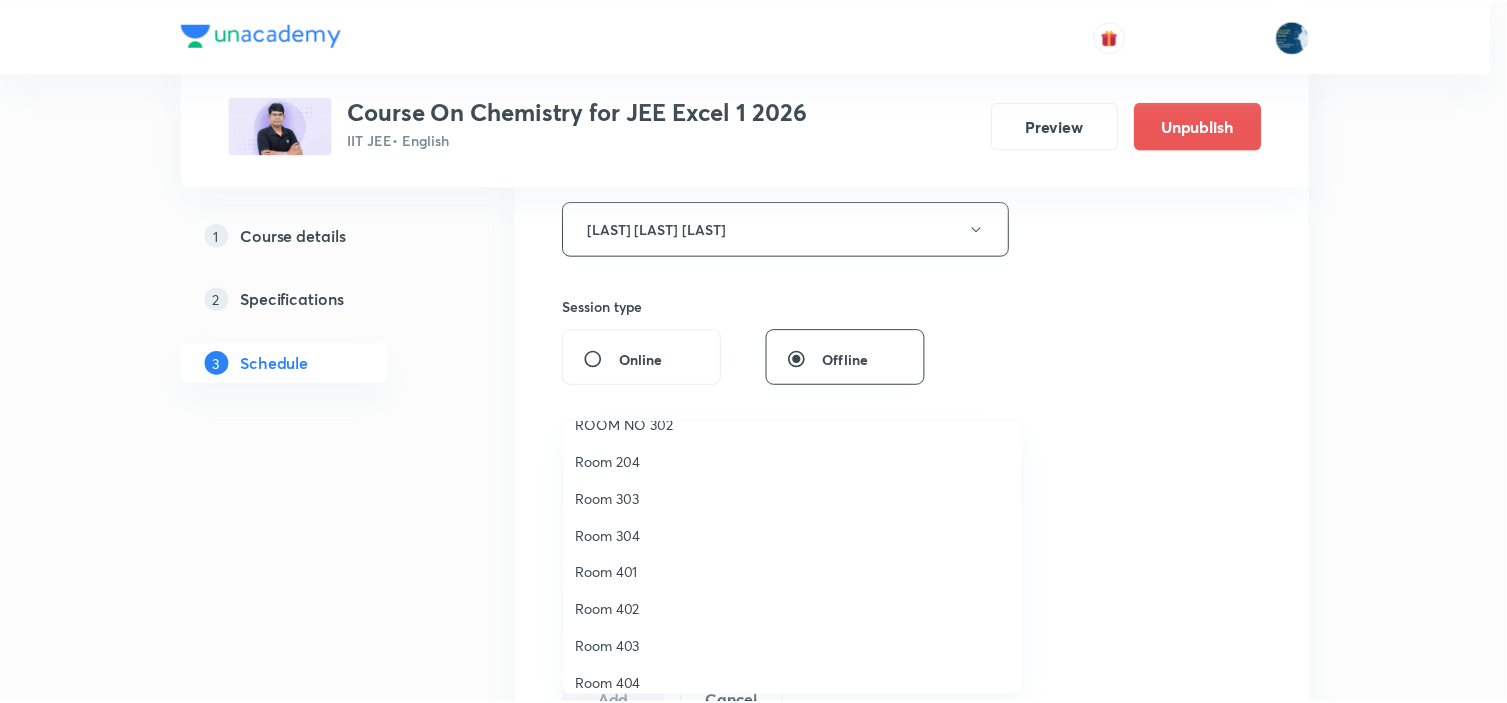 scroll, scrollTop: 371, scrollLeft: 0, axis: vertical 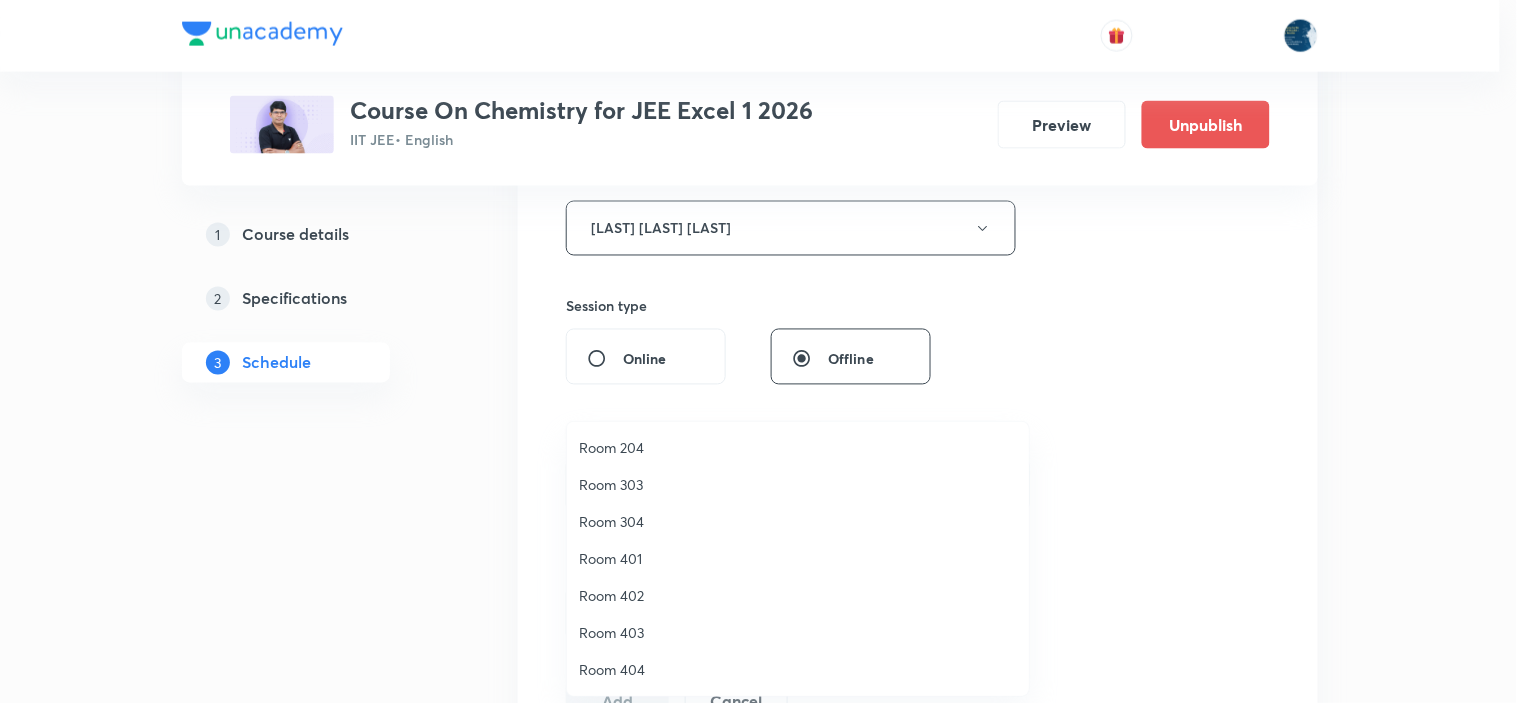 click on "Room 404" at bounding box center [798, 669] 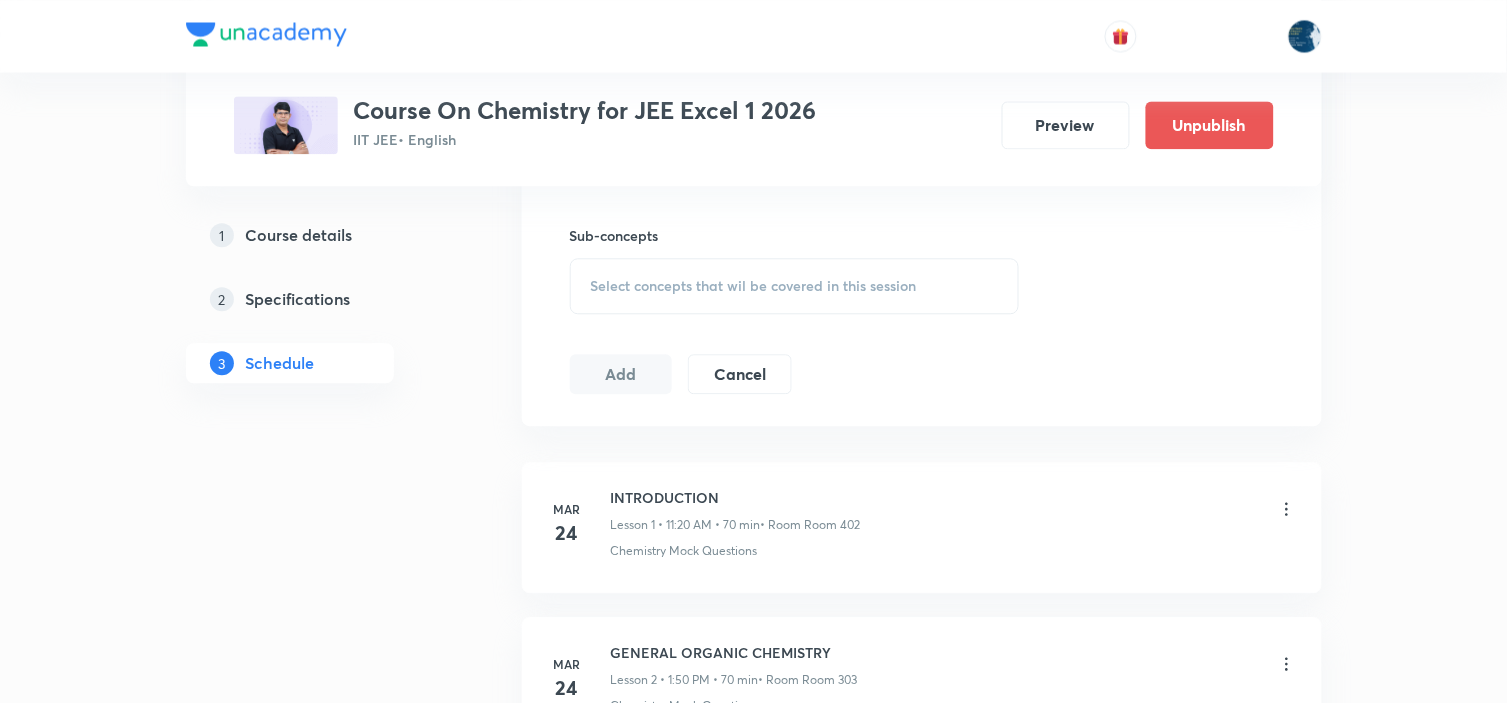 scroll, scrollTop: 1111, scrollLeft: 0, axis: vertical 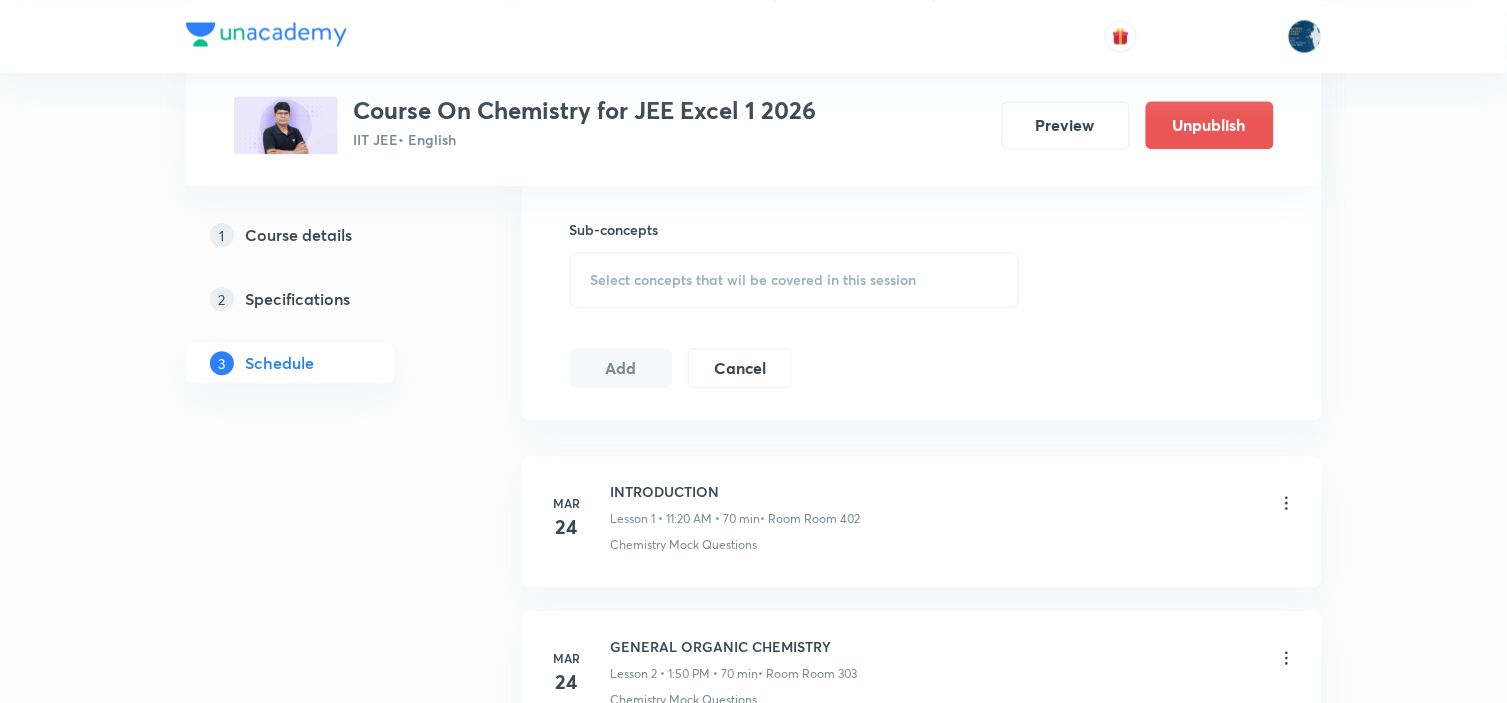 click on "Select concepts that wil be covered in this session" at bounding box center (795, 280) 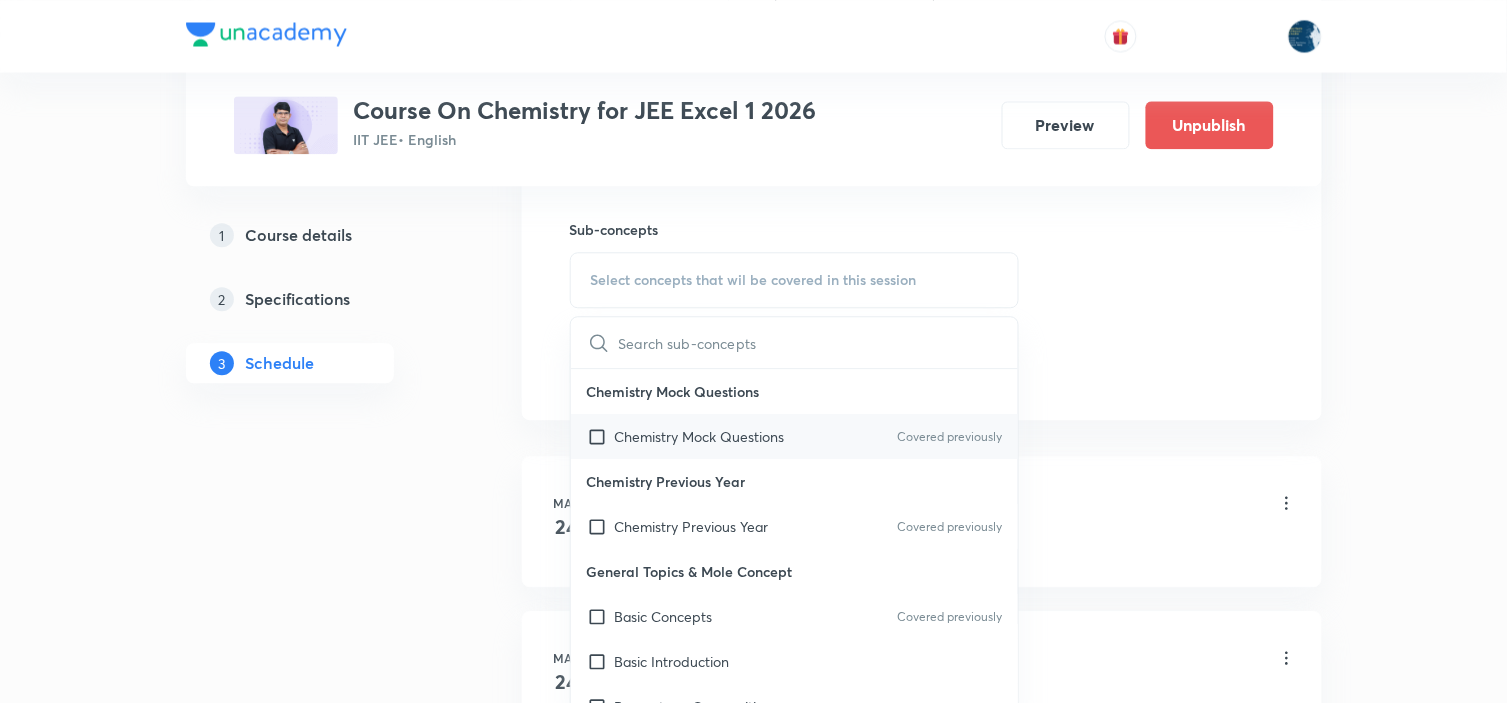 click on "Chemistry Mock Questions Covered previously" at bounding box center [795, 436] 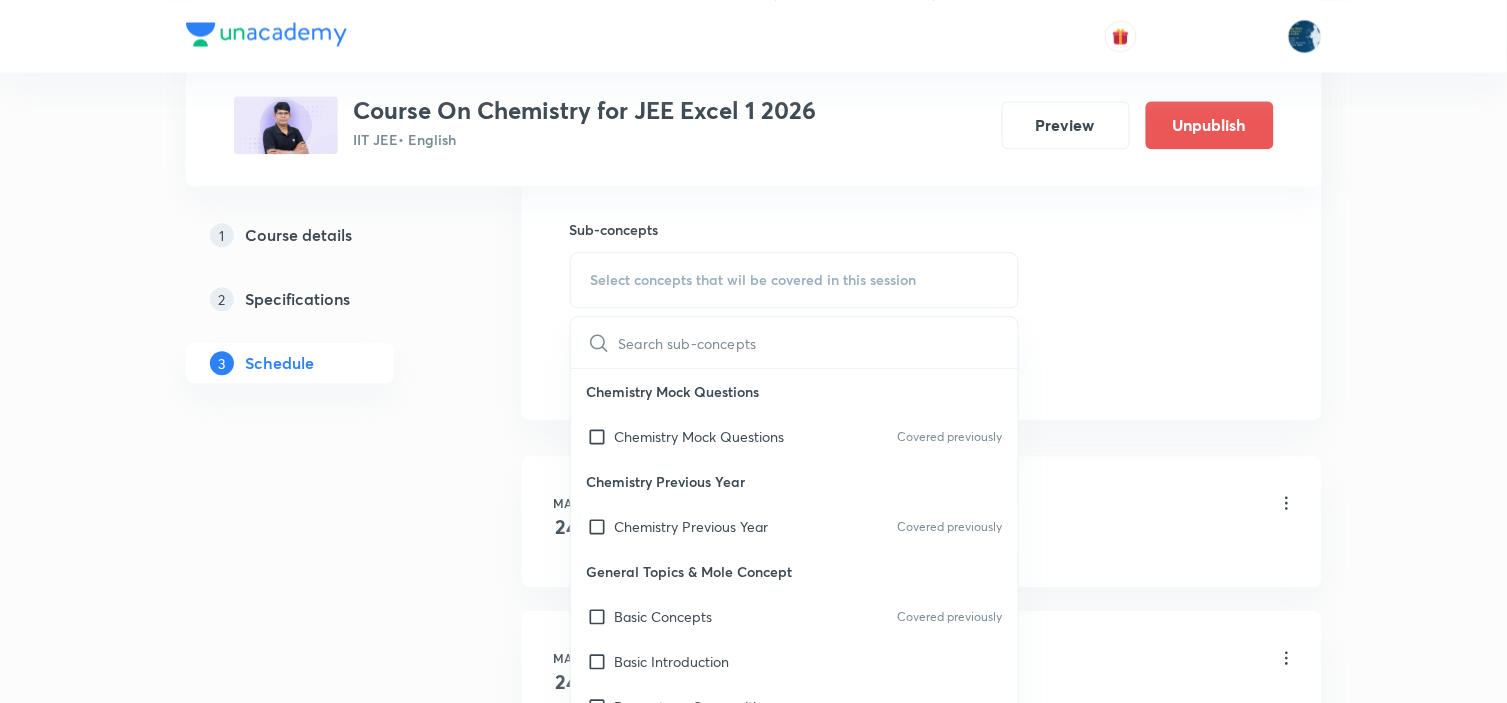 checkbox on "true" 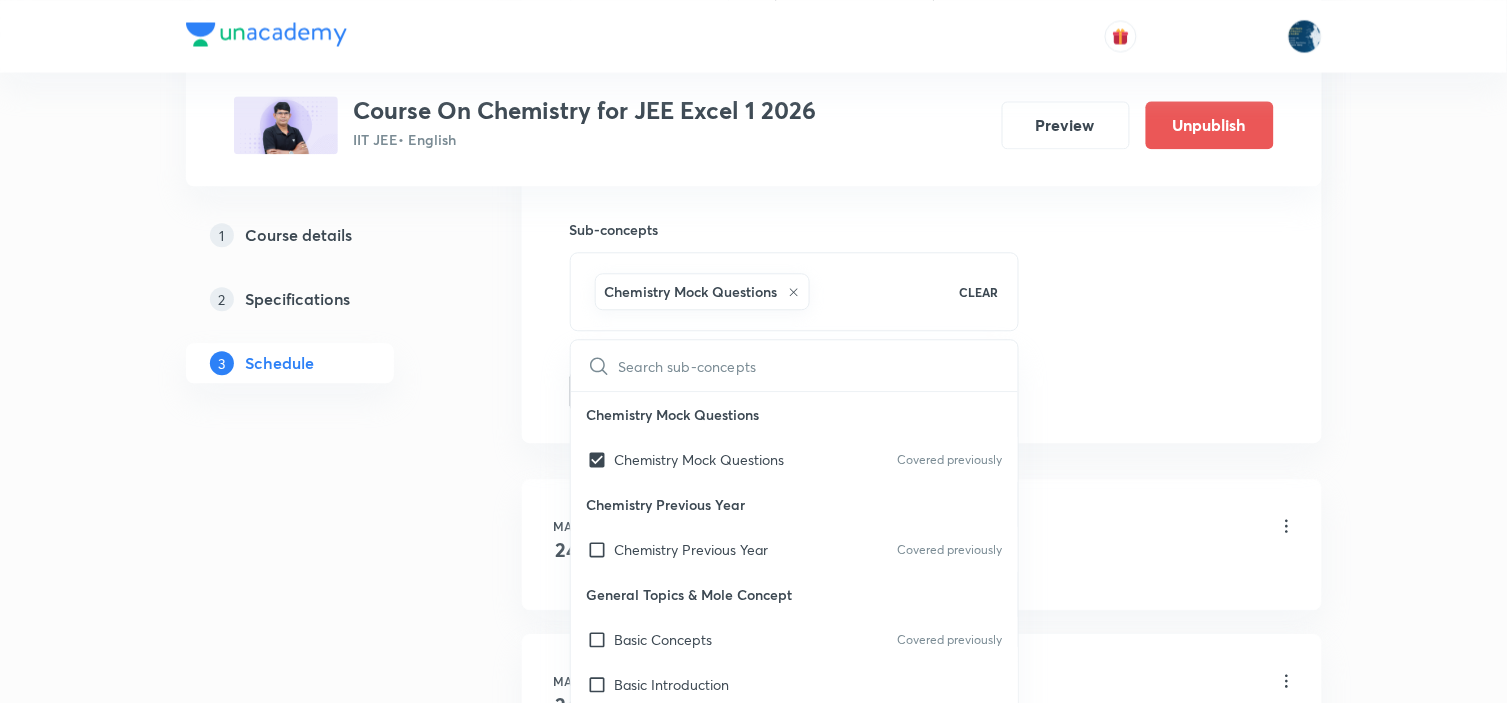 drag, startPoint x: 1100, startPoint y: 382, endPoint x: 982, endPoint y: 338, distance: 125.93649 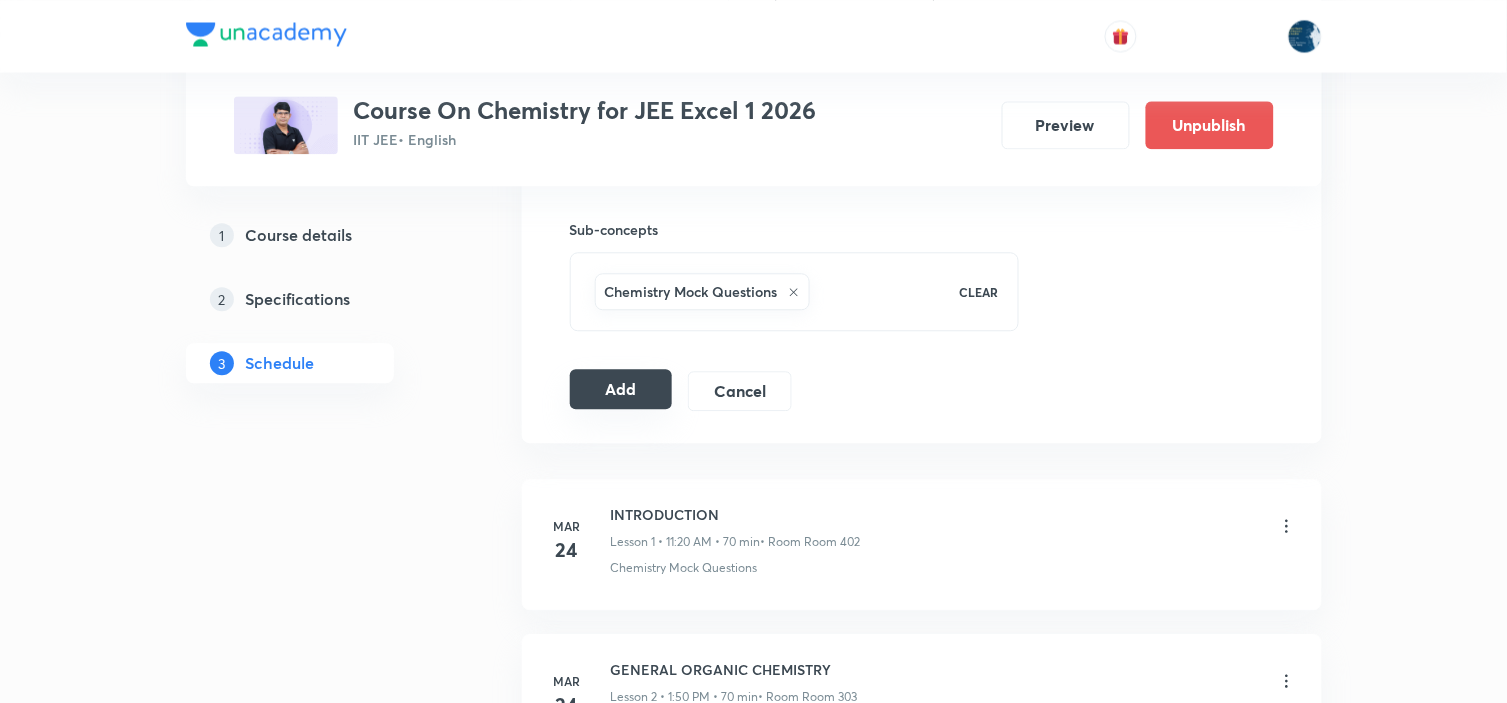 click on "Add" at bounding box center [621, 389] 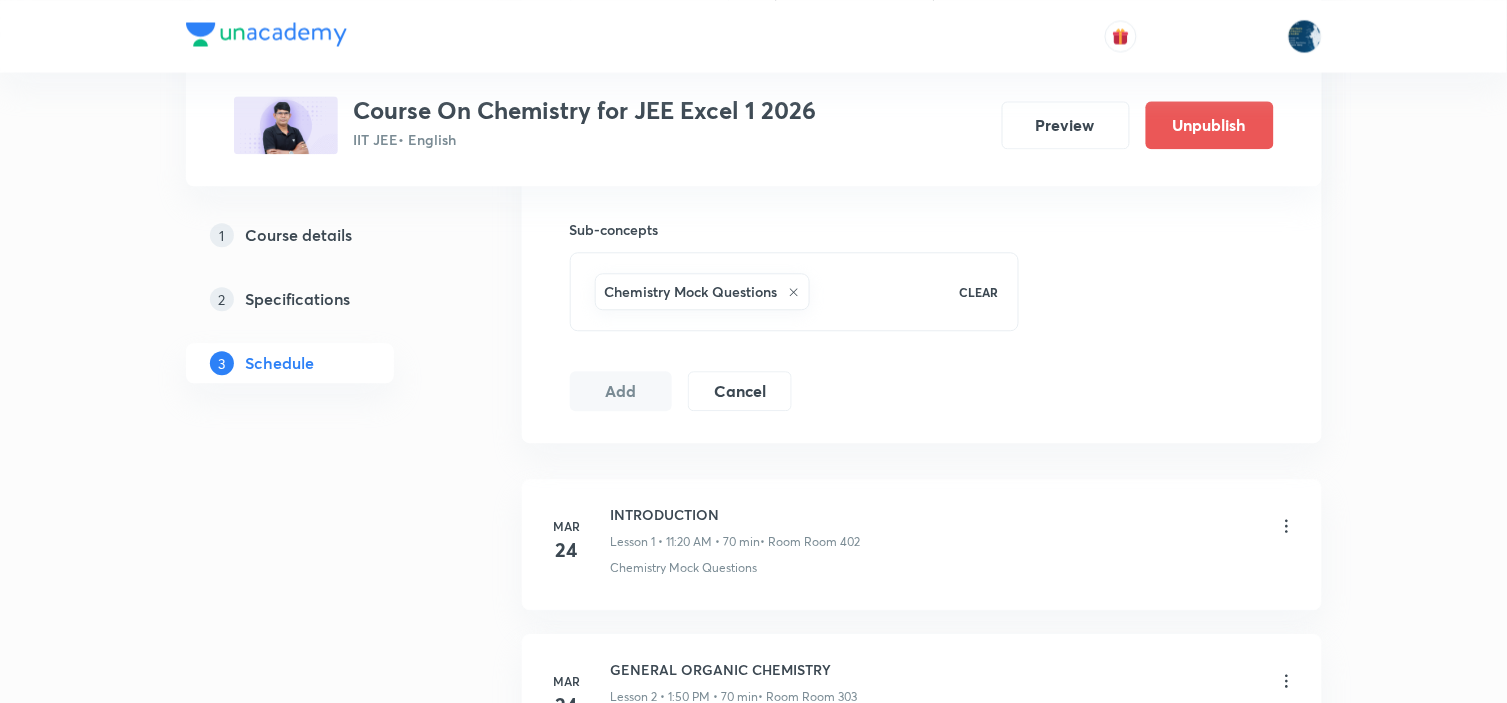 type 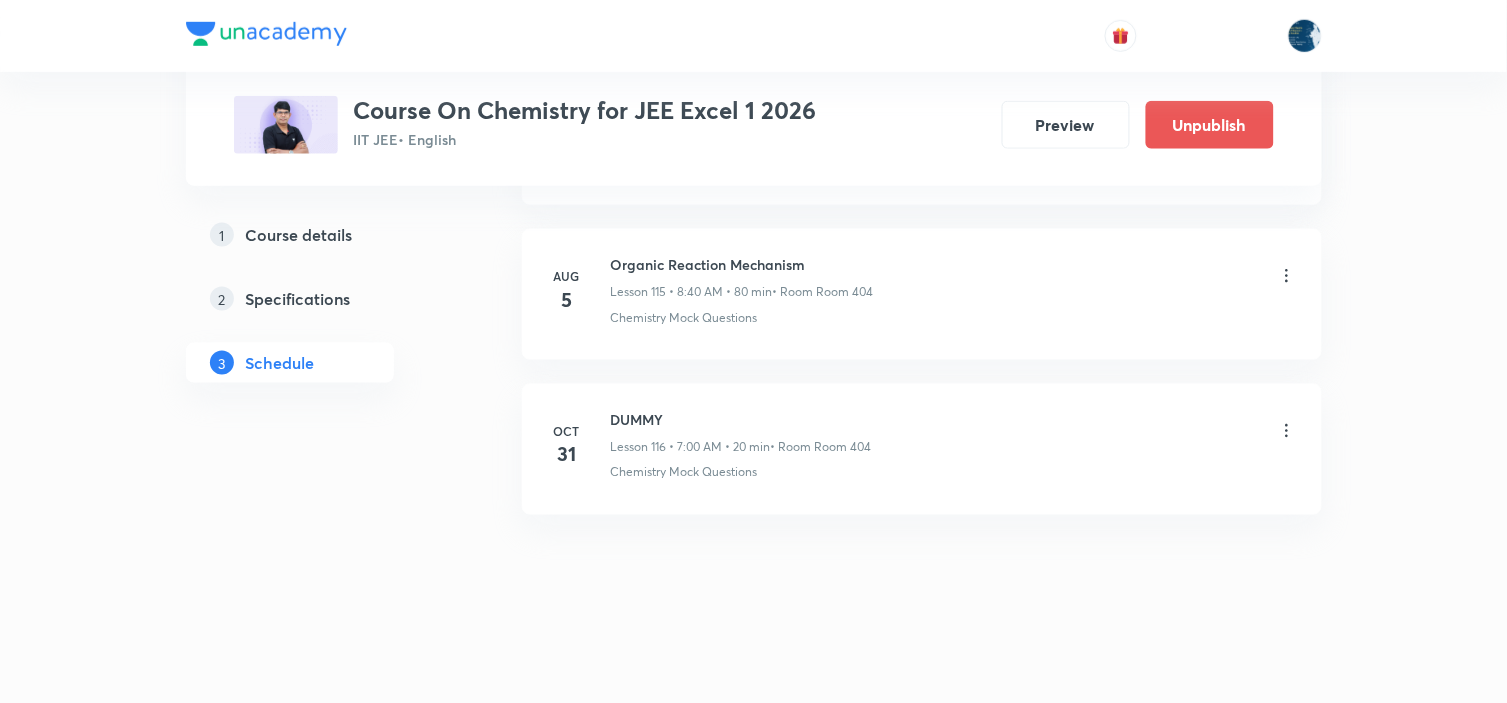 scroll, scrollTop: 17981, scrollLeft: 0, axis: vertical 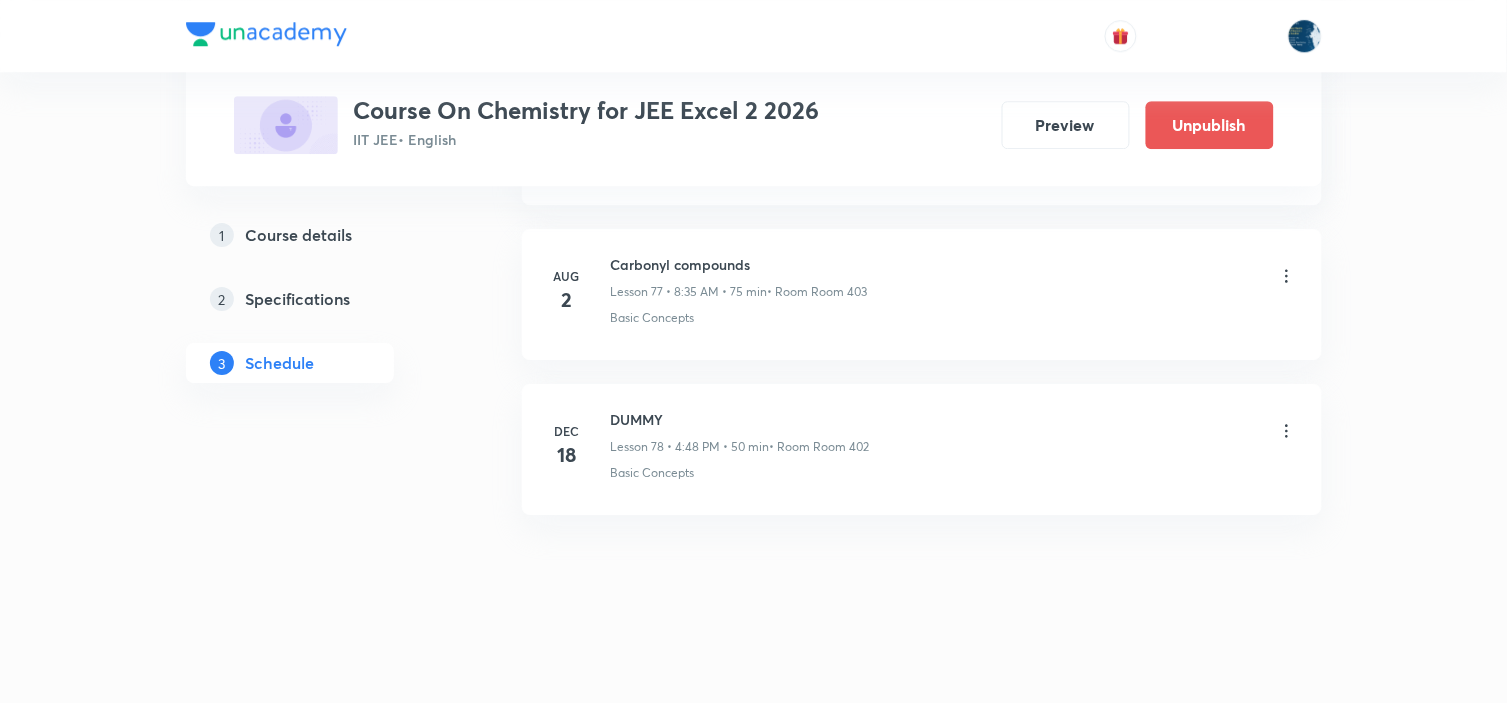 click on "Carbonyl compounds" at bounding box center (739, 264) 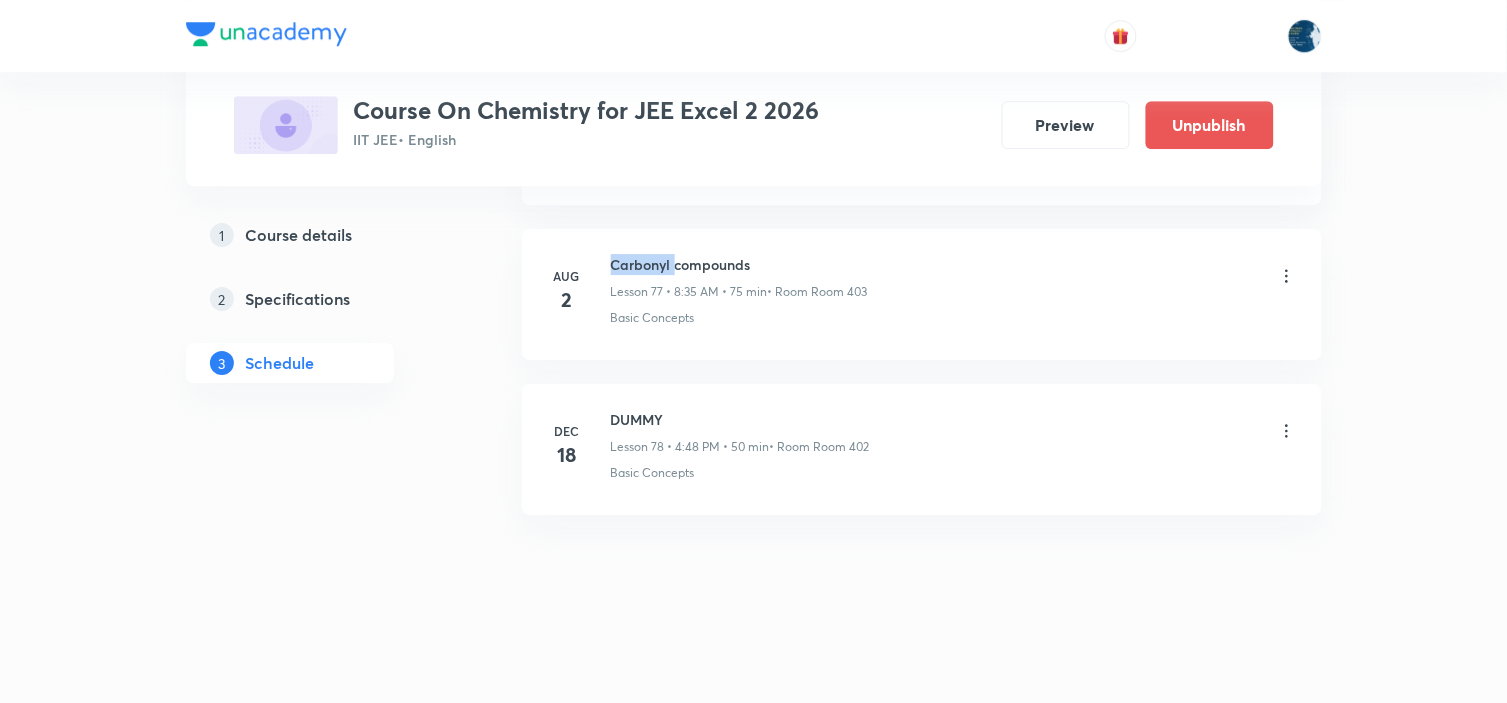 click on "Carbonyl compounds" at bounding box center [739, 264] 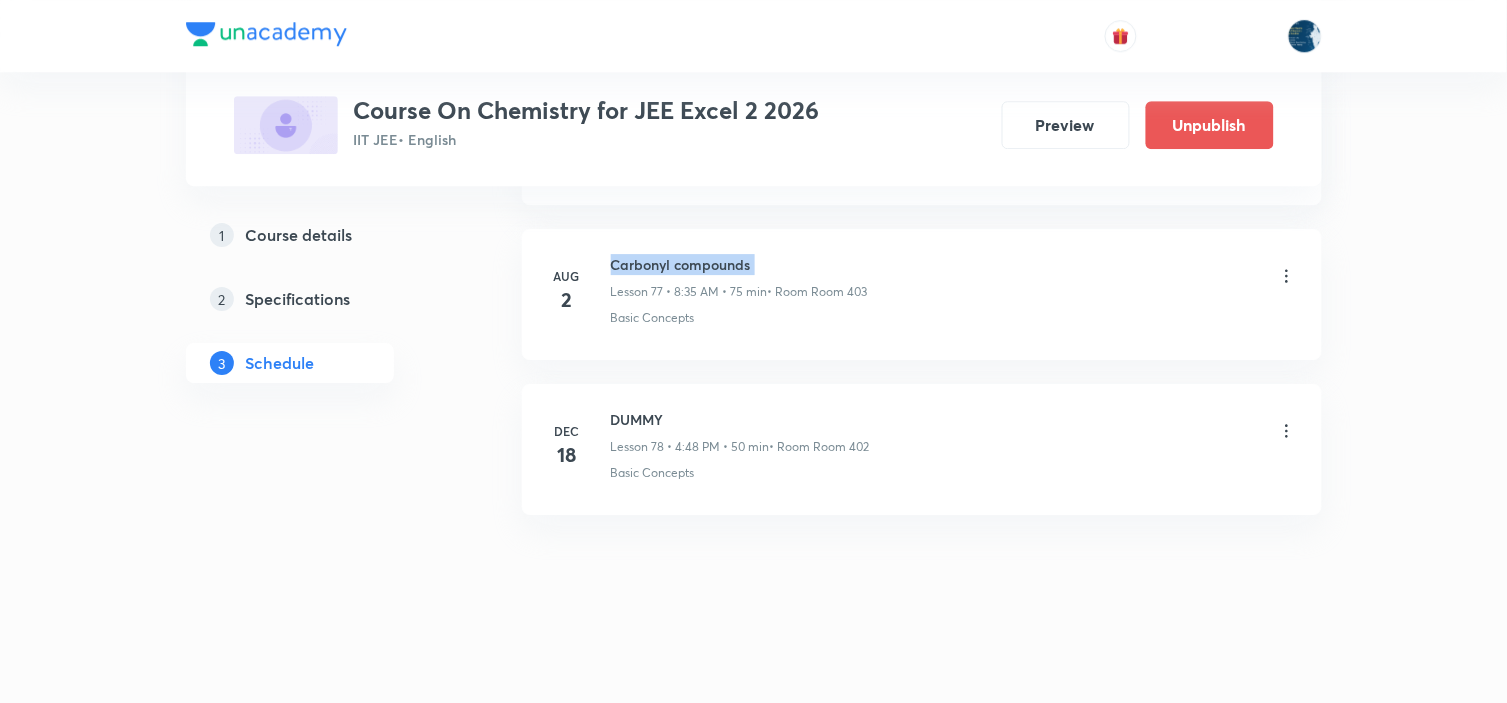click on "Carbonyl compounds" at bounding box center (739, 264) 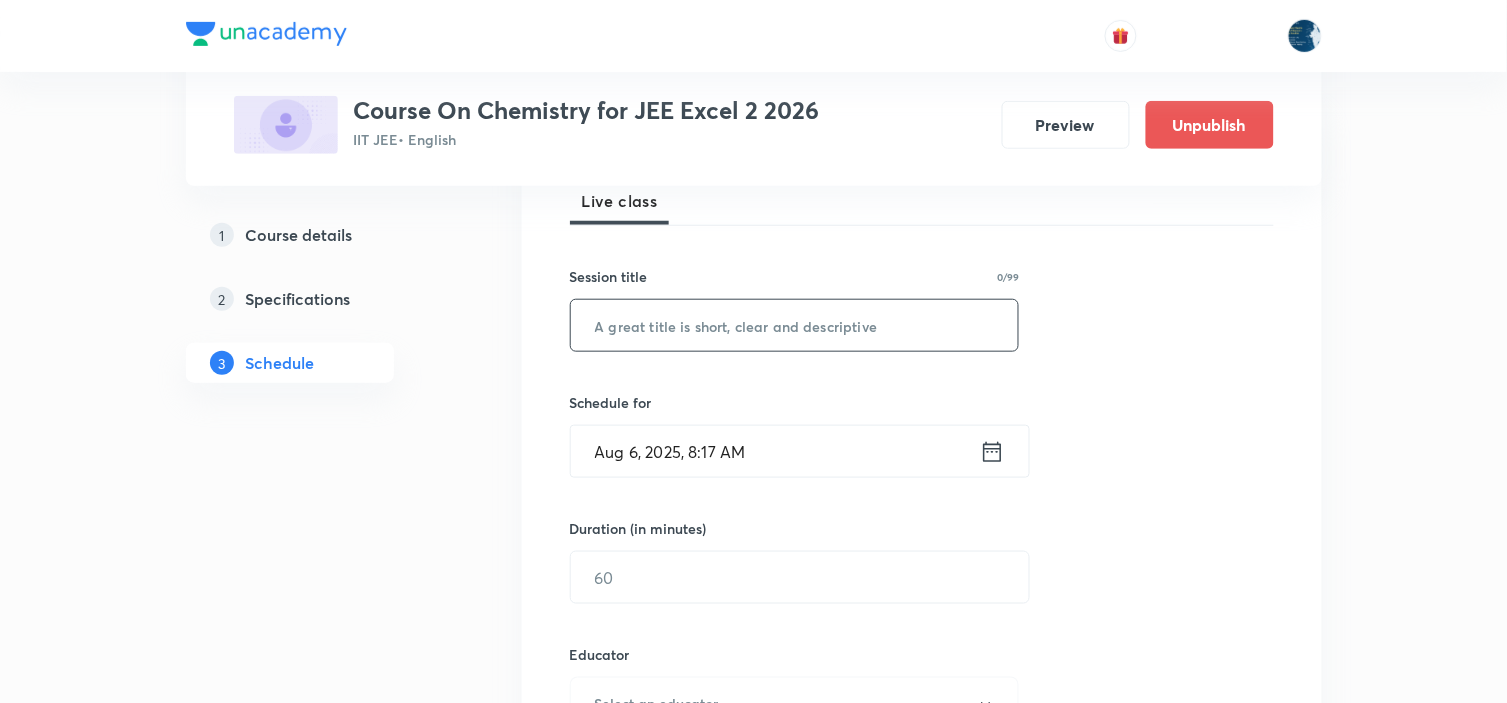 scroll, scrollTop: 333, scrollLeft: 0, axis: vertical 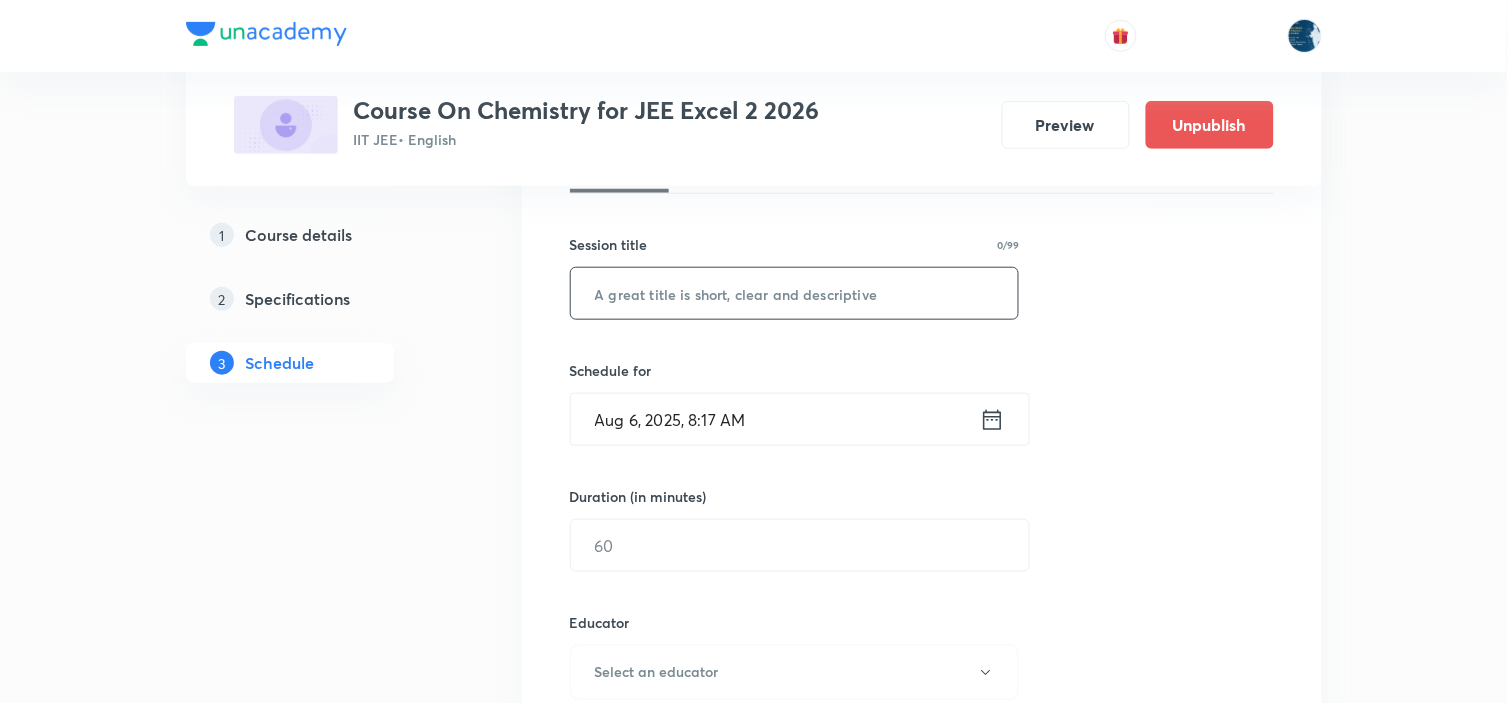 click at bounding box center (795, 293) 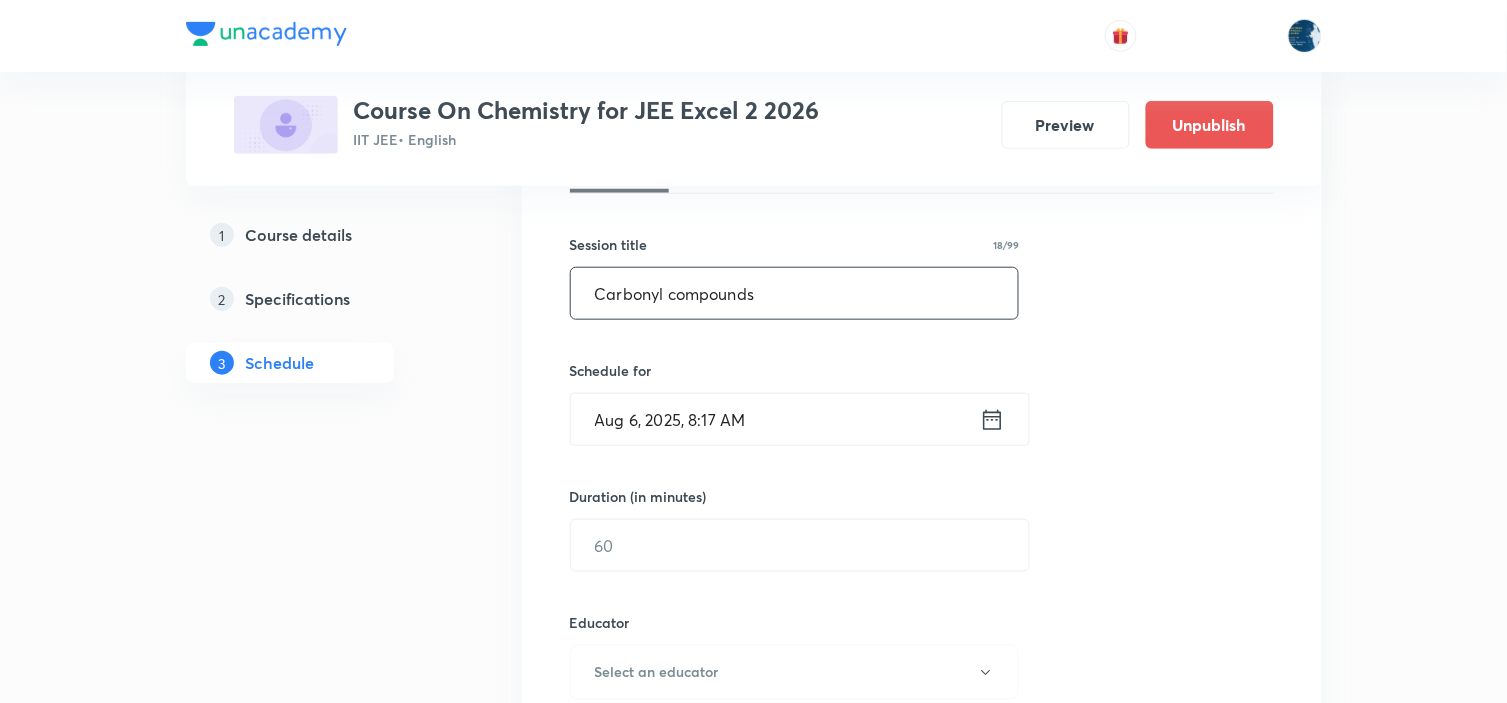 type on "Carbonyl compounds" 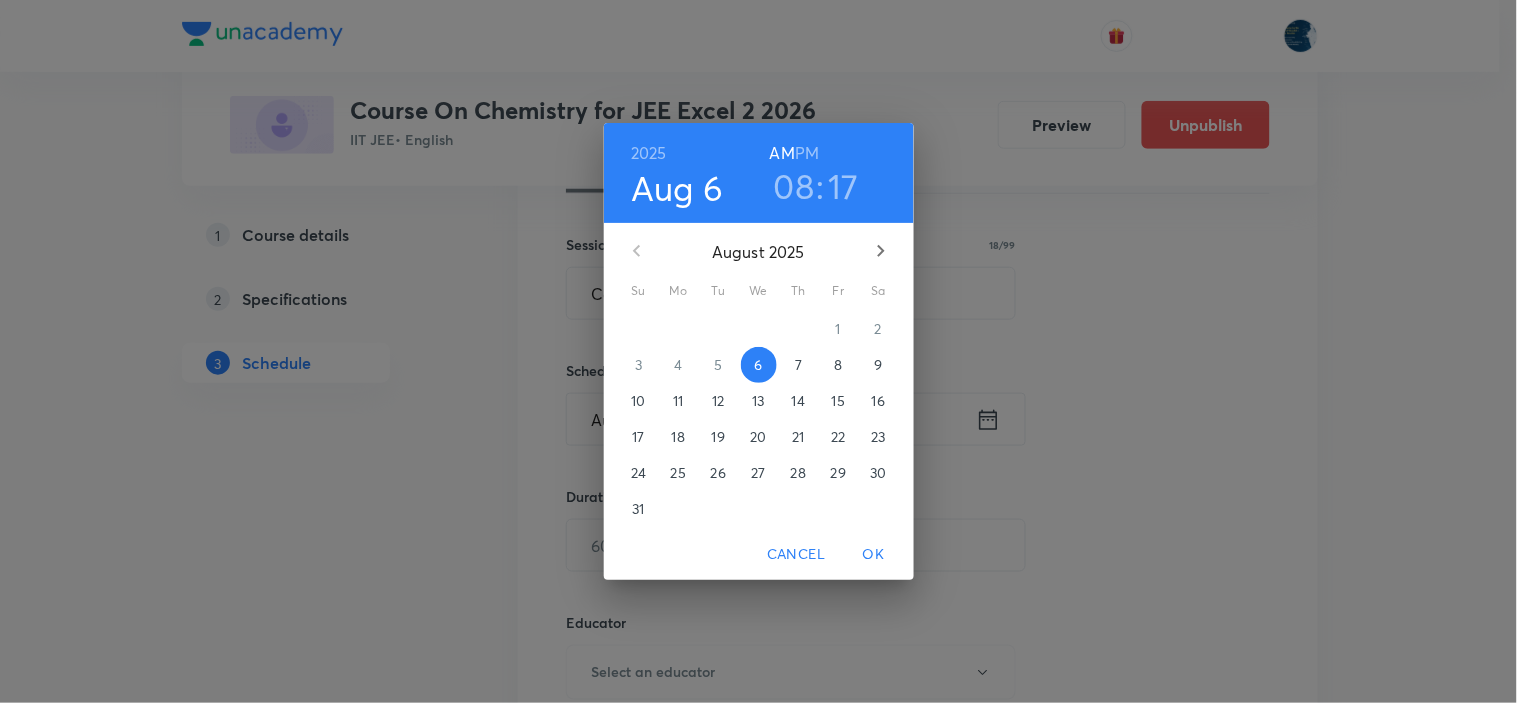 click on "17" at bounding box center [844, 186] 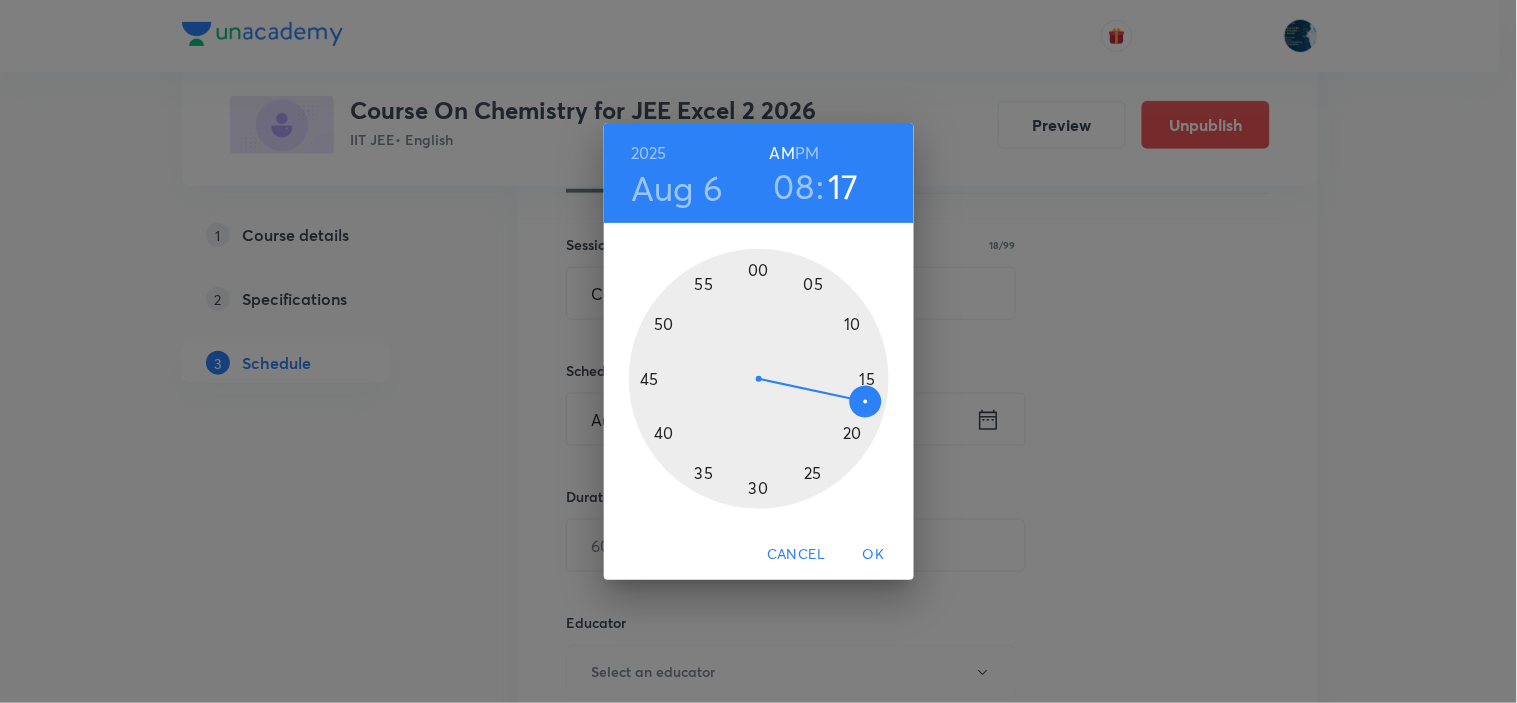 click at bounding box center [759, 379] 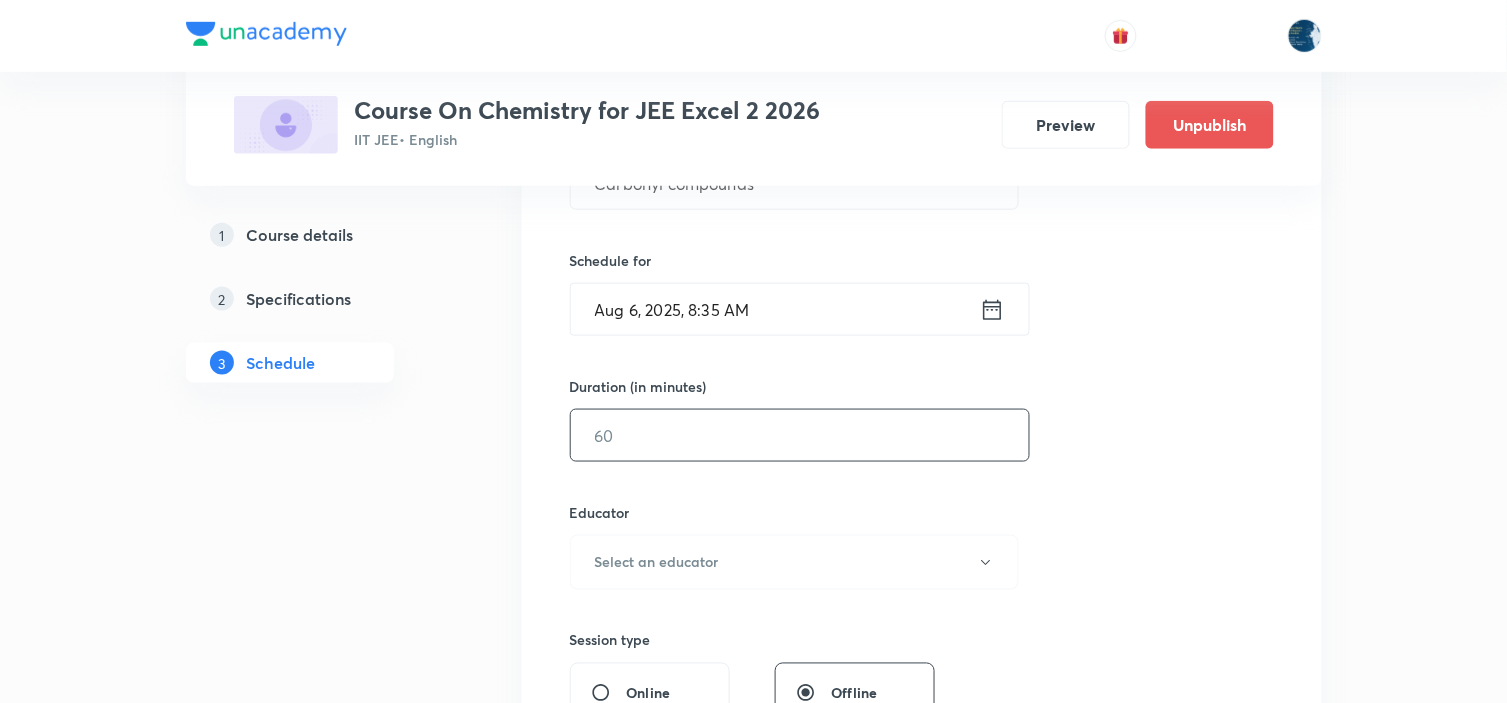 scroll, scrollTop: 444, scrollLeft: 0, axis: vertical 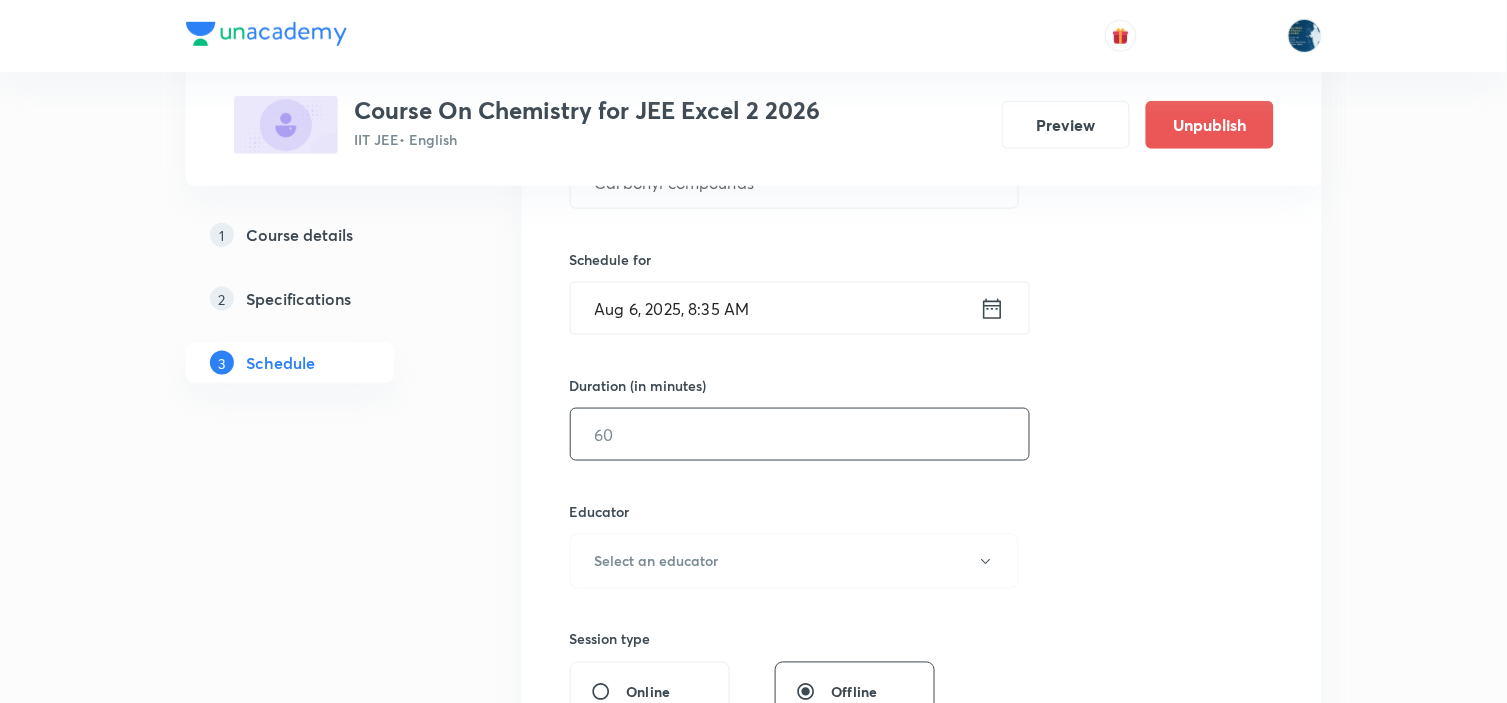 click at bounding box center [800, 434] 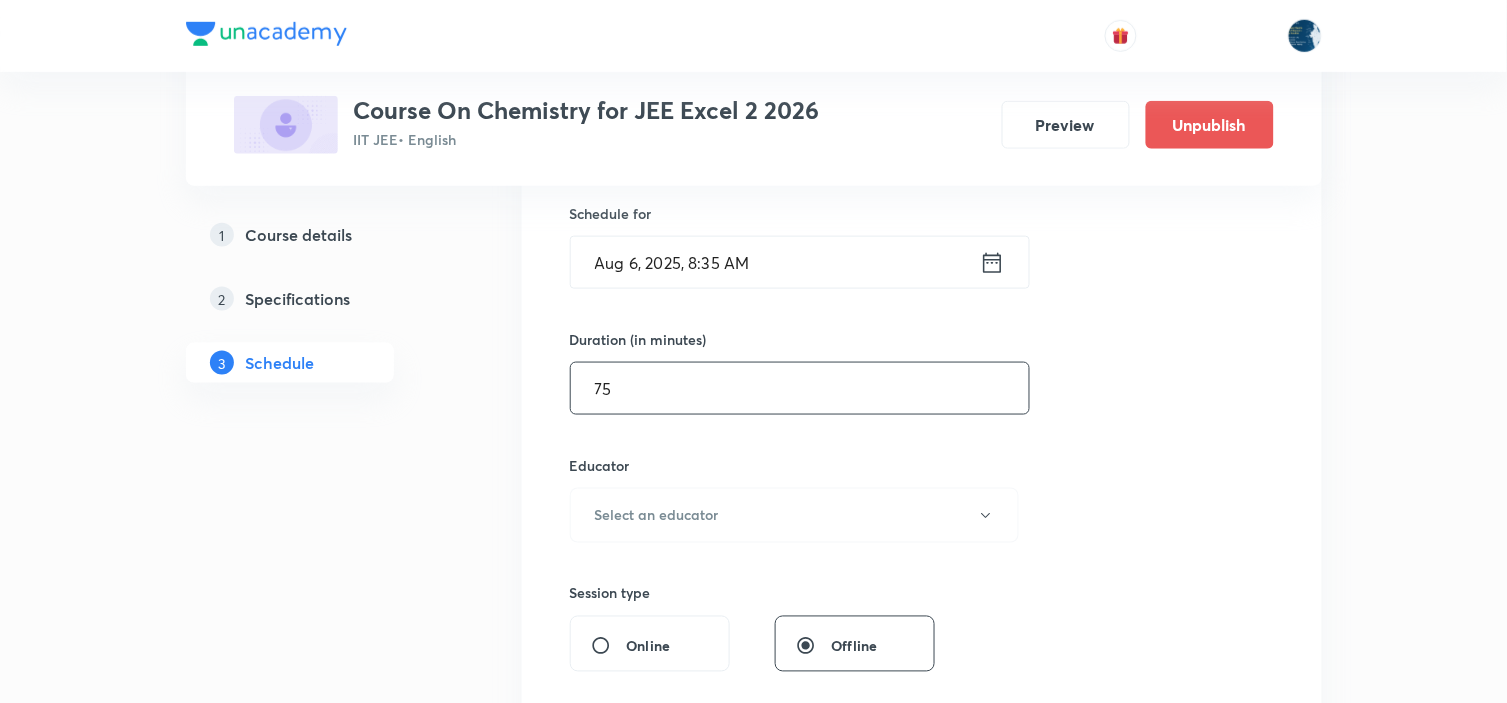 scroll, scrollTop: 555, scrollLeft: 0, axis: vertical 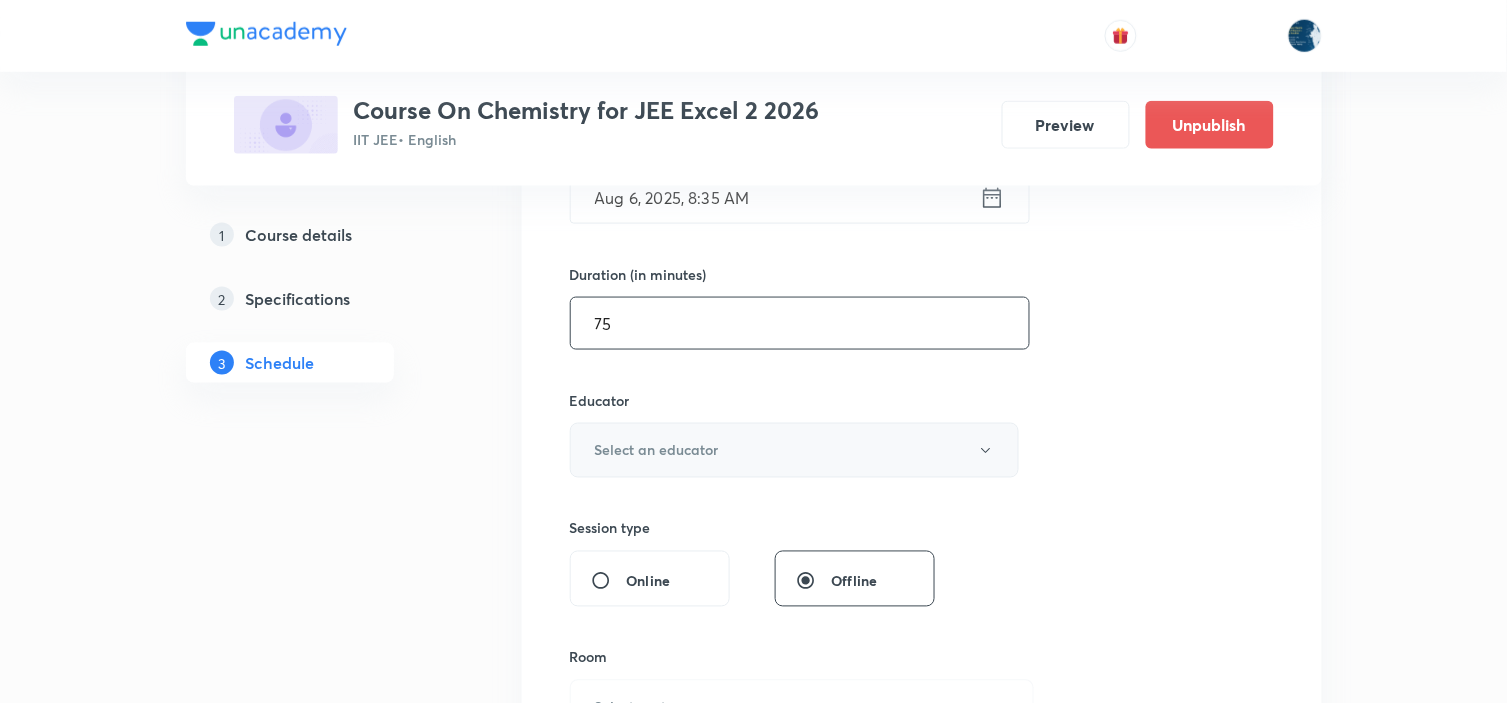 type on "75" 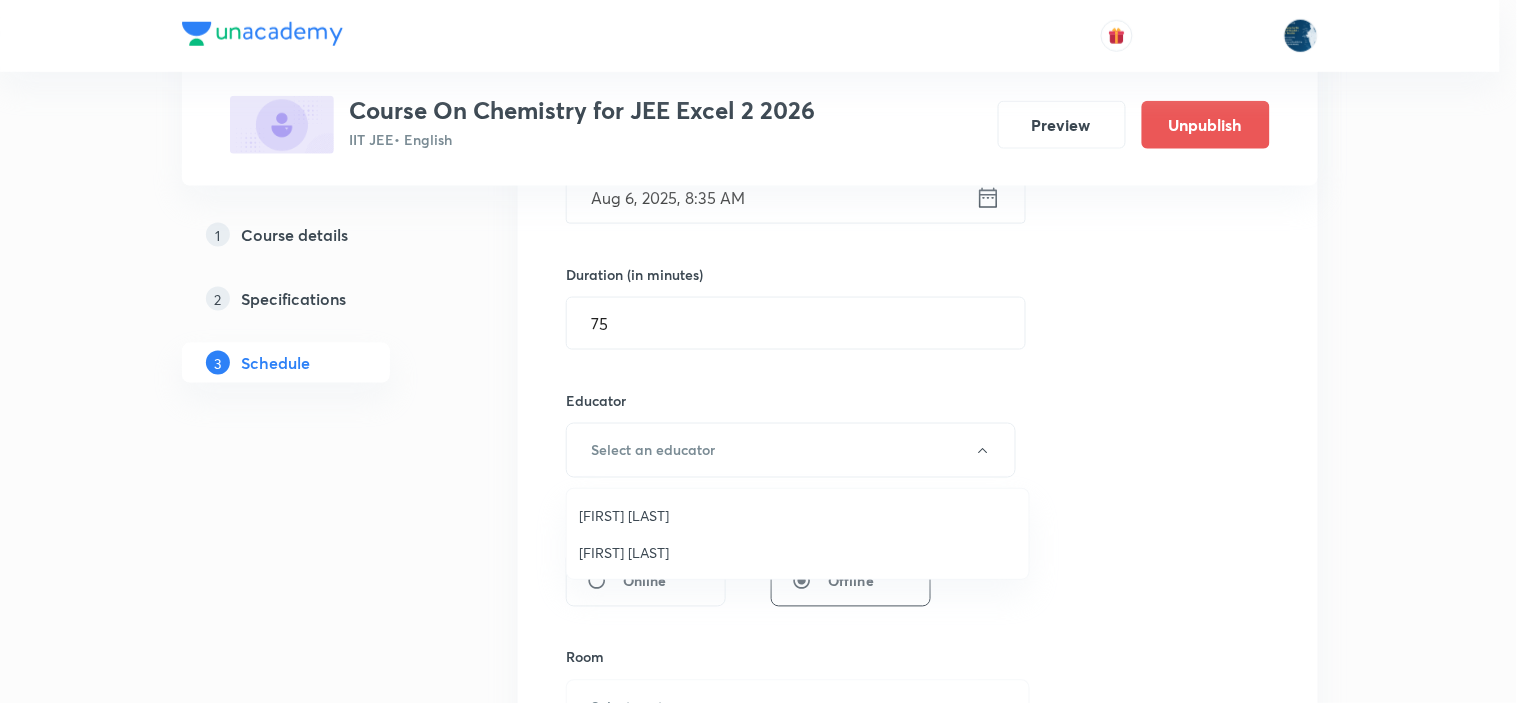 click on "Parimi Venkata Ramana Dinesh Kumar" at bounding box center [798, 515] 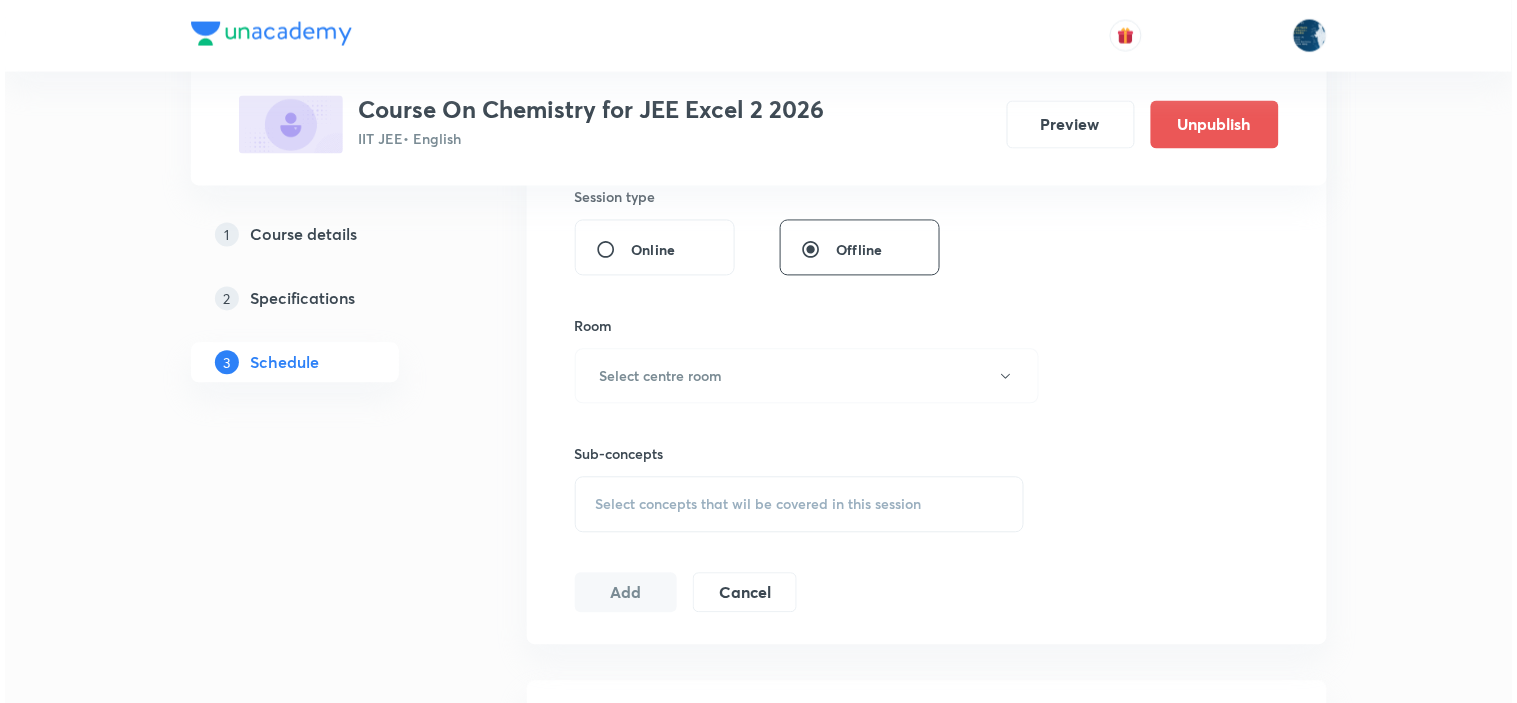 scroll, scrollTop: 888, scrollLeft: 0, axis: vertical 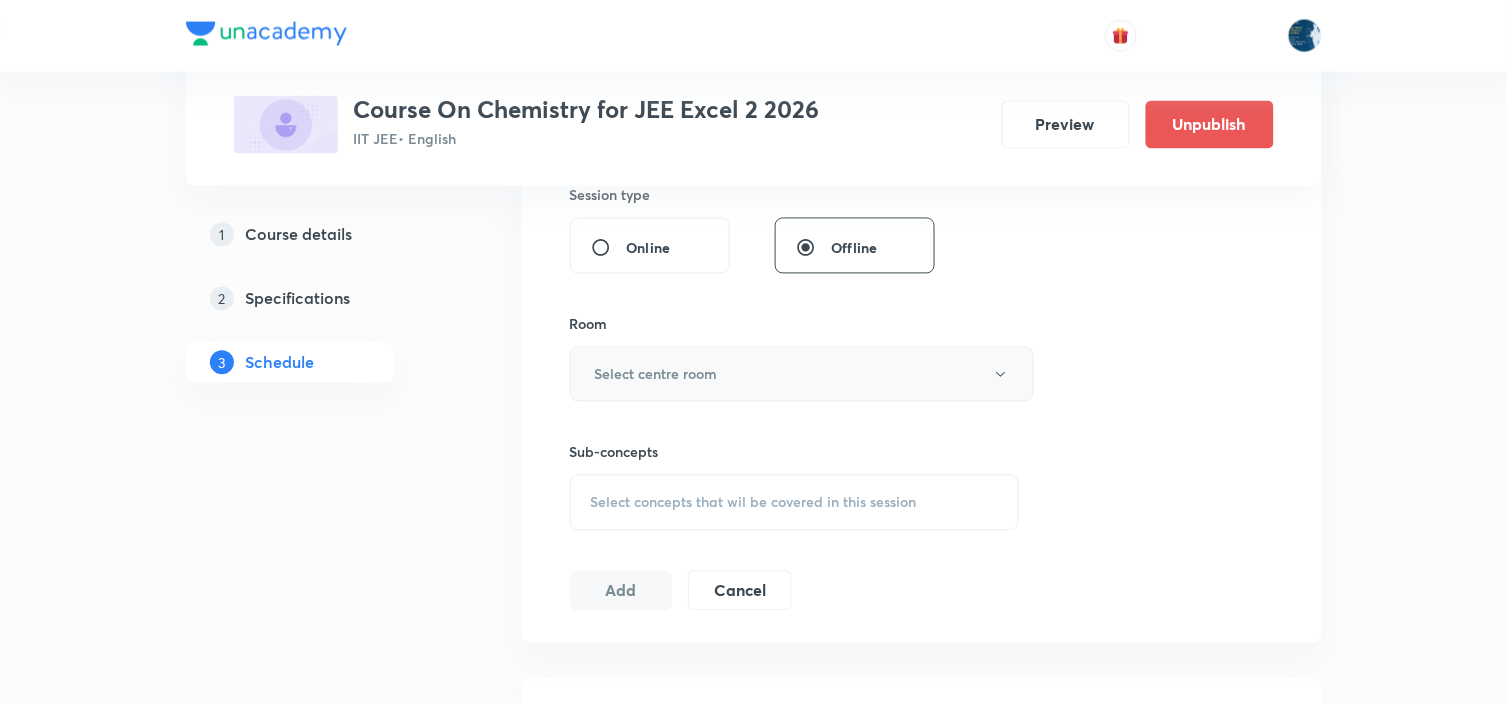 click on "Select centre room" at bounding box center [802, 374] 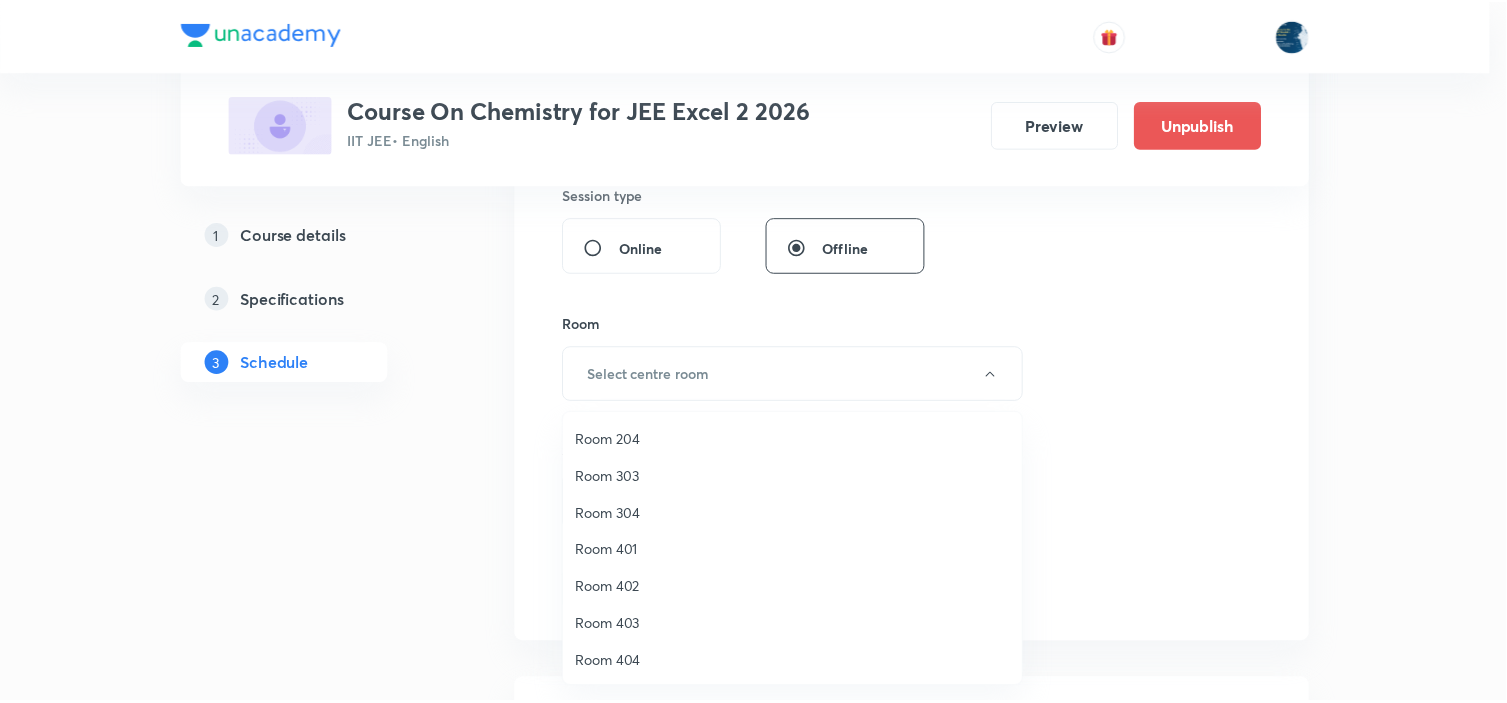 scroll, scrollTop: 371, scrollLeft: 0, axis: vertical 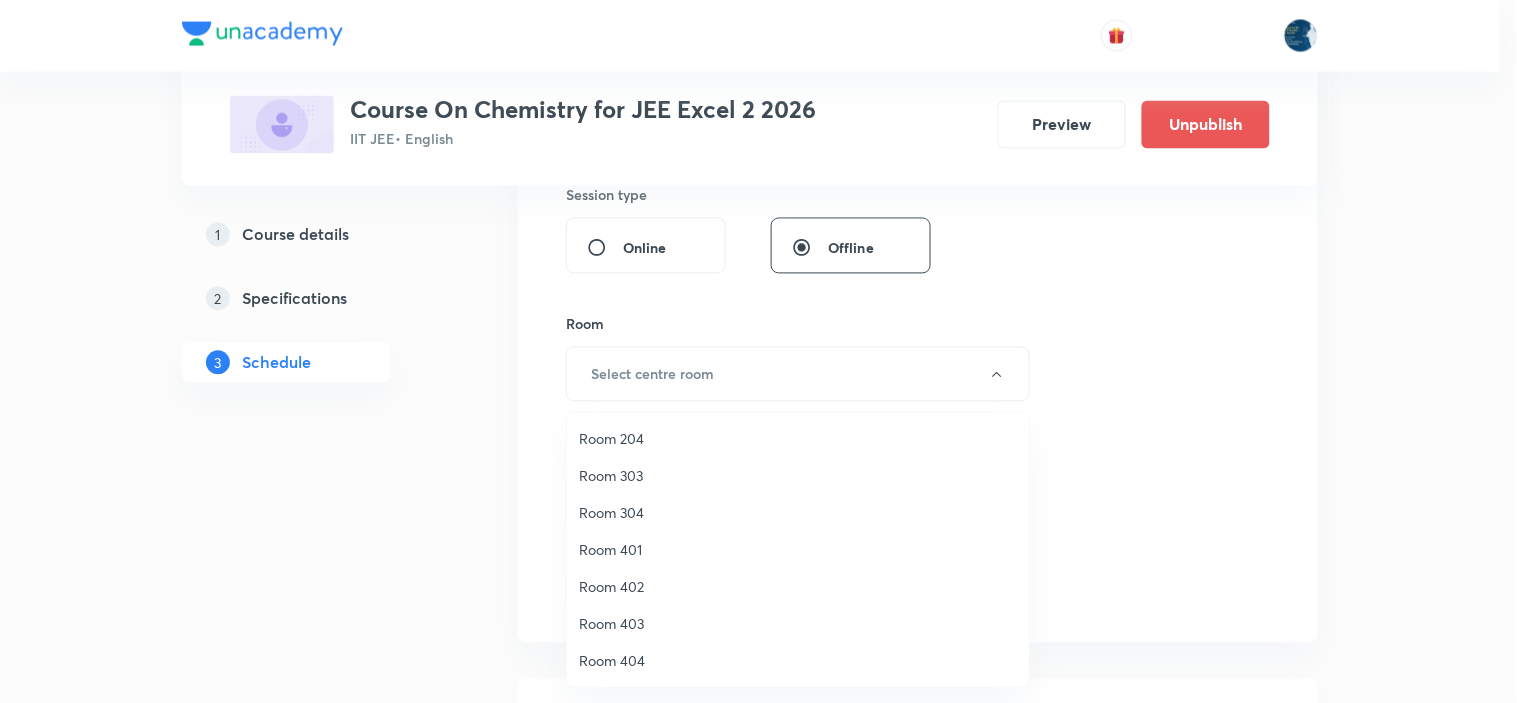 click on "Room 403" at bounding box center (798, 623) 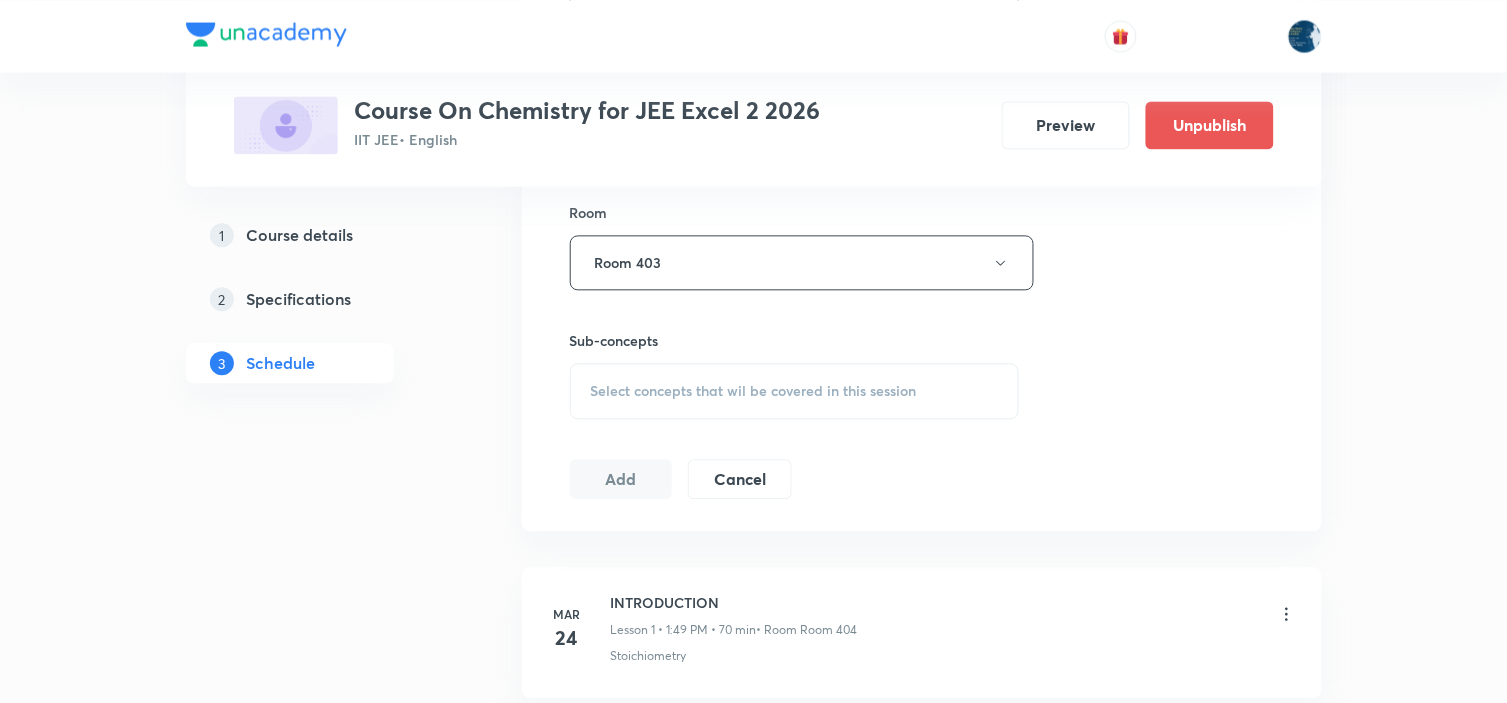 scroll, scrollTop: 1111, scrollLeft: 0, axis: vertical 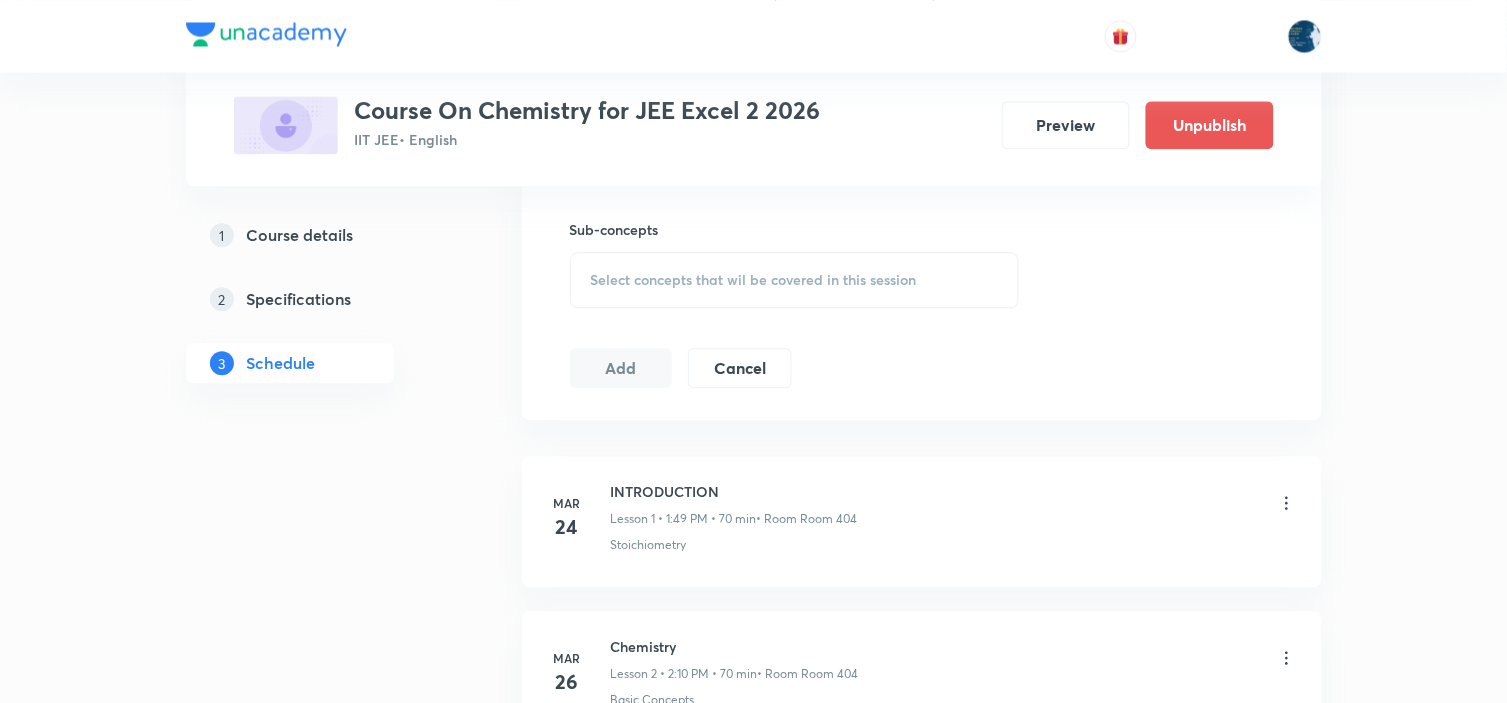 click on "Select concepts that wil be covered in this session" at bounding box center [795, 280] 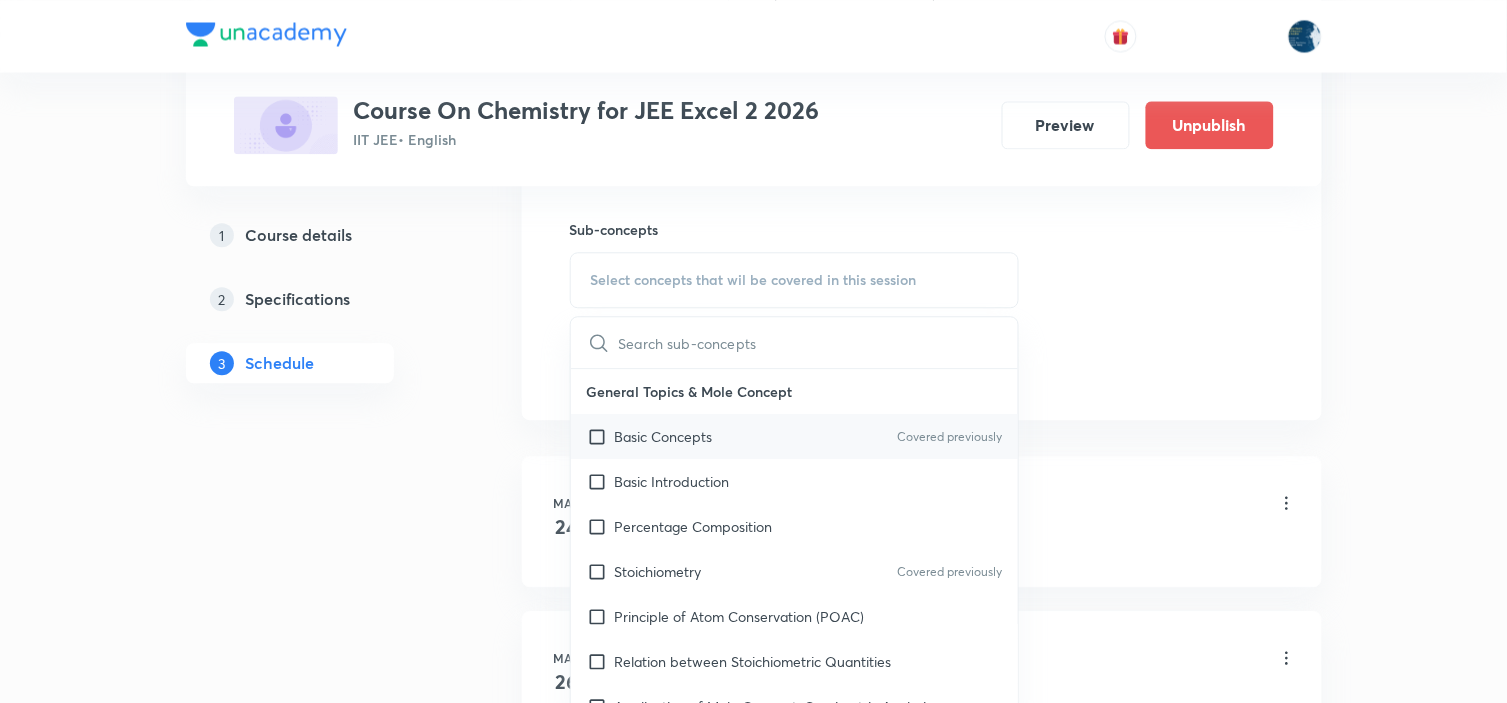 click on "Covered previously" at bounding box center (949, 437) 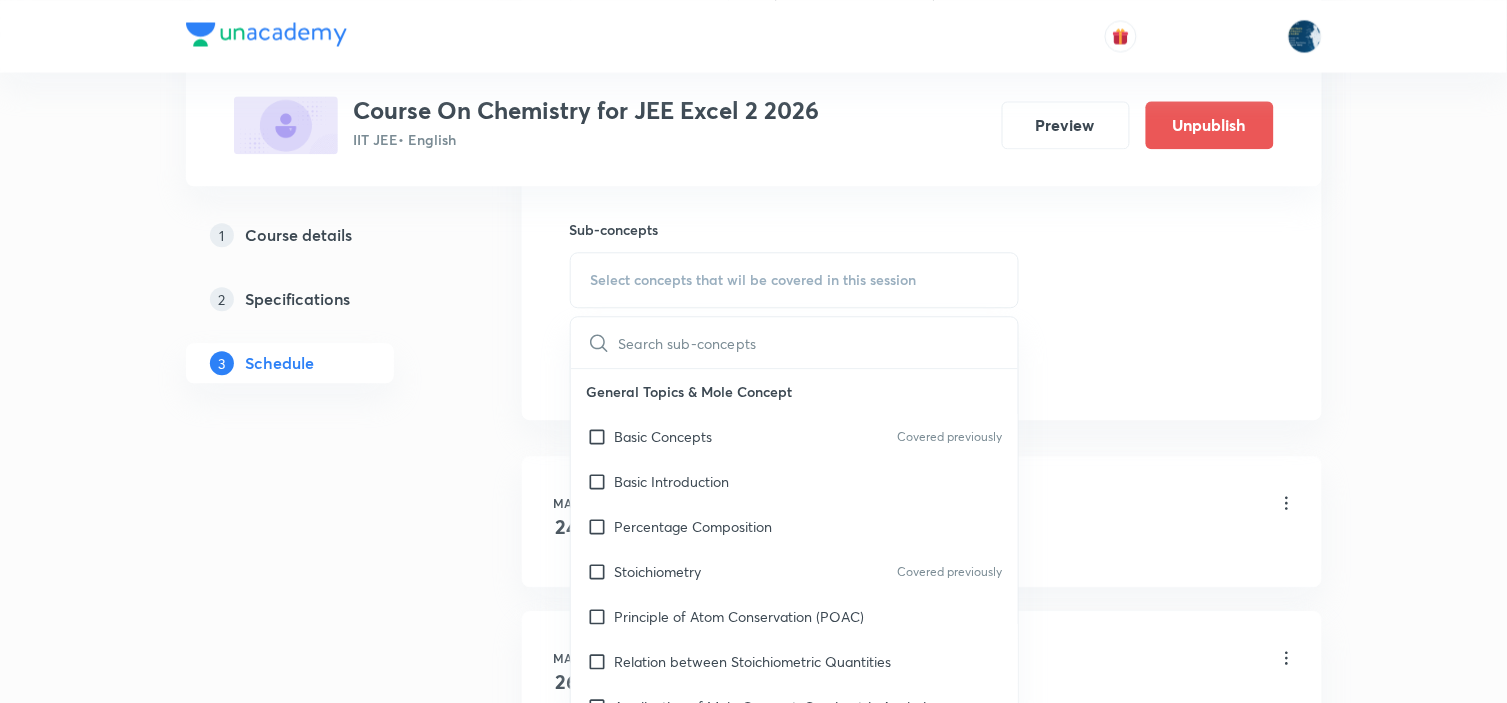 checkbox on "true" 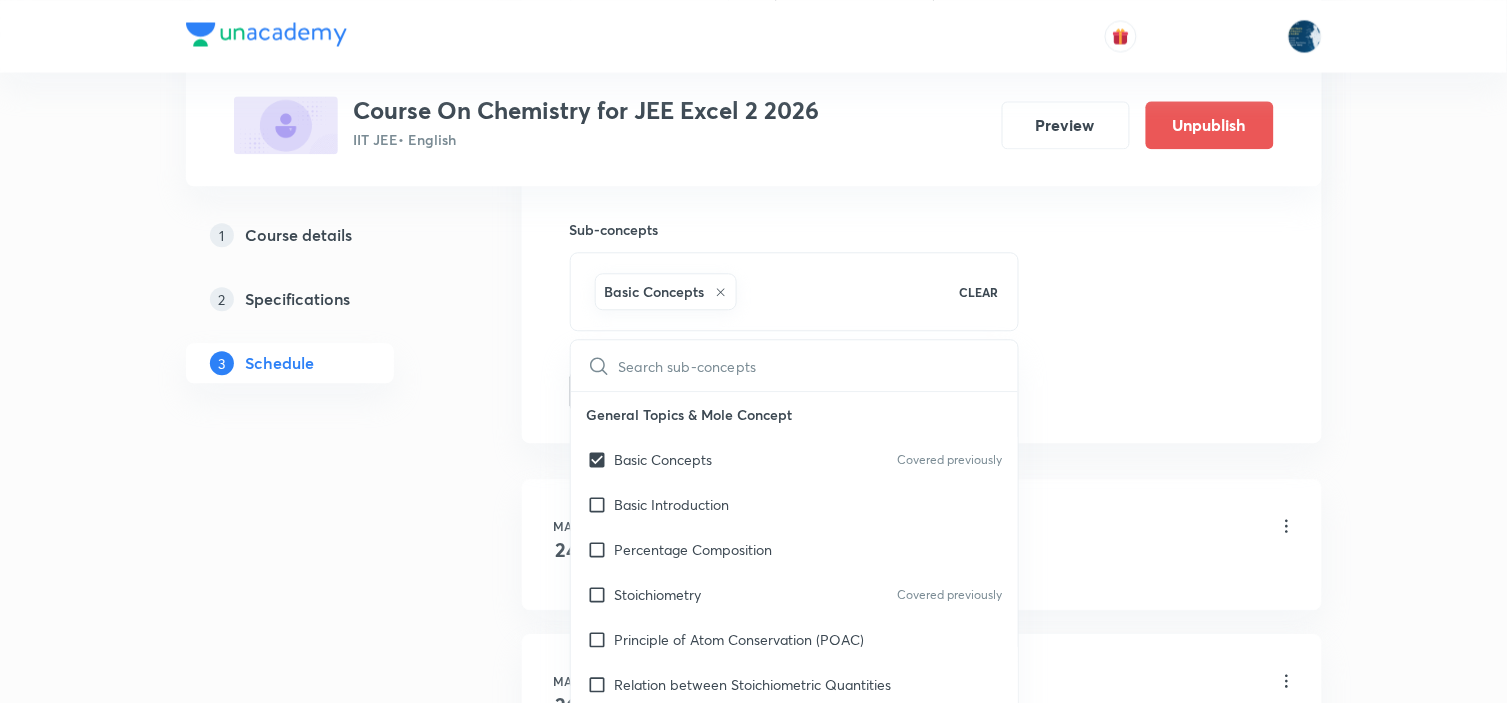 click on "Session  79 Live class Session title 18/99 Carbonyl compounds ​ Schedule for Aug 6, 2025, 8:35 AM ​ Duration (in minutes) 75 ​ Educator Parimi Venkata Ramana Dinesh Kumar   Session type Online Offline Room Room 403 Sub-concepts Basic Concepts CLEAR ​ General Topics & Mole Concept Basic Concepts Covered previously Basic Introduction Percentage Composition Stoichiometry Covered previously Principle of Atom Conservation (POAC) Relation between Stoichiometric Quantities Application of Mole Concept: Gravimetric Analysis Different Laws Formula and Composition Concentration Terms Some basic concepts of Chemistry Atomic Structure Discovery Of Electron Some Prerequisites of Physics Discovery Of Protons And Neutrons Atomic Models and Theories  Representation Of Atom With Electrons And Neutrons Nature of Waves Nature Of Electromagnetic Radiation Planck’S Quantum Theory Spectra-Continuous and Discontinuous Spectrum Bohr’s Model For Hydrogen Atom Photoelectric Effect Dual Nature Of Matter Magnetic Properties" at bounding box center (922, -134) 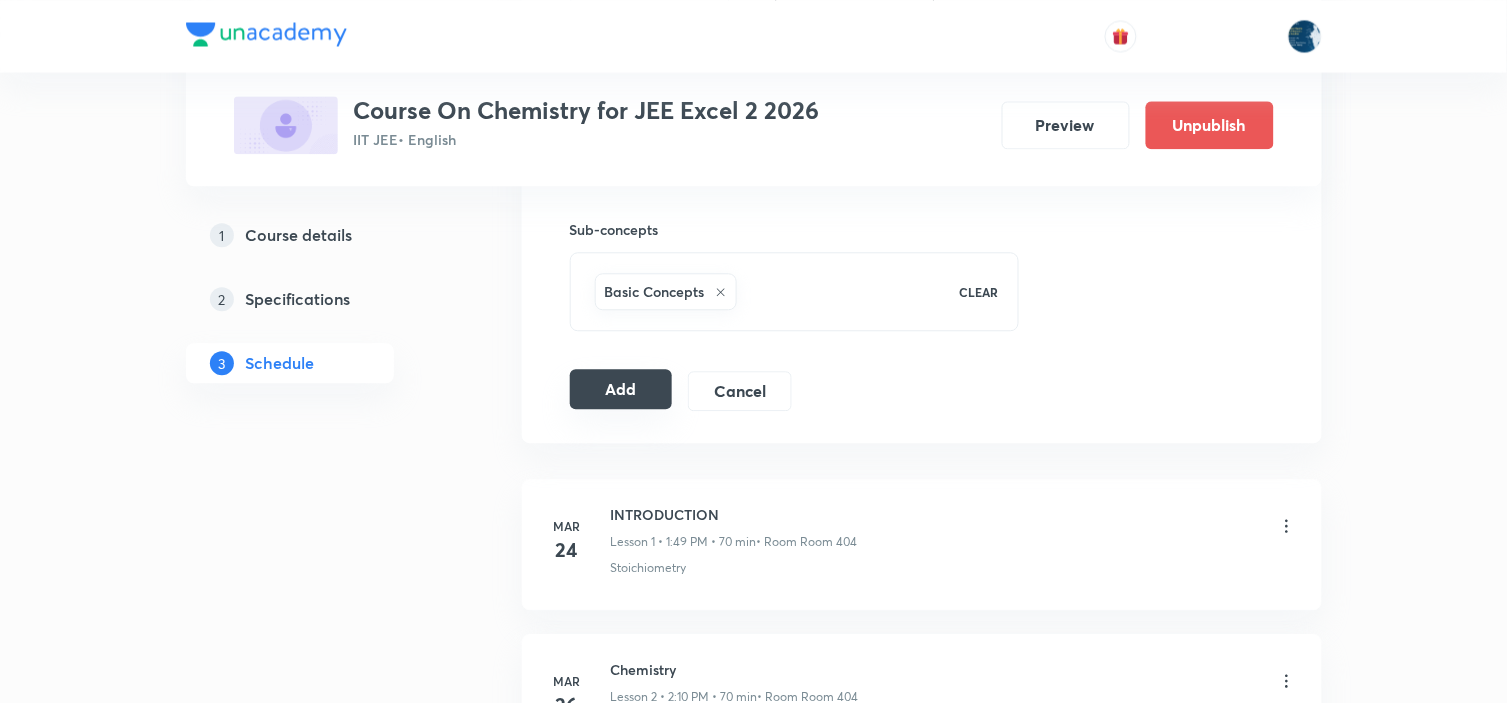 click on "Add" at bounding box center [621, 389] 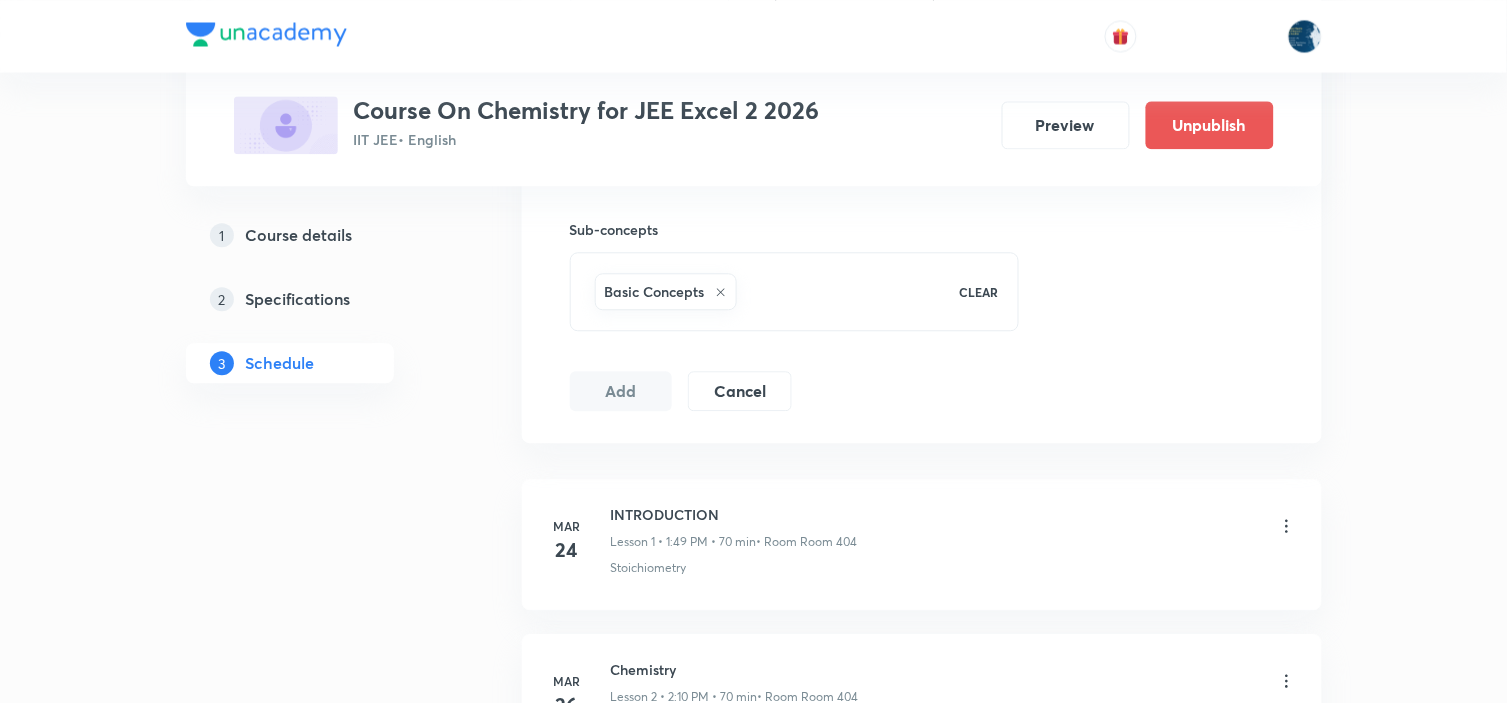 scroll, scrollTop: 13155, scrollLeft: 0, axis: vertical 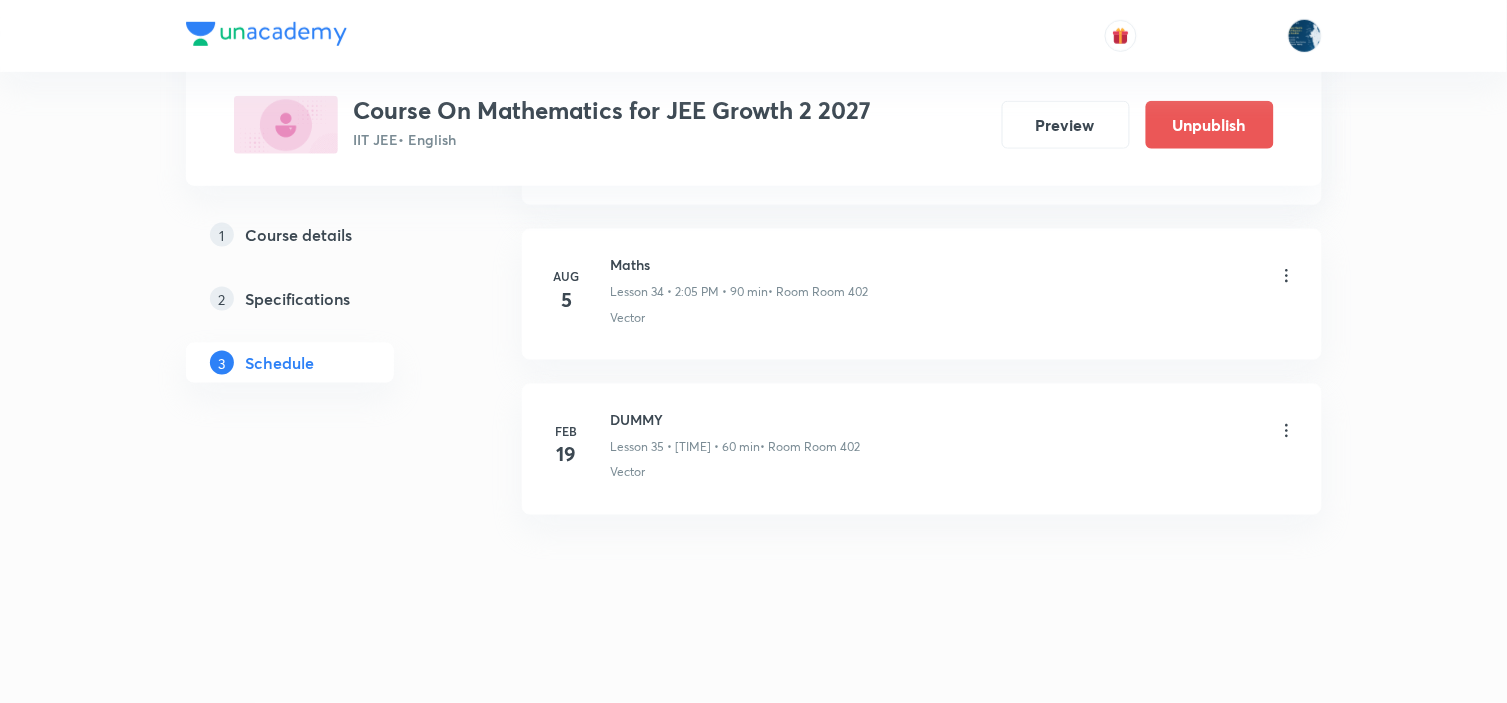 click on "Maths" at bounding box center (740, 264) 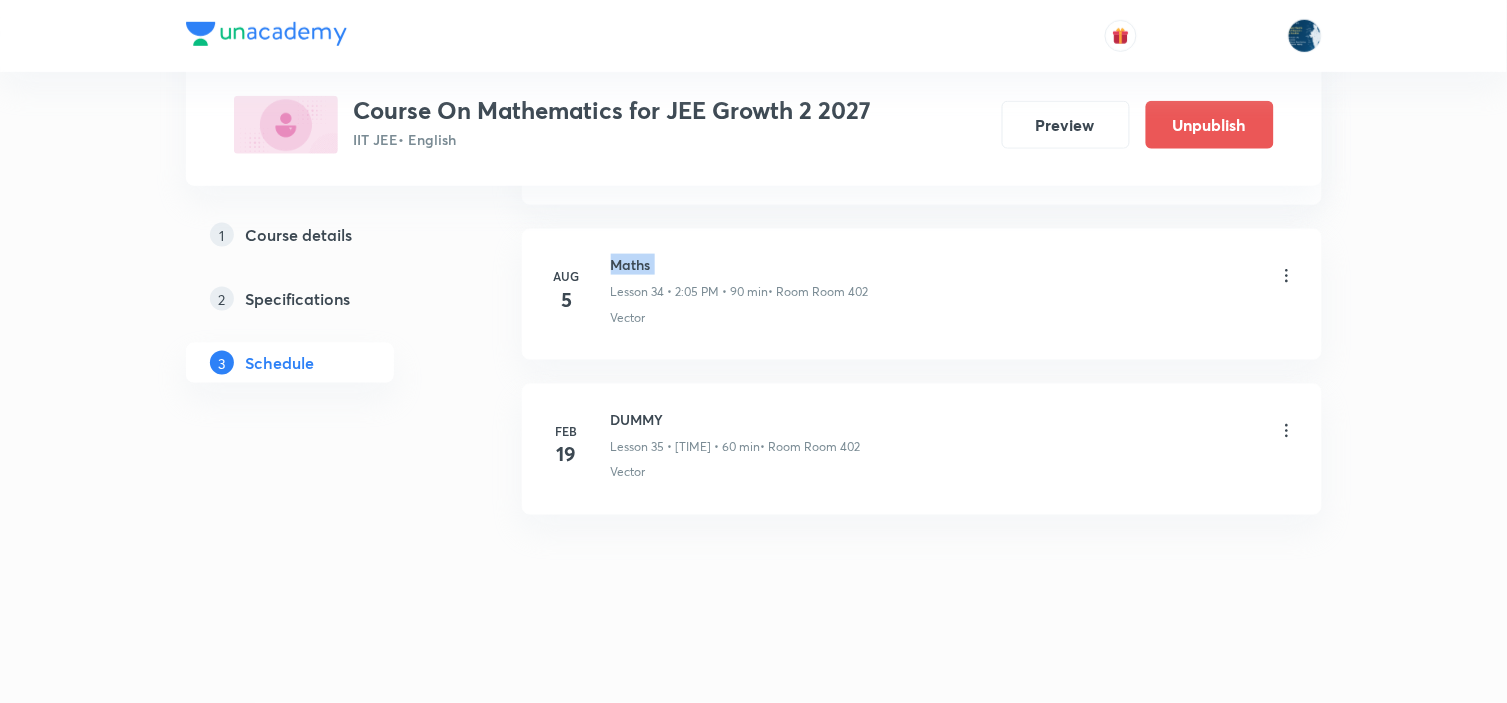 click on "Maths" at bounding box center [740, 264] 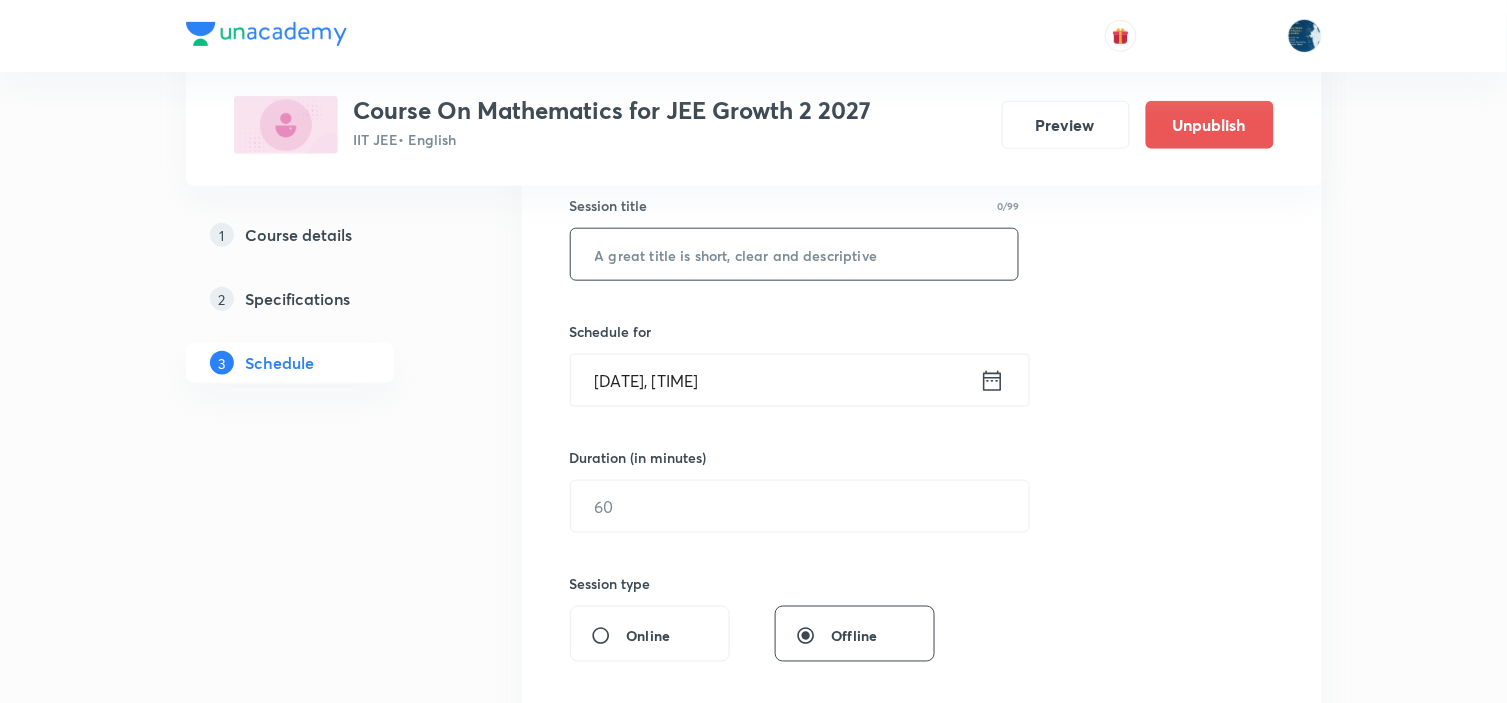 scroll, scrollTop: 333, scrollLeft: 0, axis: vertical 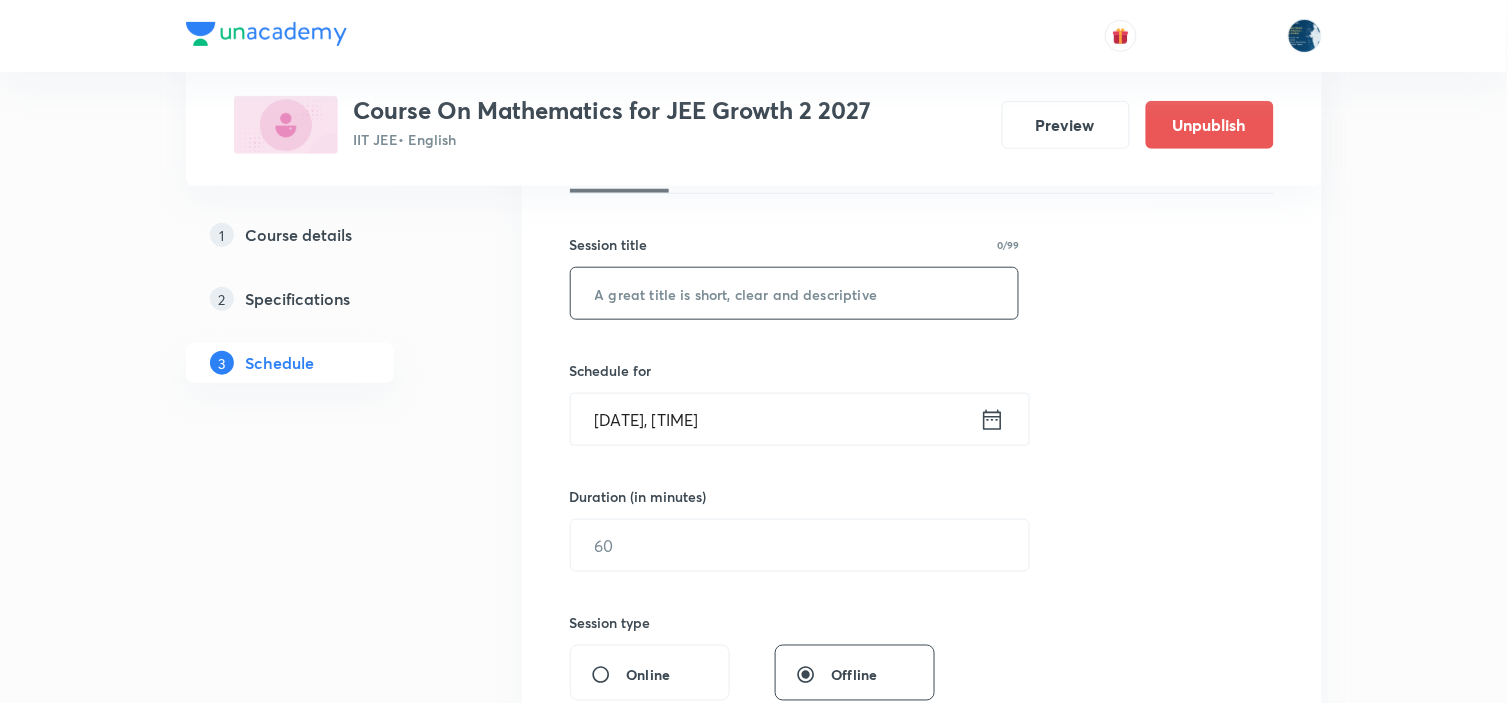 click at bounding box center (795, 293) 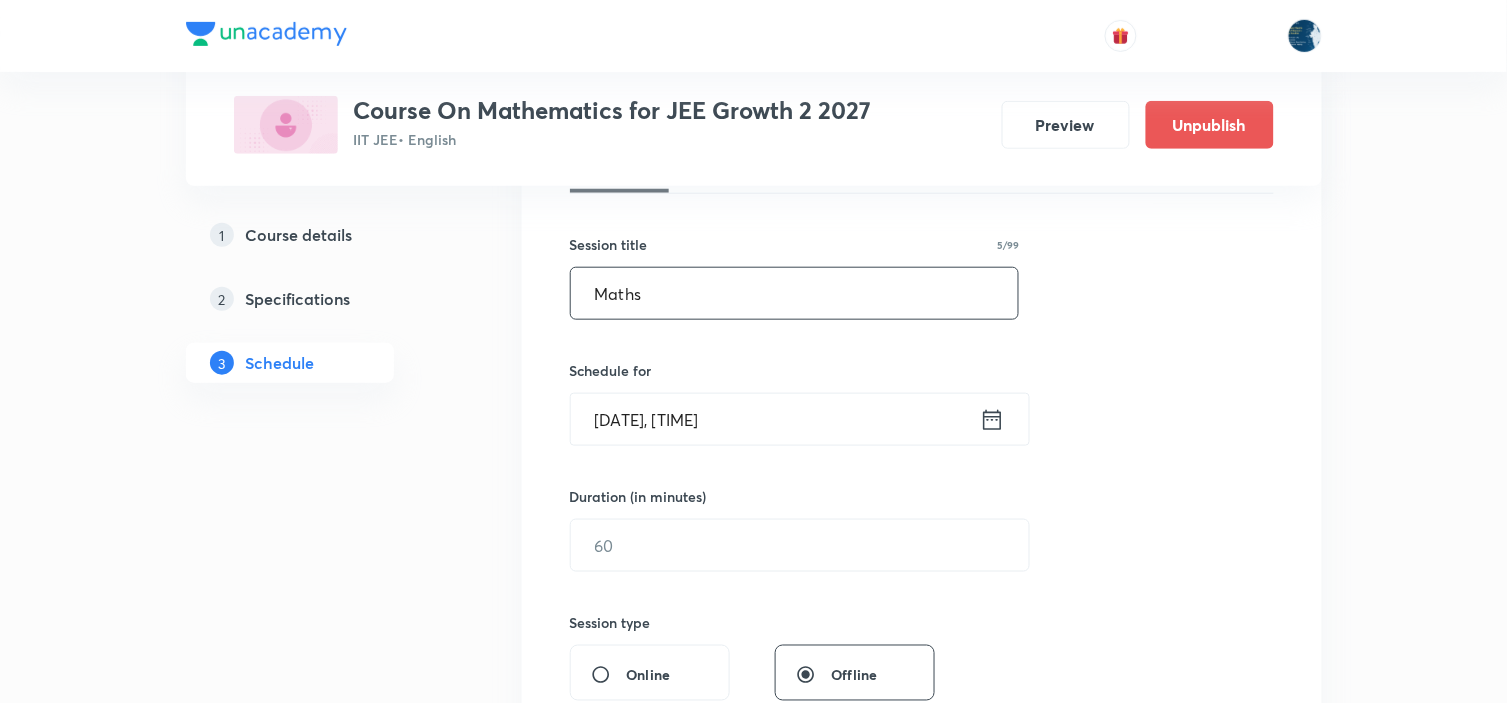 type on "Maths" 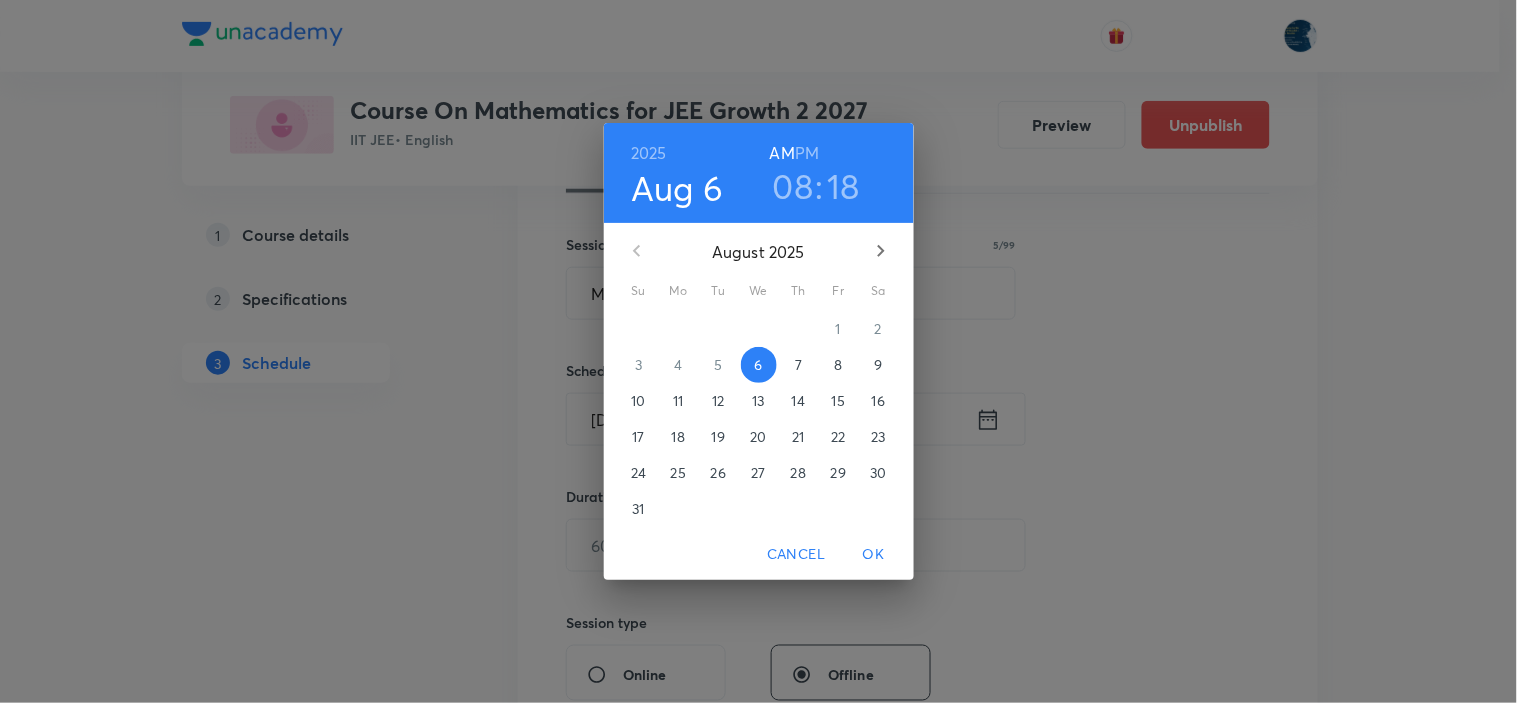 click on "18" at bounding box center (844, 186) 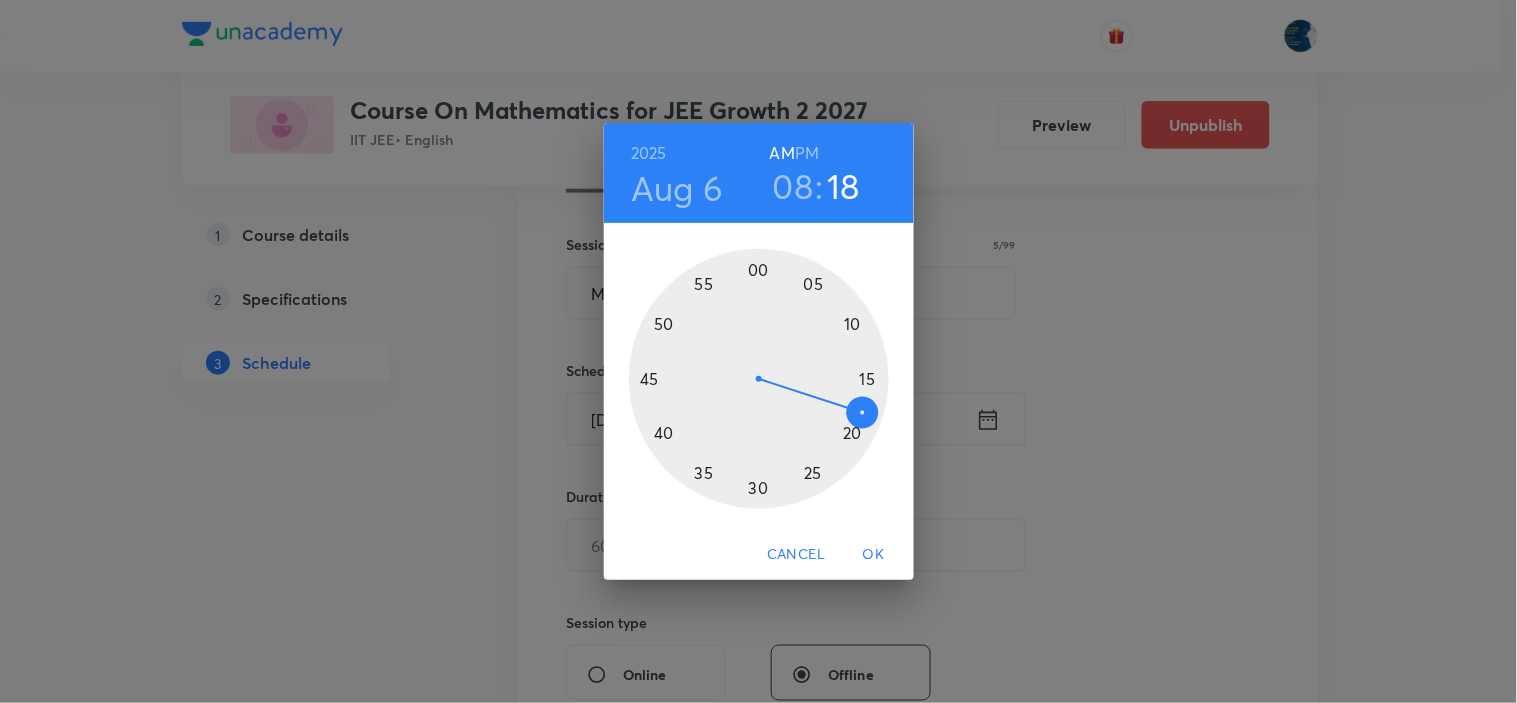 click at bounding box center (759, 379) 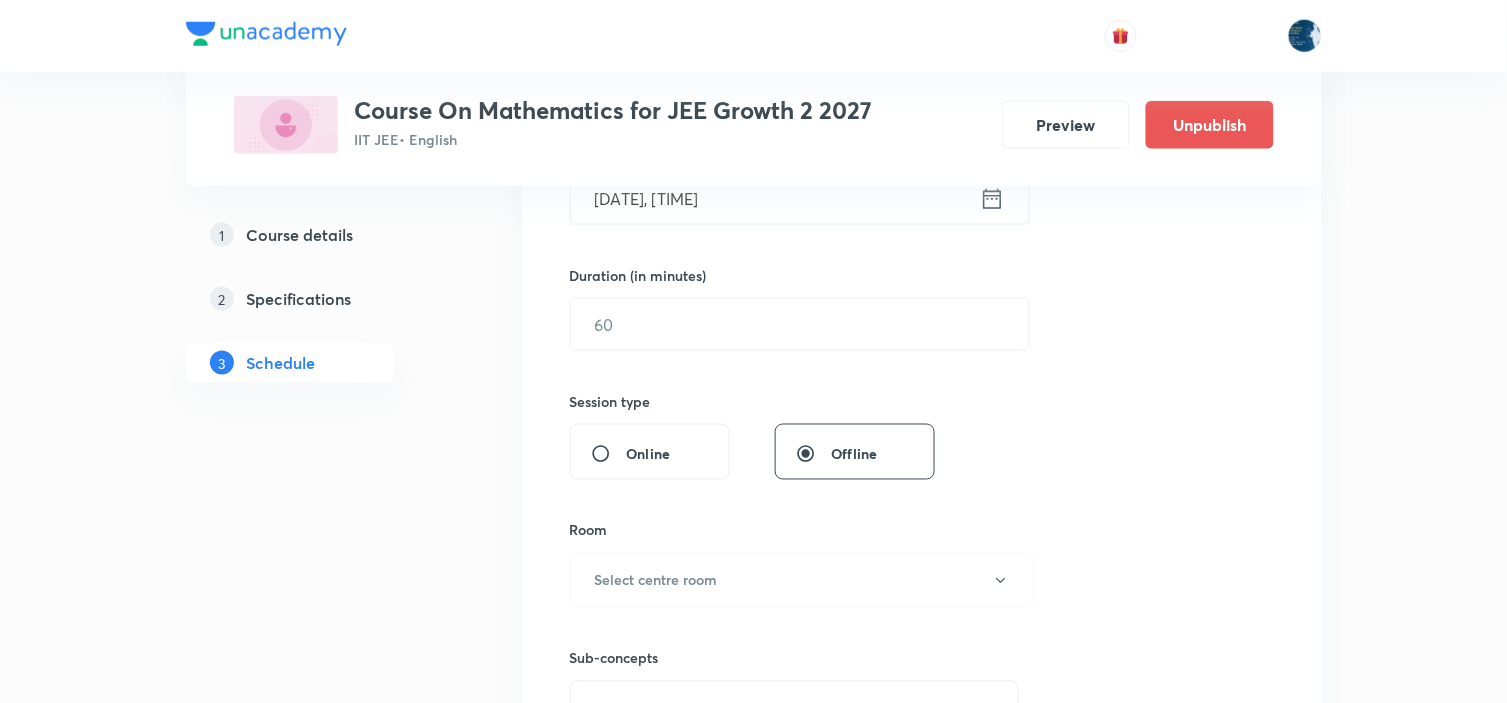 scroll, scrollTop: 555, scrollLeft: 0, axis: vertical 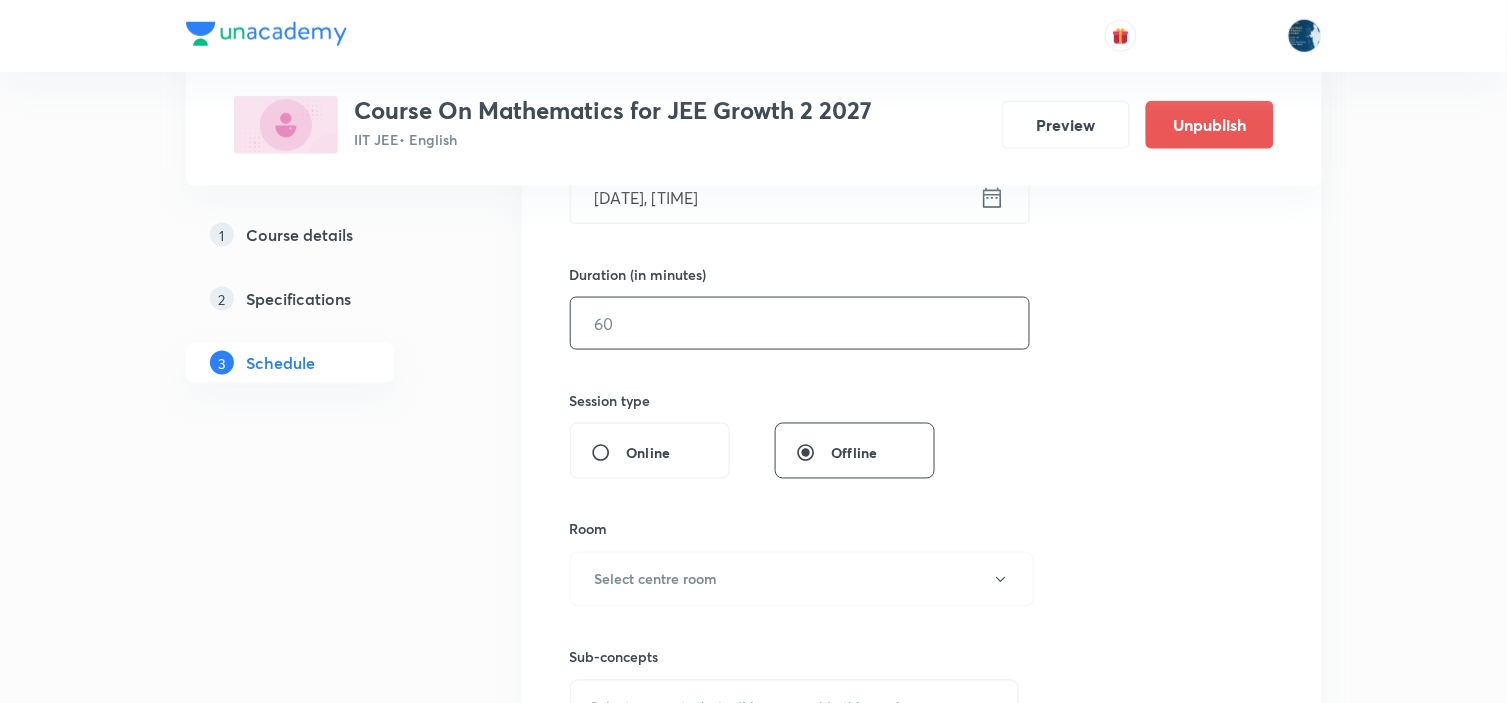 click at bounding box center (800, 323) 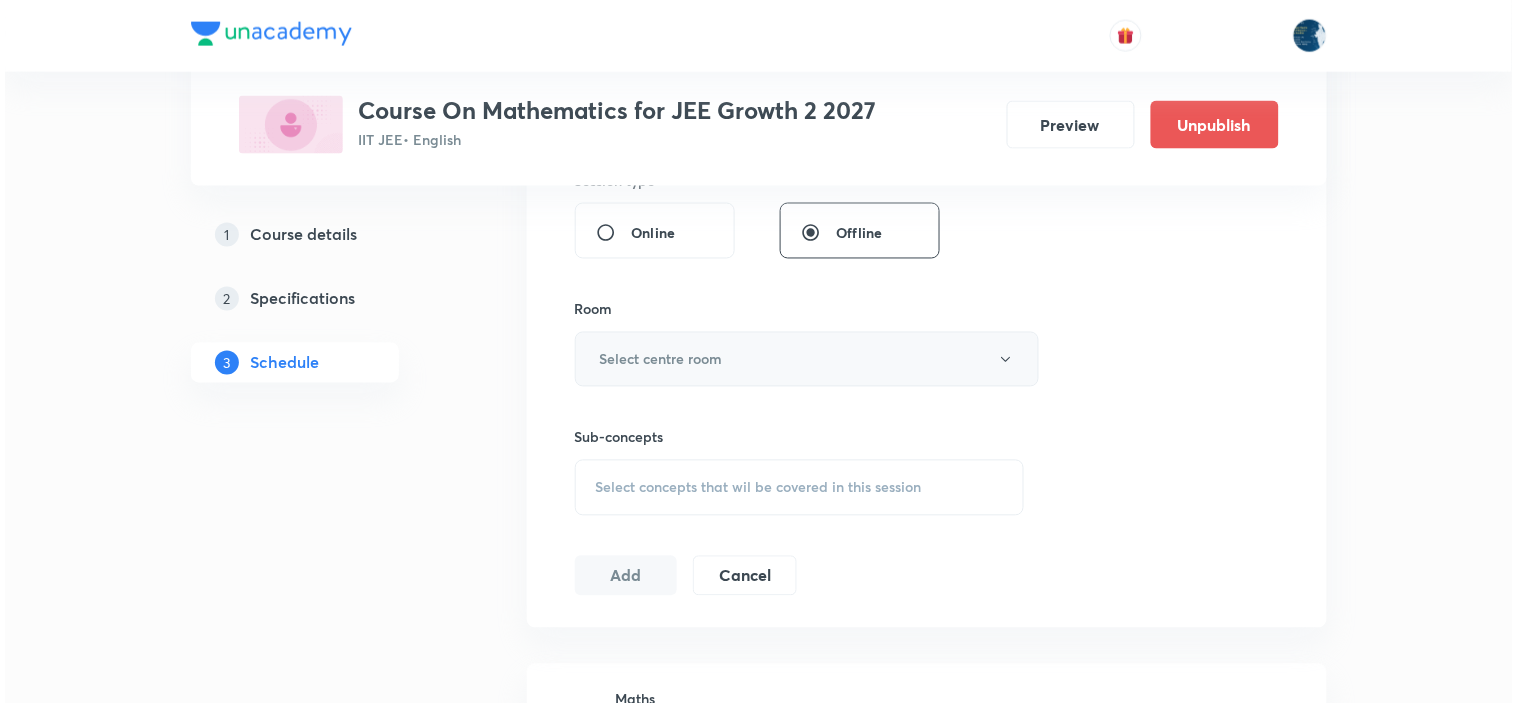 scroll, scrollTop: 777, scrollLeft: 0, axis: vertical 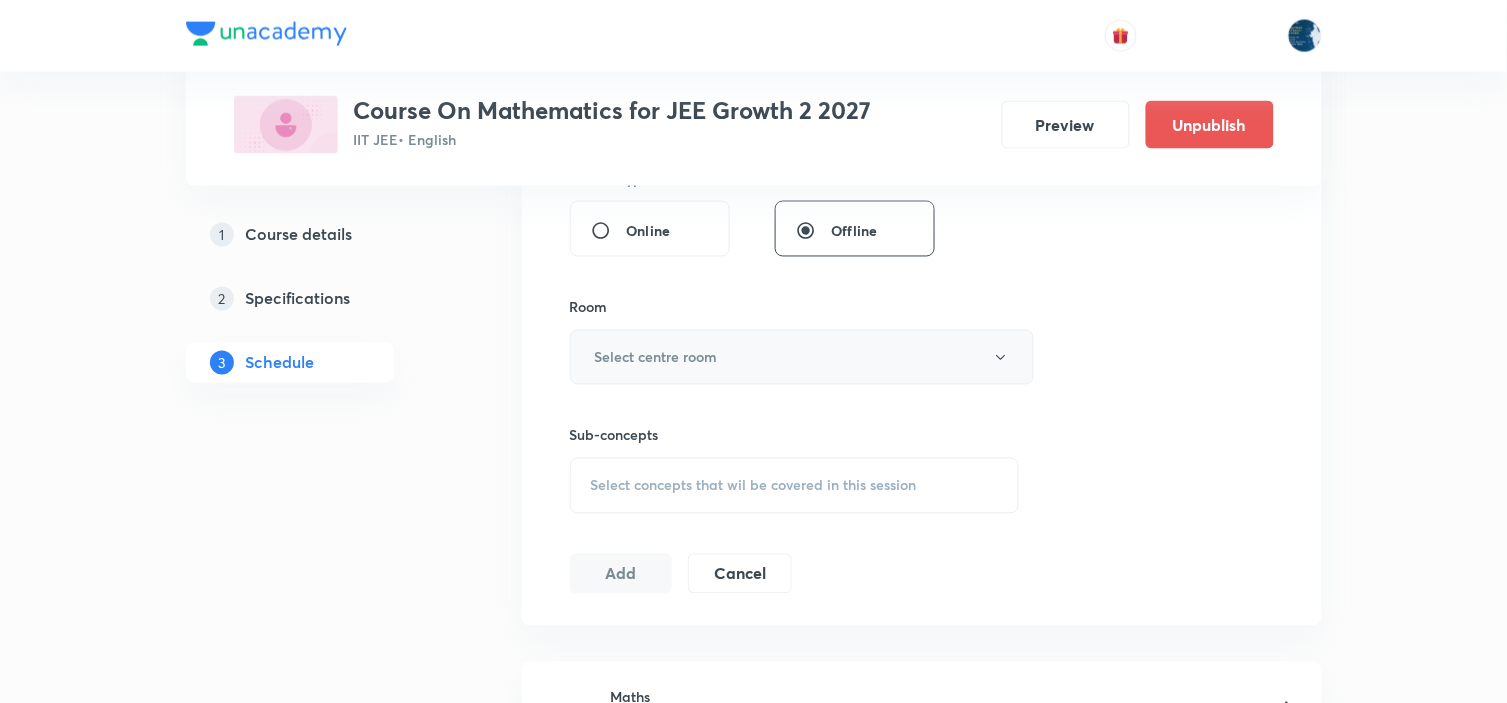 type on "110" 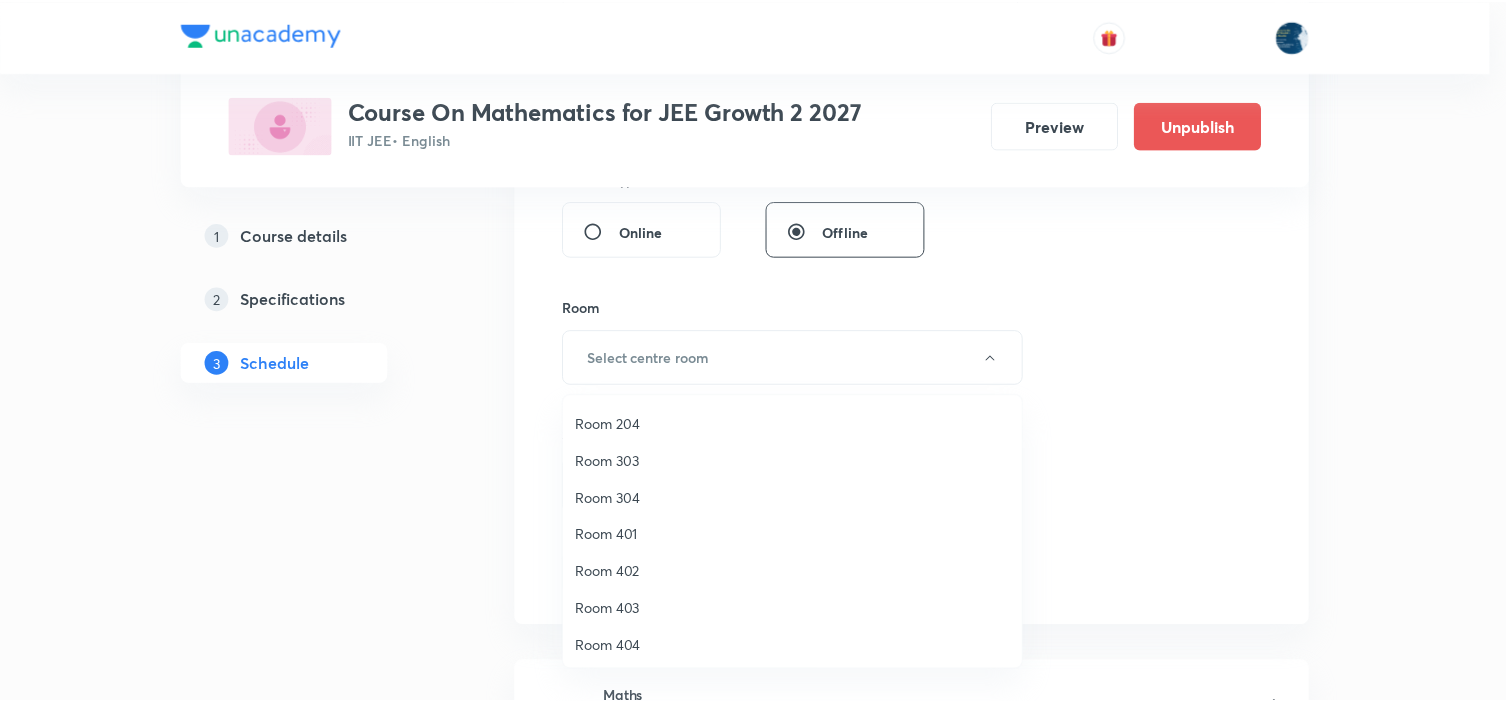 scroll, scrollTop: 371, scrollLeft: 0, axis: vertical 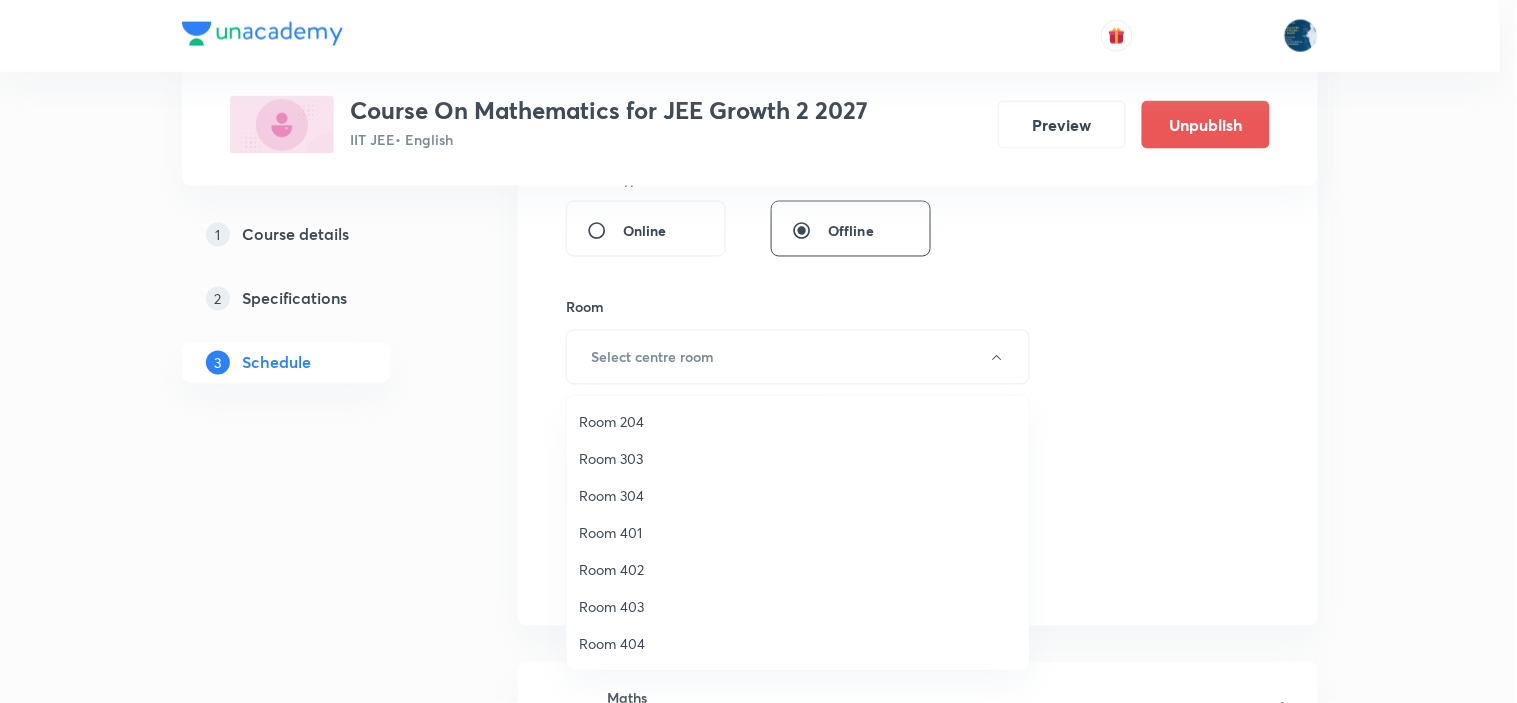 click on "Room 402" at bounding box center (798, 569) 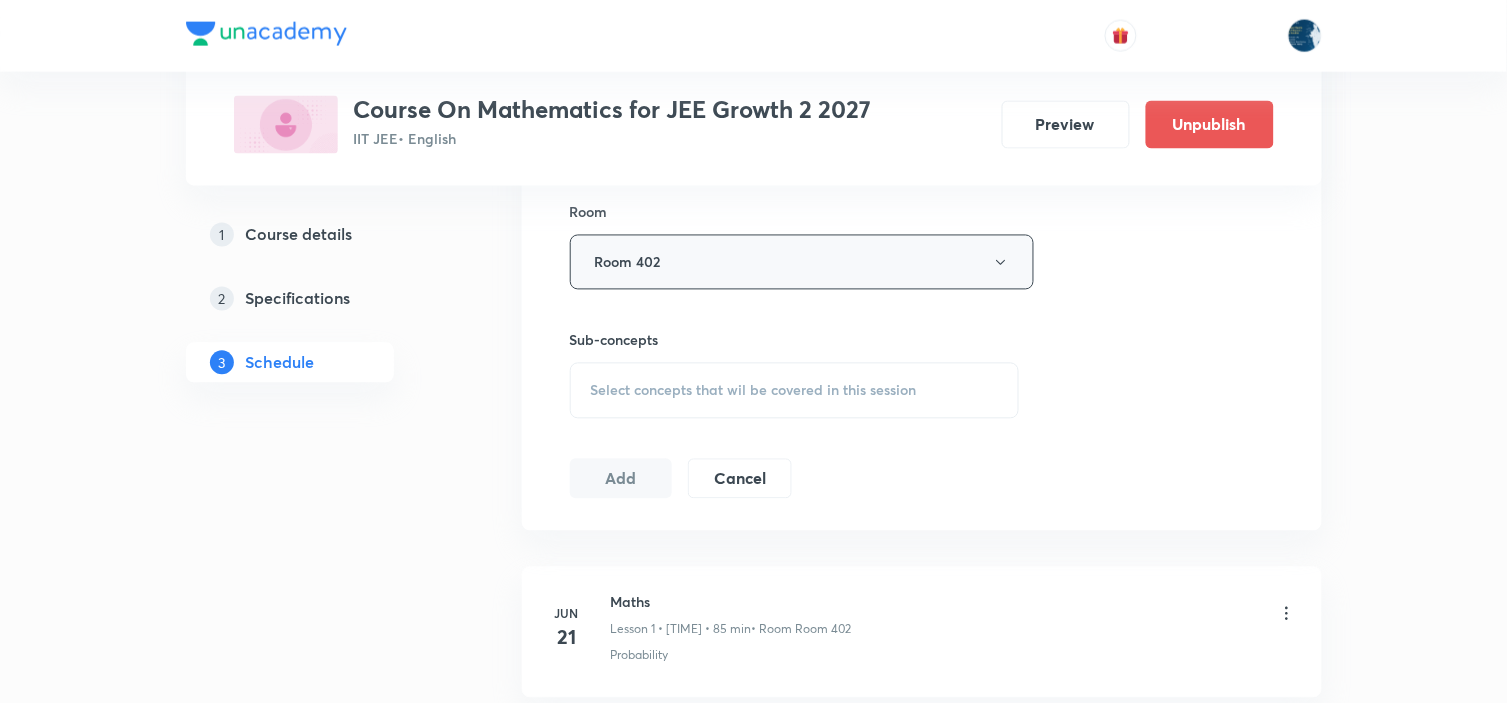 scroll, scrollTop: 777, scrollLeft: 0, axis: vertical 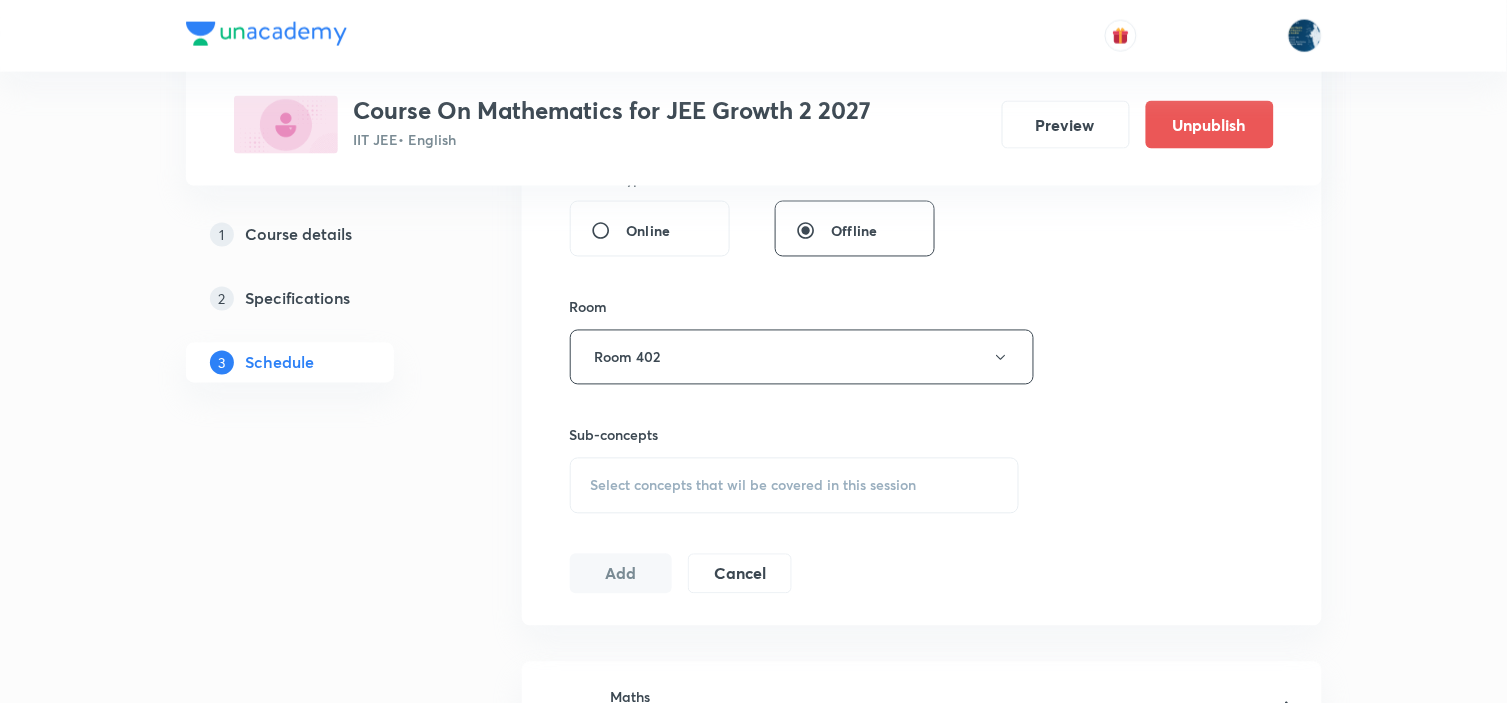 click on "Select concepts that wil be covered in this session" at bounding box center [795, 486] 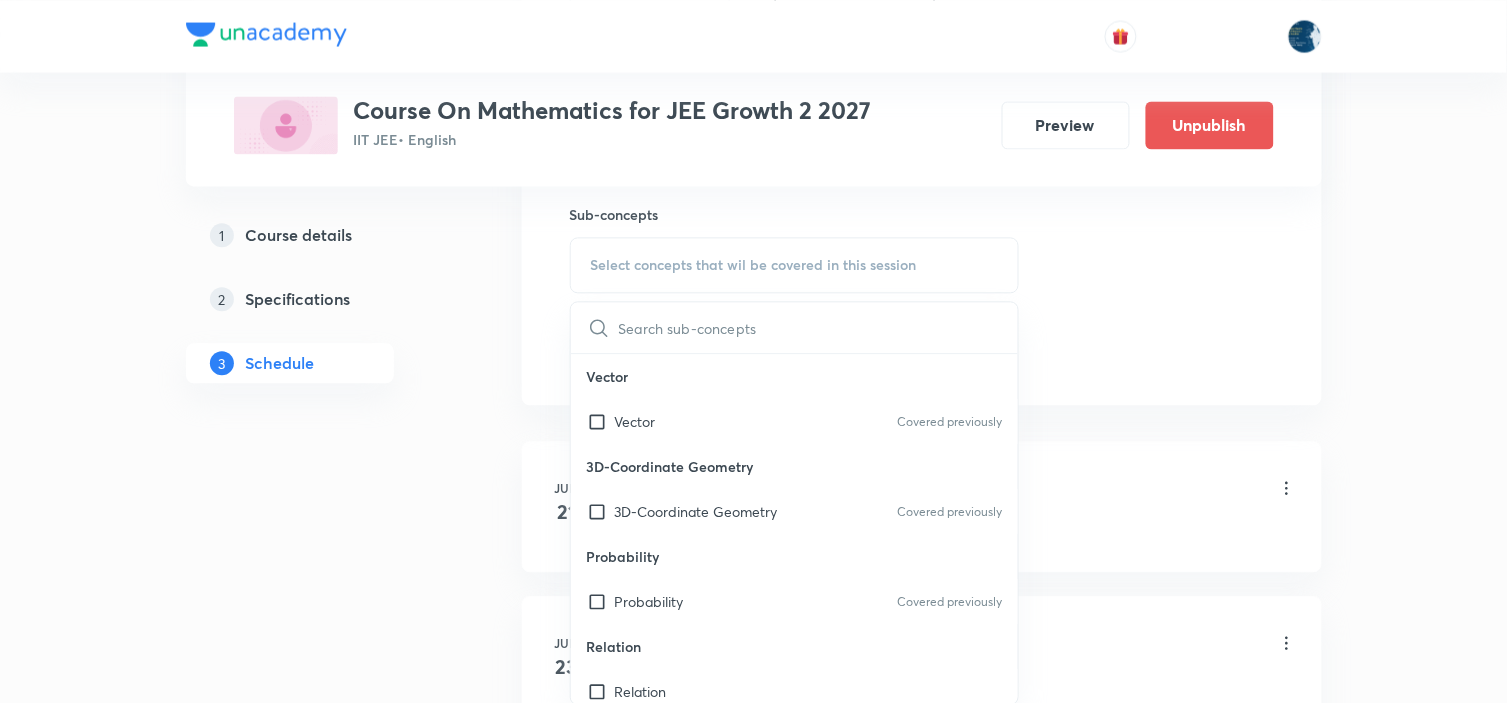 scroll, scrollTop: 1000, scrollLeft: 0, axis: vertical 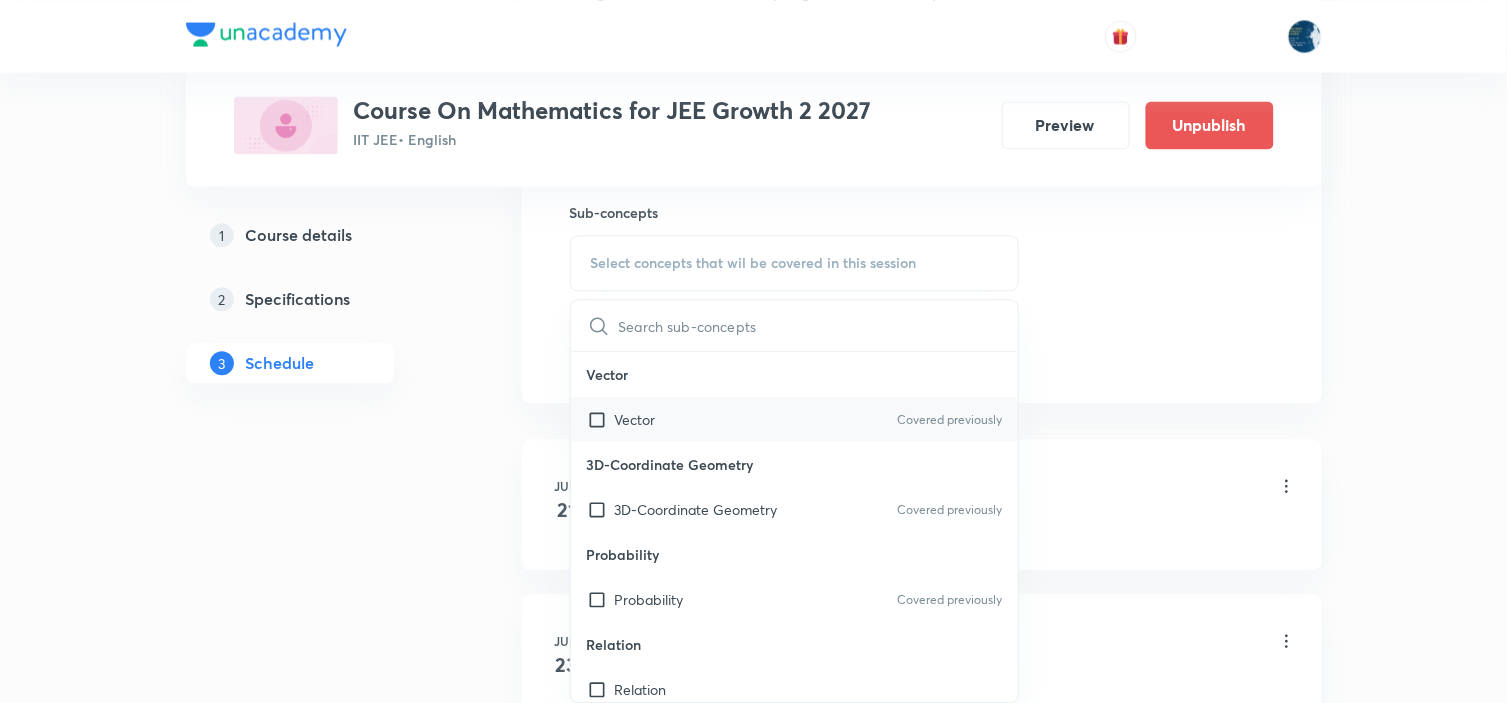 click on "Covered previously" at bounding box center (949, 420) 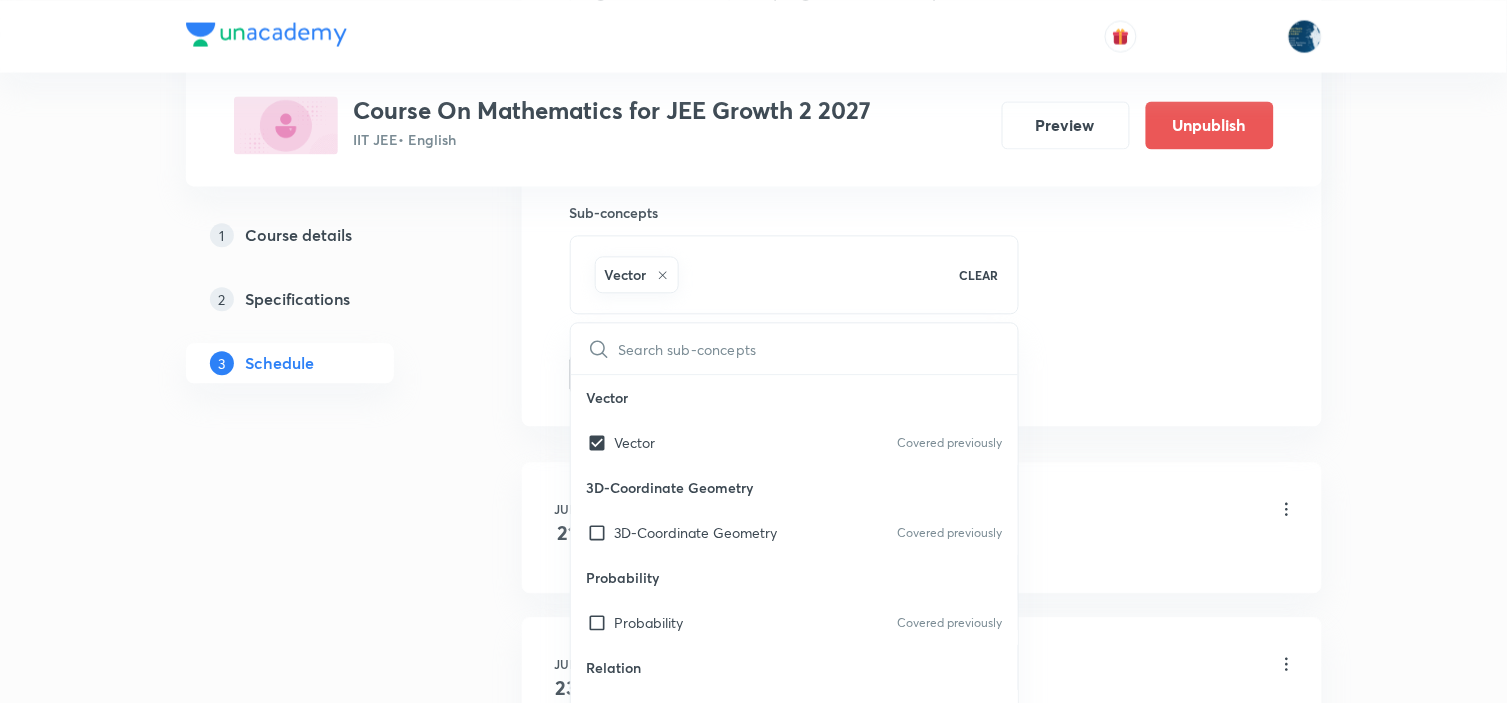 click on "Session 36 Live class Session title 5/99 Maths ​ Schedule for [DATE], [TIME] ​ Duration (in minutes) 110 ​ Session type Online Offline Room Room 402 Sub-concepts Vector CLEAR ​ Vector Vector Covered previously 3D-Coordinate Geometry 3D-Coordinate Geometry Covered previously Probability Probability Covered previously Relation Relation Cartesian Product Cartesian Product Representation of a Relation Representation of a Relation Inverse Relation Inverse Relation Identity Relation Identity Relation Classification of Relations Classification of Relations Equivalence Relation Equivalence Relation Mathematical Reasoning Mathematical Reasoning Add Cancel" at bounding box center (922, -87) 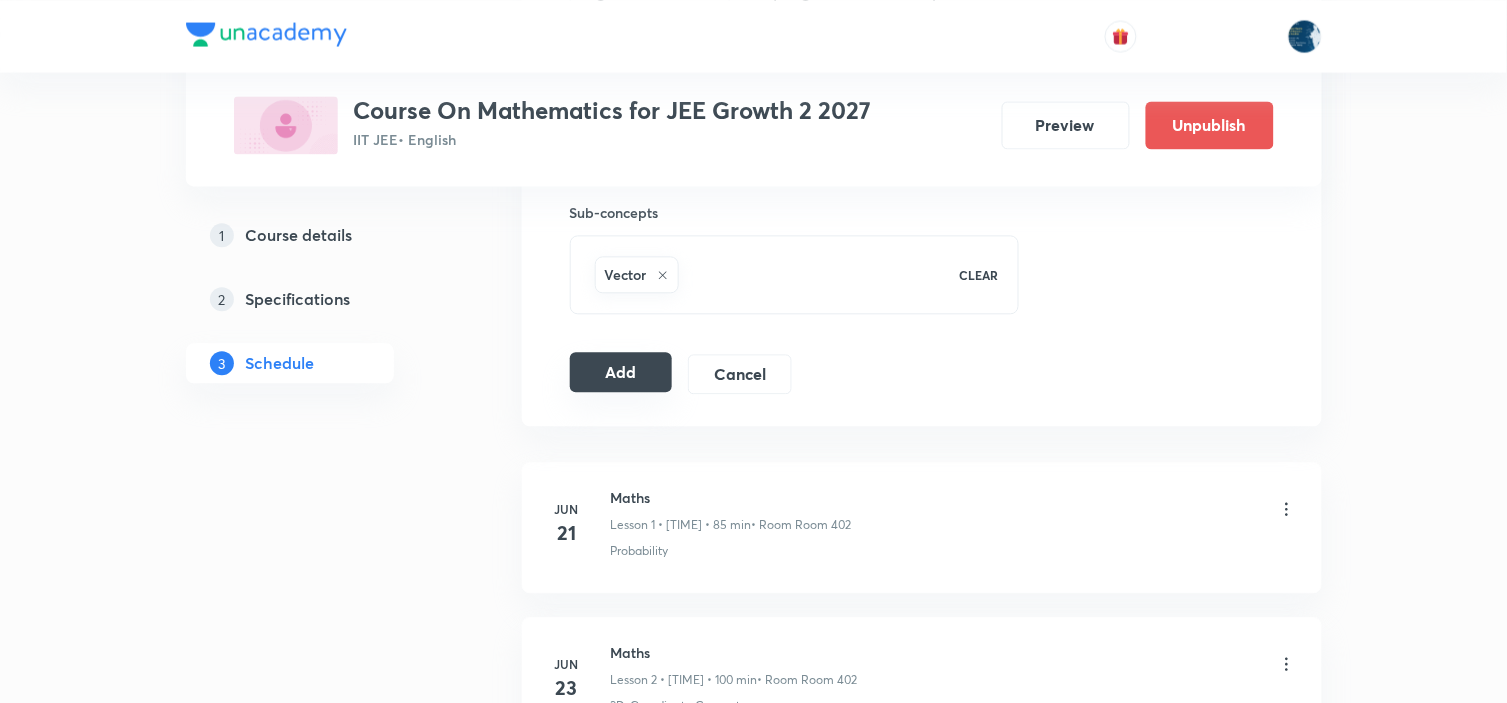 click on "Add" at bounding box center (621, 372) 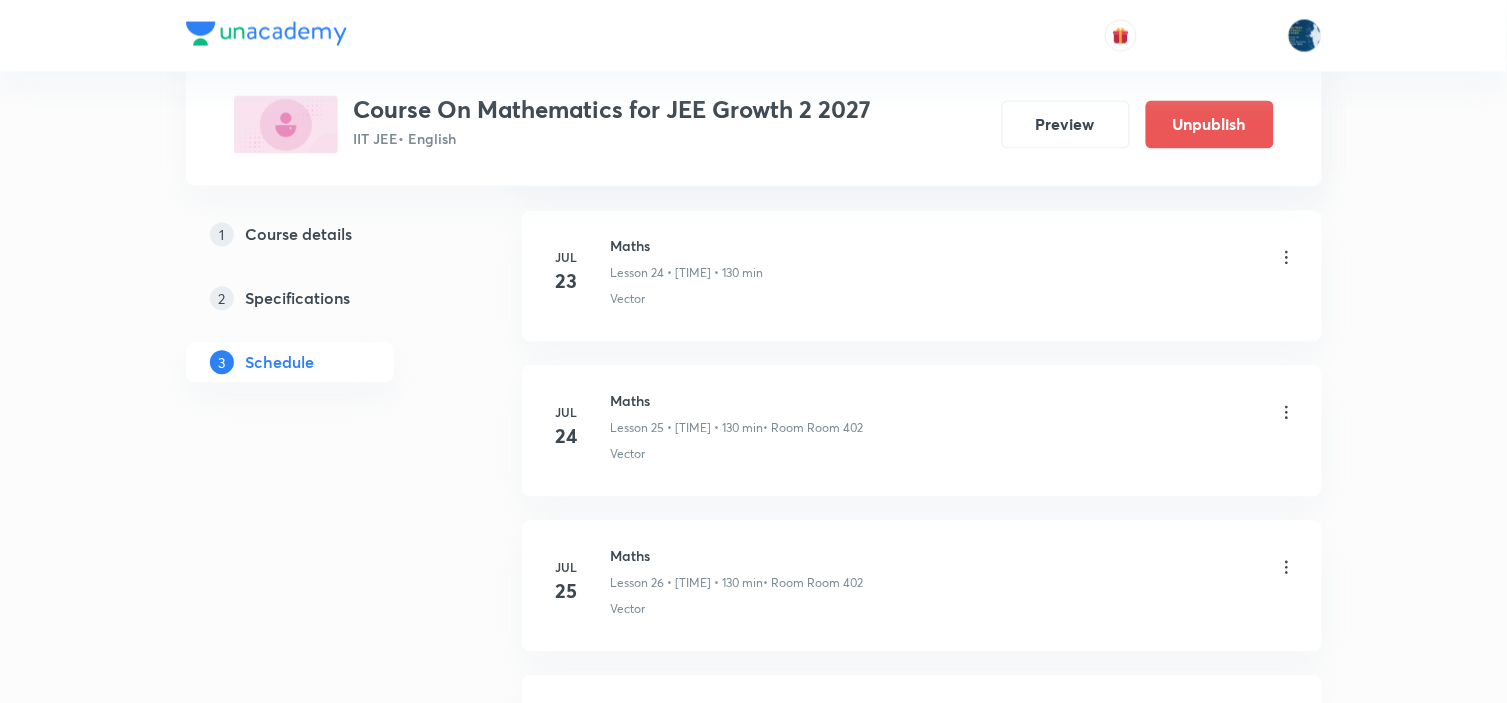 scroll, scrollTop: 6354, scrollLeft: 0, axis: vertical 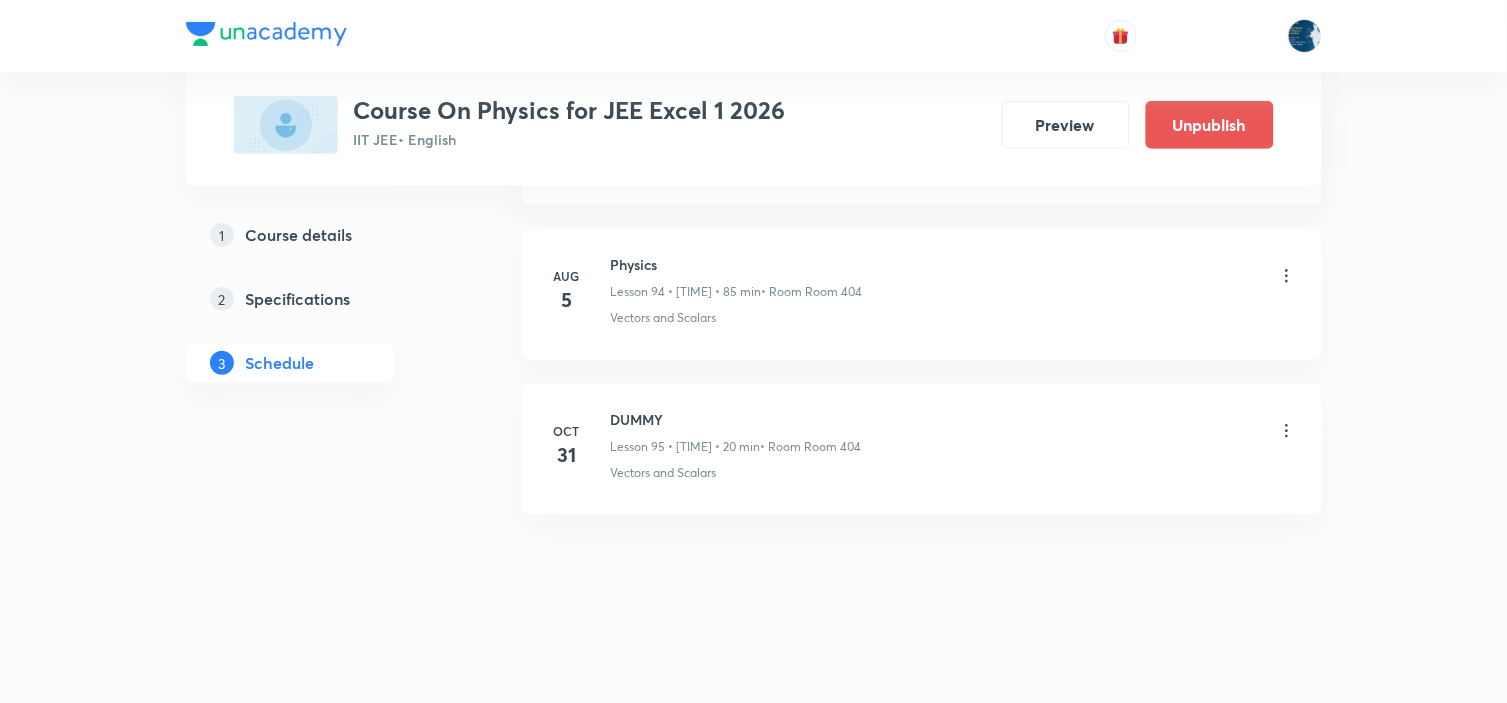 click on "Physics" at bounding box center [737, 264] 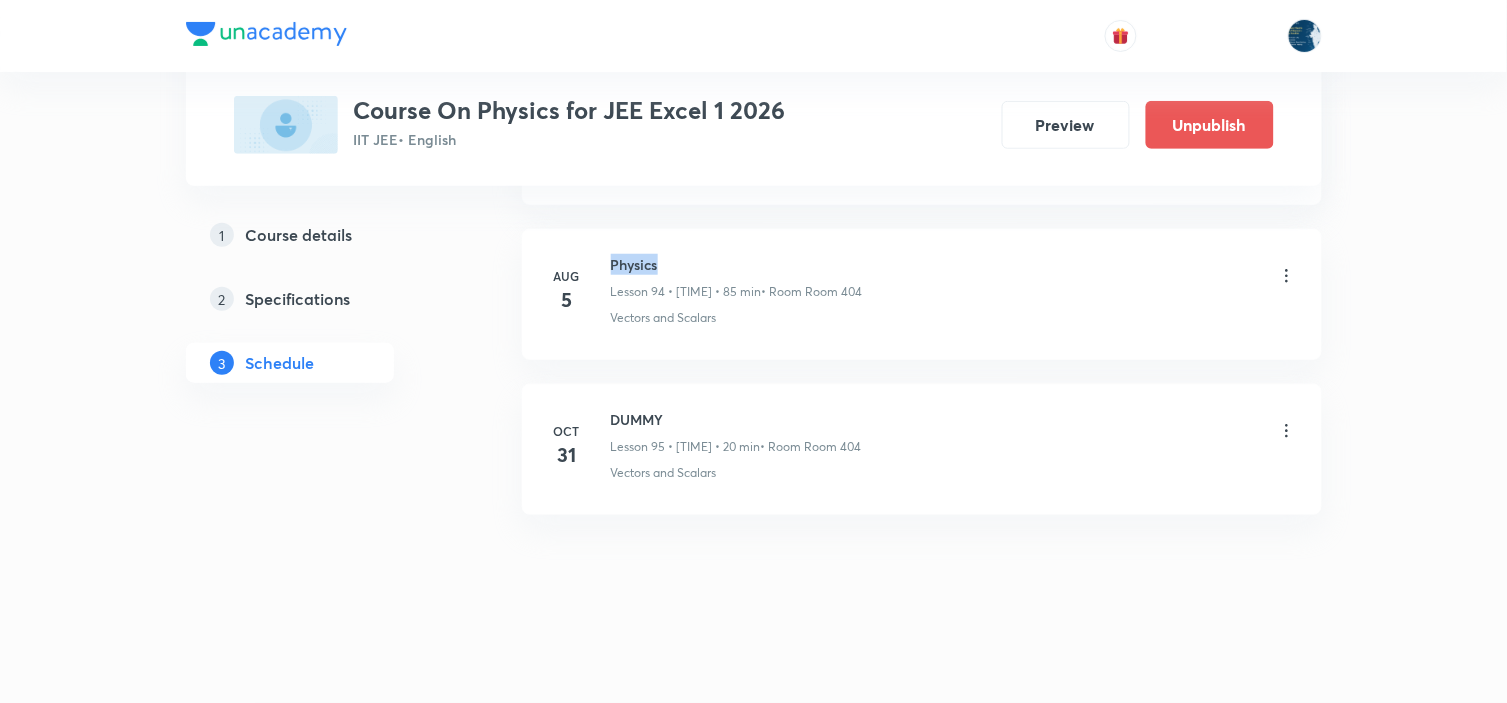 click on "Physics" at bounding box center (737, 264) 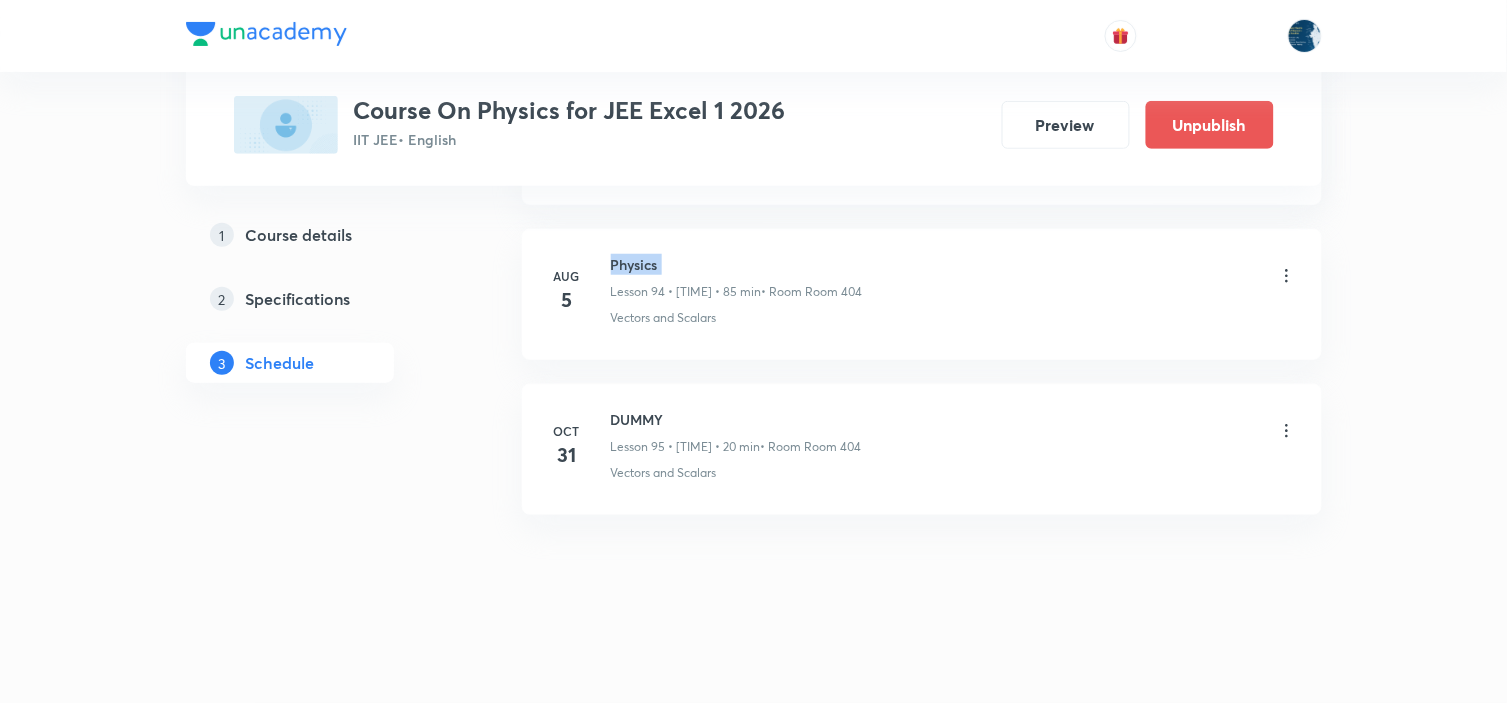 click on "Physics" at bounding box center [737, 264] 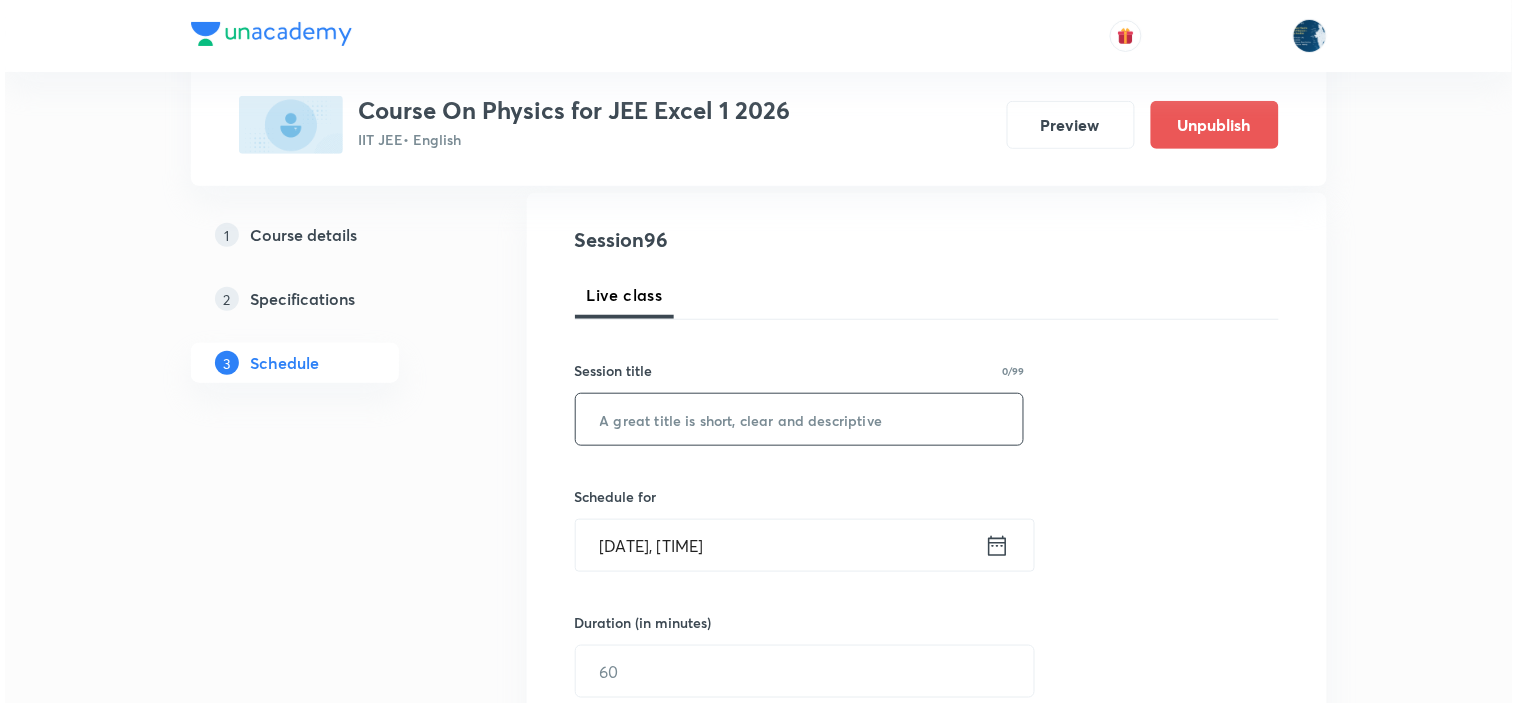 scroll, scrollTop: 222, scrollLeft: 0, axis: vertical 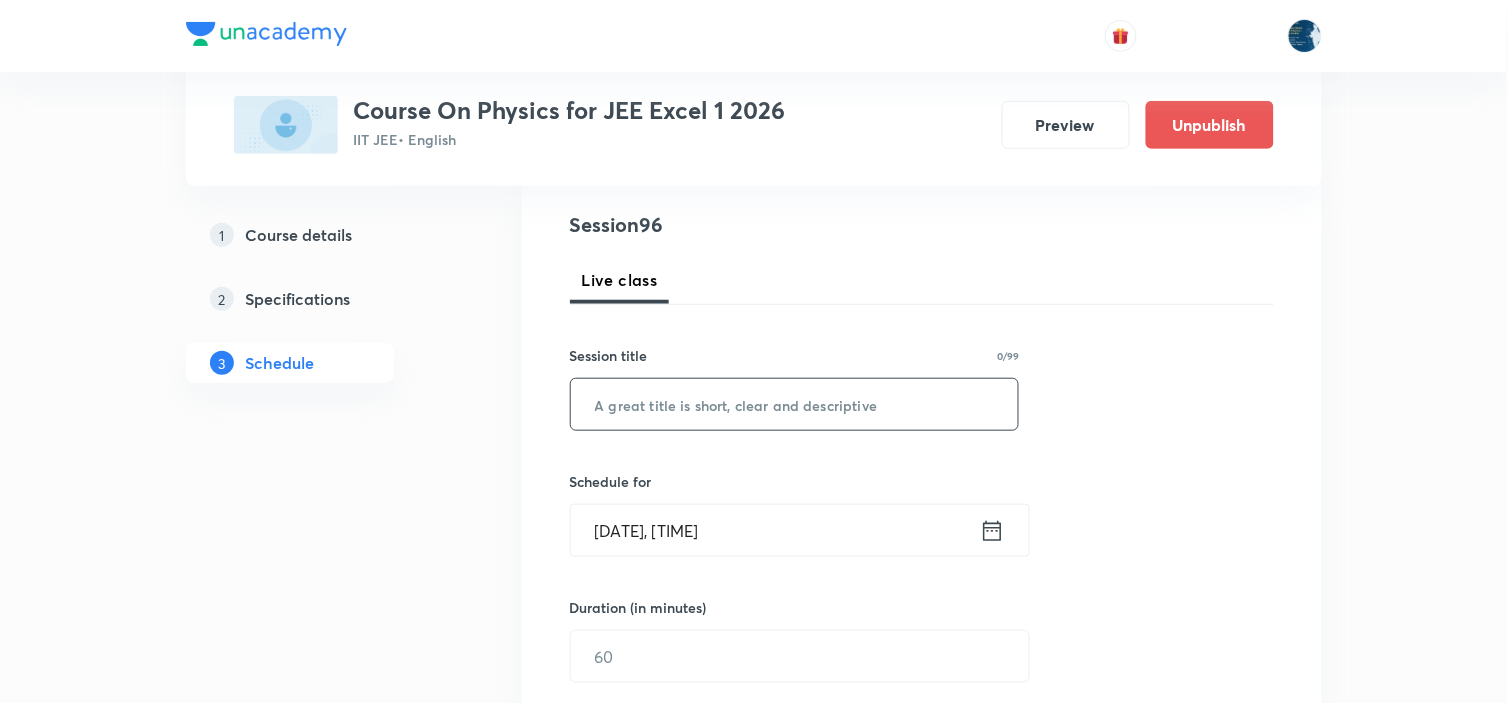 click at bounding box center (795, 404) 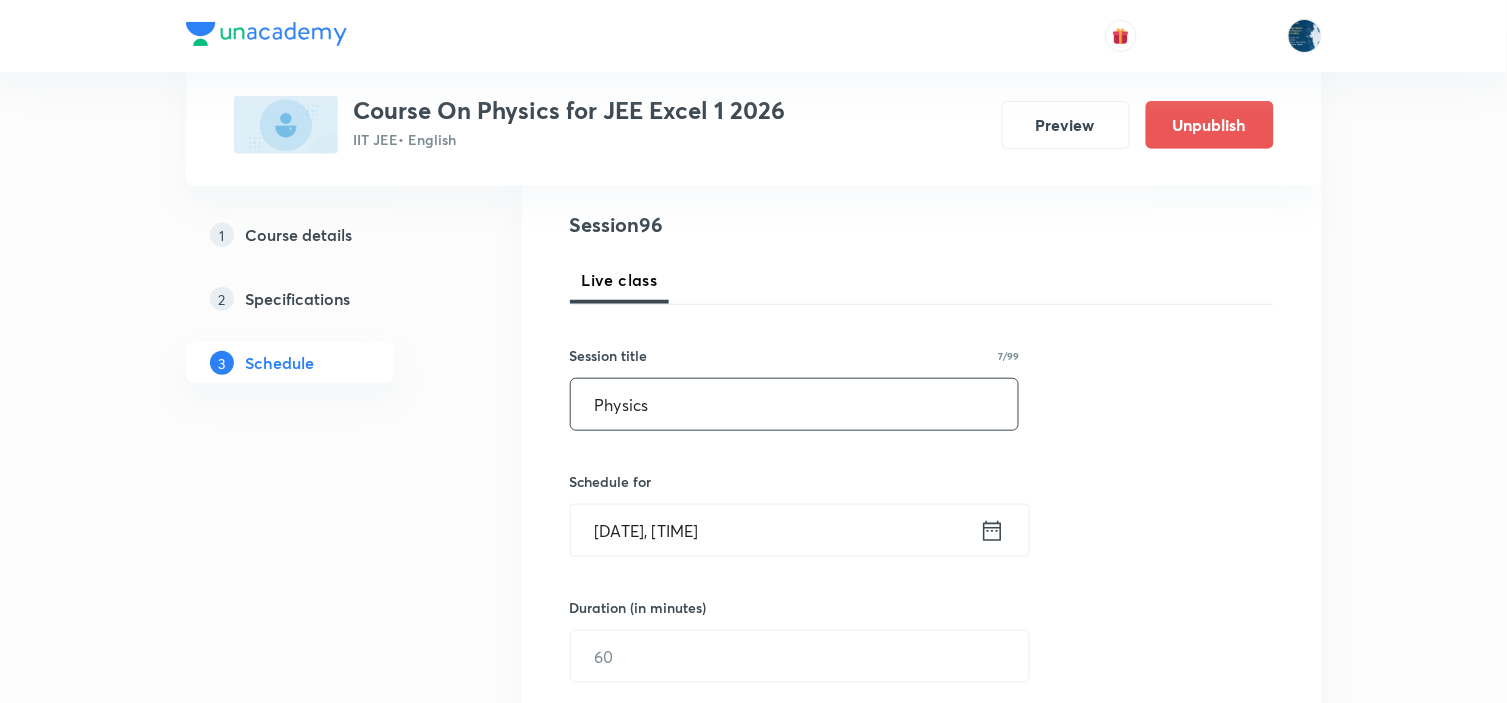 type on "Physics" 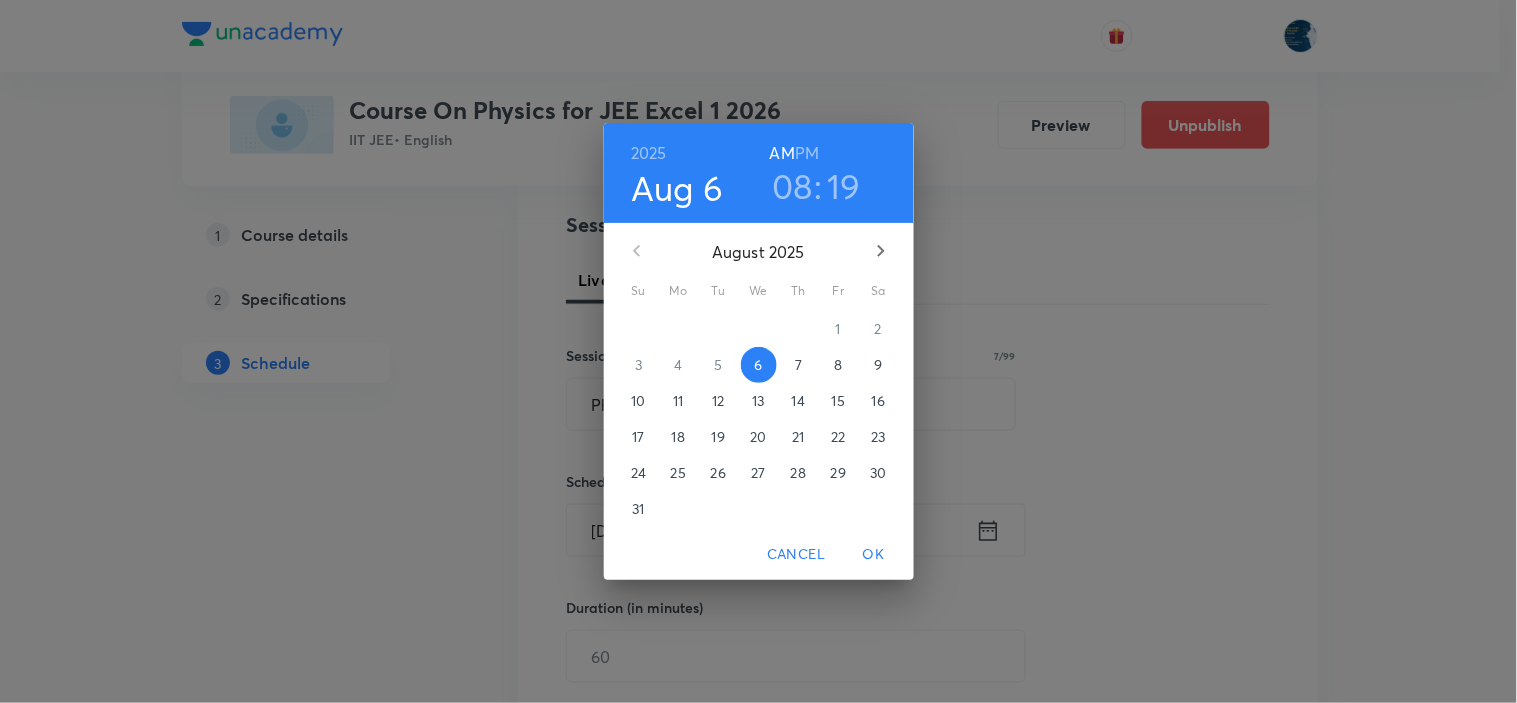click on "PM" at bounding box center [807, 153] 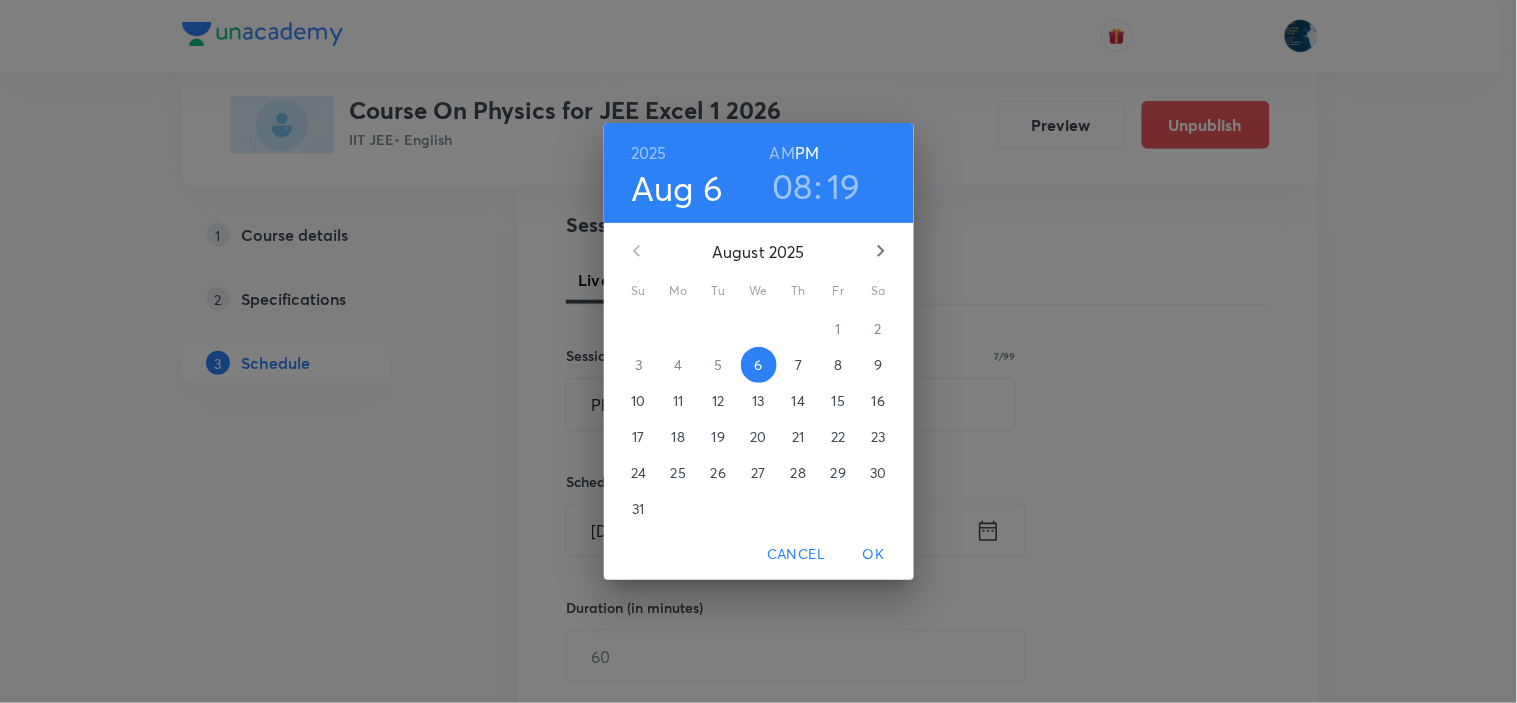 click on "08" at bounding box center (792, 186) 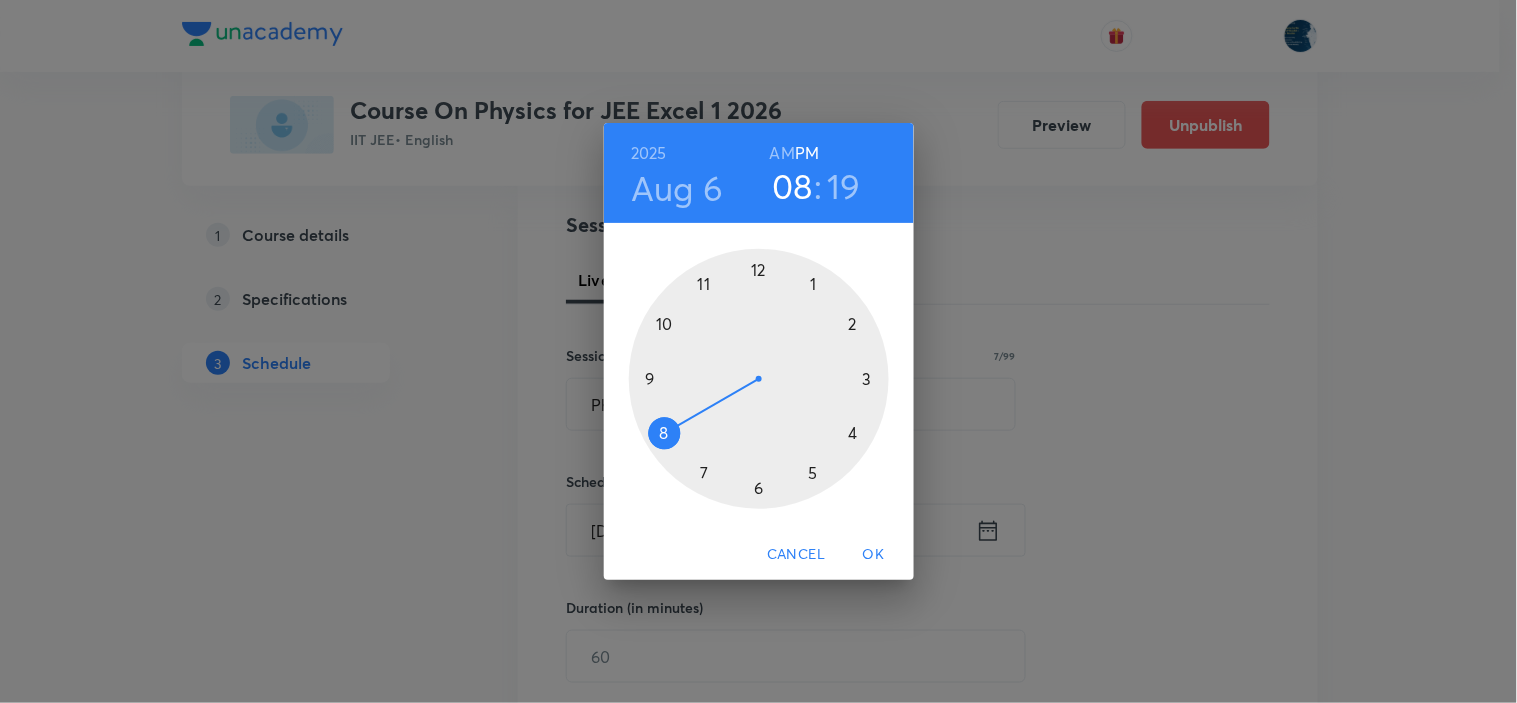 click at bounding box center (759, 379) 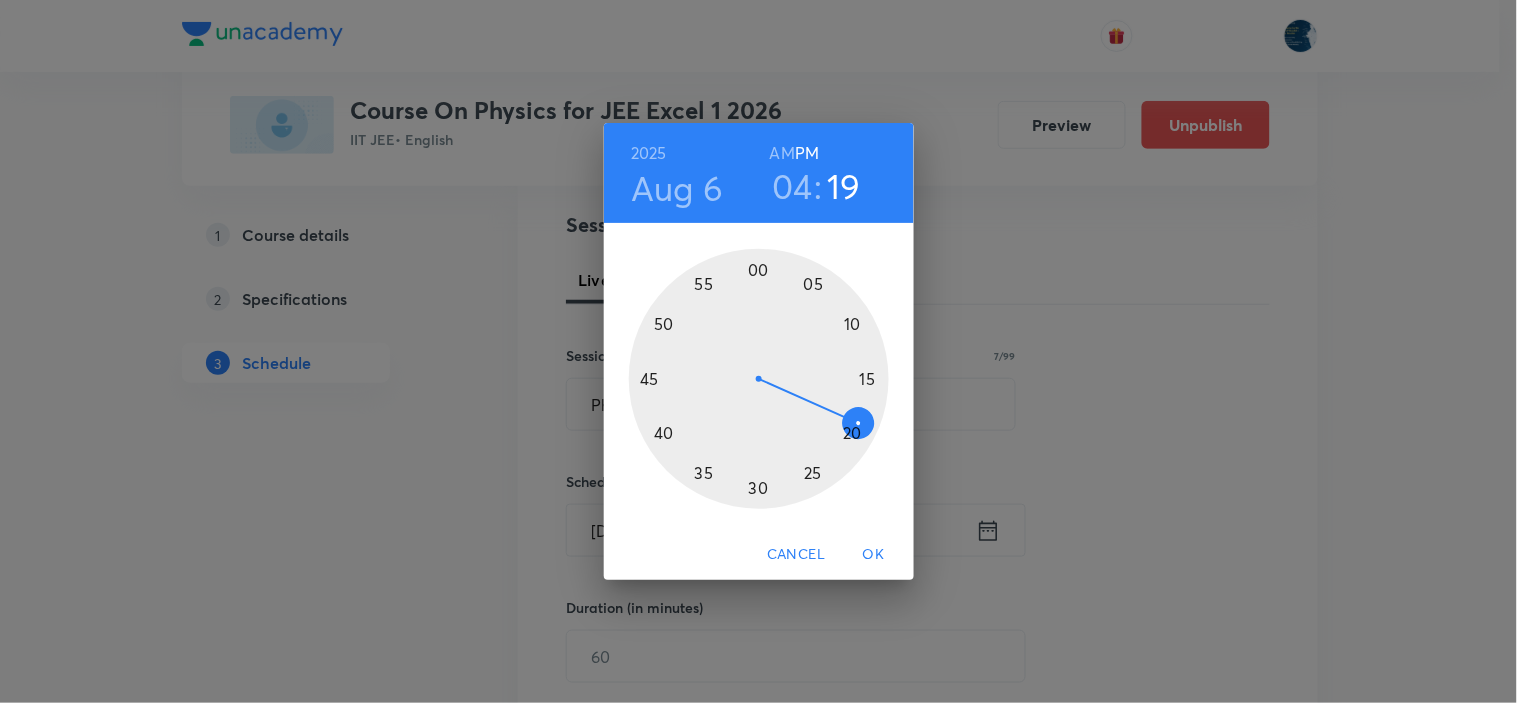 click at bounding box center [759, 379] 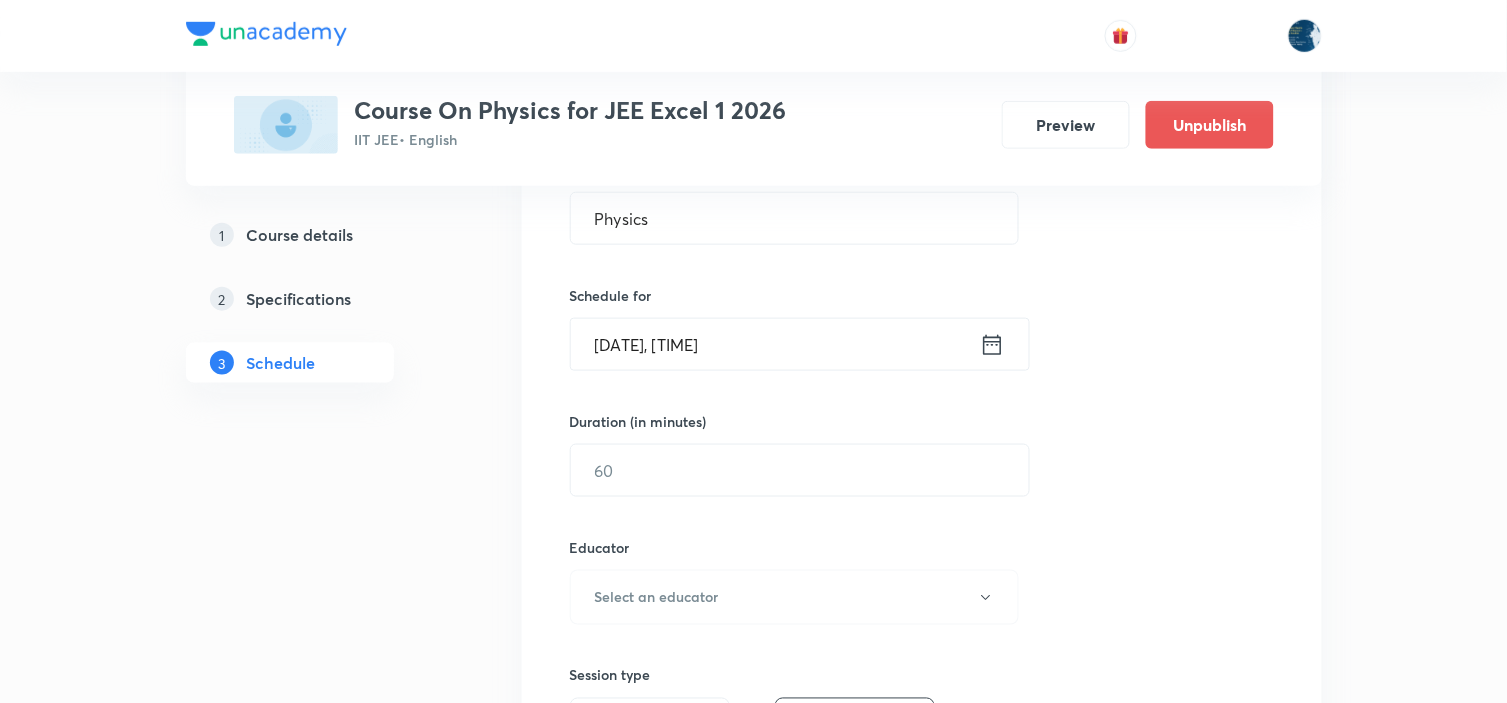 scroll, scrollTop: 444, scrollLeft: 0, axis: vertical 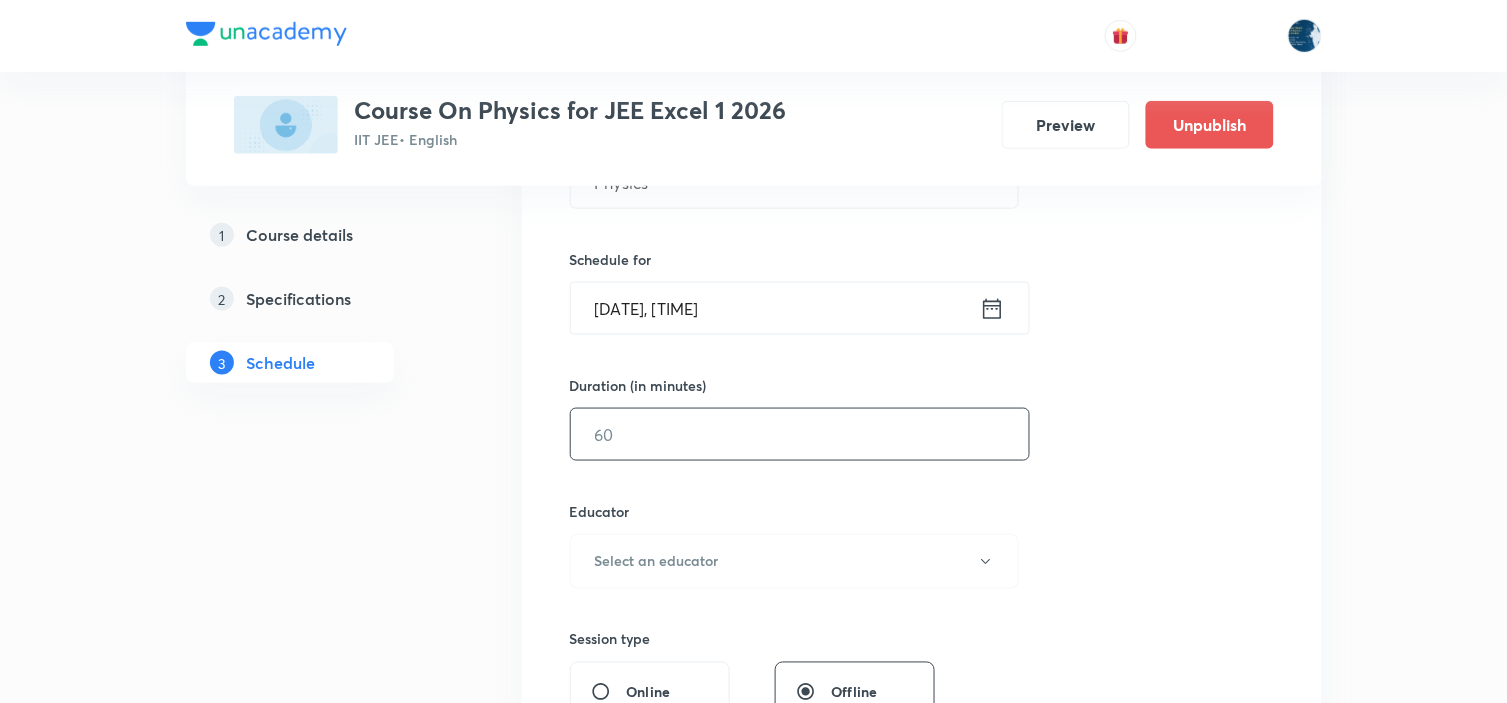 click at bounding box center (800, 434) 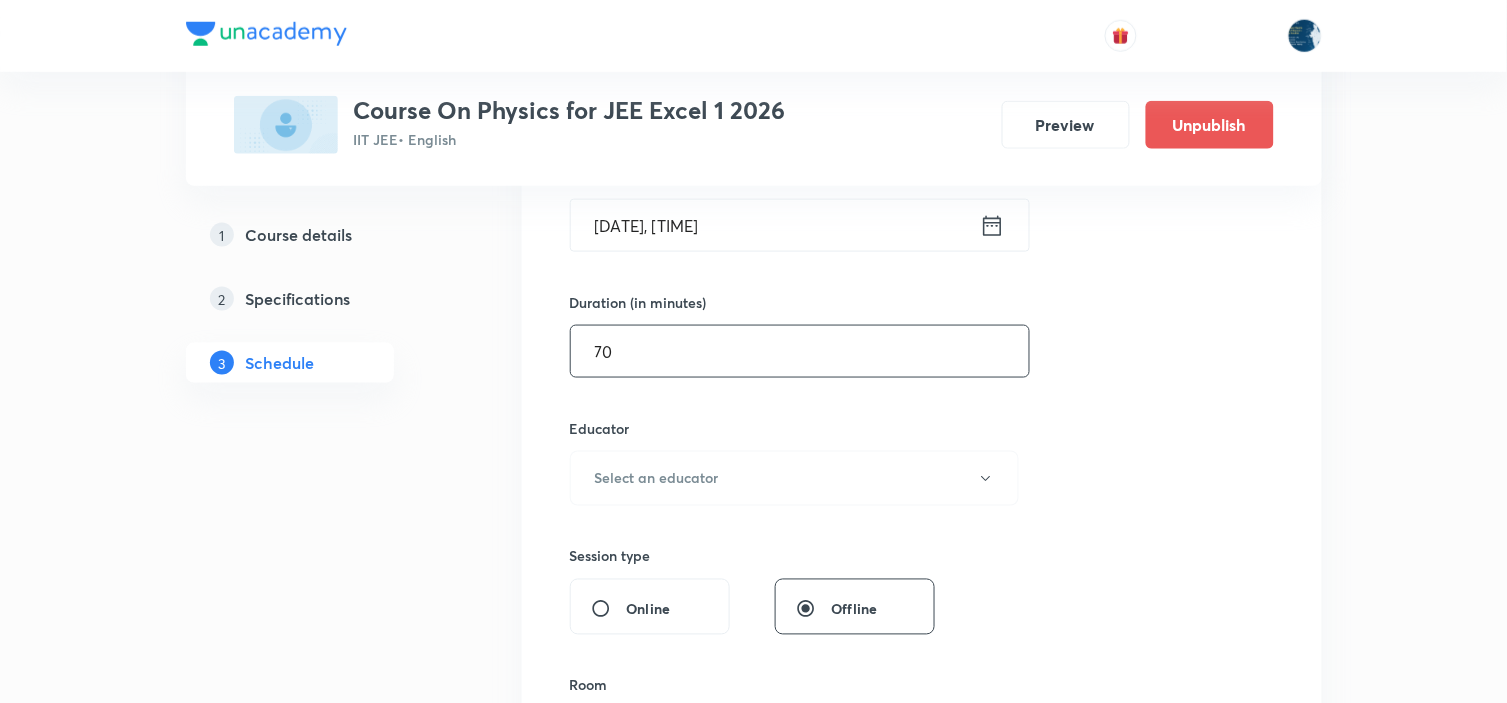 scroll, scrollTop: 666, scrollLeft: 0, axis: vertical 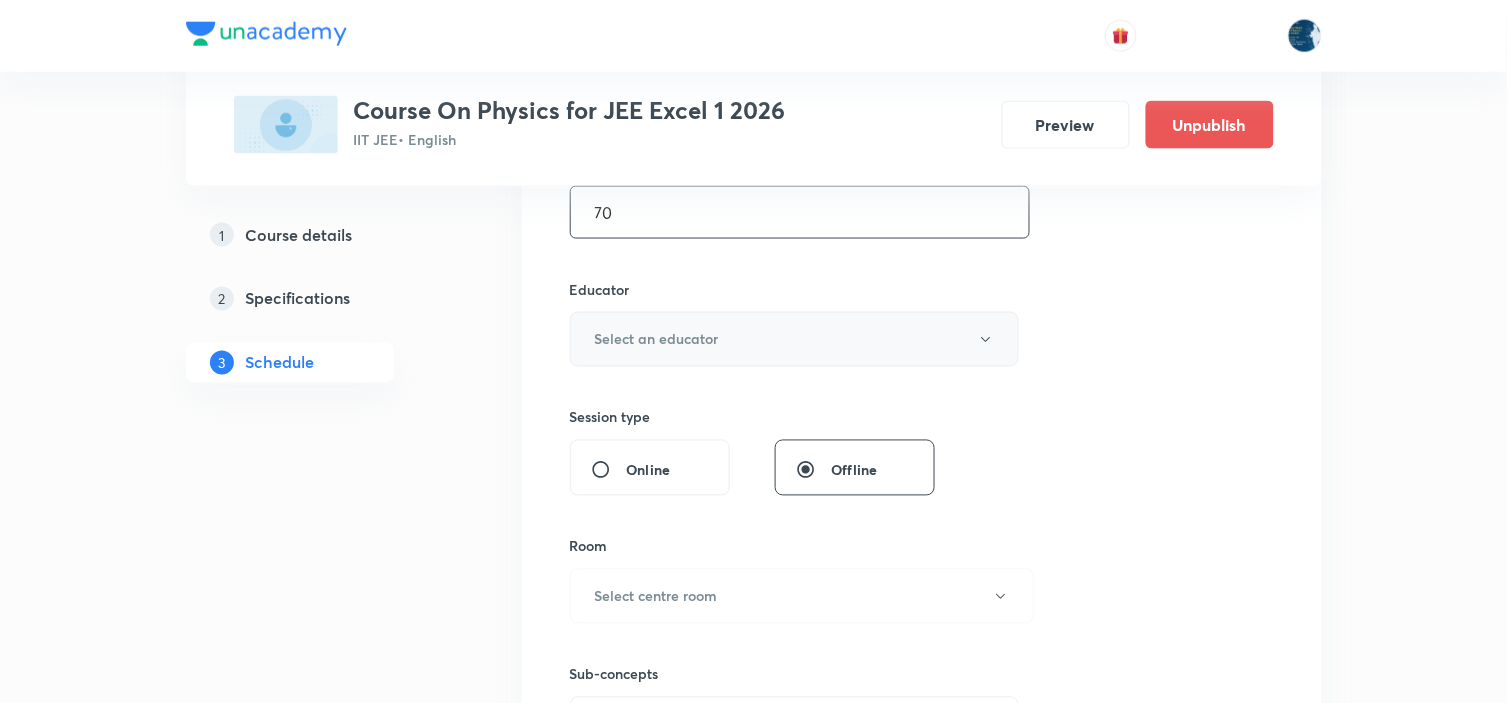 type on "70" 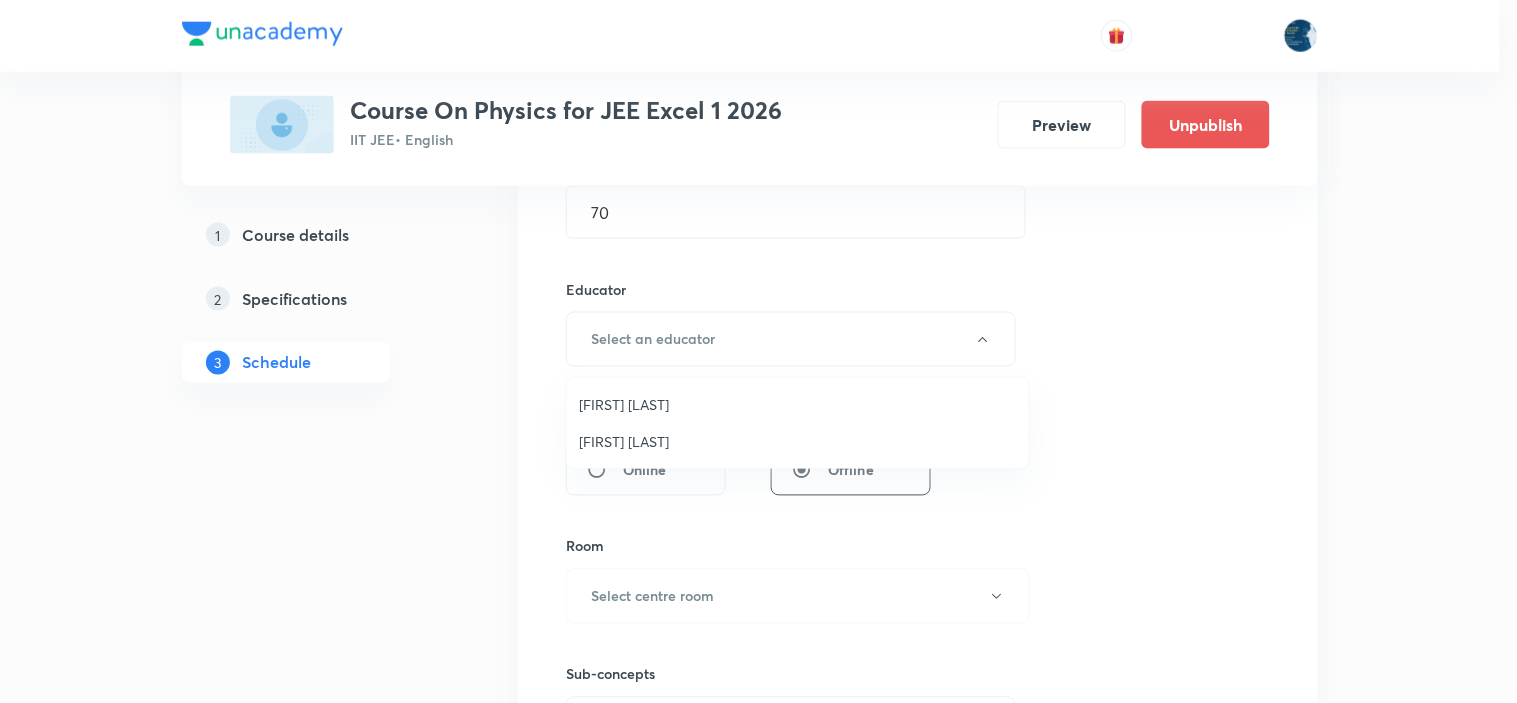 click on "Prince Dubey" at bounding box center [798, 404] 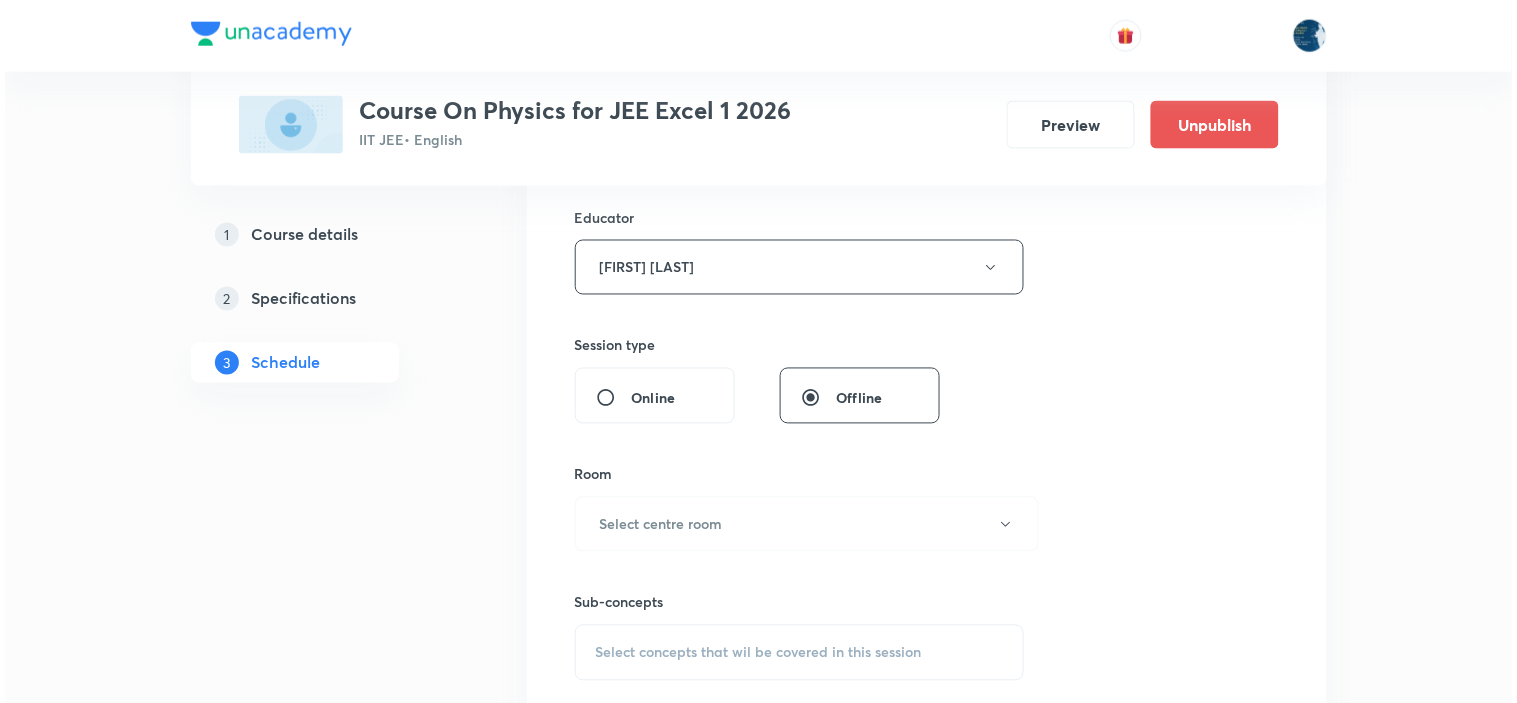 scroll, scrollTop: 777, scrollLeft: 0, axis: vertical 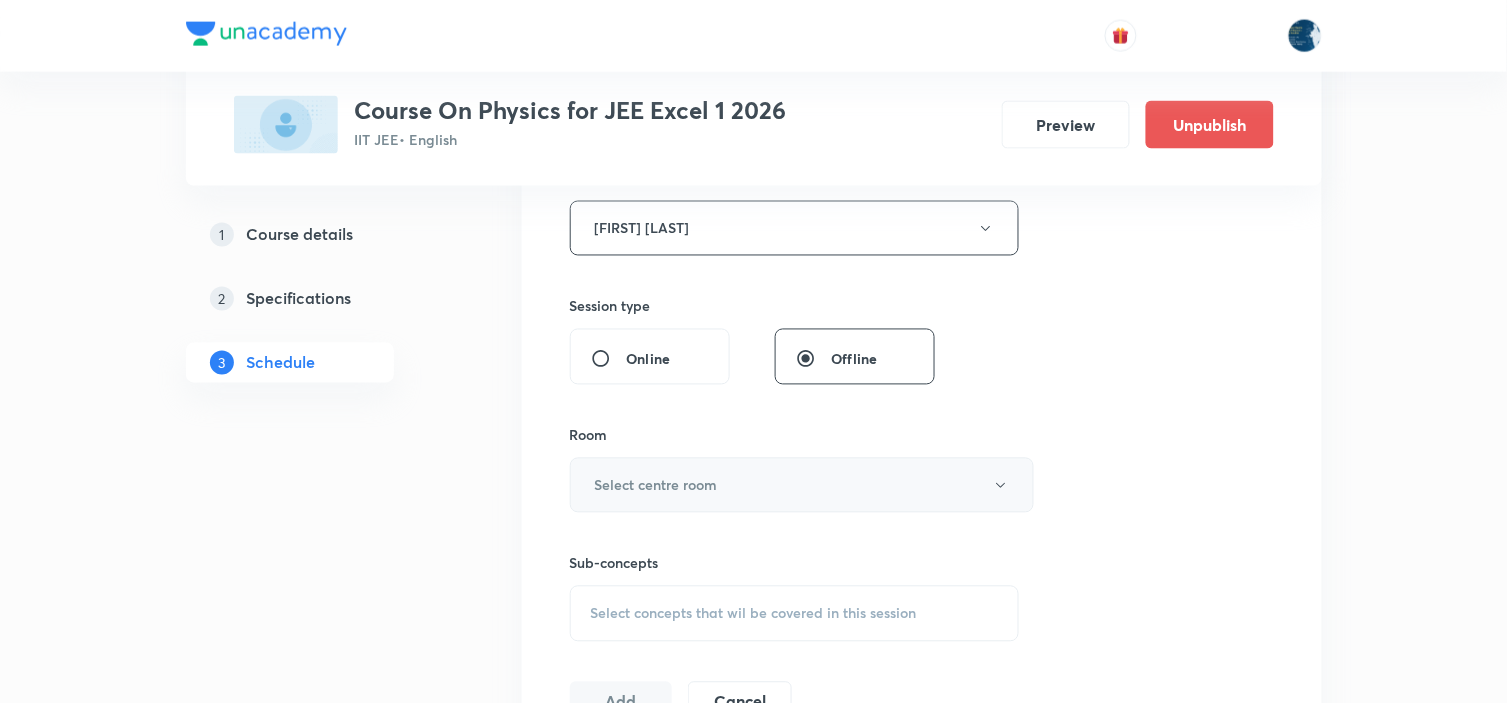 click on "Select centre room" at bounding box center [656, 485] 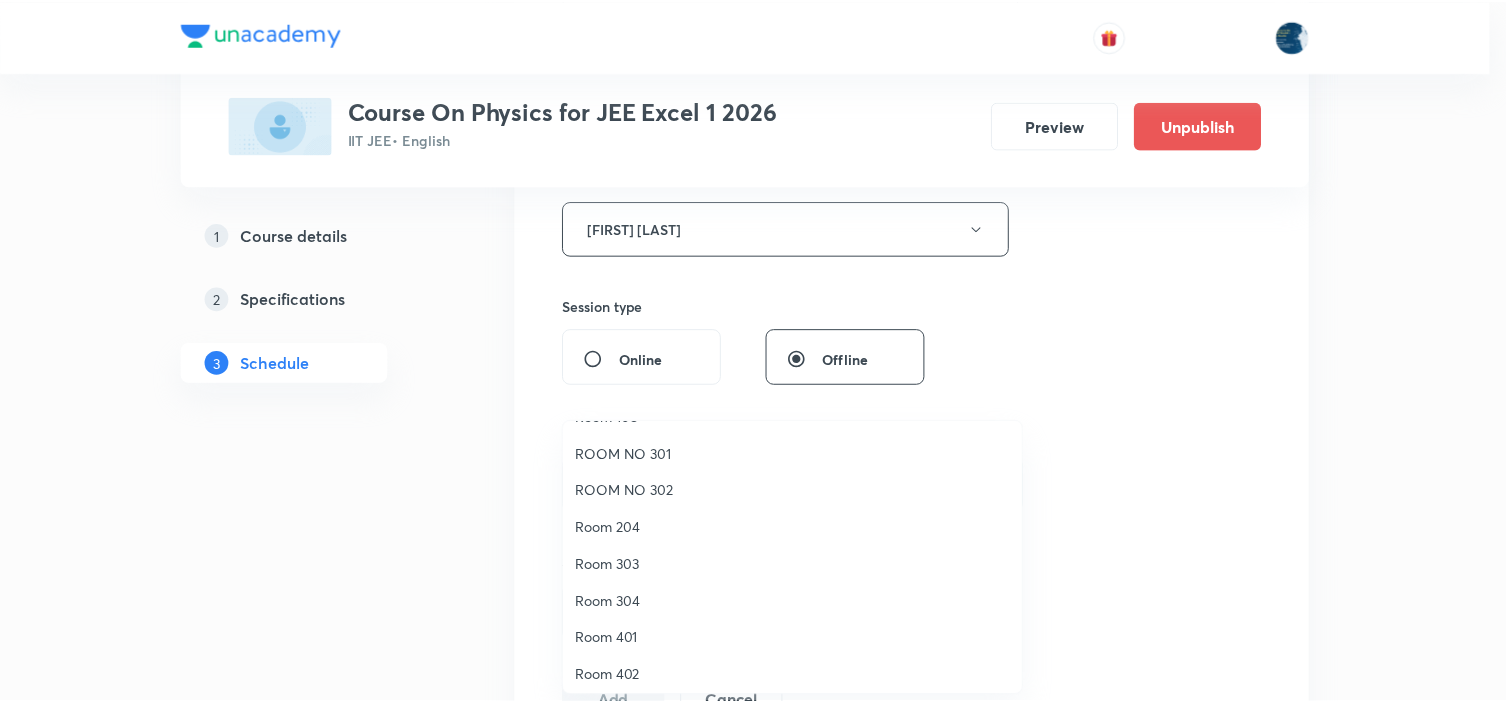scroll, scrollTop: 371, scrollLeft: 0, axis: vertical 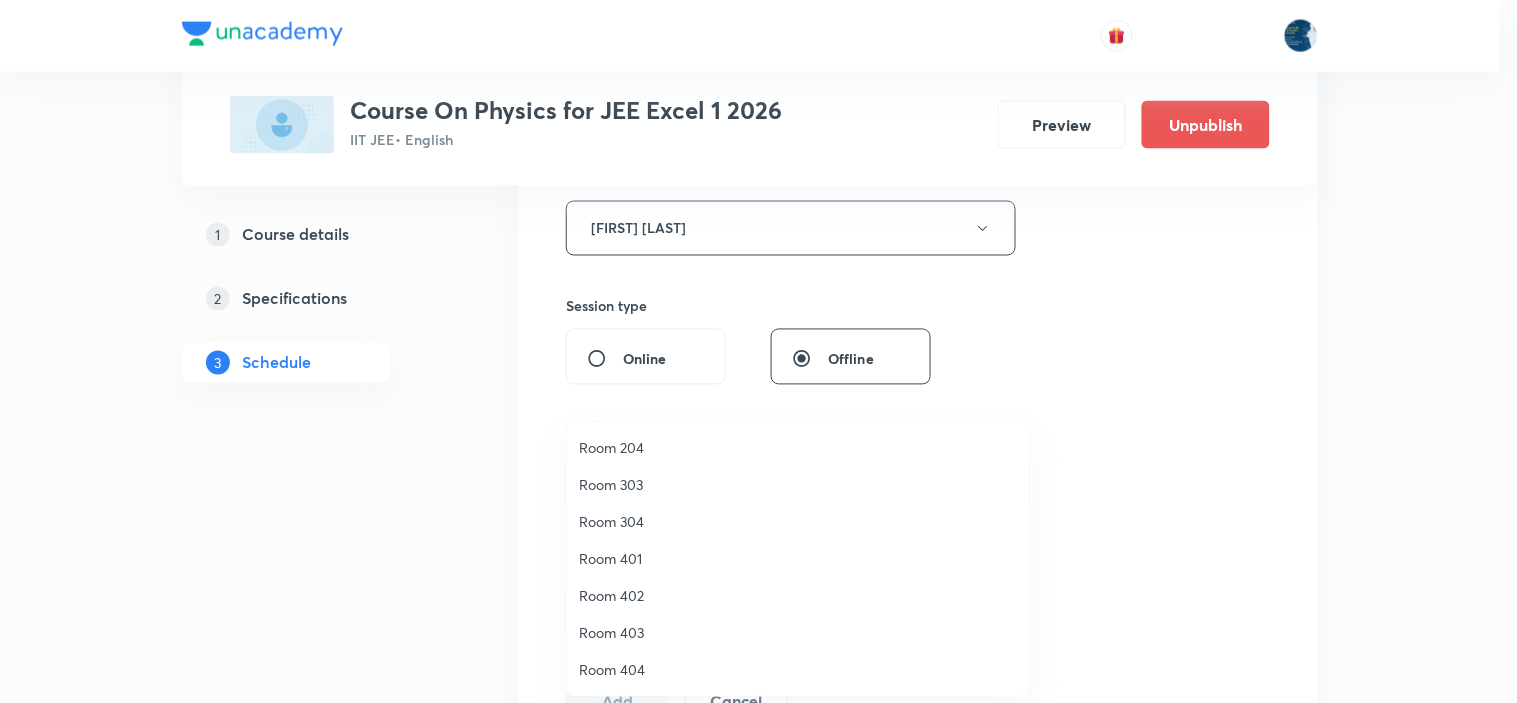 click on "Room 404" at bounding box center [798, 669] 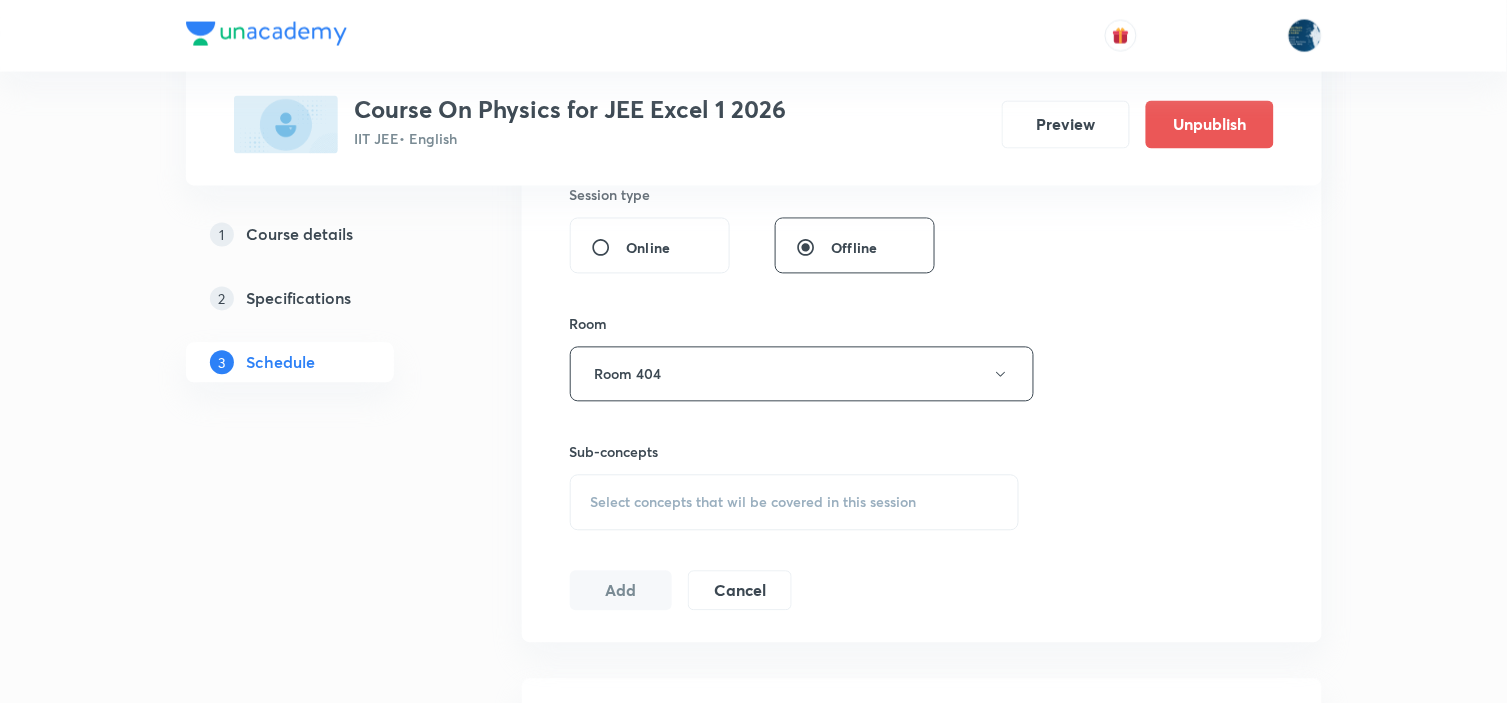 click on "Select concepts that wil be covered in this session" at bounding box center [754, 503] 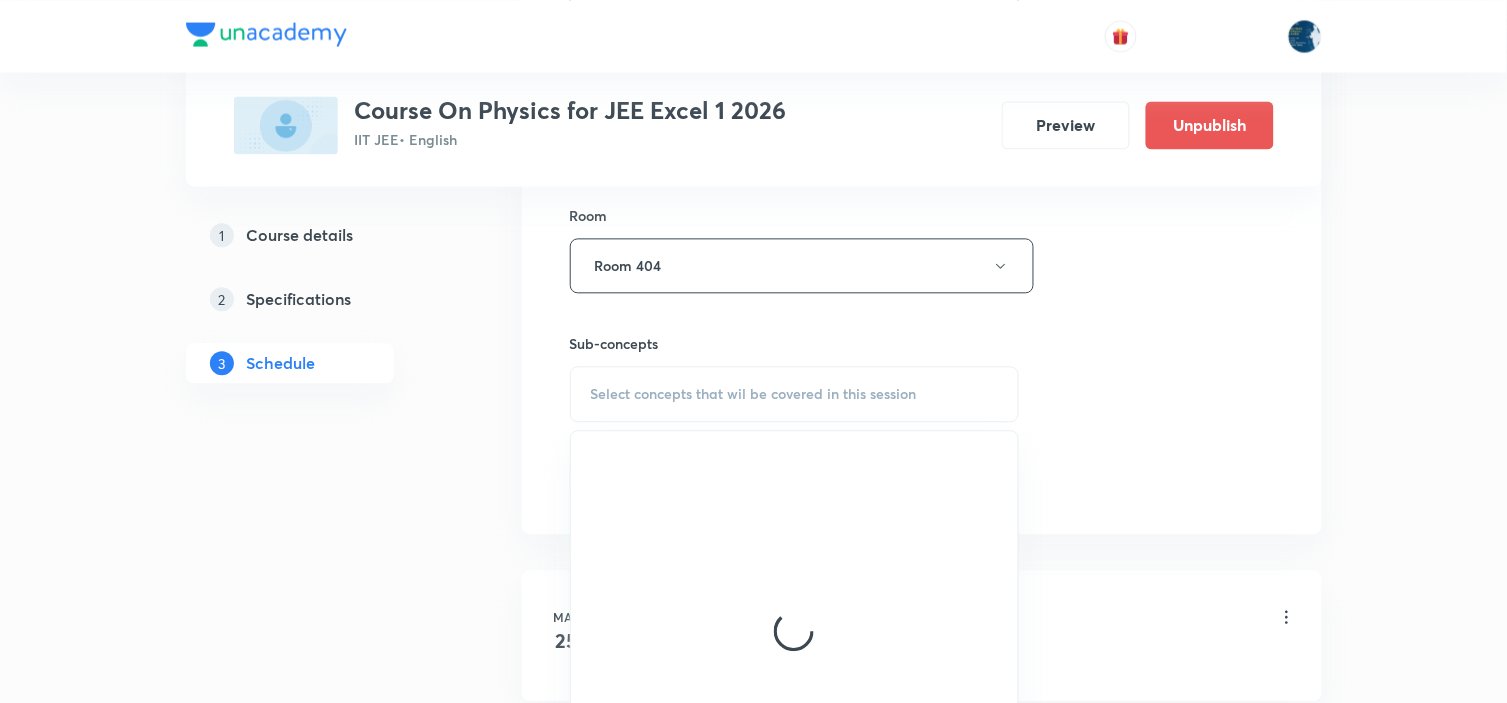 scroll, scrollTop: 1111, scrollLeft: 0, axis: vertical 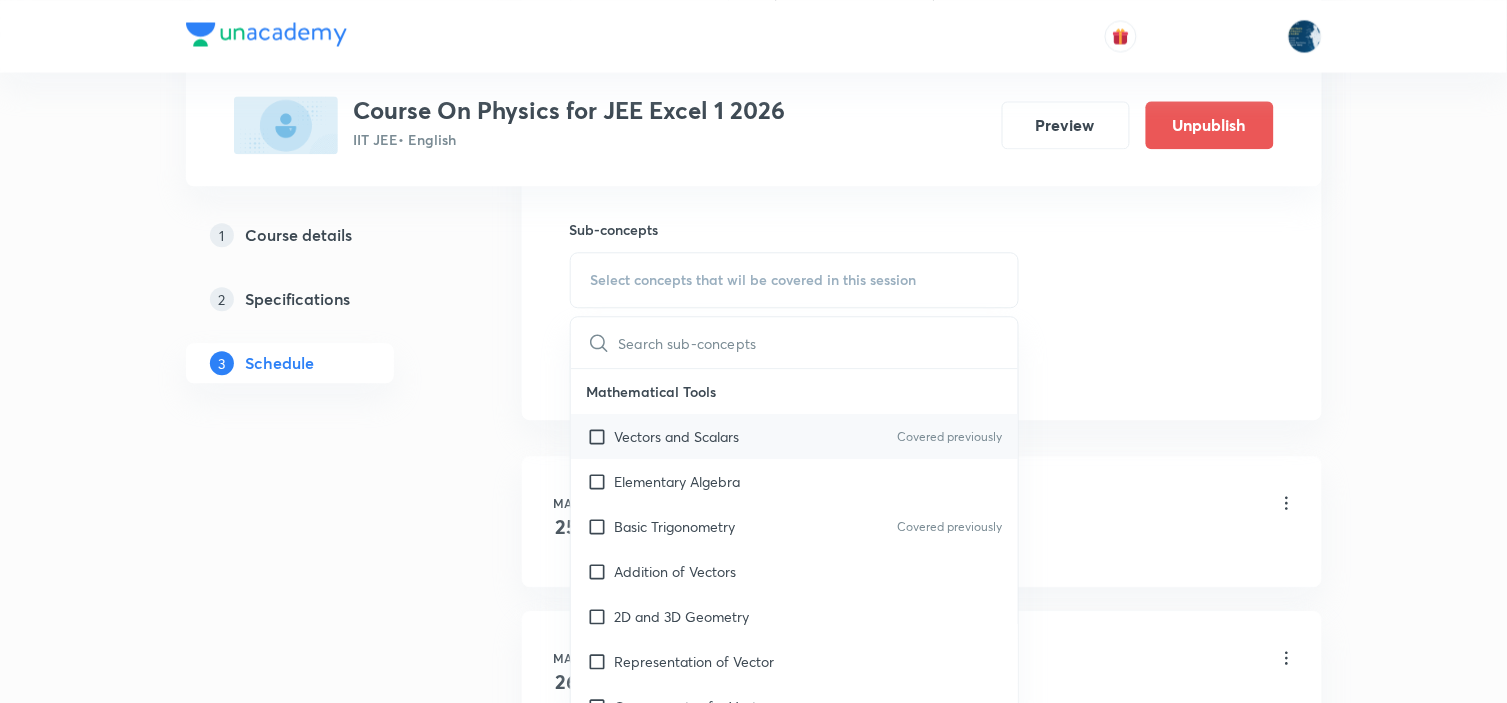 click on "Covered previously" at bounding box center [949, 437] 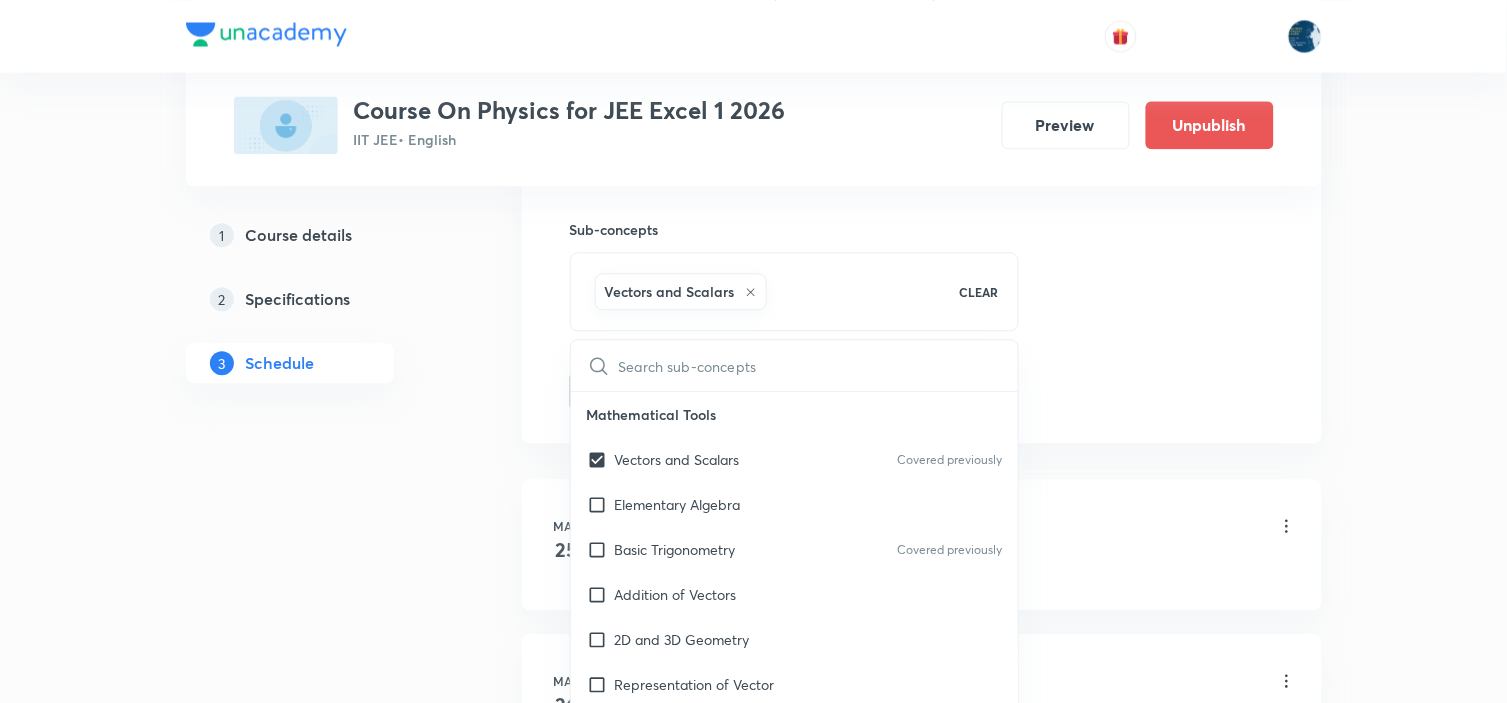 checkbox on "true" 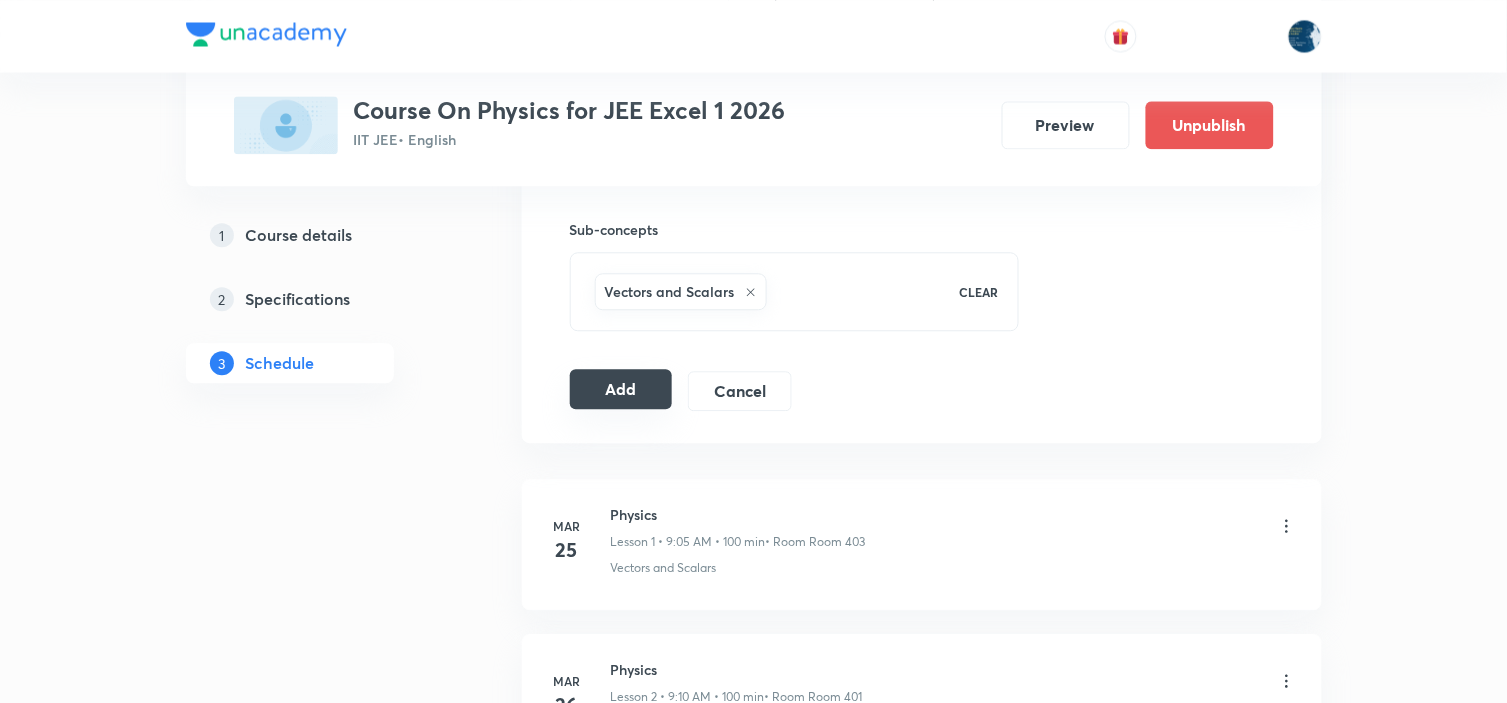 click on "Add" at bounding box center (621, 389) 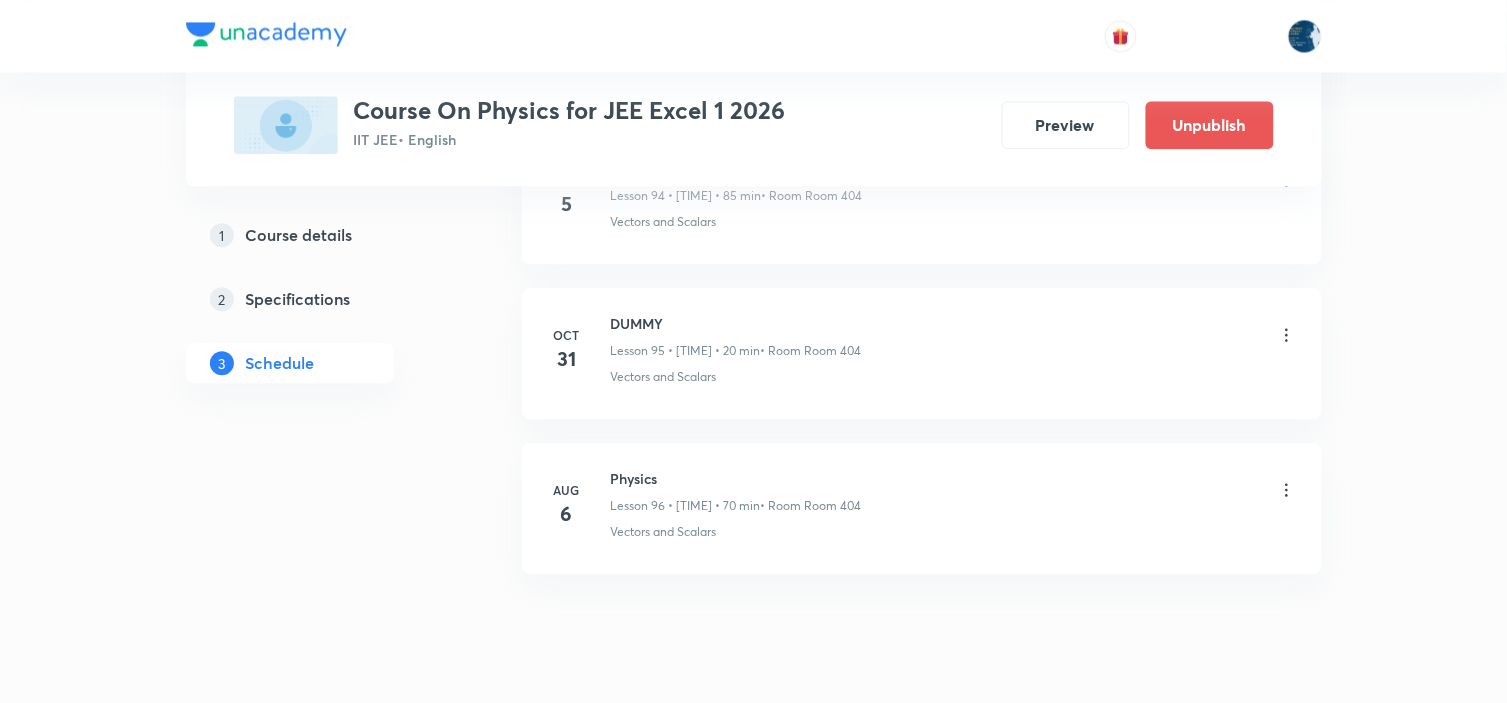 scroll, scrollTop: 14877, scrollLeft: 0, axis: vertical 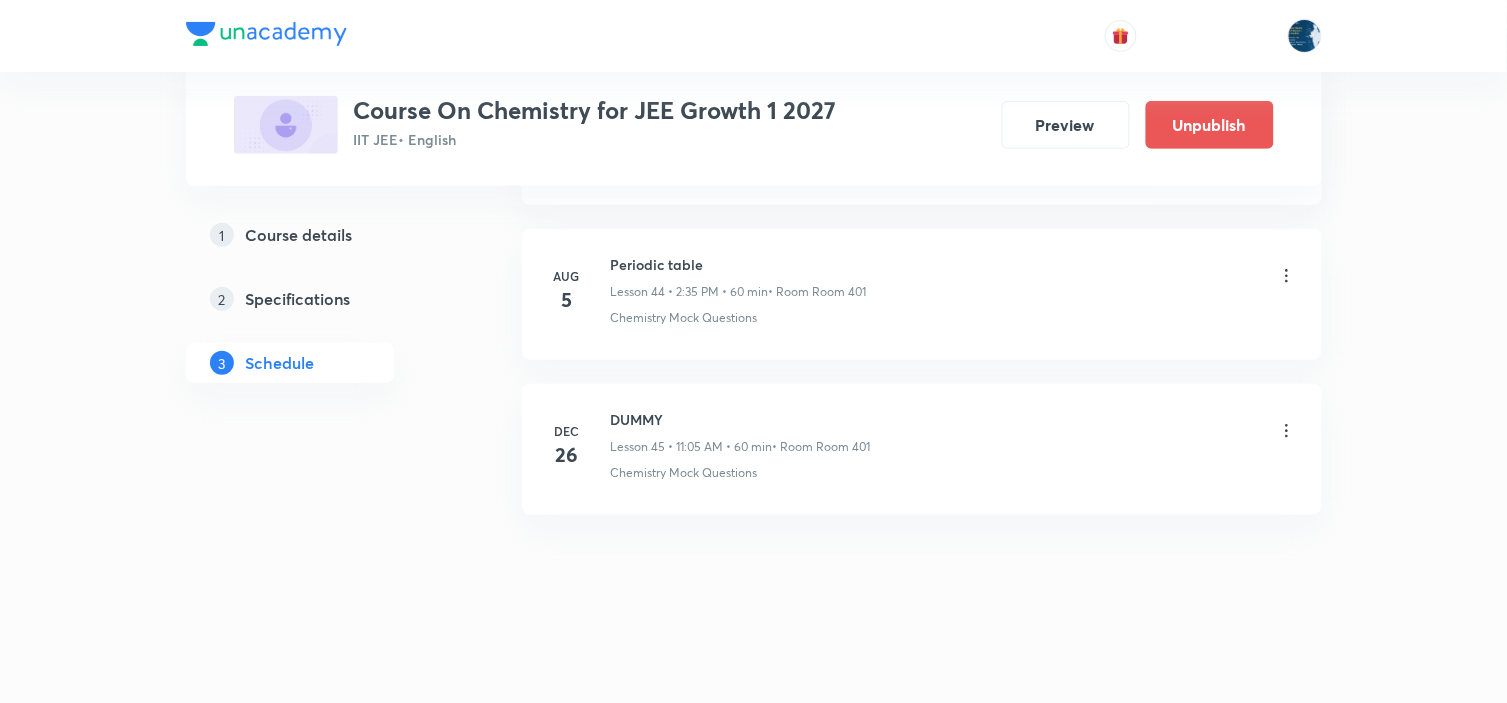 click on "Periodic table" at bounding box center (739, 264) 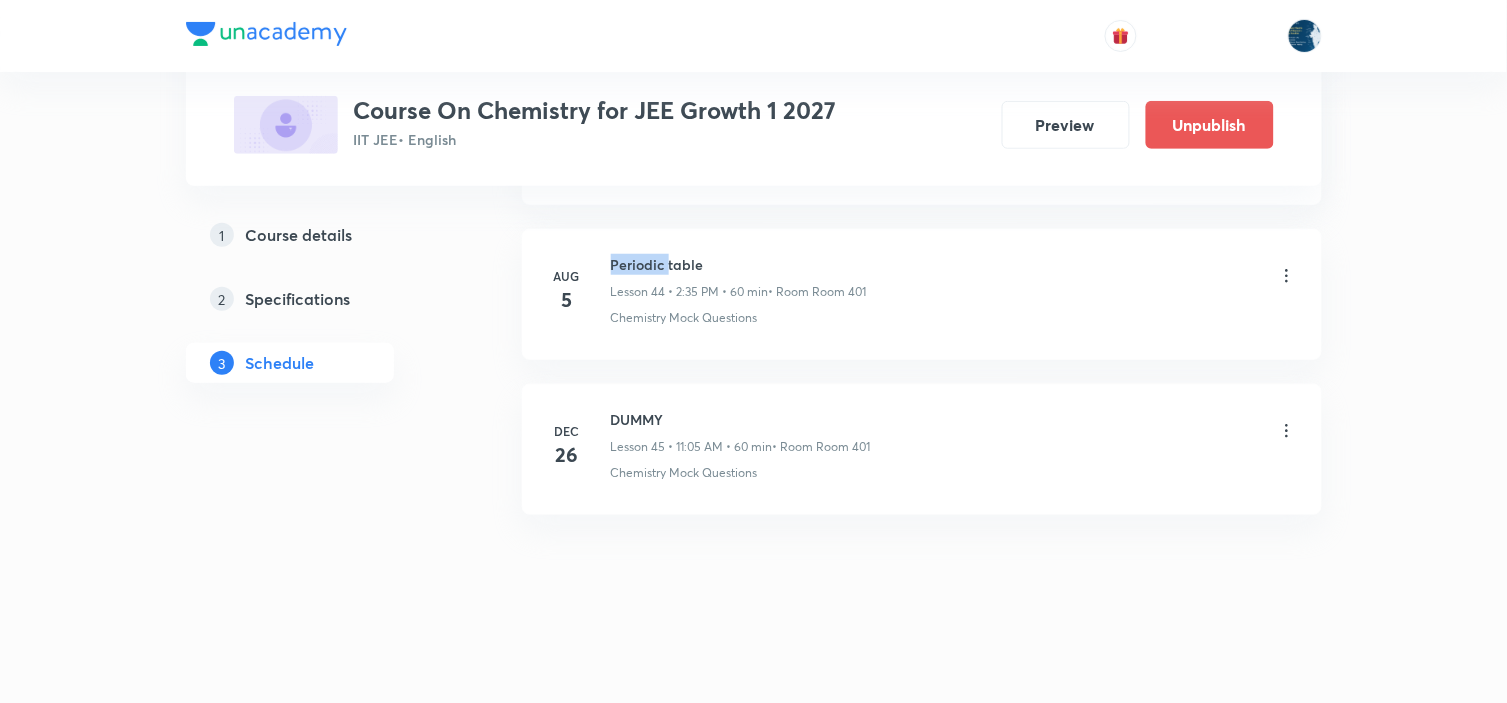 click on "Periodic table" at bounding box center (739, 264) 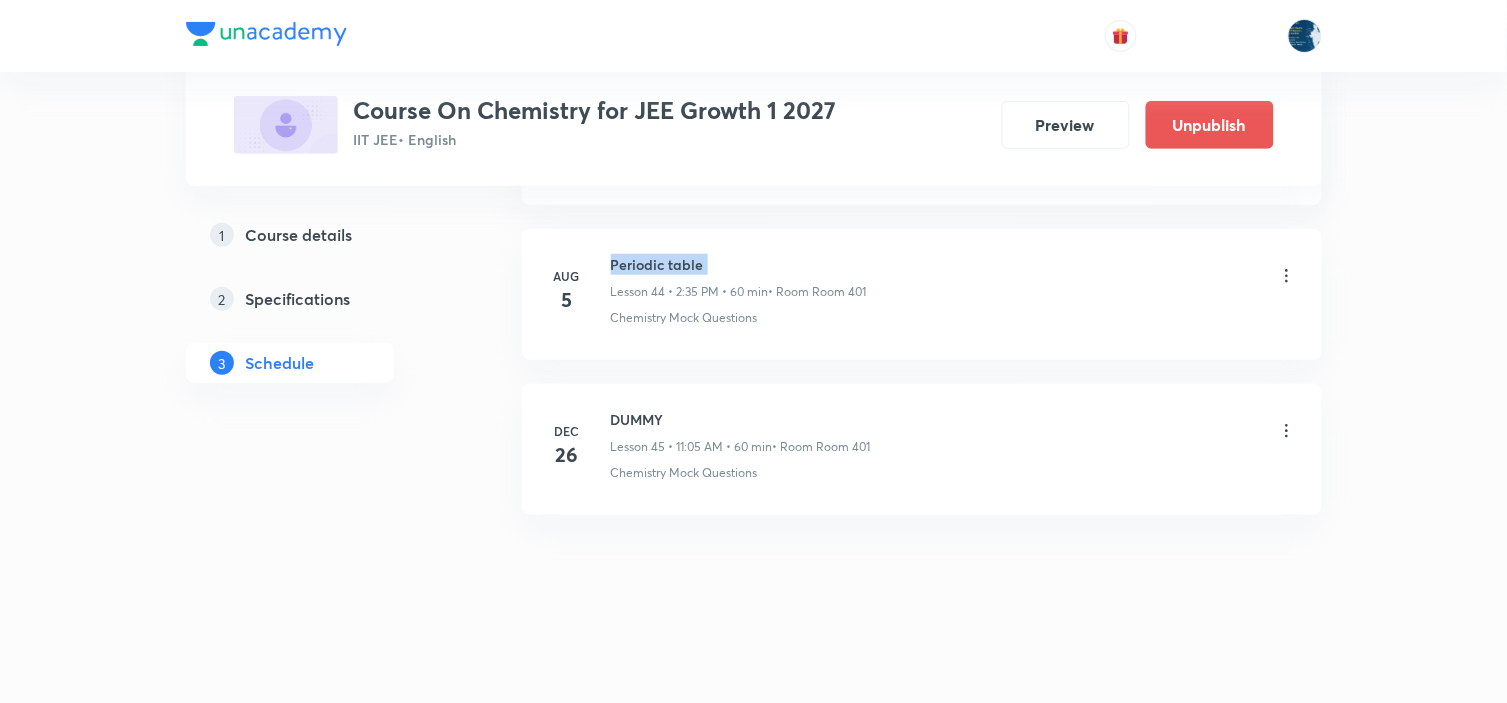 click on "Periodic table" at bounding box center [739, 264] 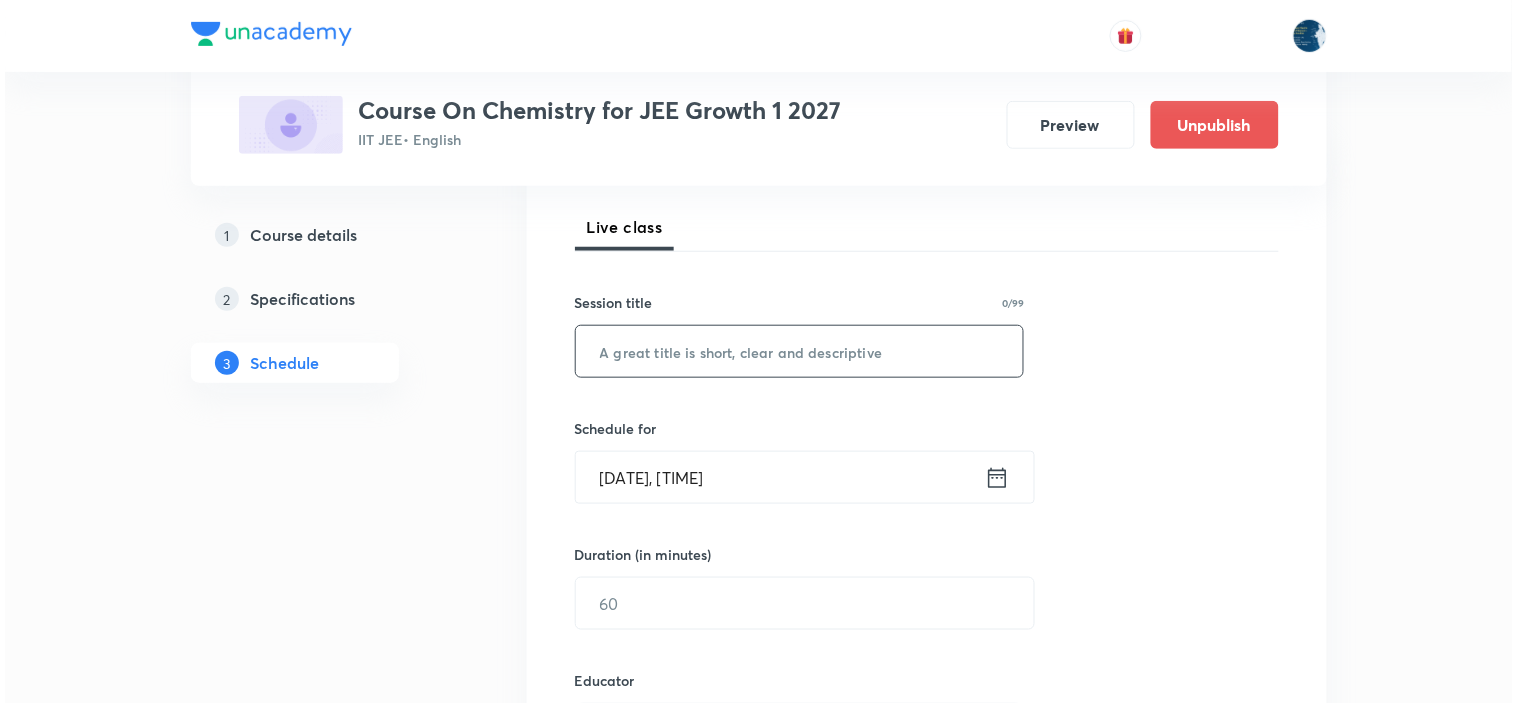 scroll, scrollTop: 333, scrollLeft: 0, axis: vertical 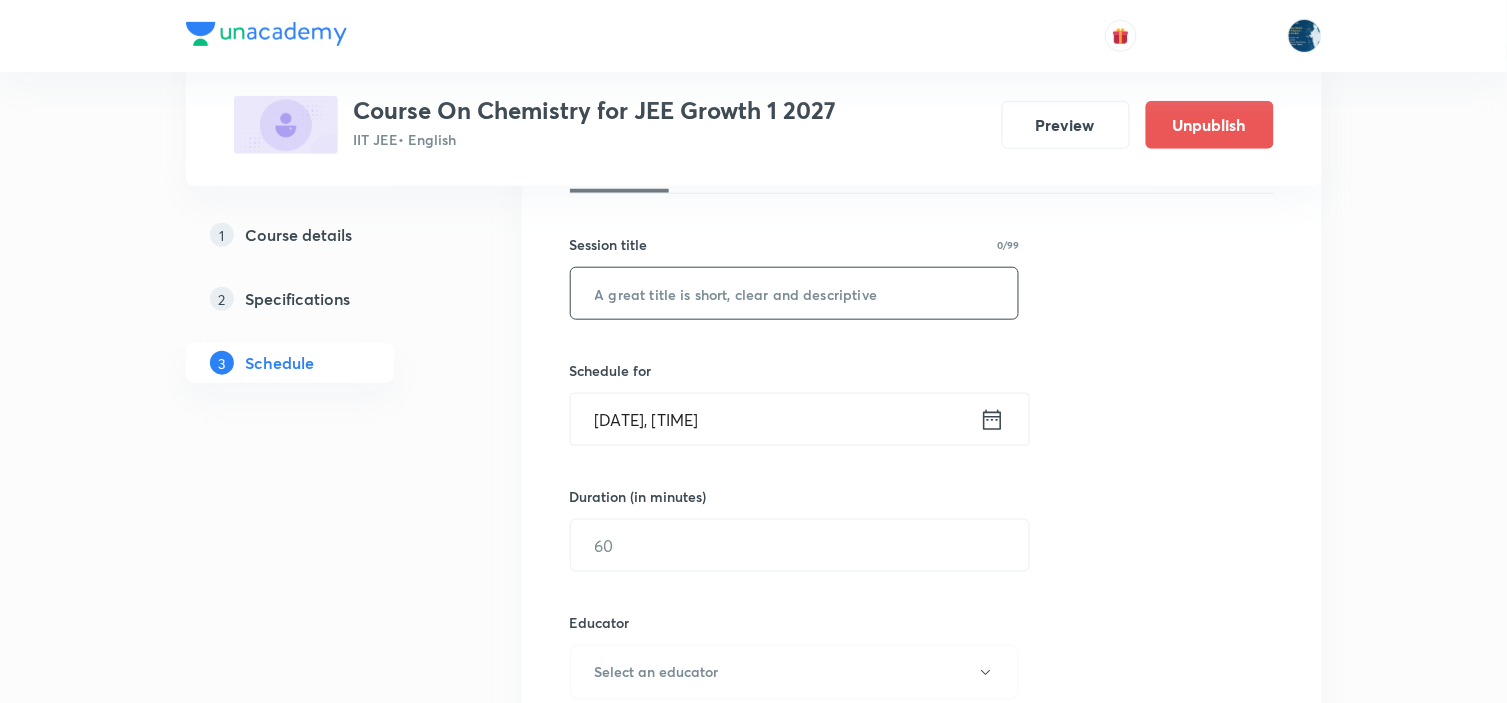 click at bounding box center [795, 293] 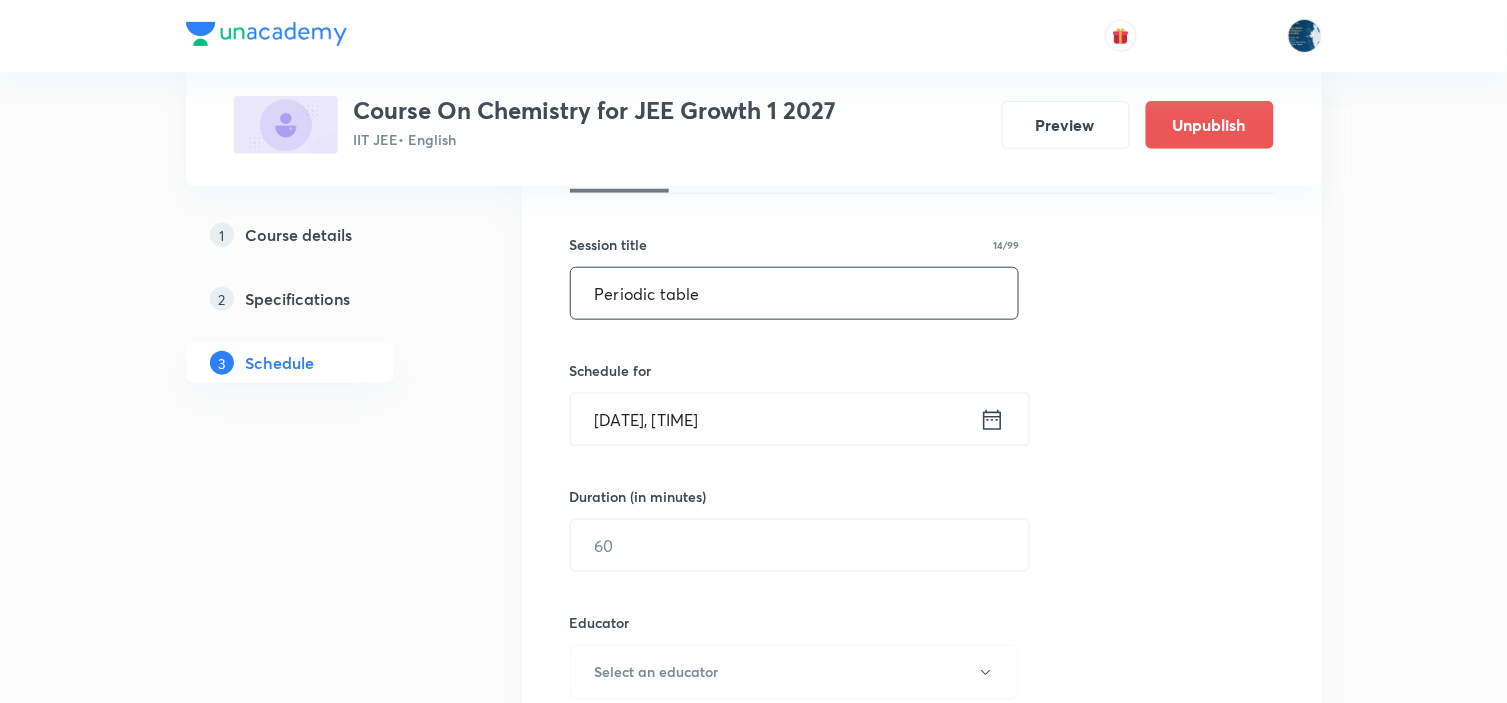 type on "Periodic table" 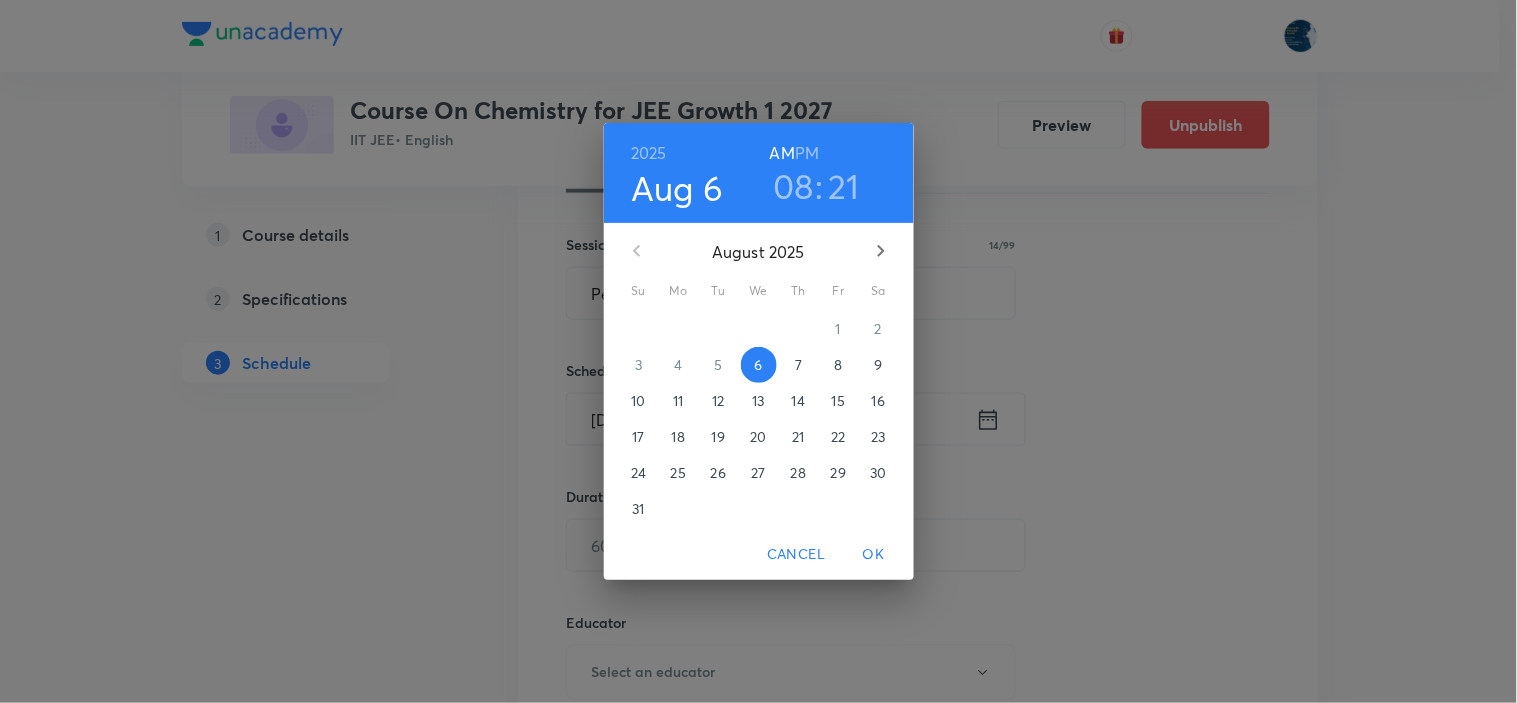 click on "08" at bounding box center [793, 186] 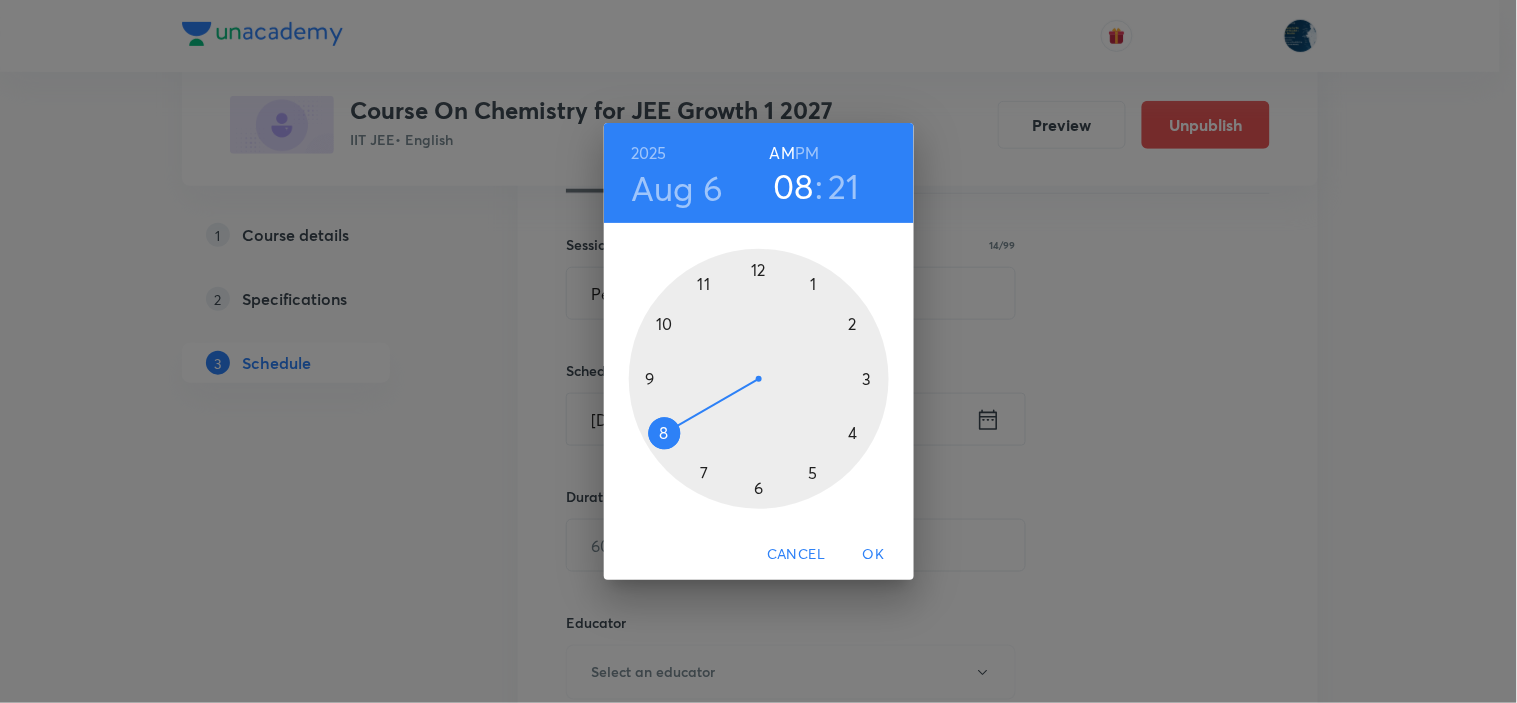 click at bounding box center [759, 379] 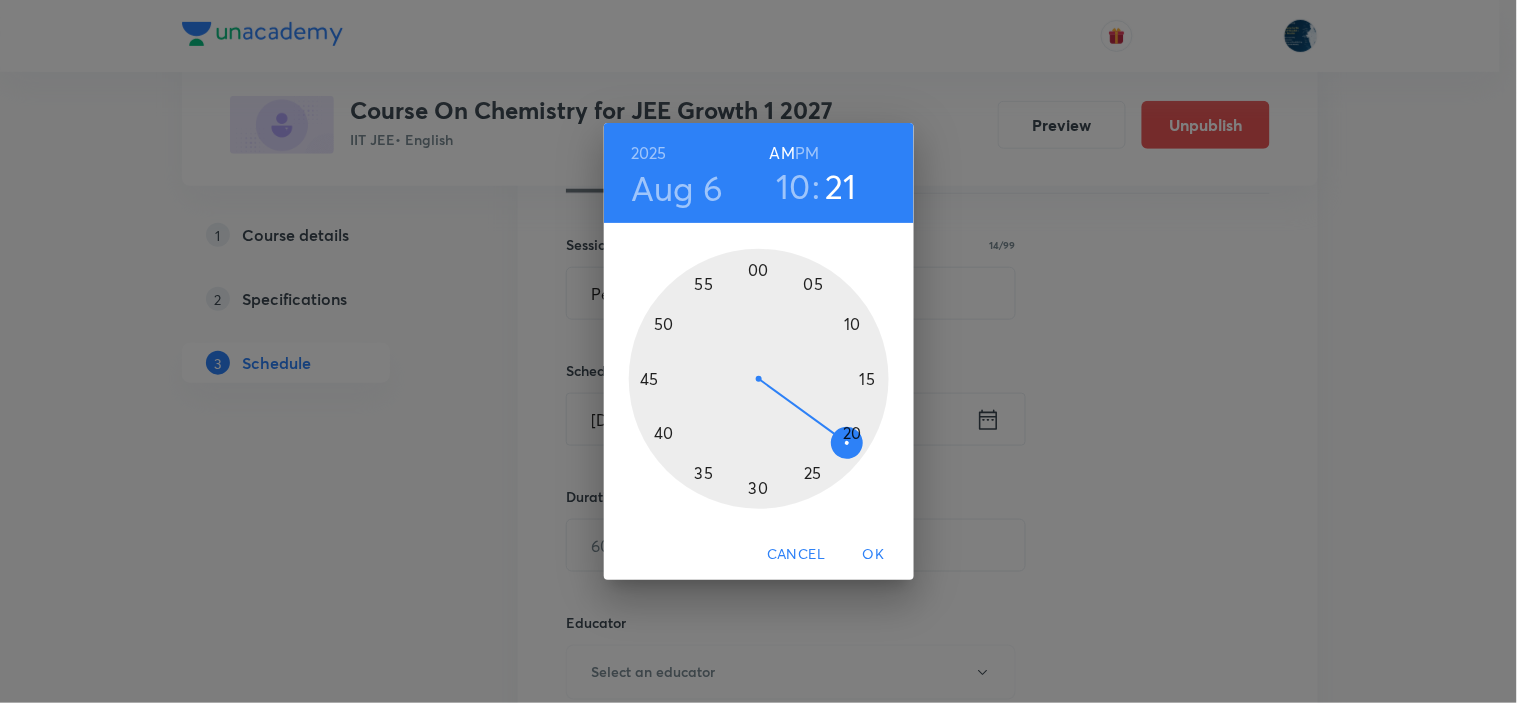 click at bounding box center [759, 379] 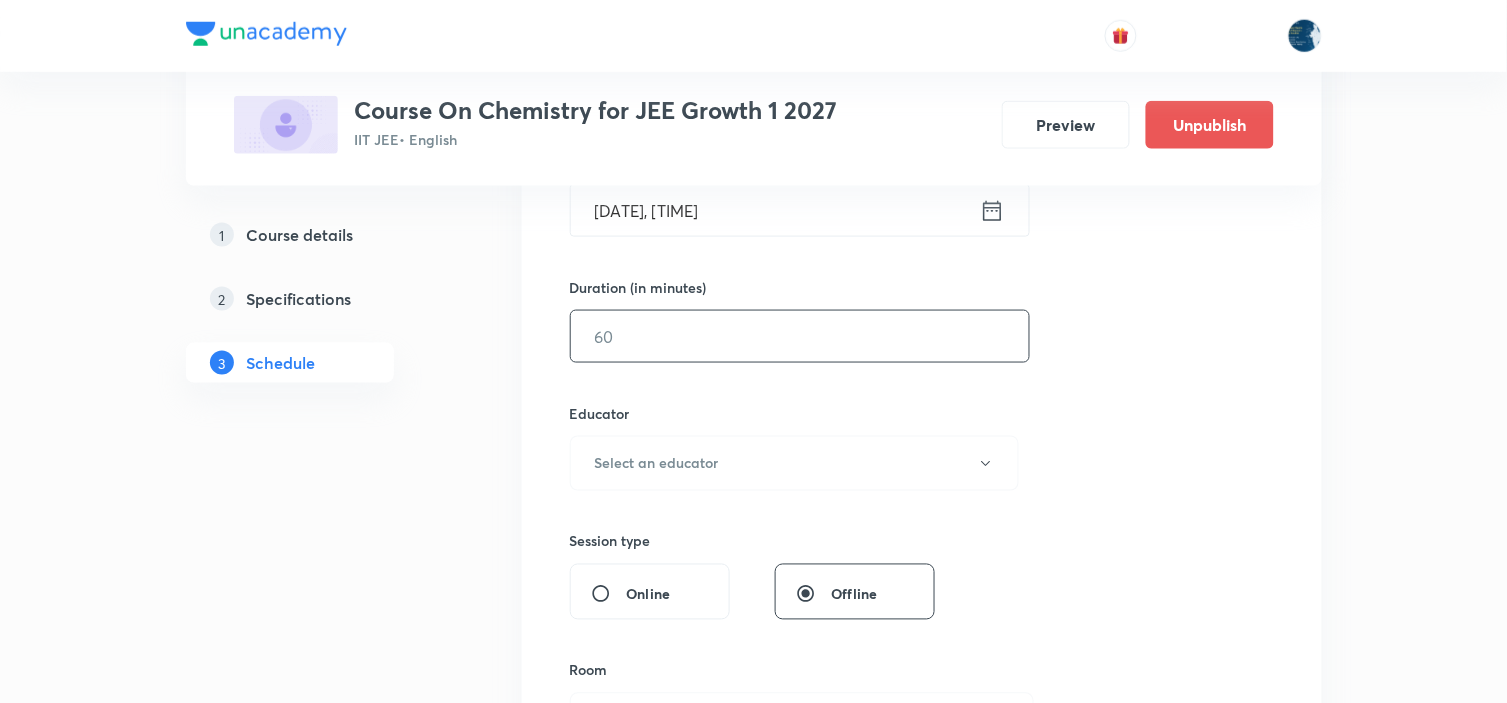 scroll, scrollTop: 555, scrollLeft: 0, axis: vertical 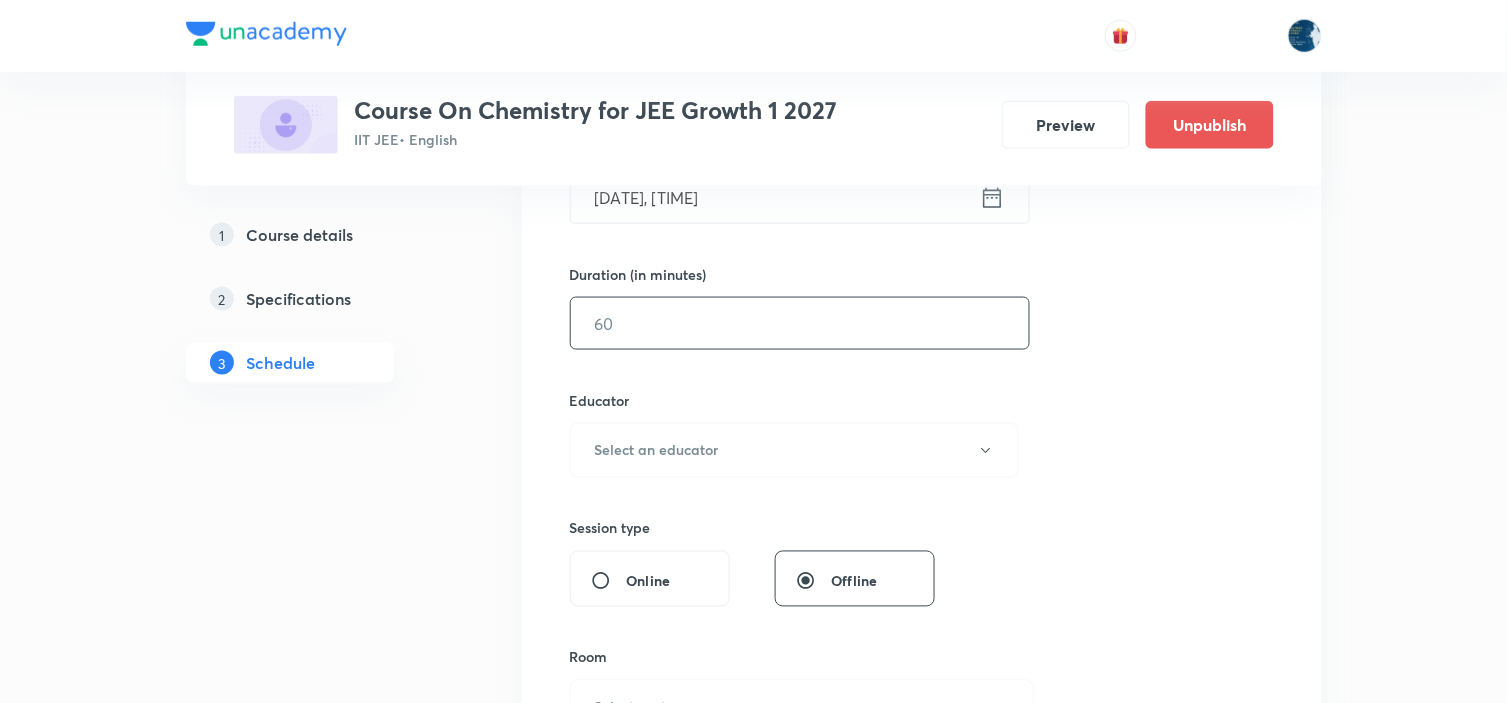 click at bounding box center [800, 323] 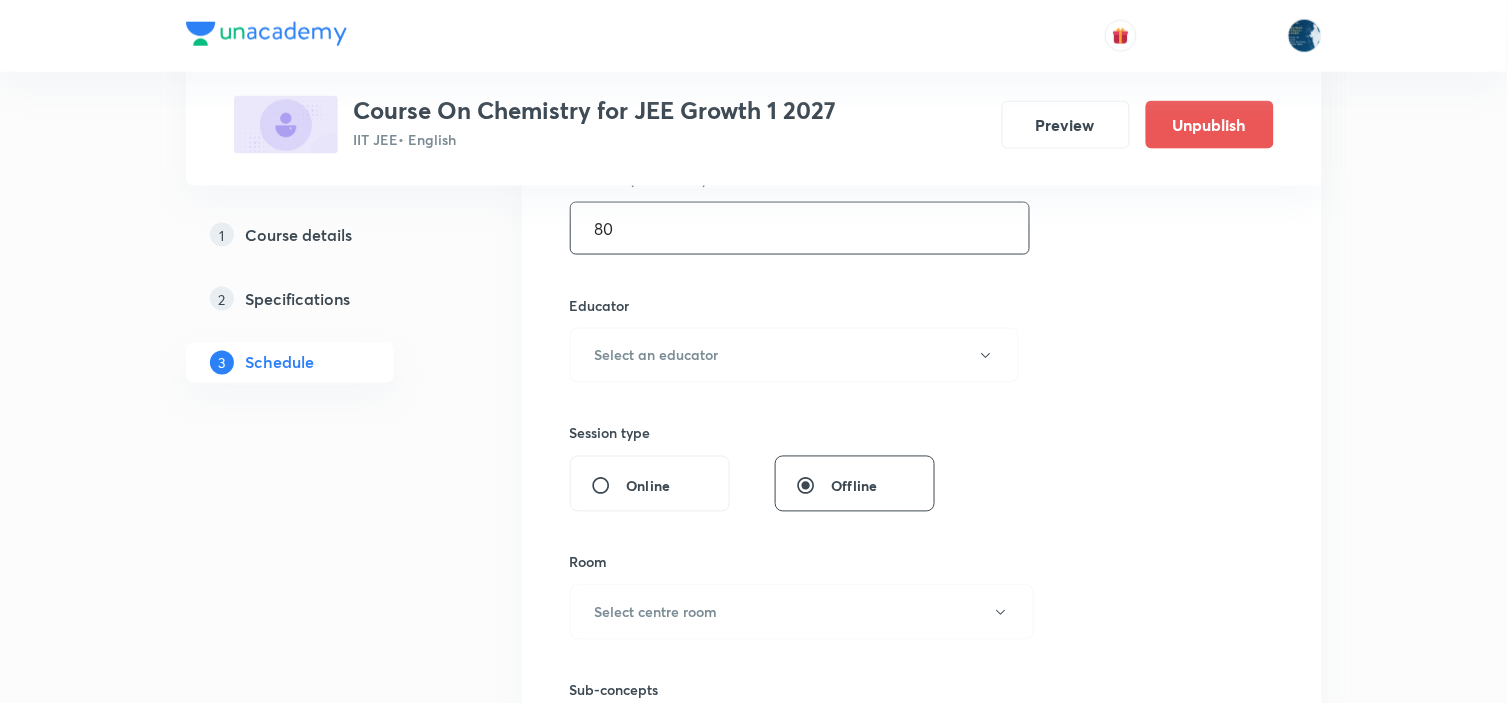 scroll, scrollTop: 777, scrollLeft: 0, axis: vertical 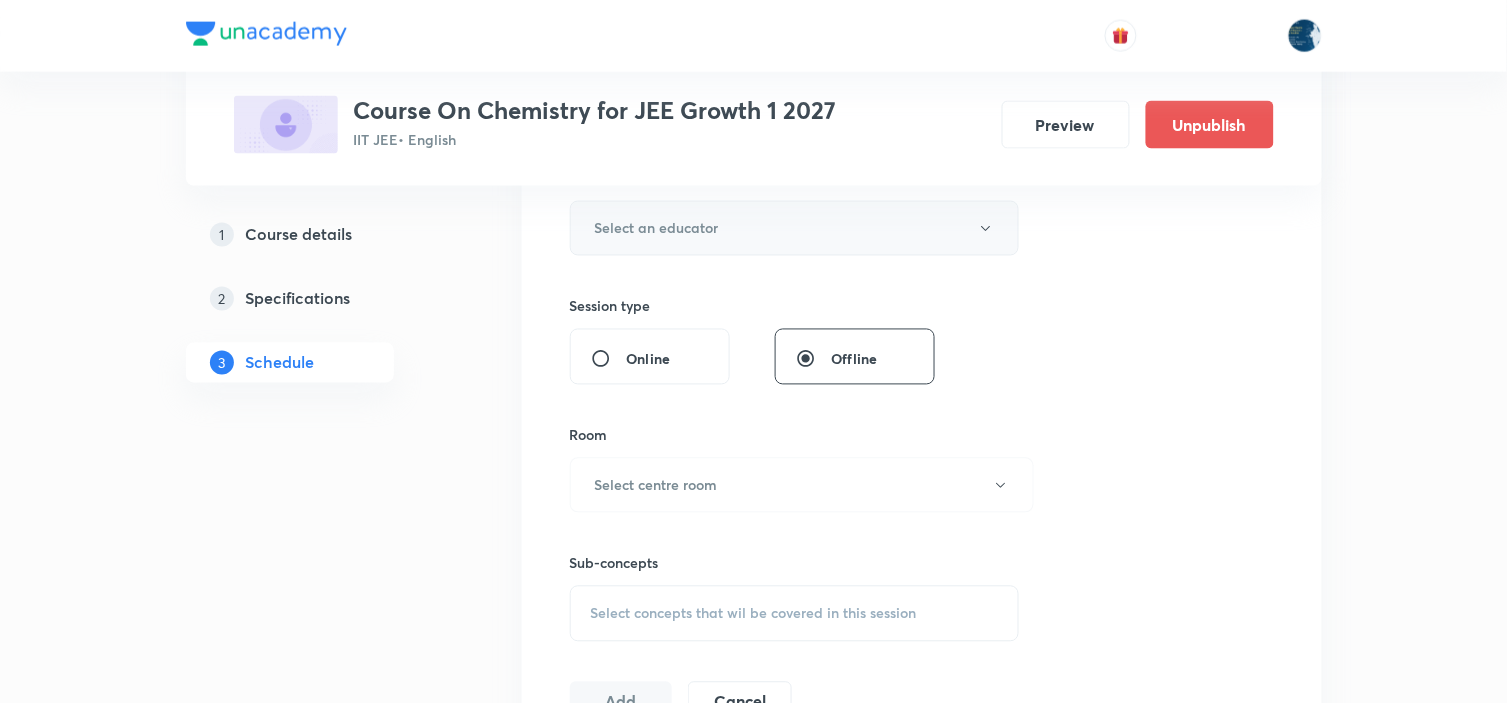type on "80" 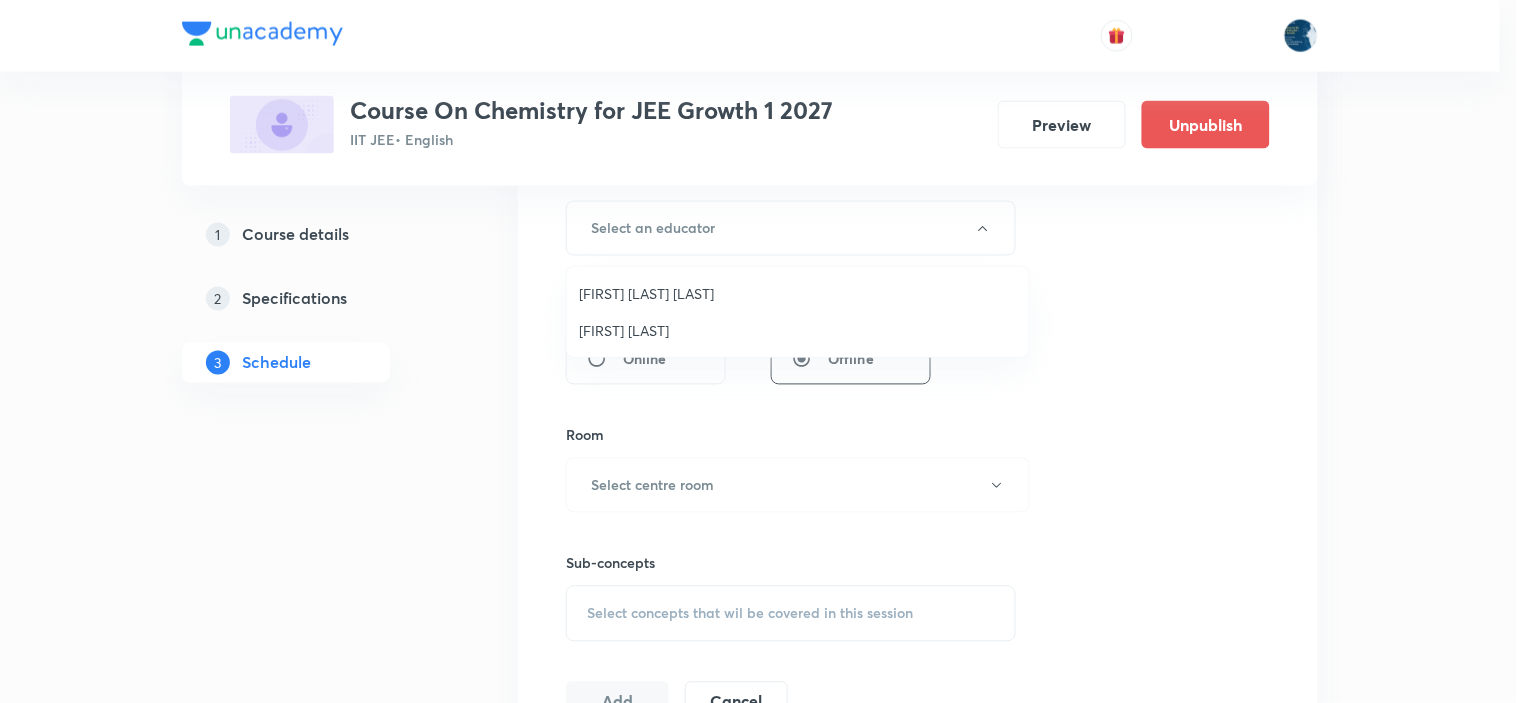 click on "Sripati Surya Dilip" at bounding box center (798, 330) 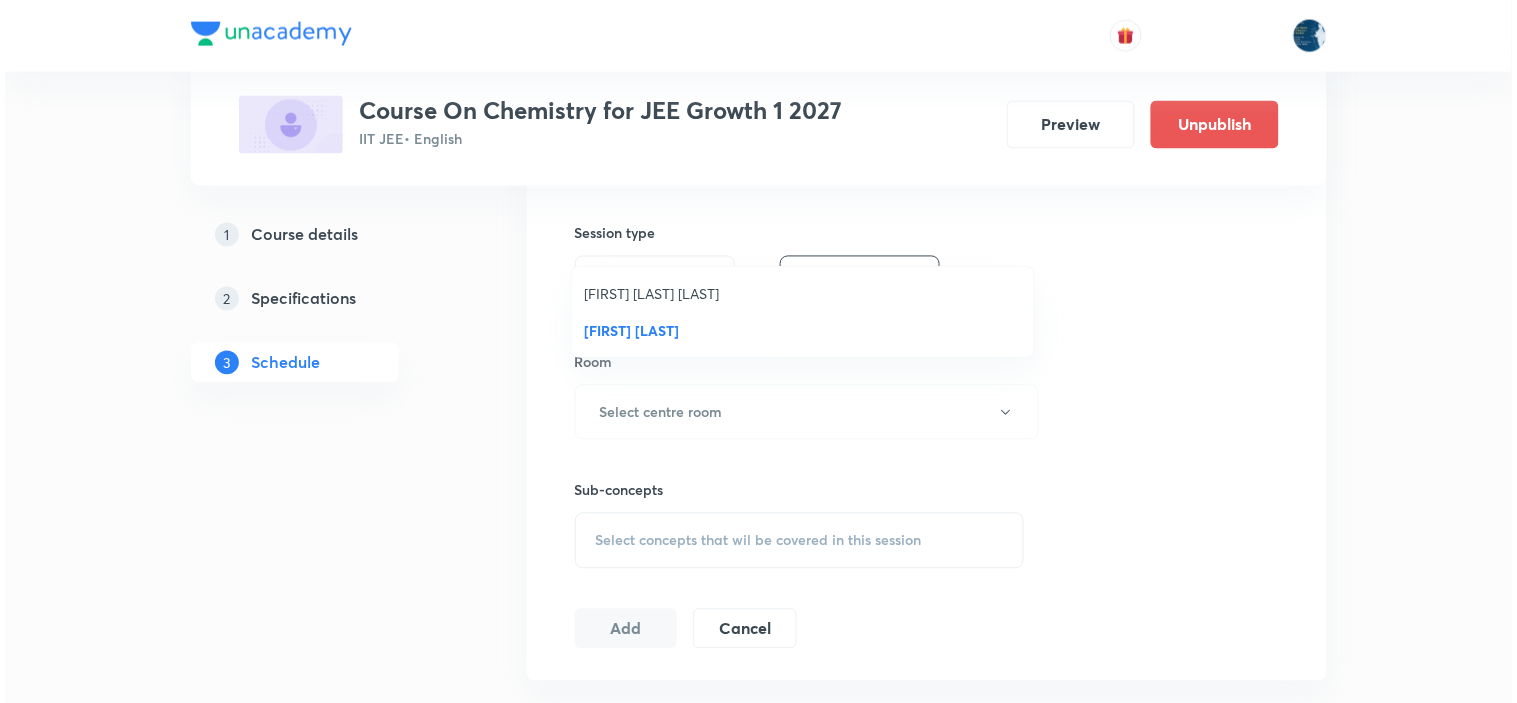scroll, scrollTop: 888, scrollLeft: 0, axis: vertical 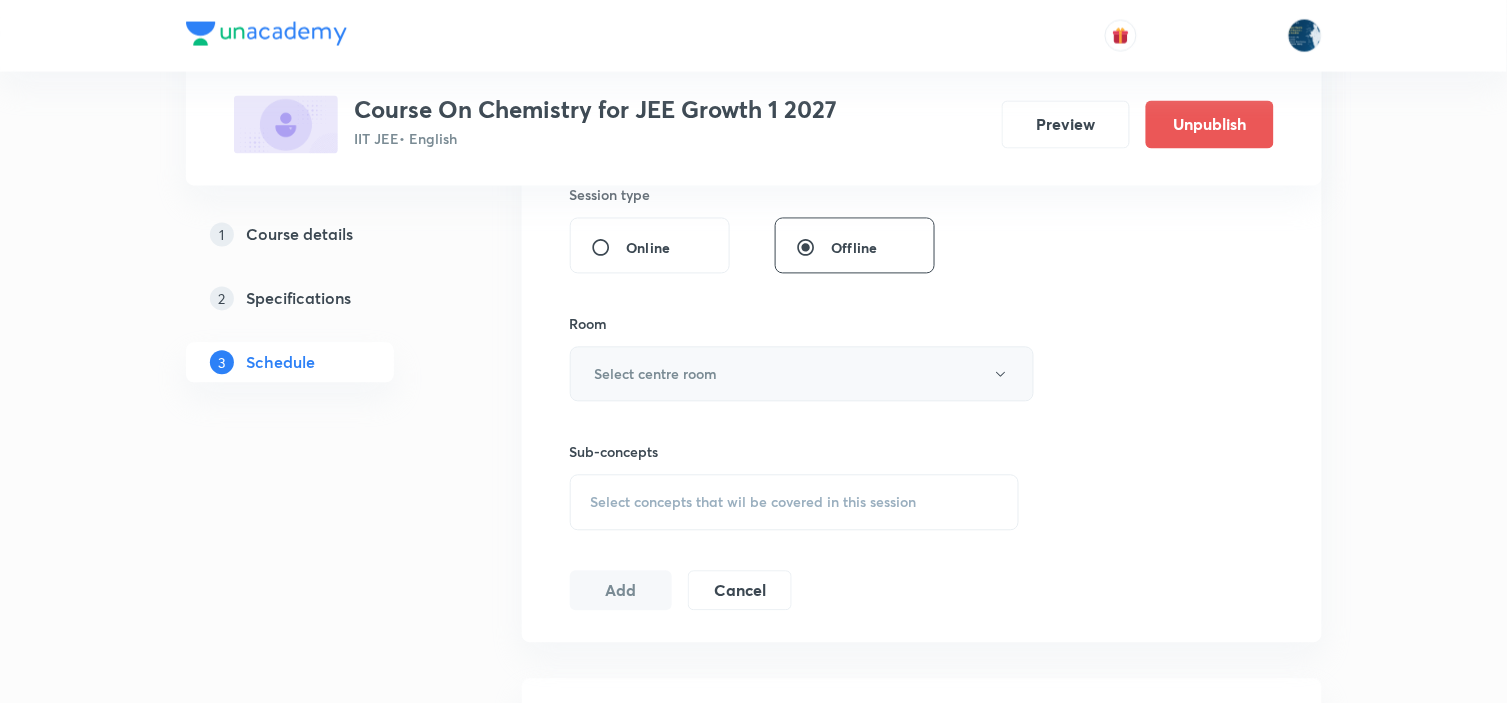 click on "Select centre room" at bounding box center [802, 374] 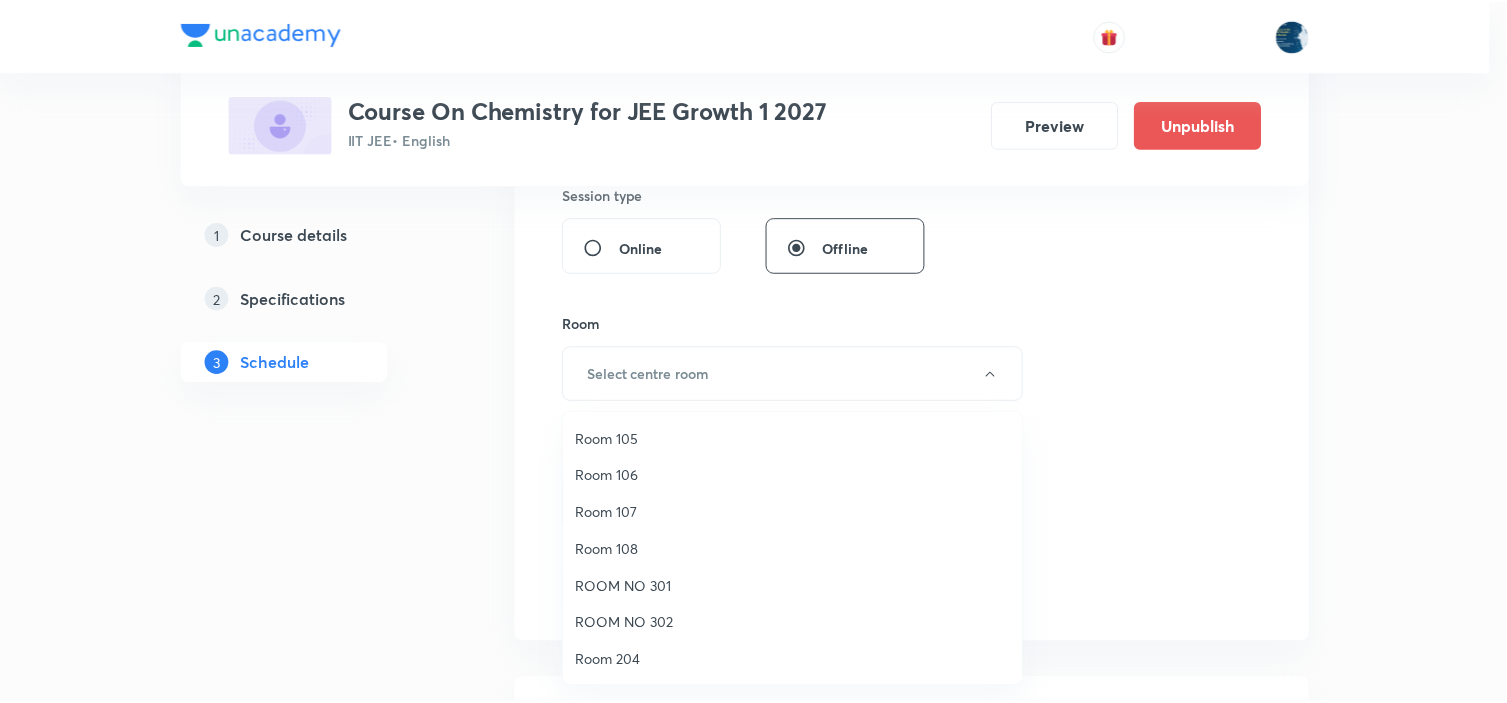 scroll, scrollTop: 371, scrollLeft: 0, axis: vertical 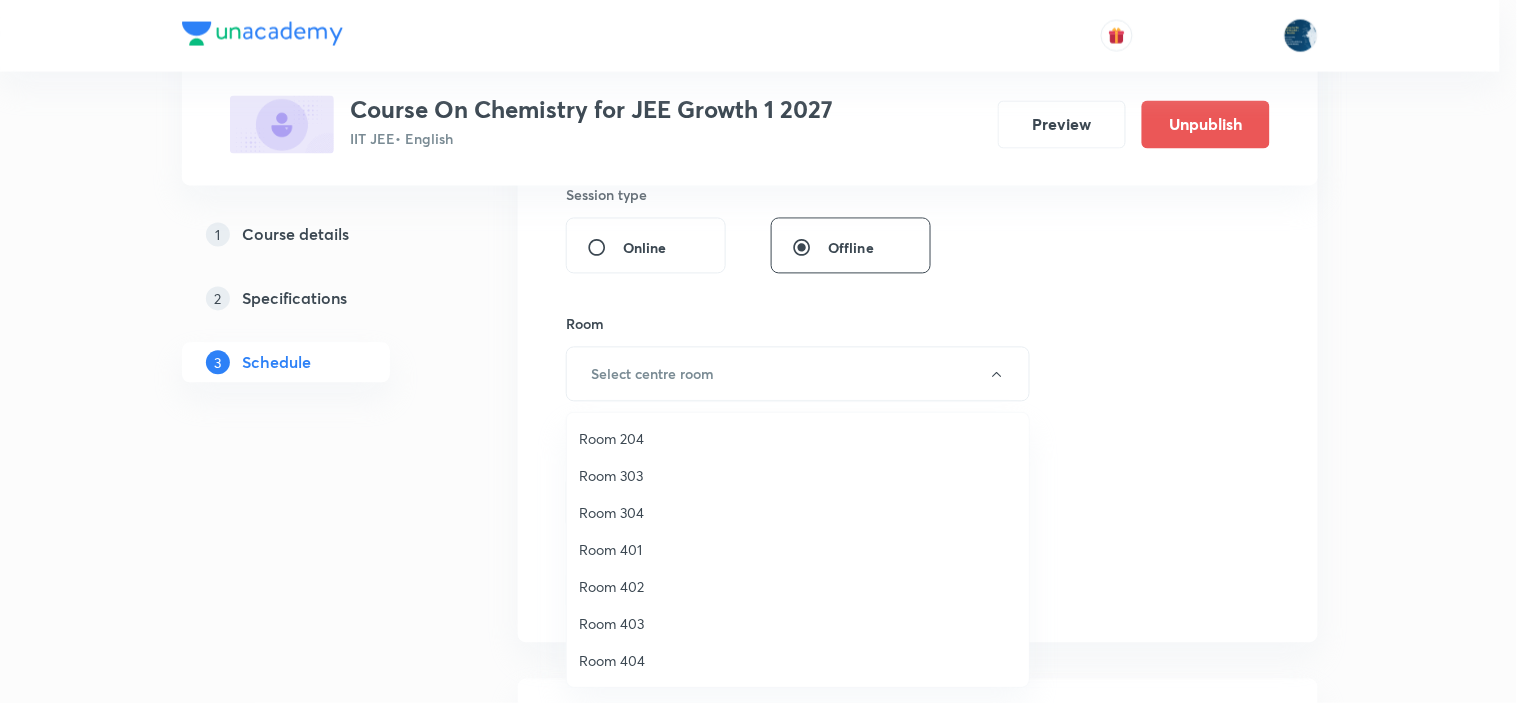 click on "Room 401" at bounding box center [798, 549] 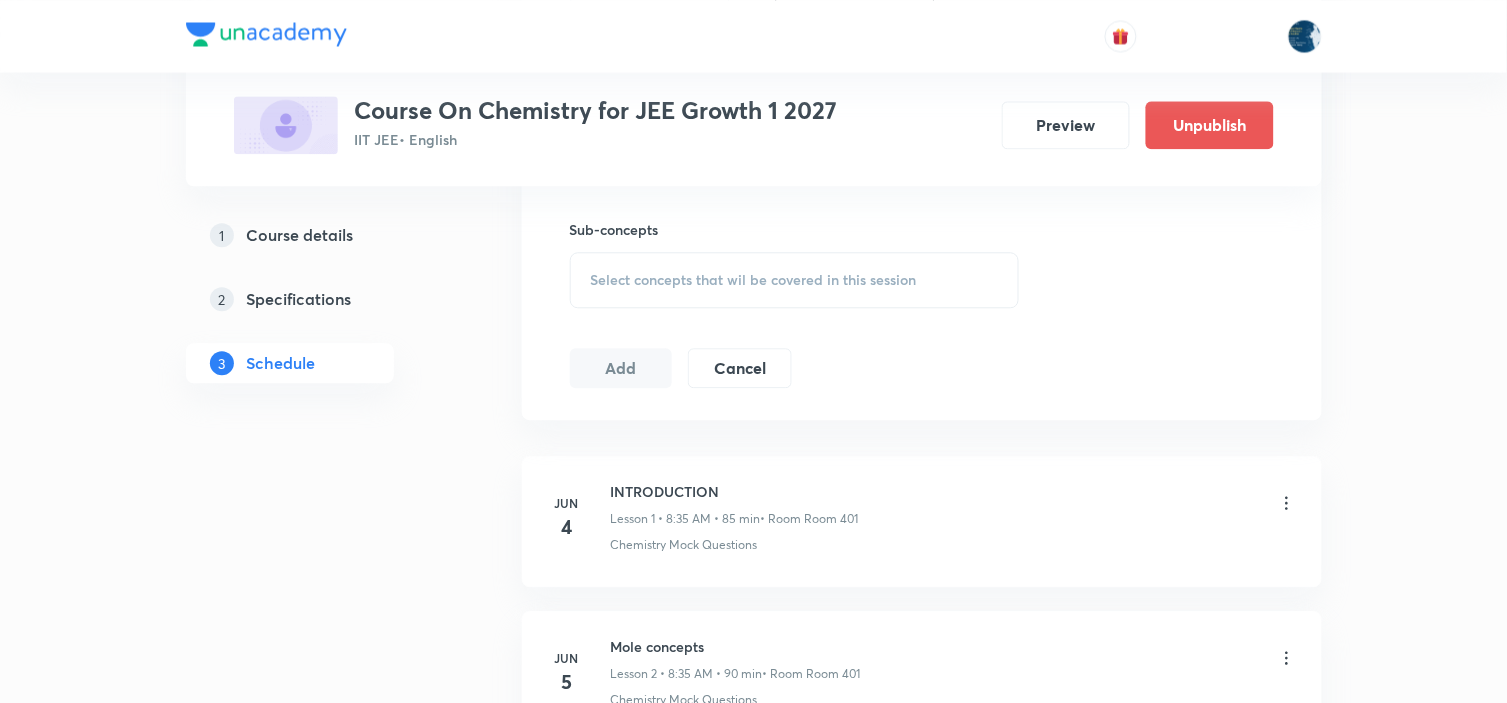 click on "Select concepts that wil be covered in this session" at bounding box center (754, 280) 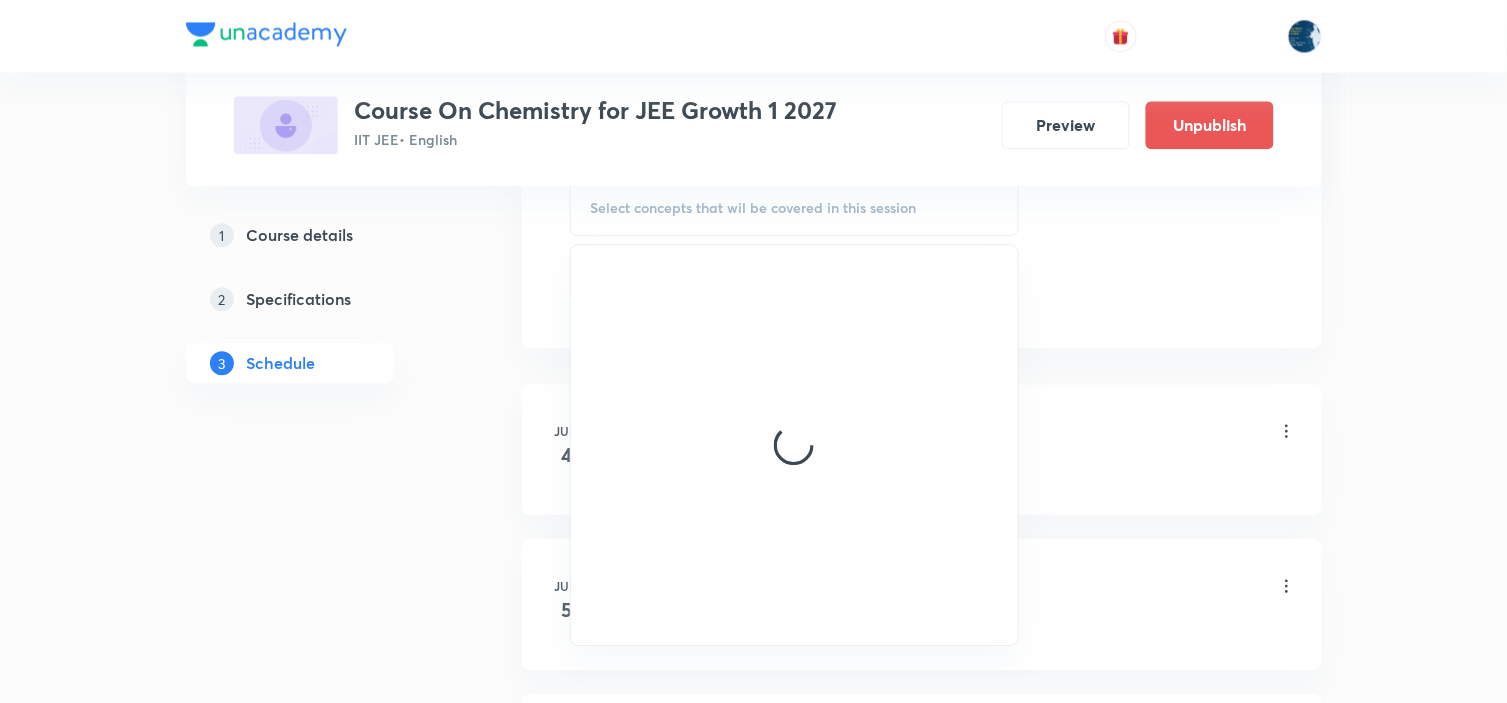 scroll, scrollTop: 1222, scrollLeft: 0, axis: vertical 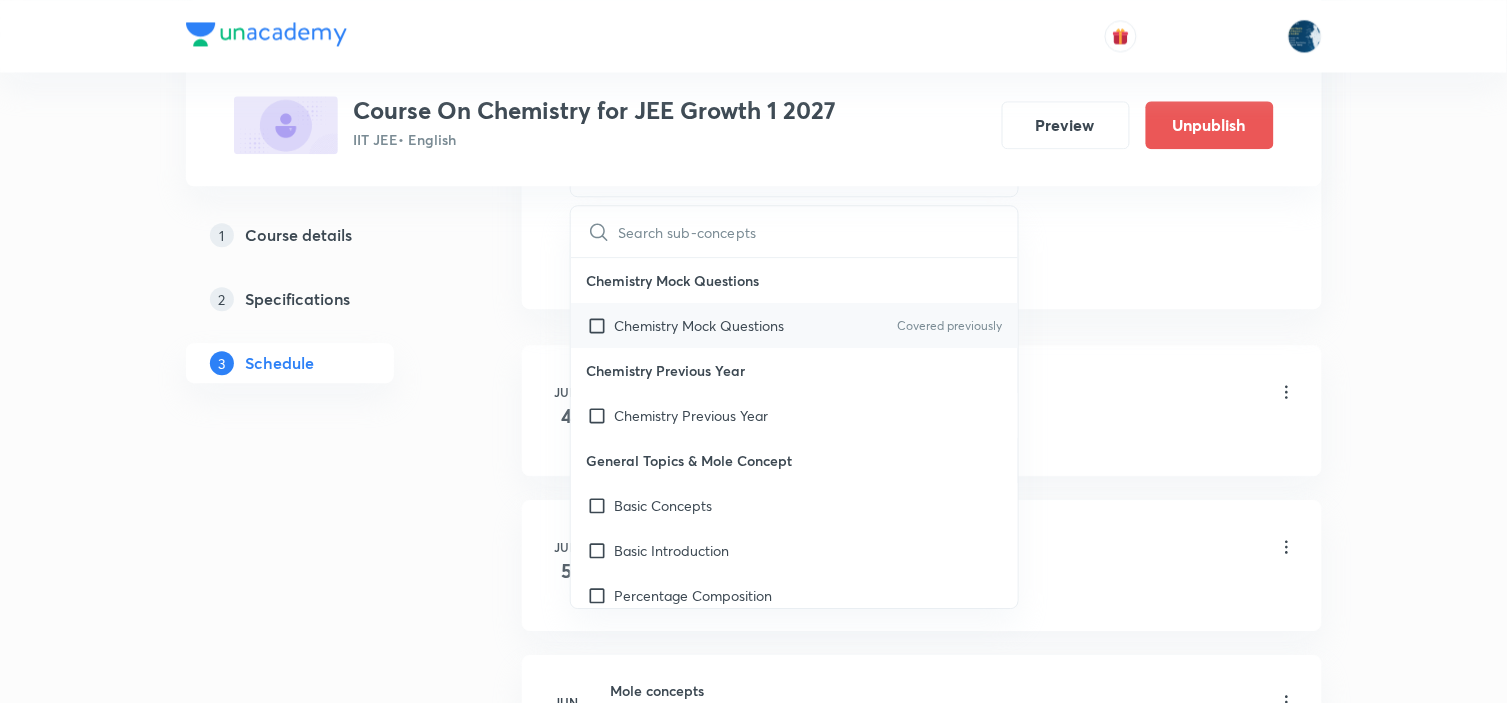 click on "Covered previously" at bounding box center [949, 326] 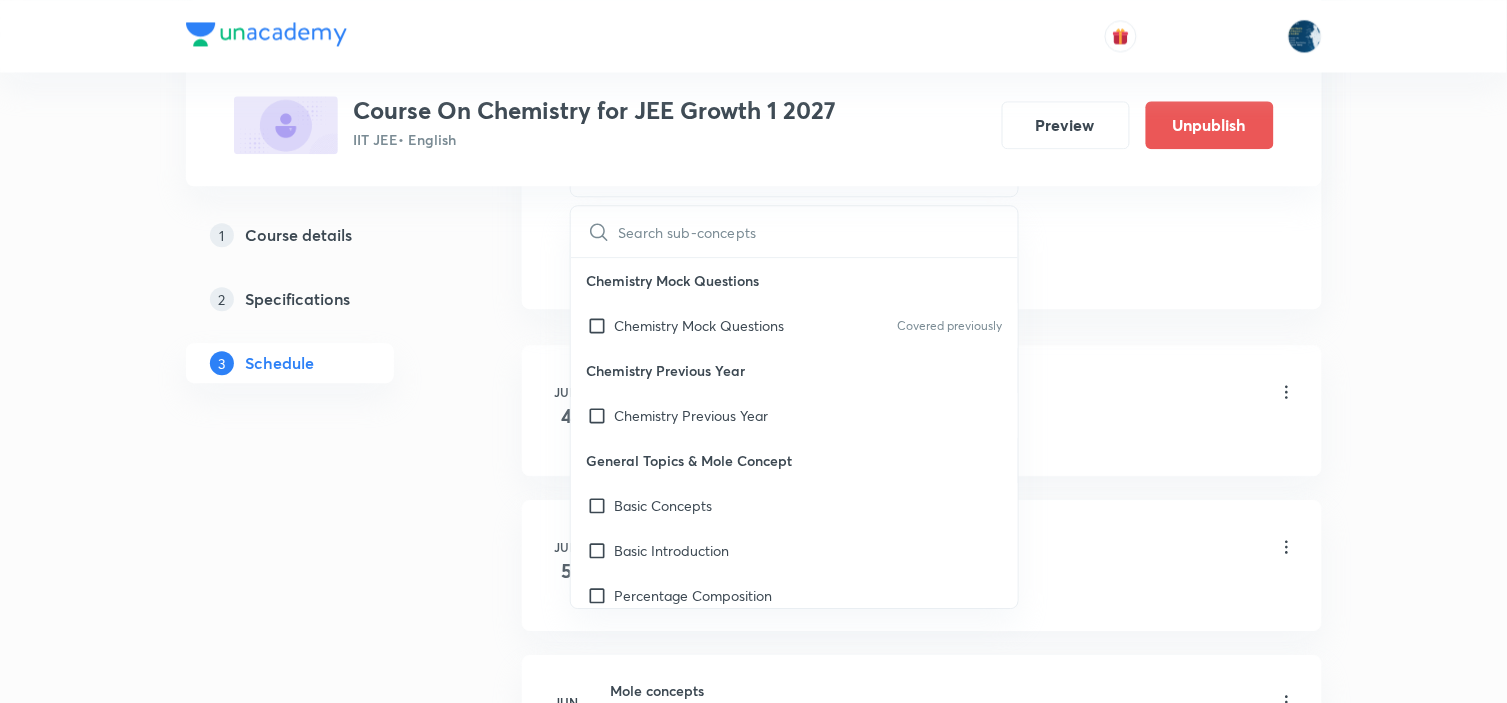 checkbox on "true" 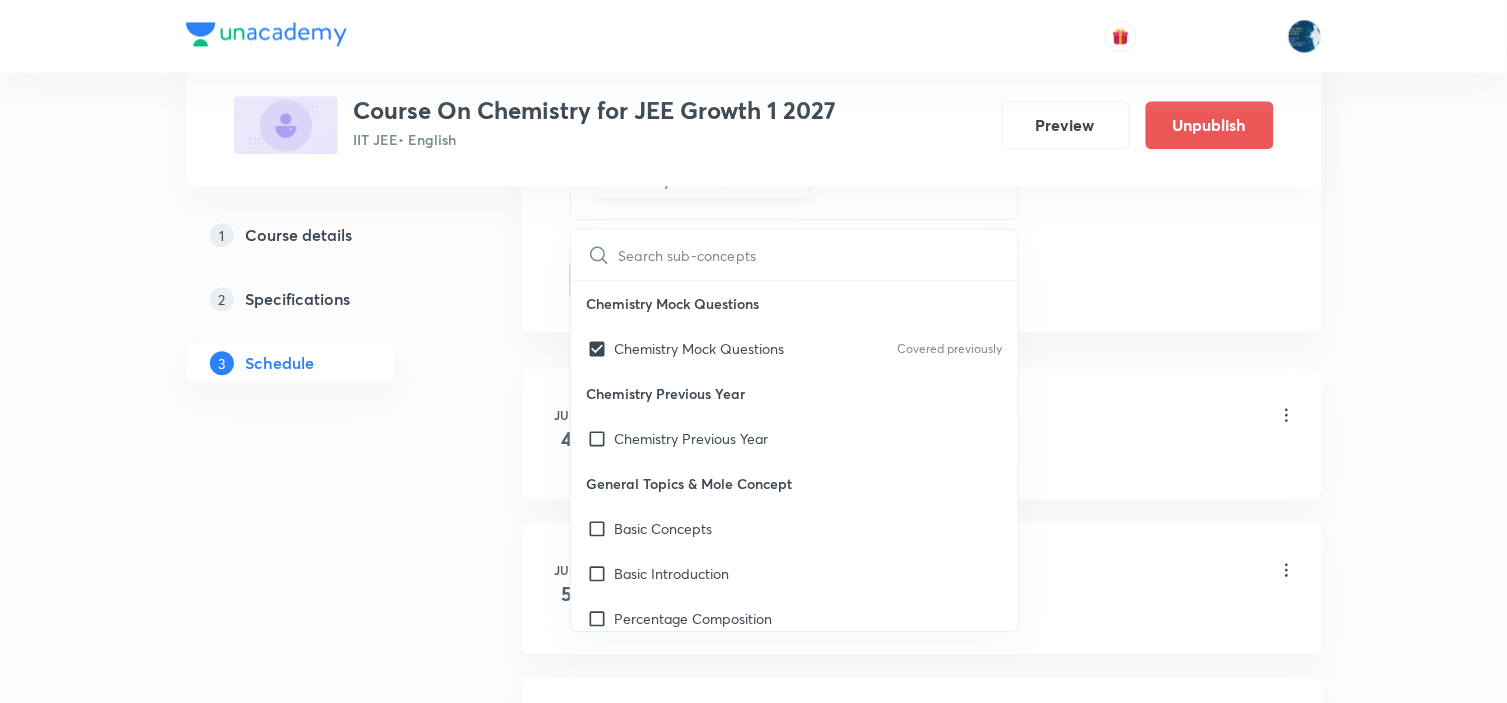 click on "Session  46 Live class Session title 14/99 Periodic table ​ Schedule for Aug 6, 2025, 10:50 AM ​ Duration (in minutes) 80 ​ Educator Sripati Surya Dilip   Session type Online Offline Room Room 401 Sub-concepts Chemistry Mock Questions CLEAR ​ Chemistry Mock Questions Chemistry Mock Questions Covered previously Chemistry Previous Year Chemistry Previous Year General Topics & Mole Concept Basic Concepts Basic Introduction Percentage Composition Stoichiometry Principle of Atom Conservation (POAC) Relation between Stoichiometric Quantities Application of Mole Concept: Gravimetric Analysis Different Laws Formula and Composition Concentration Terms Some basic concepts of Chemistry Atomic Structure Discovery Of Electron Some Prerequisites of Physics Discovery Of Protons And Neutrons Atomic Models and Theories  Representation Of Atom With Electrons And Neutrons Nature of Waves Nature Of Electromagnetic Radiation Planck’S Quantum Theory Spectra-Continuous and Discontinuous Spectrum Photoelectric Effect Voids" at bounding box center (922, -245) 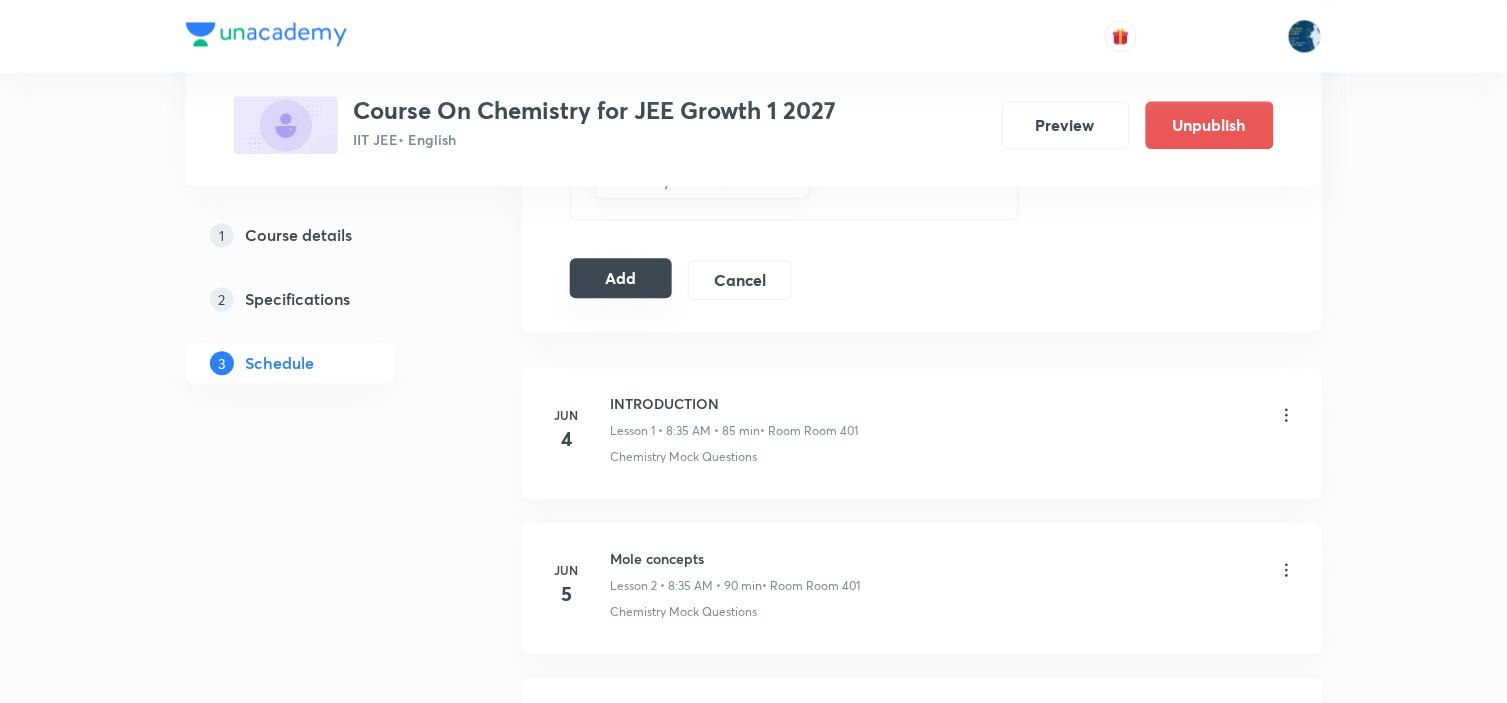 click on "Add" at bounding box center [621, 278] 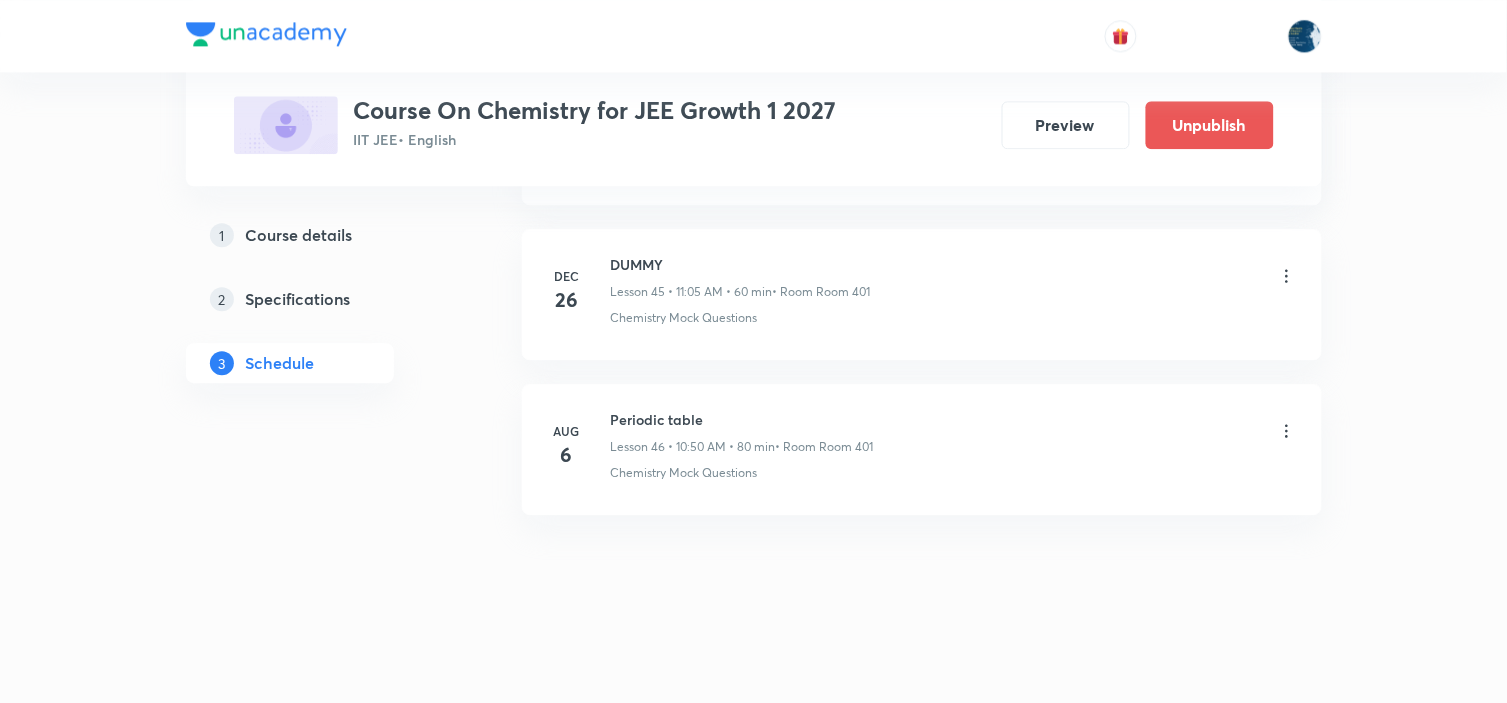 scroll, scrollTop: 7118, scrollLeft: 0, axis: vertical 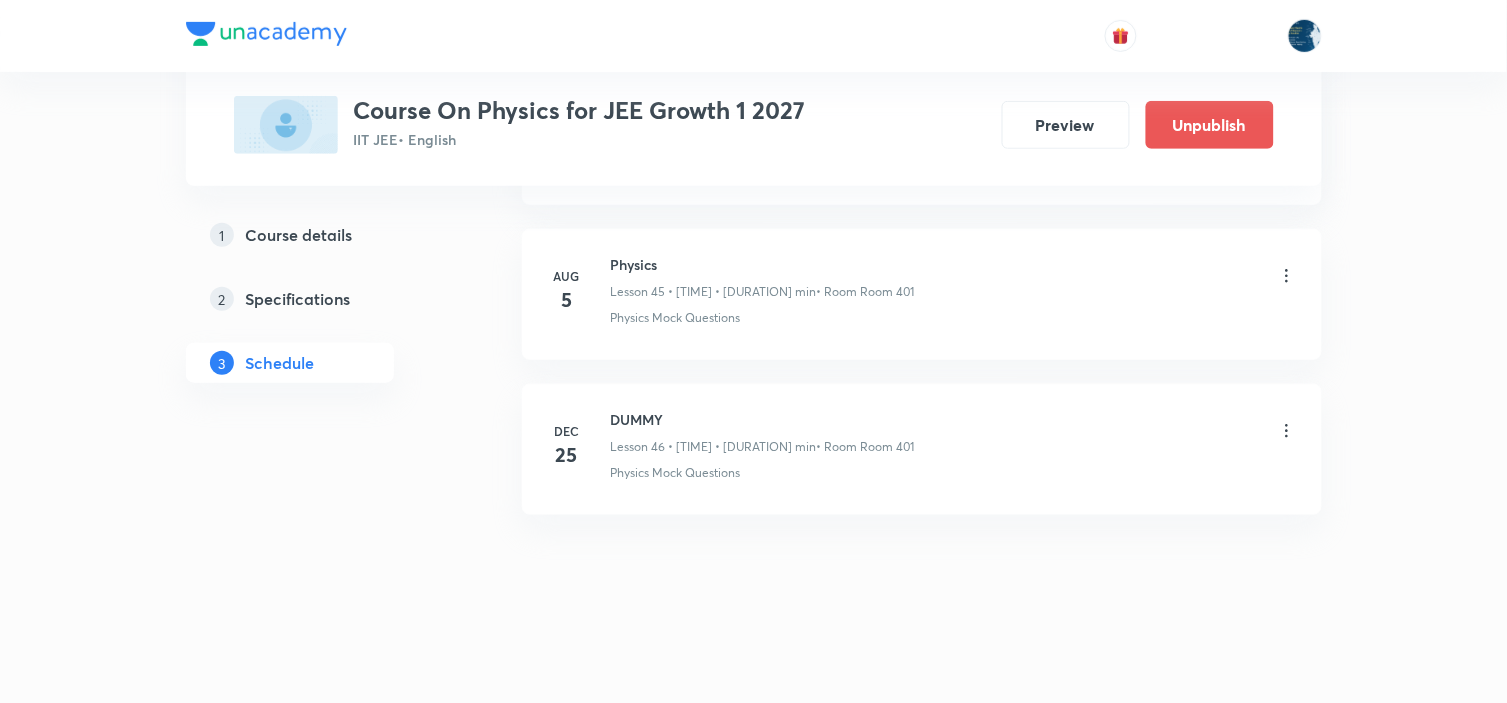 click on "Physics" at bounding box center [763, 264] 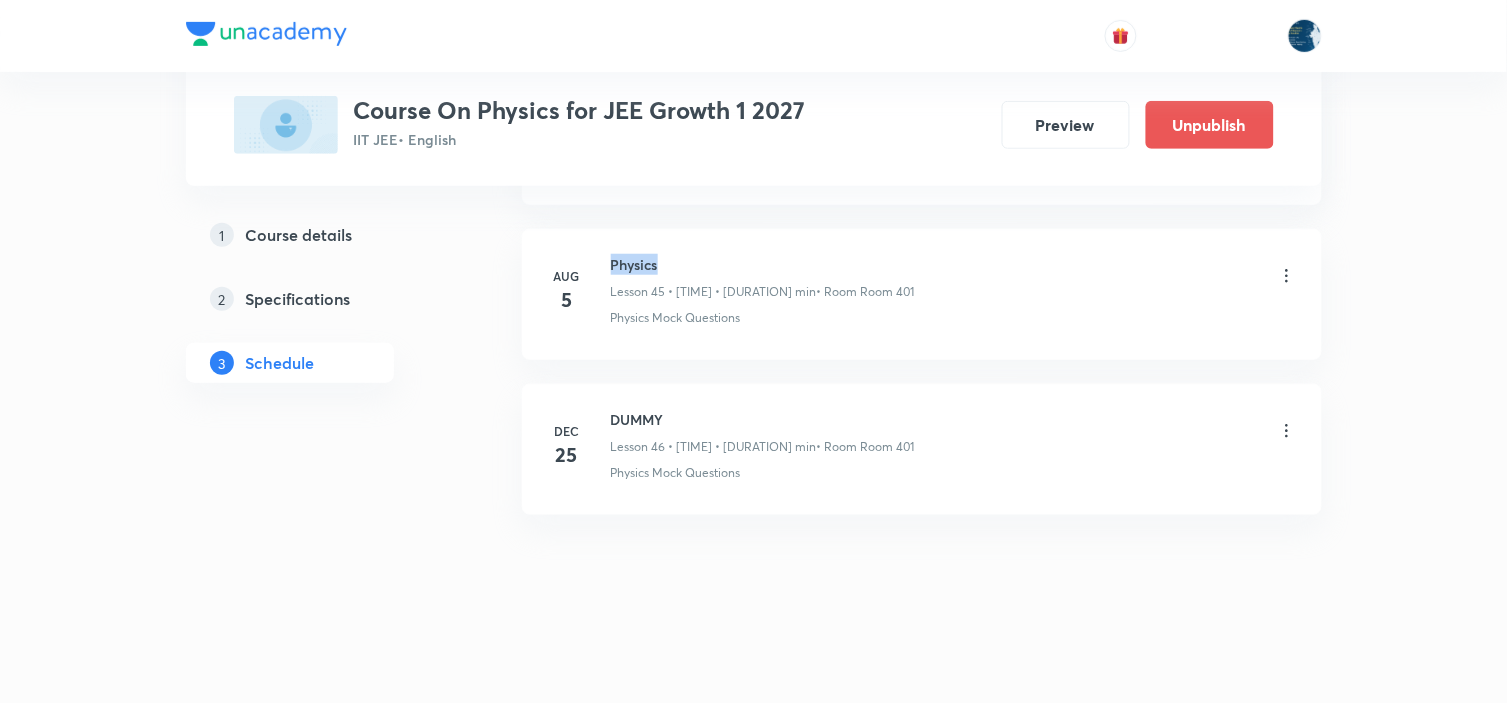 click on "Physics" at bounding box center [763, 264] 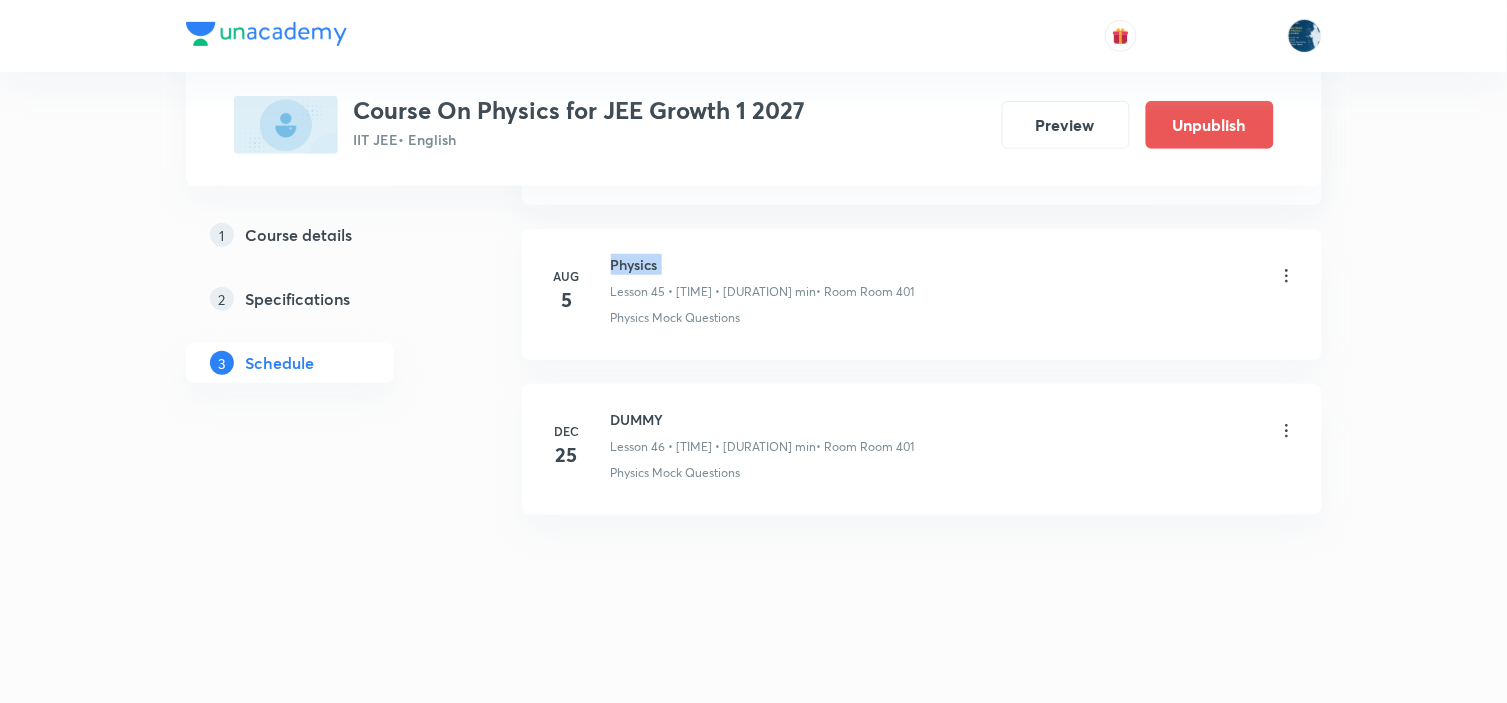 click on "Physics" at bounding box center (763, 264) 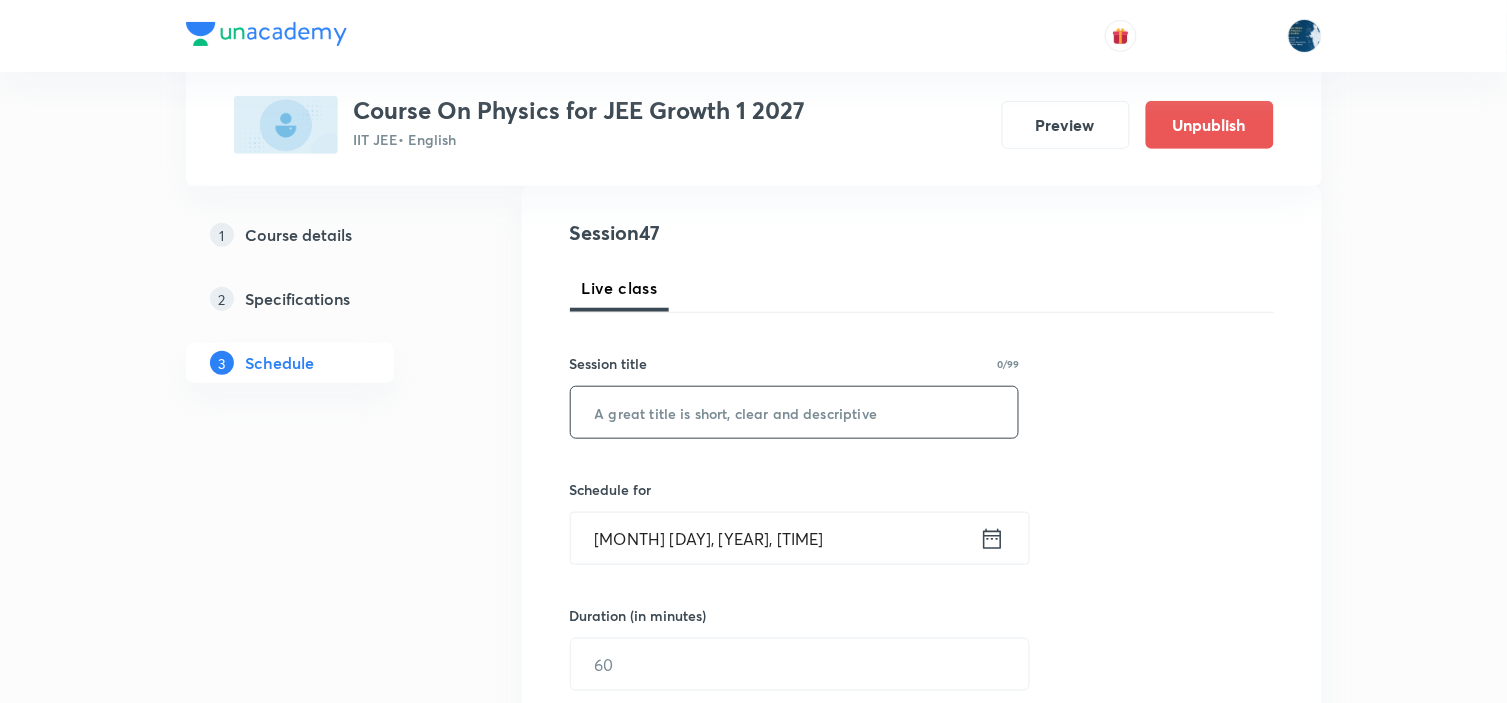 scroll, scrollTop: 222, scrollLeft: 0, axis: vertical 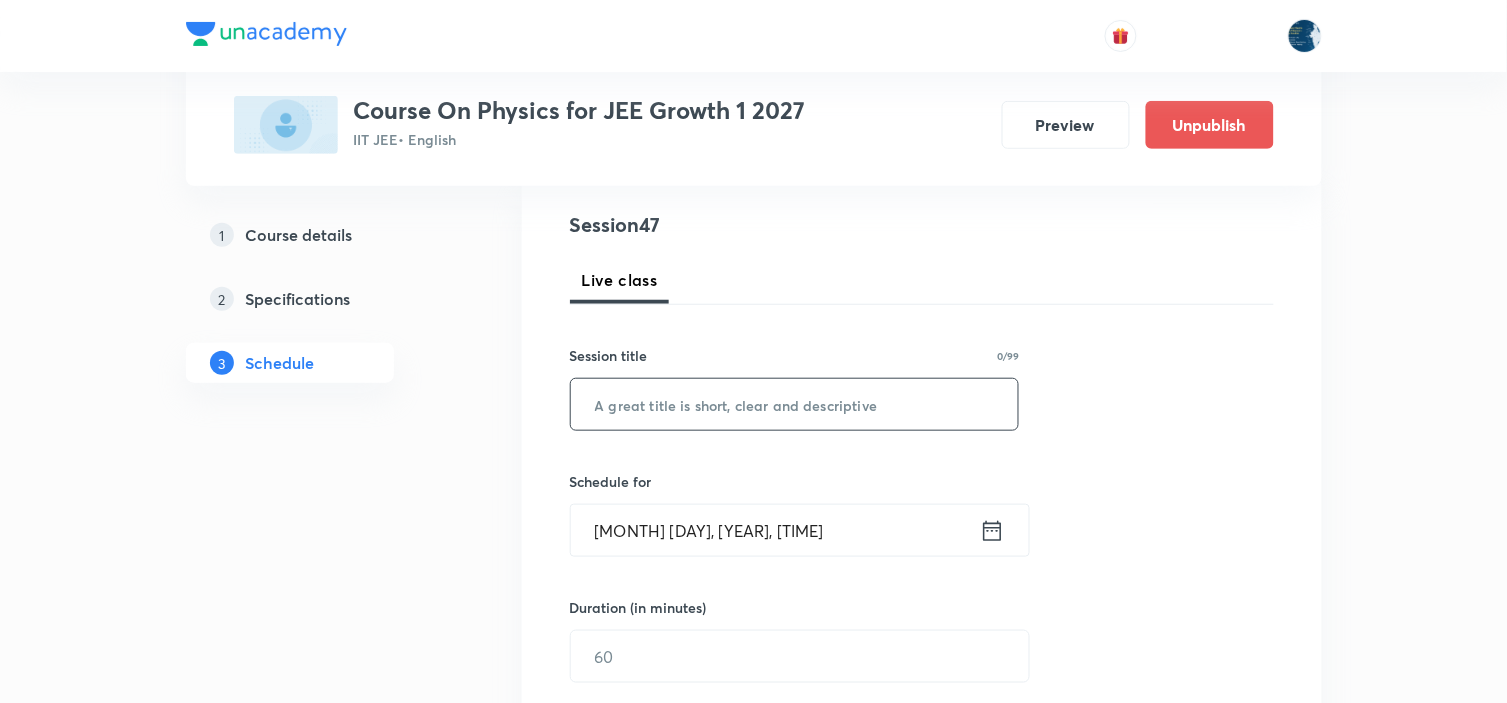 click at bounding box center [795, 404] 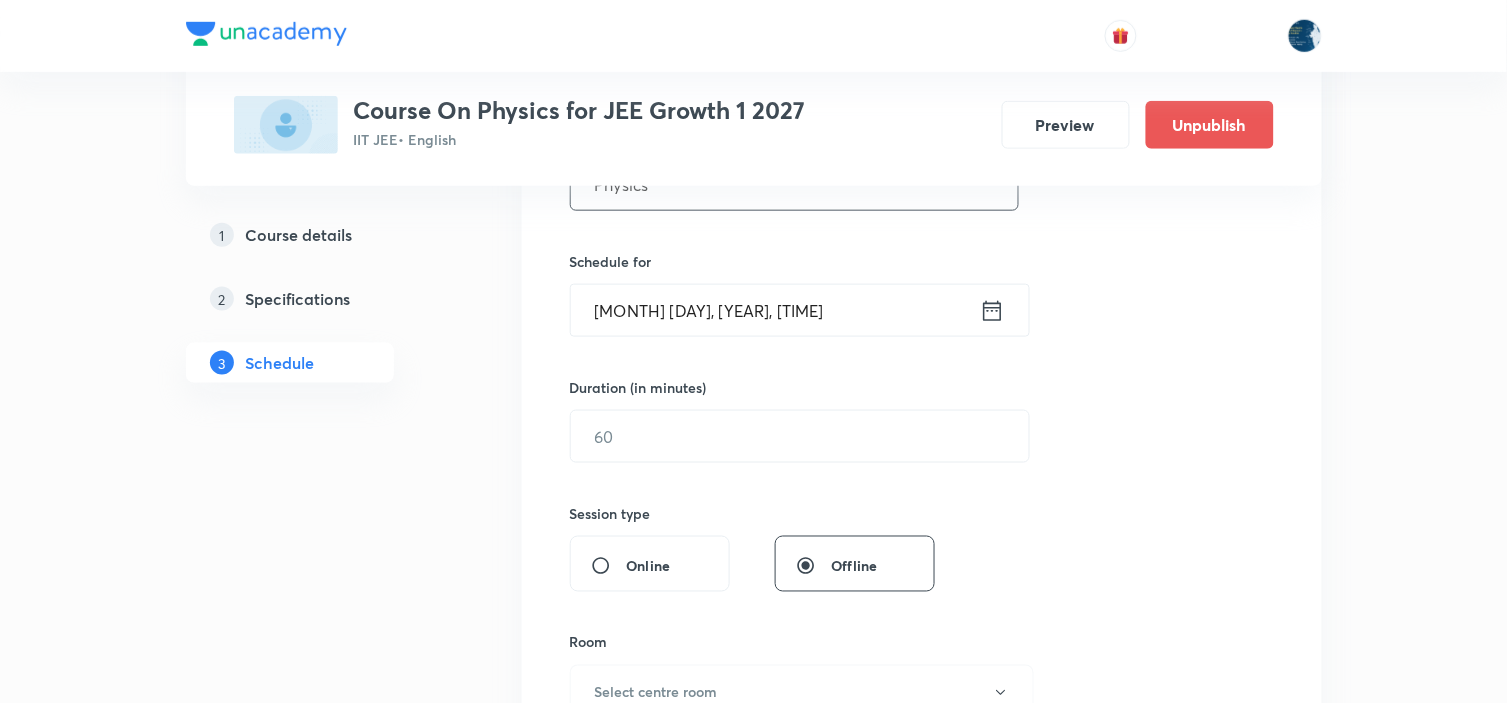 scroll, scrollTop: 444, scrollLeft: 0, axis: vertical 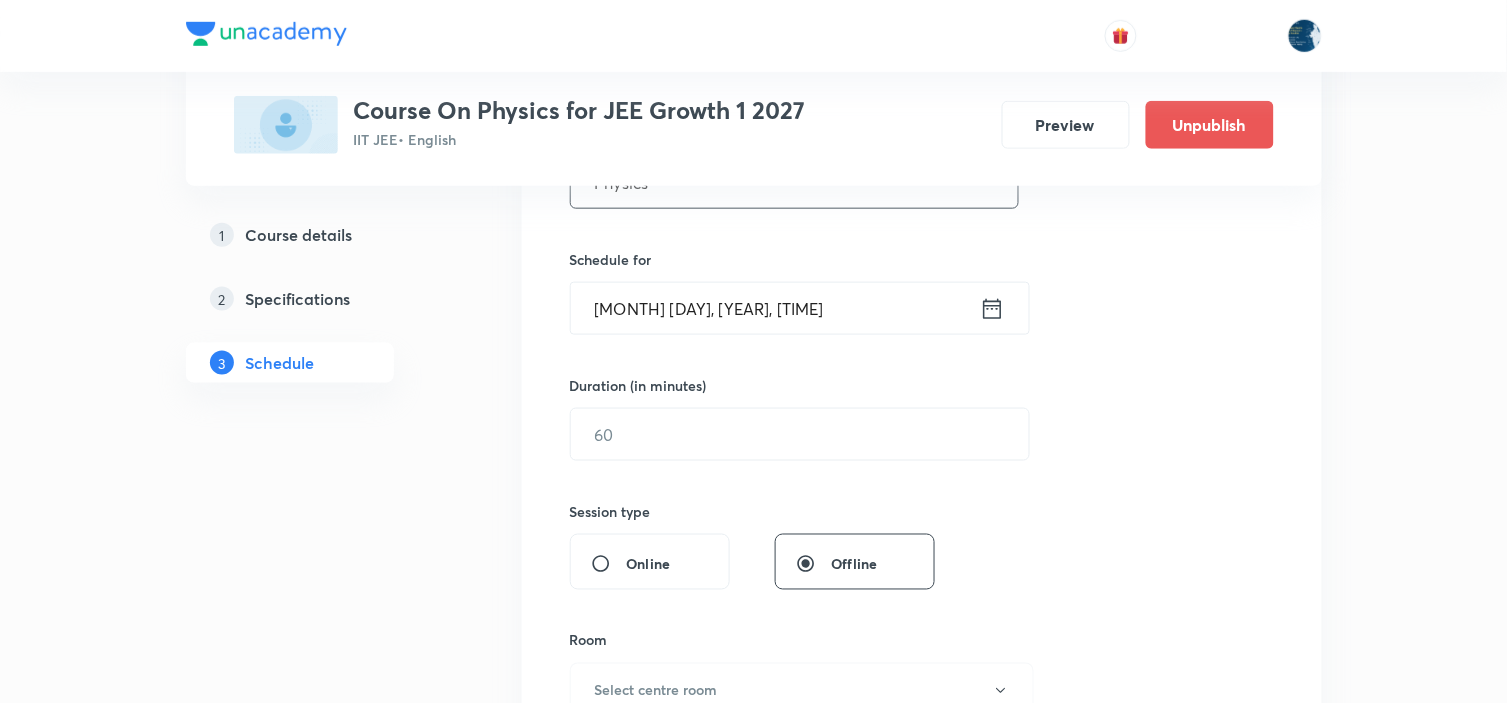 type on "Physics" 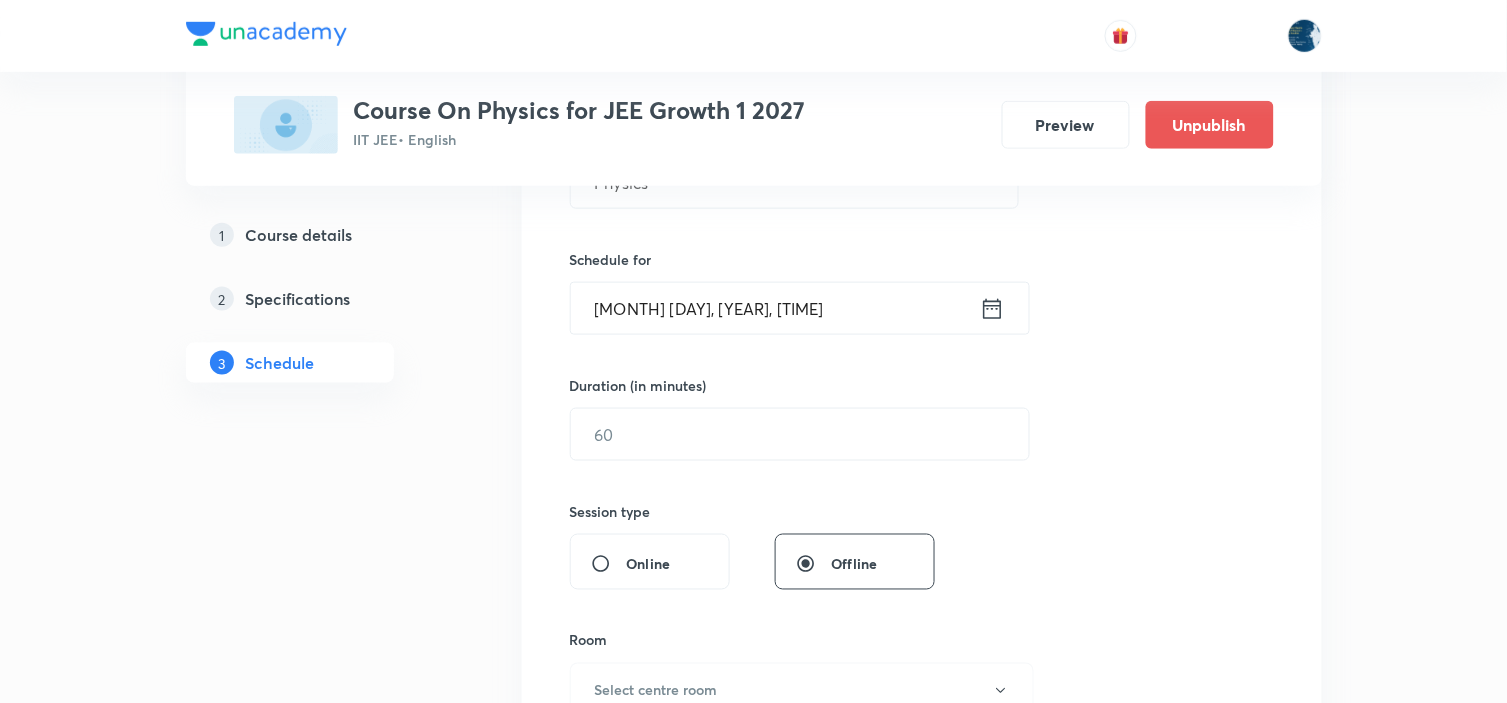 click 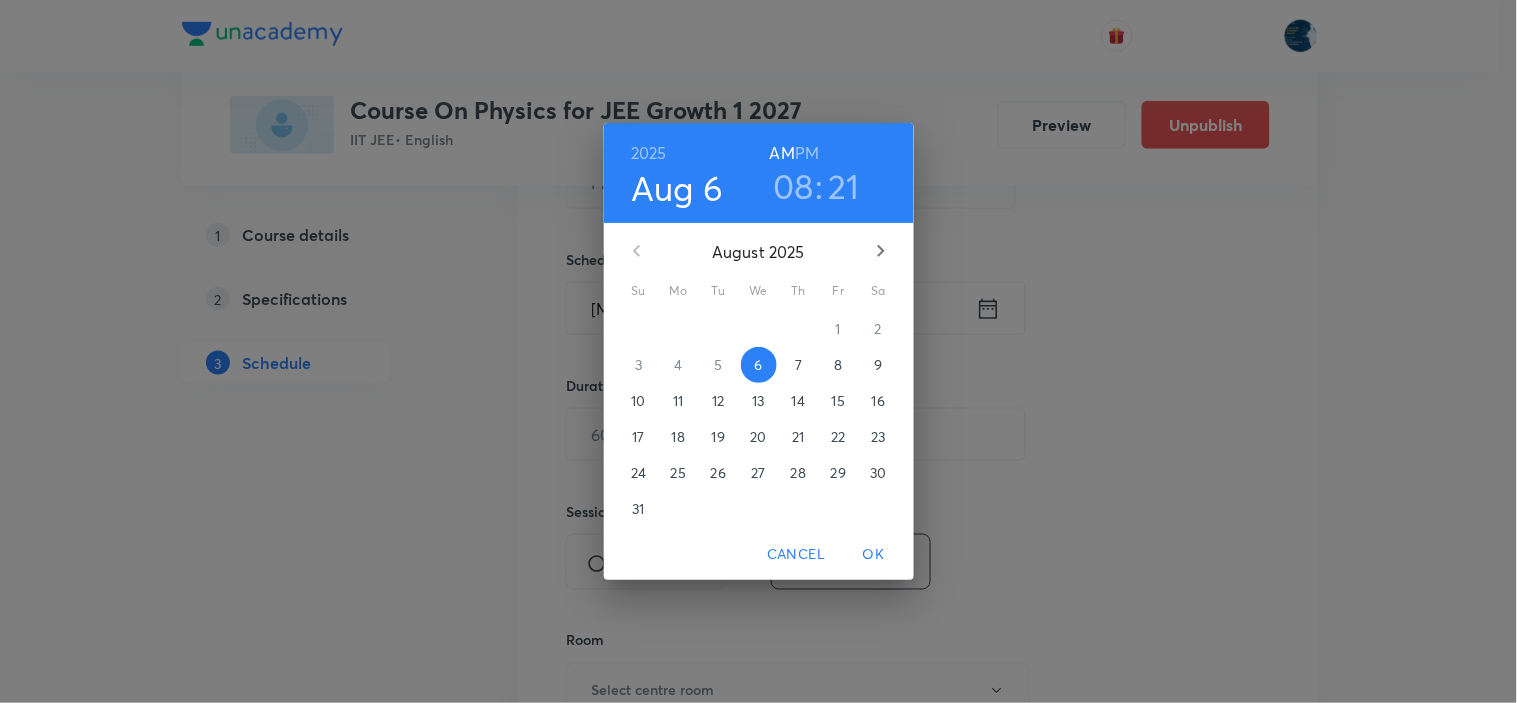 click on "PM" at bounding box center (807, 153) 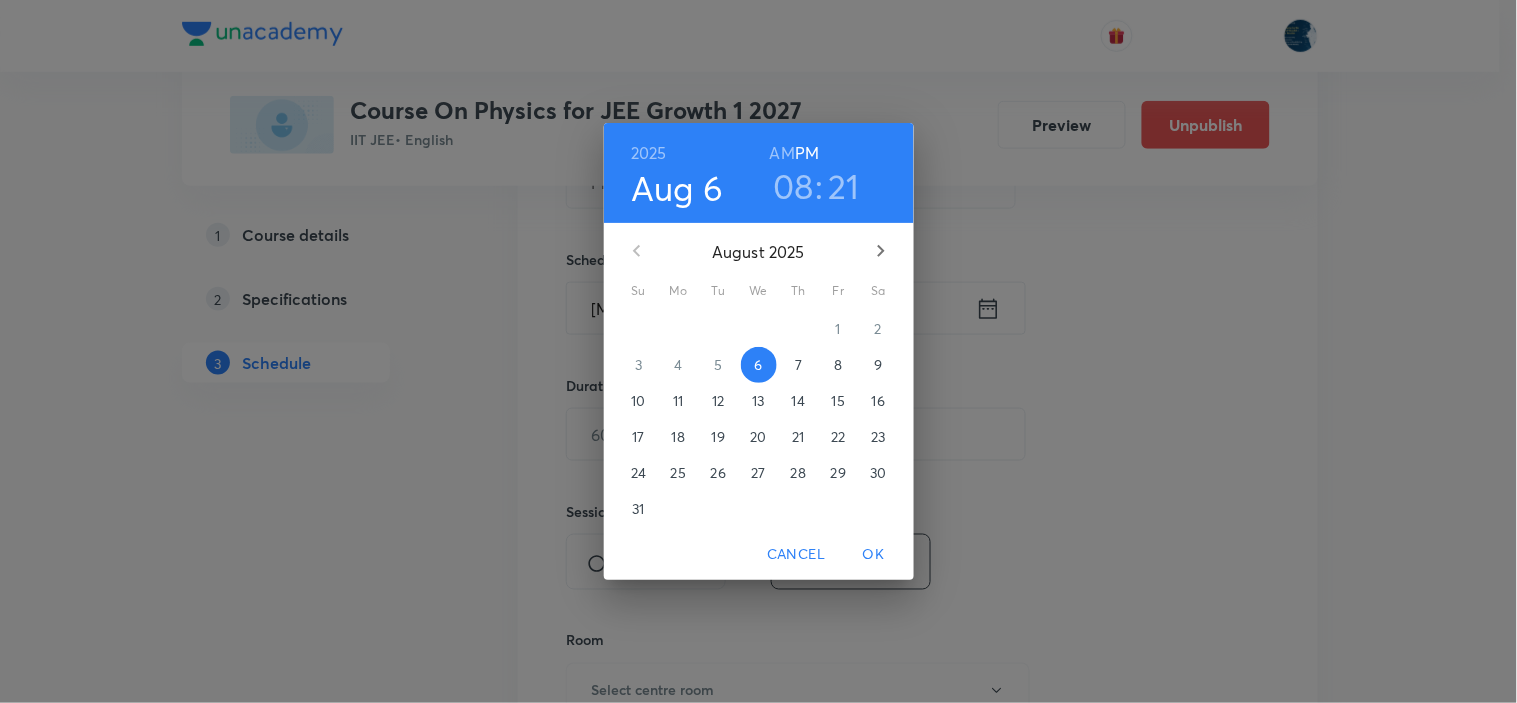click on "08" at bounding box center [793, 186] 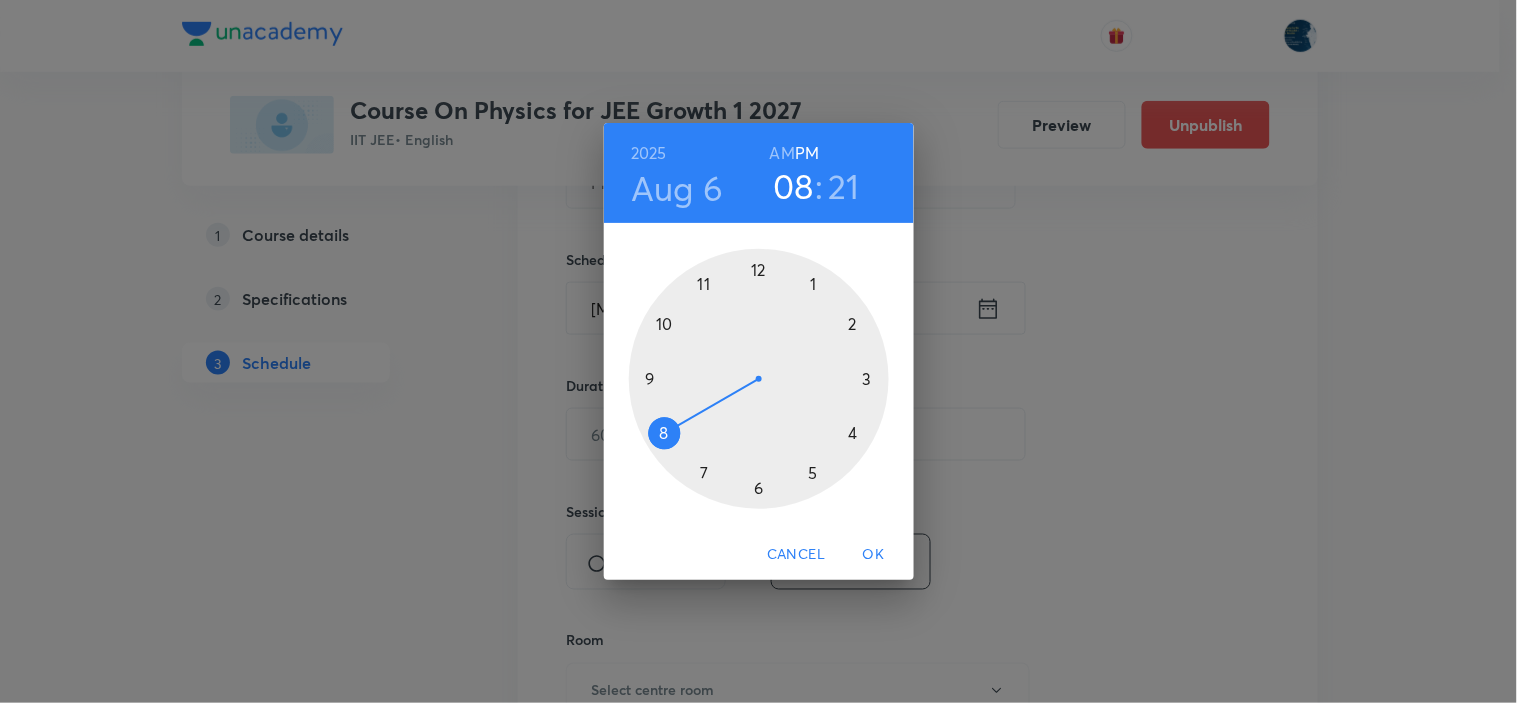 click at bounding box center (759, 379) 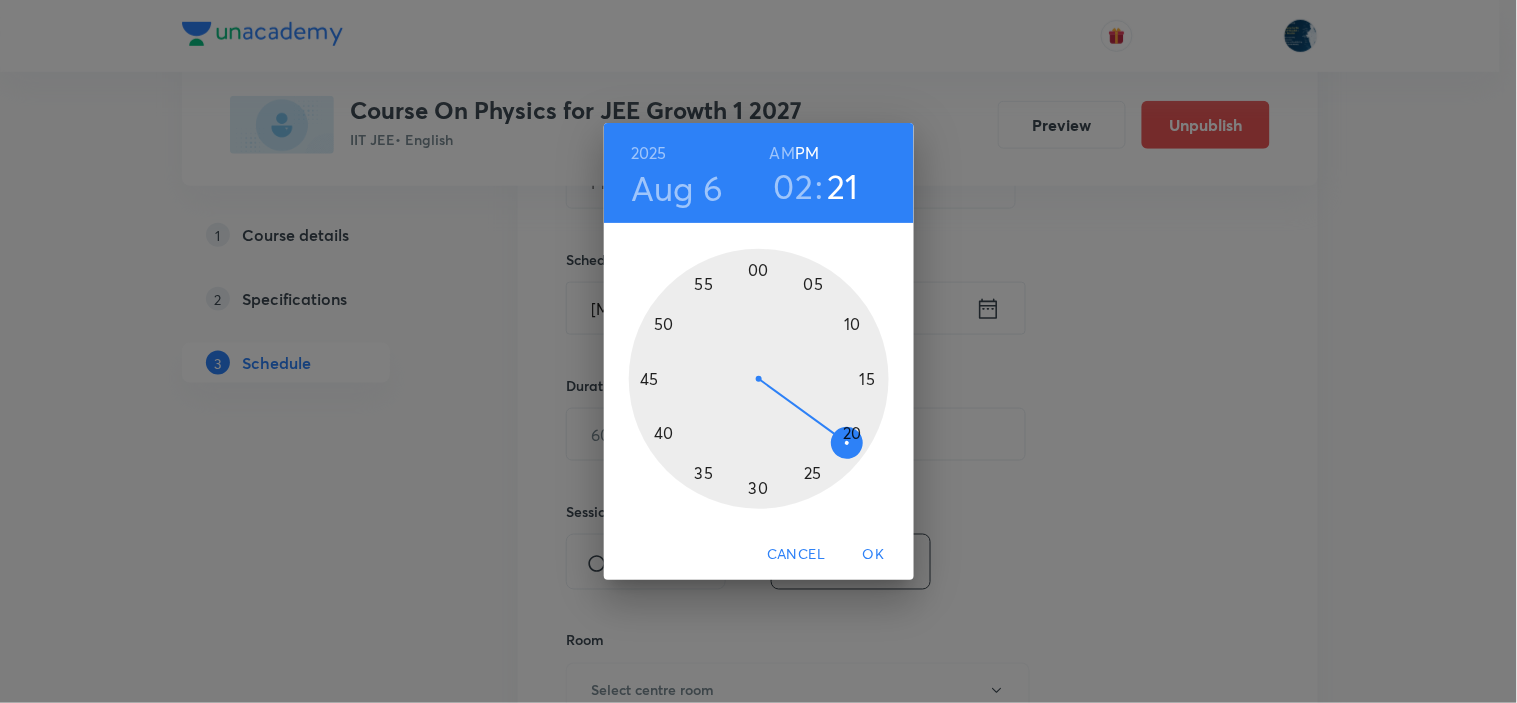 click at bounding box center [759, 379] 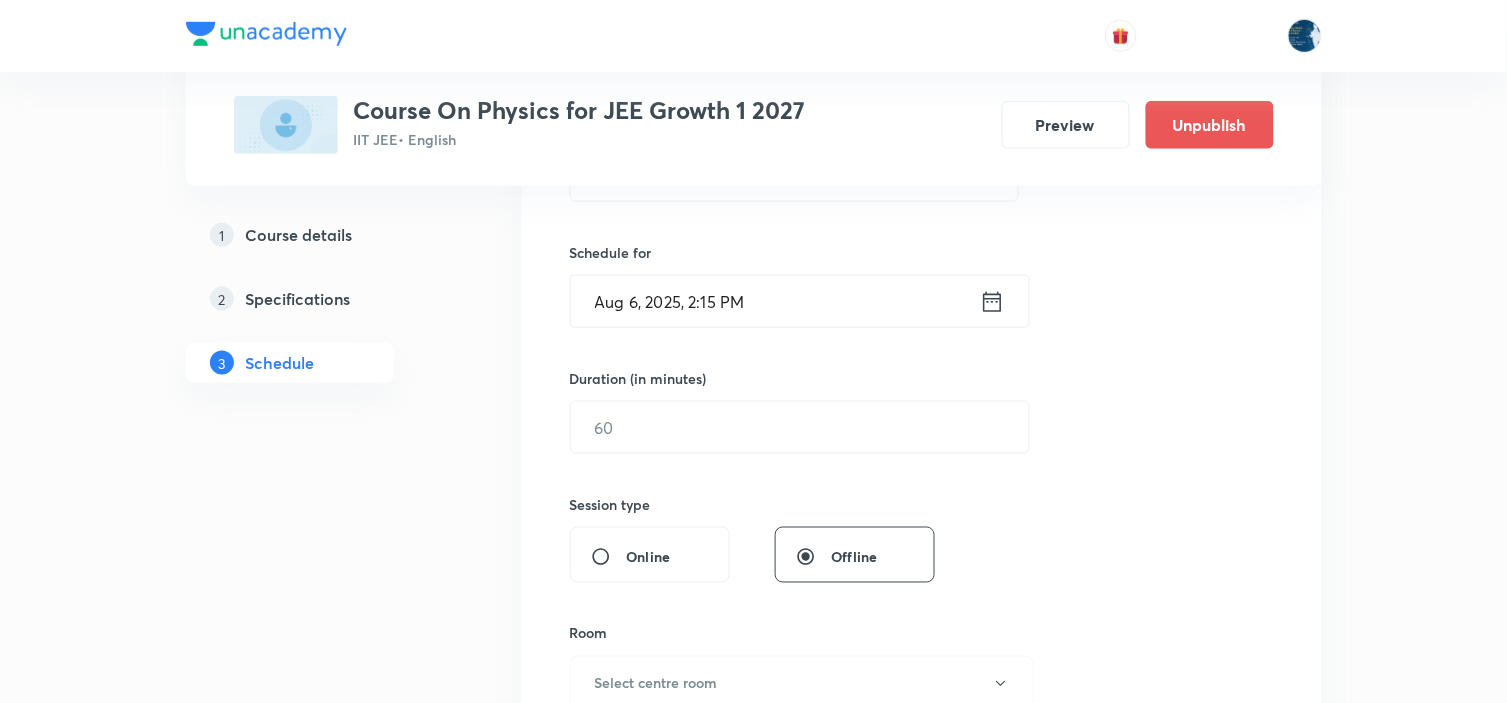 scroll, scrollTop: 444, scrollLeft: 0, axis: vertical 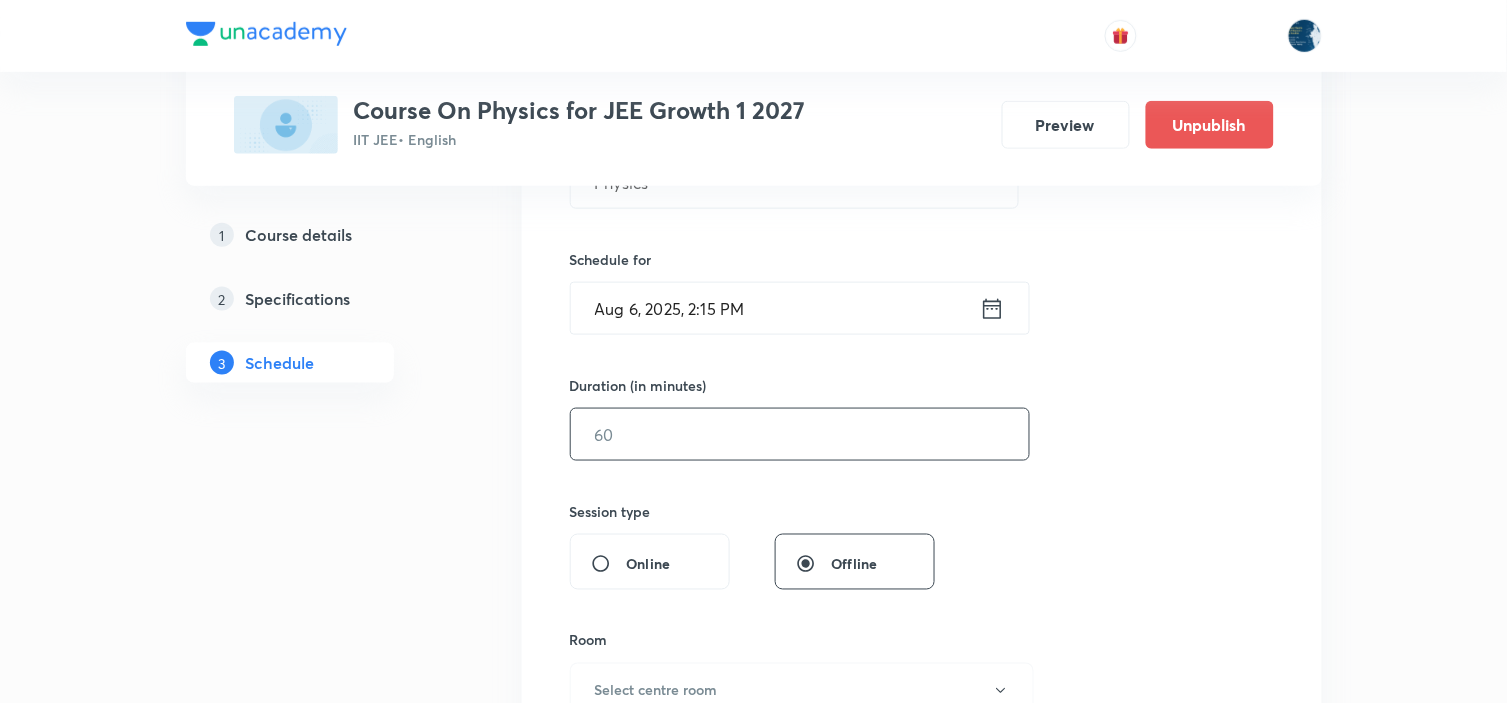 click at bounding box center [800, 434] 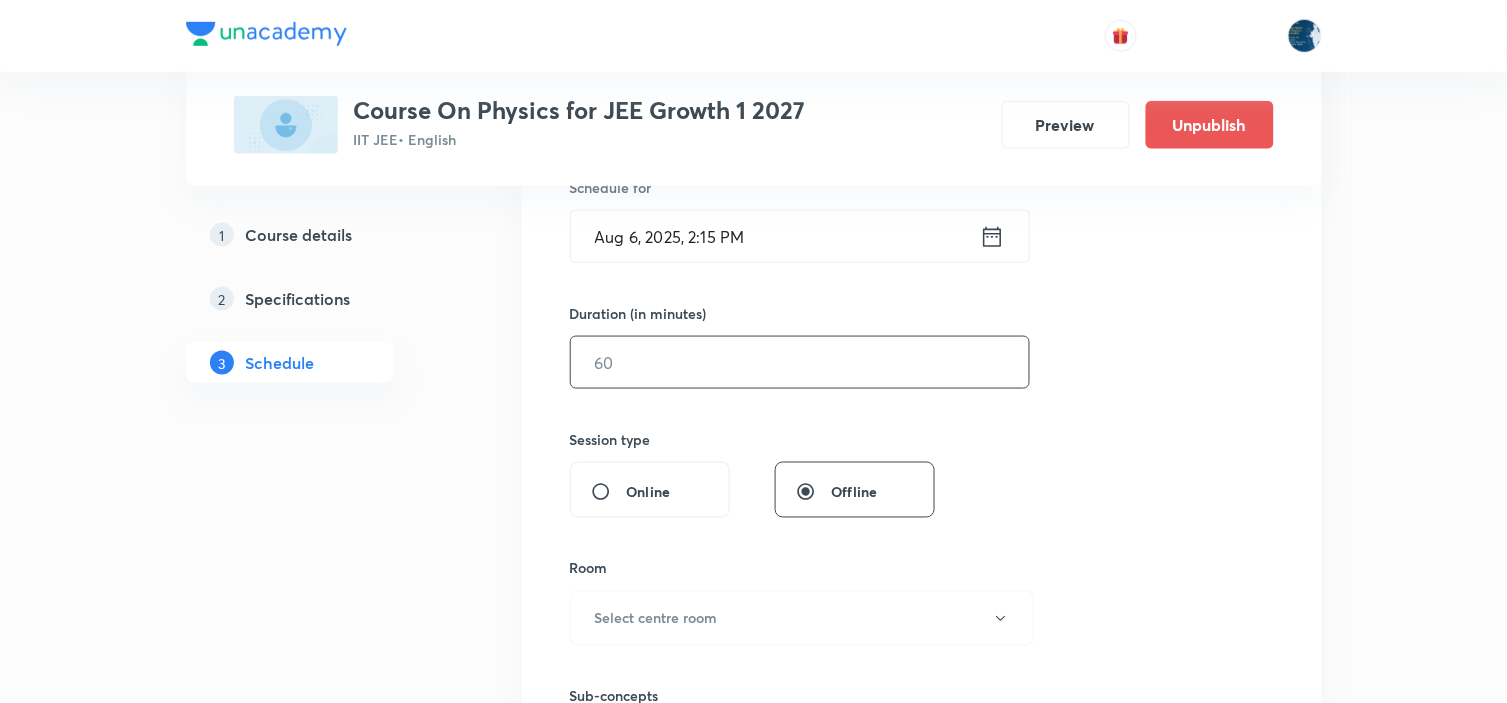 scroll, scrollTop: 555, scrollLeft: 0, axis: vertical 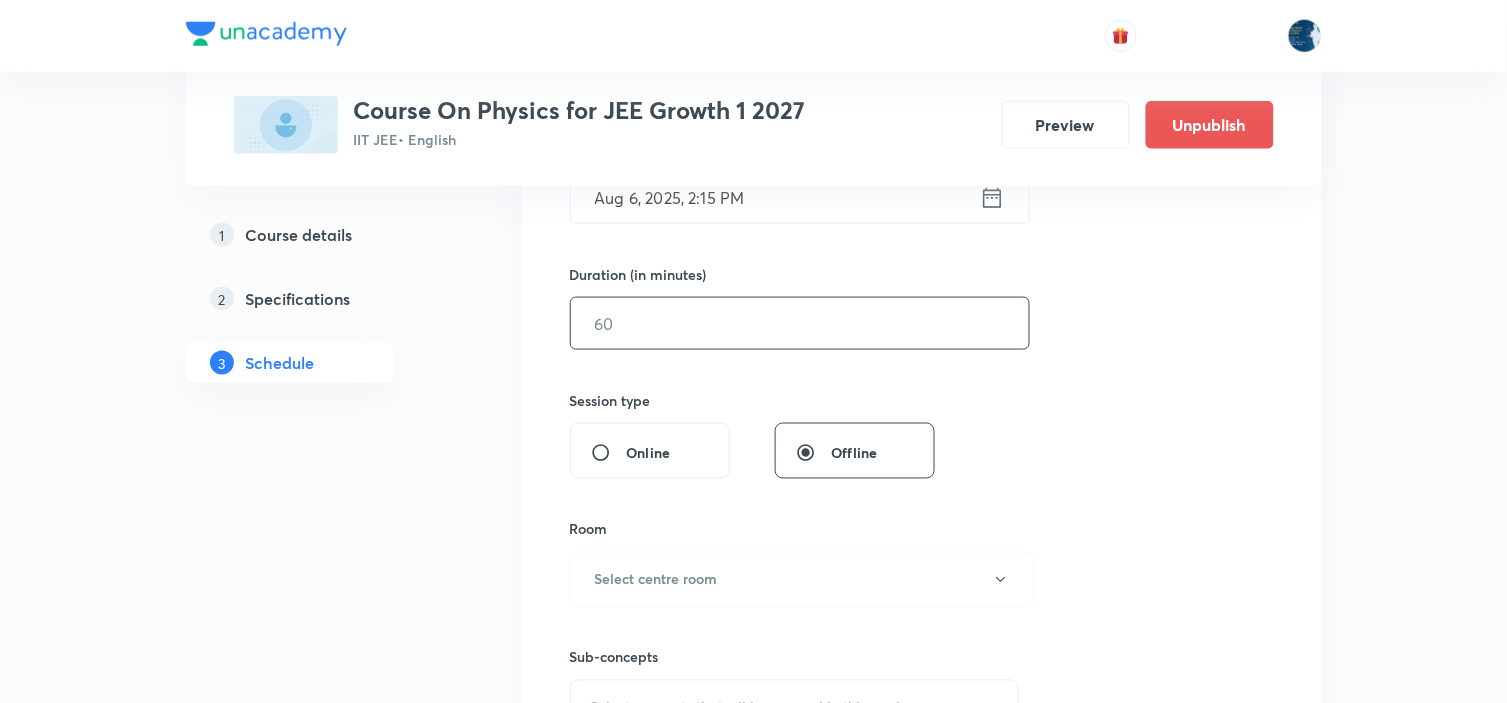 click at bounding box center (800, 323) 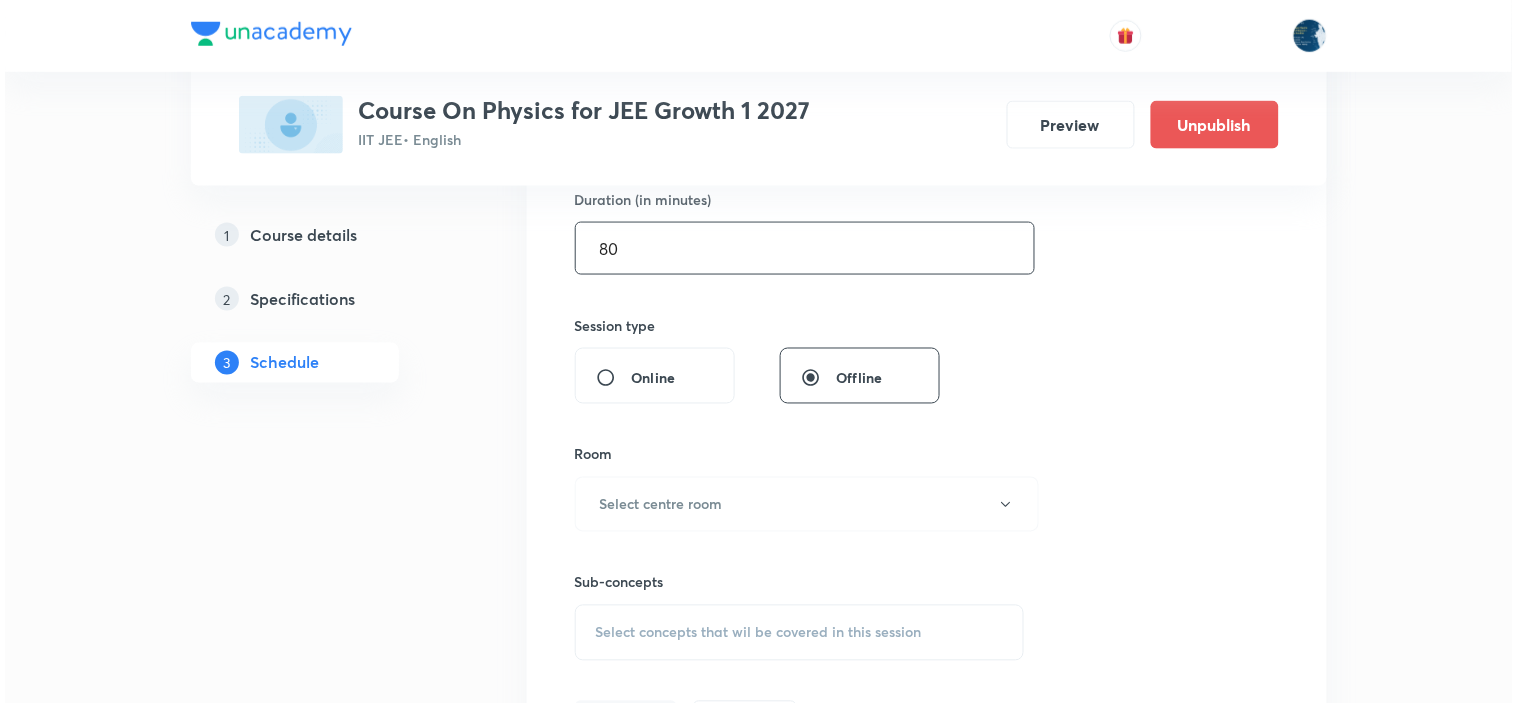 scroll, scrollTop: 666, scrollLeft: 0, axis: vertical 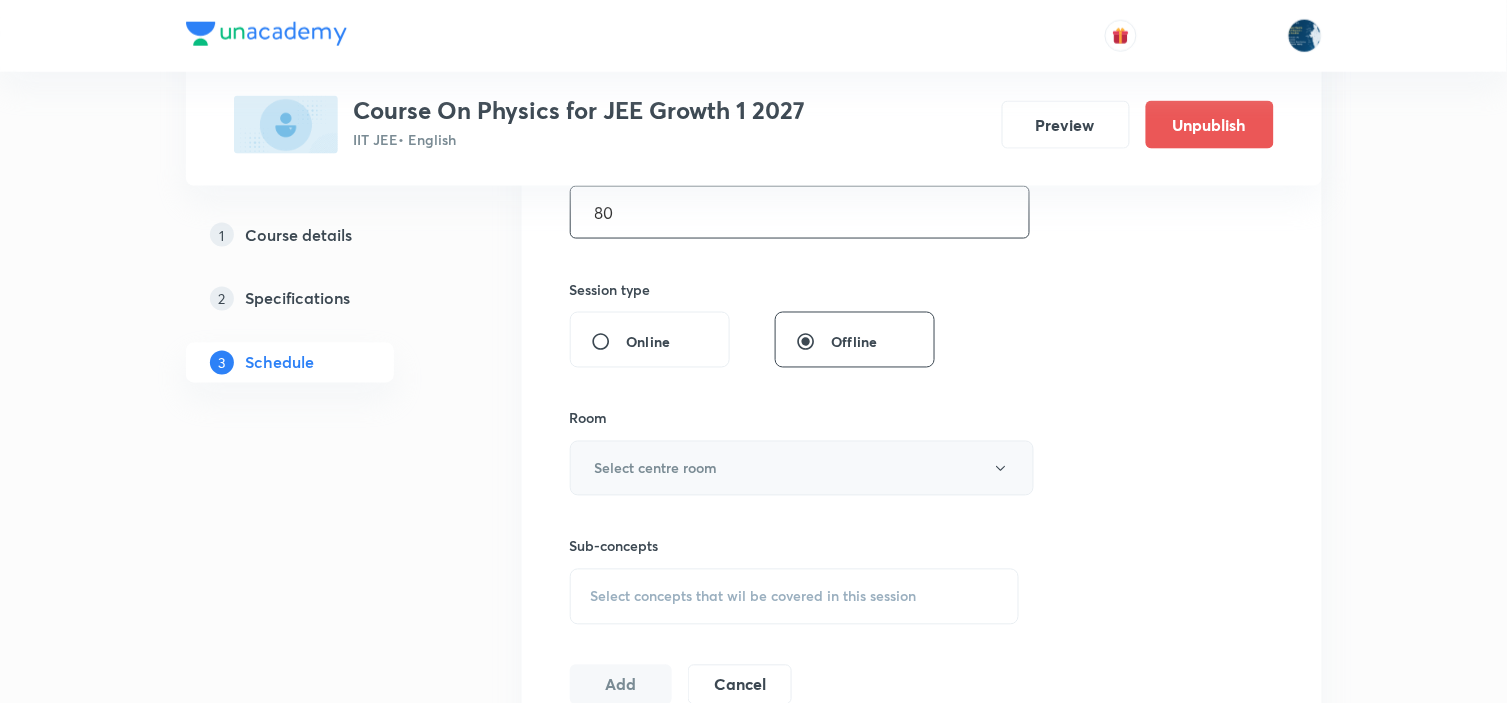 type on "80" 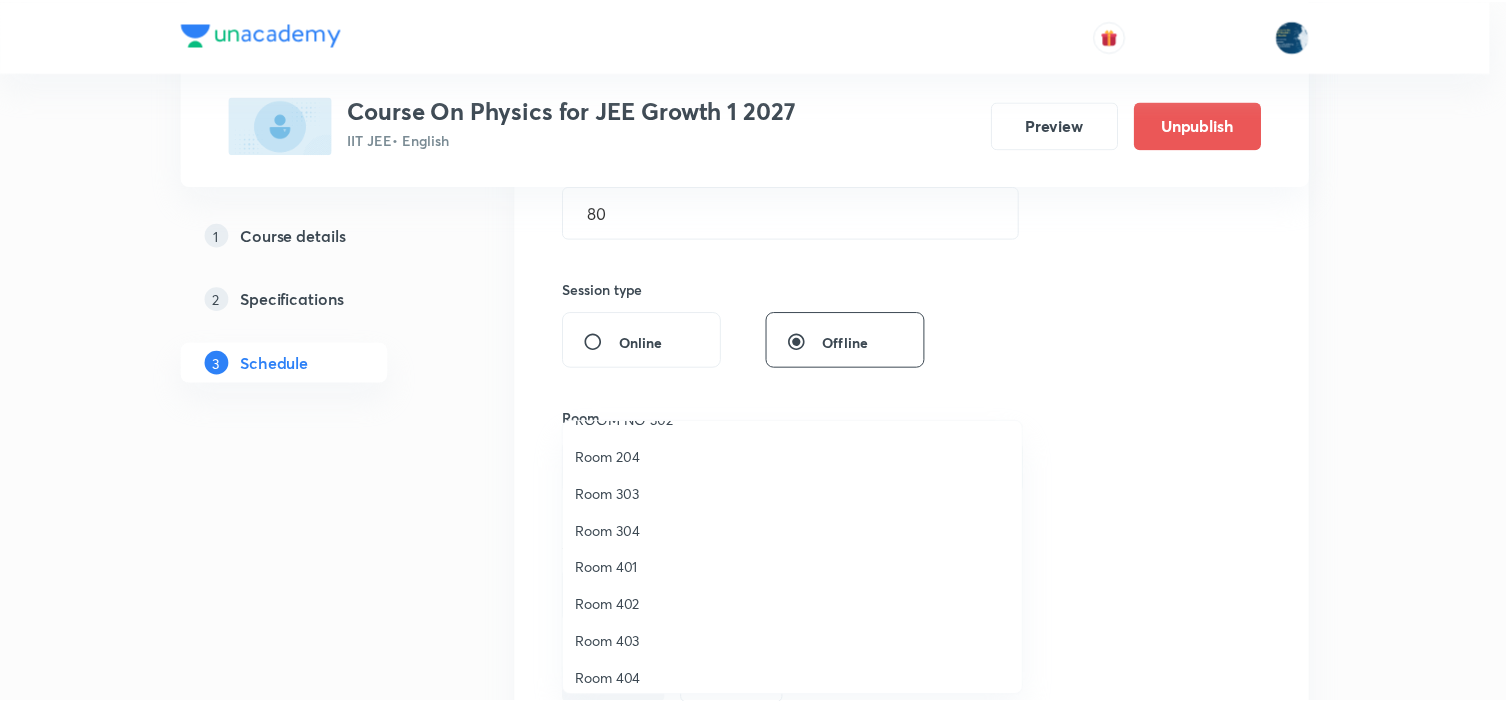 scroll, scrollTop: 371, scrollLeft: 0, axis: vertical 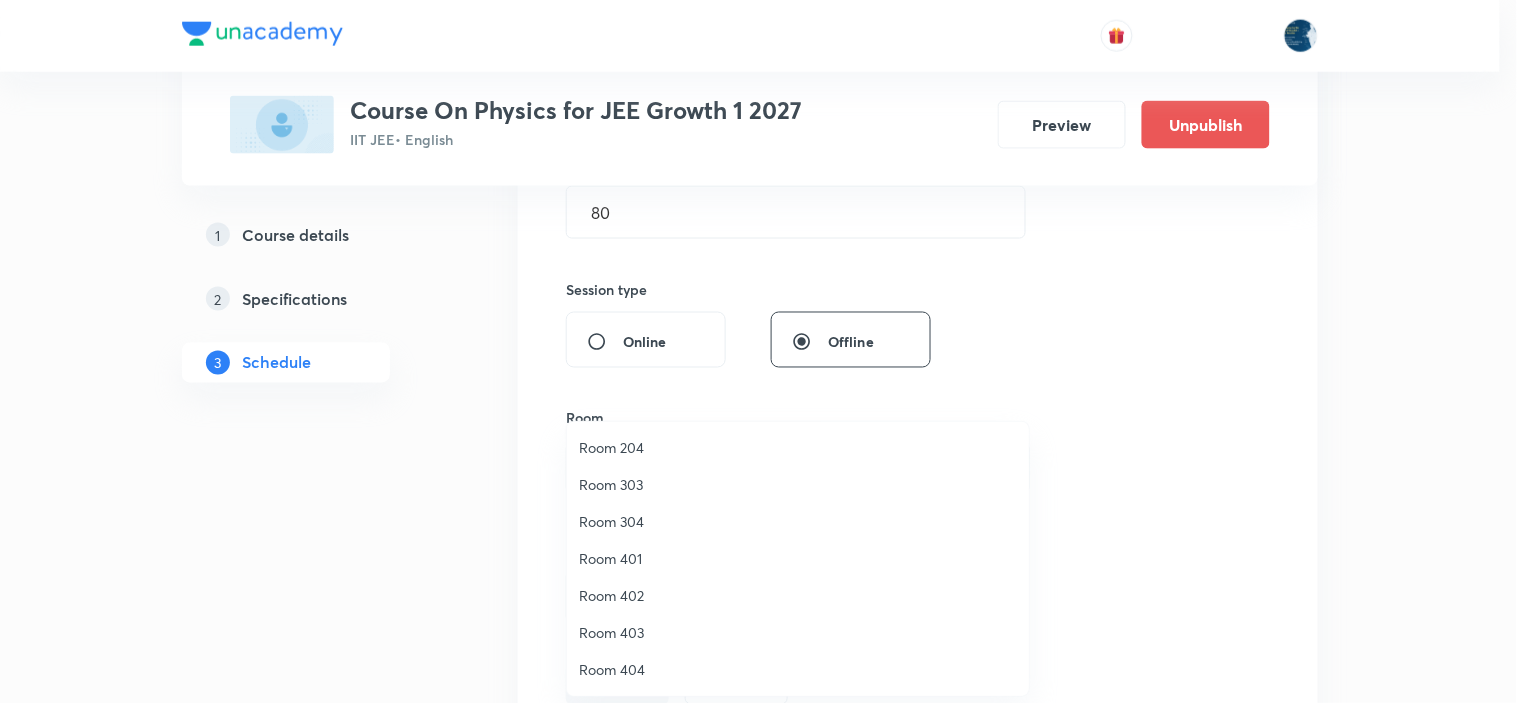 drag, startPoint x: 625, startPoint y: 546, endPoint x: 654, endPoint y: 525, distance: 35.805027 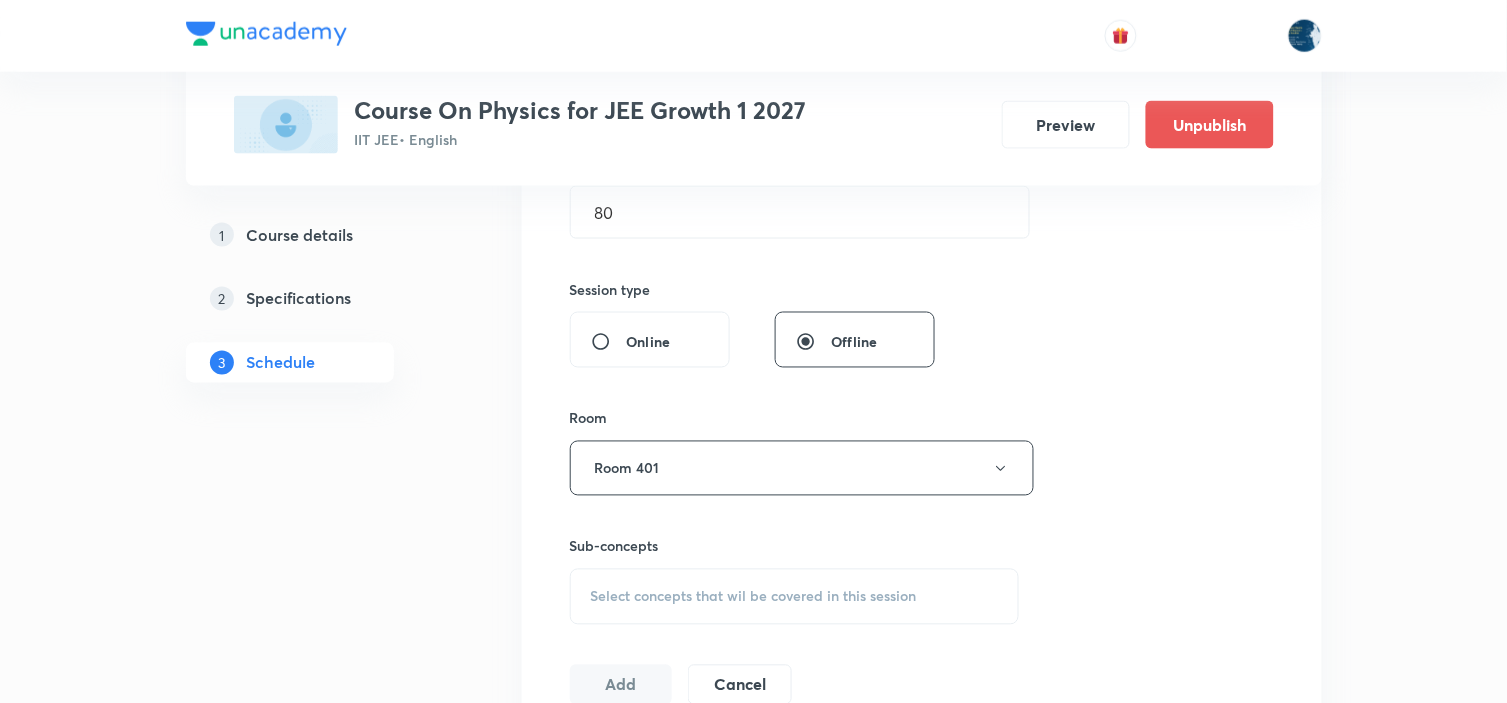 scroll, scrollTop: 666, scrollLeft: 0, axis: vertical 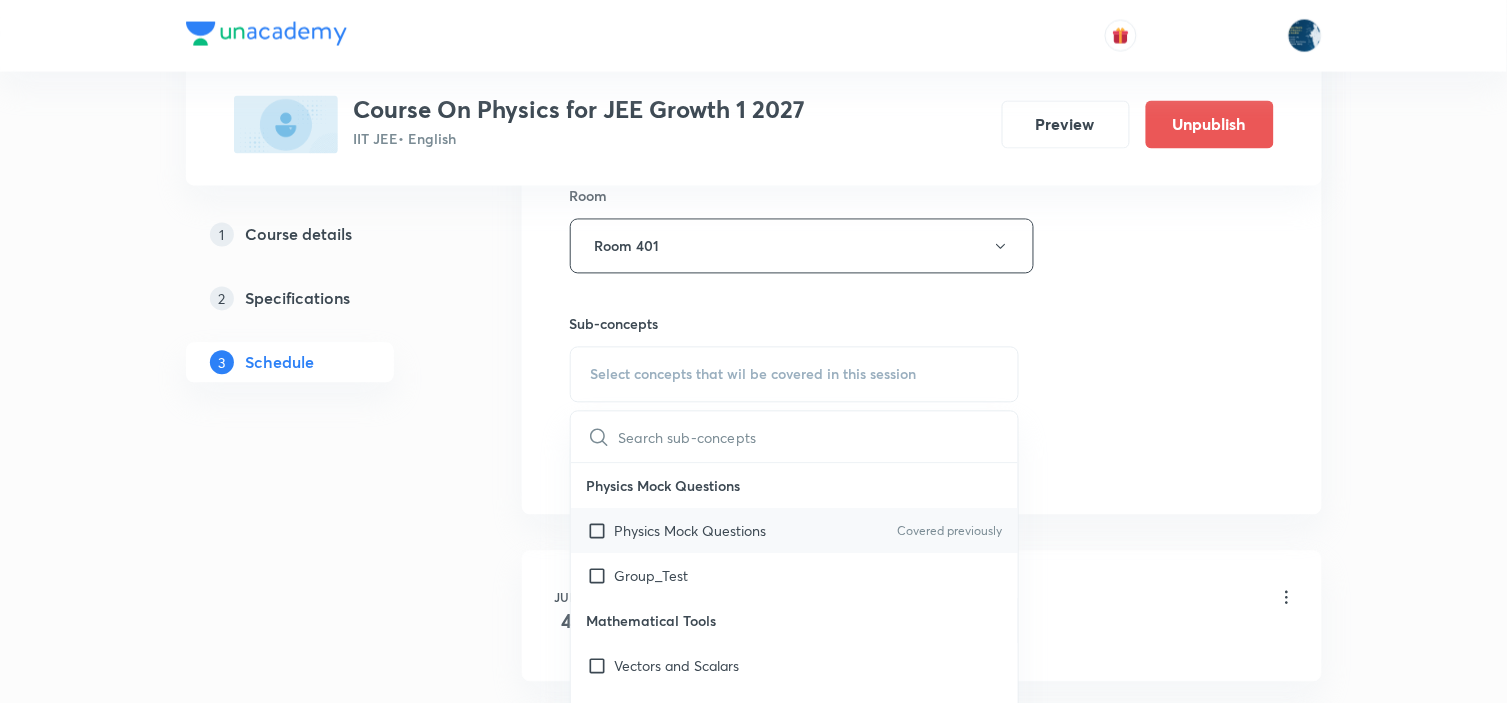 click on "Physics Mock Questions Covered previously" at bounding box center [795, 531] 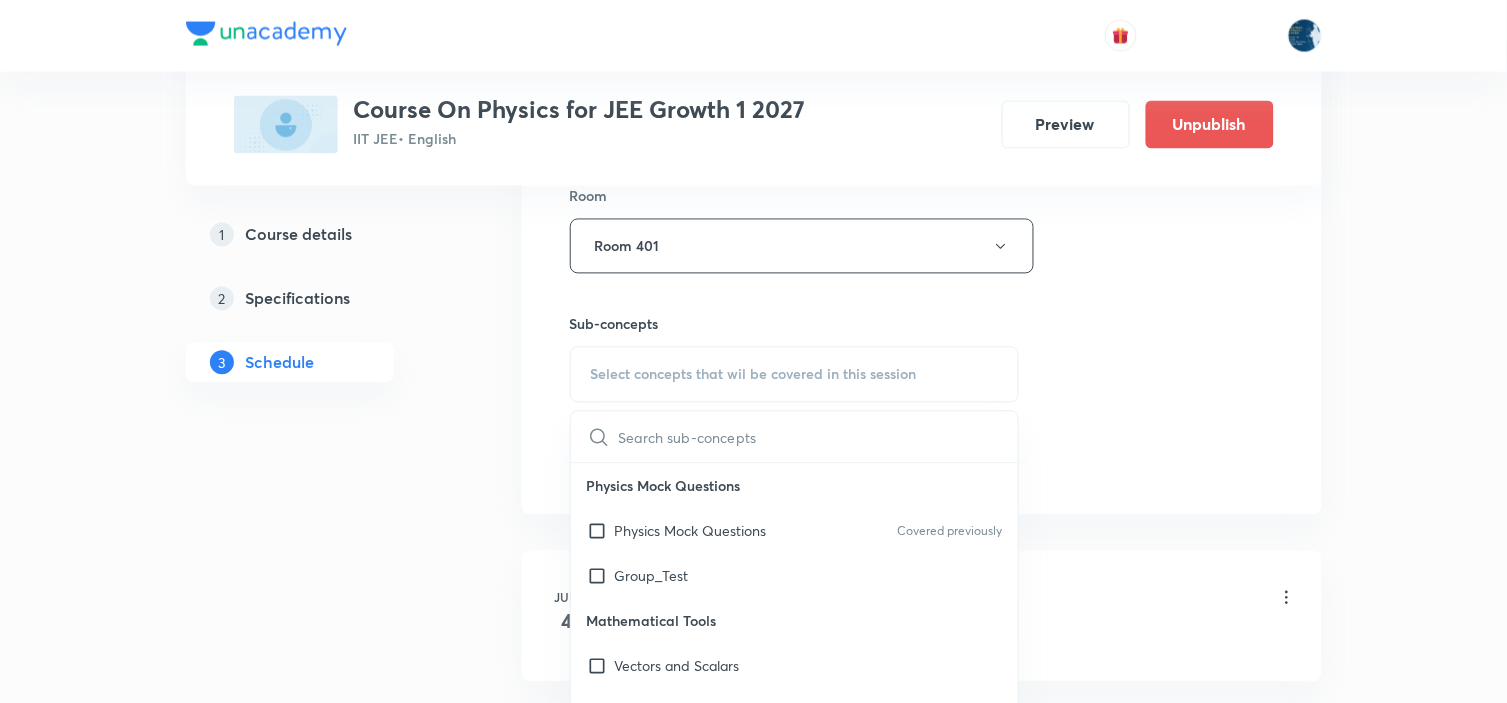 checkbox on "true" 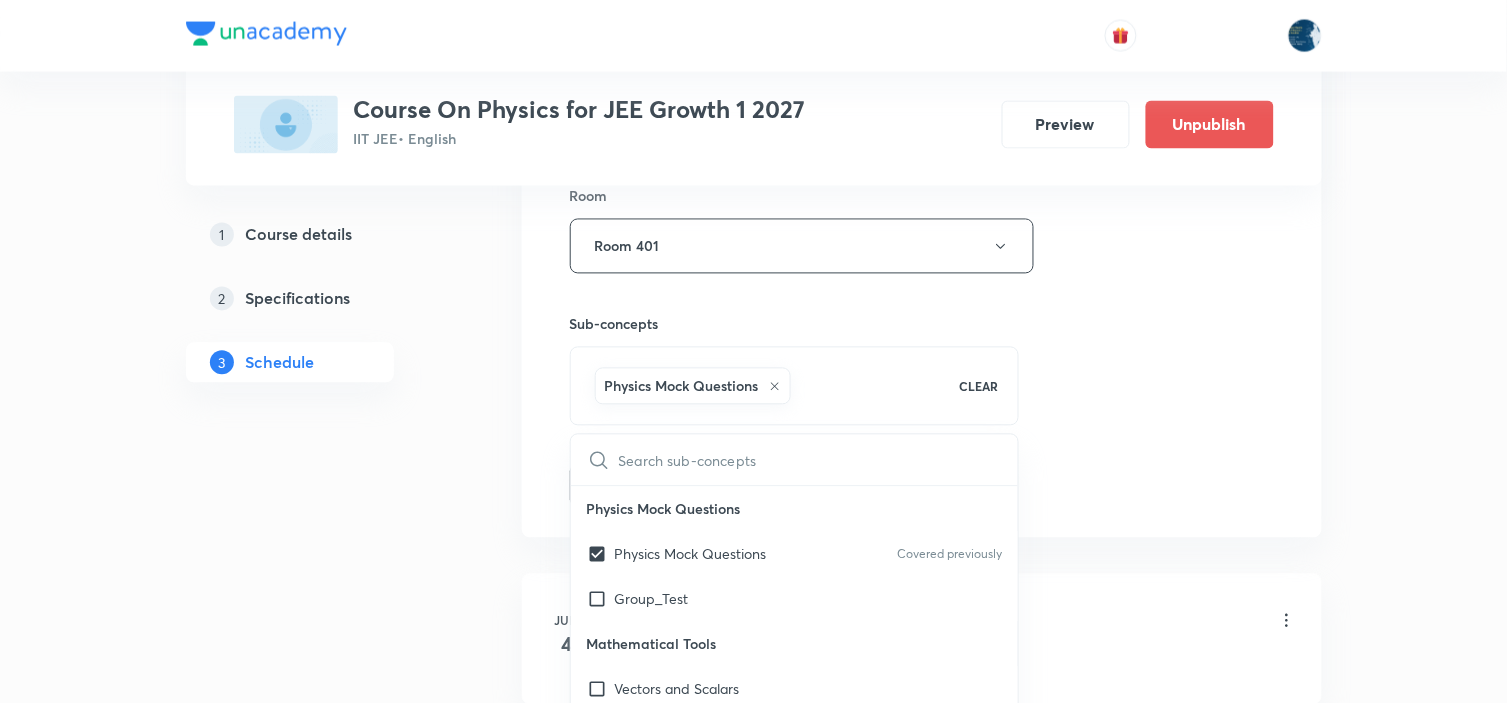 click on "Session  47 Live class Session title 7/99 Physics ​ Schedule for Aug 6, 2025, 2:15 PM ​ Duration (in minutes) 80 ​   Session type Online Offline Room Room 401 Sub-concepts Physics Mock Questions CLEAR ​ Physics Mock Questions Physics Mock Questions Covered previously Group_Test Mathematical Tools Vectors and Scalars  Elementary Algebra Basic Trigonometry Addition of Vectors 2D and 3D Geometry Representation of Vector  Components of a Vector Functions Unit Vectors Differentiation Integration Rectangular Components of a Vector in Three Dimensions Position Vector Use of Differentiation & Integration in One Dimensional Motion Displacement Vector Derivatives of Equations of Motion by Calculus Vectors Product of Two Vectors Differentiation: Basic Formula and Rule Definite Integration and Area Under The Curve Maxima and Minima Chain Rule Cross Product Dot-Product Resolution of Vectors Subtraction of Vectors Addition of More than Two Vectors Units & Dimensions Physical quantity Dimensional Analysis Units Work" at bounding box center [922, 25] 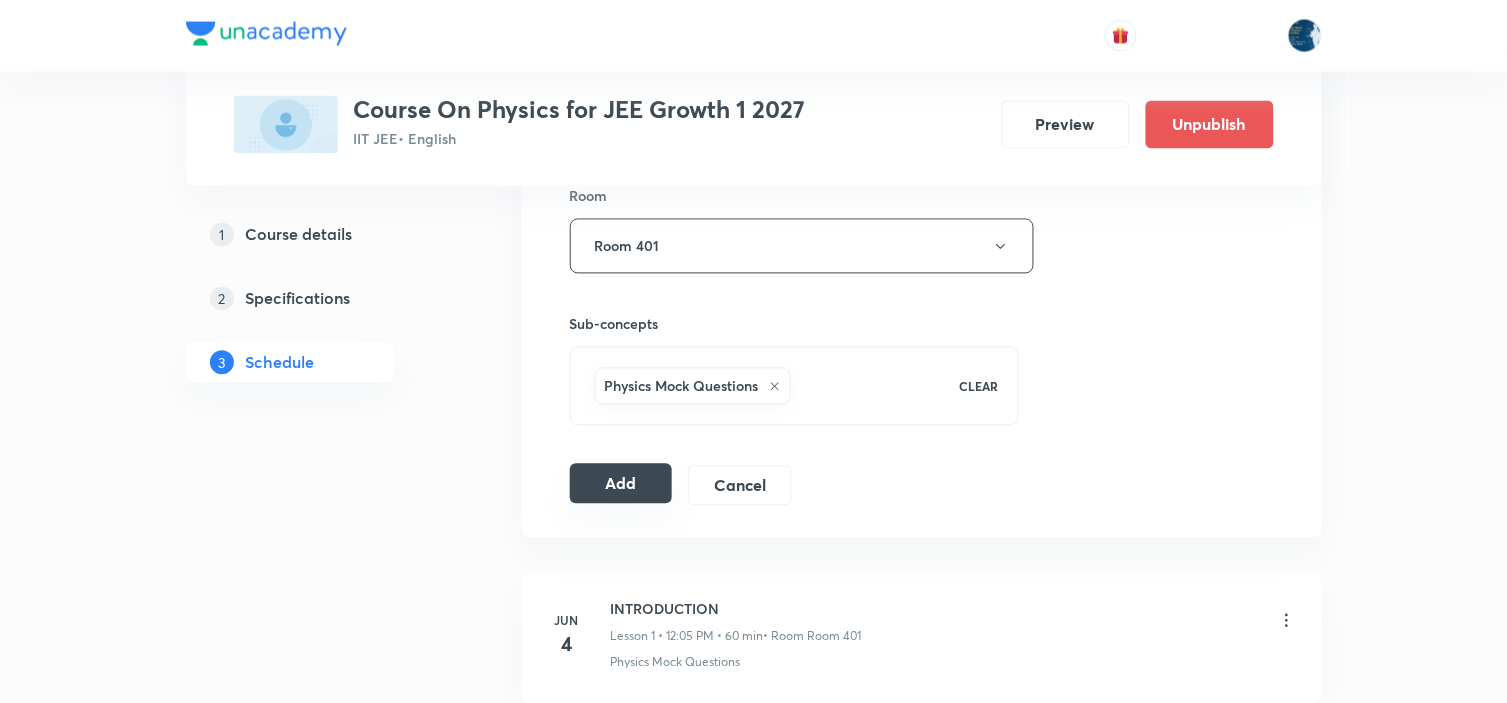click on "Add" at bounding box center [621, 484] 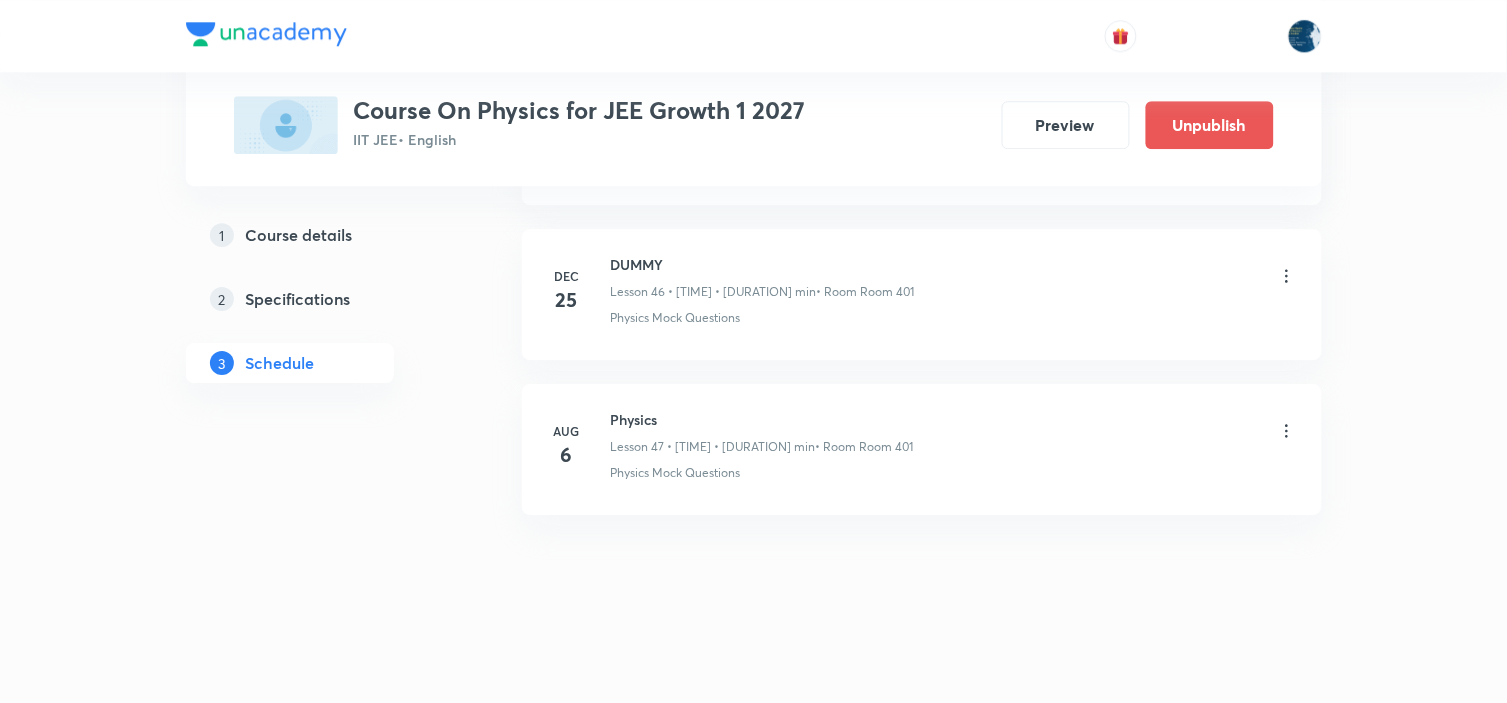 scroll, scrollTop: 7273, scrollLeft: 0, axis: vertical 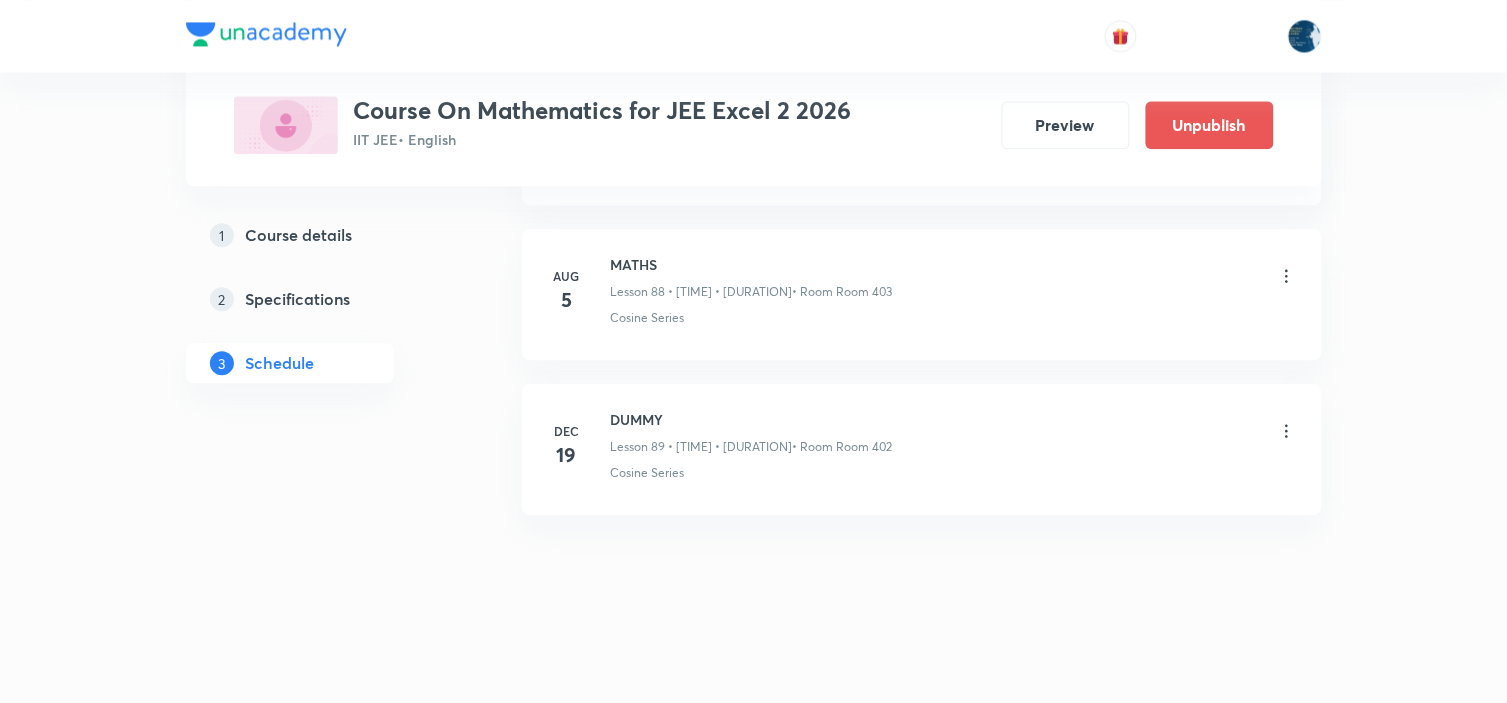 click on "MATHS" at bounding box center [752, 264] 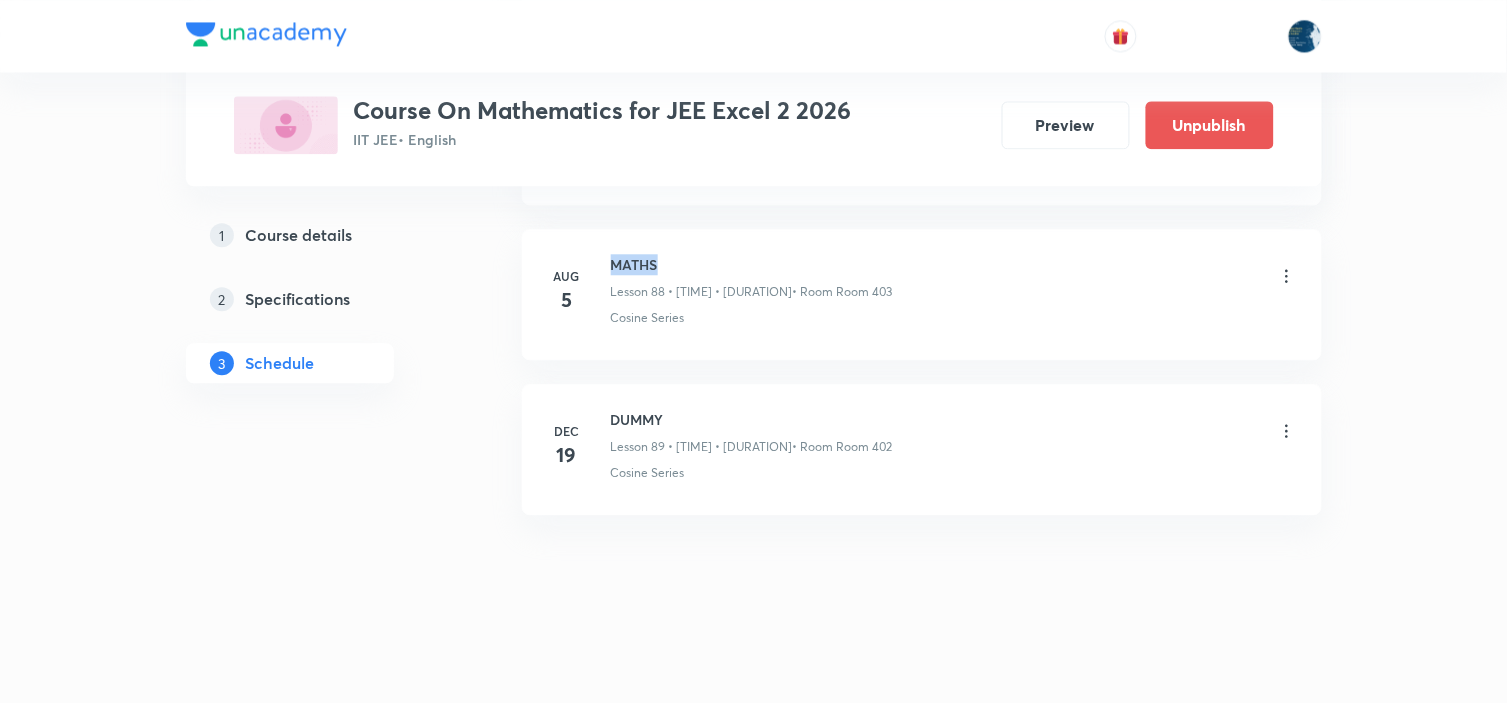 click on "MATHS" at bounding box center (752, 264) 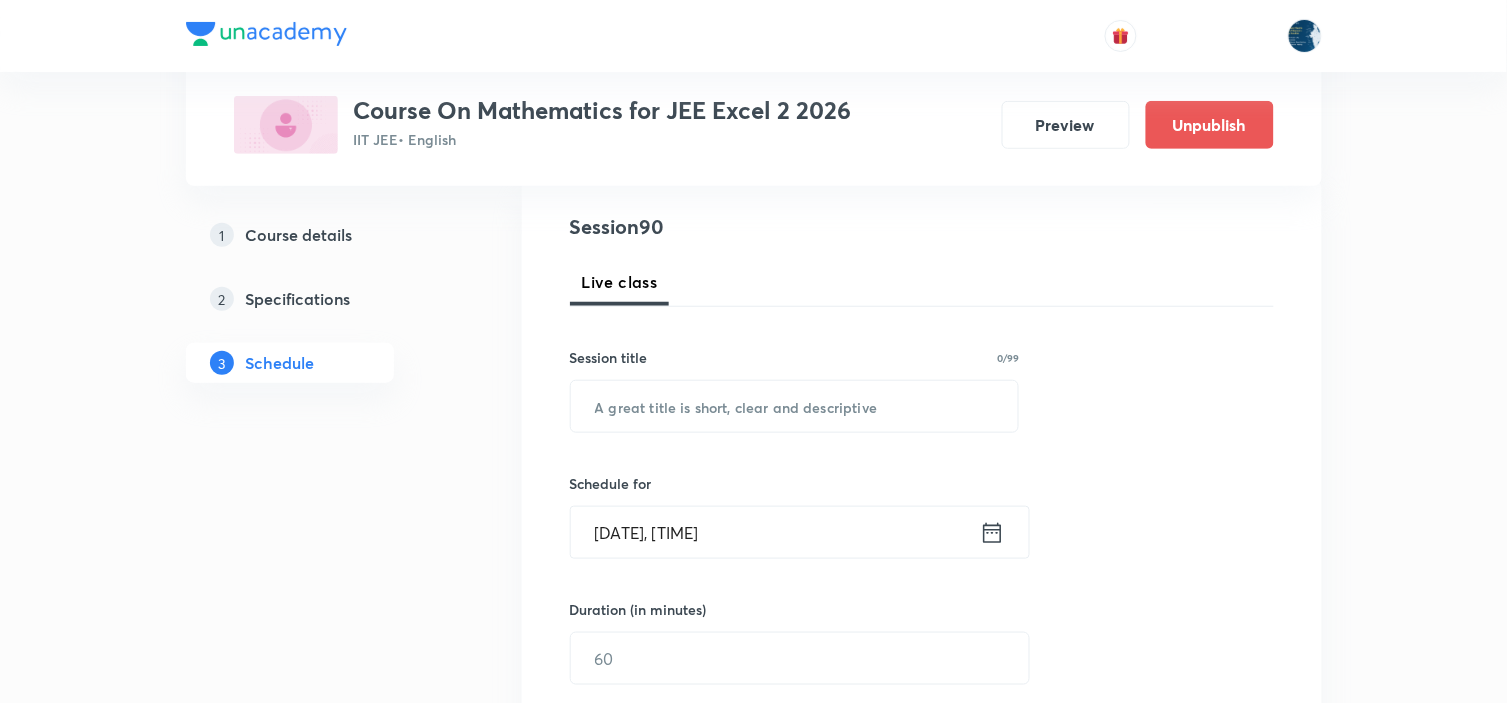scroll, scrollTop: 222, scrollLeft: 0, axis: vertical 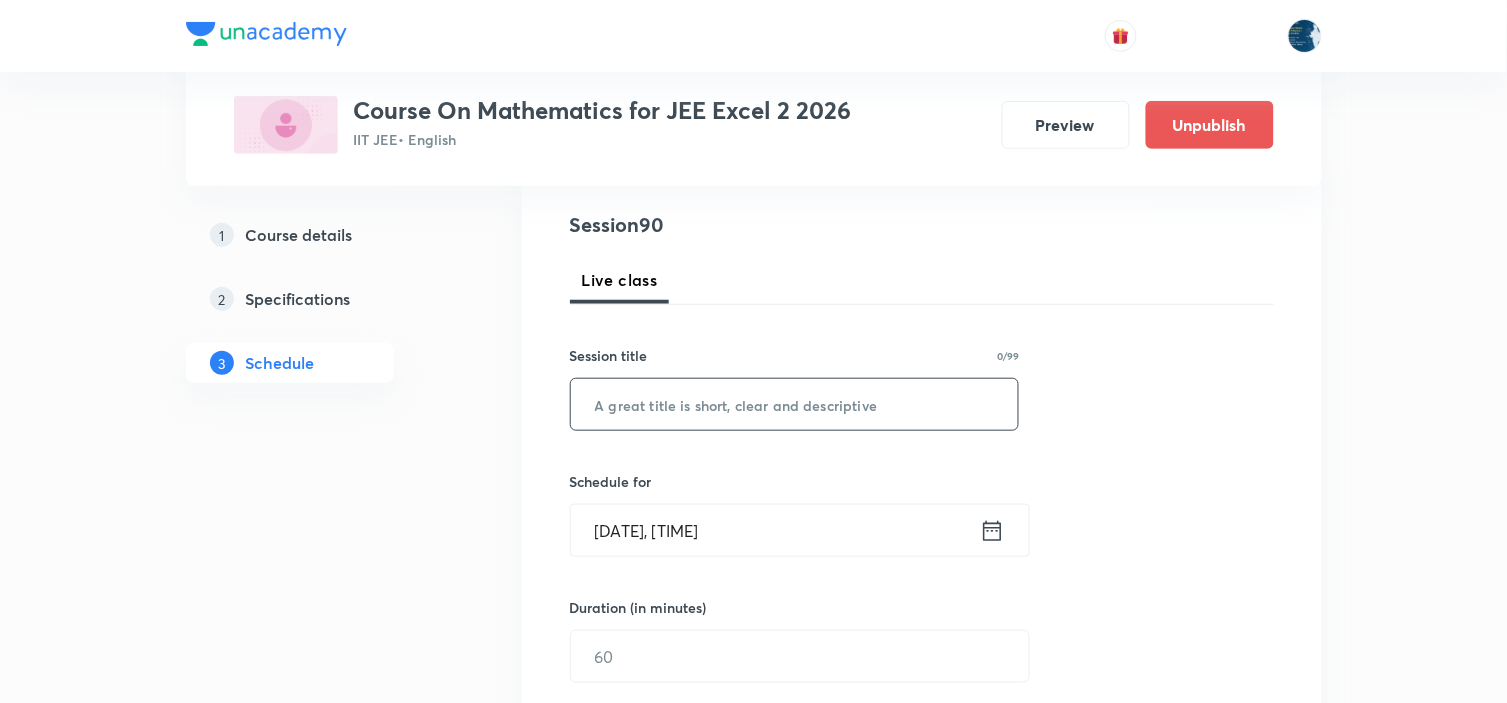 click at bounding box center (795, 404) 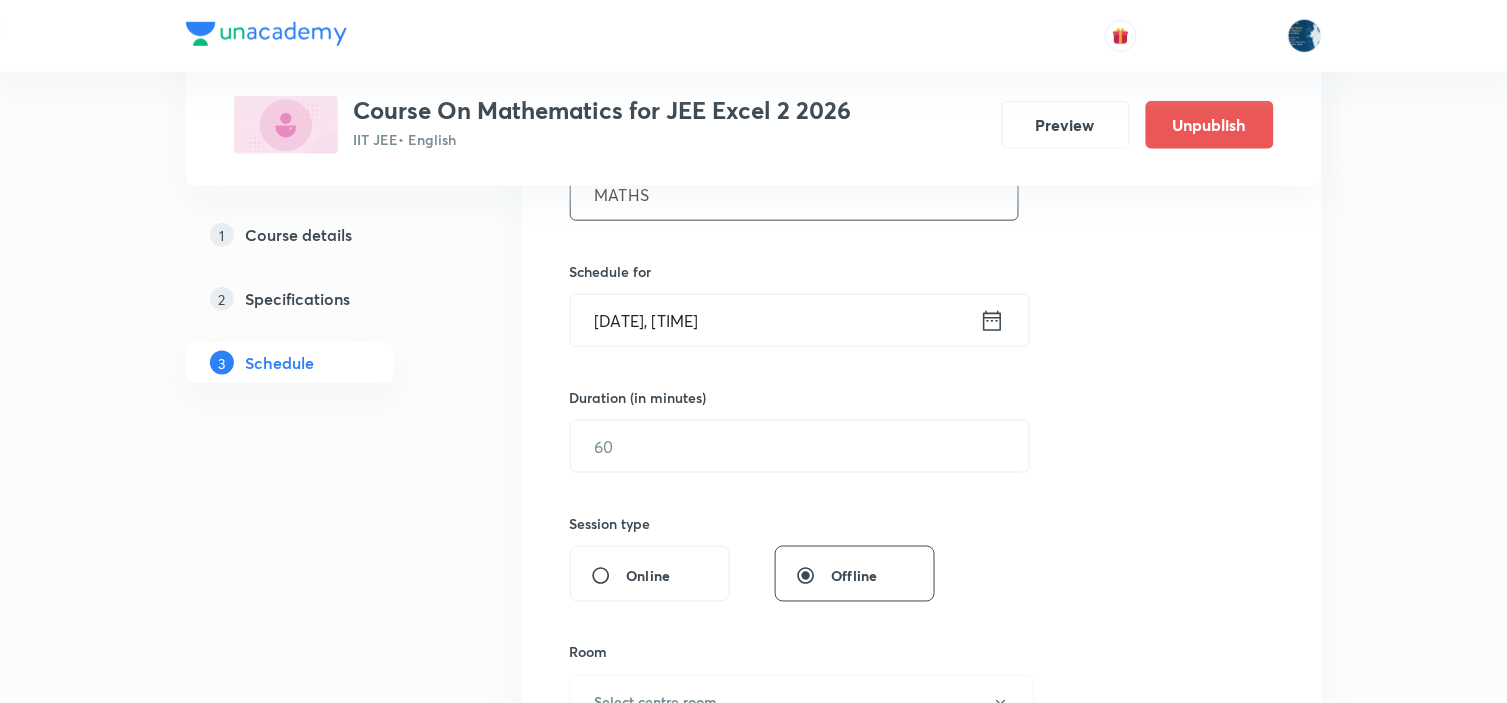 scroll, scrollTop: 444, scrollLeft: 0, axis: vertical 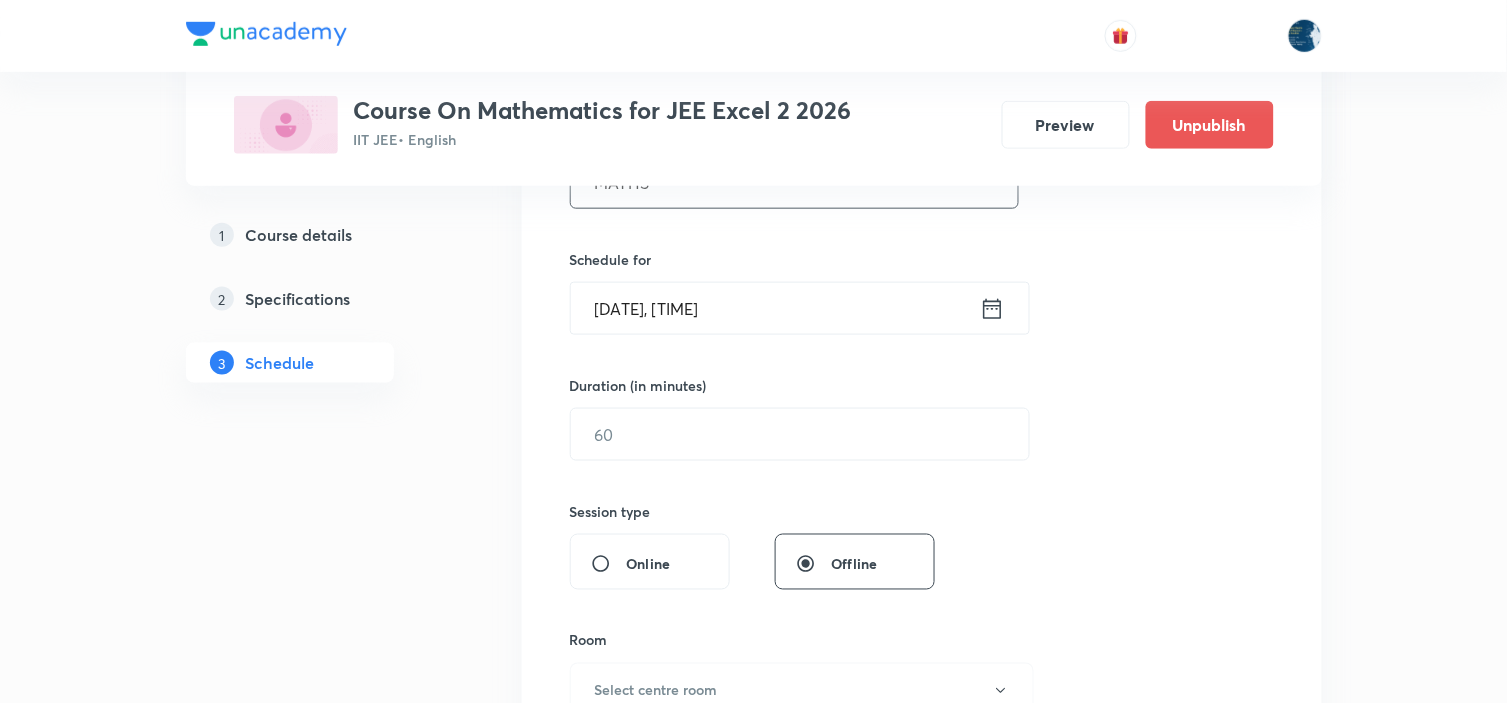 type on "MATHS" 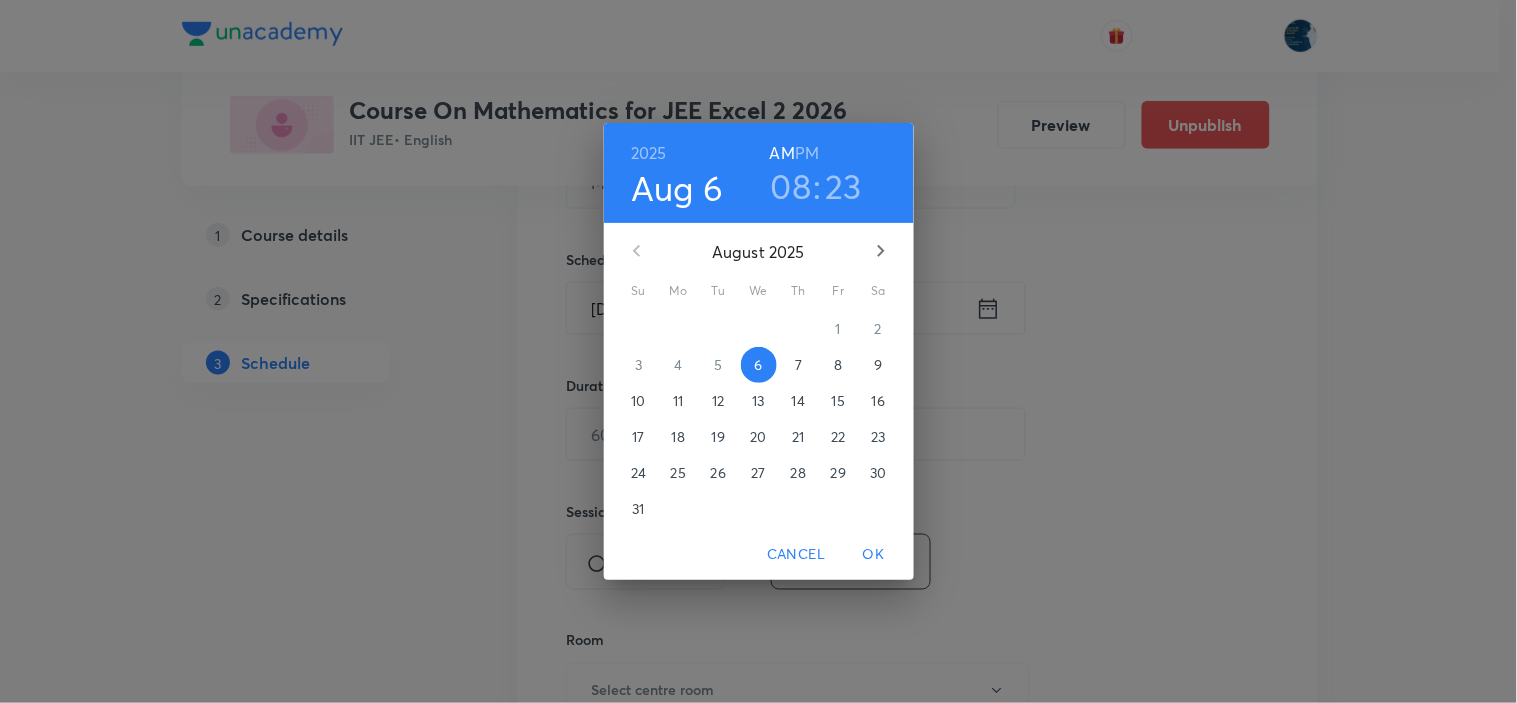 click on "08" at bounding box center [791, 186] 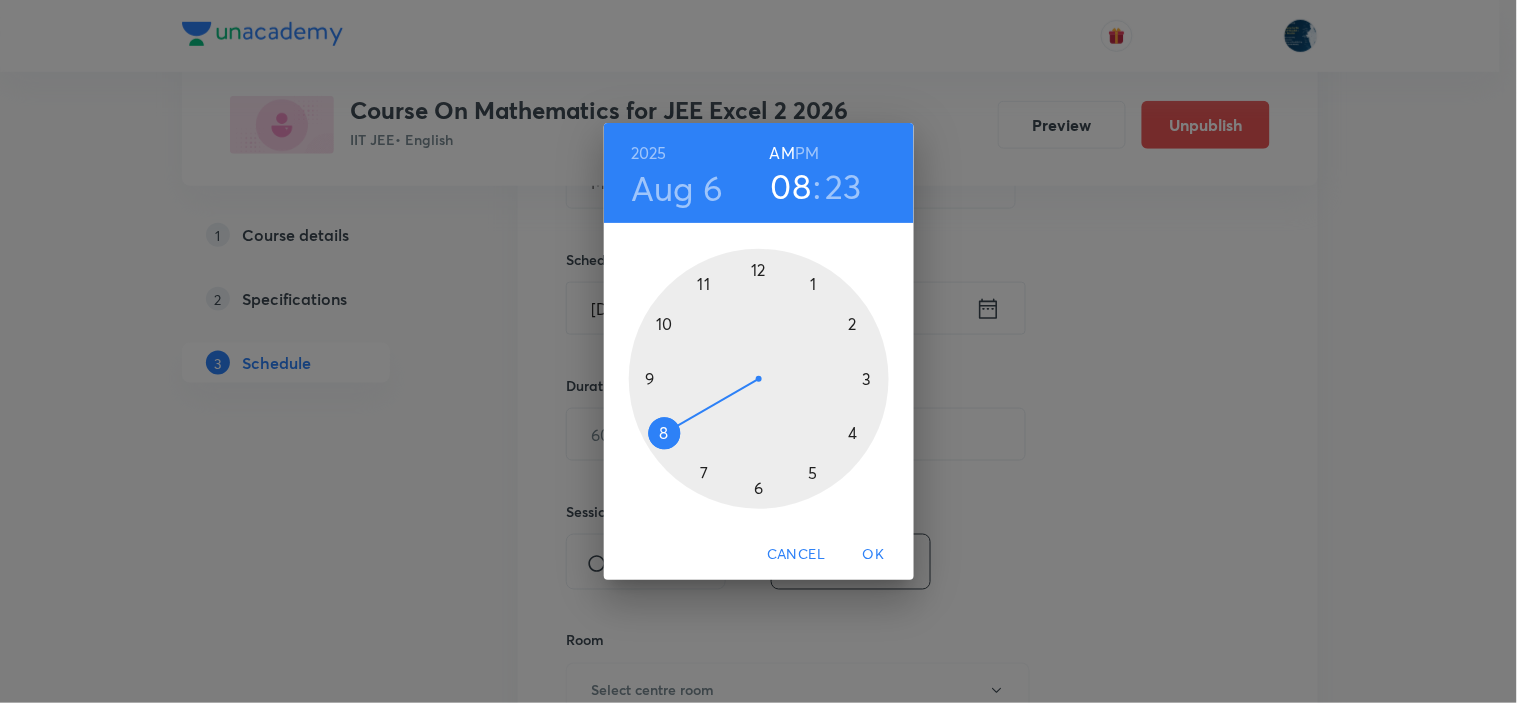 click at bounding box center (759, 379) 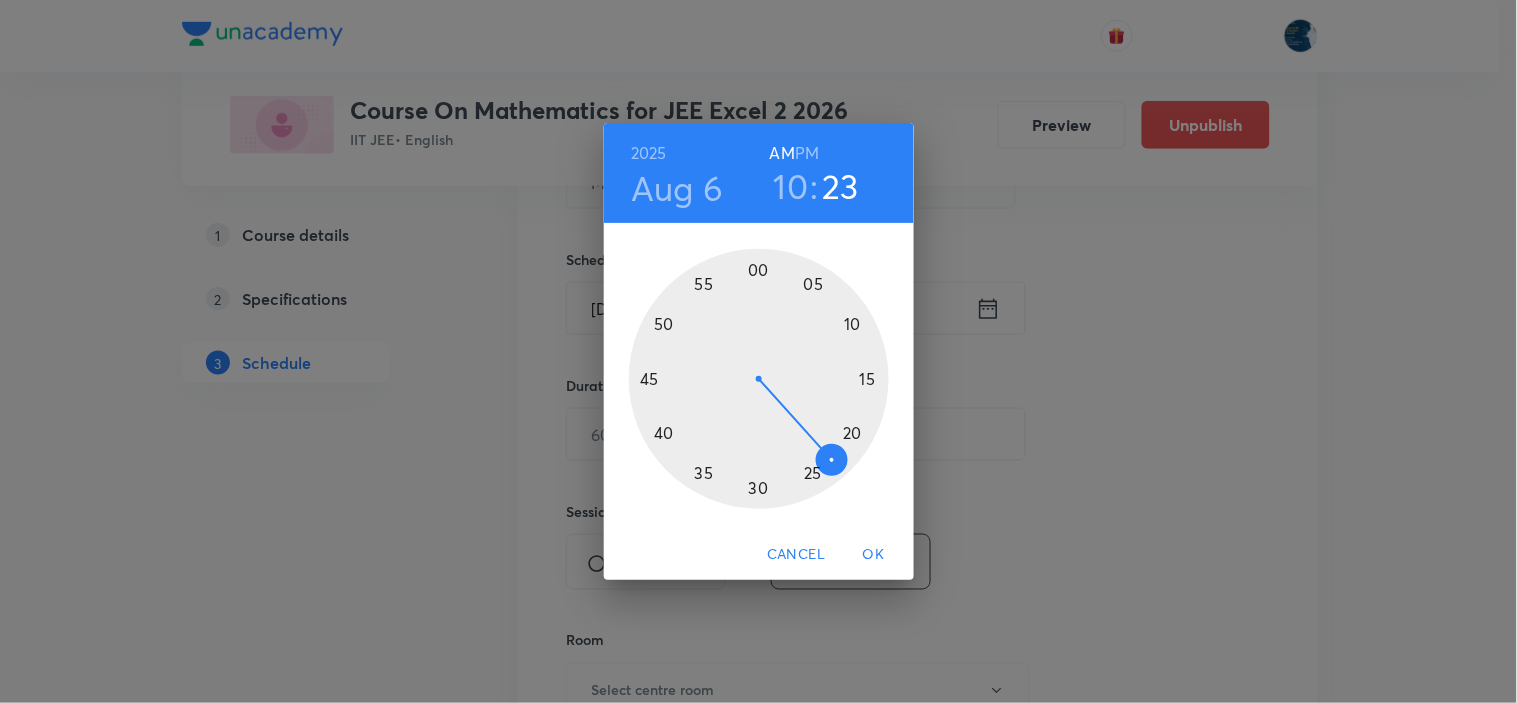 click at bounding box center [759, 379] 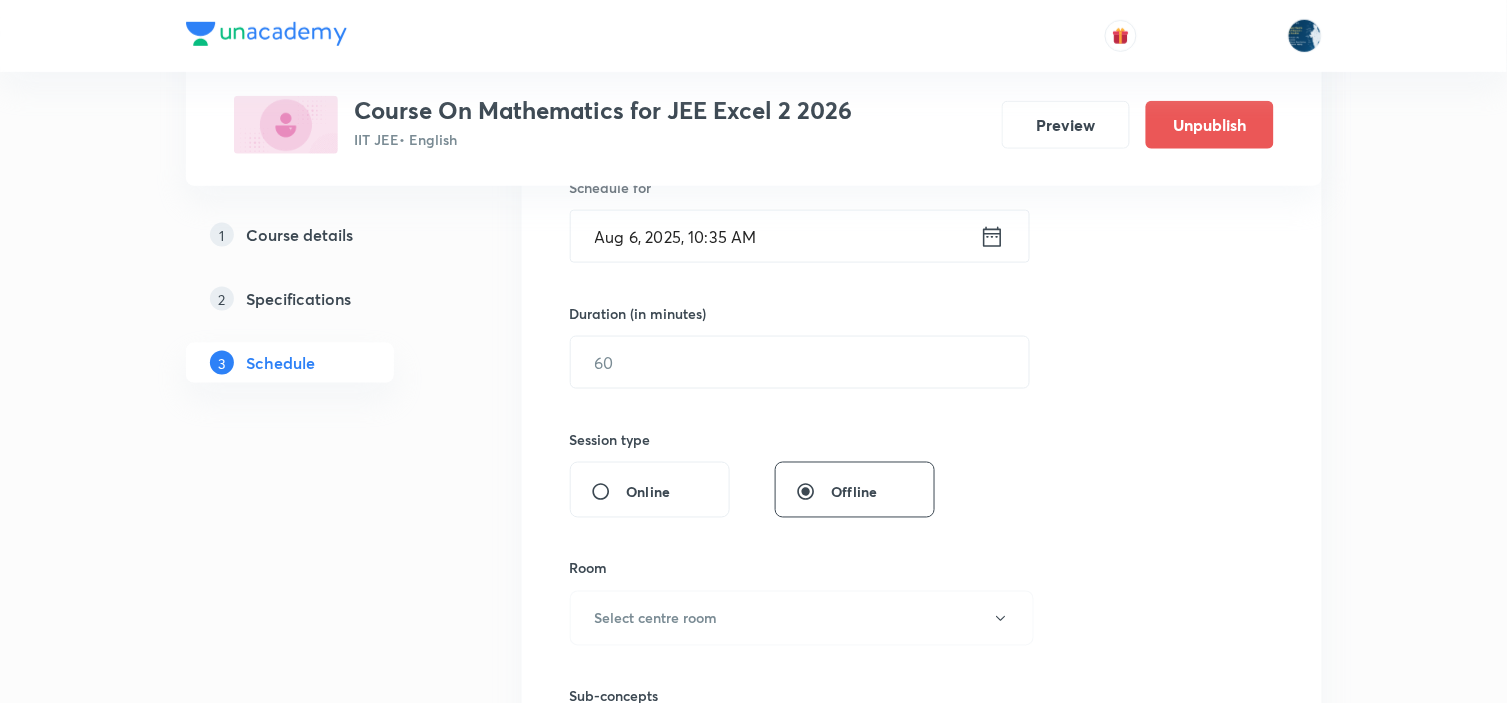 scroll, scrollTop: 555, scrollLeft: 0, axis: vertical 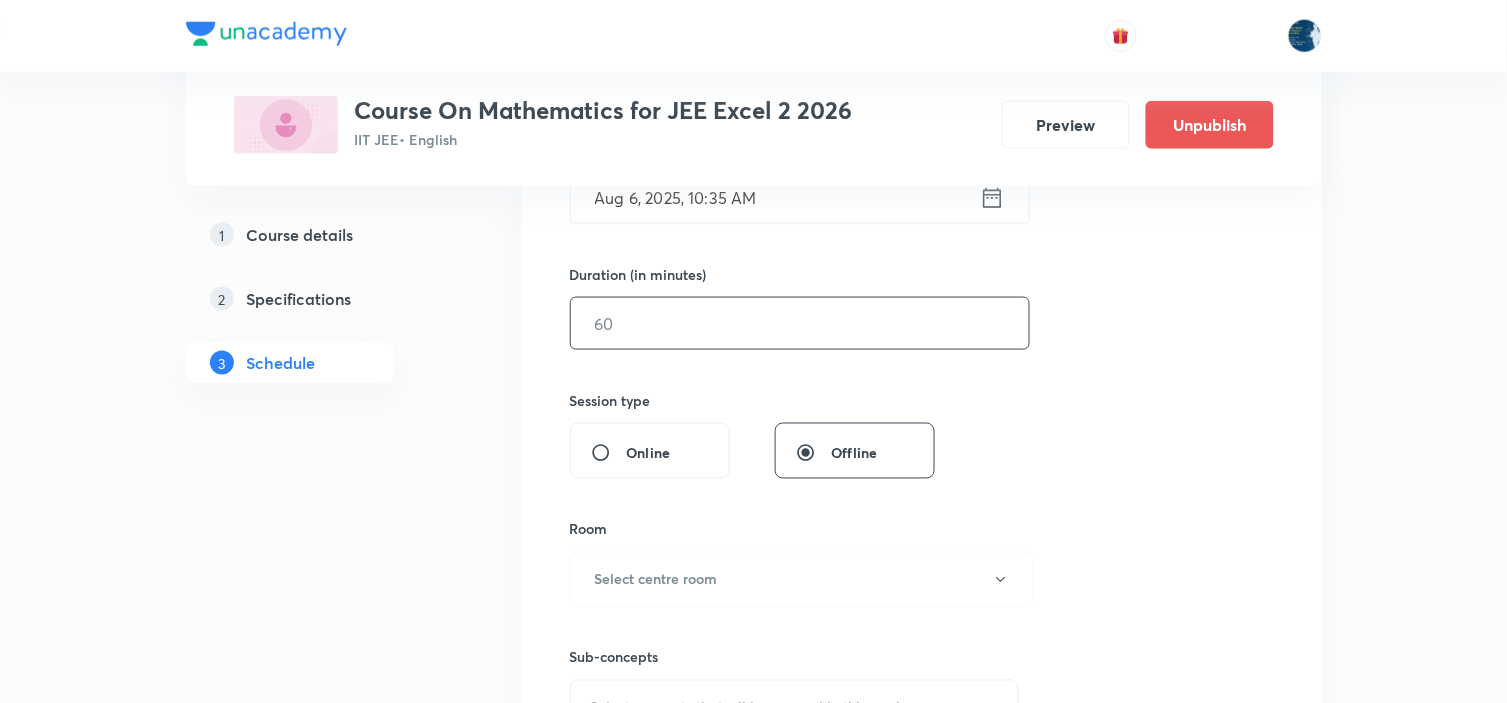 click at bounding box center (800, 323) 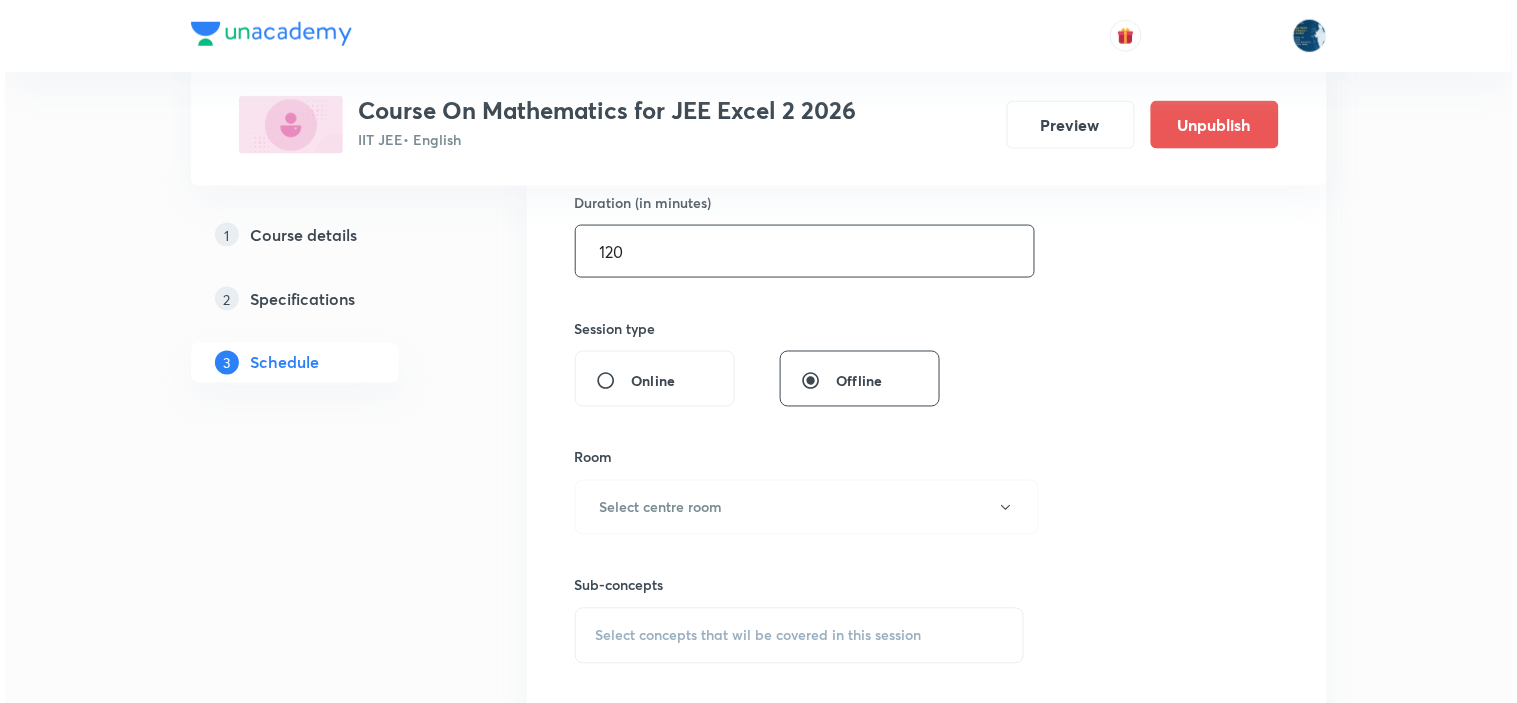scroll, scrollTop: 666, scrollLeft: 0, axis: vertical 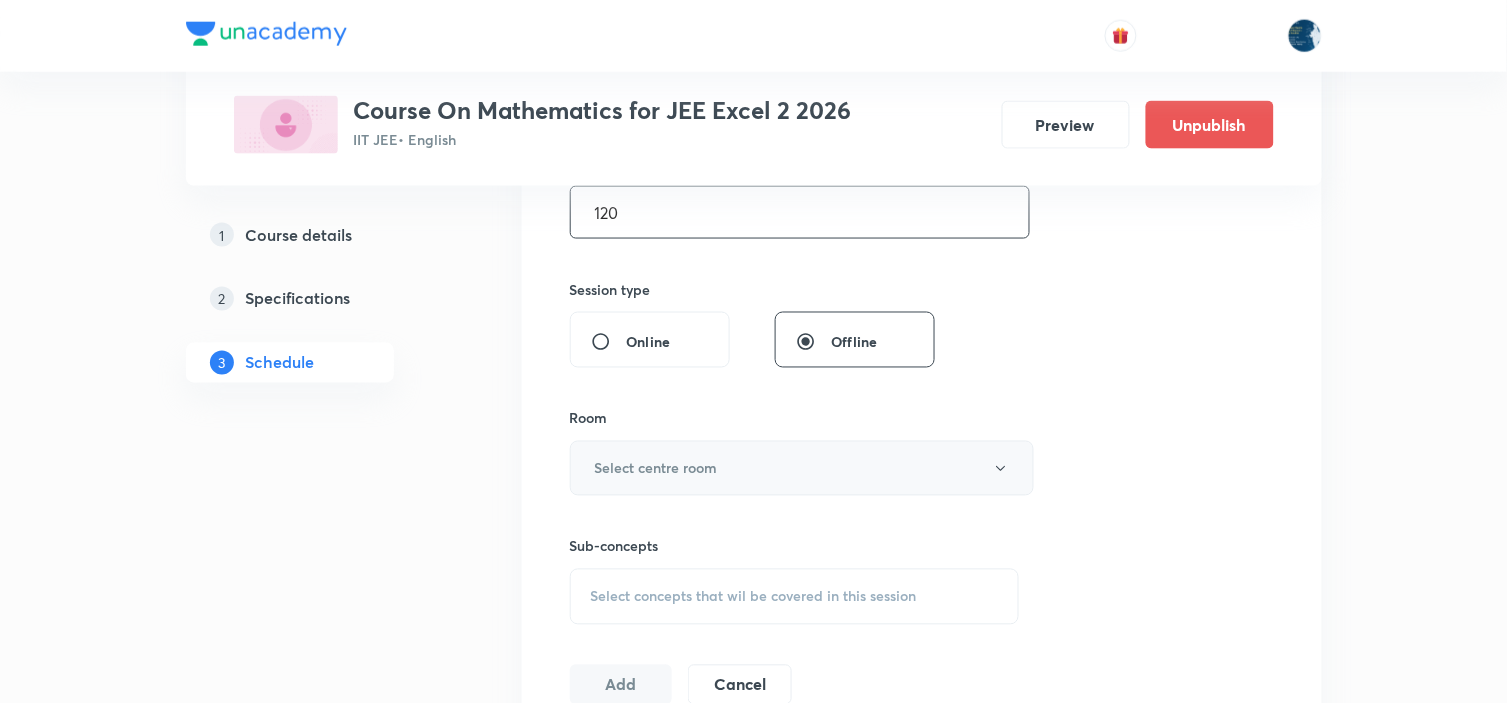 type on "120" 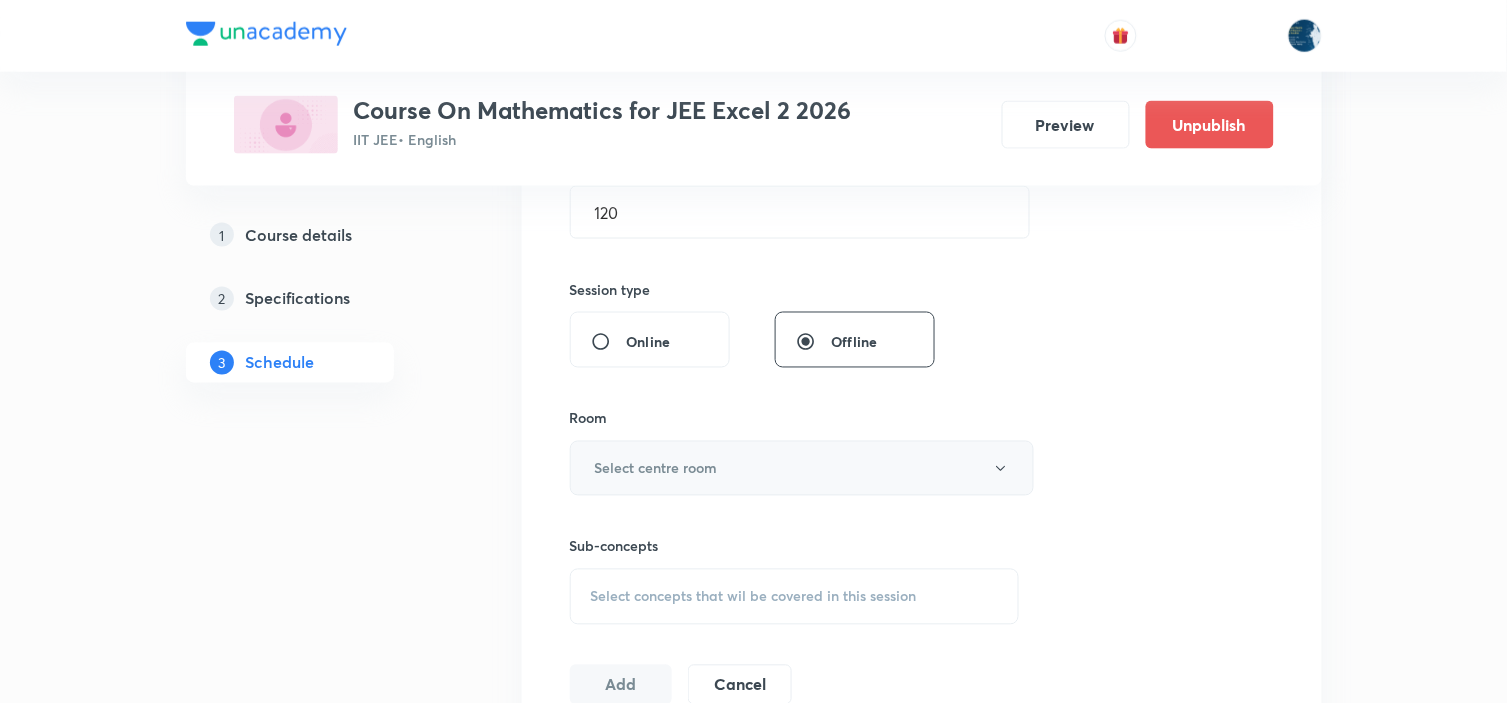 click on "Select centre room" at bounding box center [802, 468] 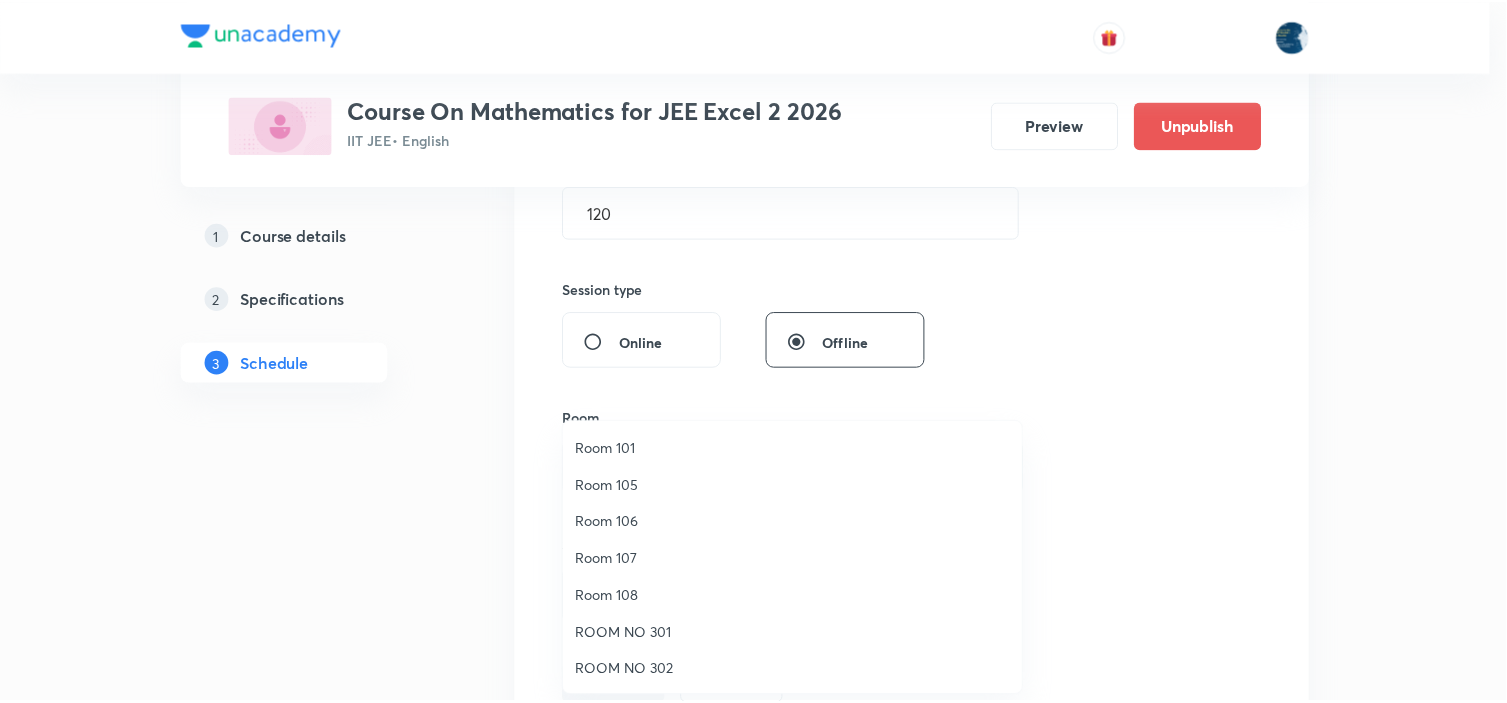 scroll, scrollTop: 371, scrollLeft: 0, axis: vertical 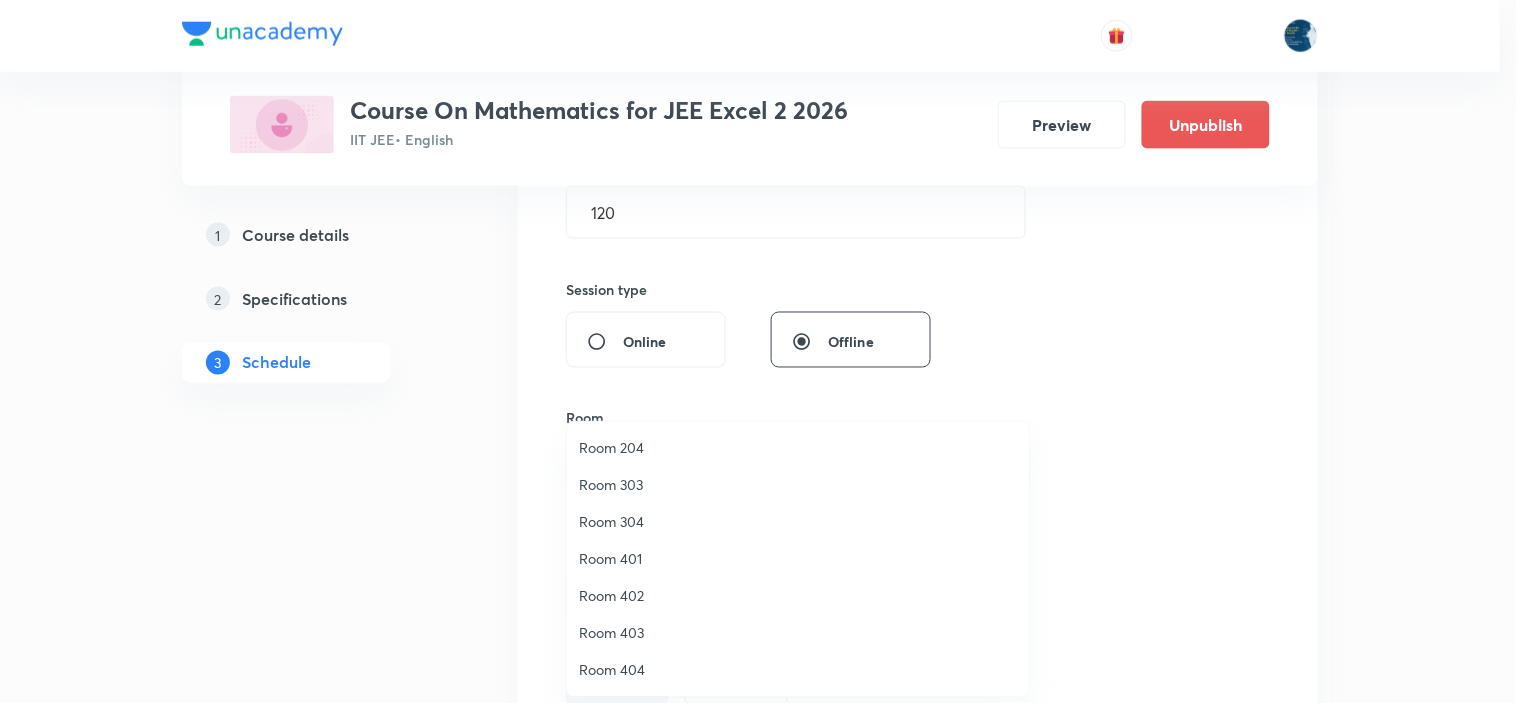 click on "Room 403" at bounding box center (798, 632) 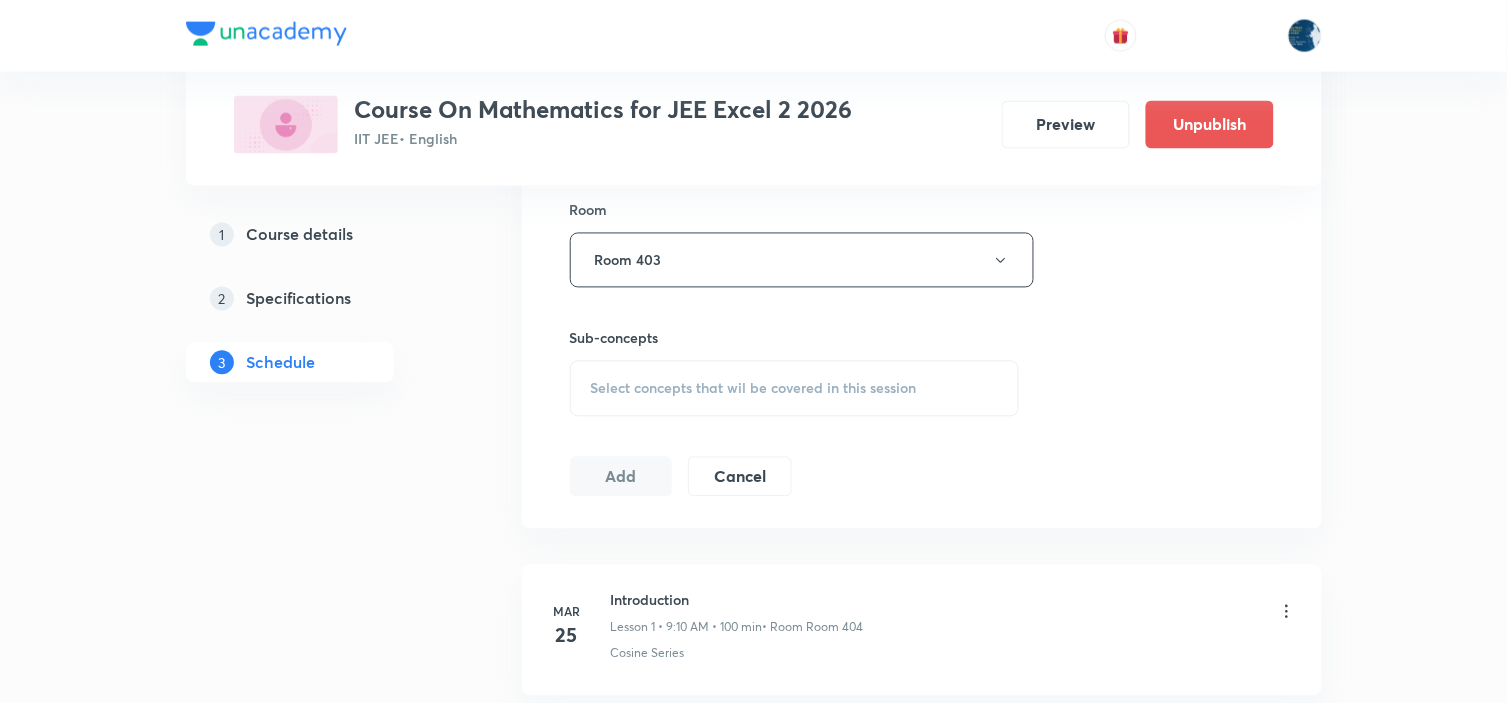 scroll, scrollTop: 888, scrollLeft: 0, axis: vertical 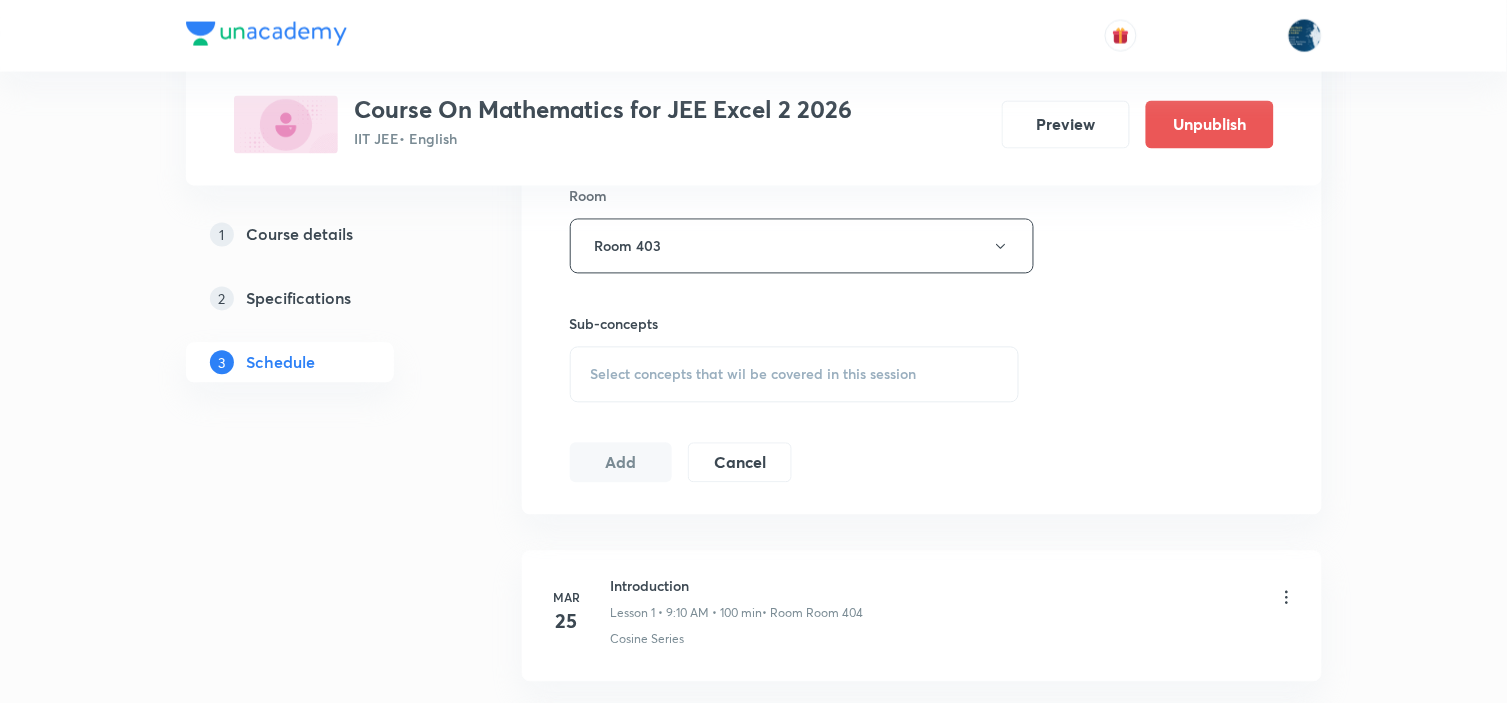 click on "Select concepts that wil be covered in this session" at bounding box center [795, 375] 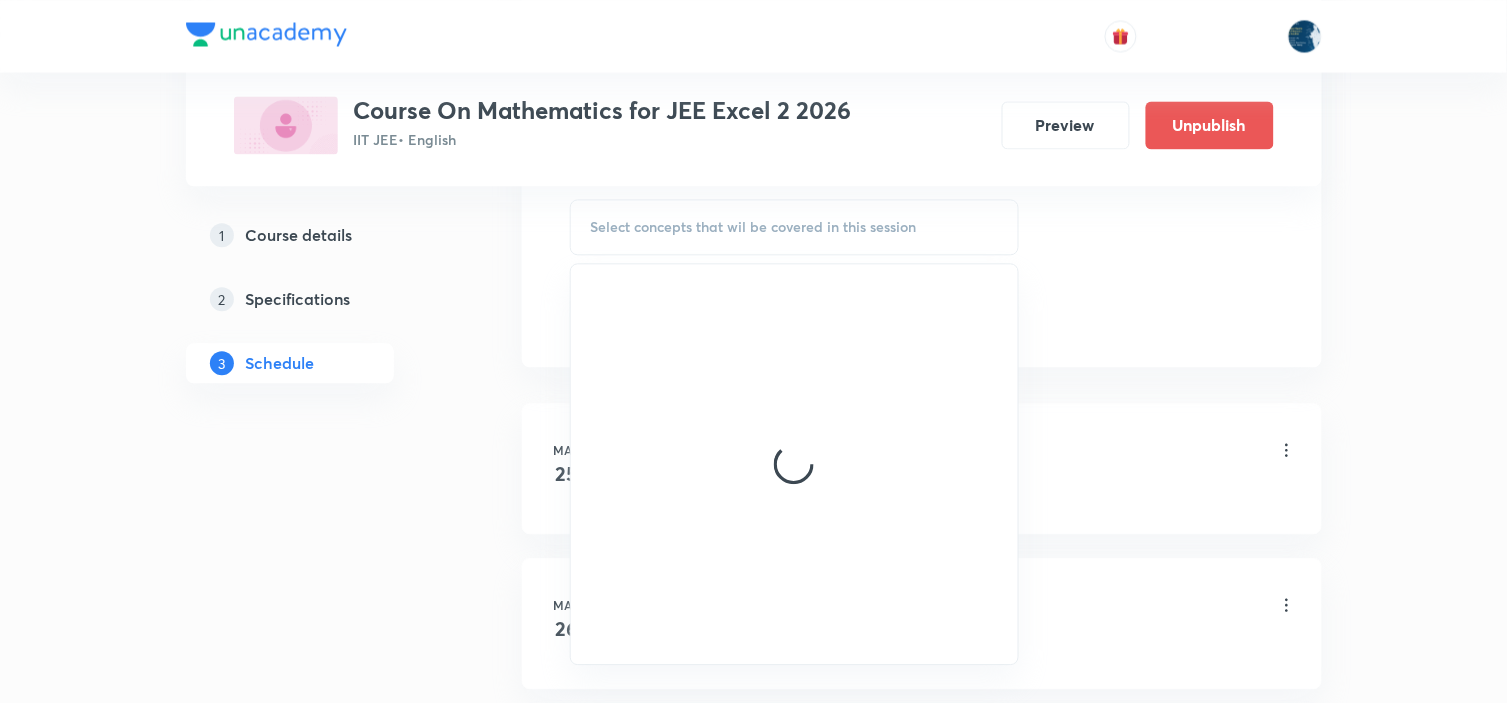 scroll, scrollTop: 888, scrollLeft: 0, axis: vertical 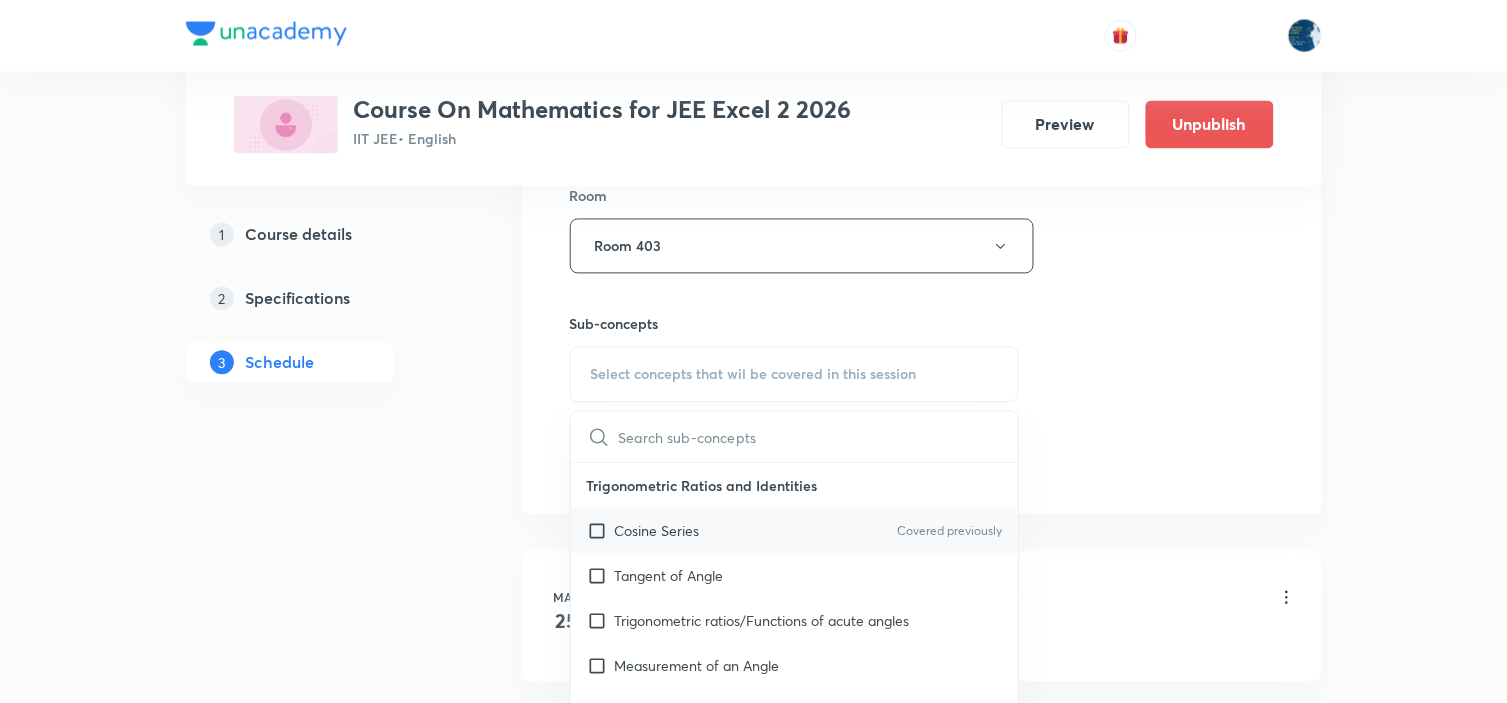 click on "Cosine Series Covered previously" at bounding box center (795, 531) 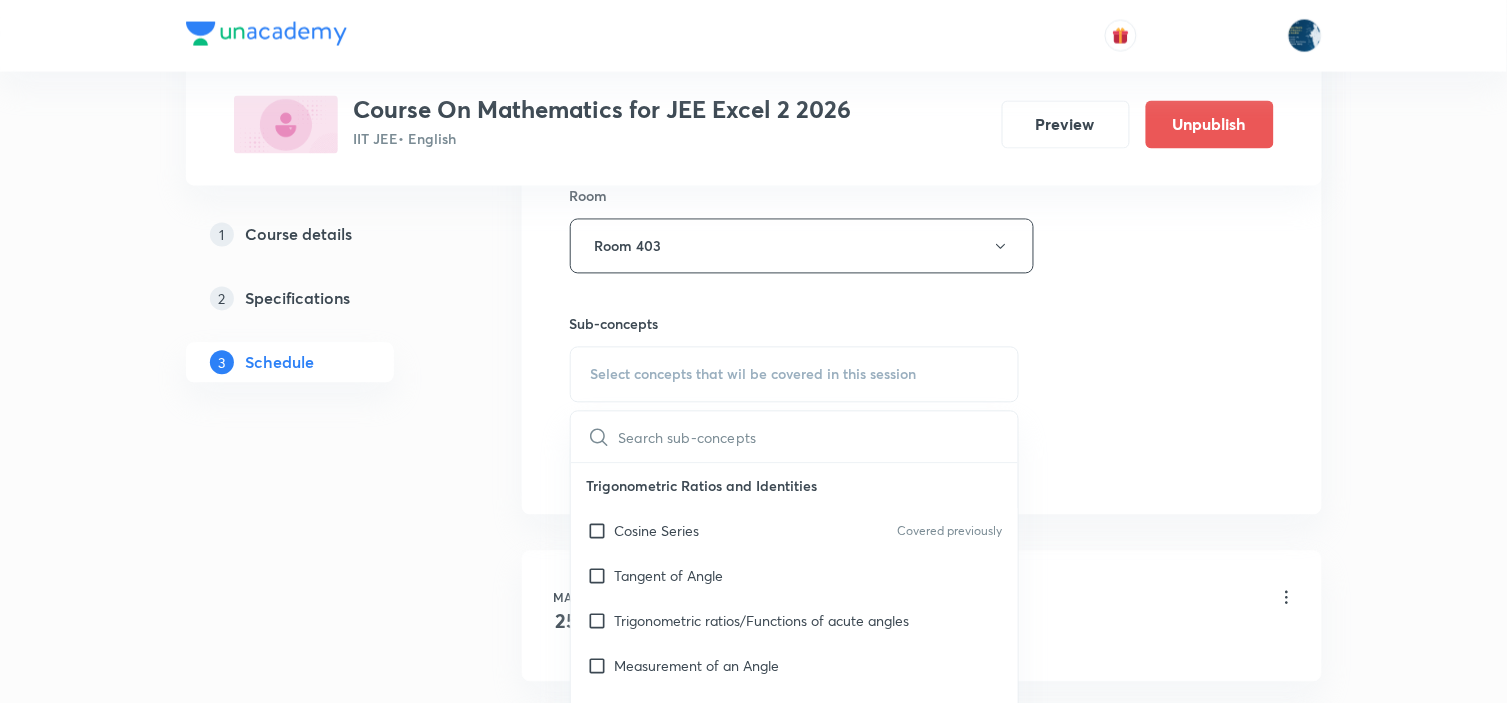 checkbox on "true" 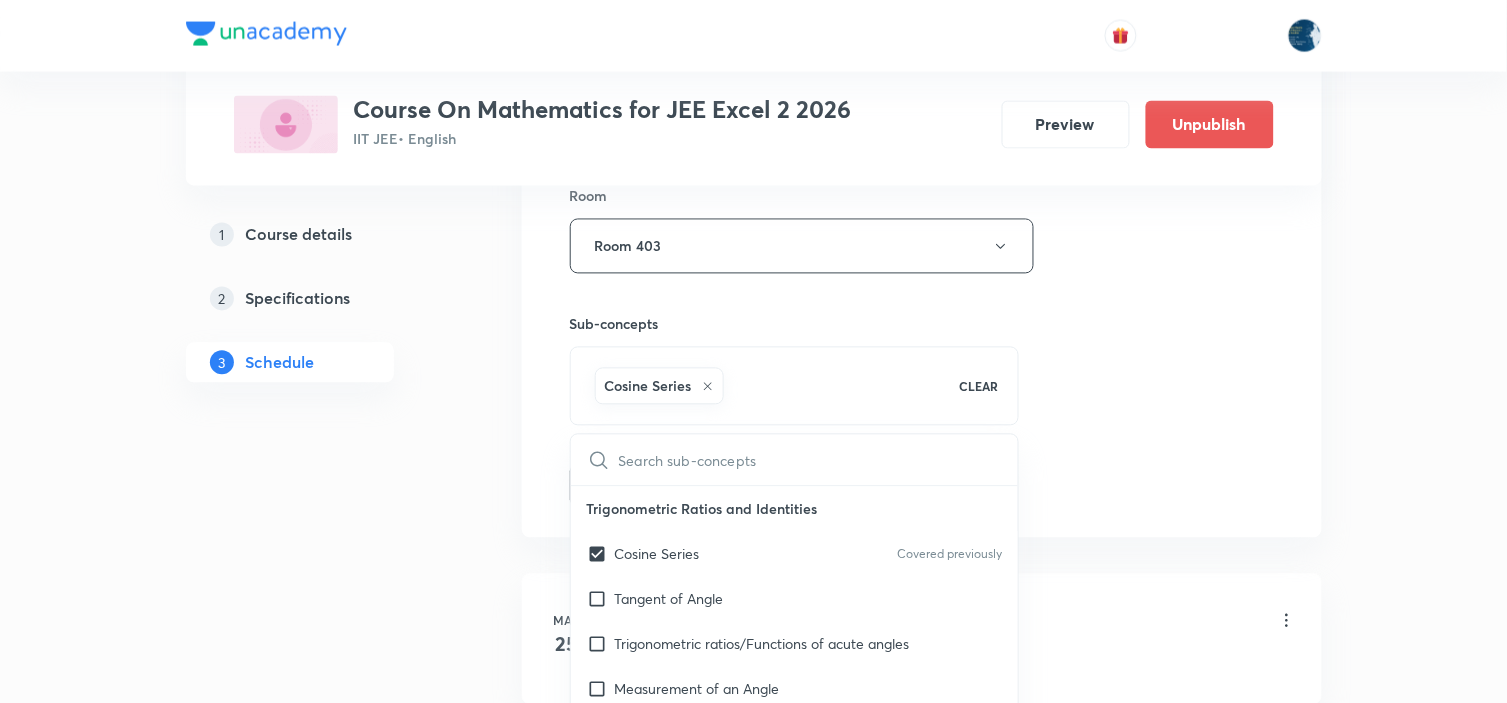 drag, startPoint x: 1207, startPoint y: 405, endPoint x: 886, endPoint y: 332, distance: 329.19598 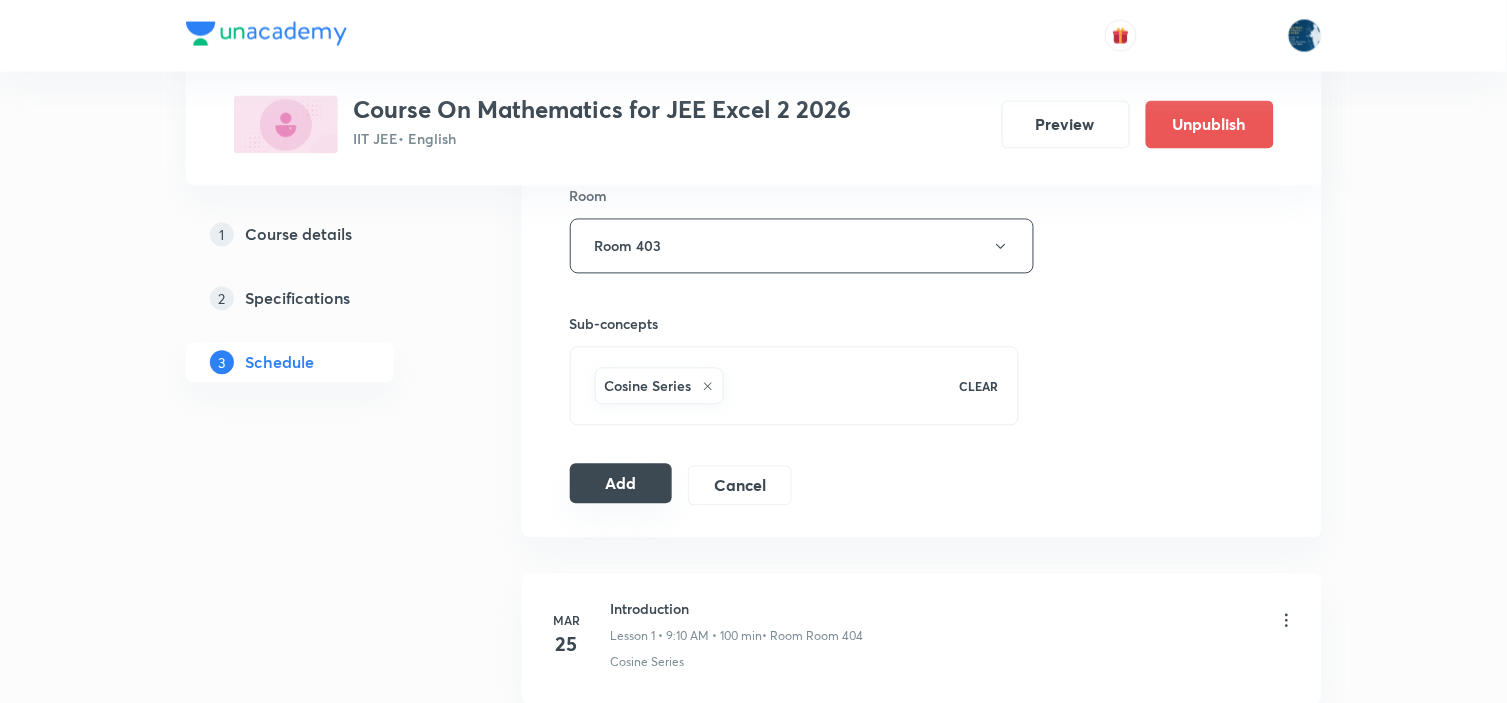 click on "Add" at bounding box center (621, 484) 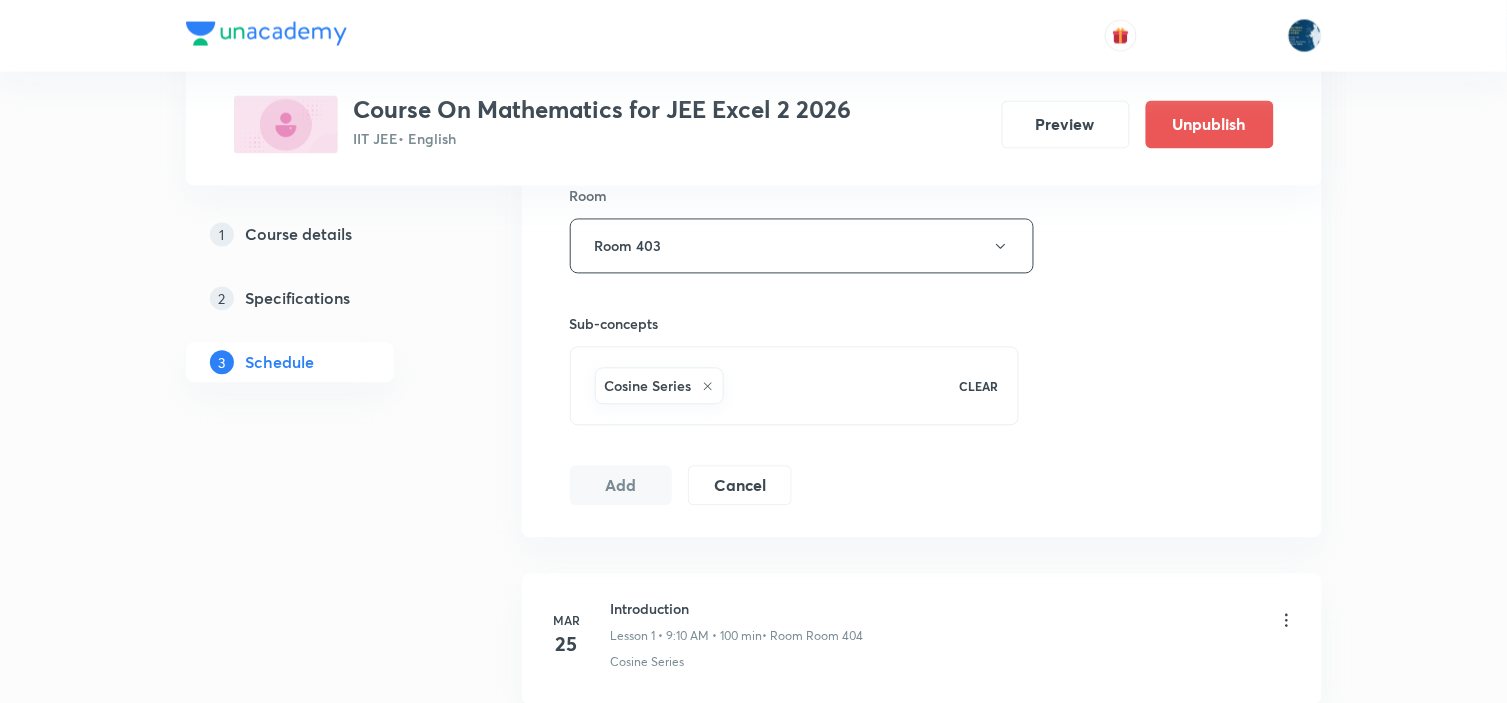 scroll, scrollTop: 273, scrollLeft: 0, axis: vertical 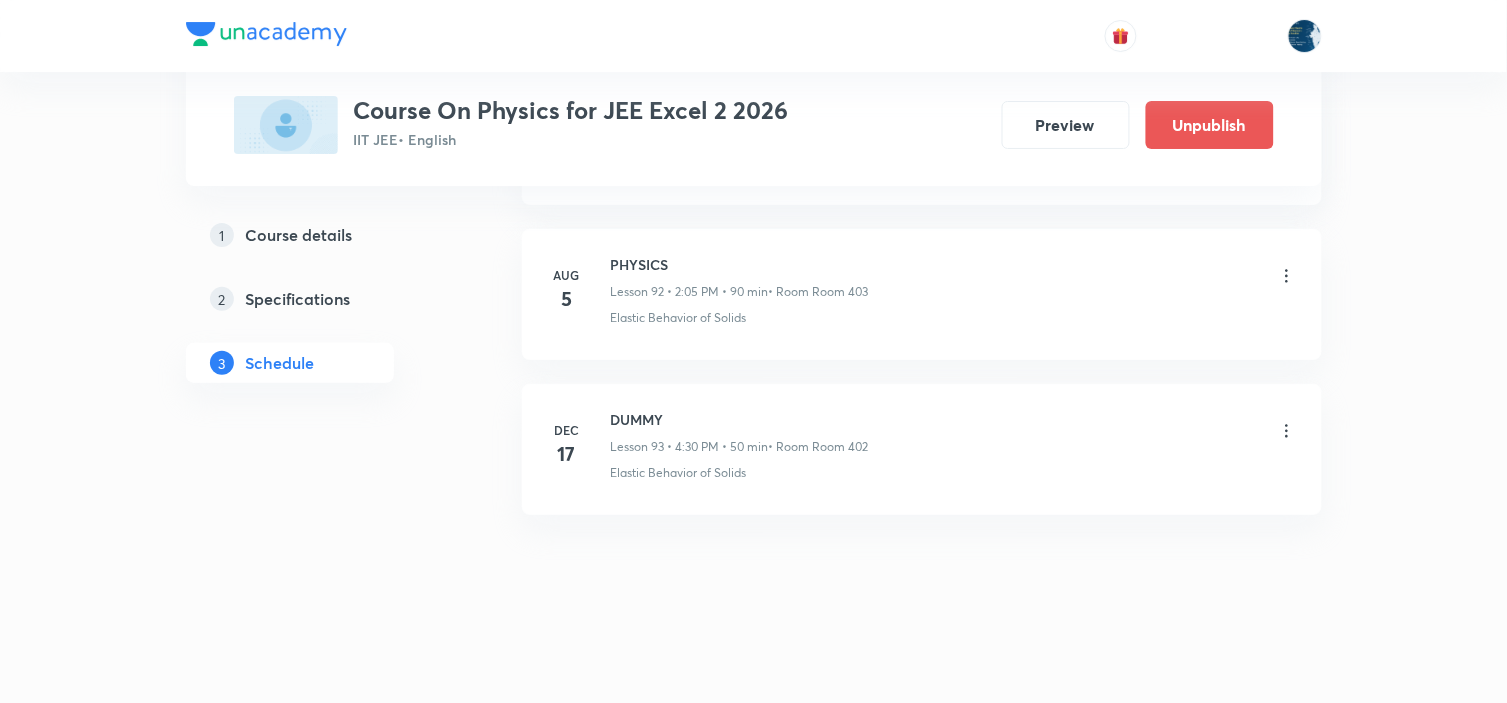 click on "PHYSICS" at bounding box center [740, 264] 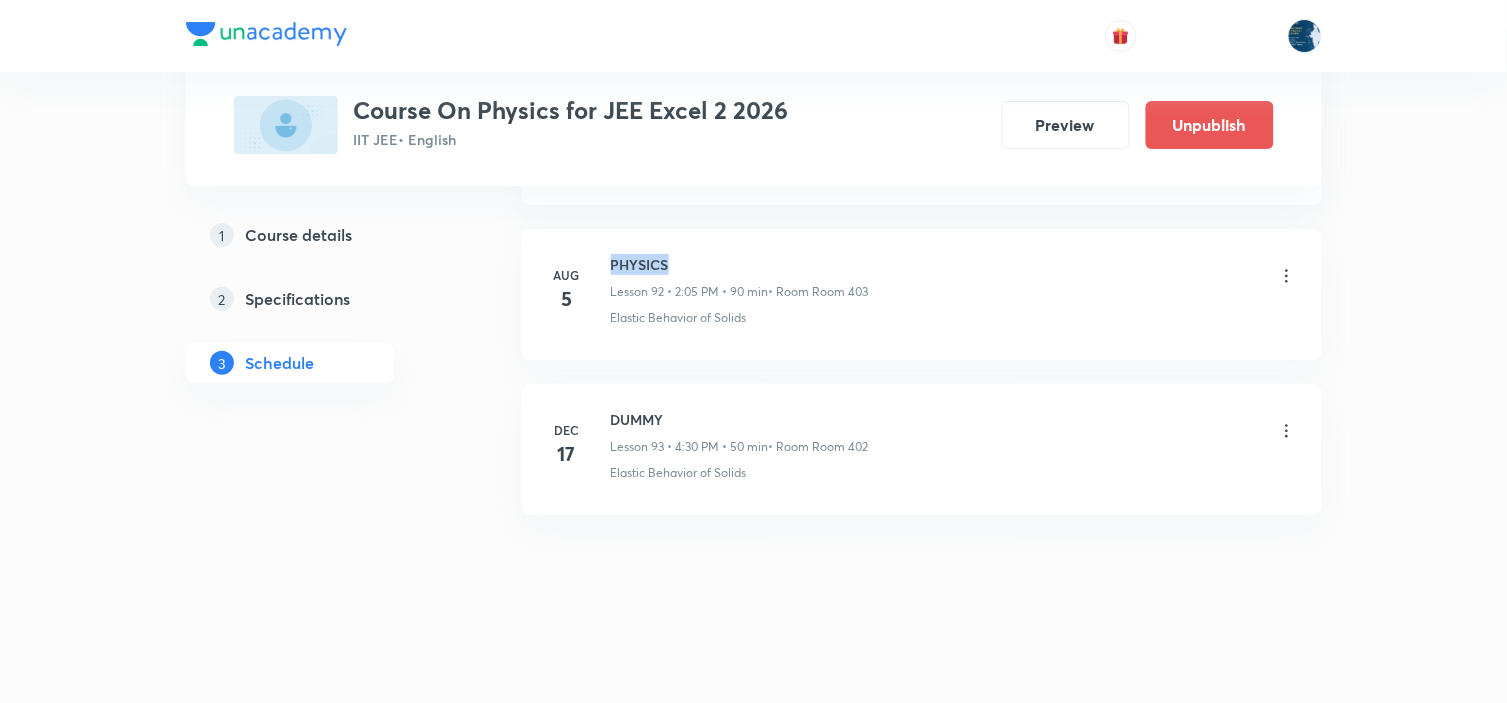 click on "PHYSICS" at bounding box center (740, 264) 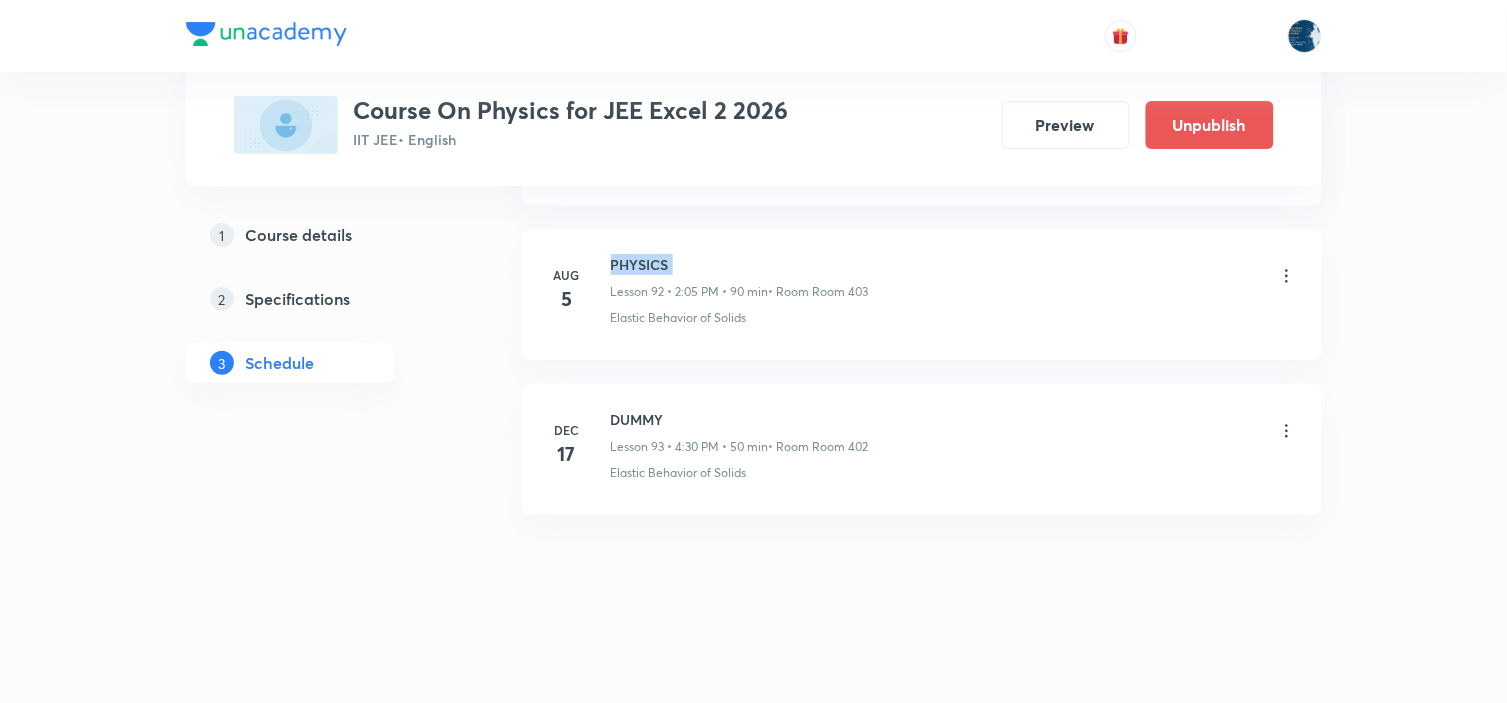 click on "PHYSICS" at bounding box center (740, 264) 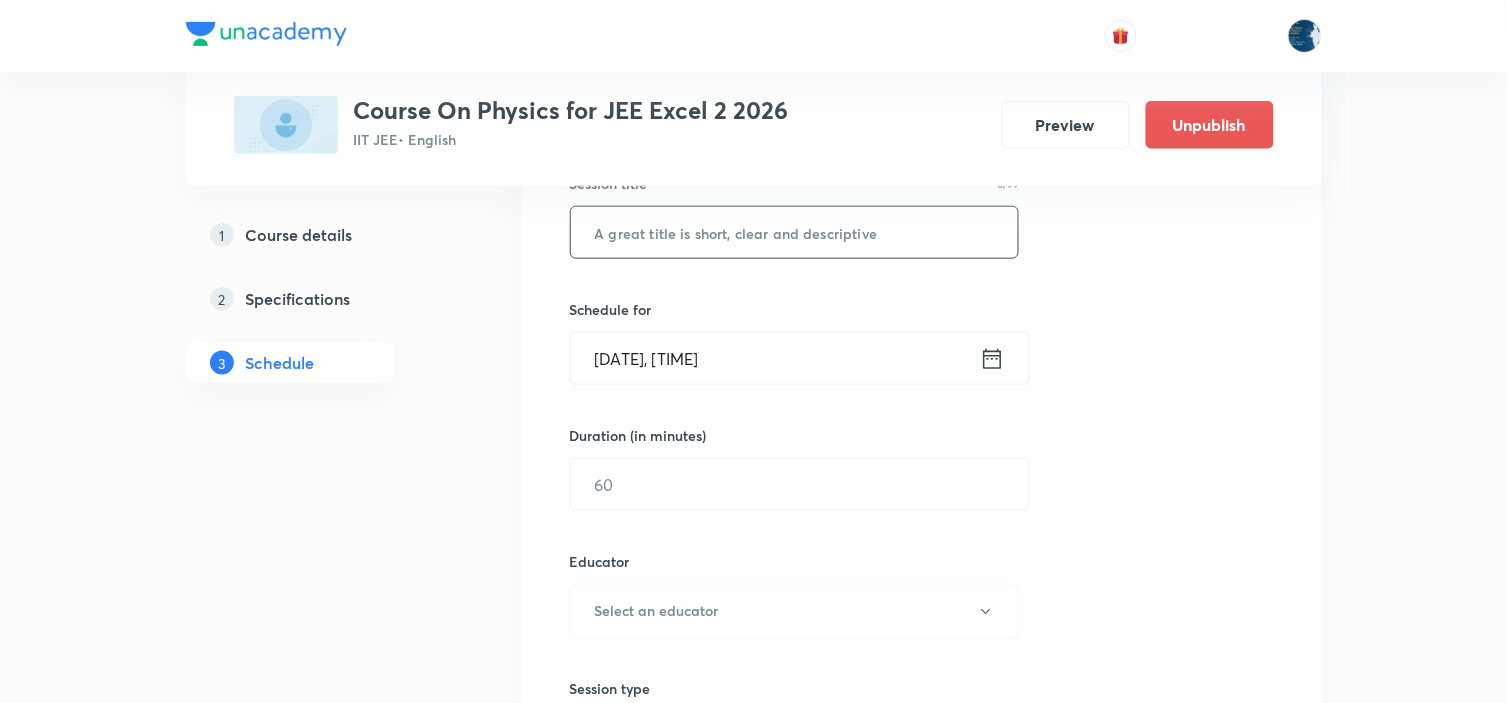 scroll, scrollTop: 333, scrollLeft: 0, axis: vertical 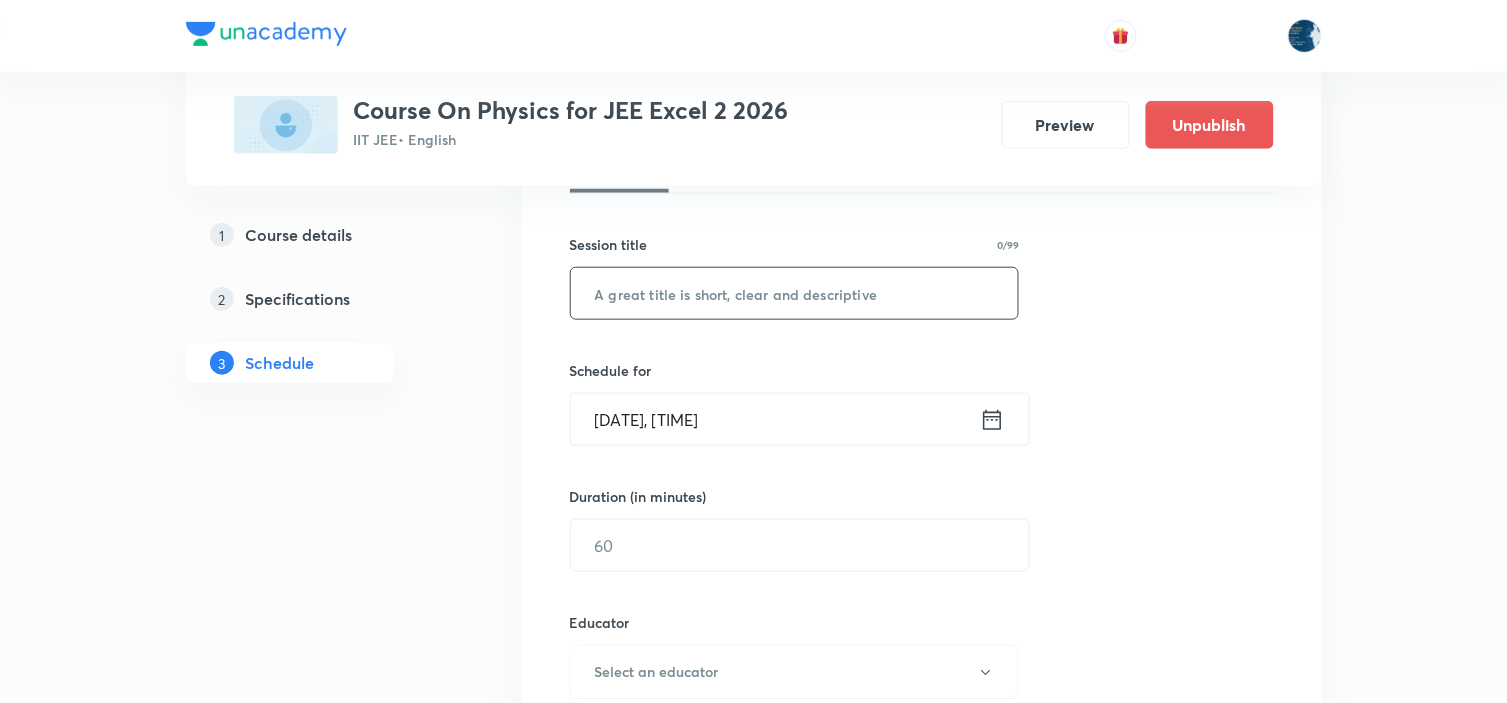 click at bounding box center (795, 293) 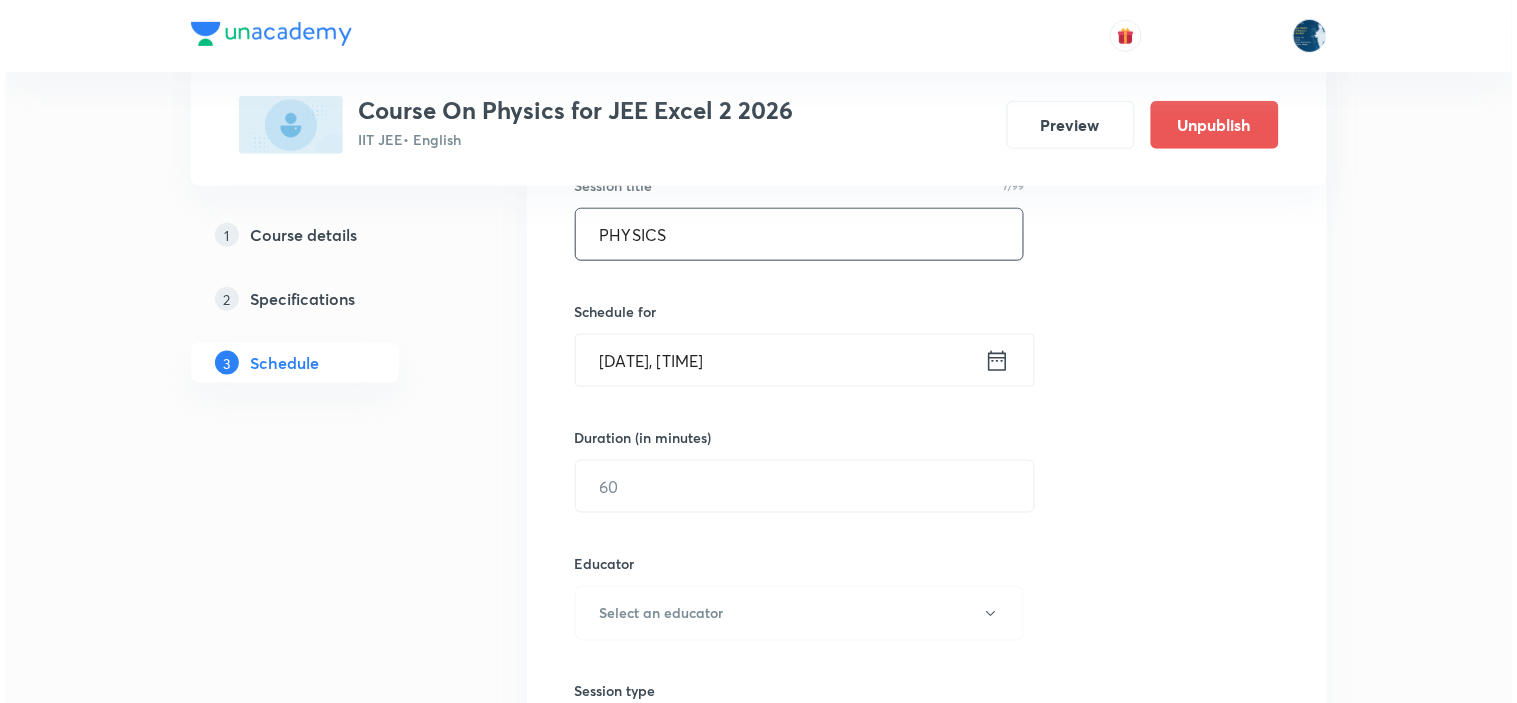 scroll, scrollTop: 444, scrollLeft: 0, axis: vertical 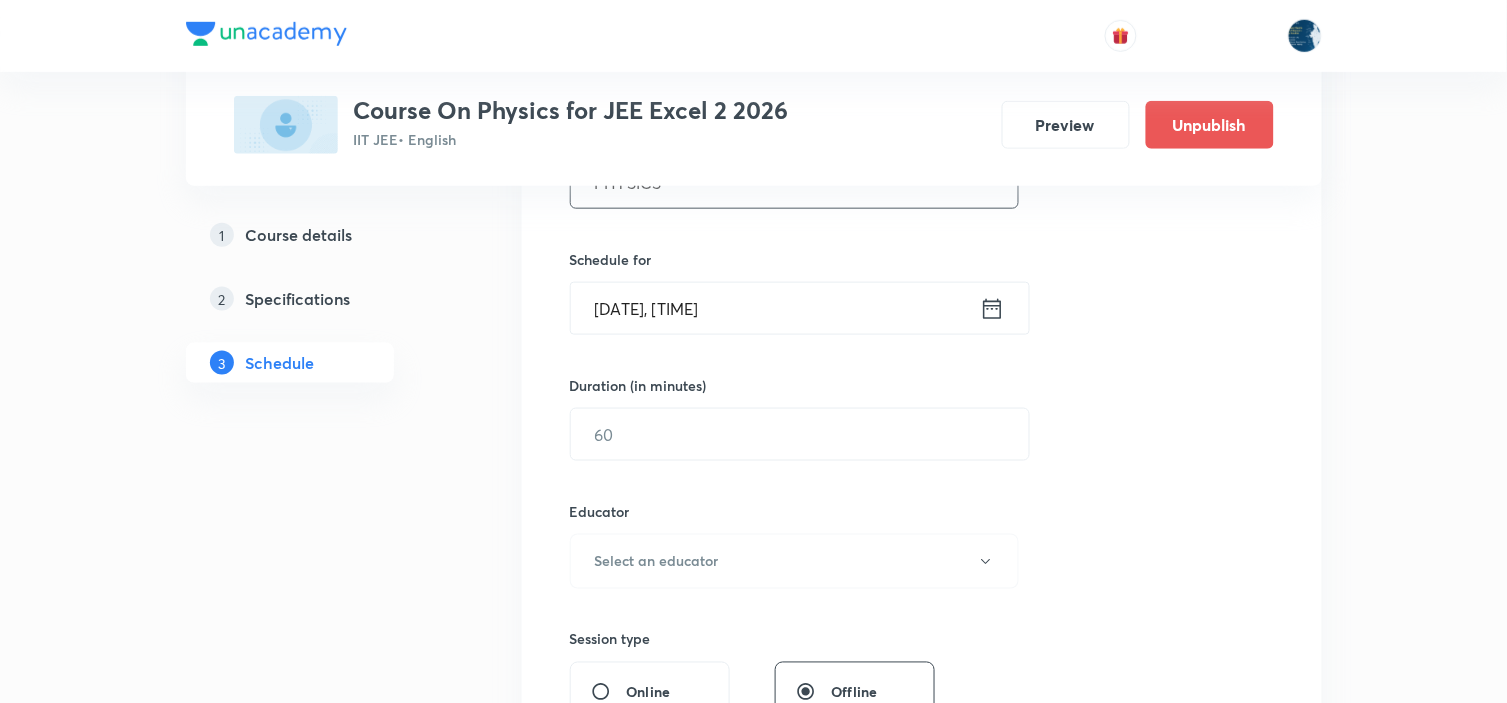 type on "PHYSICS" 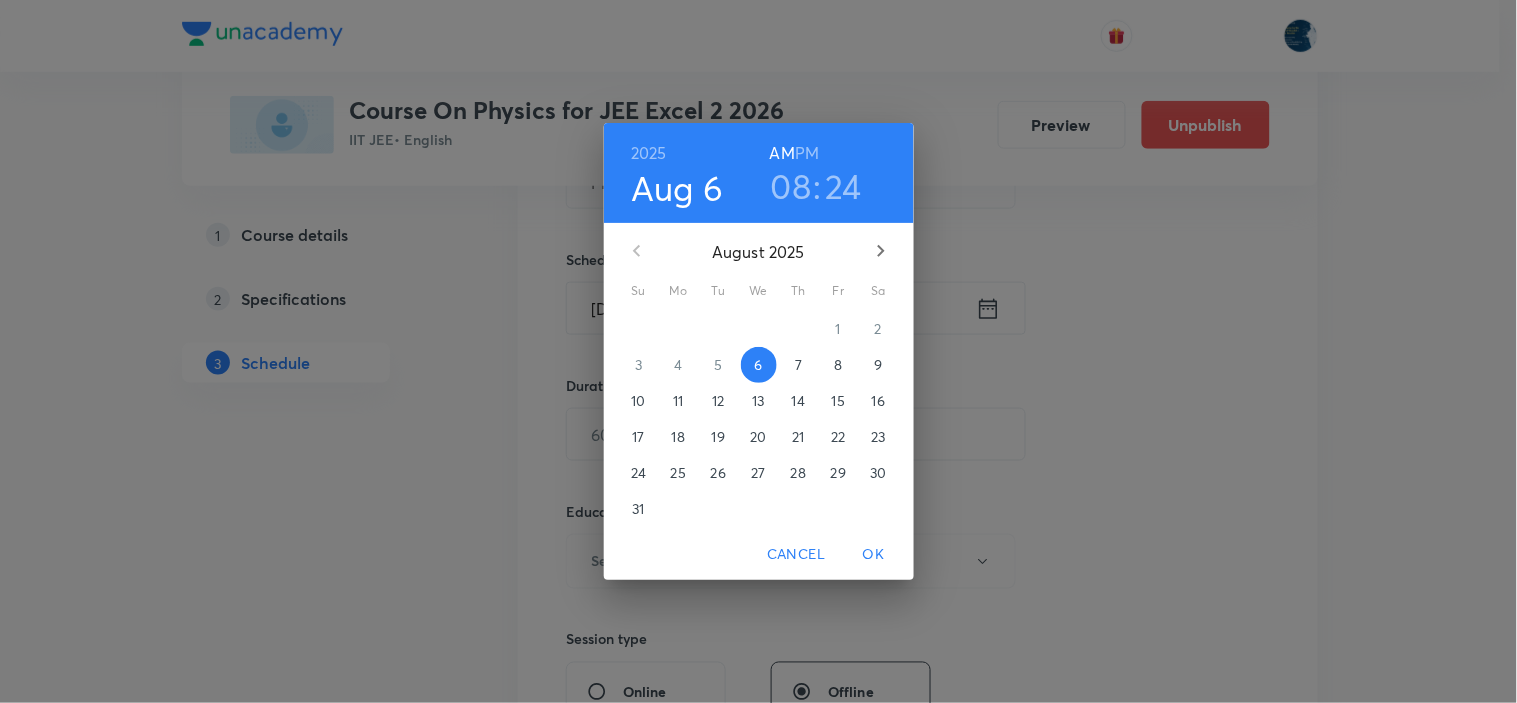 click on "PM" at bounding box center [807, 153] 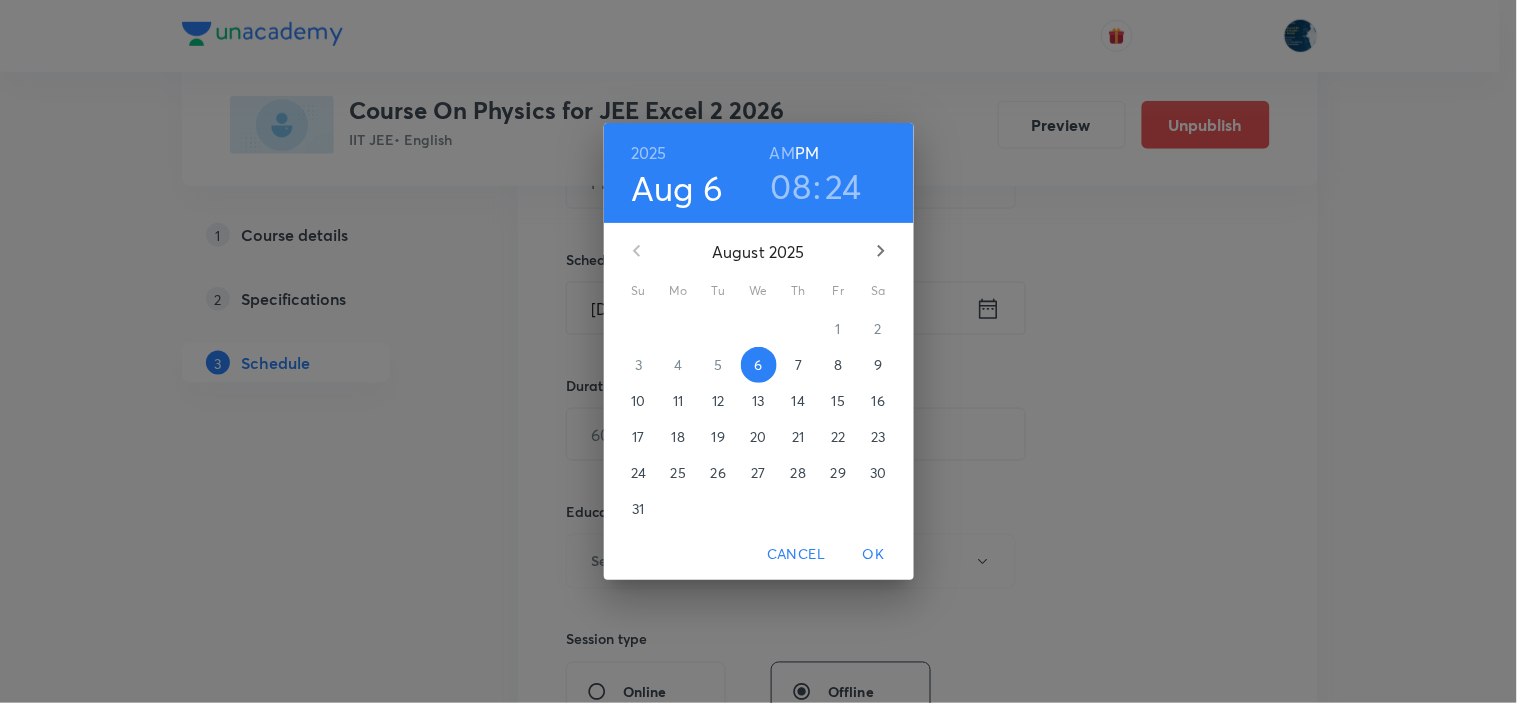 click on "08" at bounding box center (791, 186) 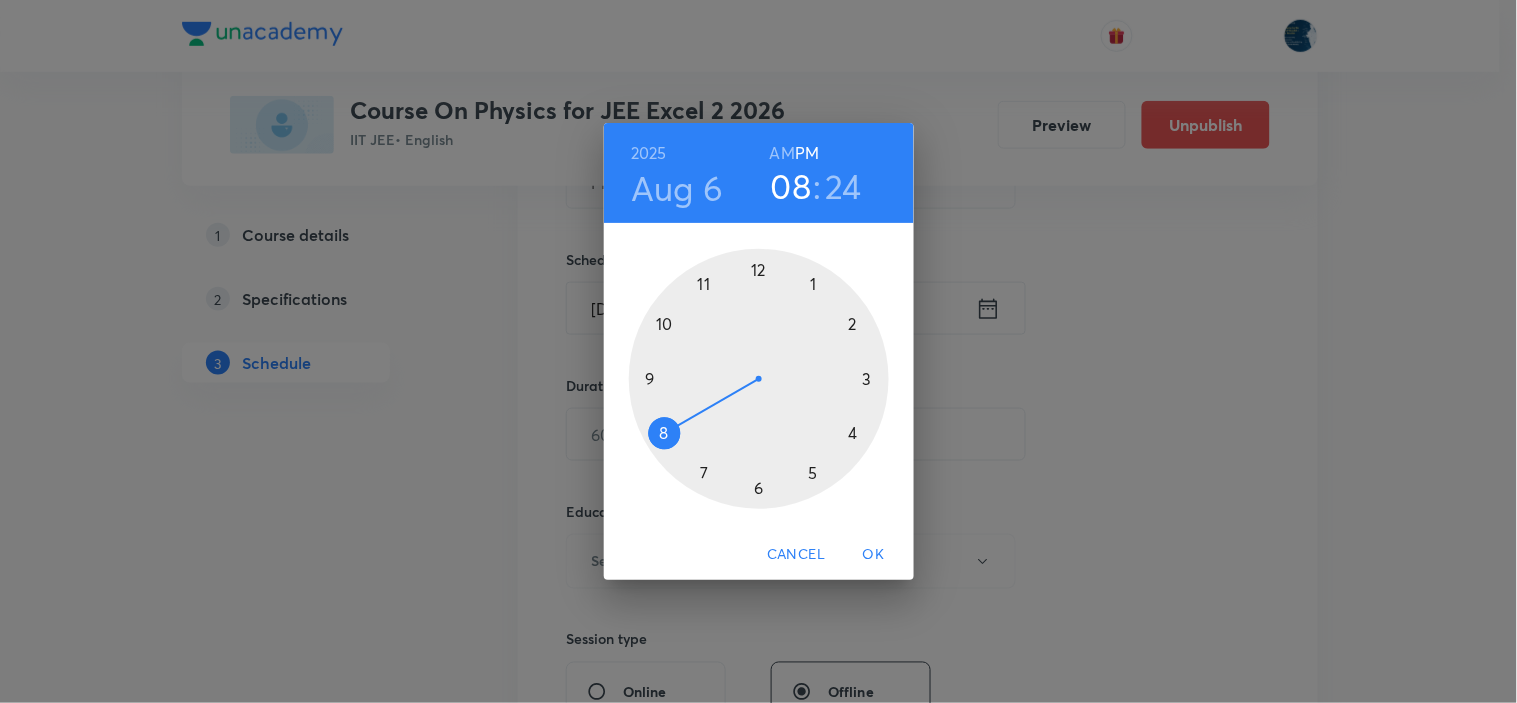click at bounding box center (759, 379) 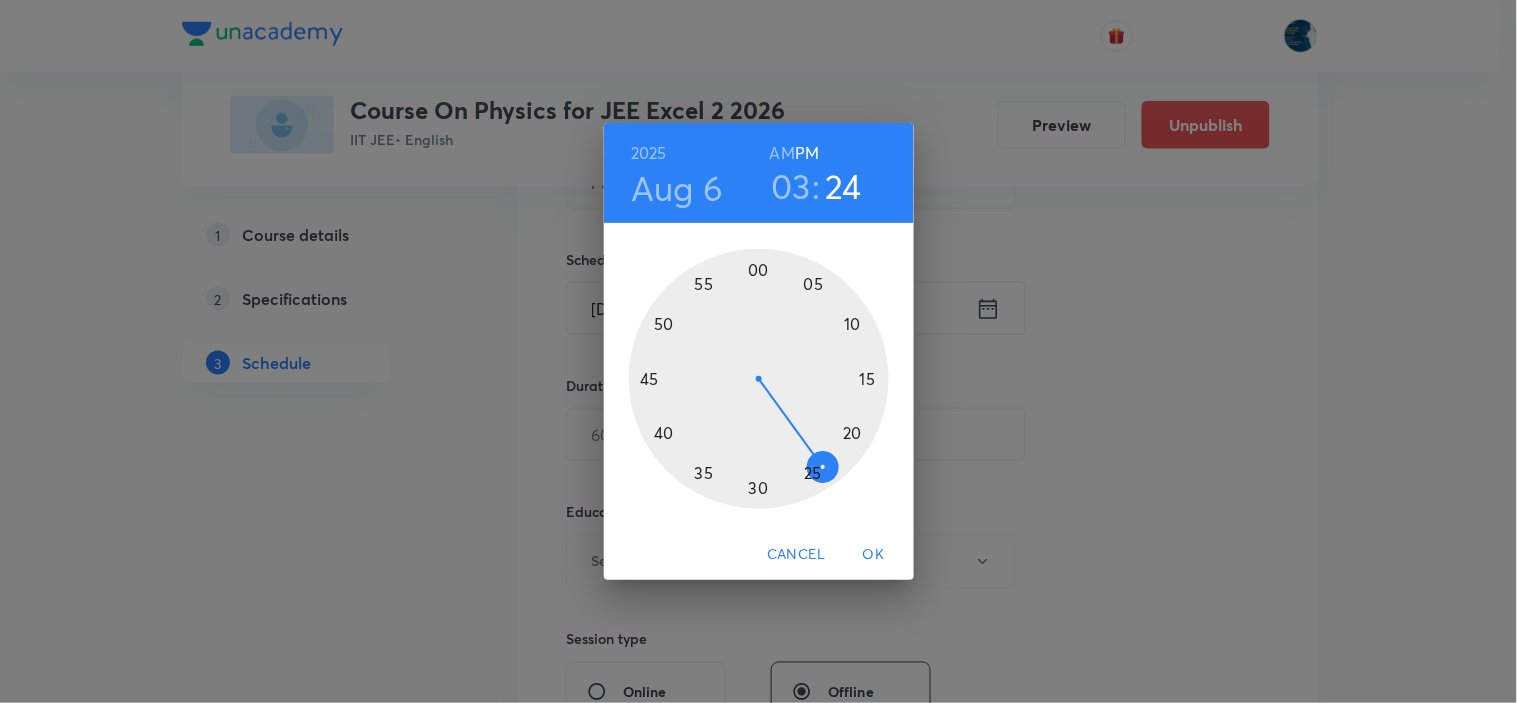 click at bounding box center (759, 379) 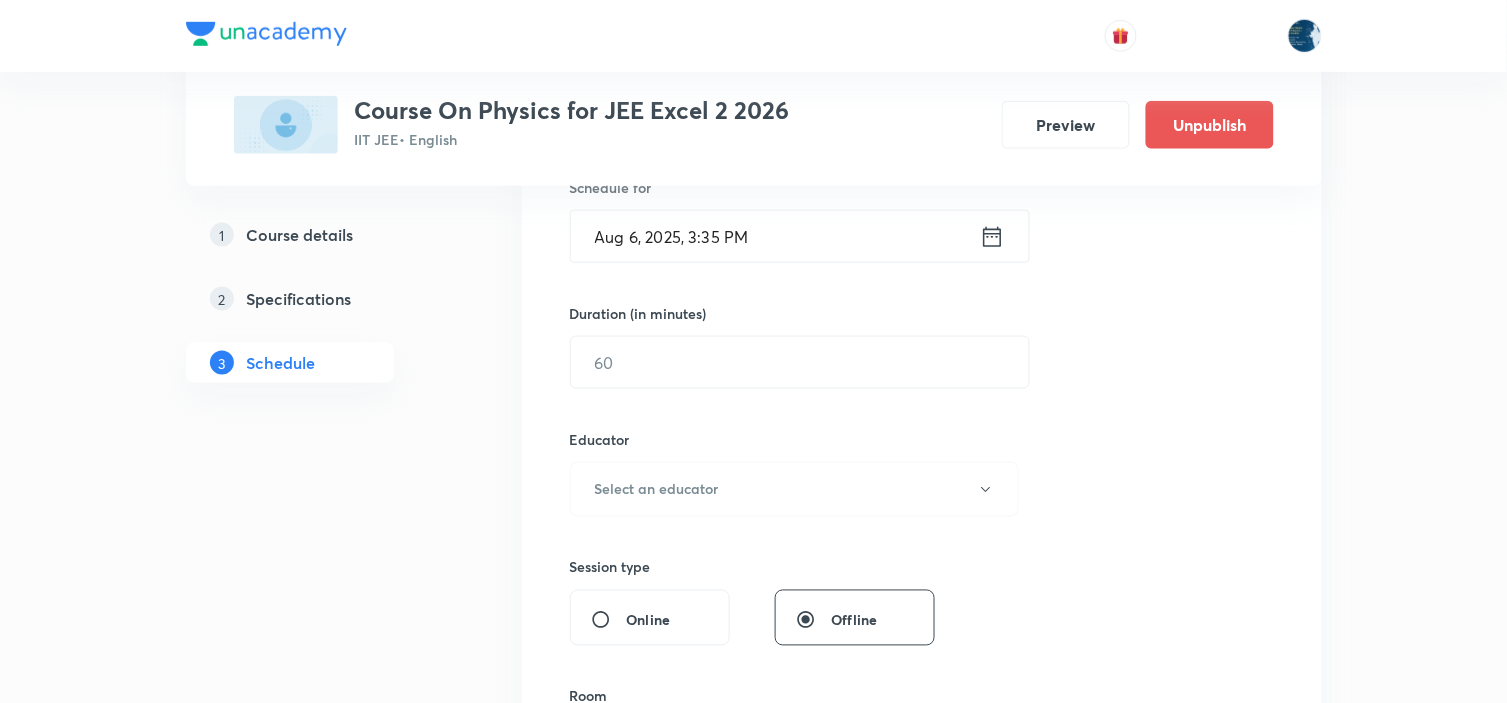 scroll, scrollTop: 555, scrollLeft: 0, axis: vertical 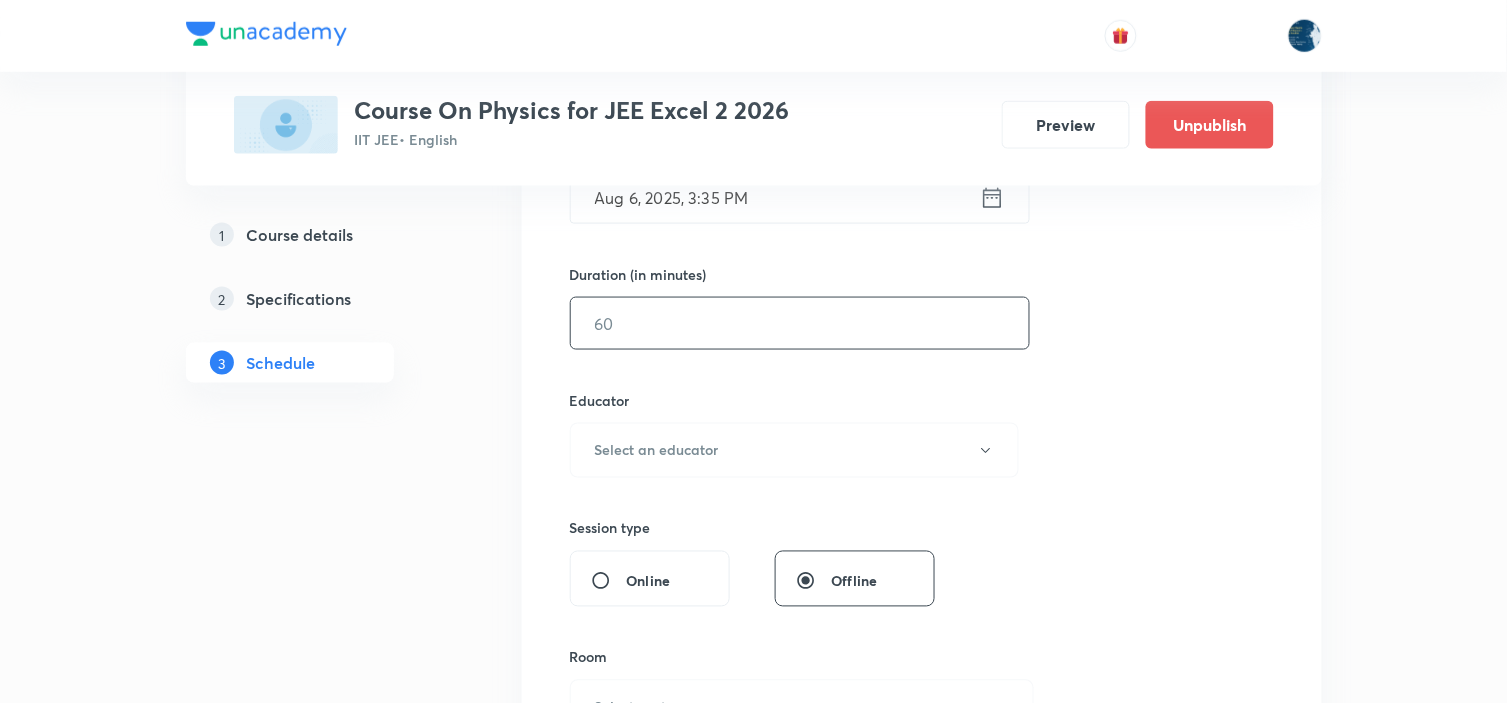 click at bounding box center [800, 323] 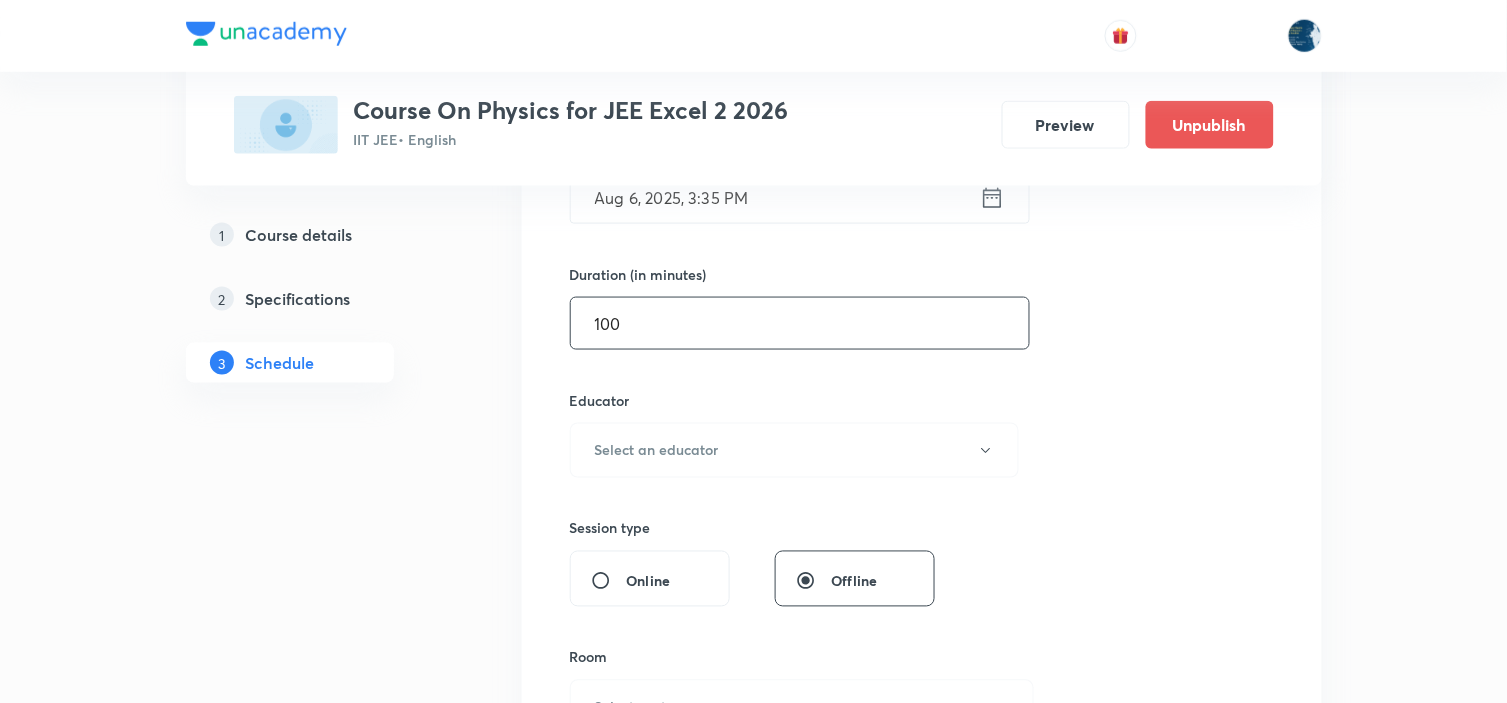scroll, scrollTop: 666, scrollLeft: 0, axis: vertical 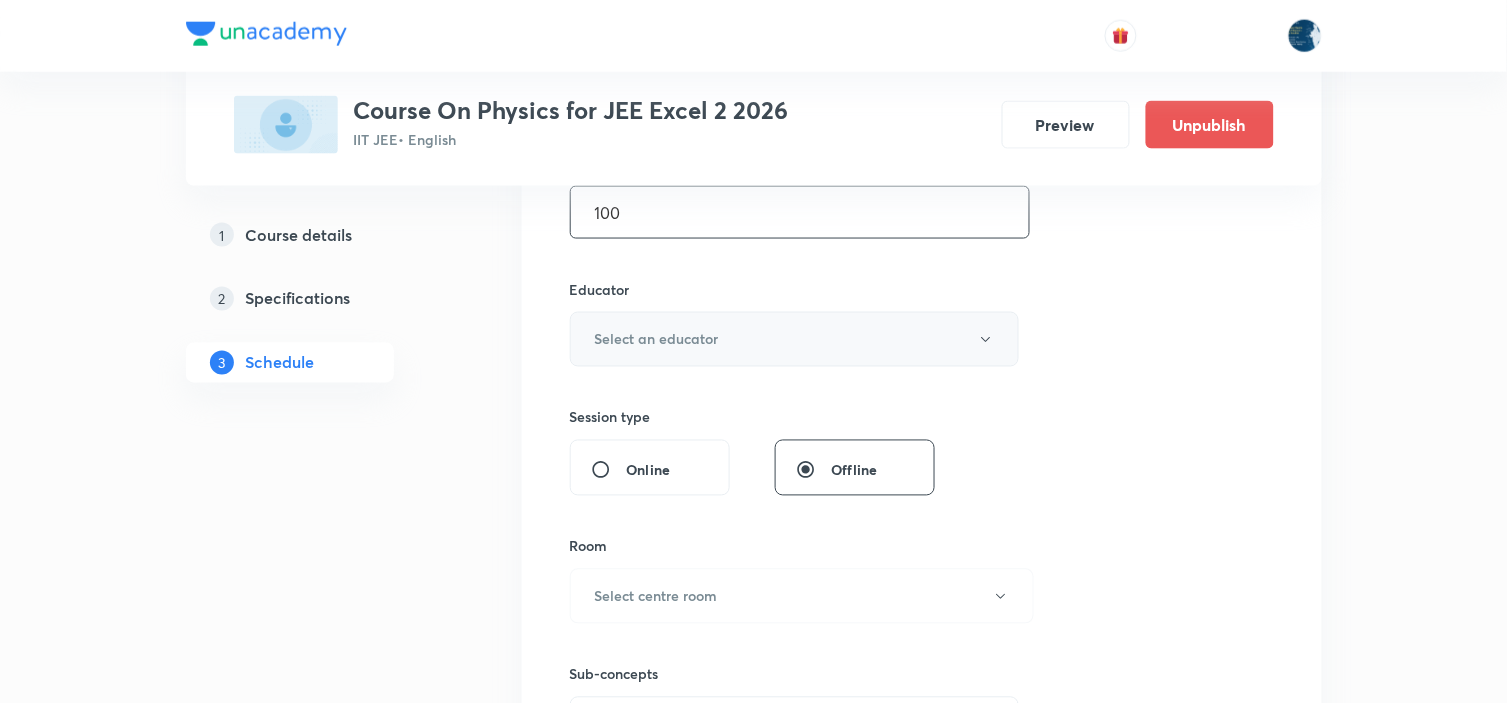 type on "100" 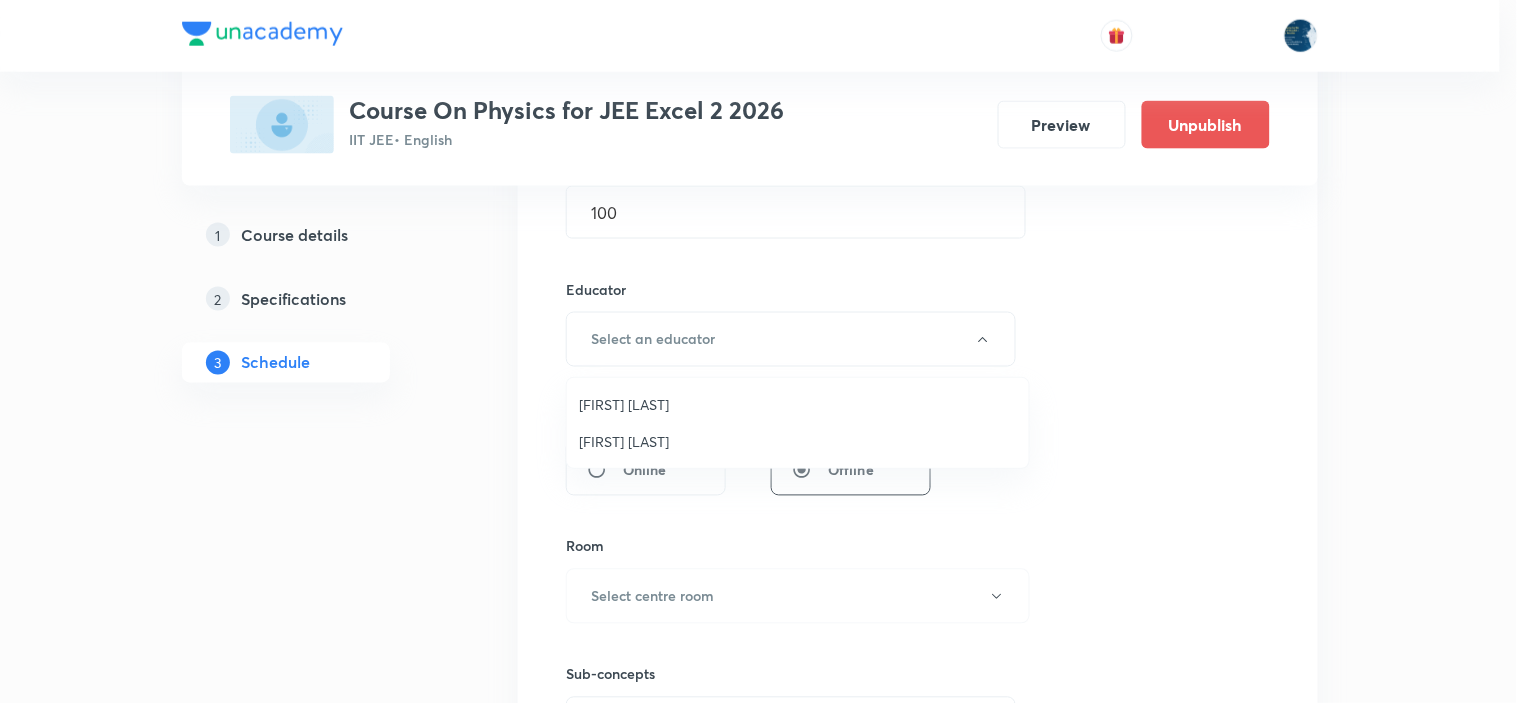 click on "Piyush Baranwal" at bounding box center (798, 441) 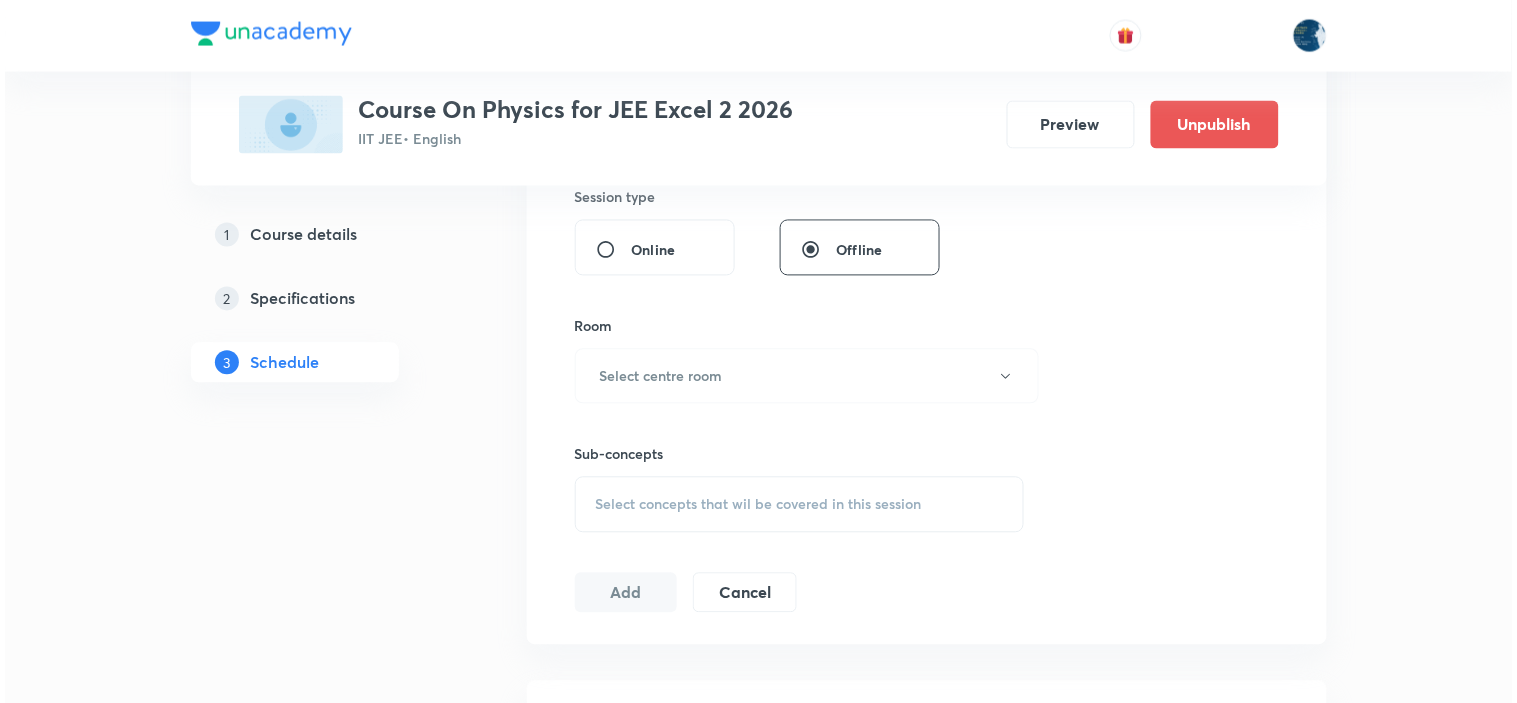 scroll, scrollTop: 888, scrollLeft: 0, axis: vertical 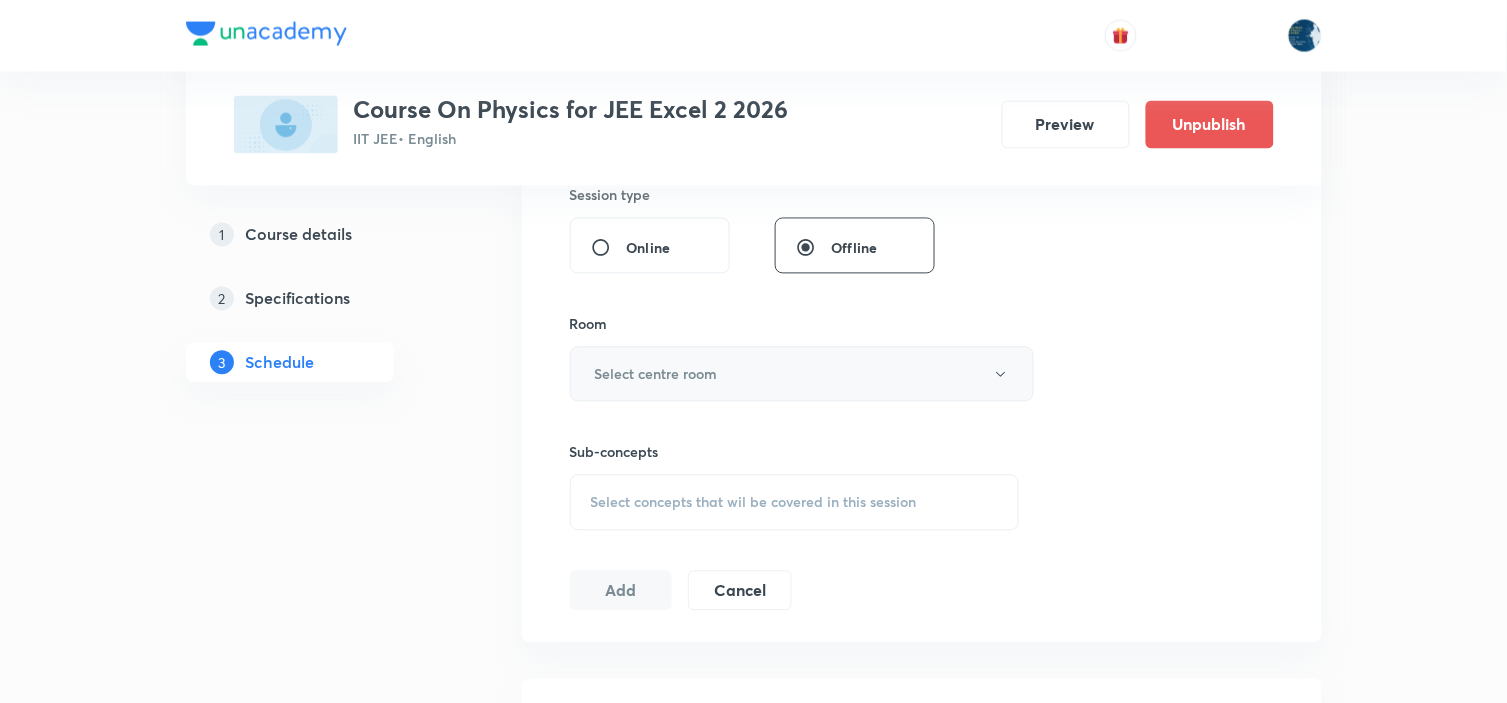 click on "Select centre room" at bounding box center (802, 374) 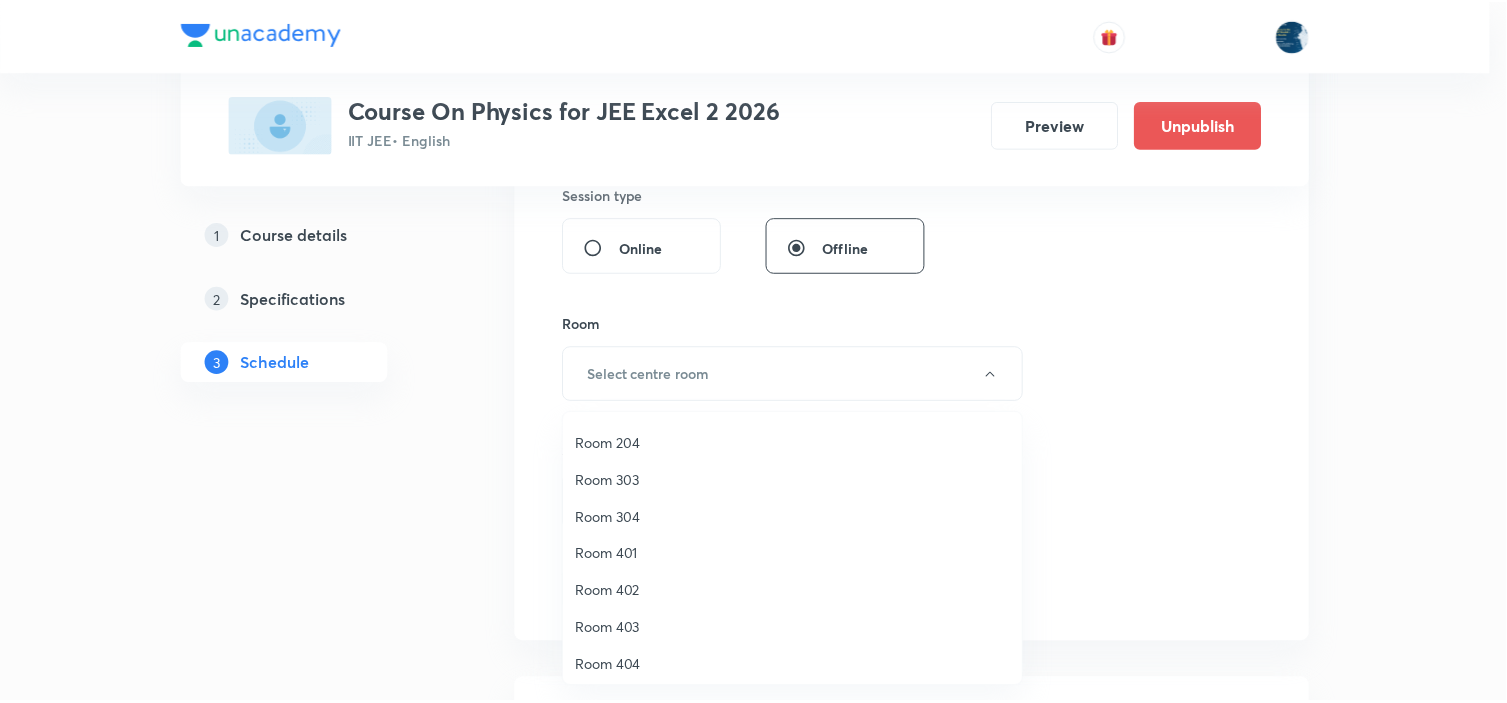 scroll, scrollTop: 371, scrollLeft: 0, axis: vertical 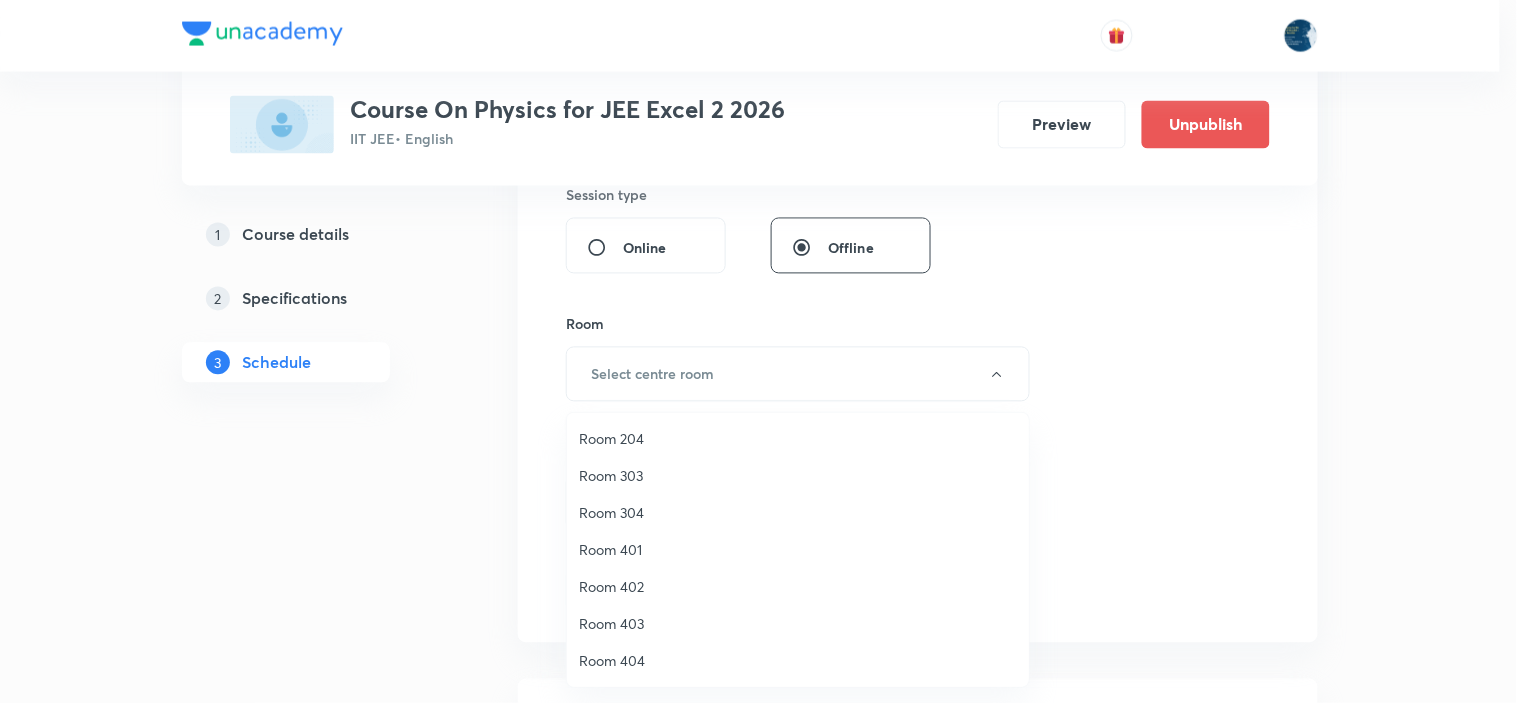 click on "Room 403" at bounding box center (798, 623) 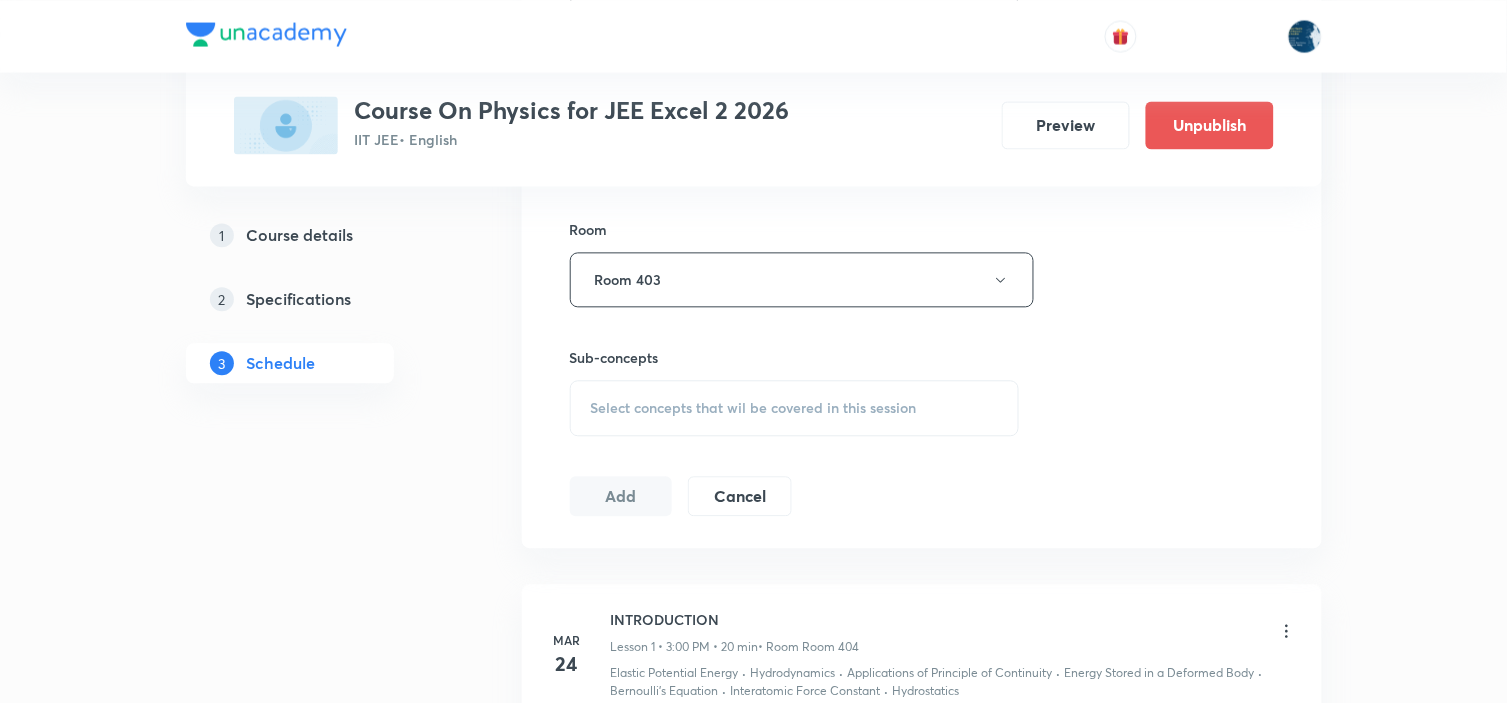 scroll, scrollTop: 1111, scrollLeft: 0, axis: vertical 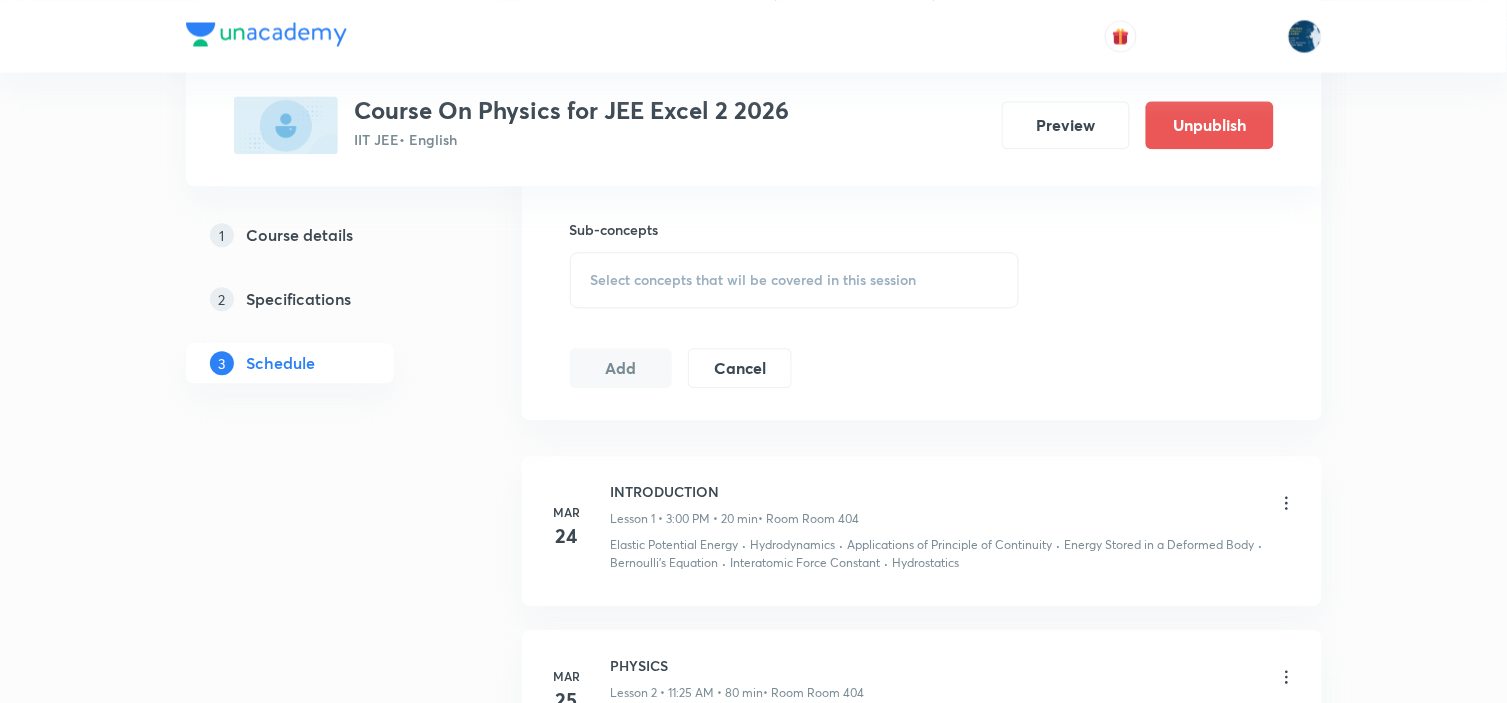 click on "Select concepts that wil be covered in this session" at bounding box center (754, 280) 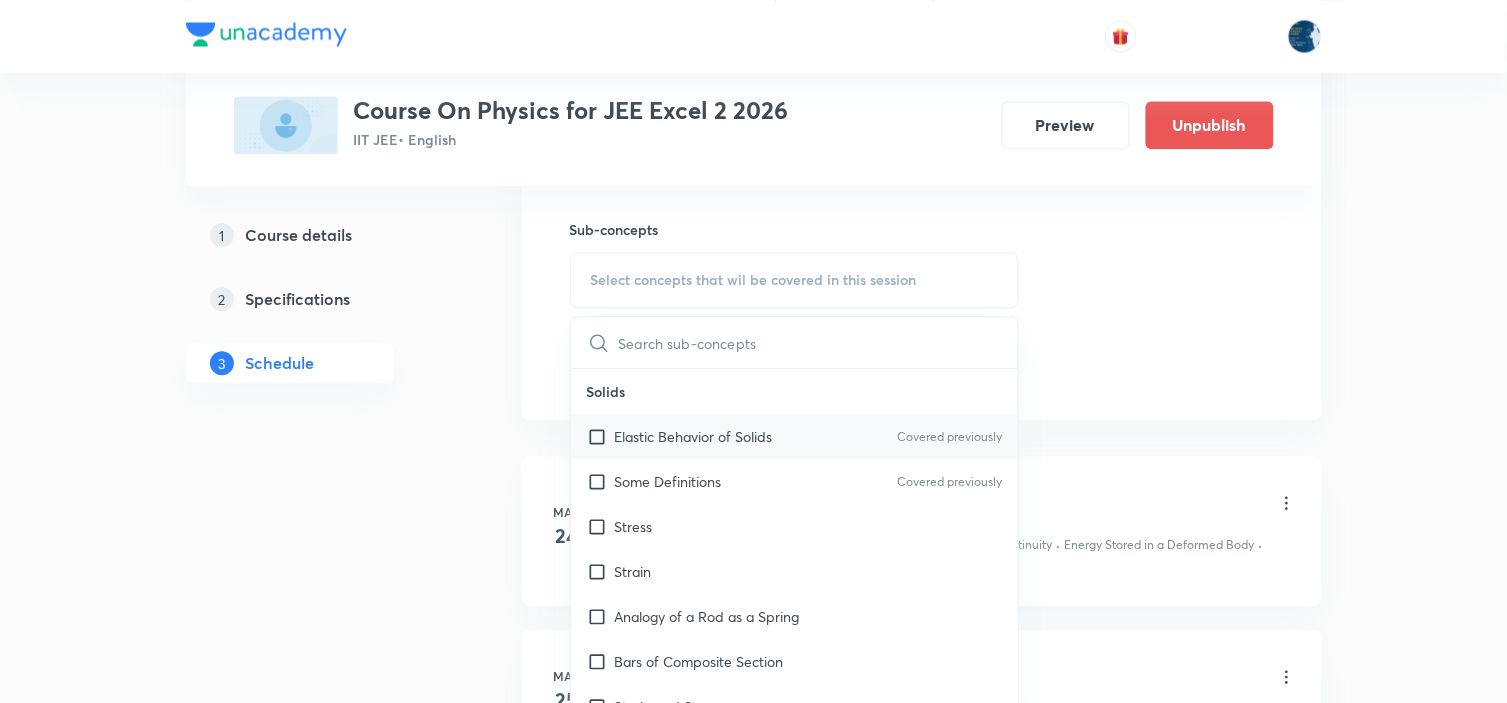 click on "Covered previously" at bounding box center [949, 437] 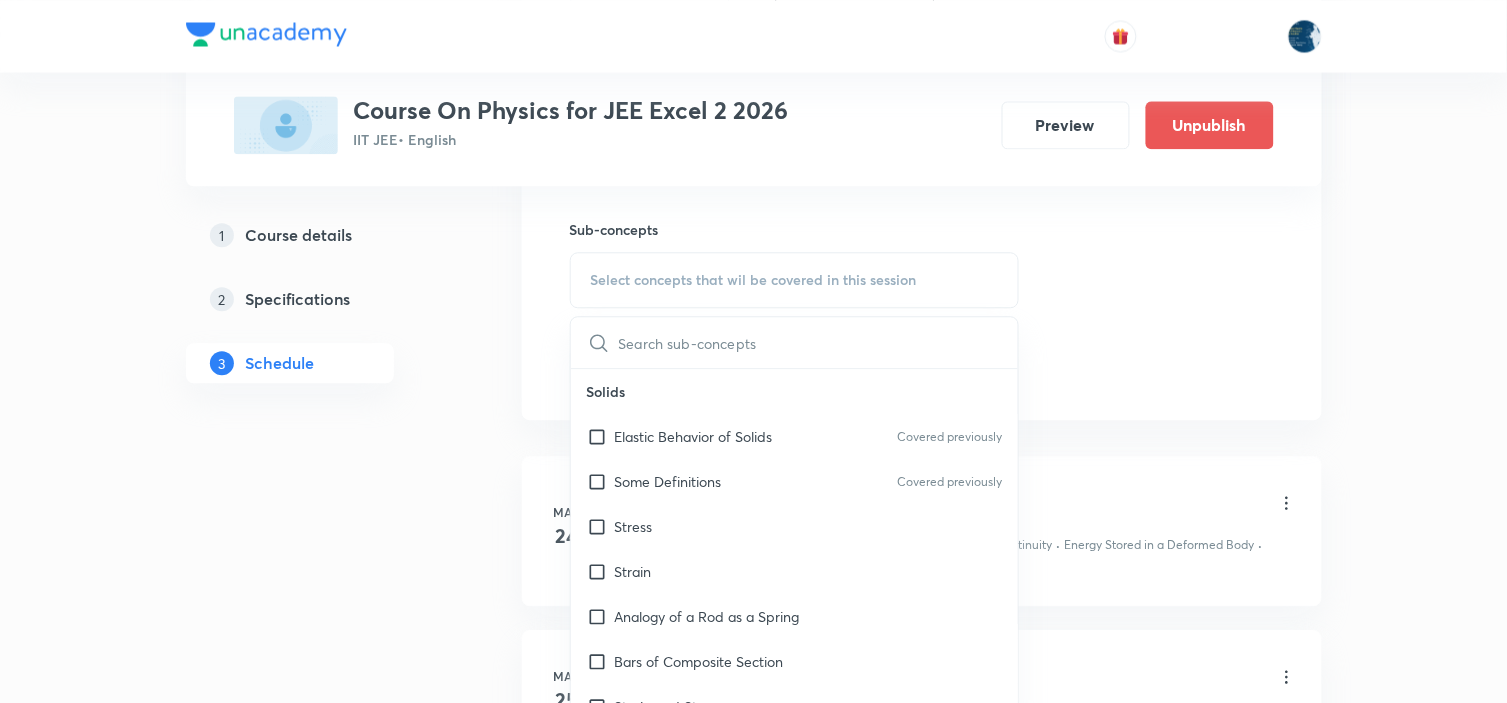 checkbox on "true" 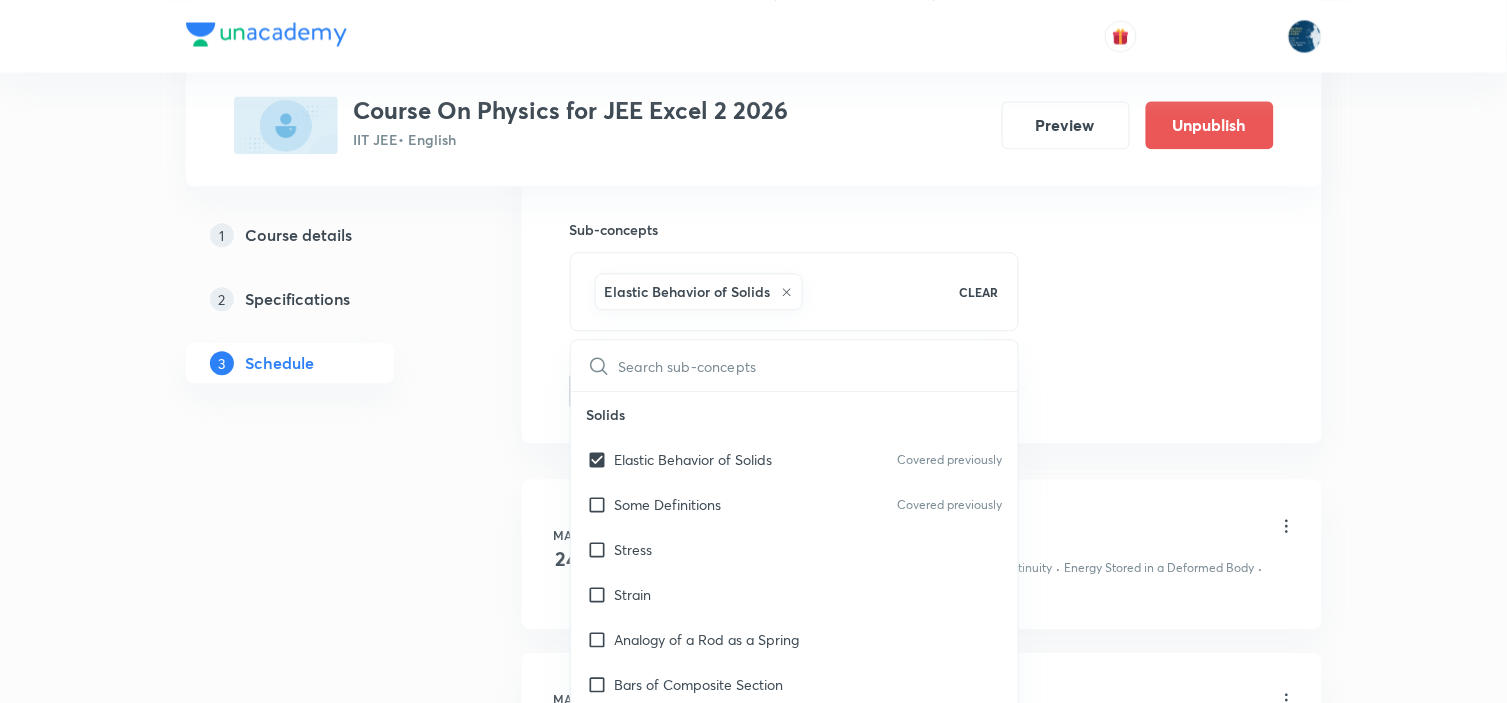 click on "Session  94 Live class Session title 7/99 PHYSICS ​ Schedule for Aug 6, 2025, 3:35 PM ​ Duration (in minutes) 100 ​ Educator Piyush Baranwal   Session type Online Offline Room Room 403 Sub-concepts Elastic Behavior of Solids CLEAR ​ Solids Elastic Behavior of Solids Covered previously Some Definitions  Covered previously Stress Strain Analogy of a Rod as a Spring  Bars of Composite Section Strain and Stress Elasticity and Plasticity  Energy Stored in a Deformed Body  Covered previously Interatomic Force Constant  Covered previously Elastic Potential Energy Covered previously Hydrostatics (Liquids at Rest) Hydrostatics Covered previously Pascal's Law Hydrodynamics Hydrodynamics Covered previously Principle of Continuity: The Continuity Equation Applications of Principle of Continuity  Covered previously Energy Associated with a Moving Liquid Bernoulli's Equation  Covered previously Proof of Bernoulli's Equation Venturi Meter Static Pressure and Dynamic Pressure Pitot Tube Surface Tension & Energy Prism" at bounding box center [922, -134] 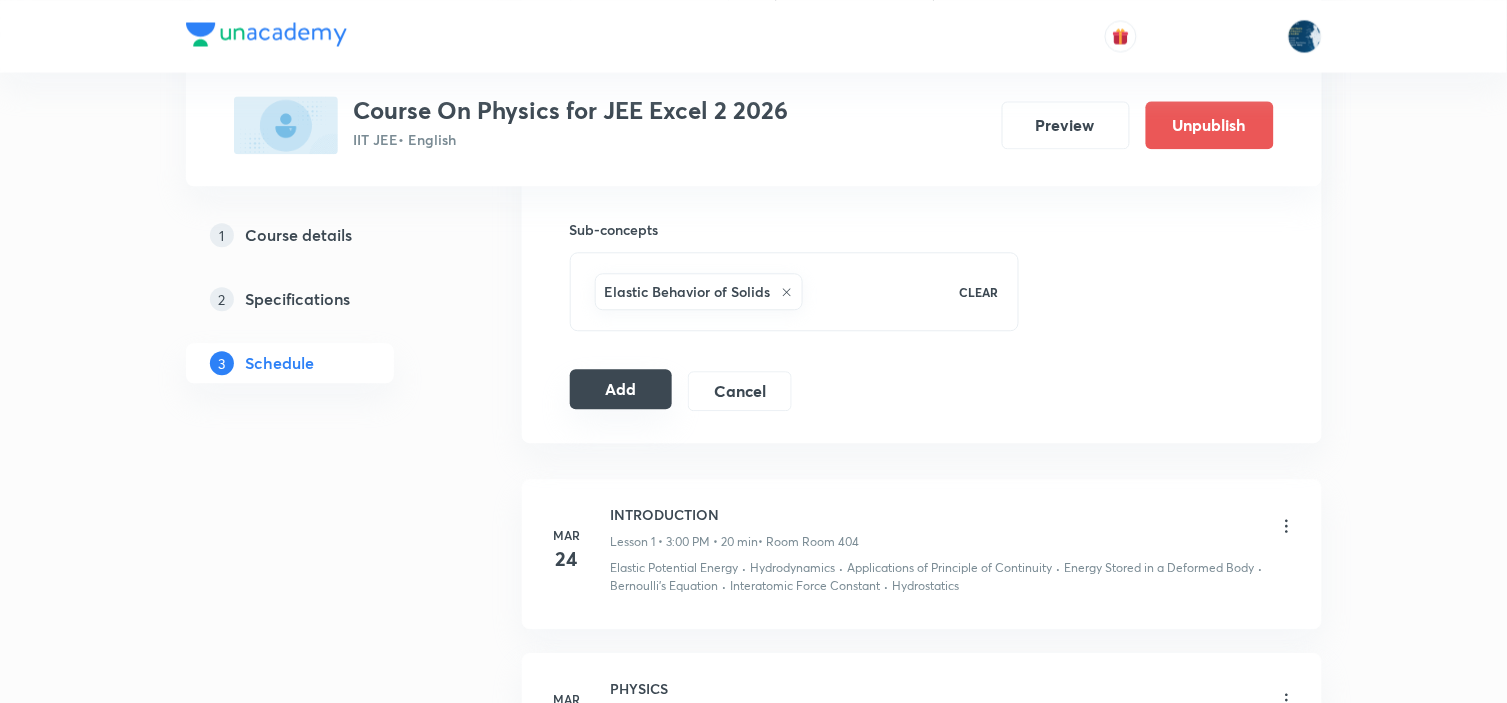 click on "Add" at bounding box center [621, 389] 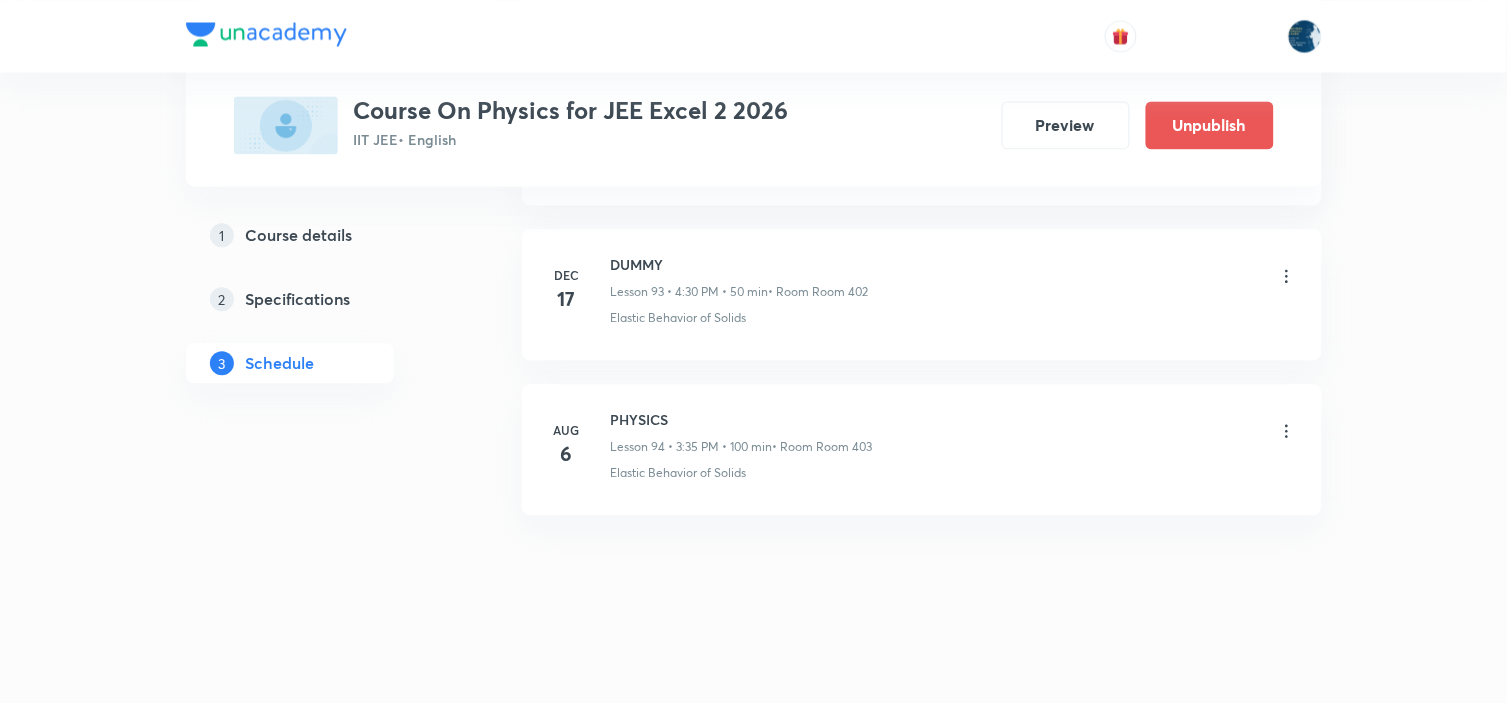 scroll, scrollTop: 14585, scrollLeft: 0, axis: vertical 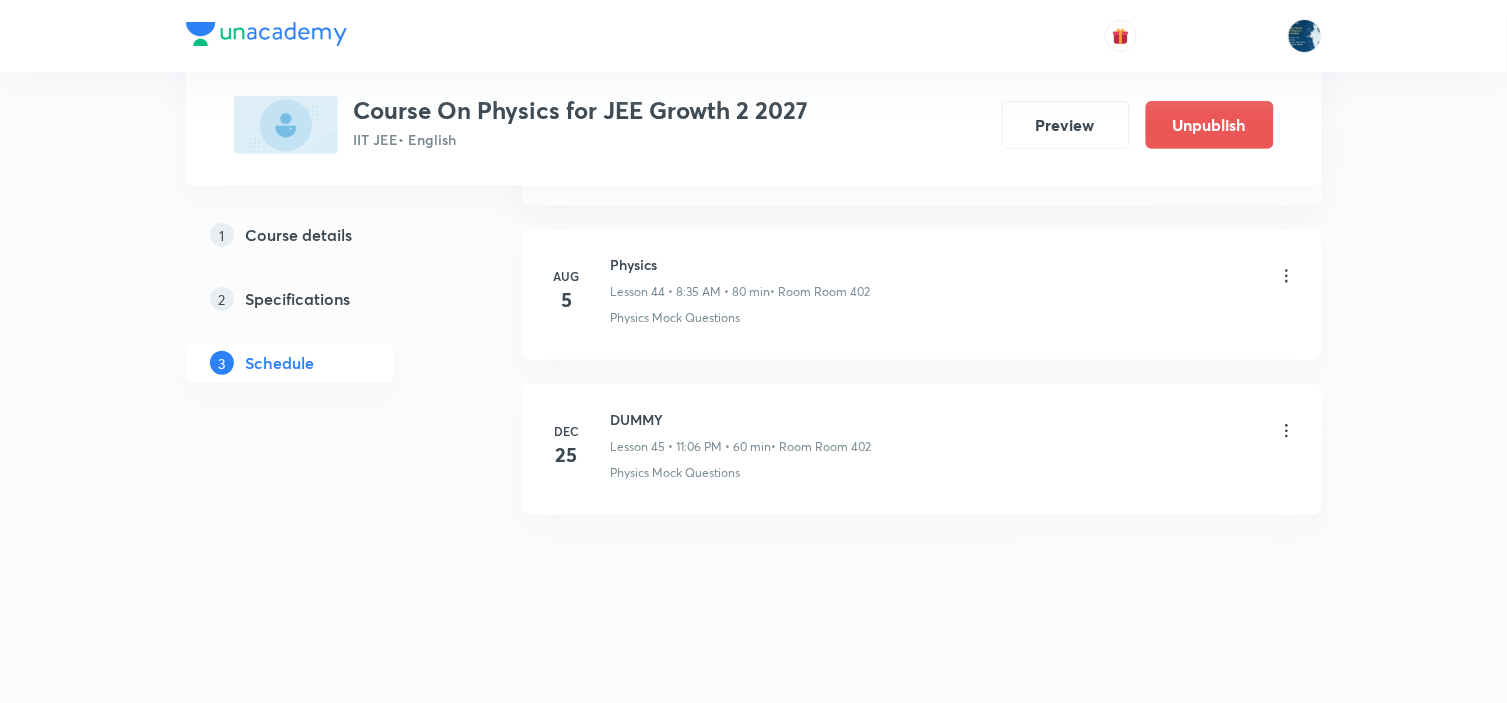 click on "Physics" at bounding box center [741, 264] 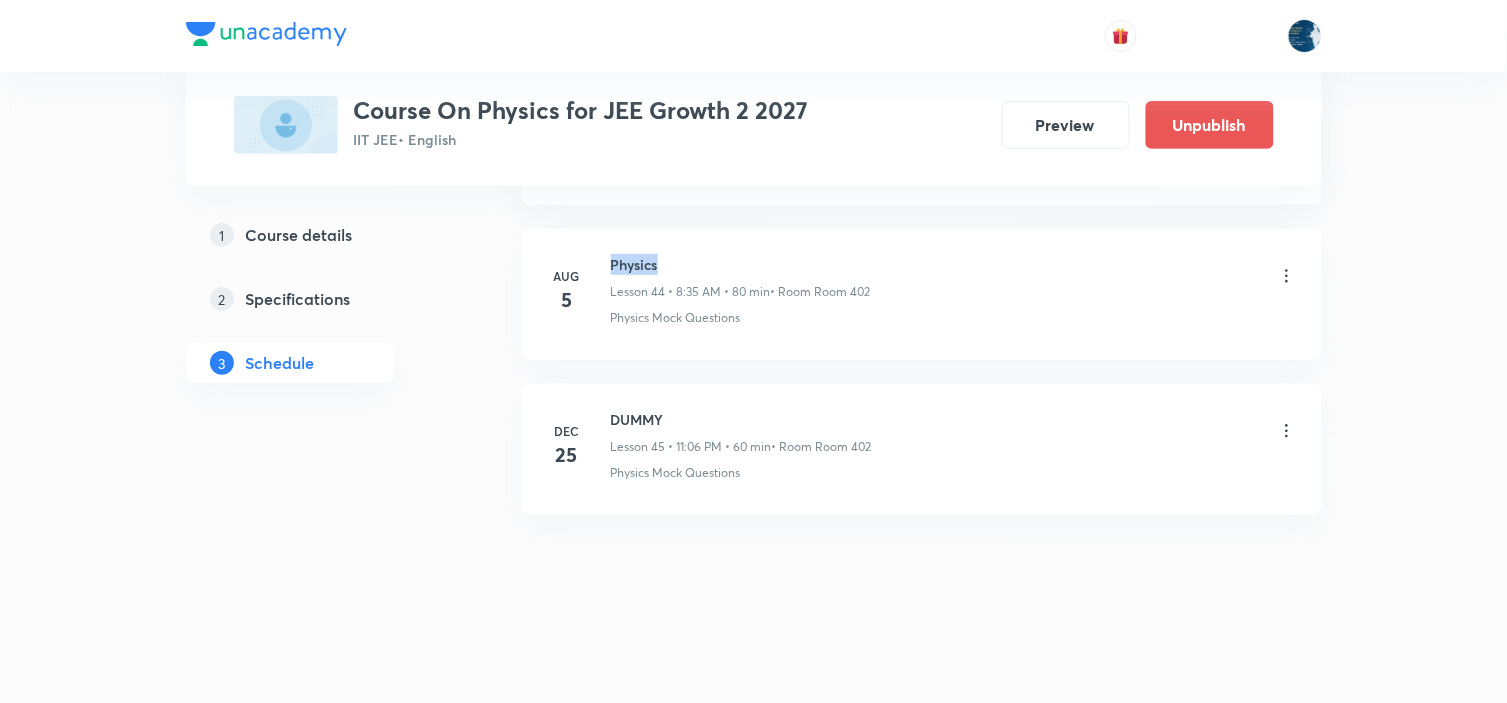 click on "Physics" at bounding box center [741, 264] 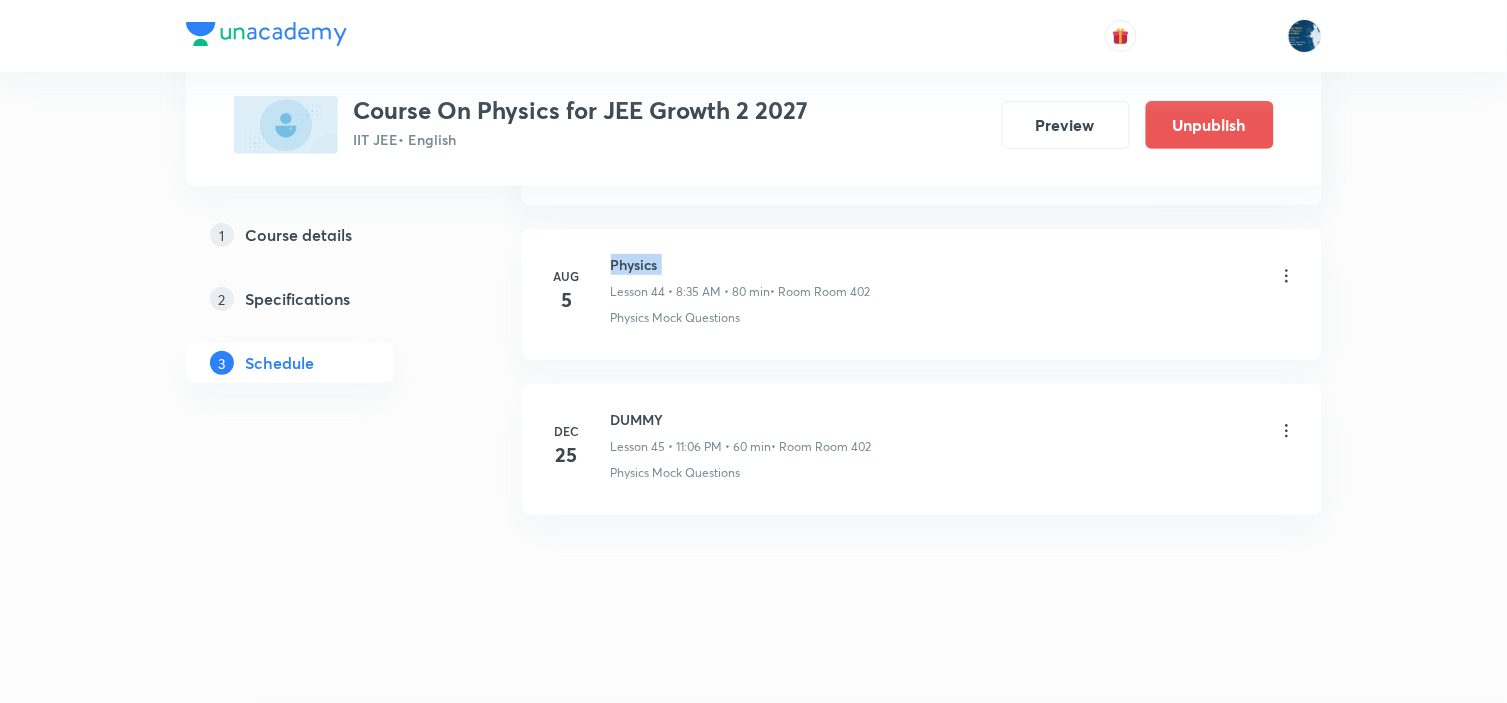 click on "Physics" at bounding box center [741, 264] 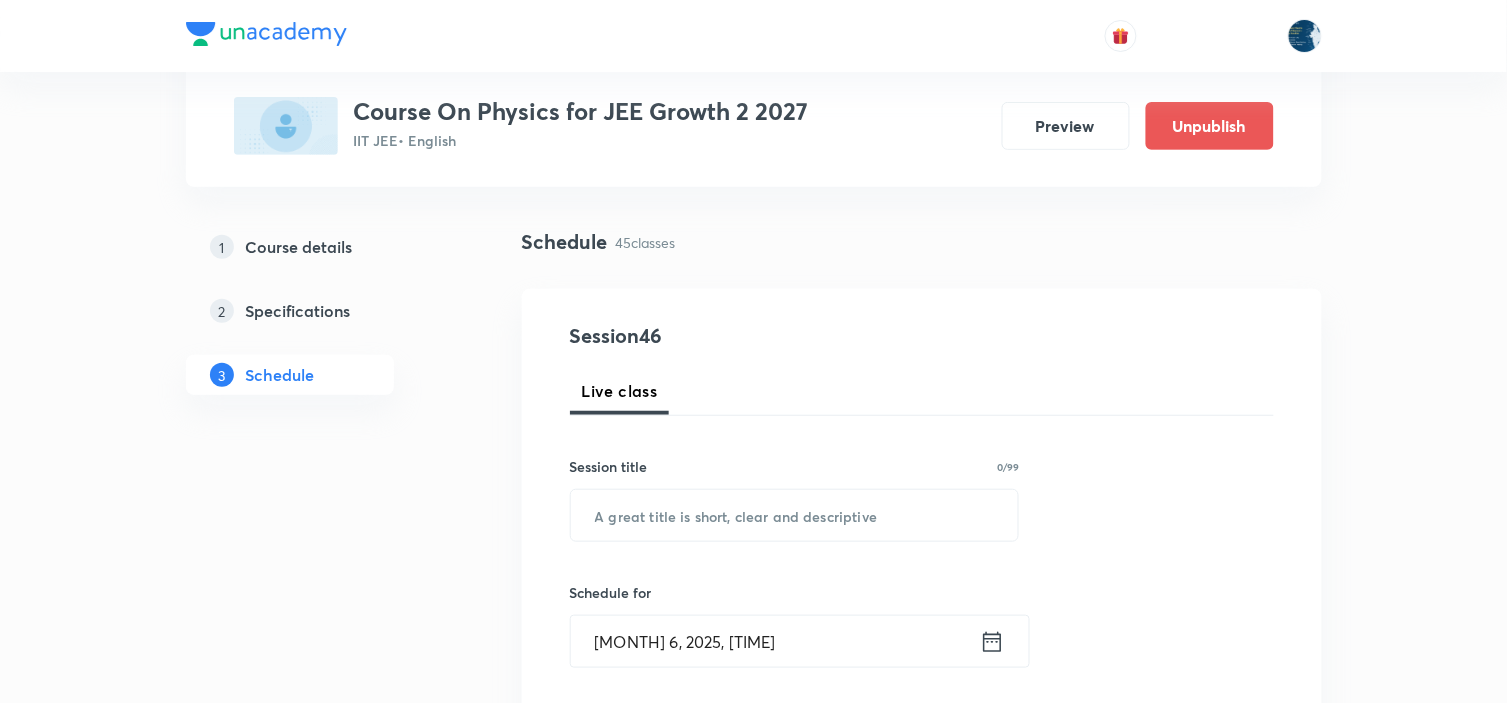 scroll, scrollTop: 222, scrollLeft: 0, axis: vertical 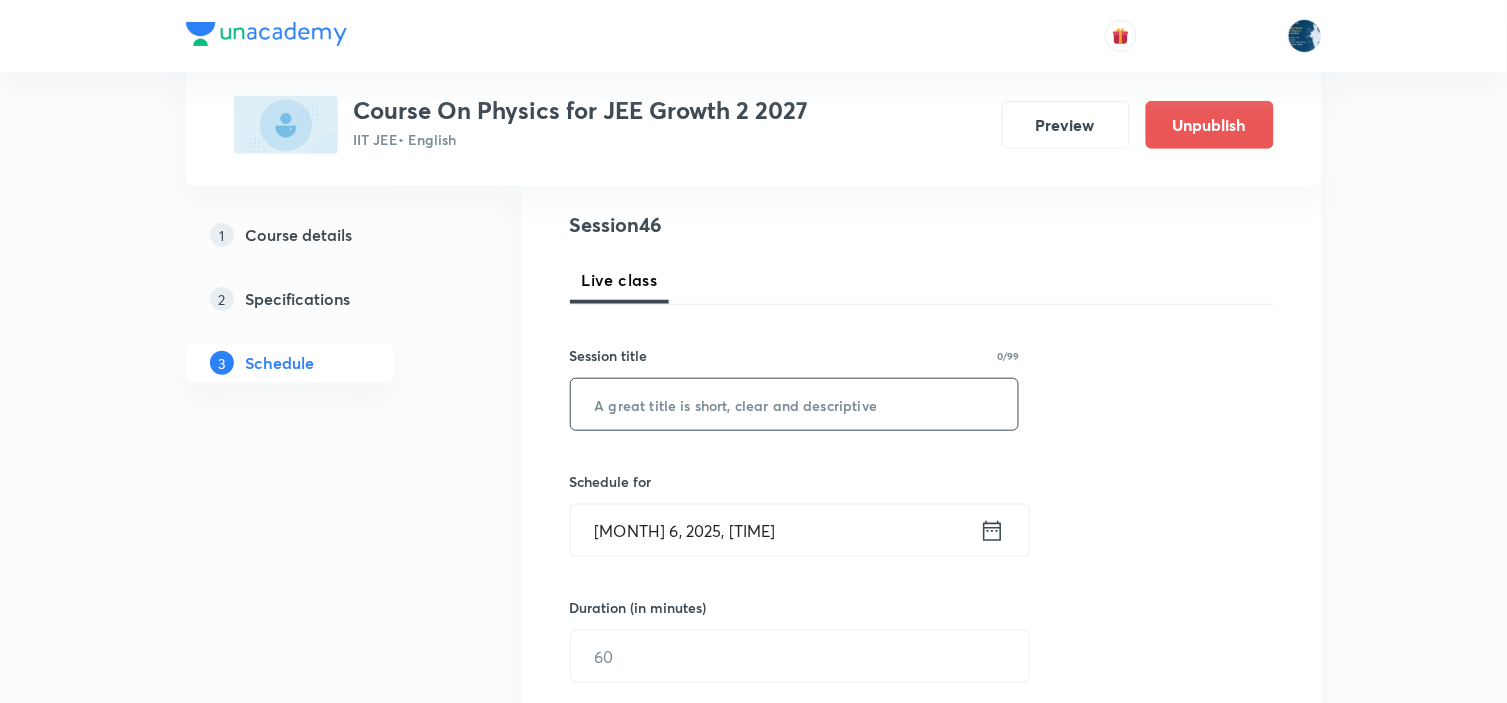 click at bounding box center (795, 404) 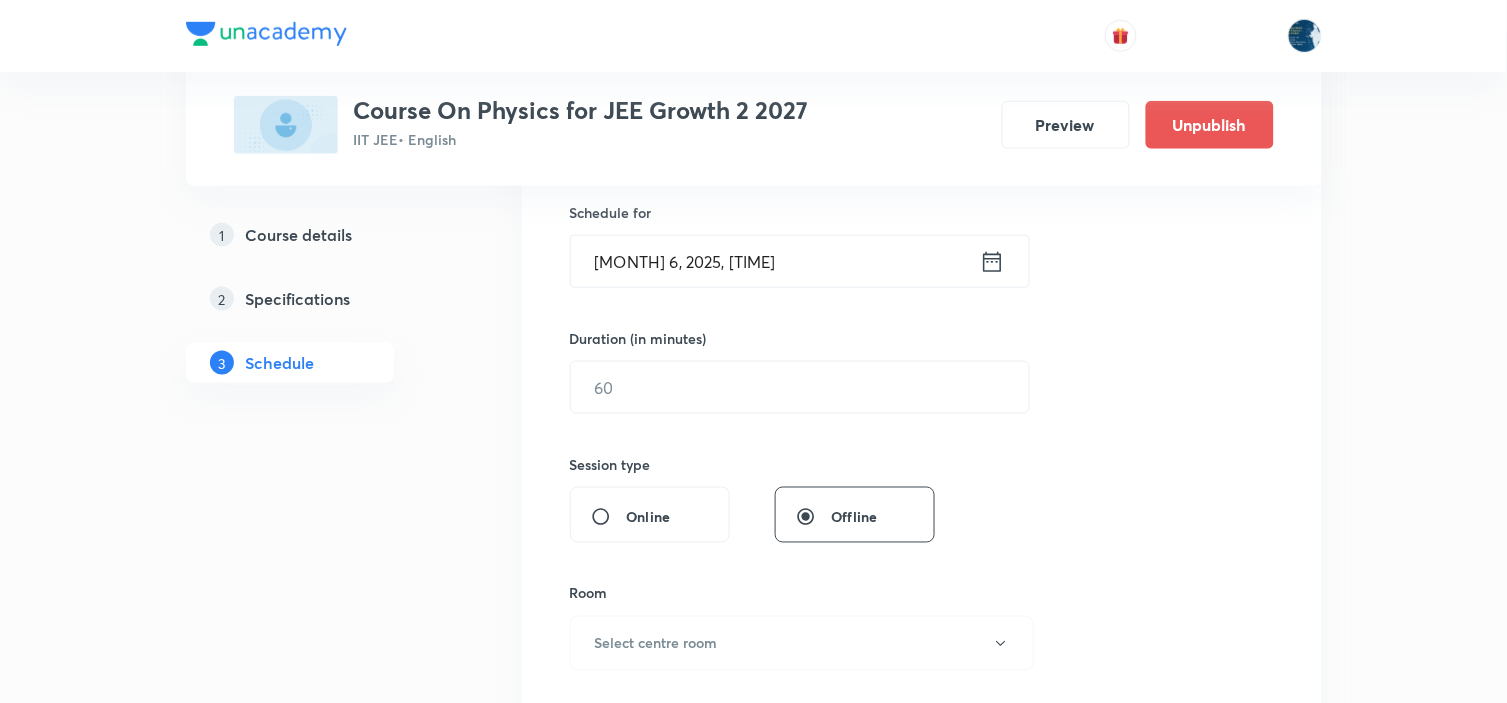 scroll, scrollTop: 392, scrollLeft: 0, axis: vertical 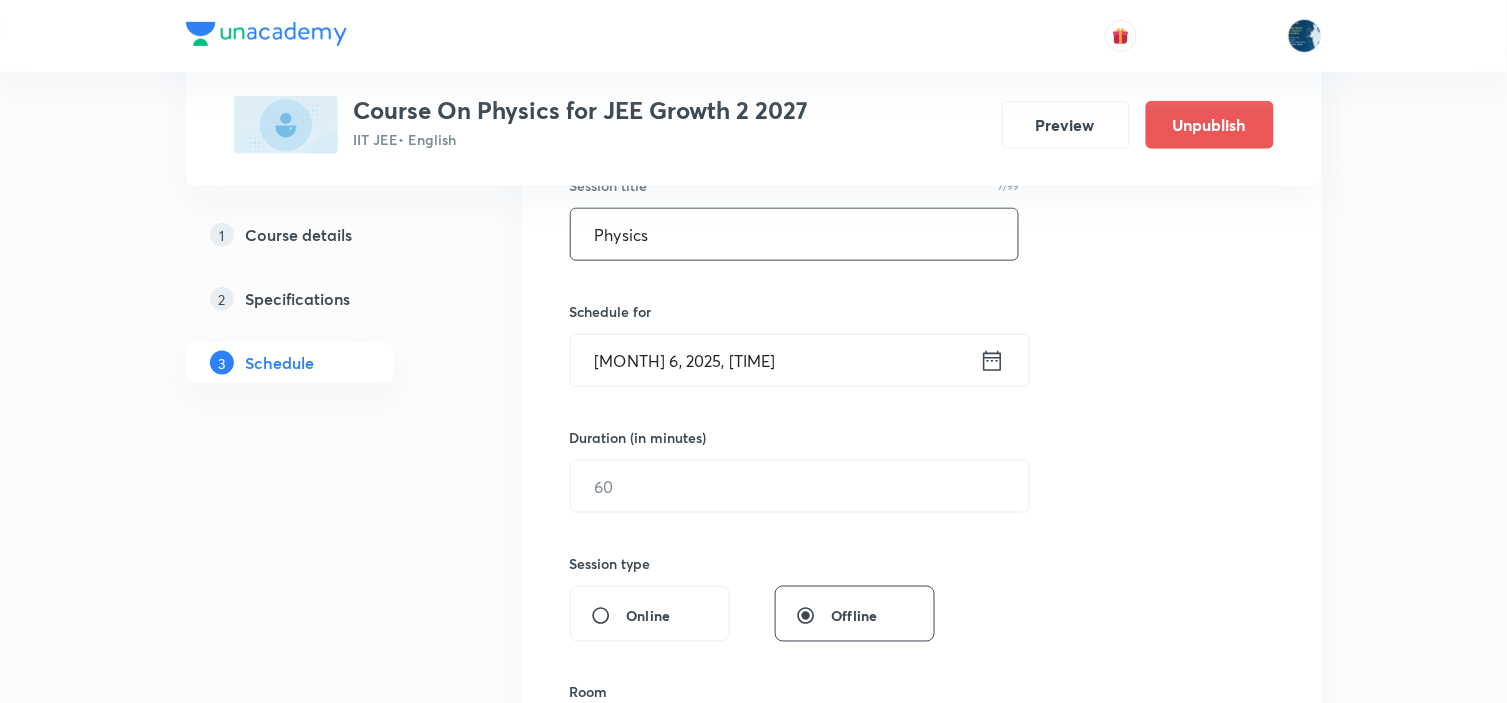 type on "Physics" 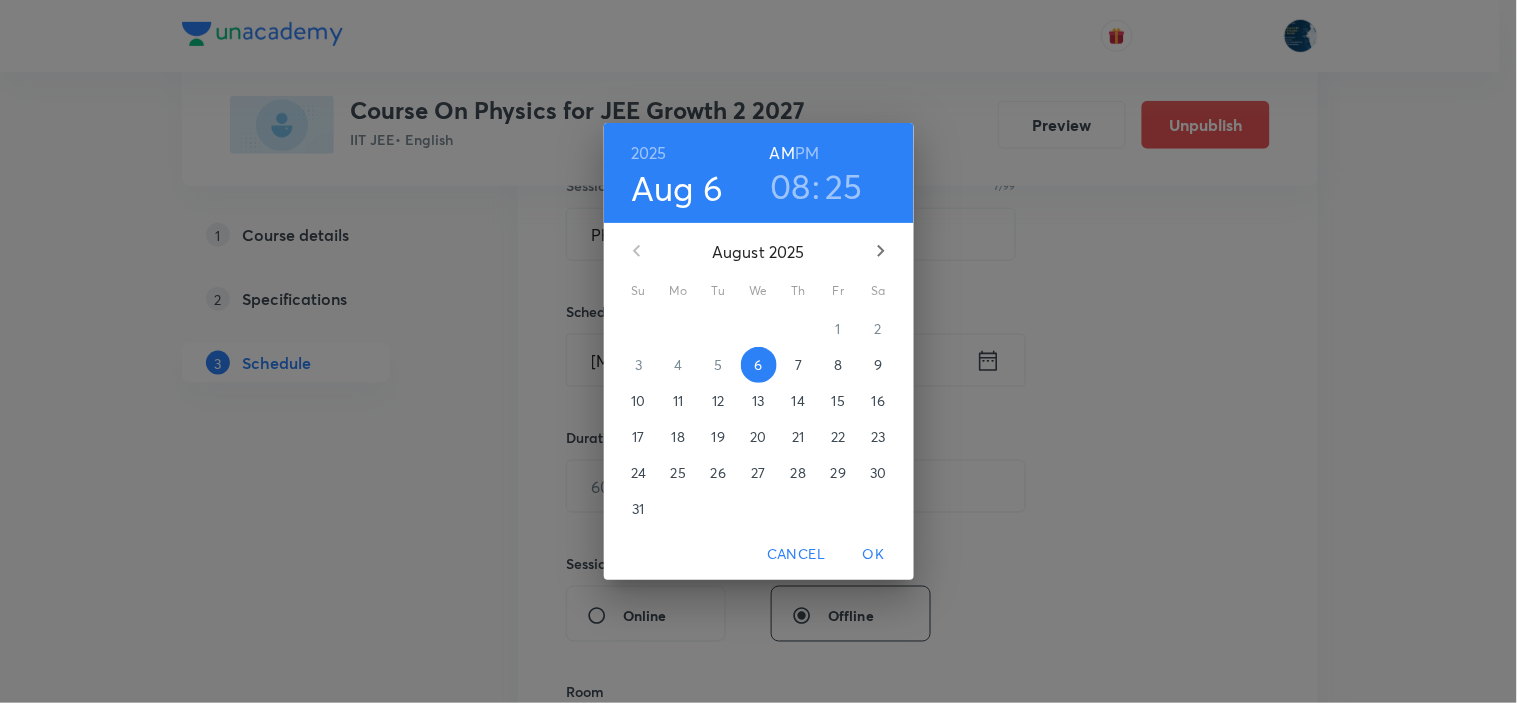click on "08" at bounding box center [790, 186] 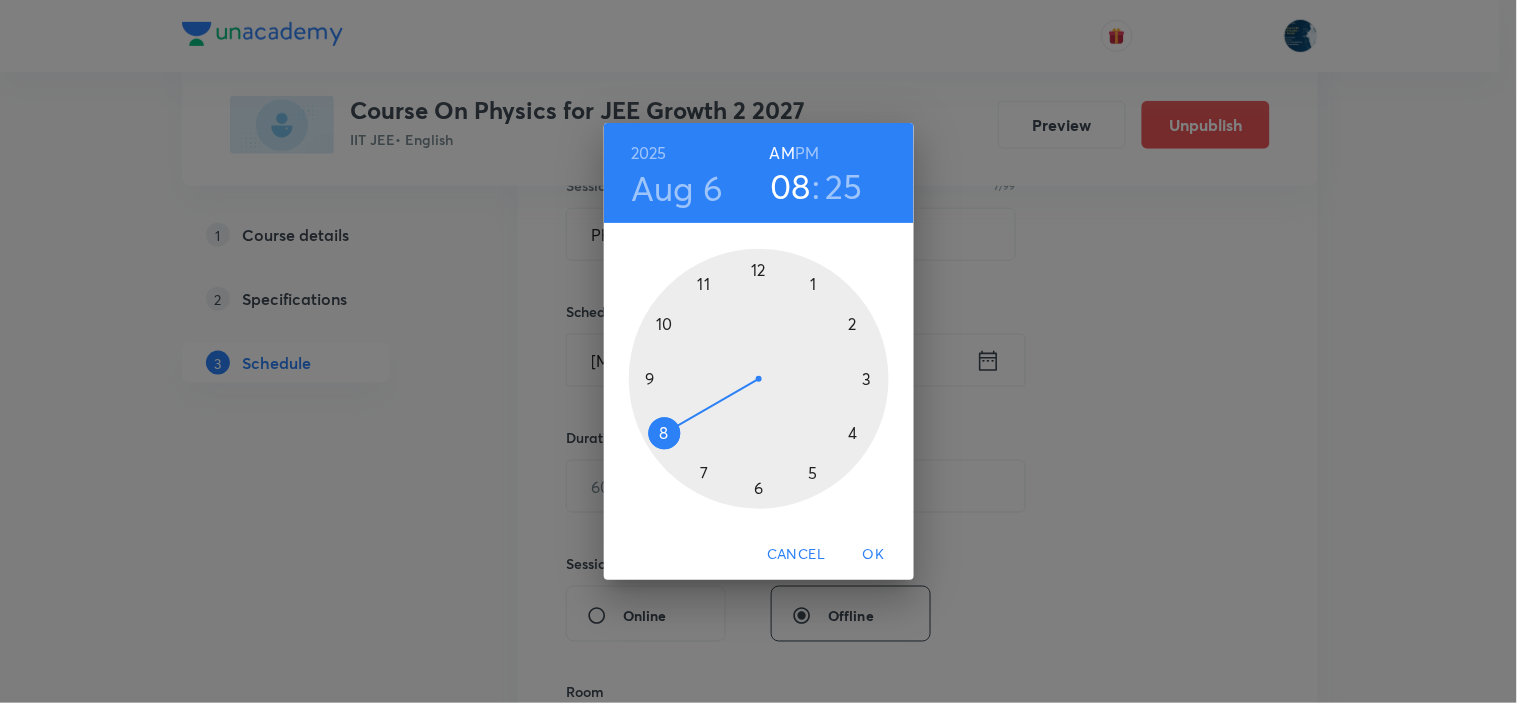 click at bounding box center (759, 379) 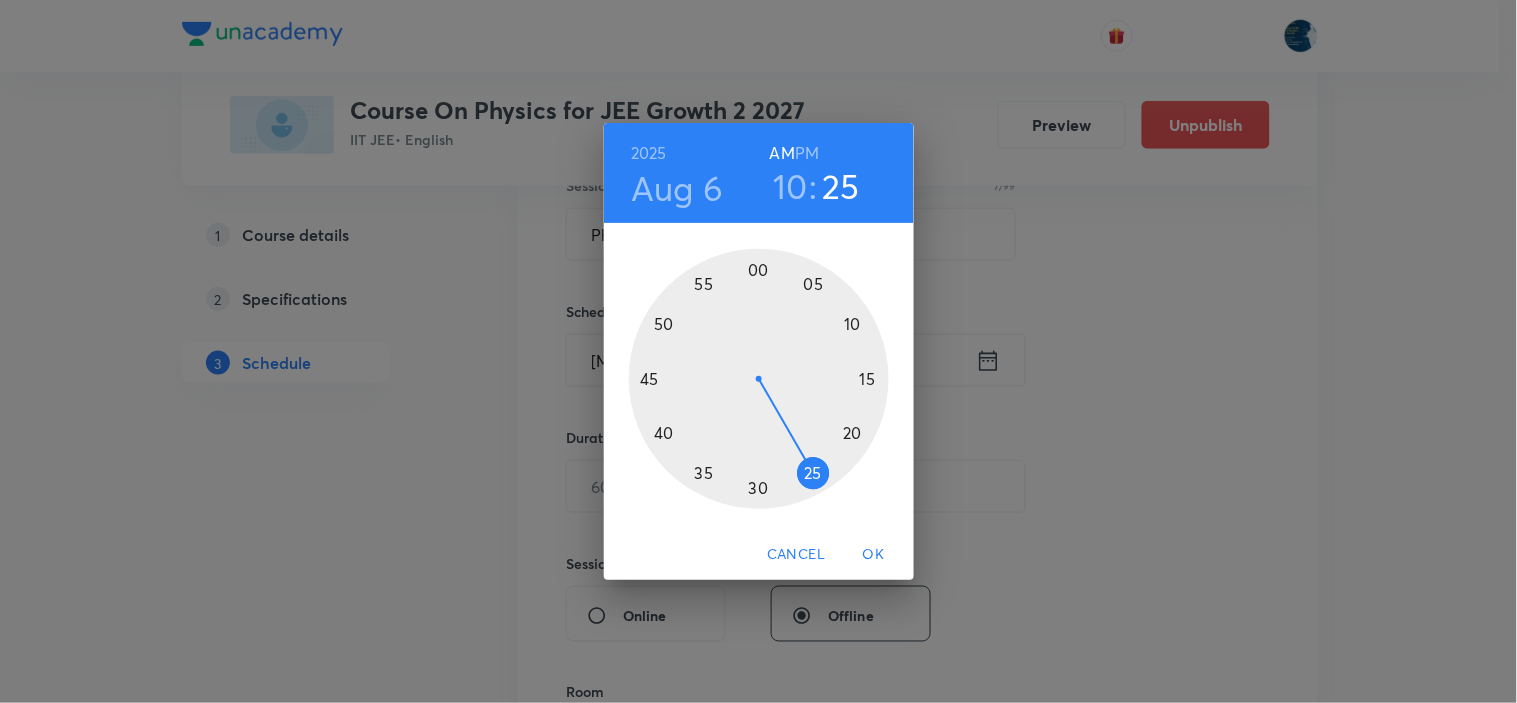 click at bounding box center (759, 379) 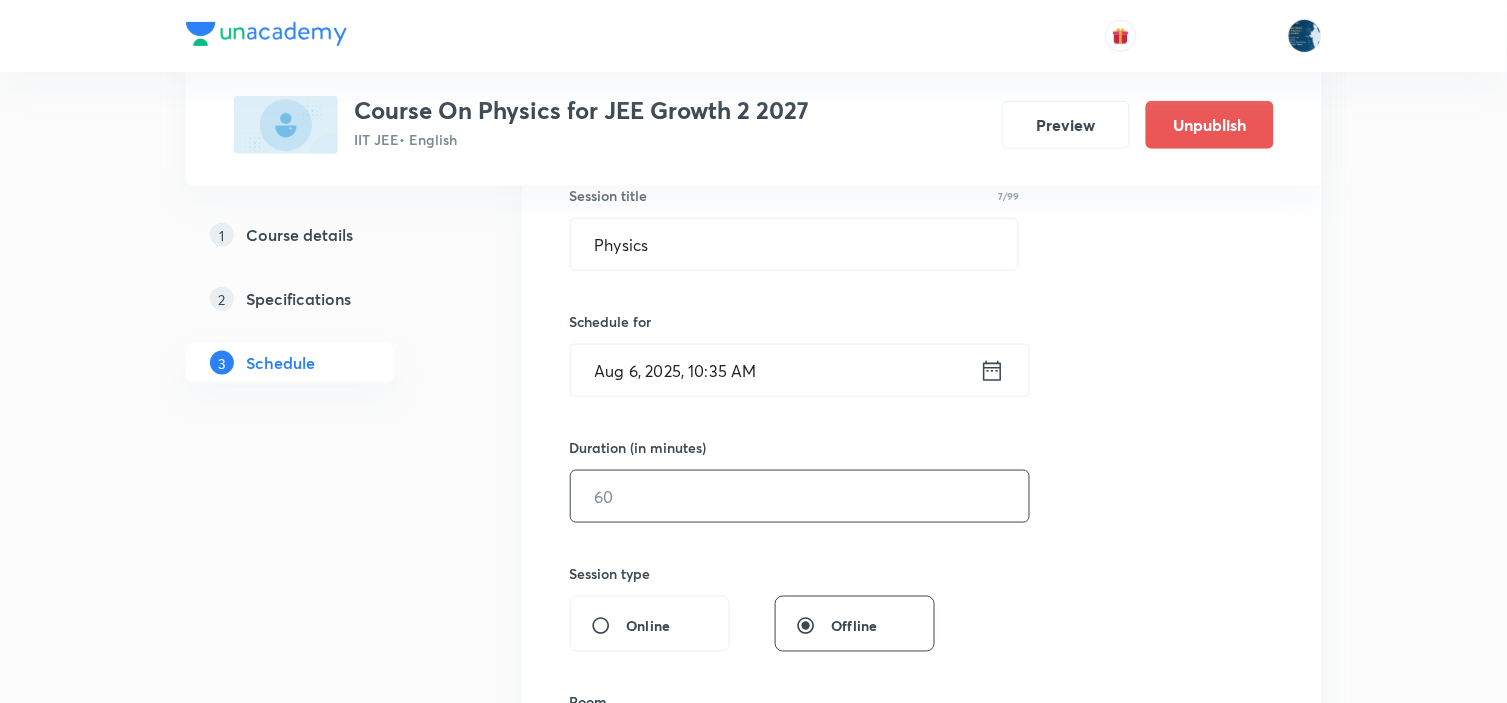 scroll, scrollTop: 392, scrollLeft: 0, axis: vertical 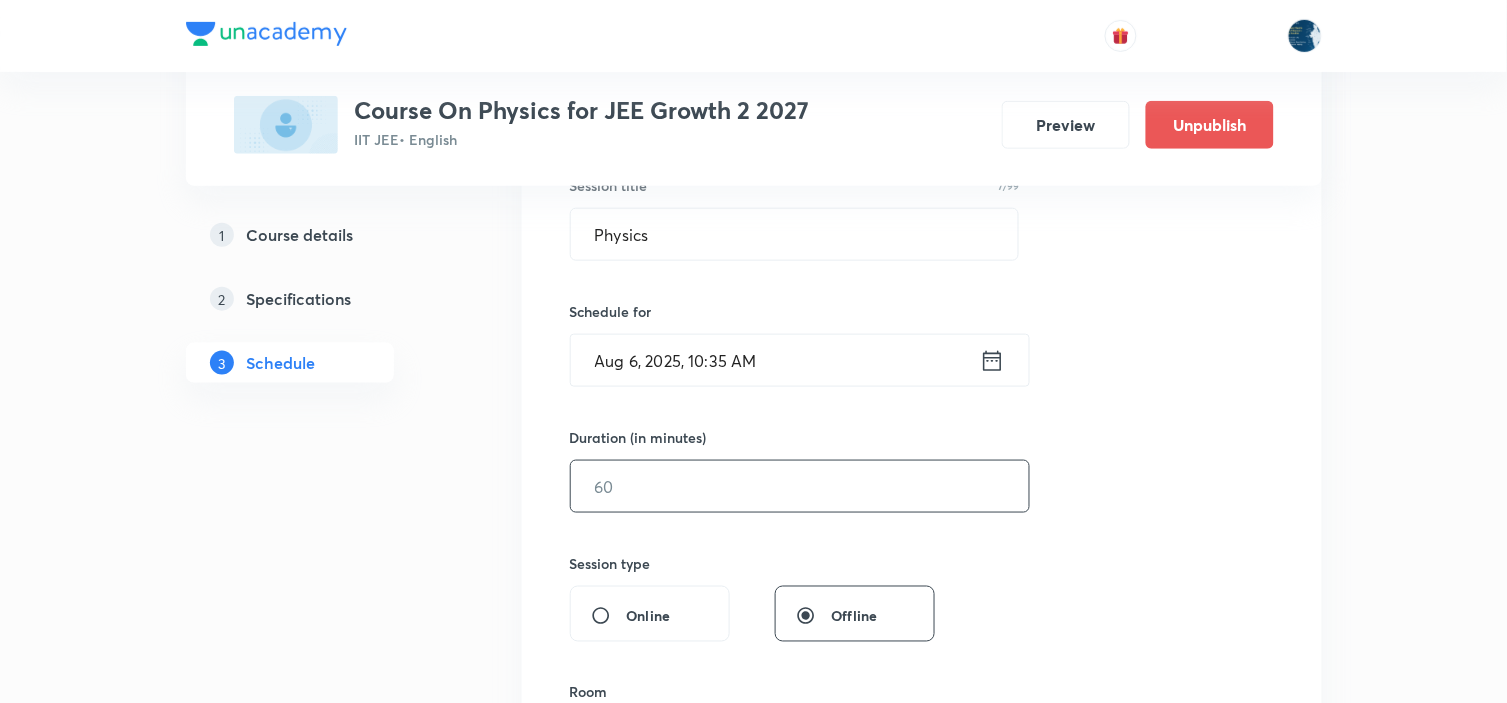 click at bounding box center [800, 486] 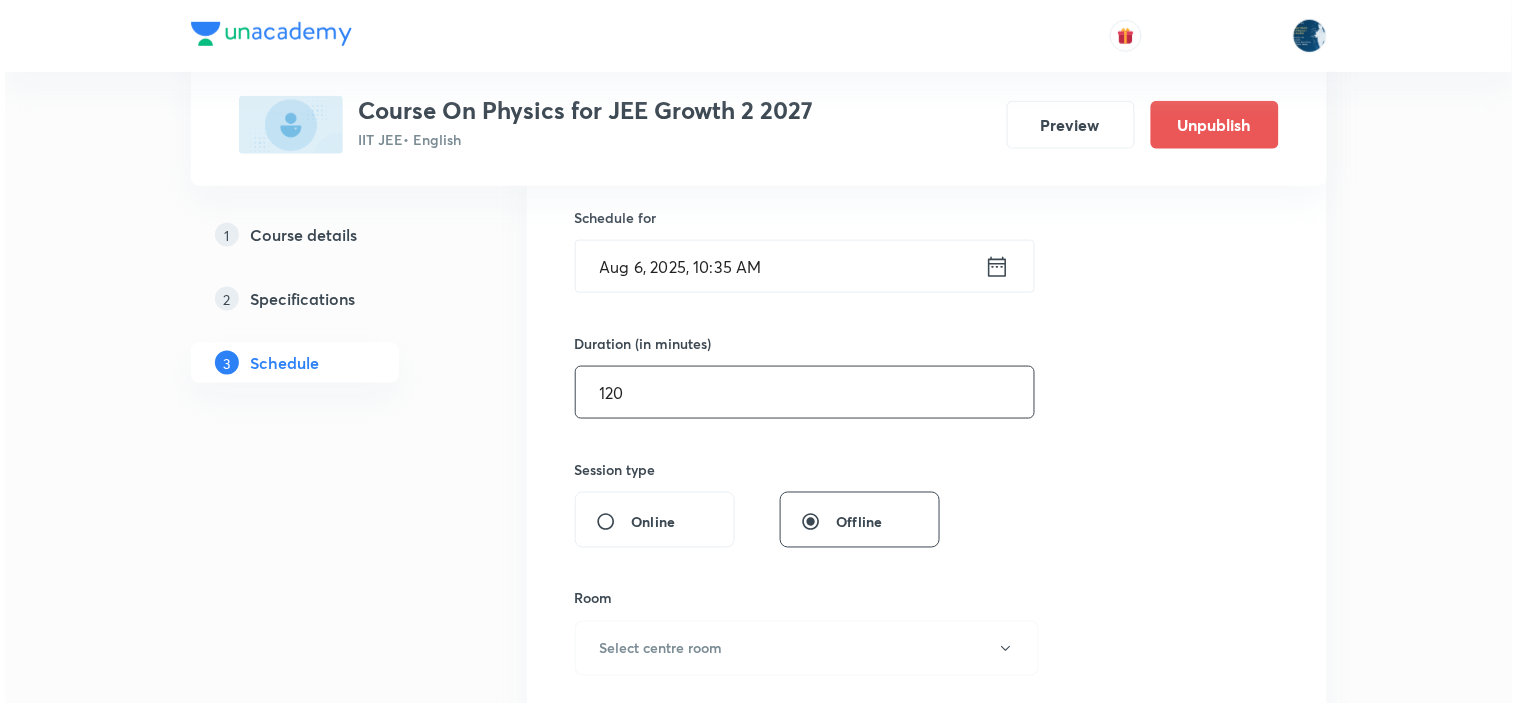 scroll, scrollTop: 614, scrollLeft: 0, axis: vertical 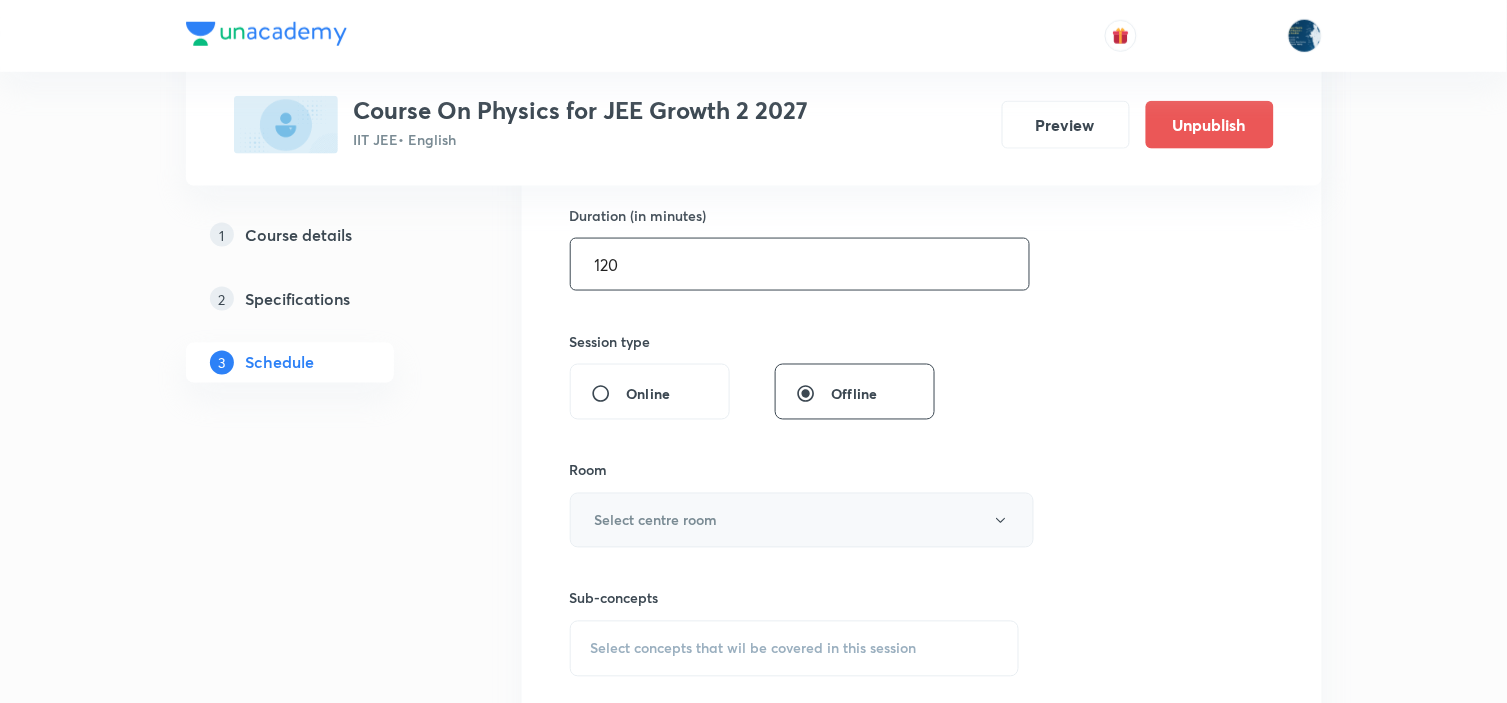 type on "120" 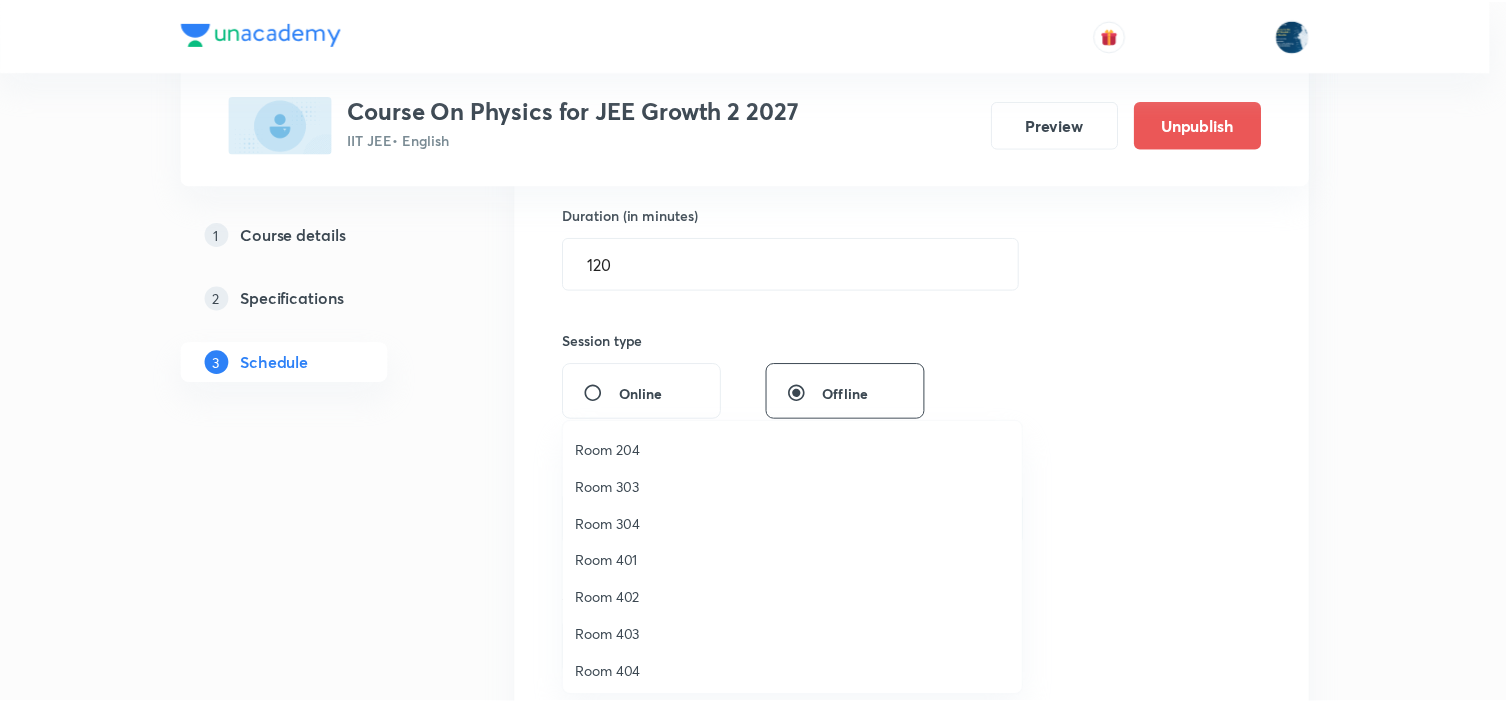 scroll, scrollTop: 371, scrollLeft: 0, axis: vertical 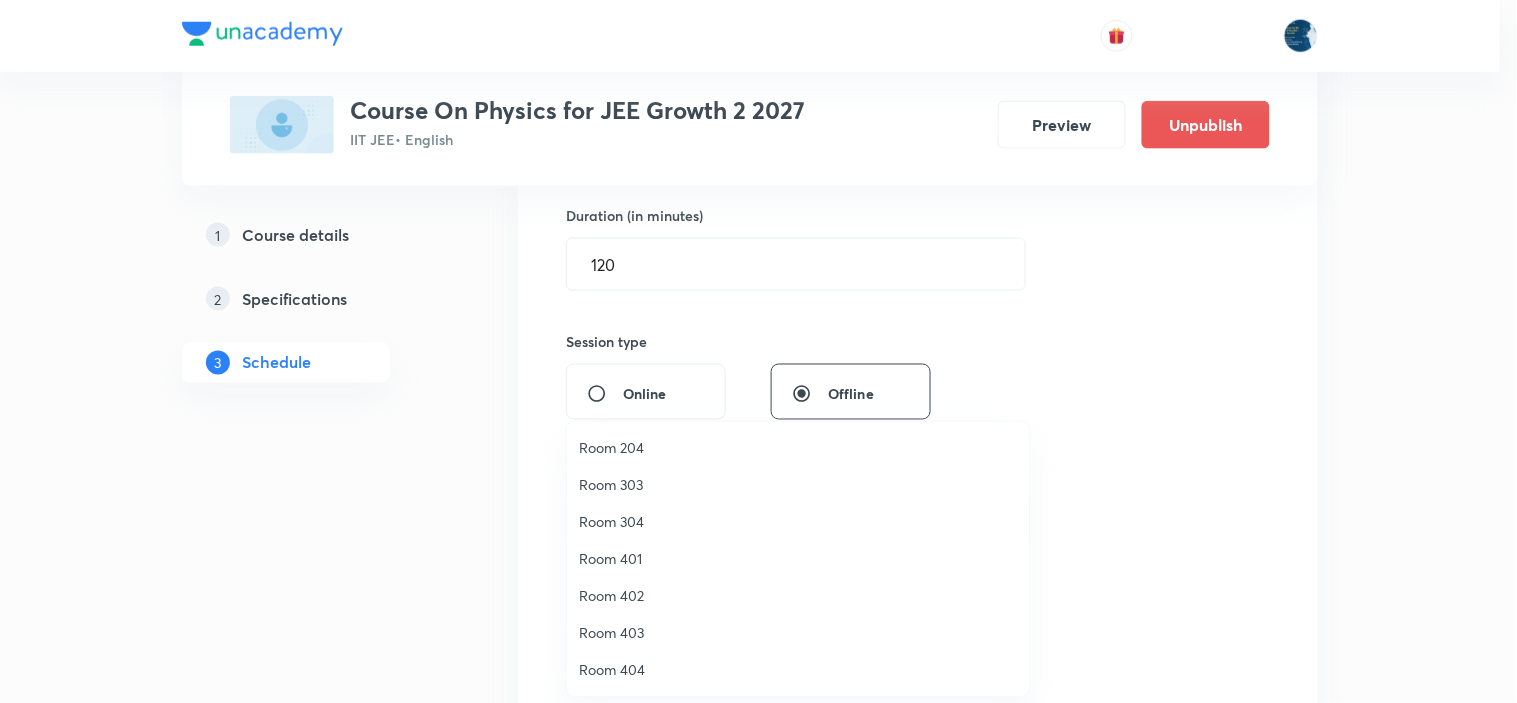 click on "Room 402" at bounding box center [798, 595] 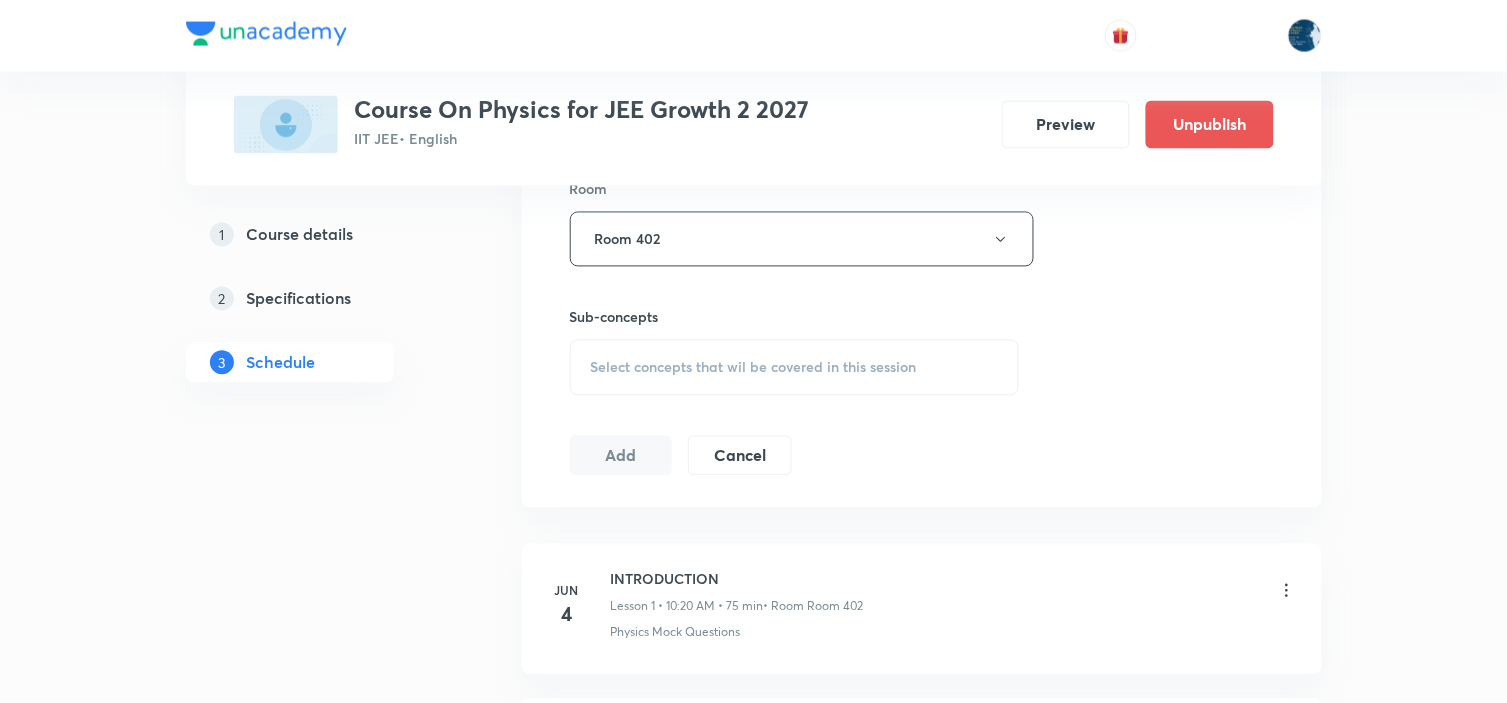 scroll, scrollTop: 947, scrollLeft: 0, axis: vertical 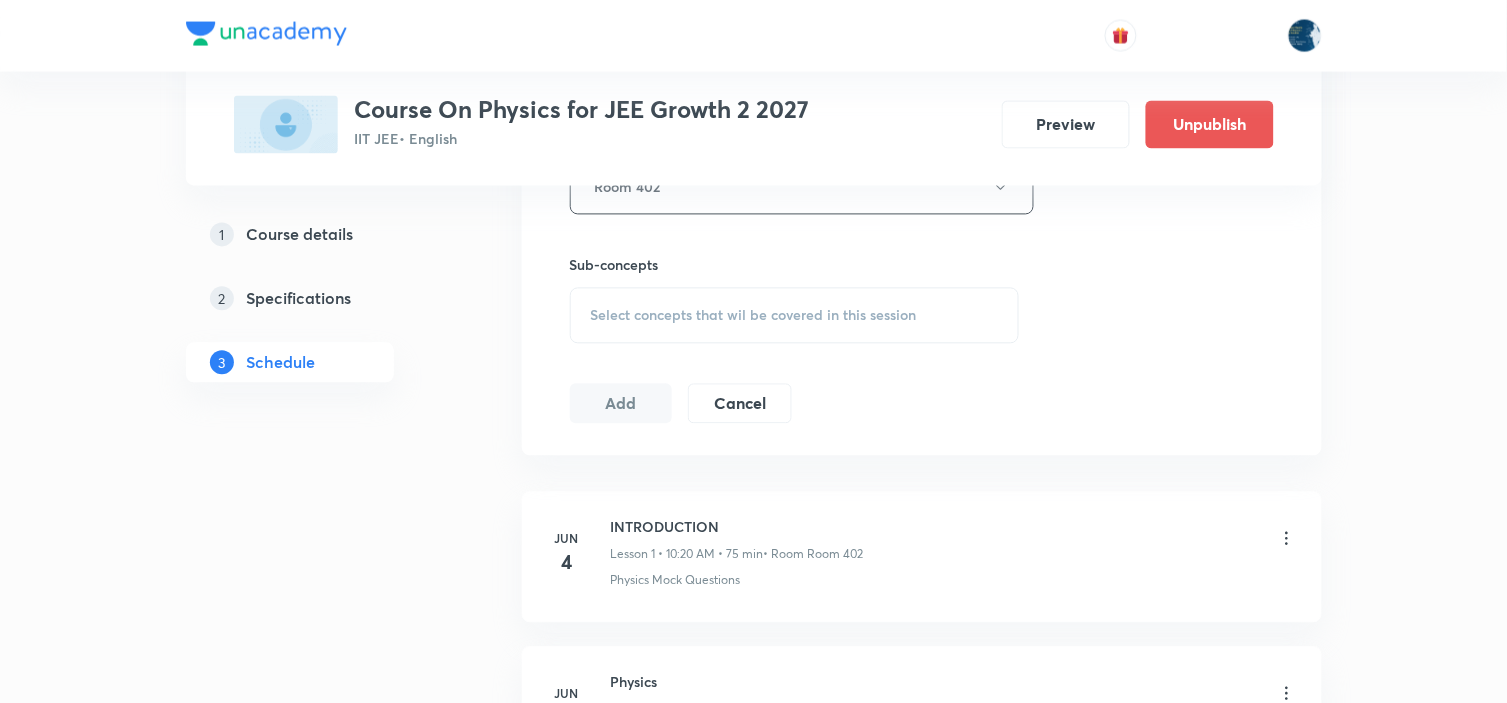 click on "Select concepts that wil be covered in this session" at bounding box center (754, 316) 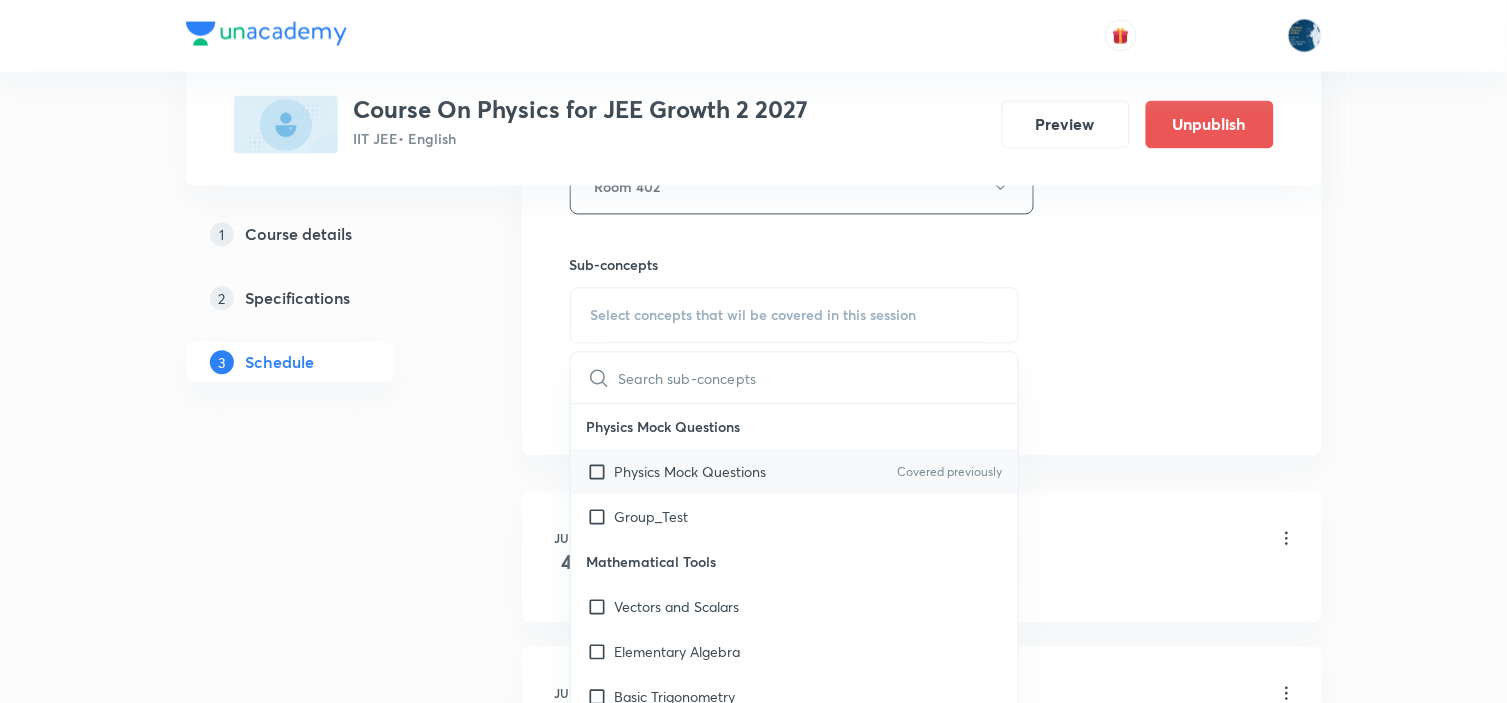 click on "Covered previously" at bounding box center (949, 473) 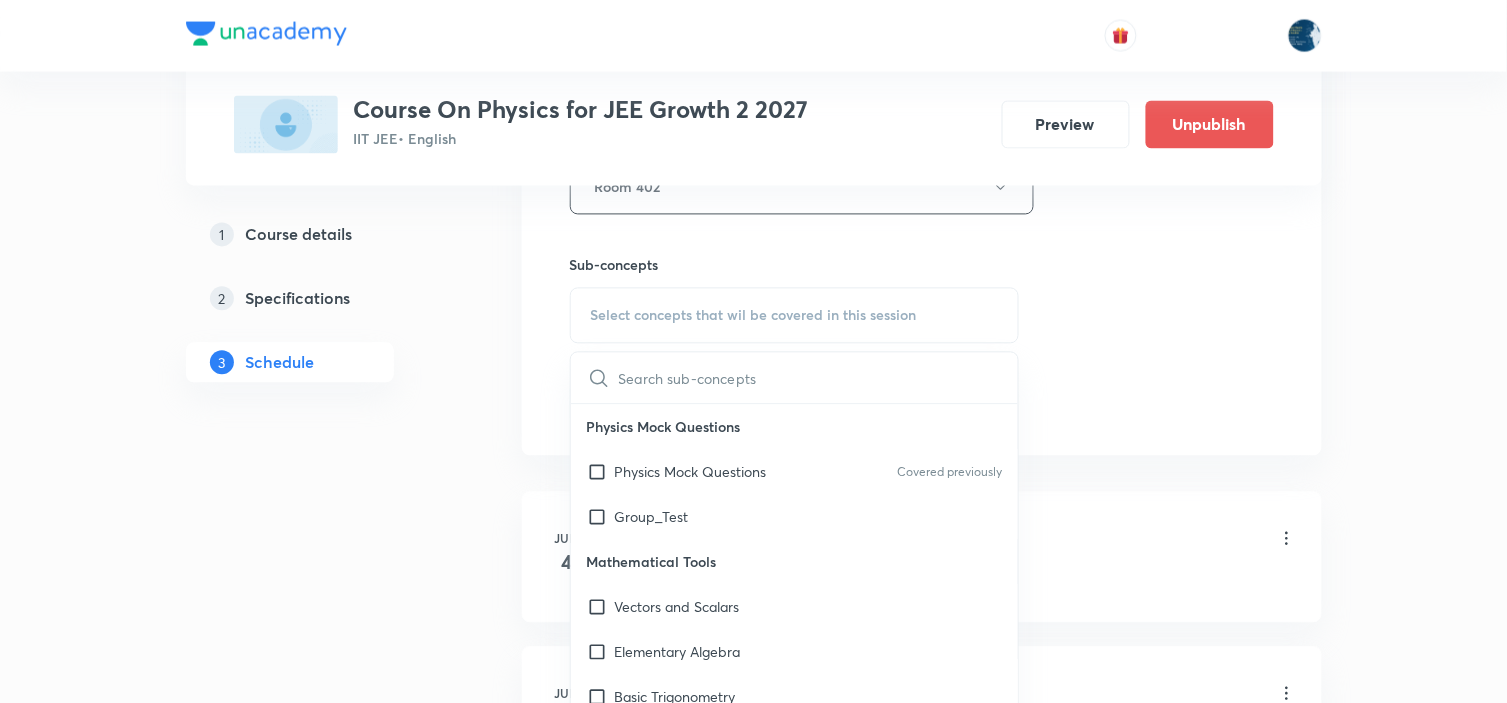 checkbox on "true" 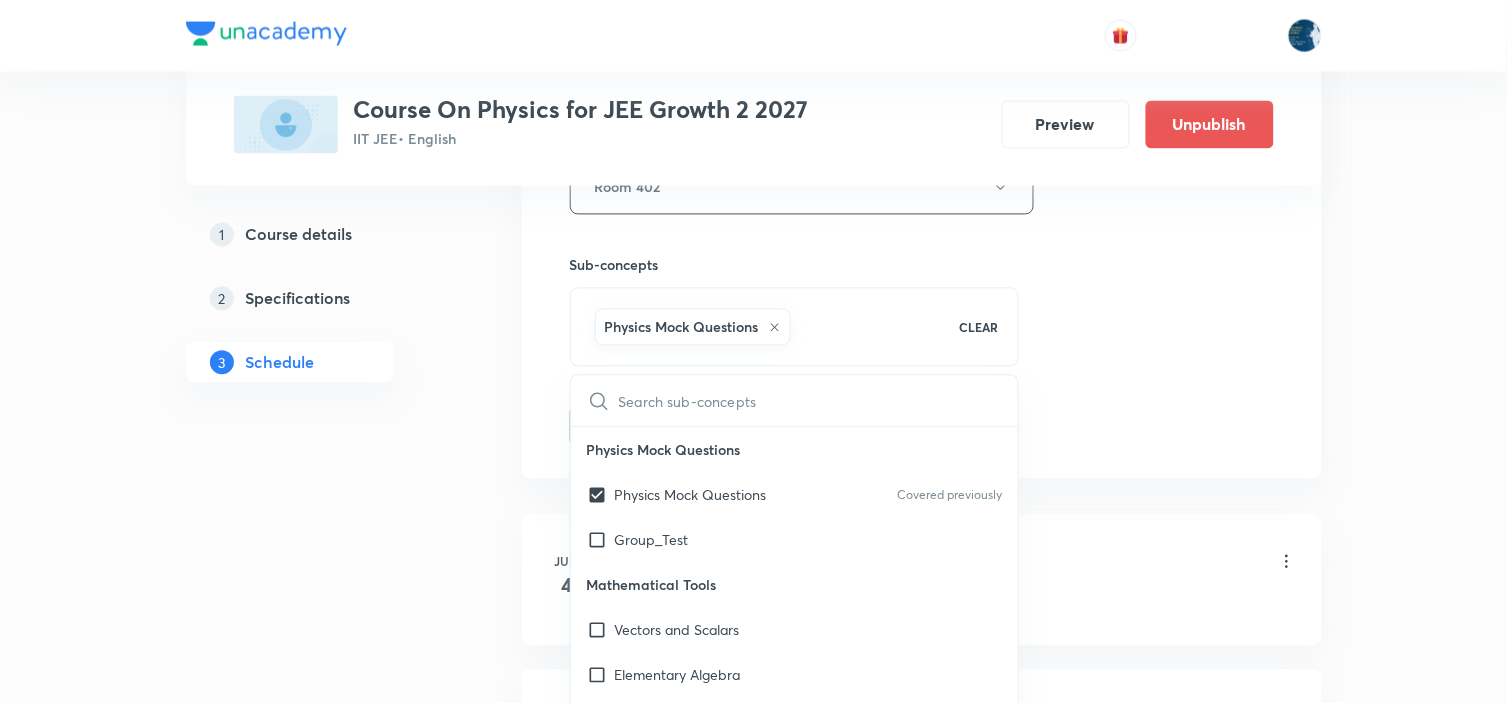 drag, startPoint x: 1232, startPoint y: 392, endPoint x: 831, endPoint y: 377, distance: 401.28046 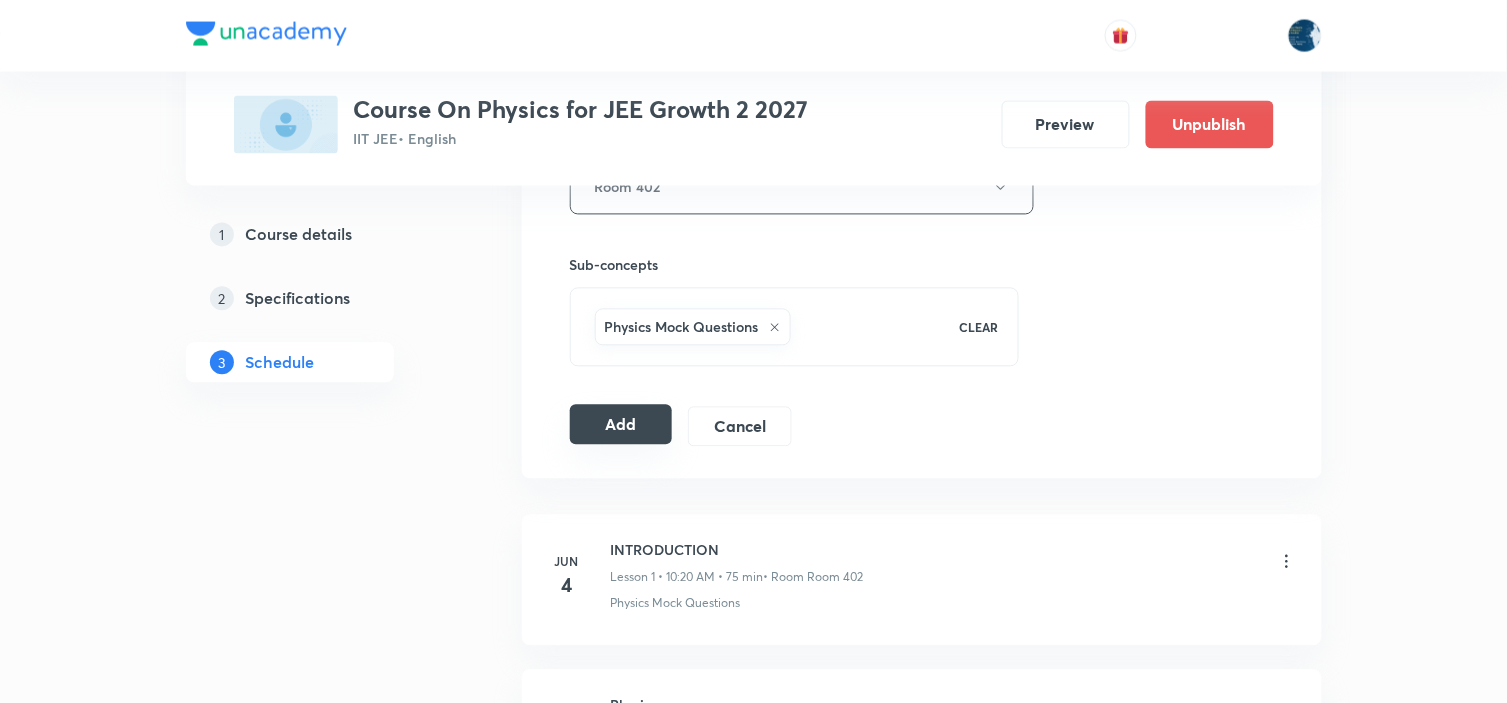 click on "Add" at bounding box center [621, 425] 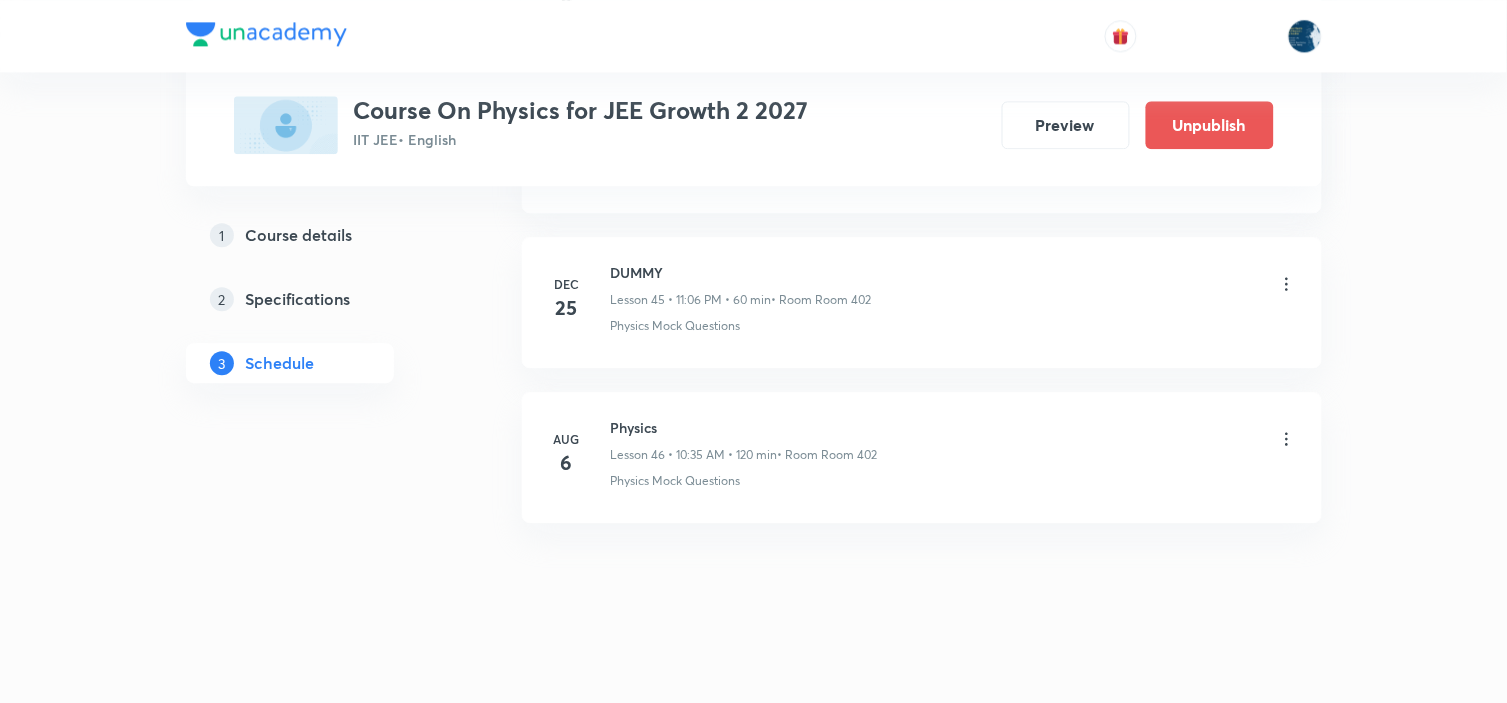 scroll, scrollTop: 7118, scrollLeft: 0, axis: vertical 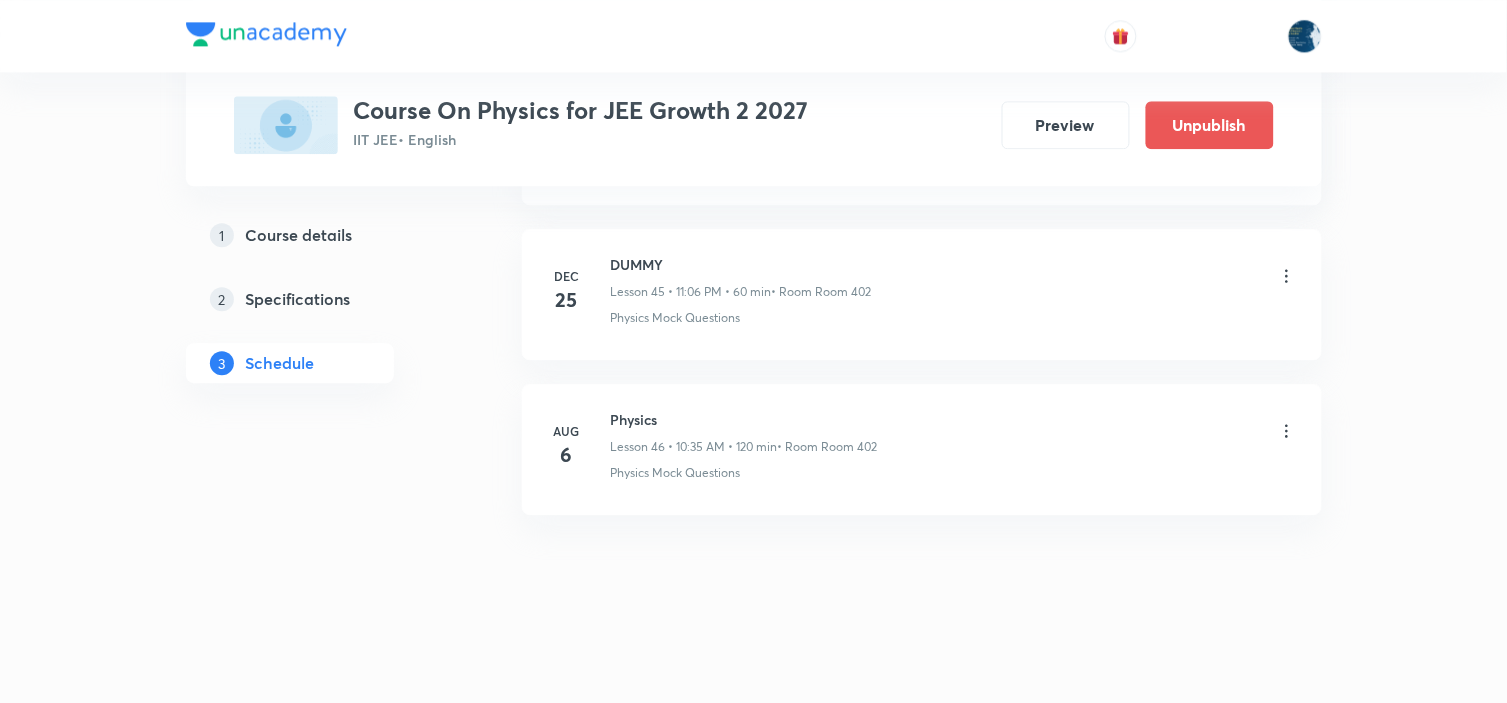 click on "Plus Courses Course On Physics for JEE Growth 2 2027 IIT JEE  • English Preview Unpublish 1 Course details 2 Specifications 3 Schedule Schedule 46  classes Add new session Jun 4 INTRODUCTION Lesson 1 • 10:20 AM • 75 min  • Room Room 402 Physics Mock Questions Jun 6 Physics Lesson 2 • 12:05 PM • 75 min  • Room Room 402 Physics Mock Questions Jun 6 Physics Lesson 3 • 2:15 PM • 80 min  • Room Room 402 Physics Mock Questions Jun 9 Physics Lesson 4 • 2:05 PM • 90 min  • Room Room 402 Physics Mock Questions Jun 10 Physics Lesson 5 • 3:55 PM • 75 min  • Room Room 402 Physics Mock Questions Jun 11 Physics Lesson 6 • 3:55 PM • 75 min  • Room Room 402 Physics Mock Questions Jun 12 Physics Lesson 7 • 3:50 PM • 75 min  • Room Room 402 Physics Mock Questions Jun 13 Physics Lesson 8 • 3:50 PM • 75 min  • Room Room 402 Physics Mock Questions Jun 14 Physics Lesson 9 • 3:50 PM • 75 min  • Room Room 402 Physics Mock Questions Jun 16 Physics  • Room Room 402 17" at bounding box center (753, -3204) 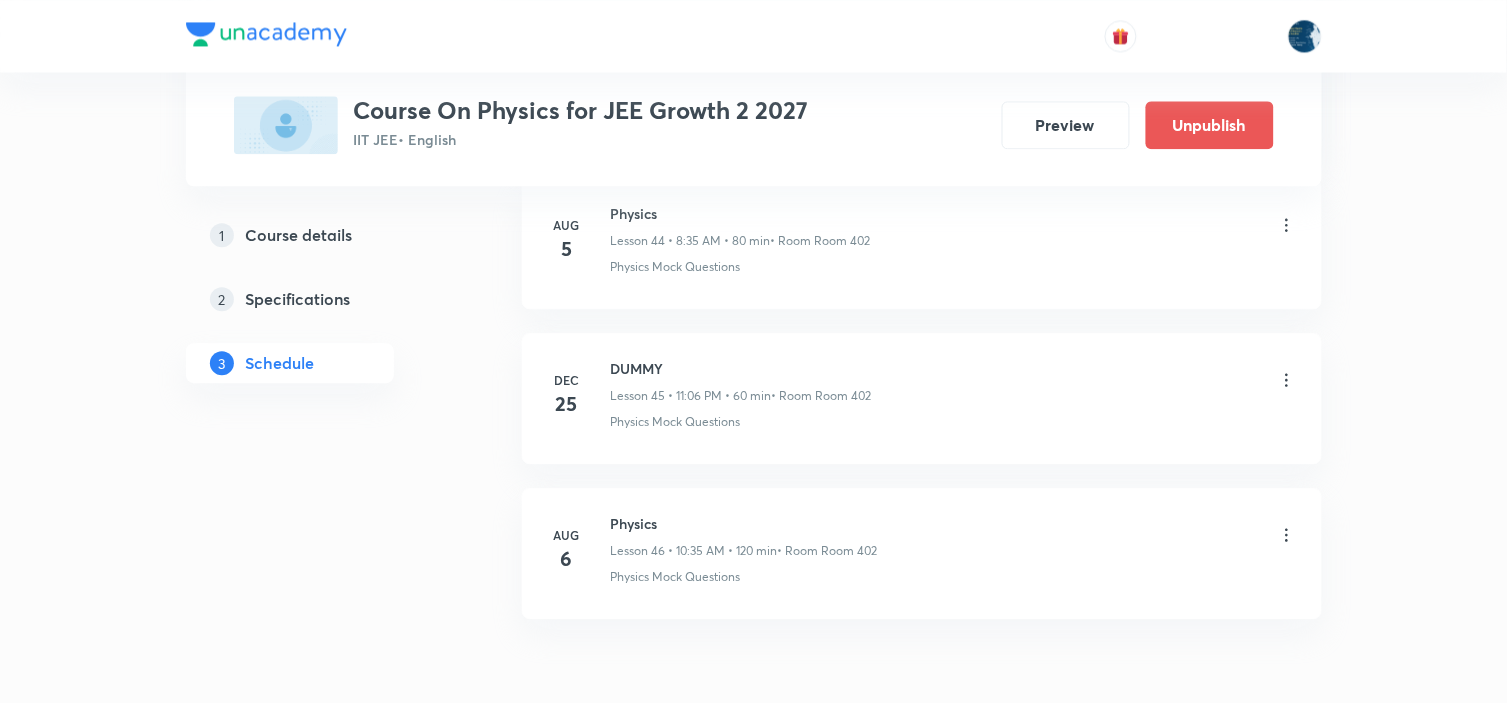 scroll, scrollTop: 7118, scrollLeft: 0, axis: vertical 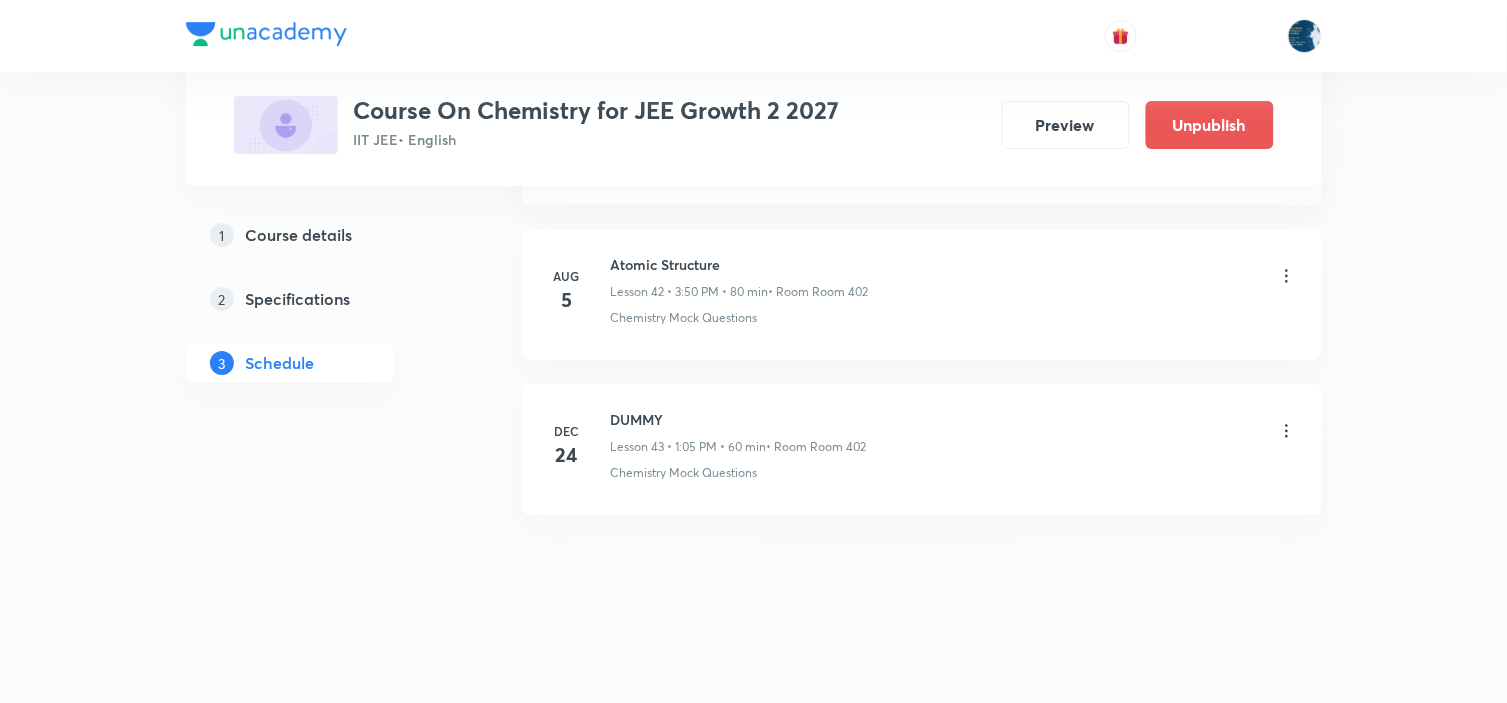click on "Atomic Structure" at bounding box center (740, 264) 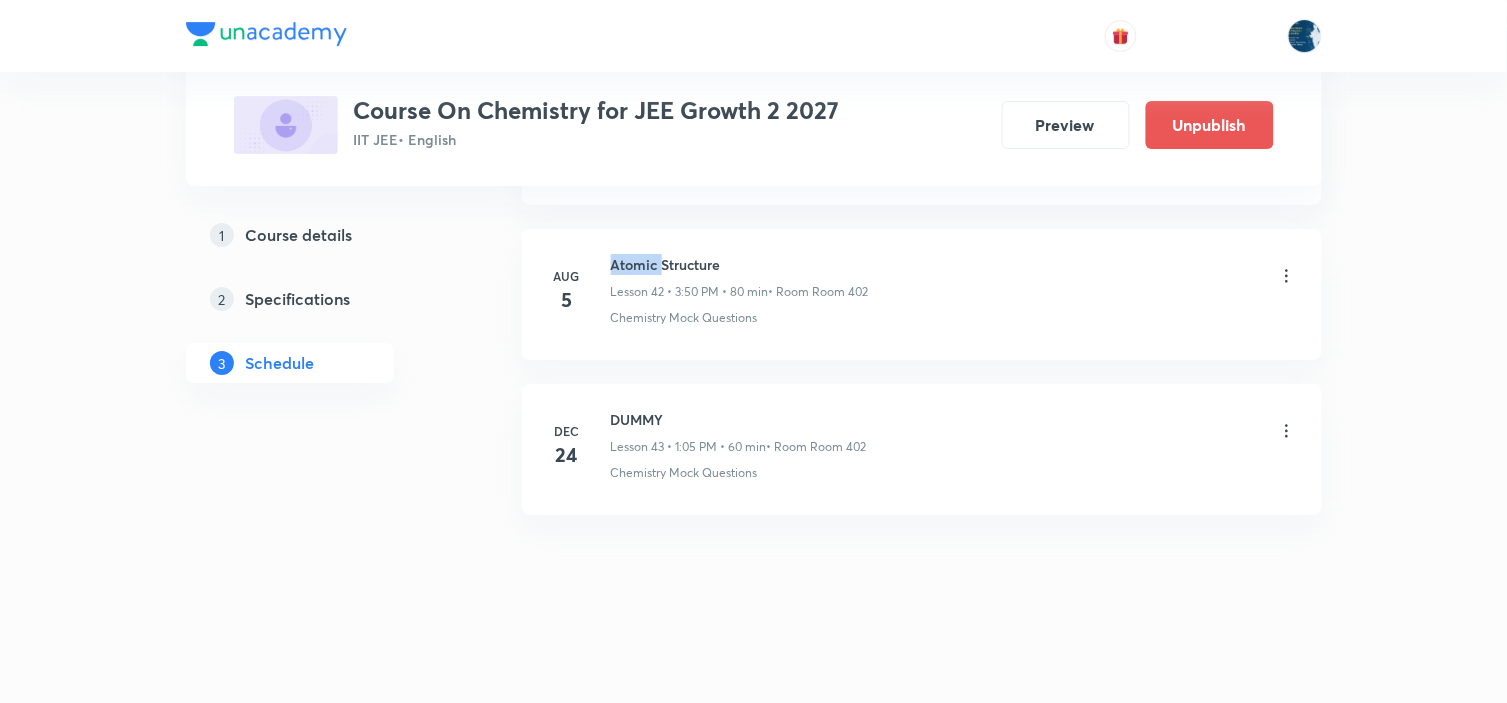 click on "Atomic Structure" at bounding box center [740, 264] 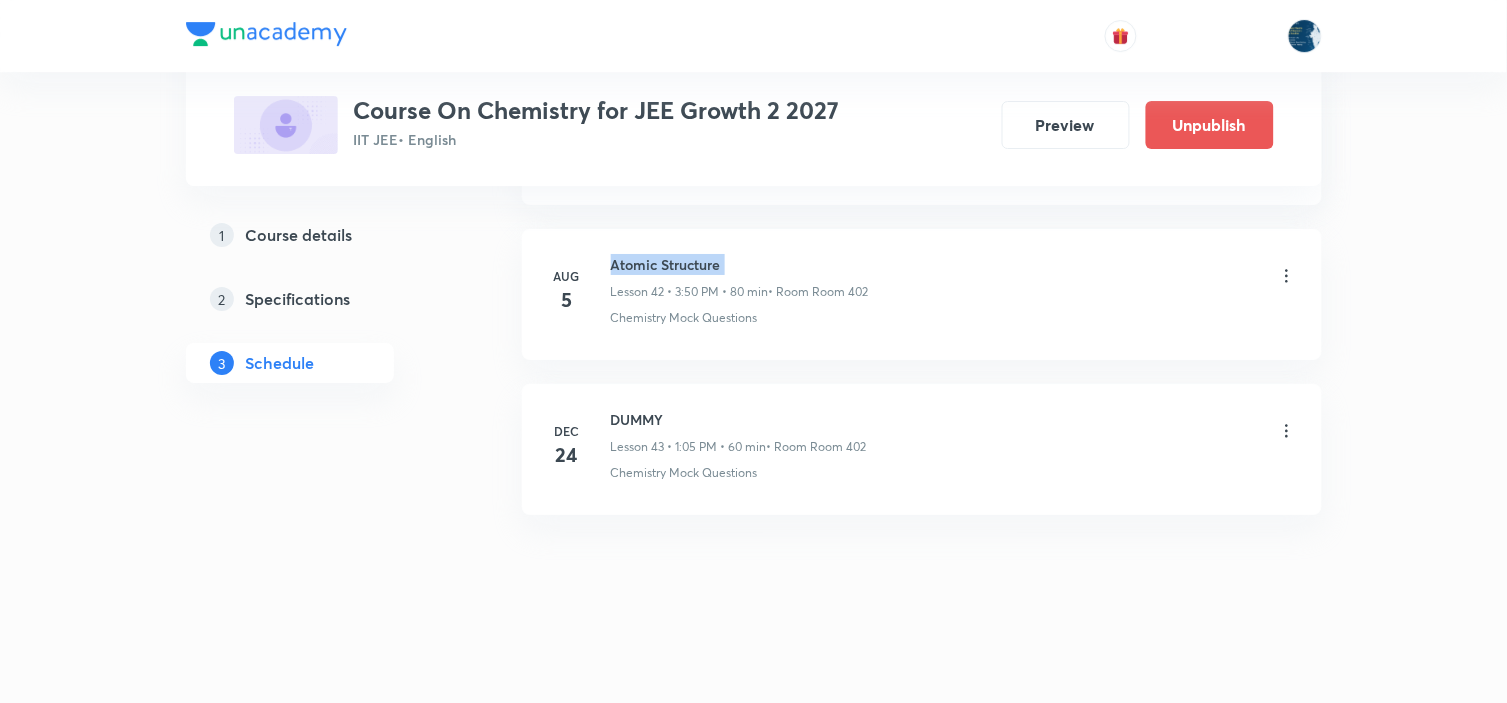 click on "Atomic Structure" at bounding box center [740, 264] 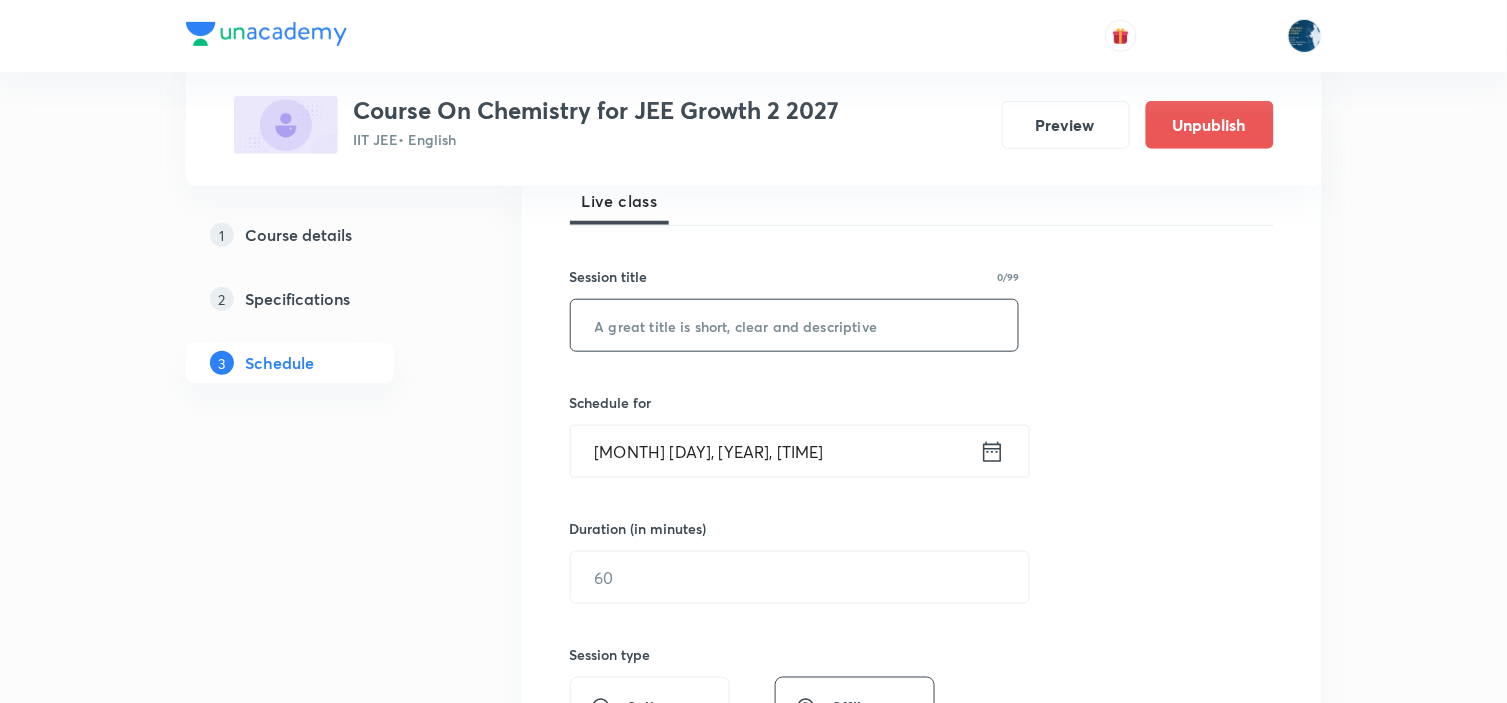 scroll, scrollTop: 333, scrollLeft: 0, axis: vertical 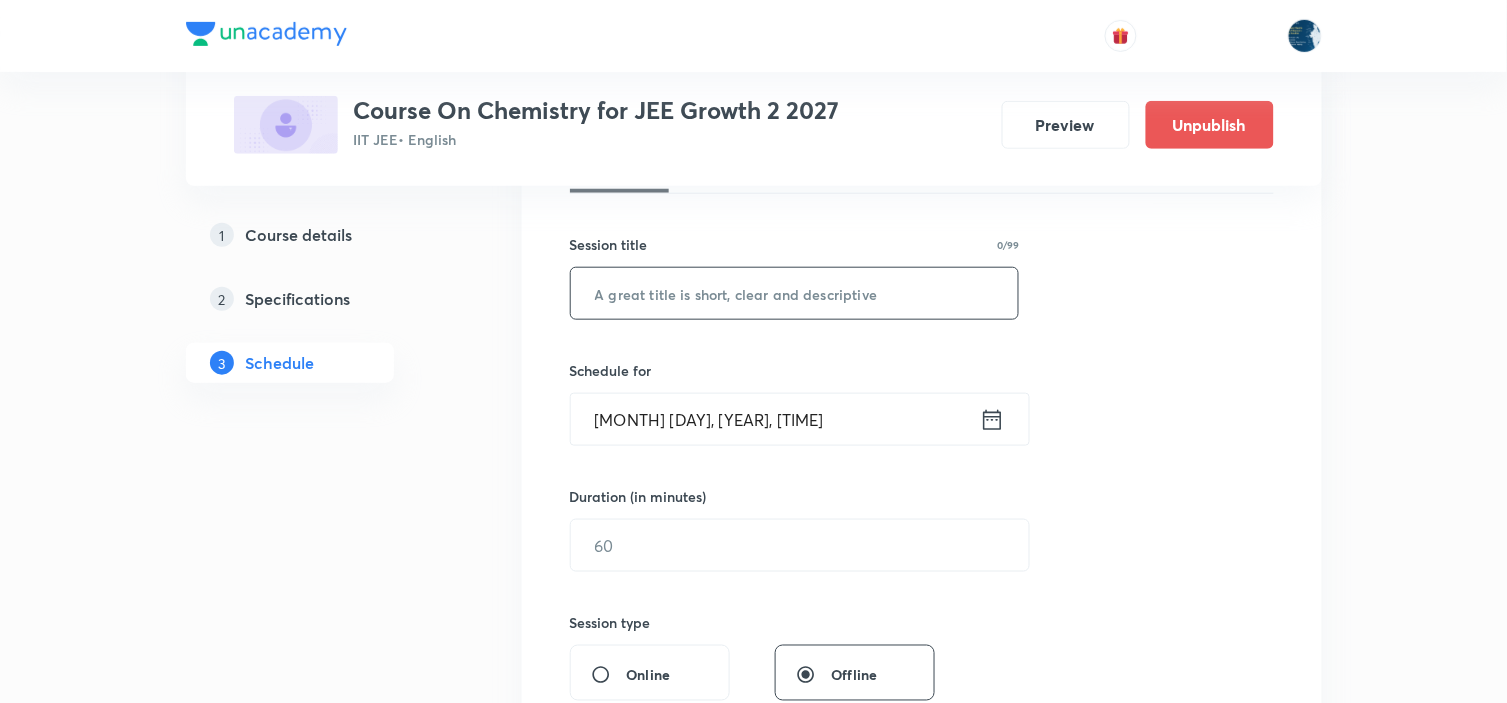 click at bounding box center [795, 293] 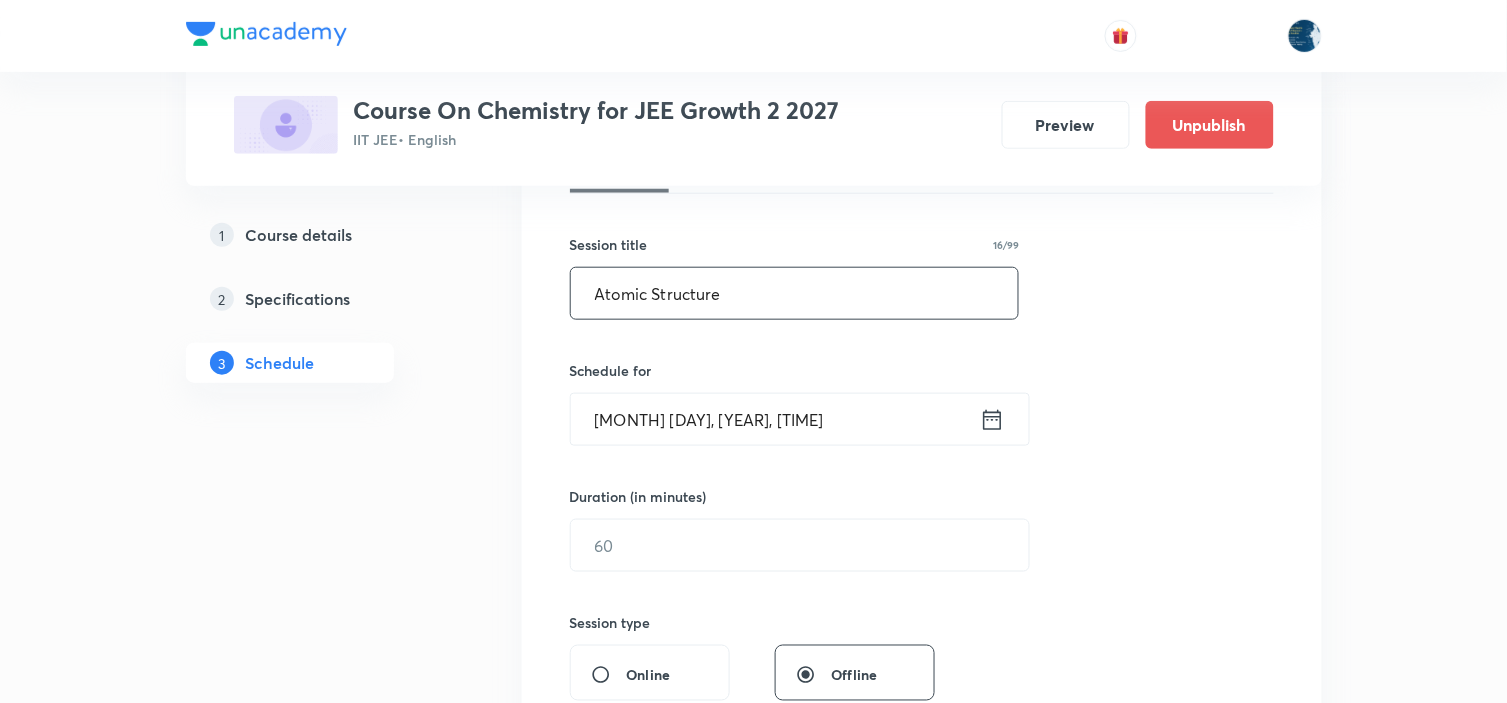 type on "Atomic Structure" 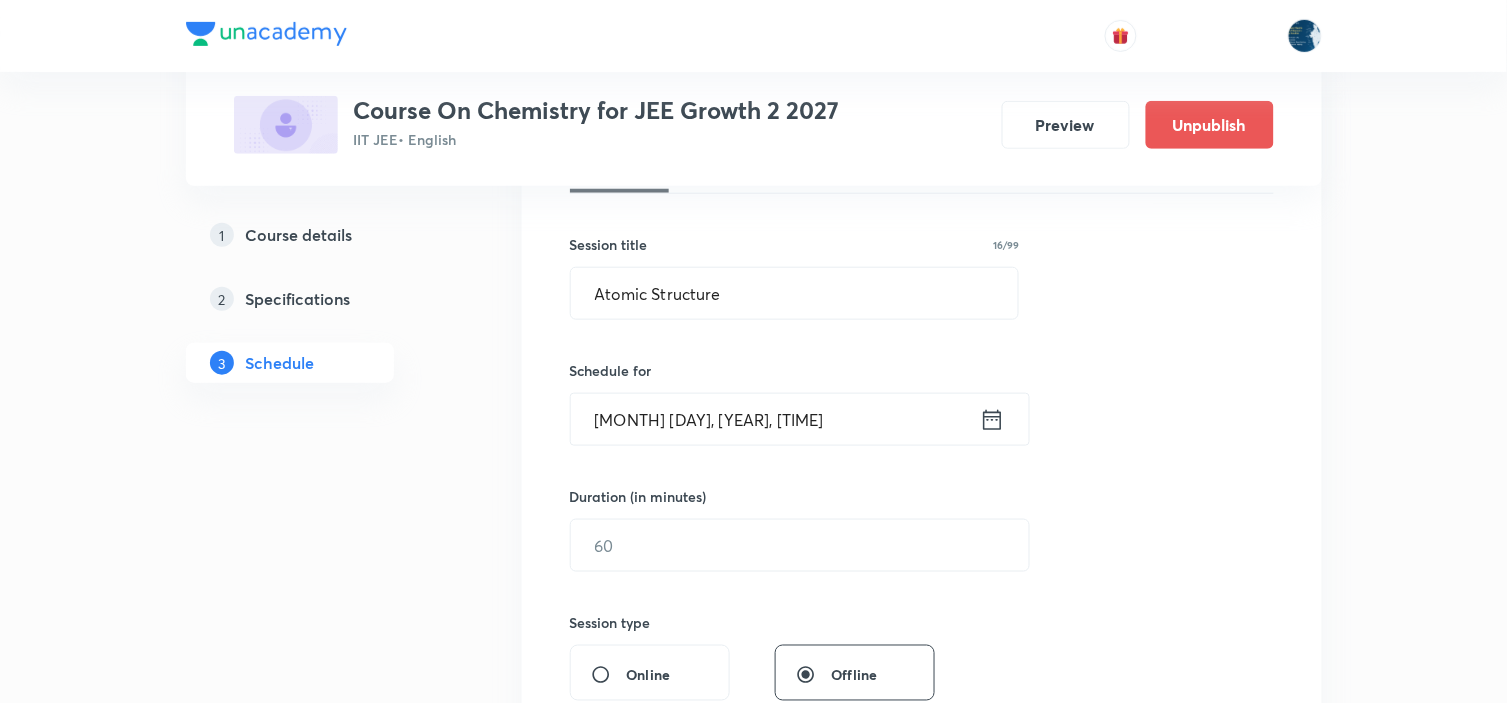 click 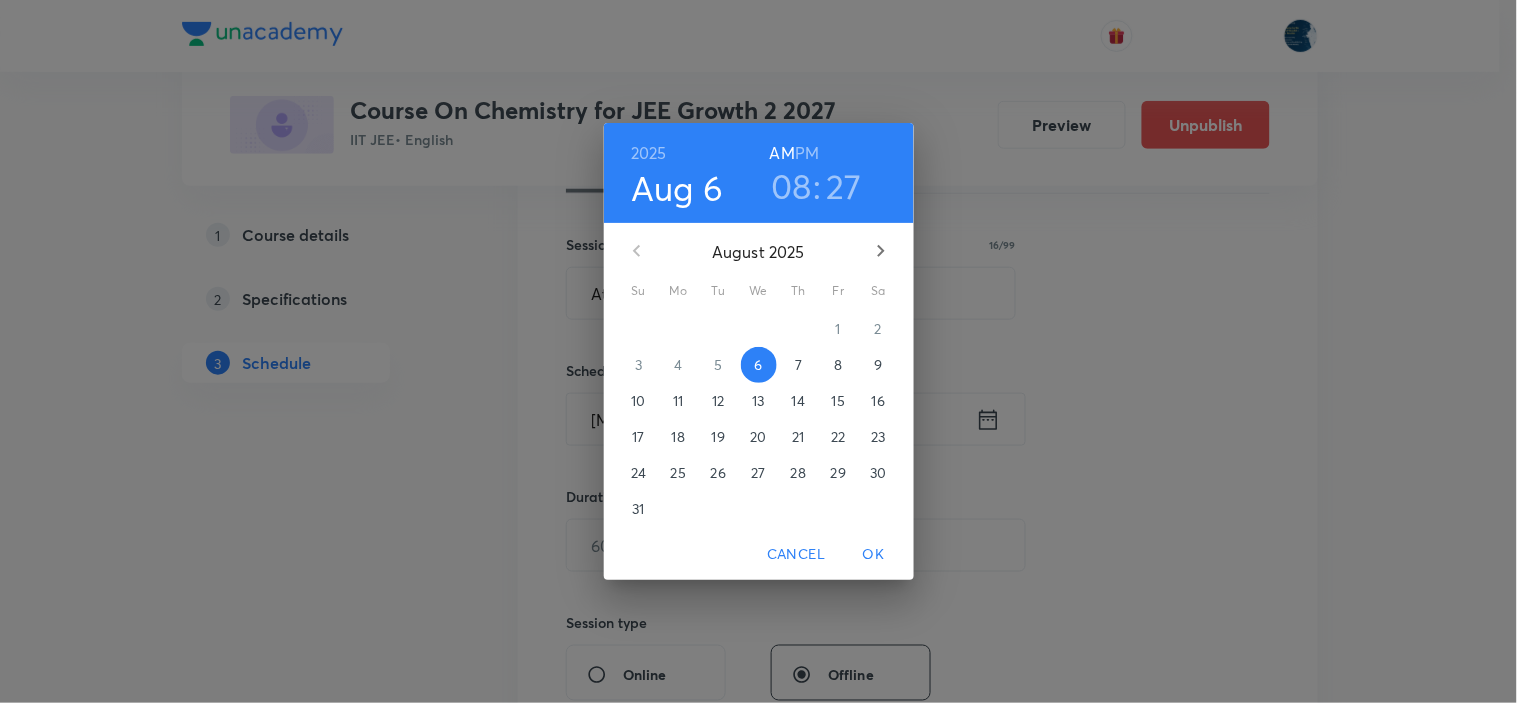 click on "PM" at bounding box center [807, 153] 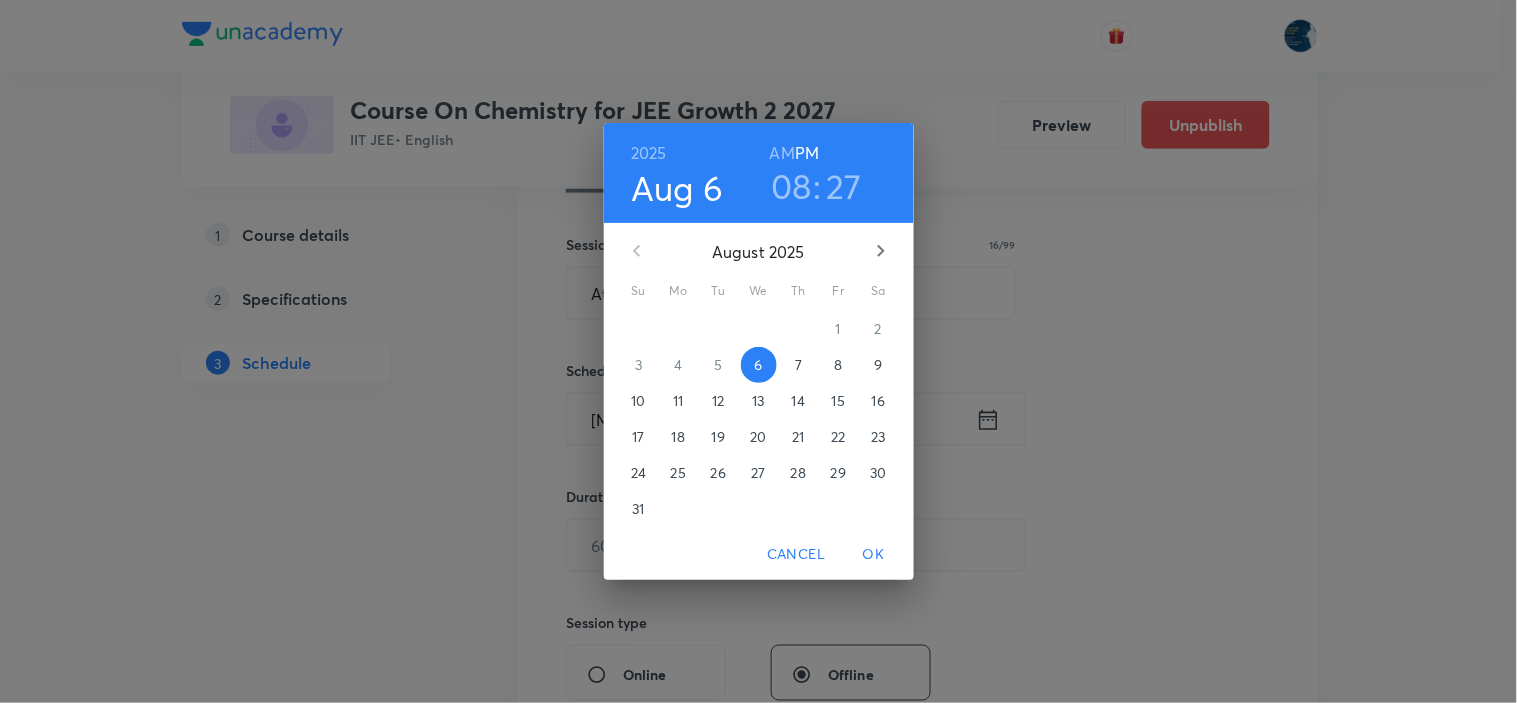 click on "08" at bounding box center (791, 186) 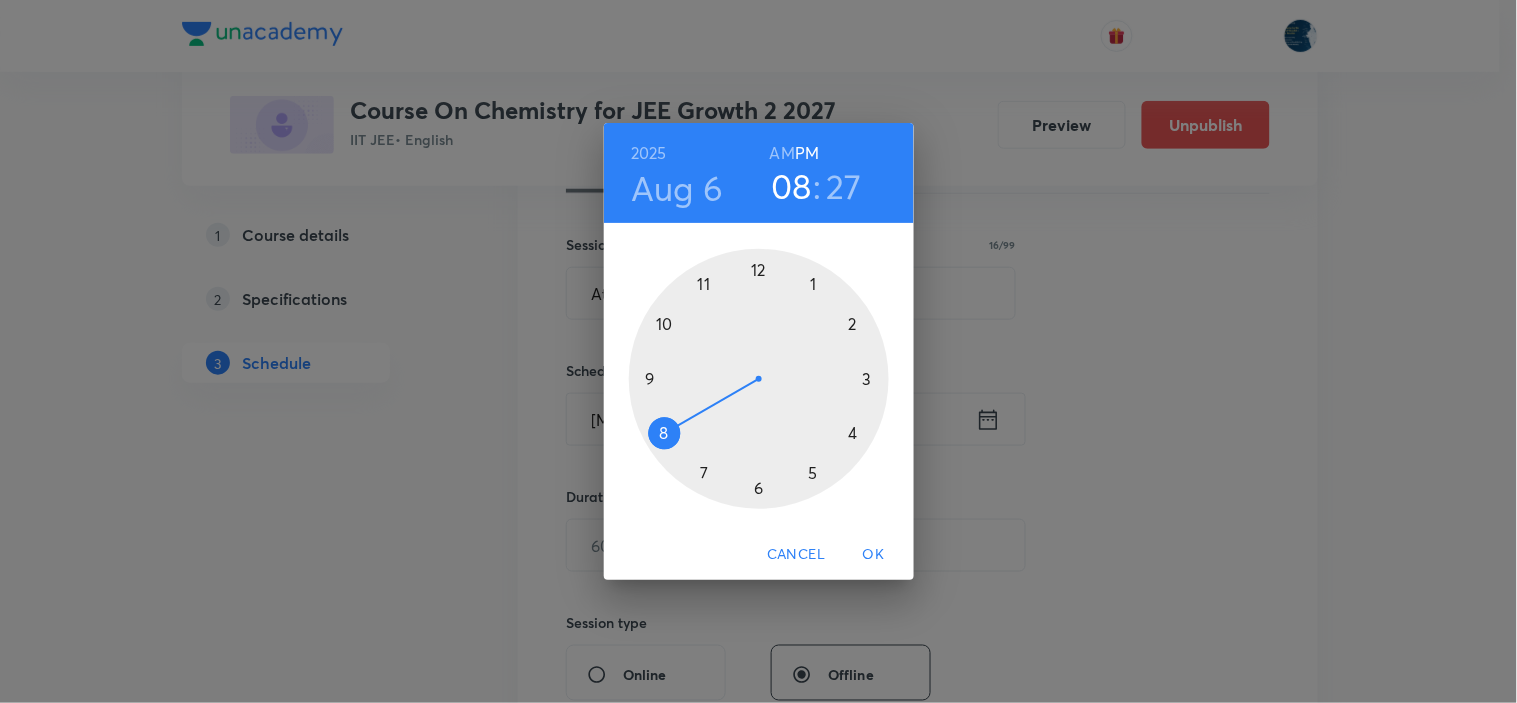 click at bounding box center (759, 379) 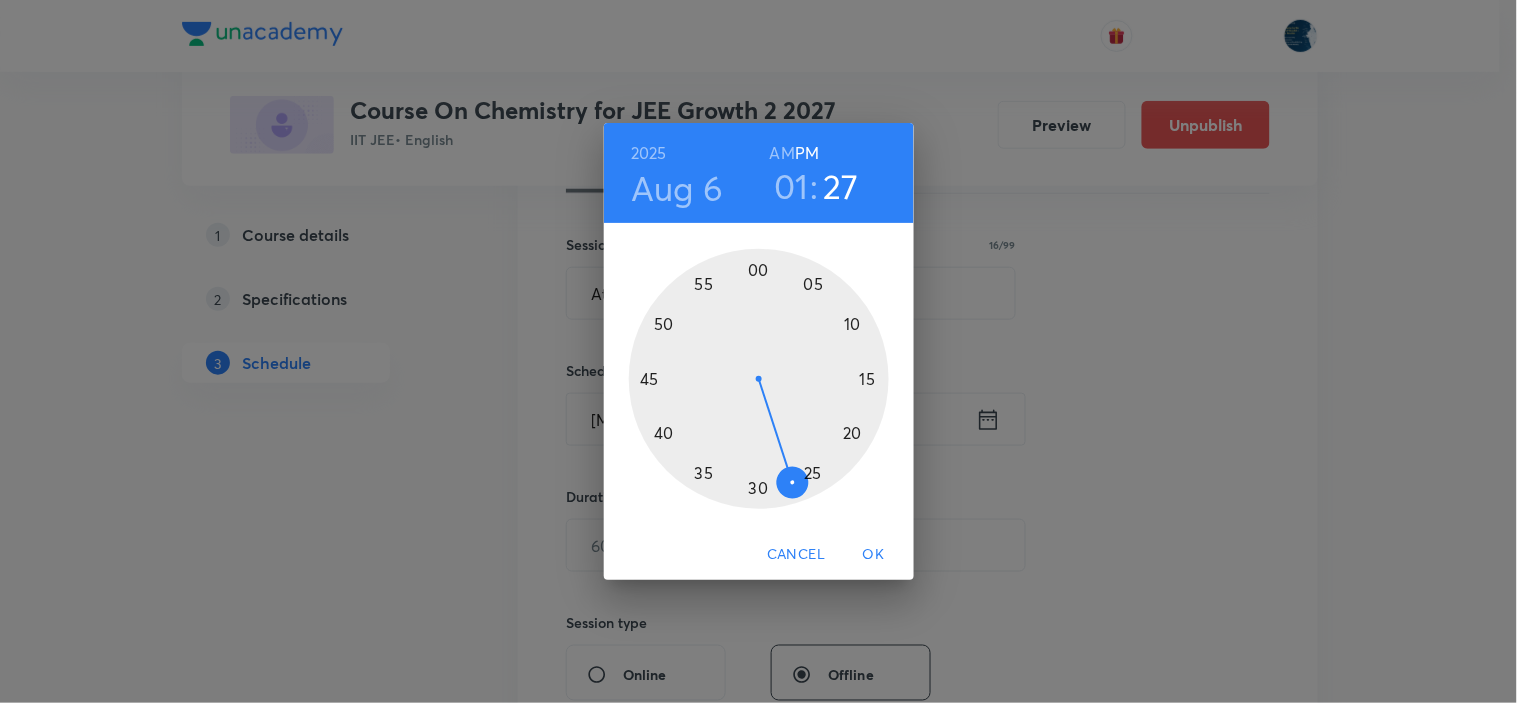 click at bounding box center (759, 379) 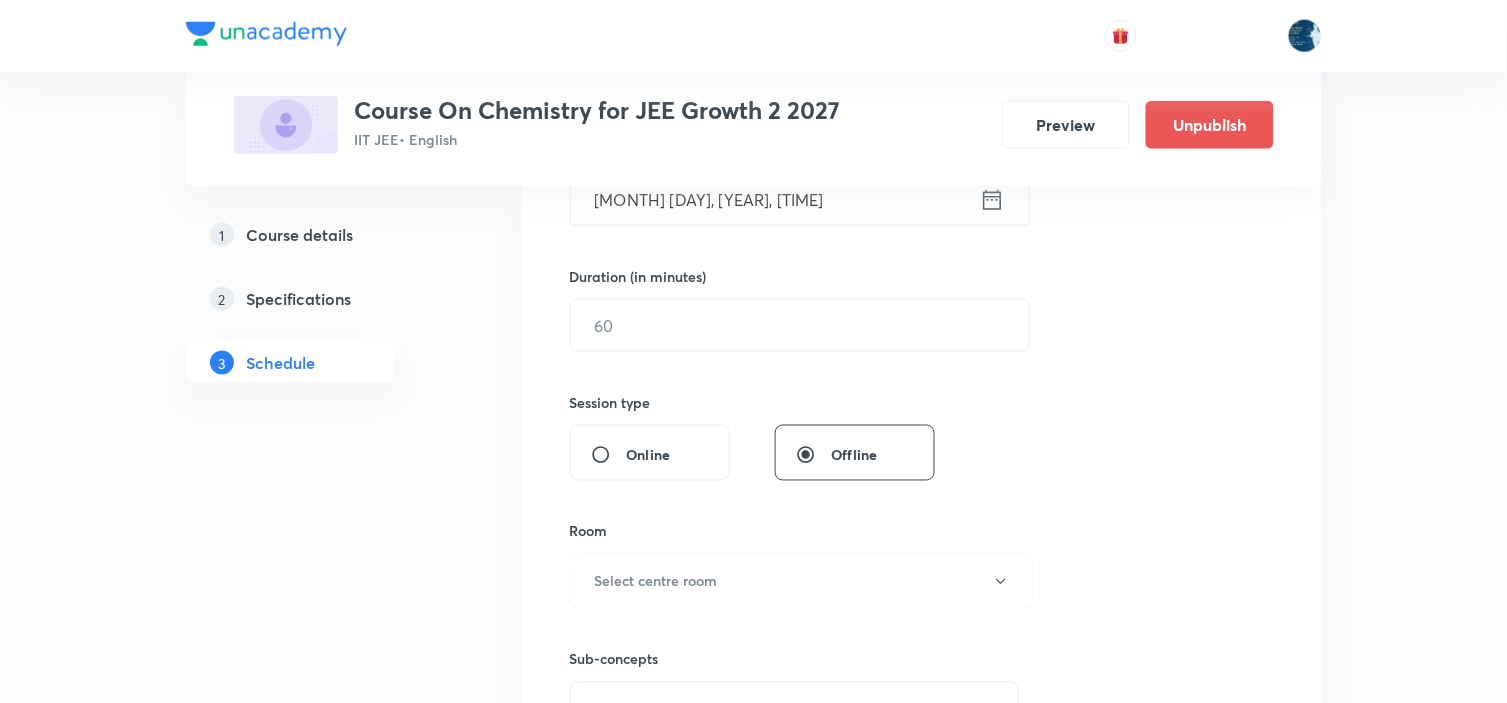 scroll, scrollTop: 555, scrollLeft: 0, axis: vertical 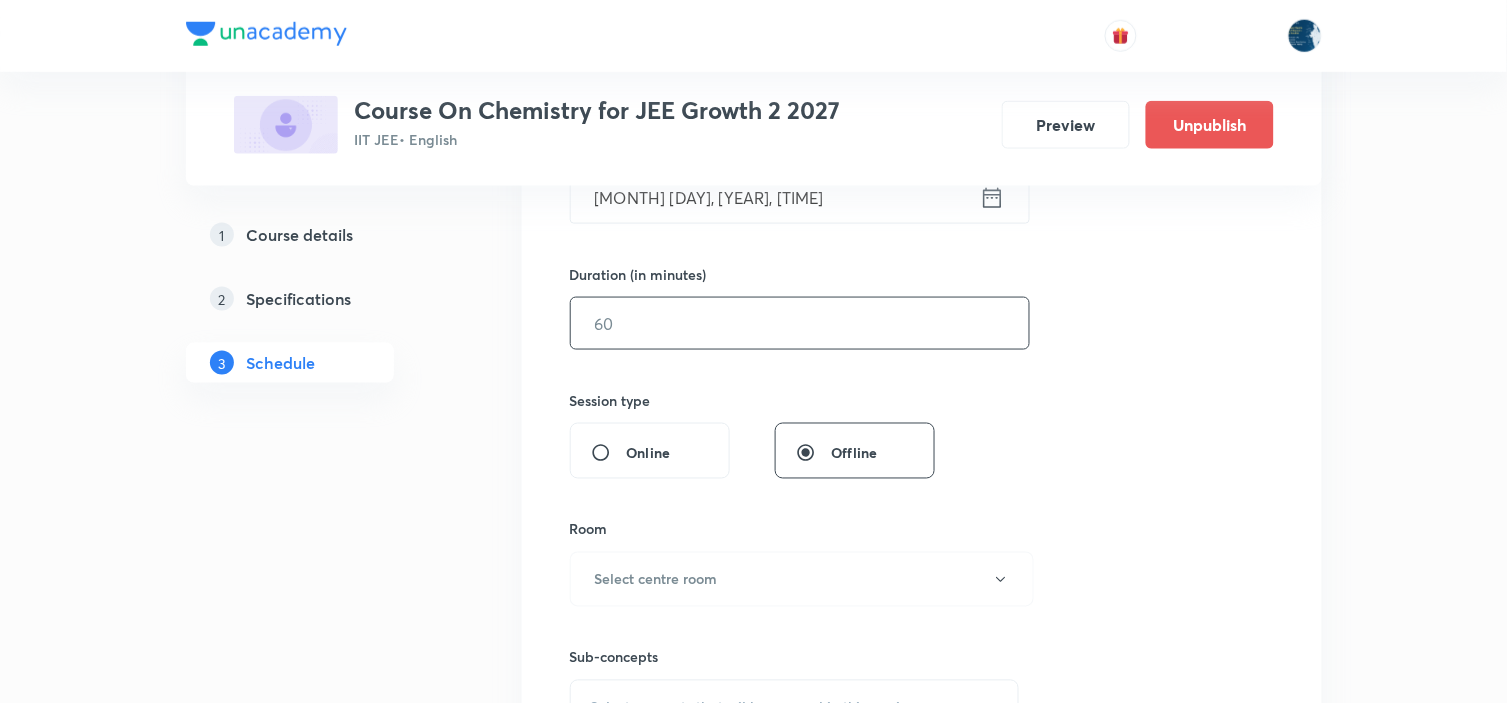 click at bounding box center [800, 323] 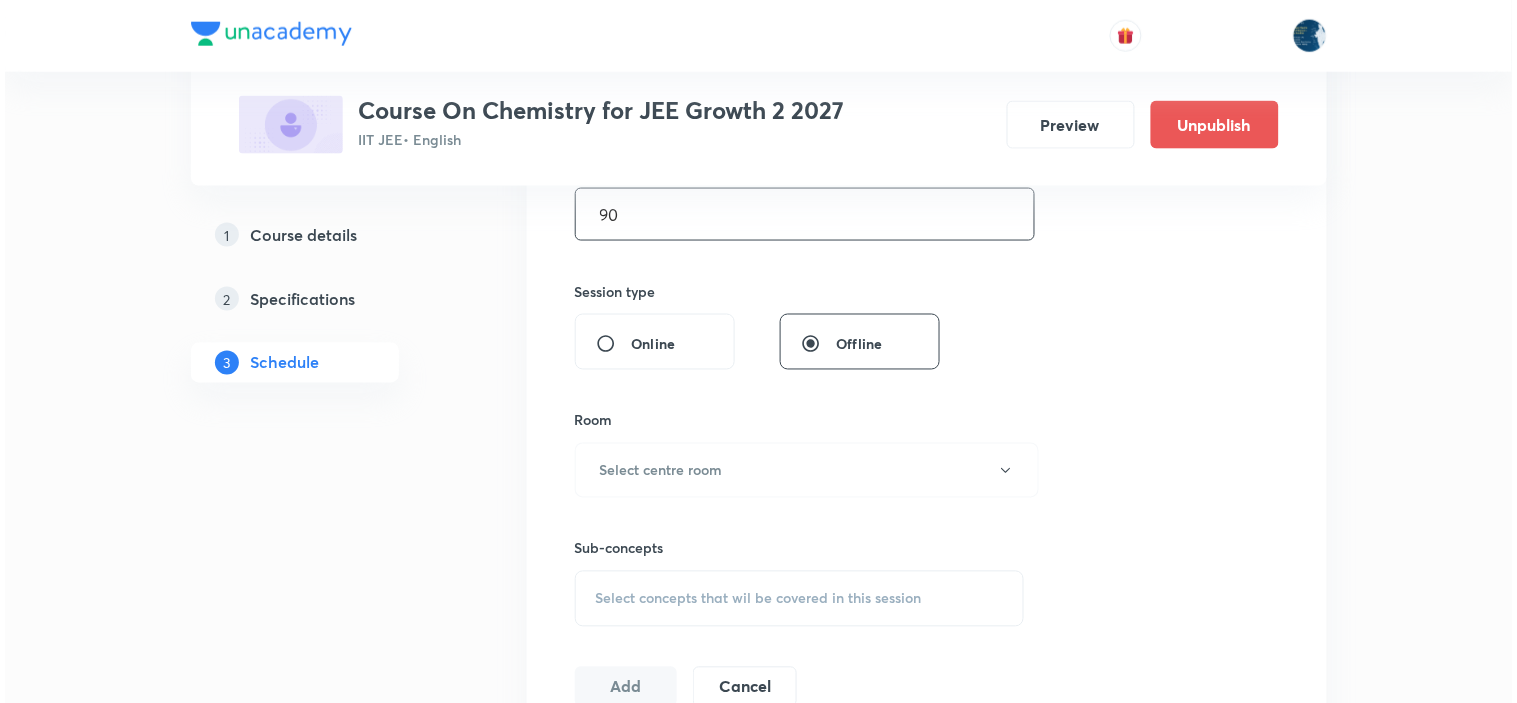 scroll, scrollTop: 666, scrollLeft: 0, axis: vertical 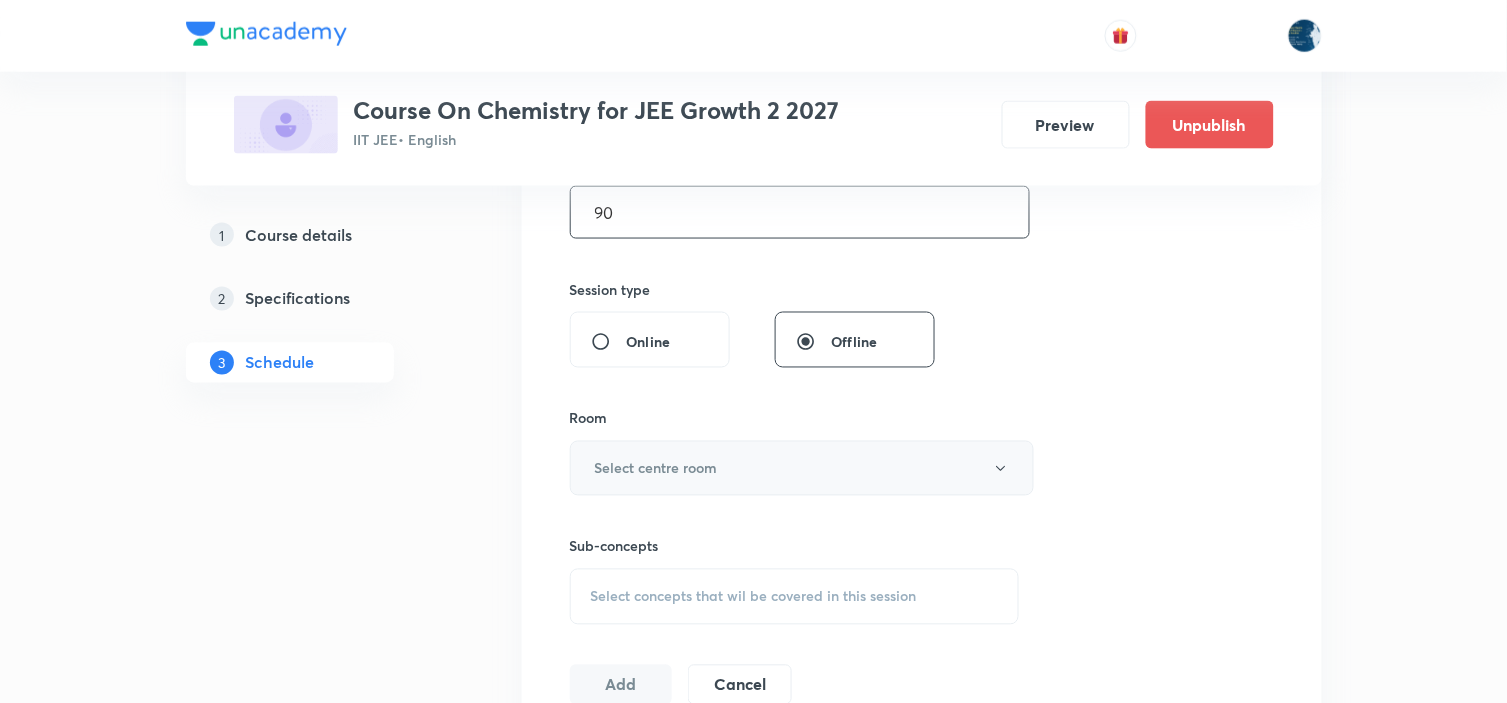 type on "90" 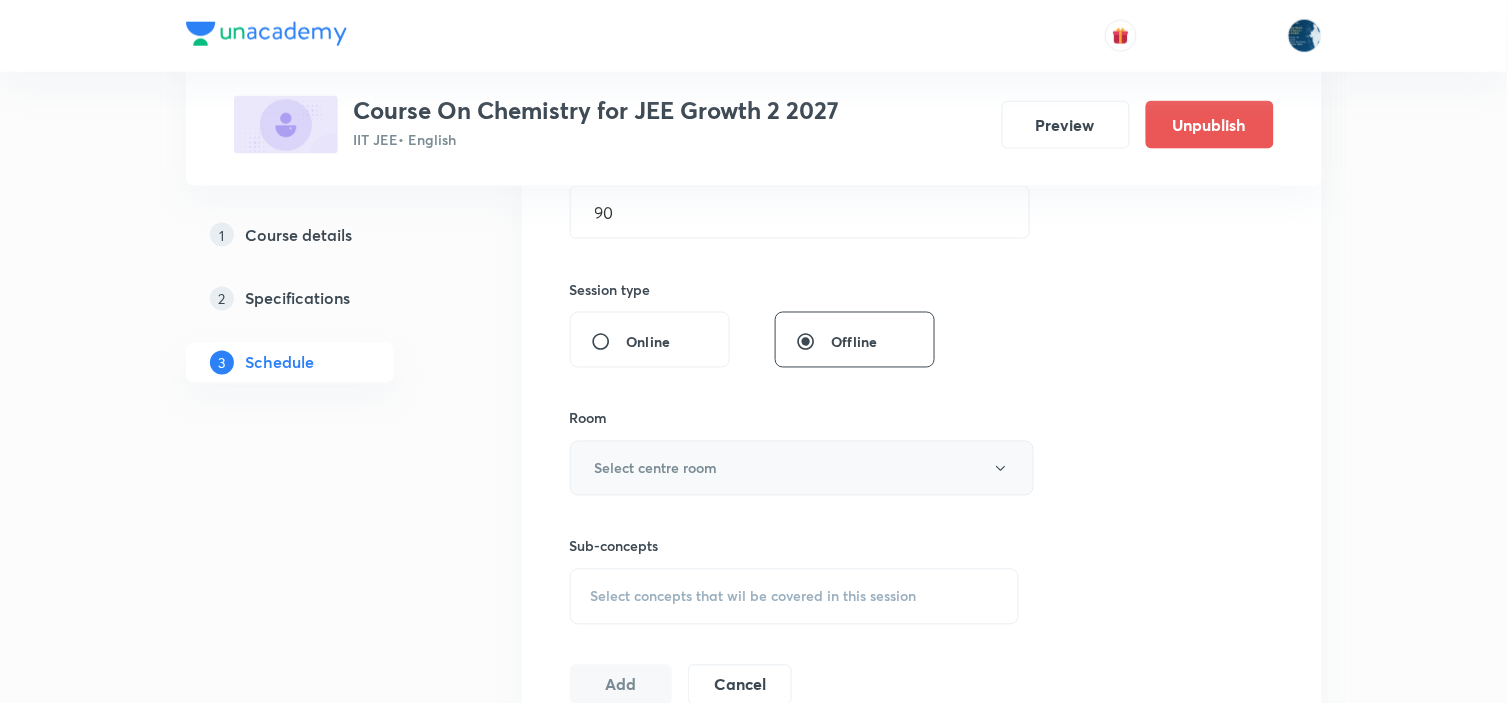 click on "Select centre room" at bounding box center [802, 468] 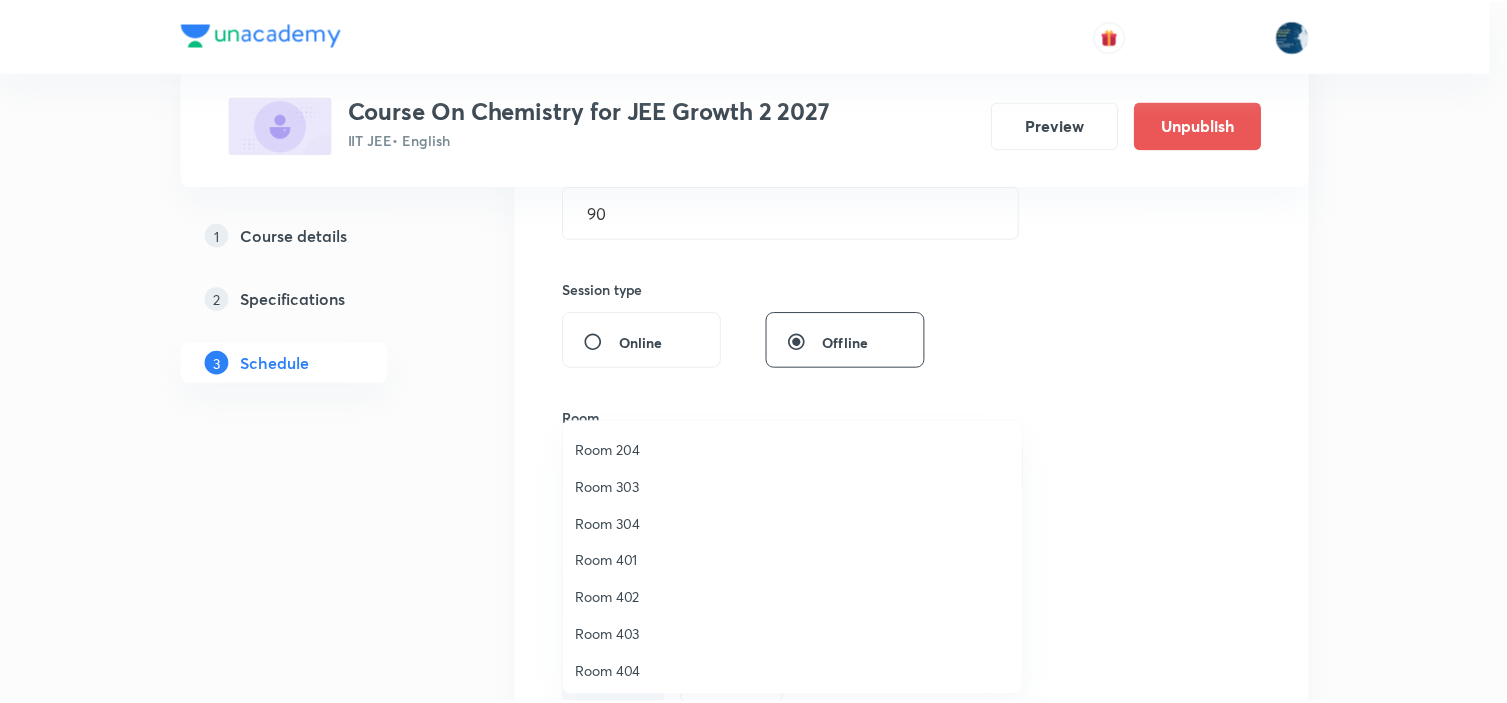 scroll, scrollTop: 371, scrollLeft: 0, axis: vertical 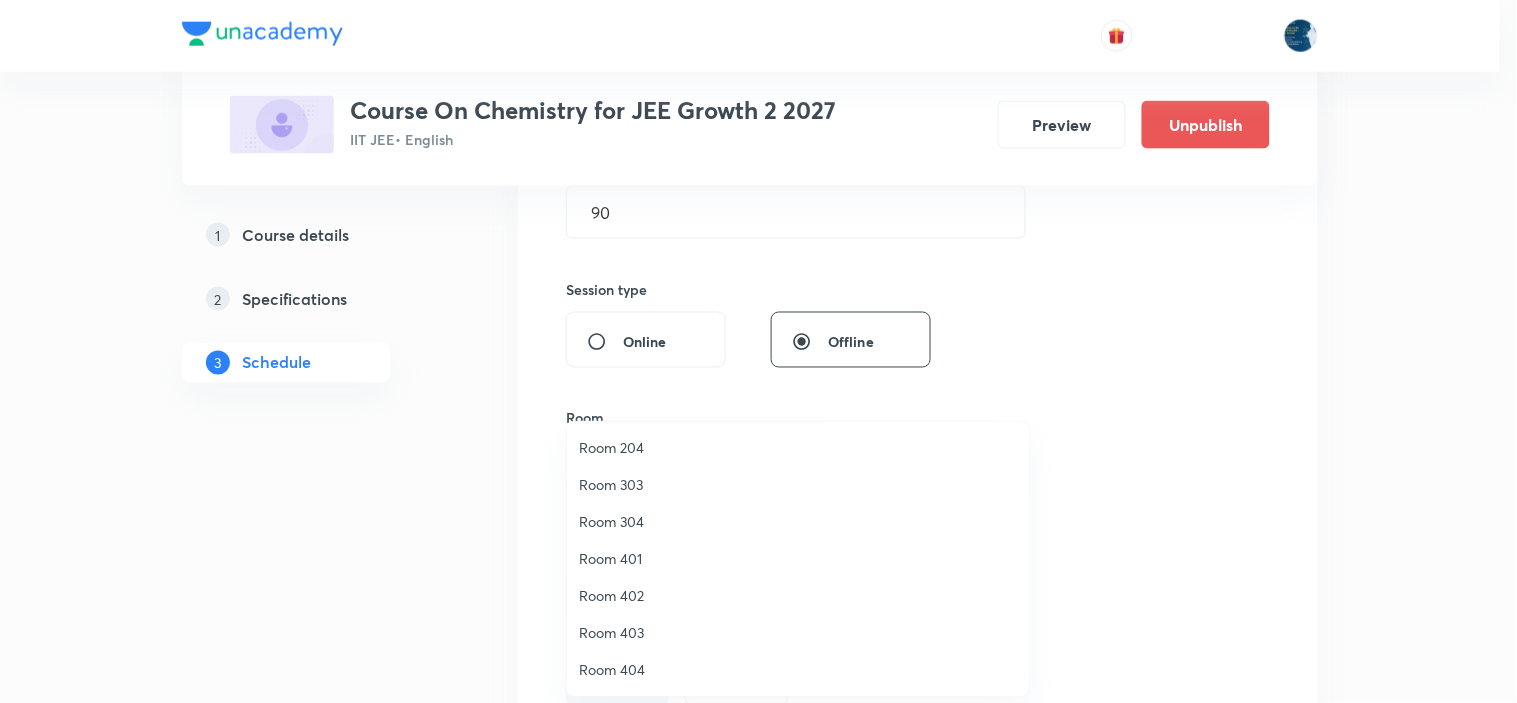 click on "Room 402" at bounding box center [798, 595] 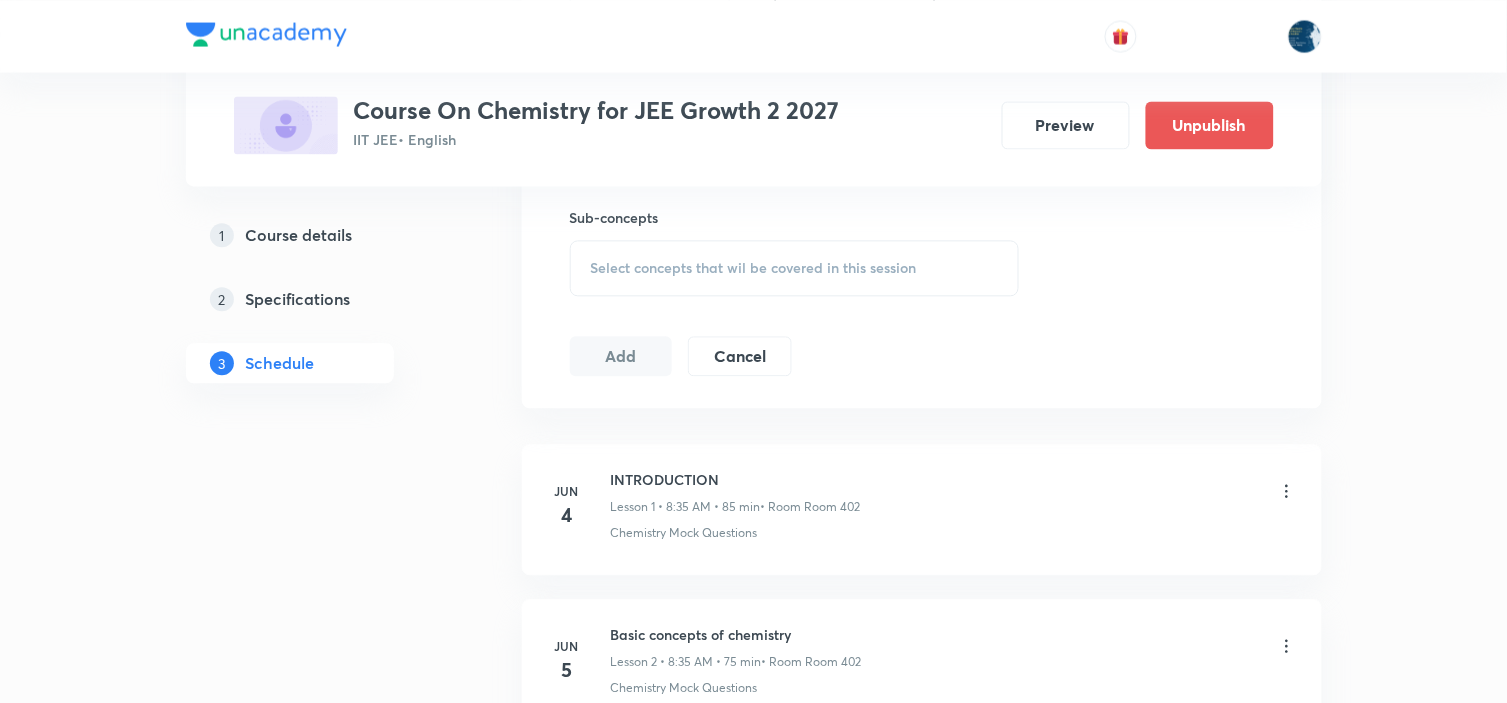 scroll, scrollTop: 1000, scrollLeft: 0, axis: vertical 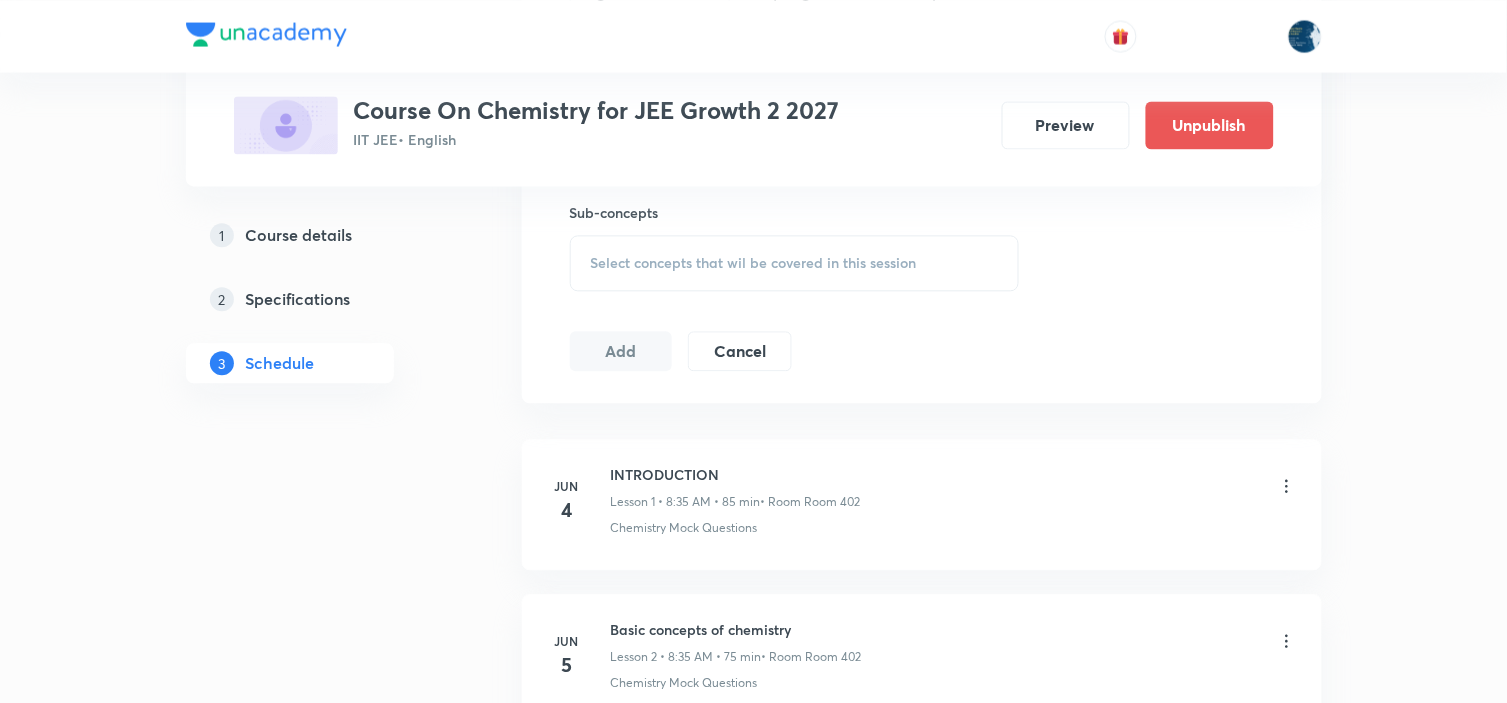 click on "Select concepts that wil be covered in this session" at bounding box center [795, 263] 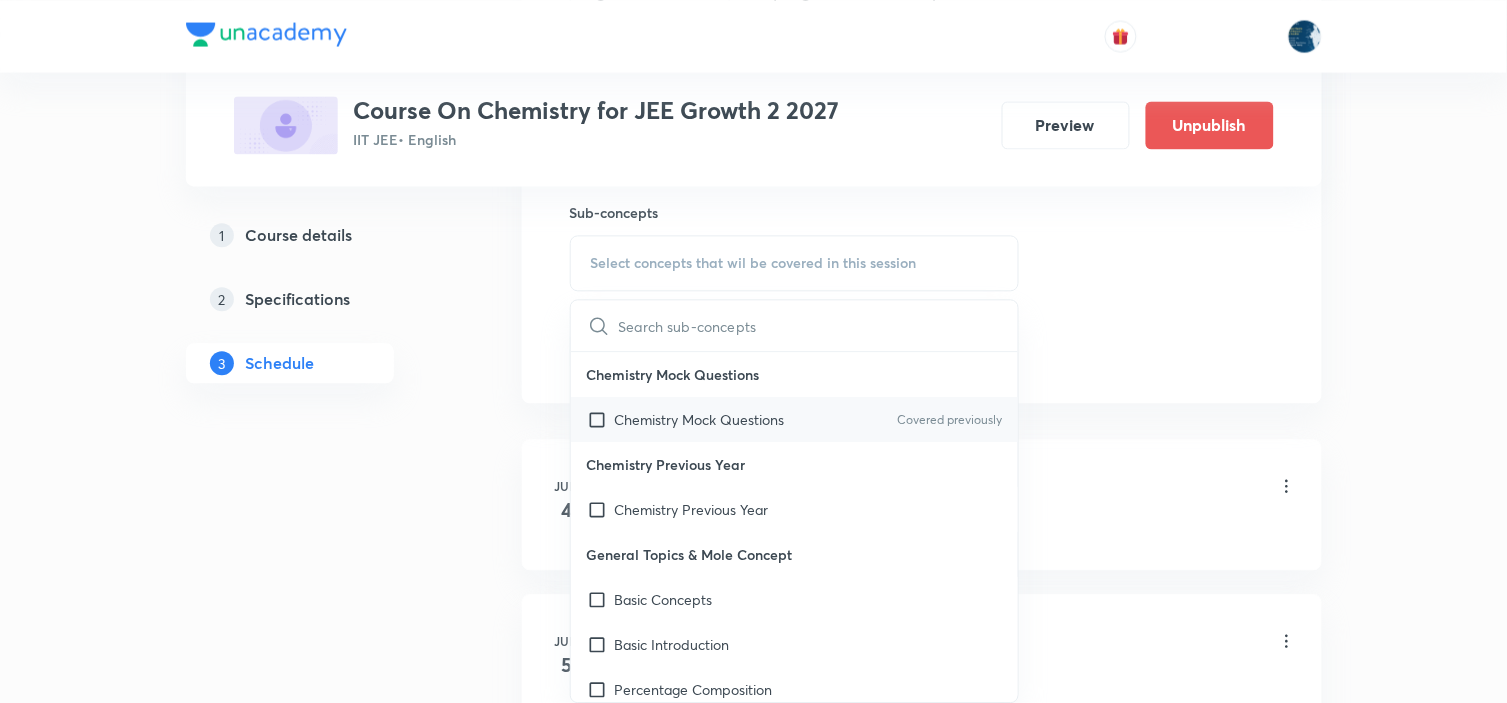 click on "Chemistry Mock Questions Covered previously" at bounding box center [795, 419] 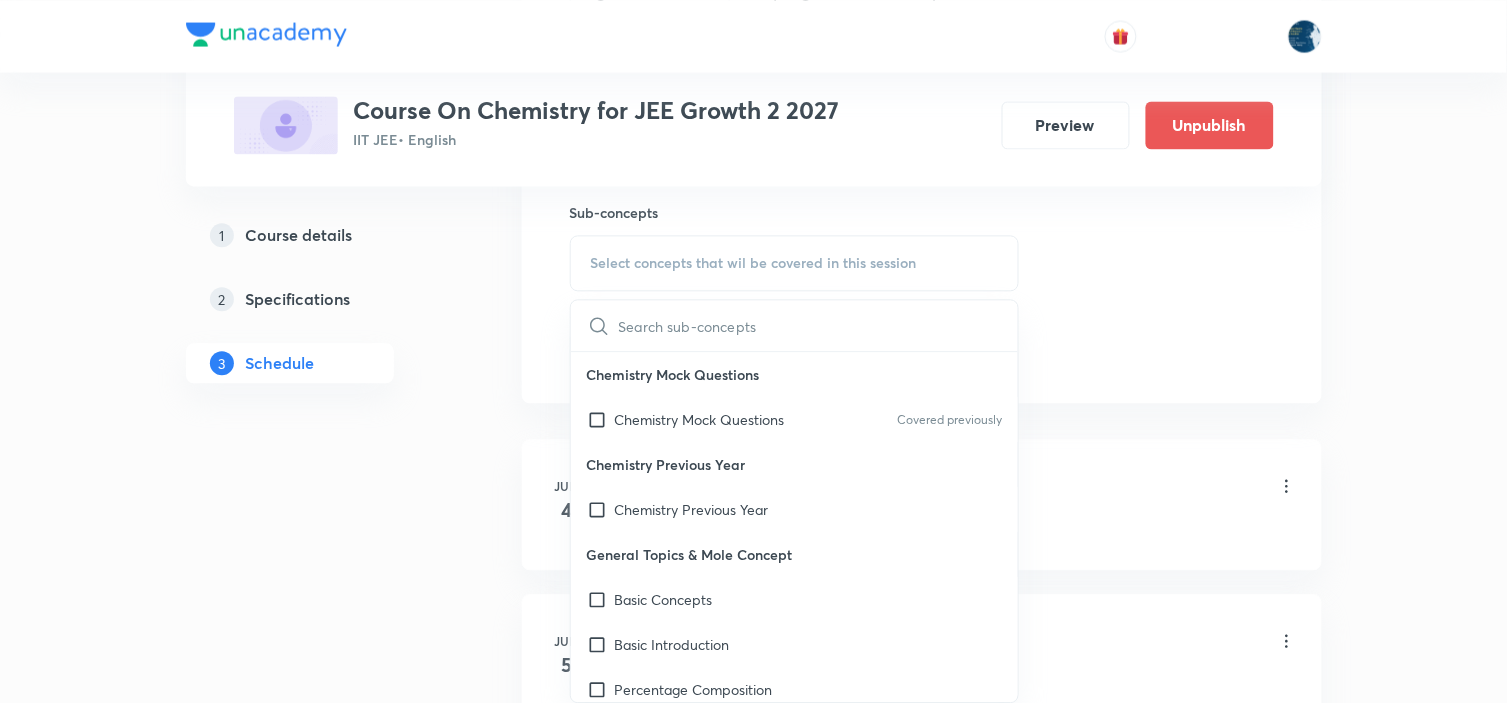 checkbox on "true" 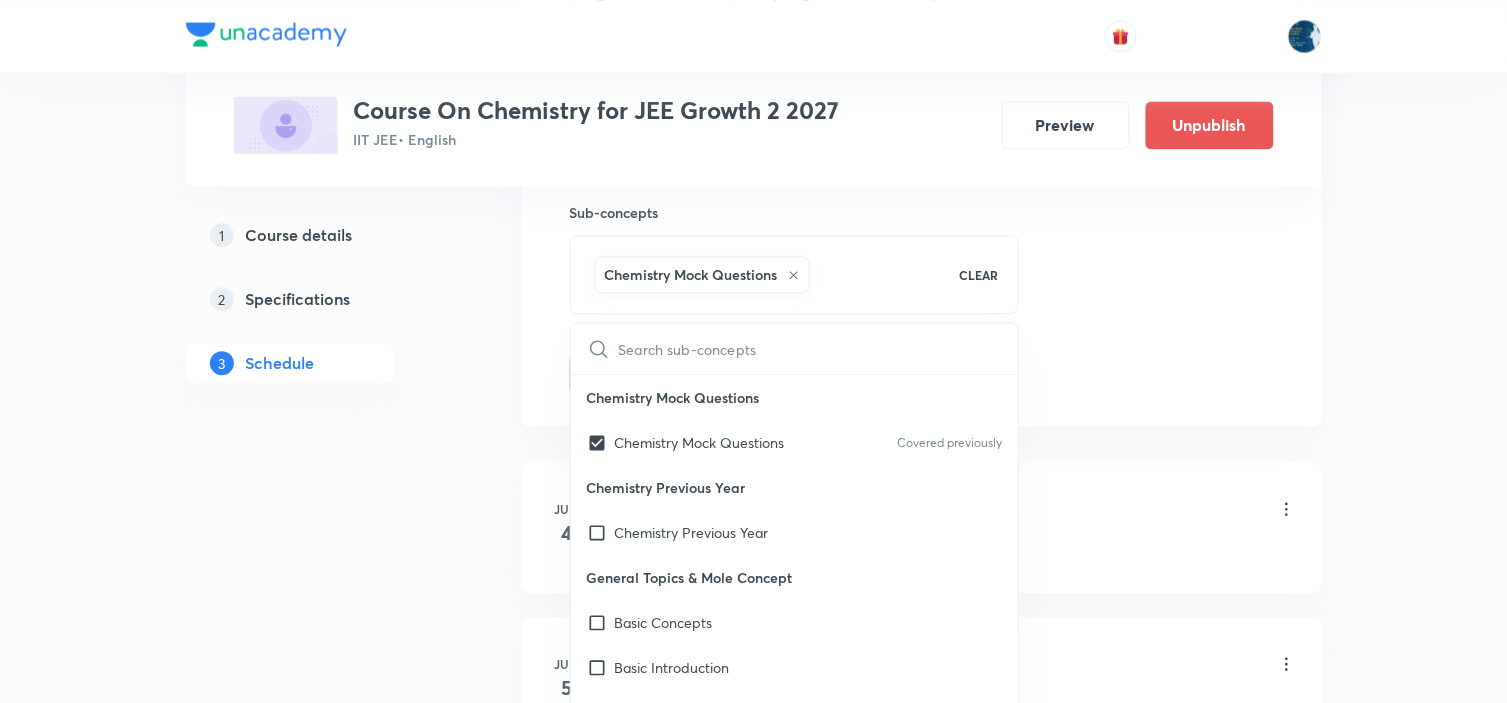 click on "Session  44 Live class Session title 16/99 Atomic Structure ​ Schedule for Aug 6, 2025, 1:35 PM ​ Duration (in minutes) 90 ​   Session type Online Offline Room Room 402 Sub-concepts Chemistry Mock Questions CLEAR ​ Chemistry Mock Questions Chemistry Mock Questions Covered previously Chemistry Previous Year Chemistry Previous Year General Topics & Mole Concept Basic Concepts Basic Introduction Percentage Composition Stoichiometry Principle of Atom Conservation (POAC) Relation between Stoichiometric Quantities Application of Mole Concept: Gravimetric Analysis Different Laws Formula and Composition Concentration Terms Some basic concepts of Chemistry Atomic Structure Discovery Of Electron Some Prerequisites of Physics Discovery Of Protons And Neutrons Atomic Models and Theories  Representation Of Atom With Electrons And Neutrons Nature of Waves Nature Of Electromagnetic Radiation Planck’S Quantum Theory Spectra-Continuous and Discontinuous Spectrum Bohr’s Model For Hydrogen Atom Photoelectric Effect" at bounding box center (922, -87) 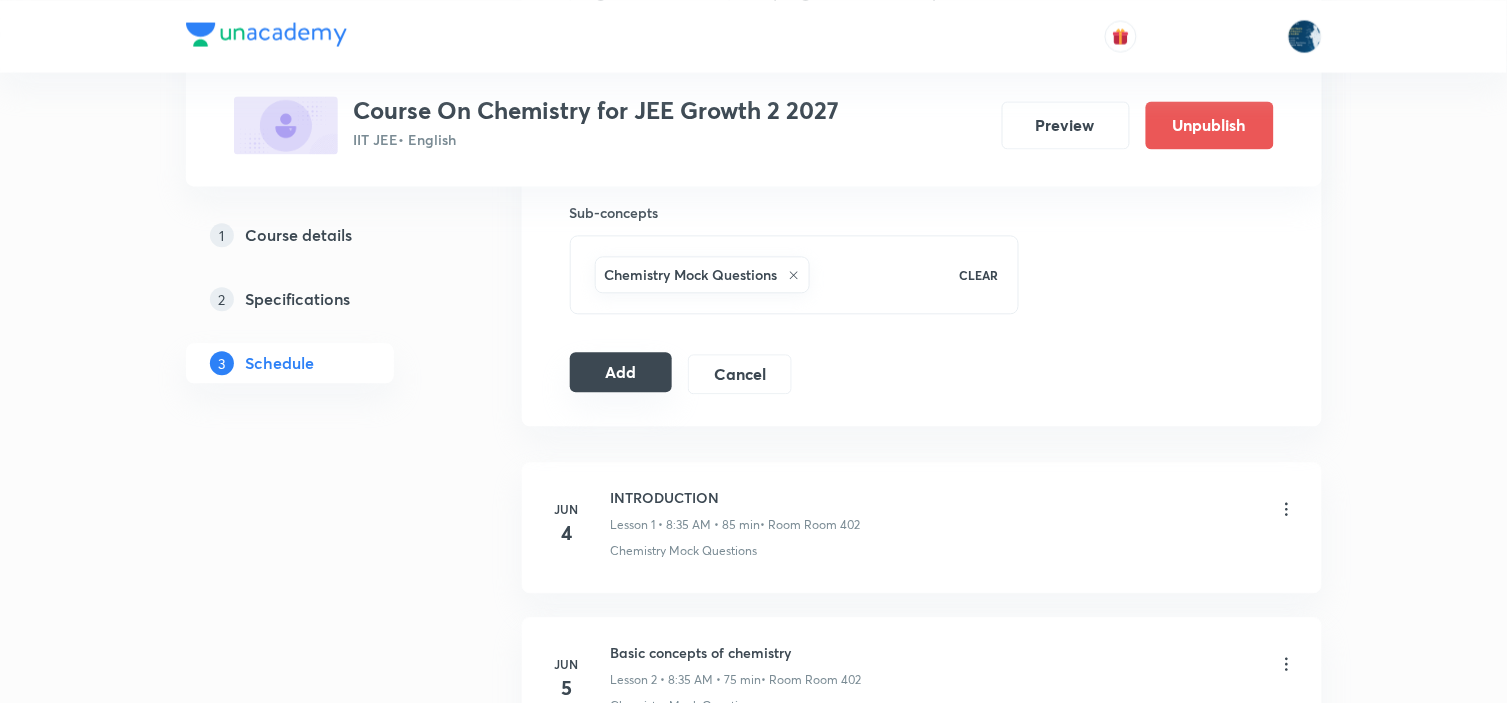 click on "Add" at bounding box center [621, 372] 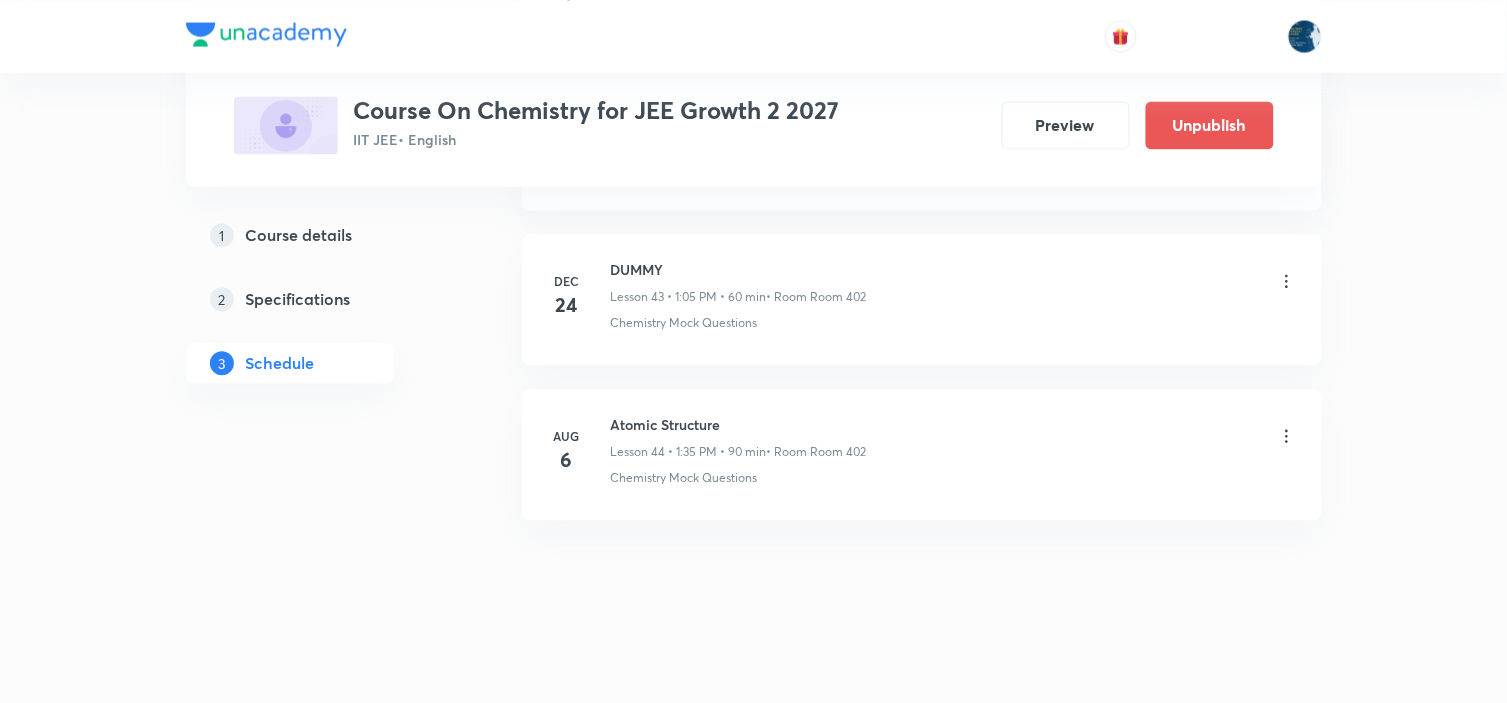 scroll, scrollTop: 6807, scrollLeft: 0, axis: vertical 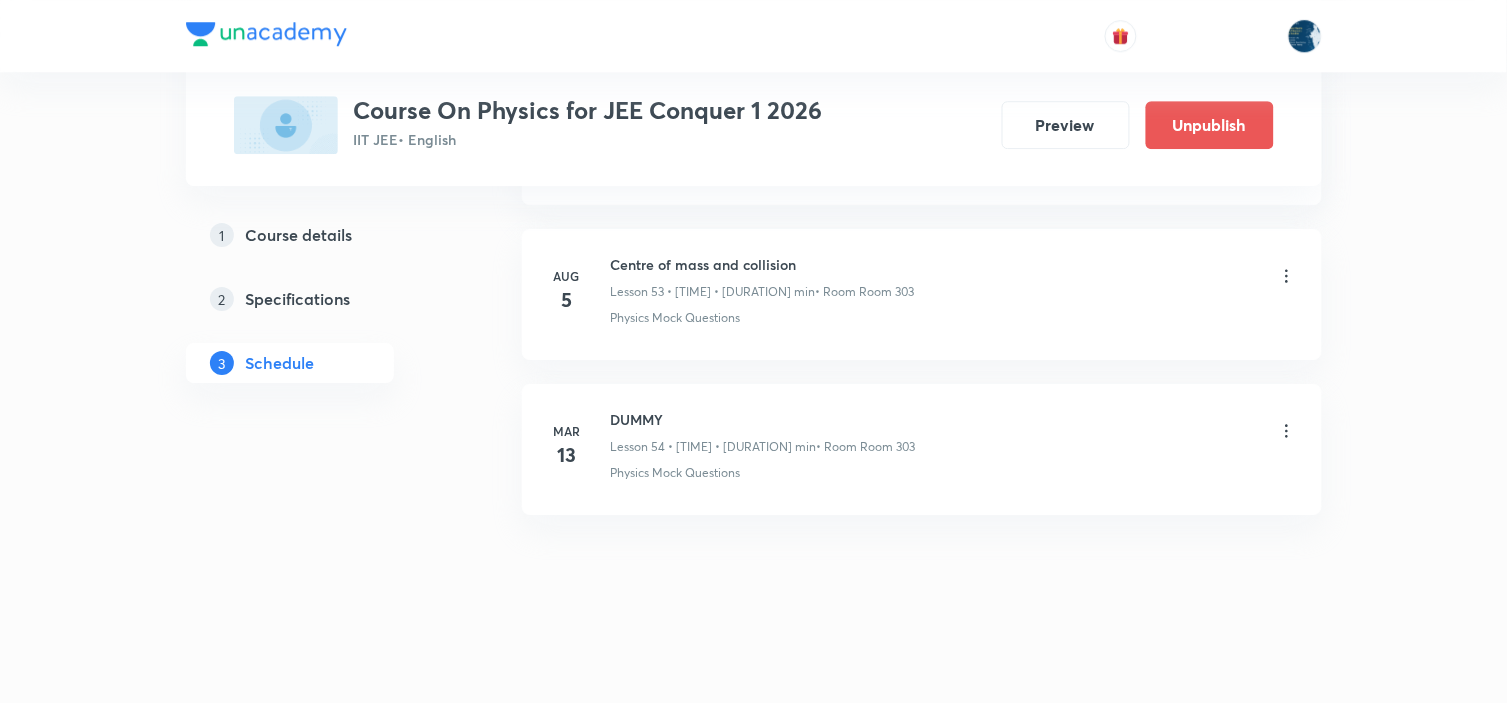 click on "Centre of mass and collision" at bounding box center (763, 264) 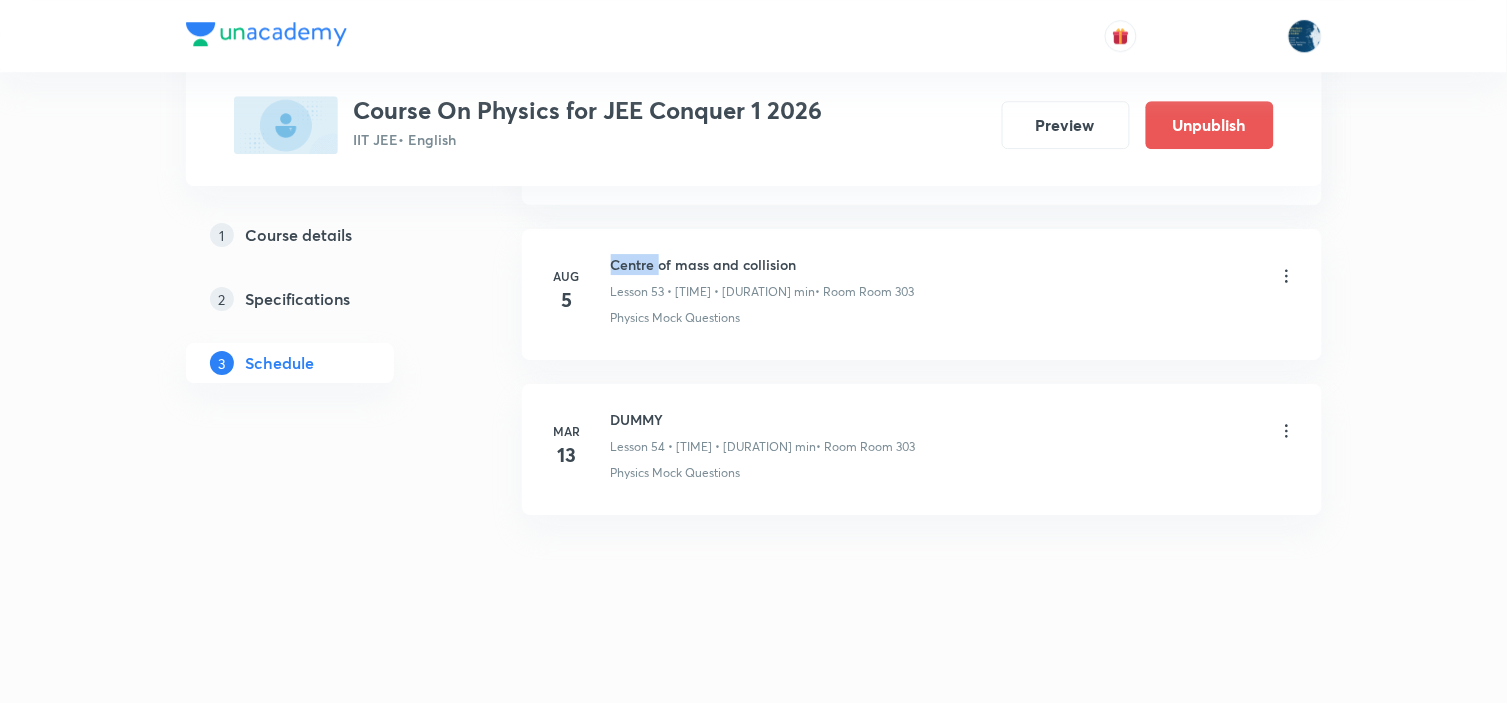 click on "Centre of mass and collision" at bounding box center (763, 264) 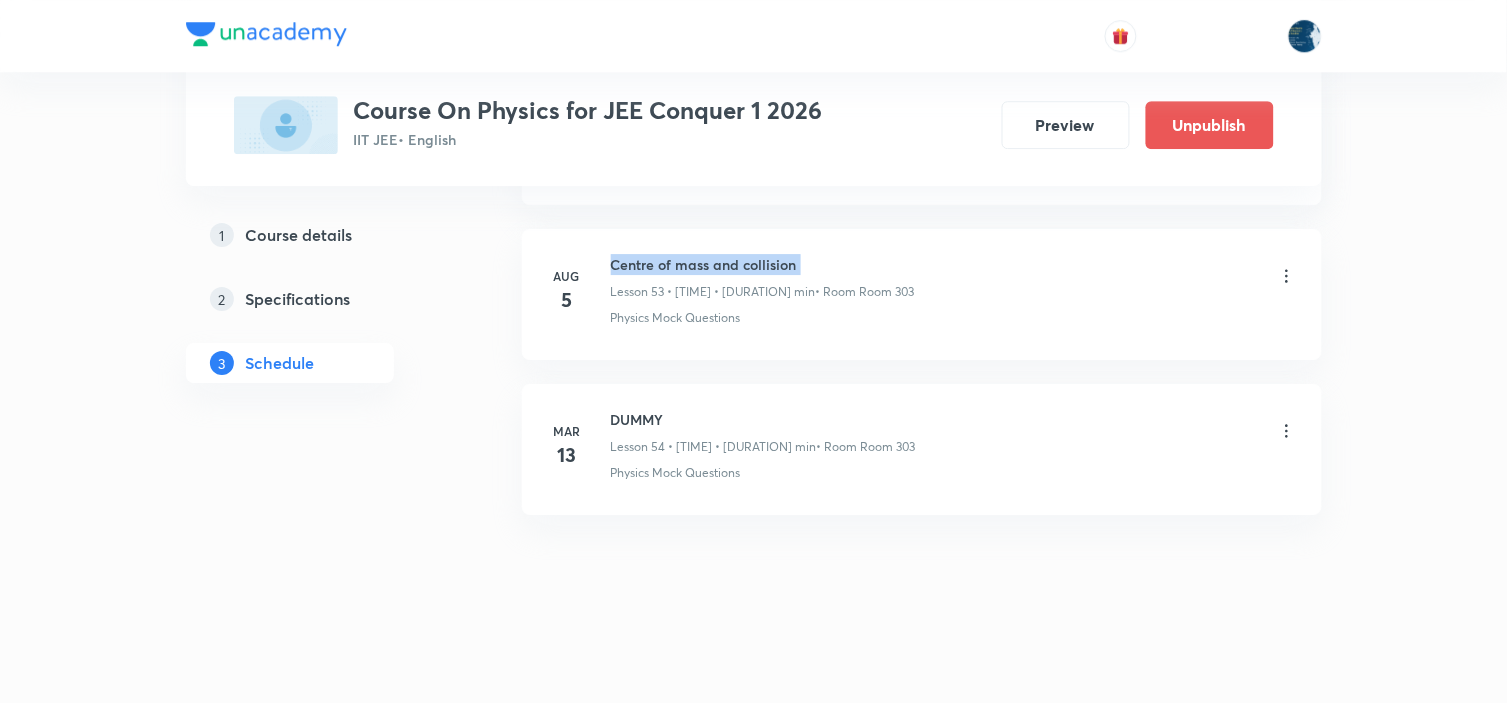 click on "Centre of mass and collision" at bounding box center (763, 264) 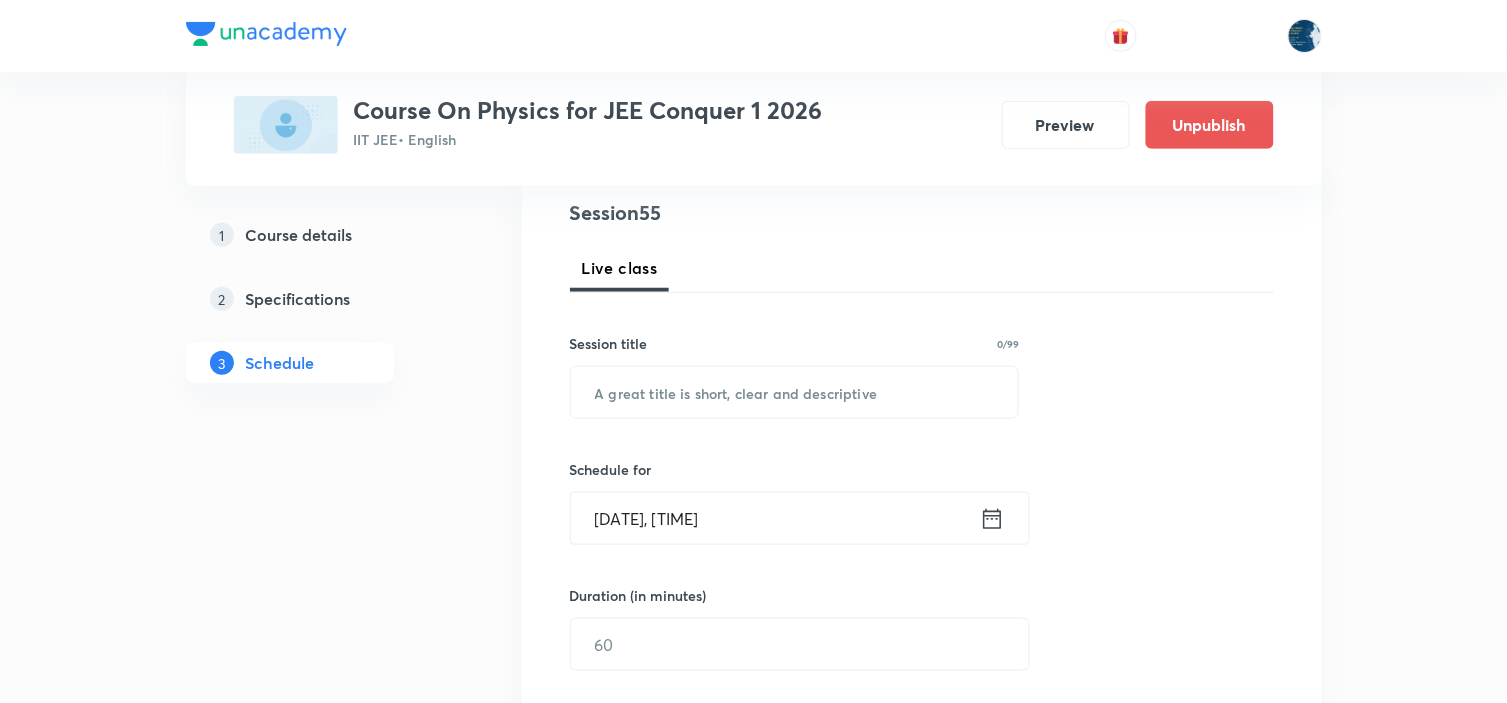 scroll, scrollTop: 222, scrollLeft: 0, axis: vertical 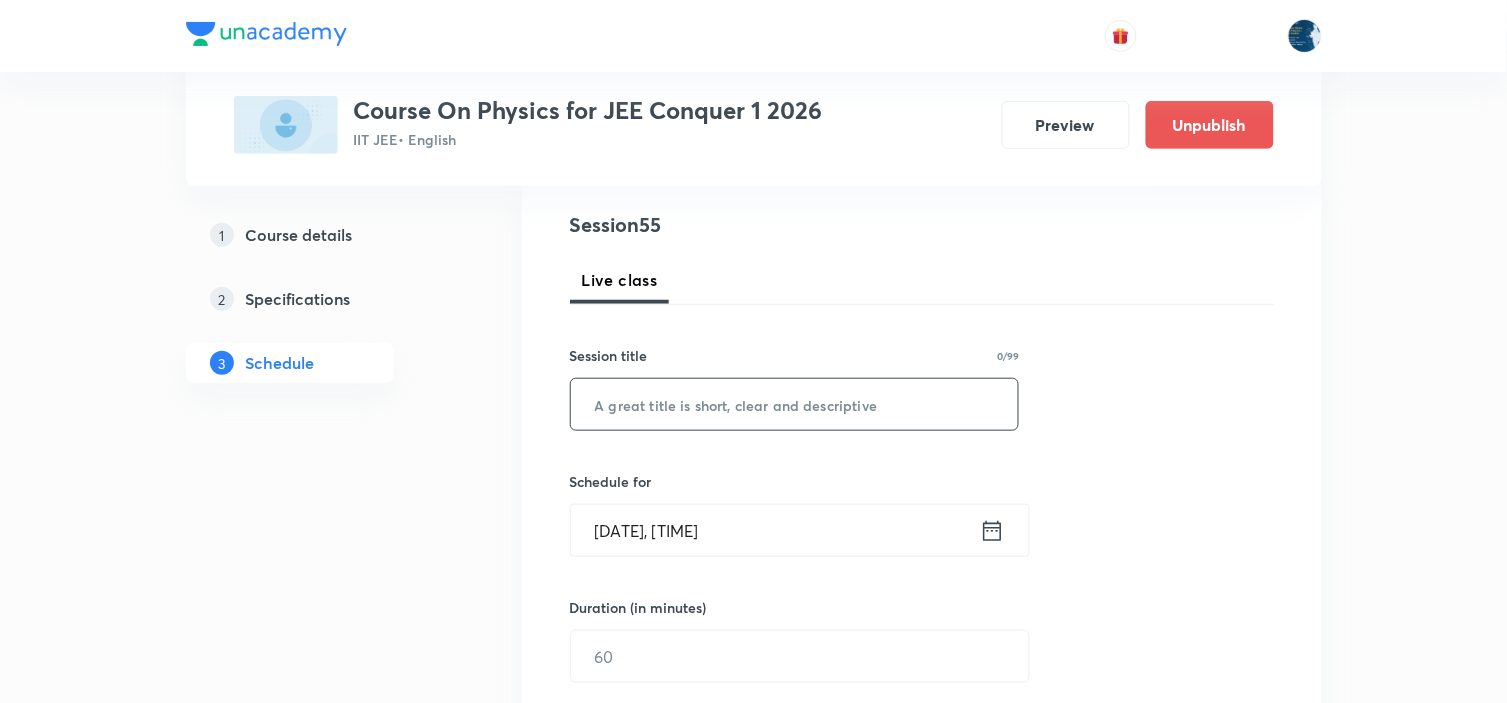click at bounding box center [795, 404] 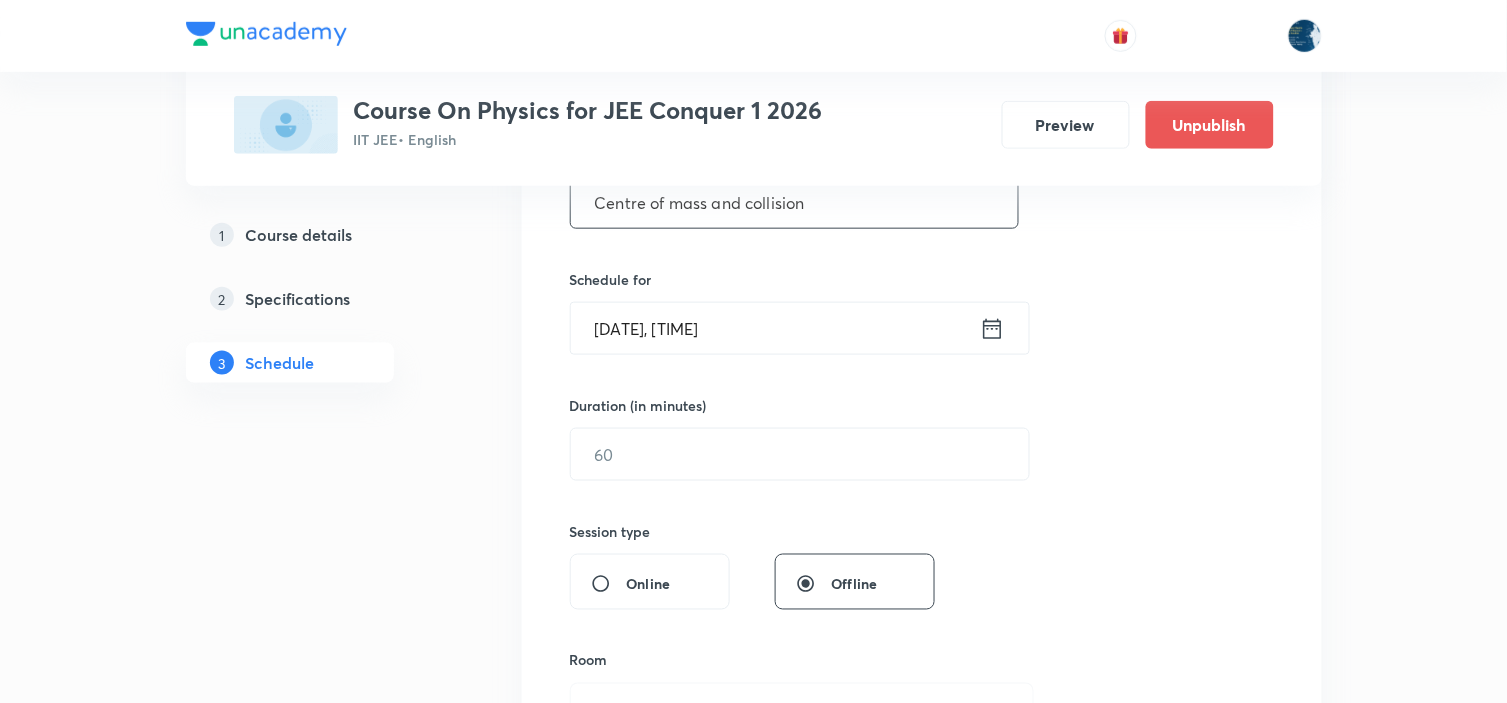 scroll, scrollTop: 444, scrollLeft: 0, axis: vertical 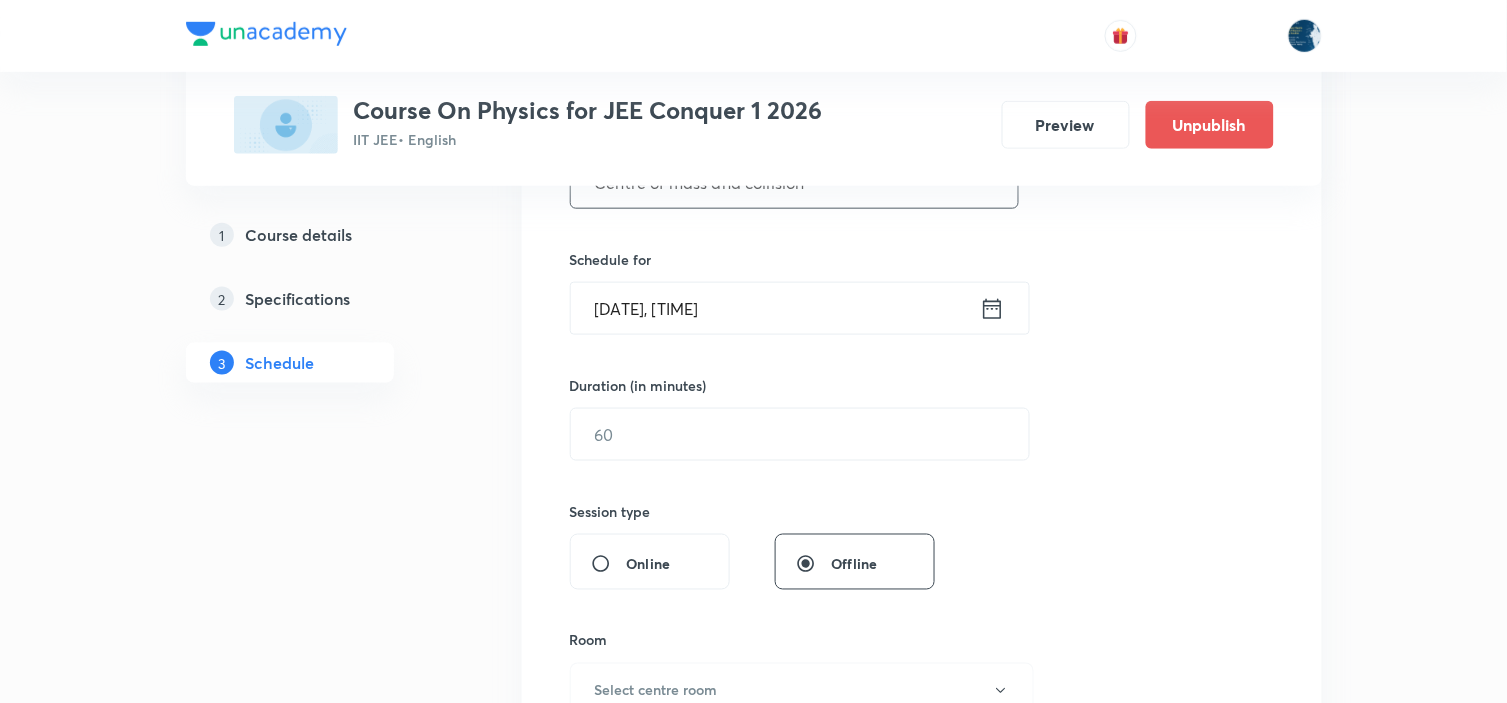 type on "Centre of mass and collision" 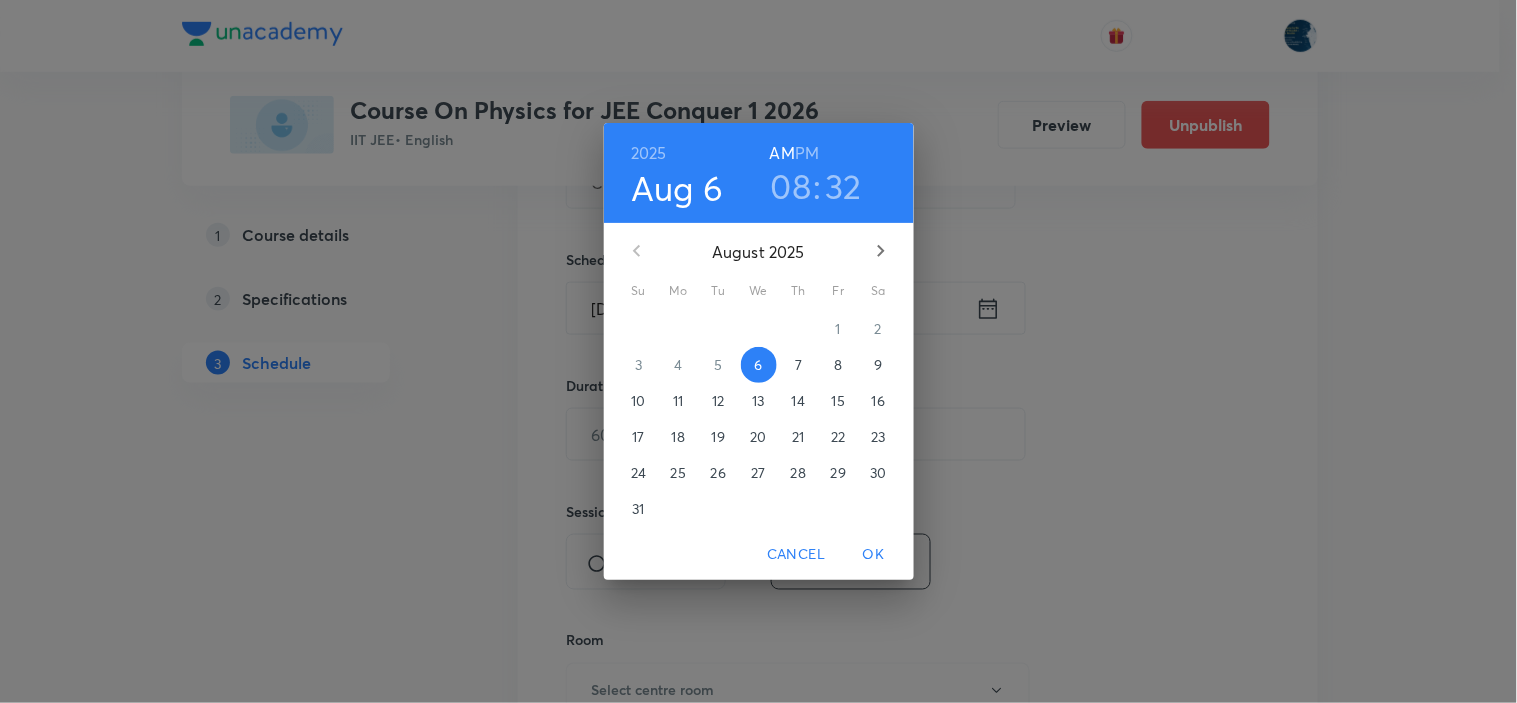 click on "08" at bounding box center (791, 186) 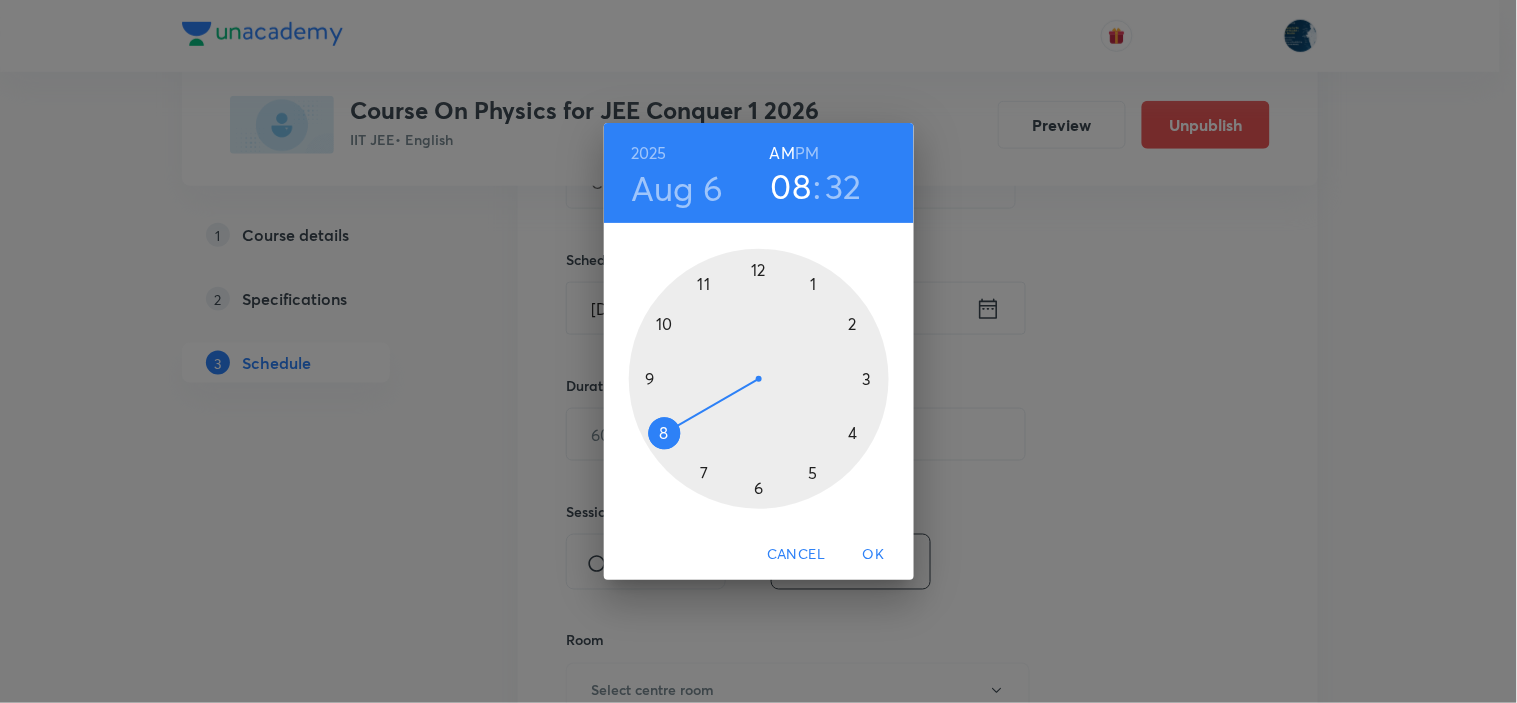 click at bounding box center (759, 379) 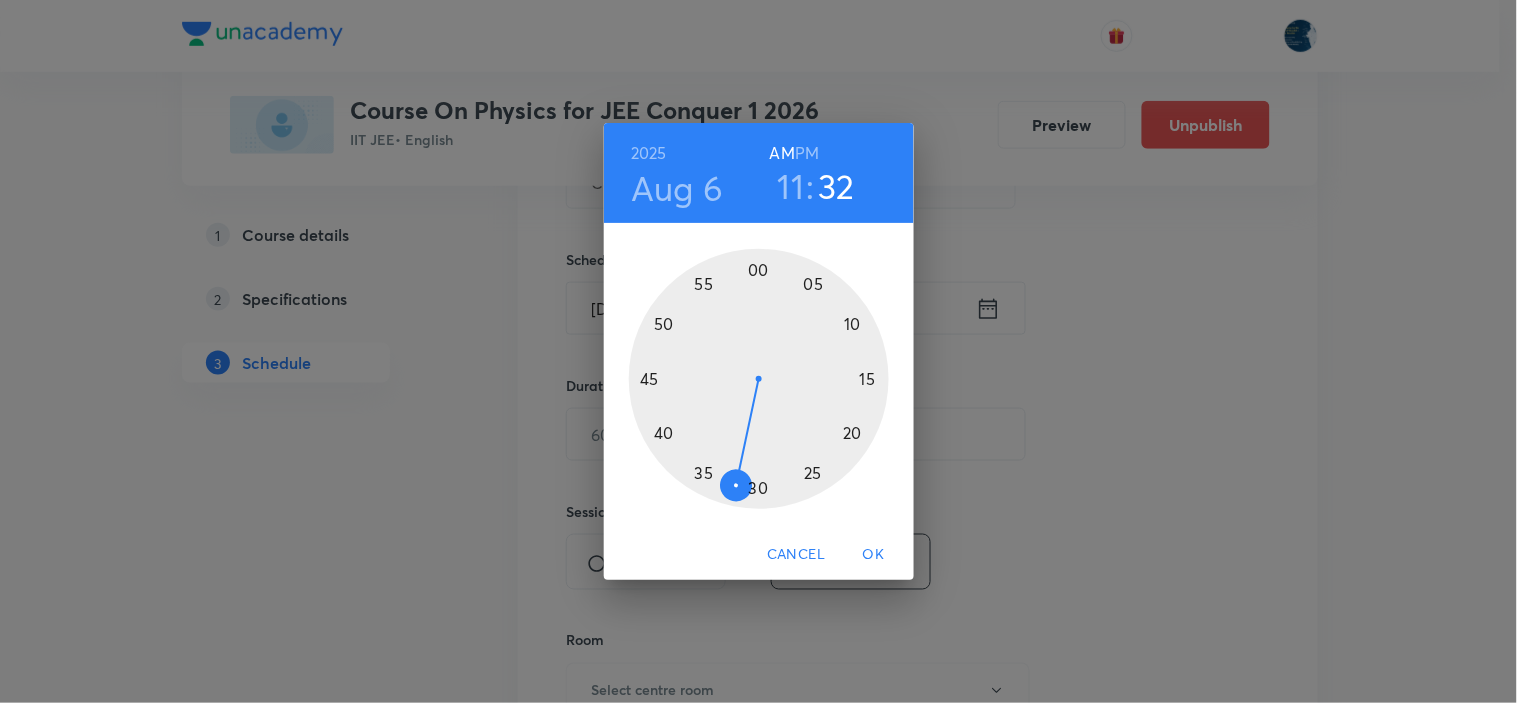 click at bounding box center (759, 379) 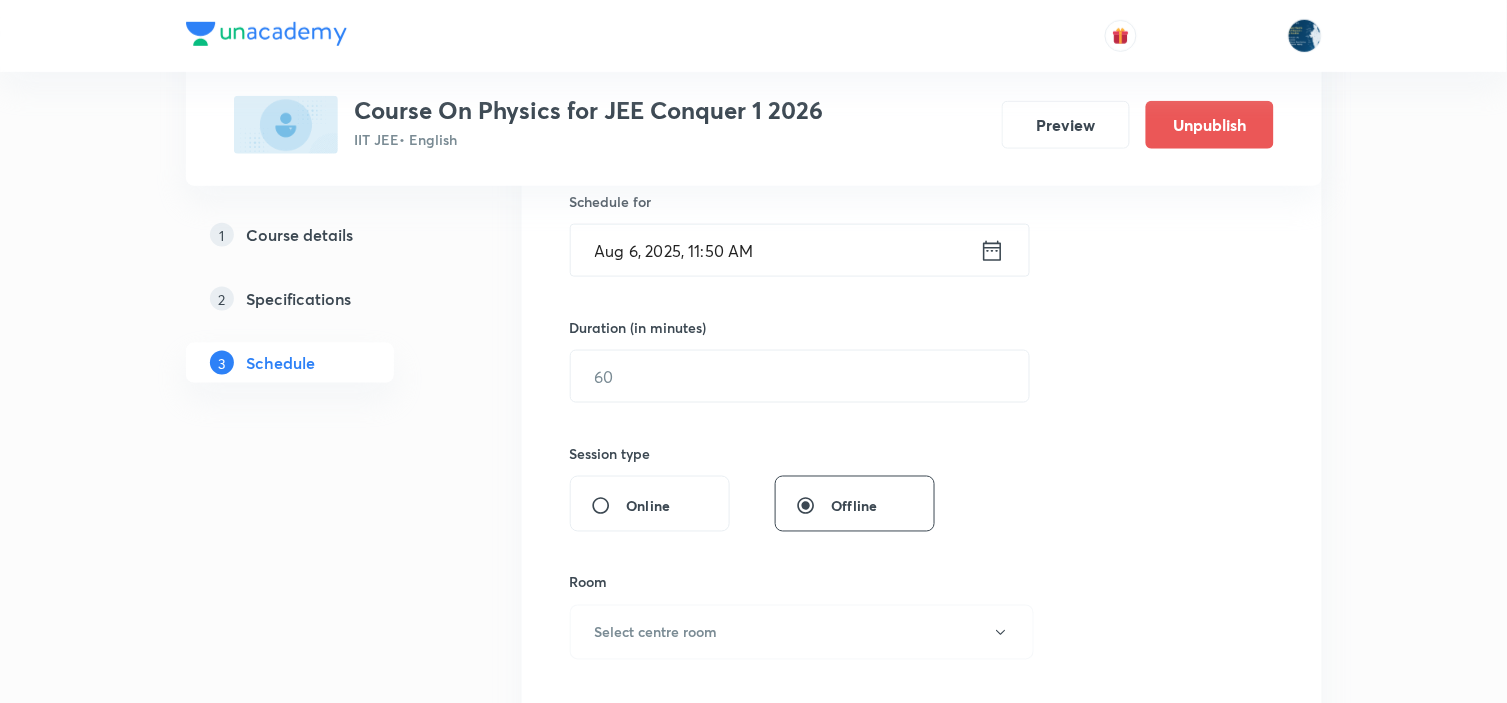 scroll, scrollTop: 555, scrollLeft: 0, axis: vertical 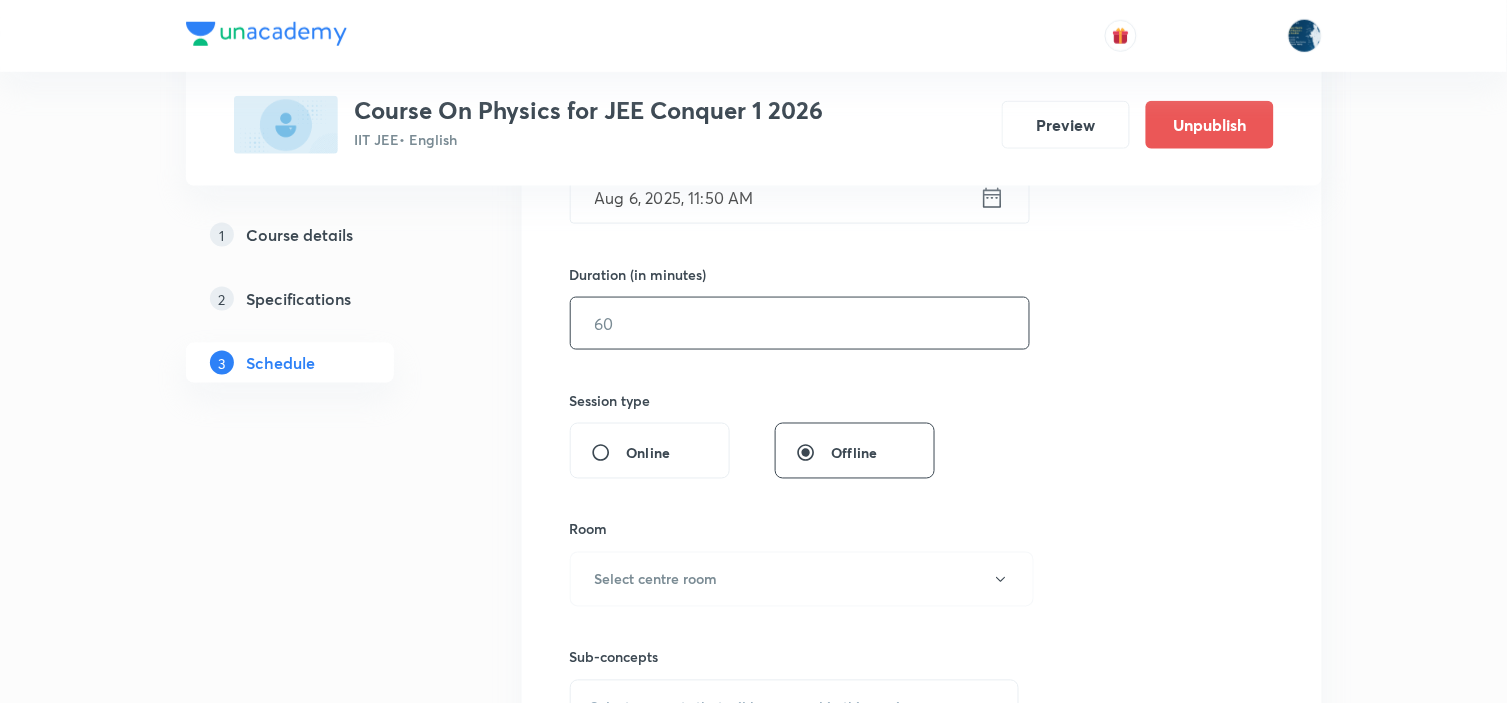 click at bounding box center (800, 323) 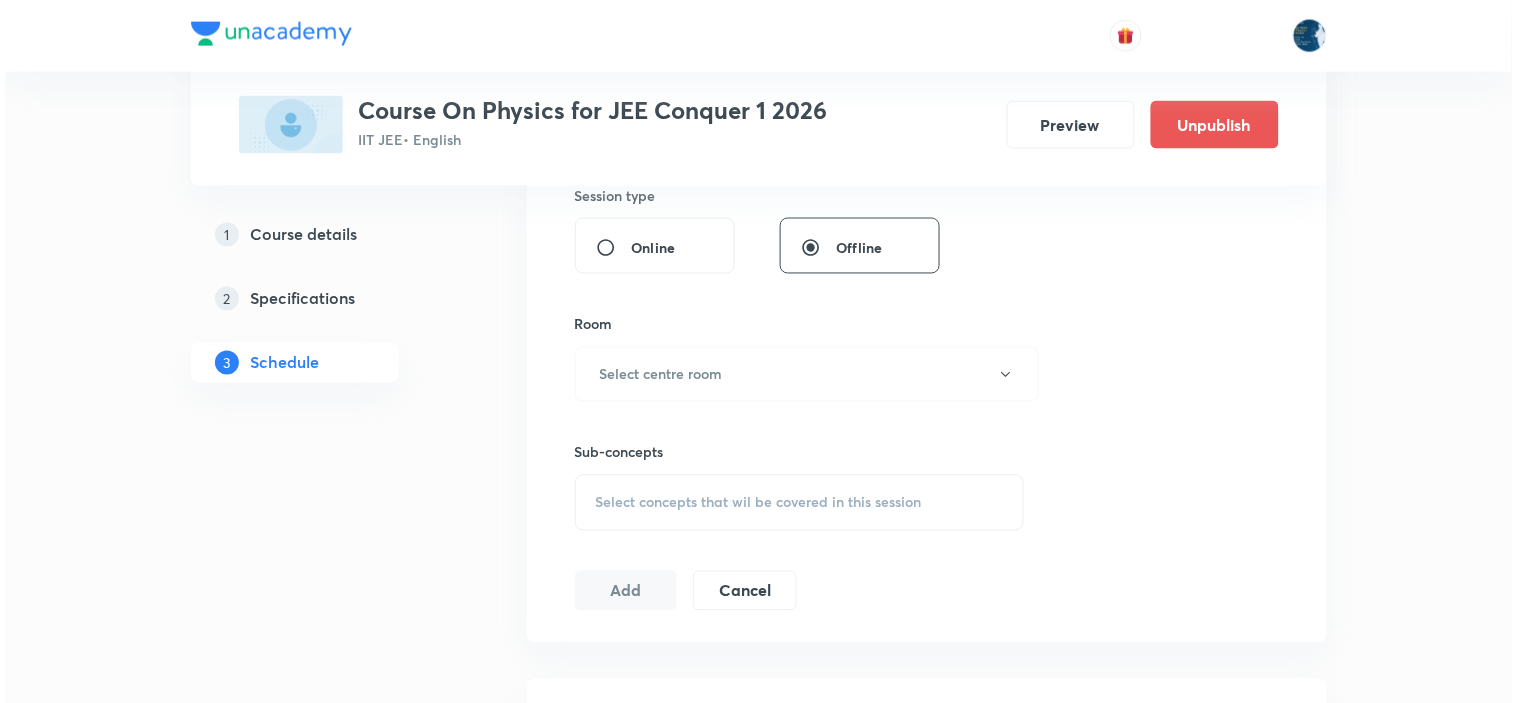 scroll, scrollTop: 777, scrollLeft: 0, axis: vertical 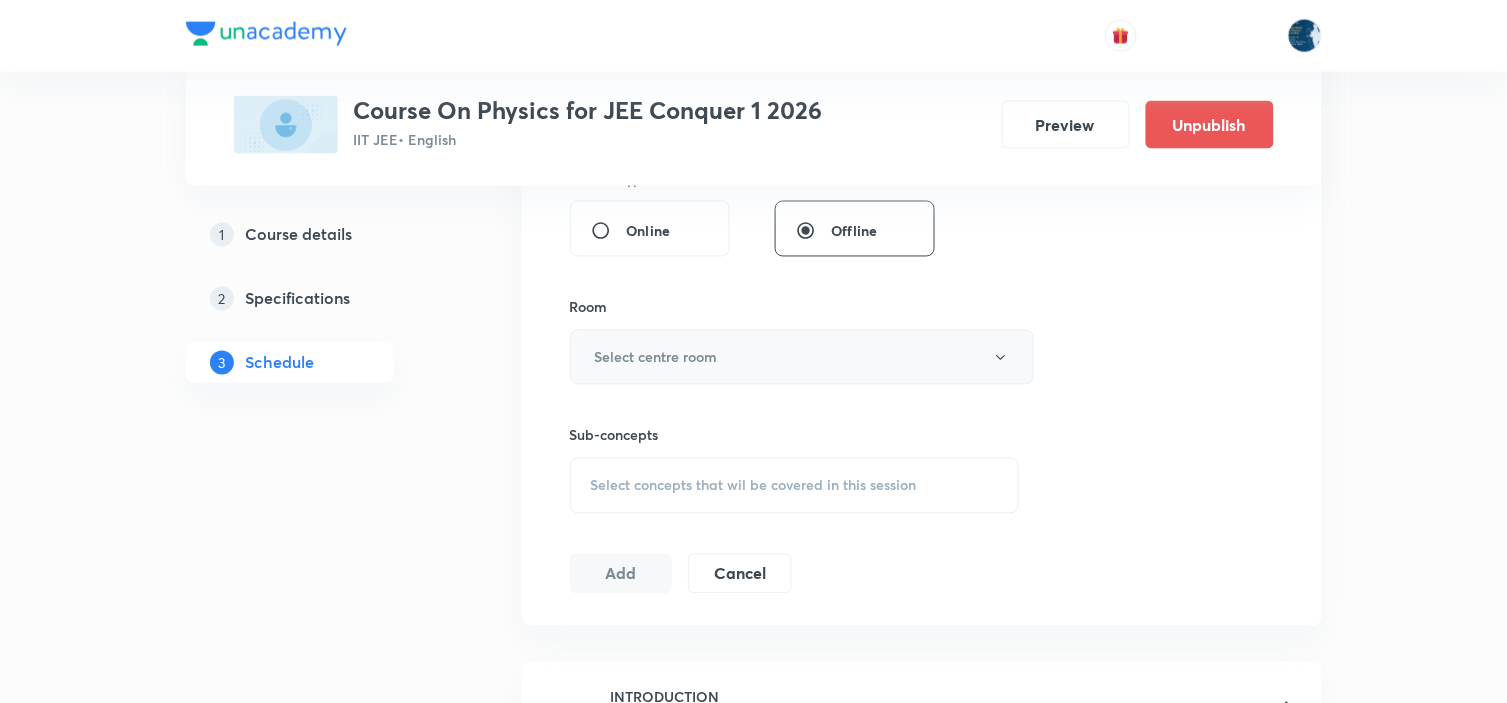 click on "Select centre room" at bounding box center [802, 357] 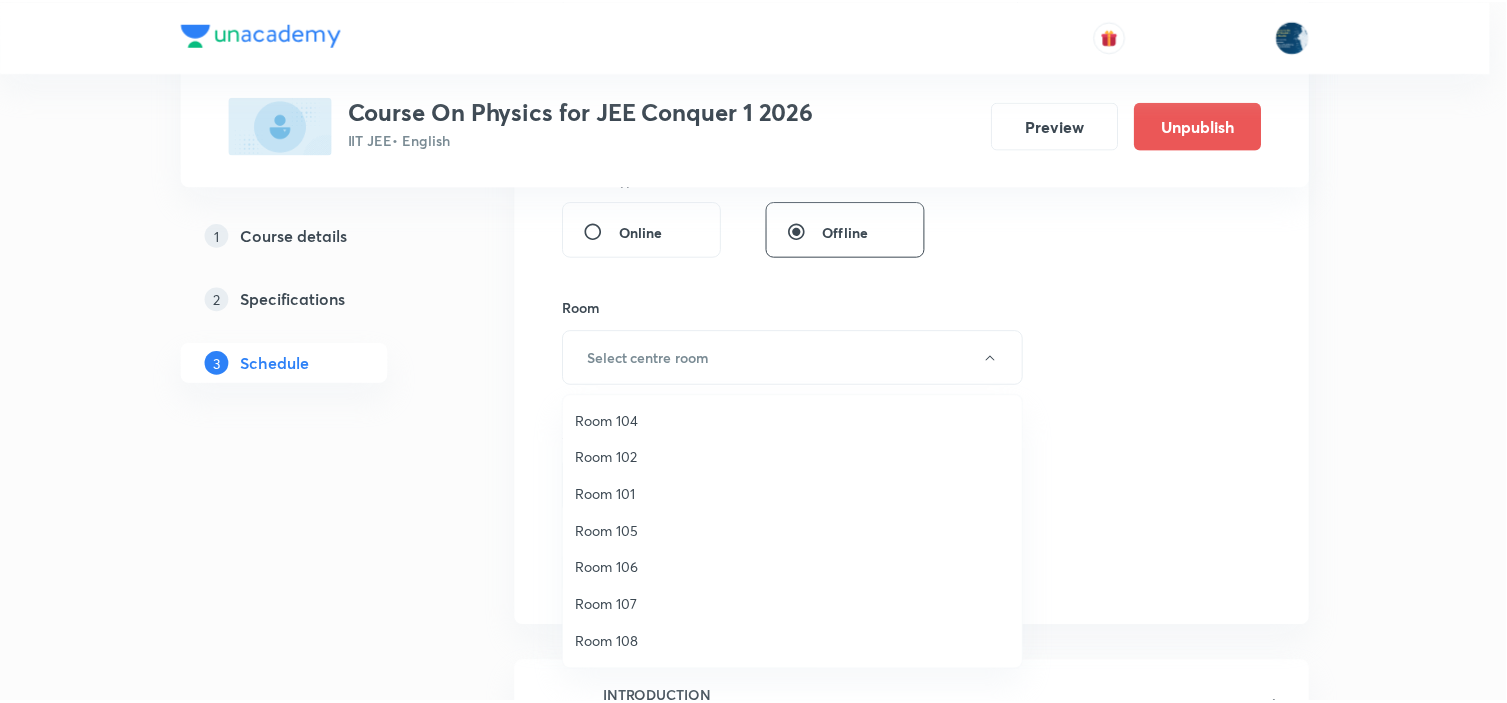 scroll, scrollTop: 0, scrollLeft: 0, axis: both 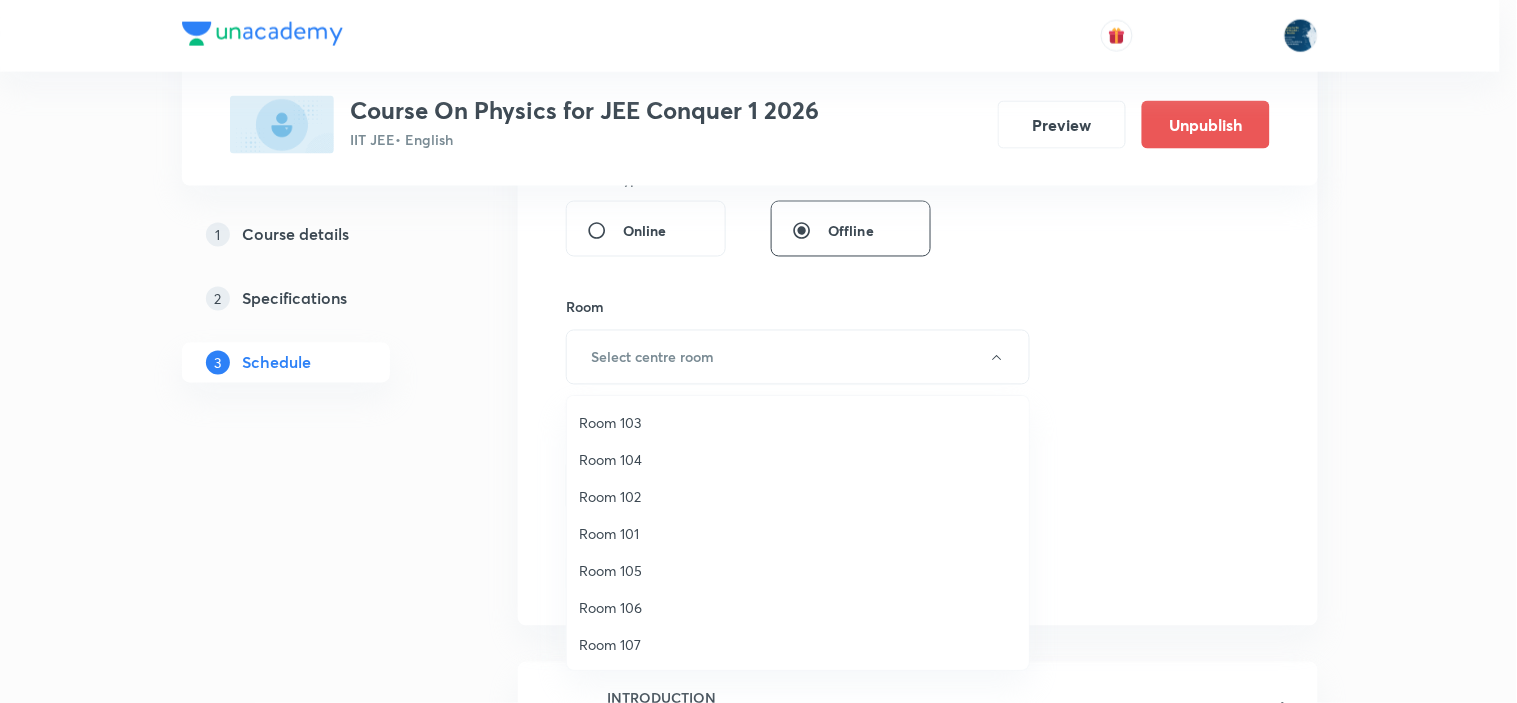 click at bounding box center [758, 351] 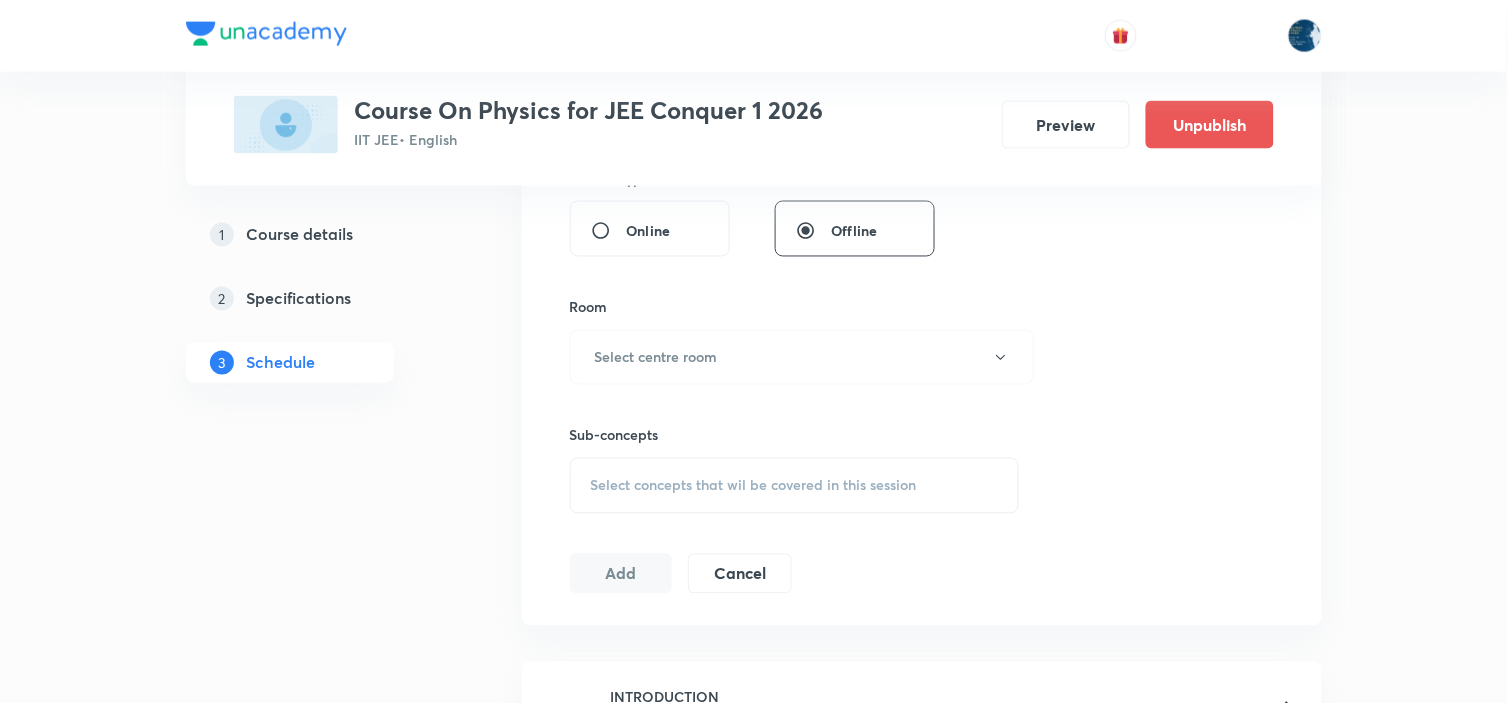 scroll, scrollTop: 555, scrollLeft: 0, axis: vertical 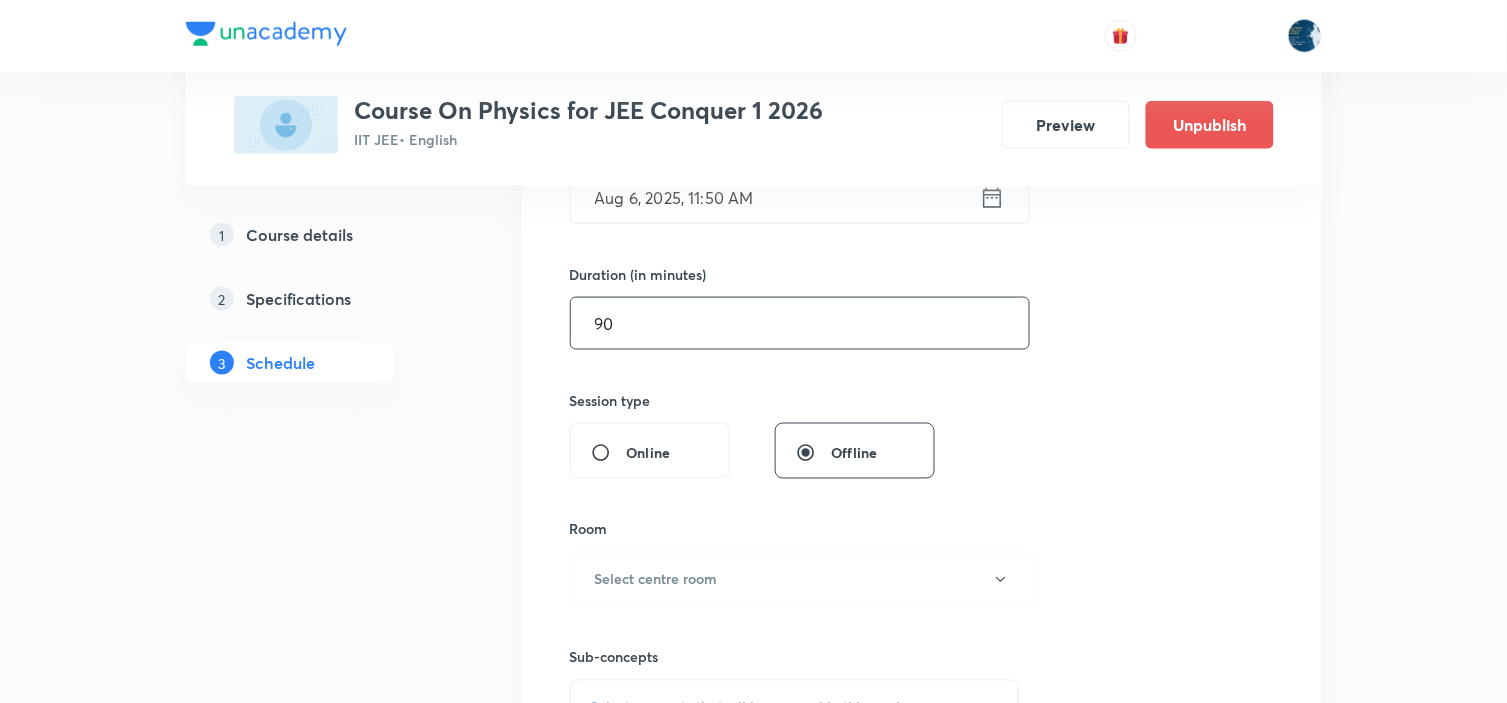 click on "90" at bounding box center (800, 323) 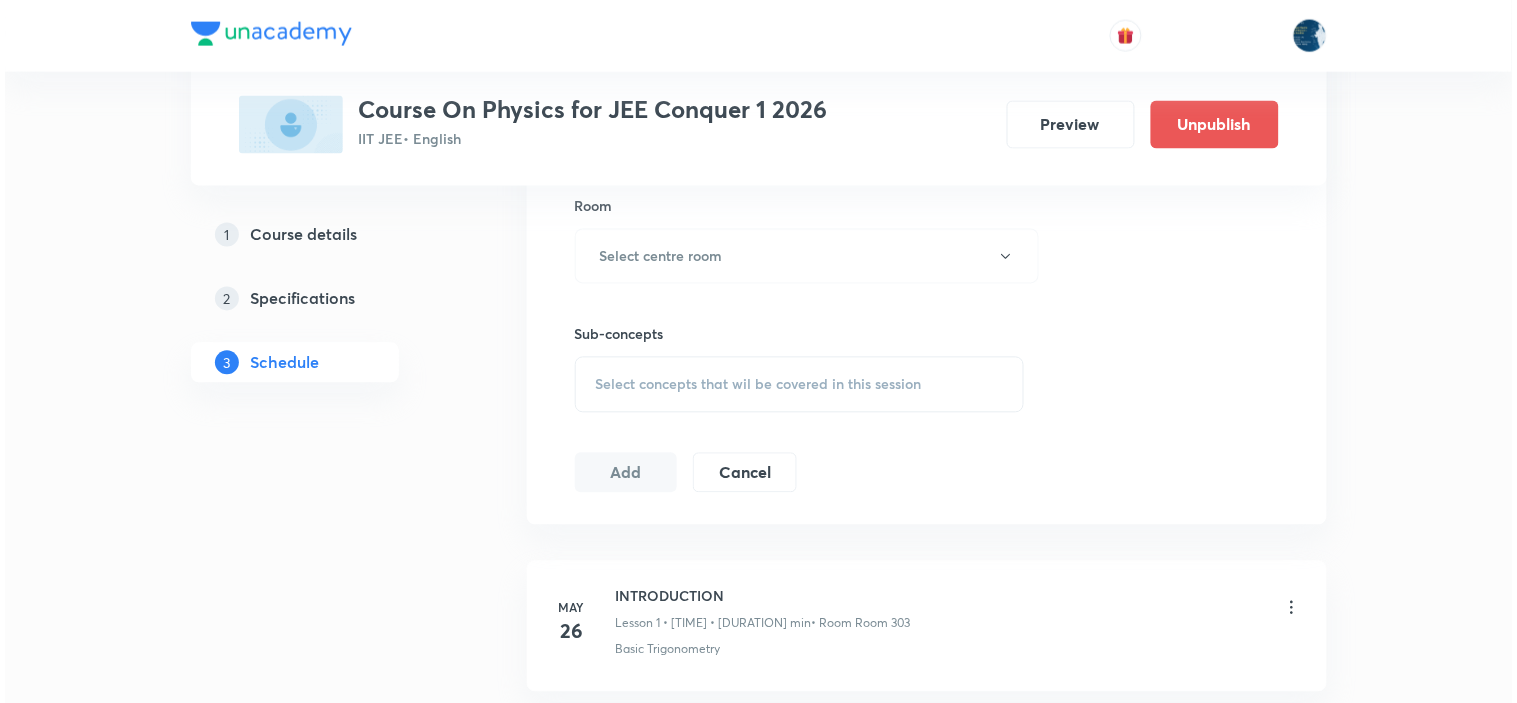 scroll, scrollTop: 888, scrollLeft: 0, axis: vertical 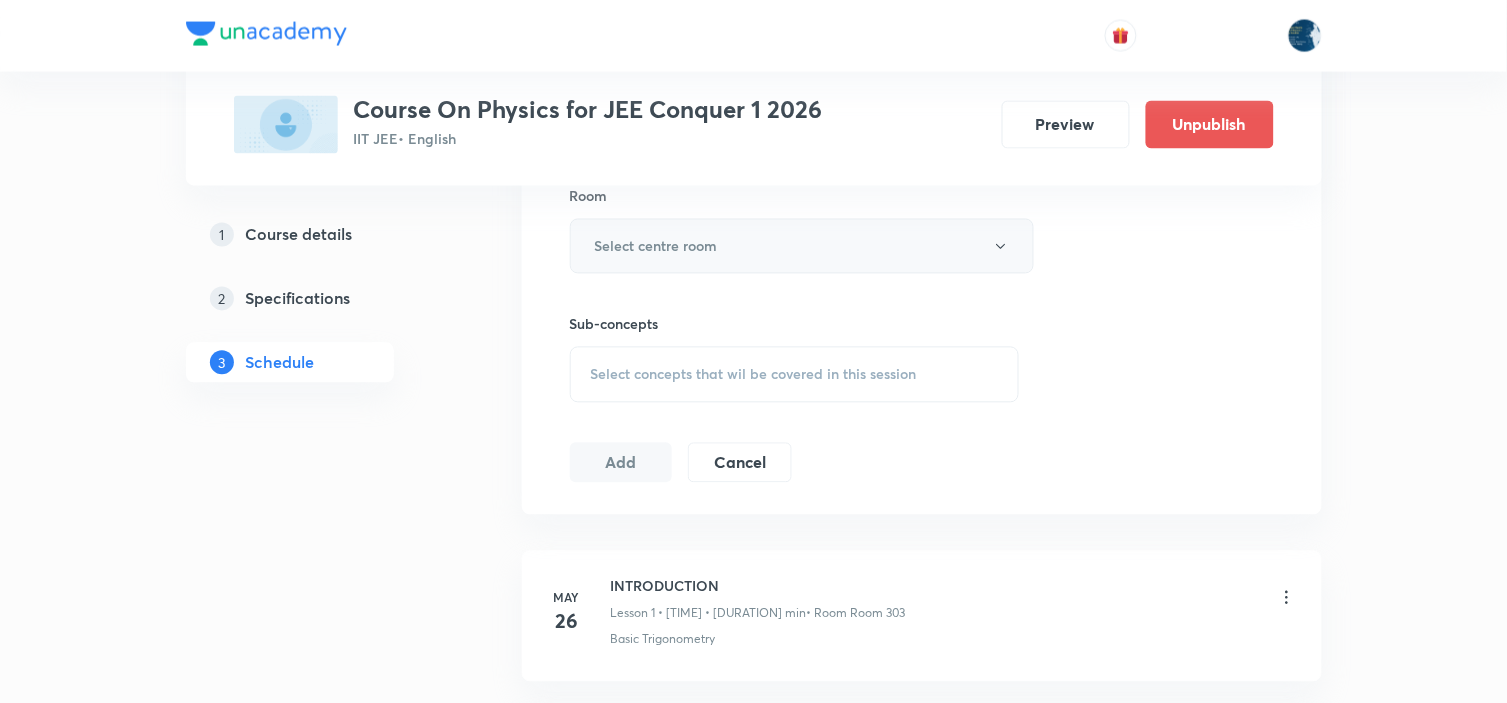 type on "95" 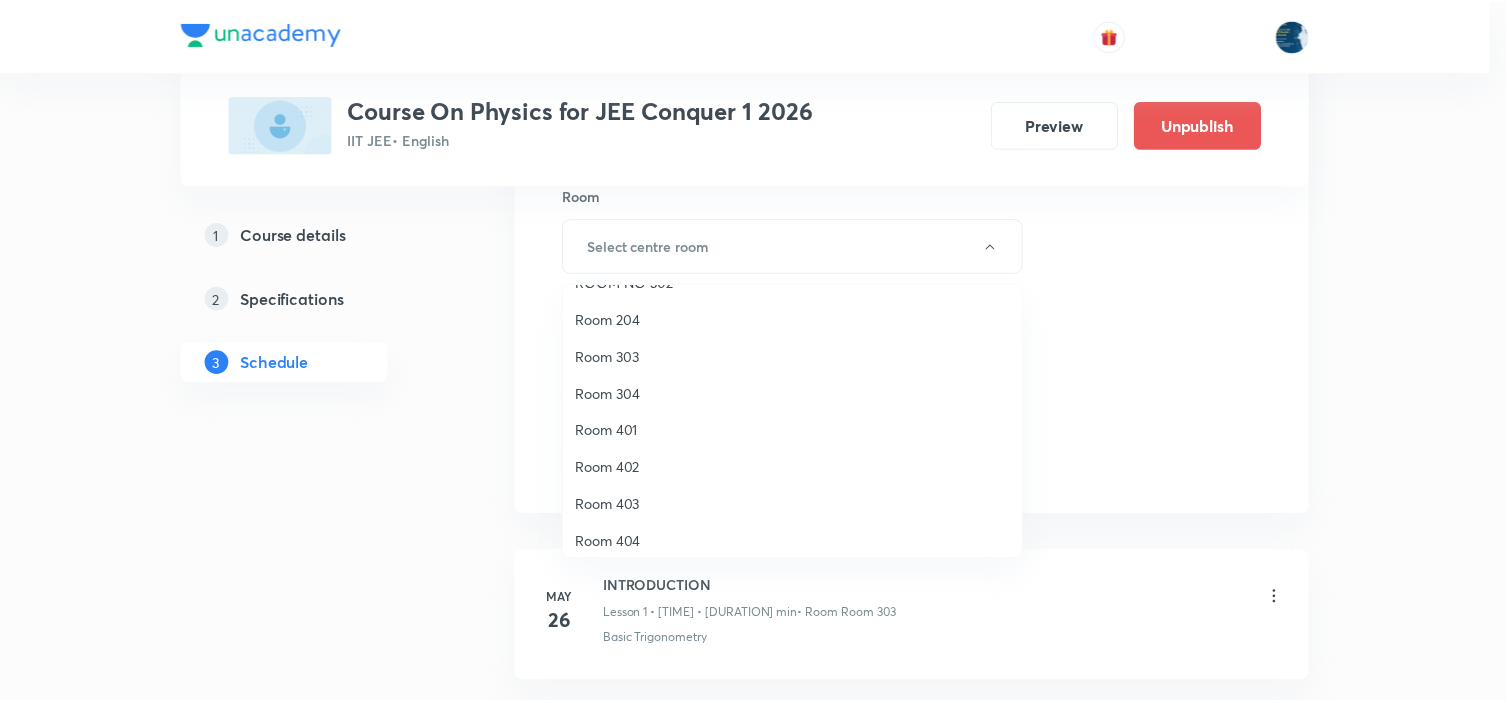 scroll, scrollTop: 371, scrollLeft: 0, axis: vertical 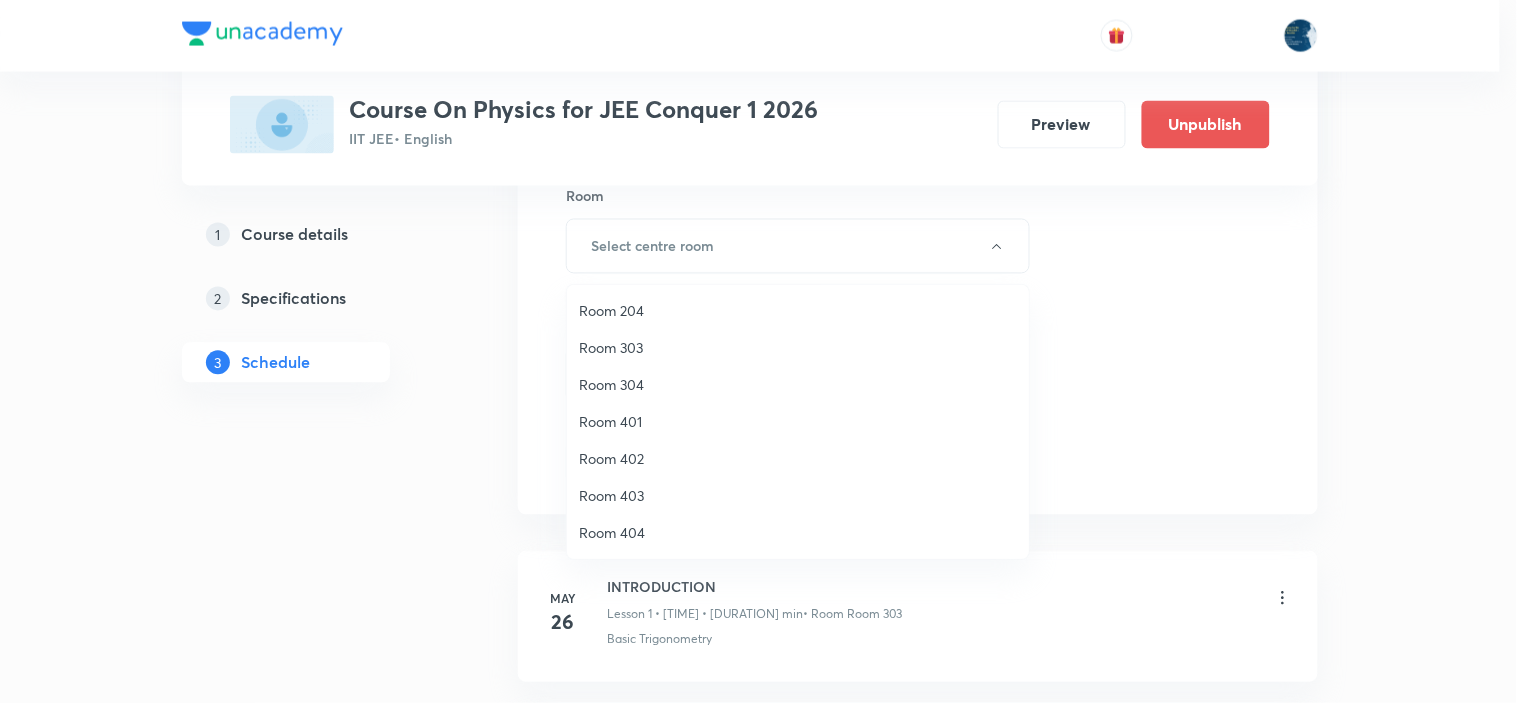 click on "Room 303" at bounding box center [798, 347] 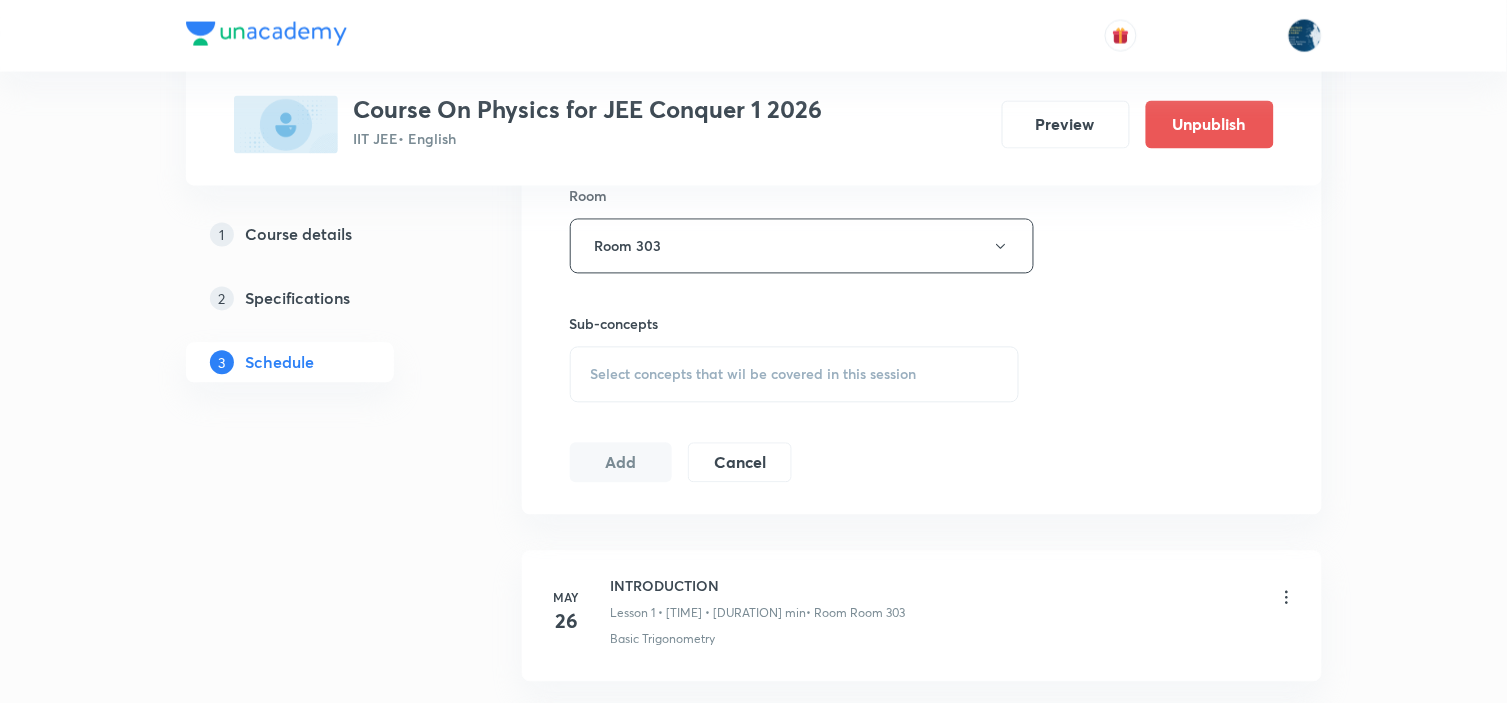 scroll, scrollTop: 1000, scrollLeft: 0, axis: vertical 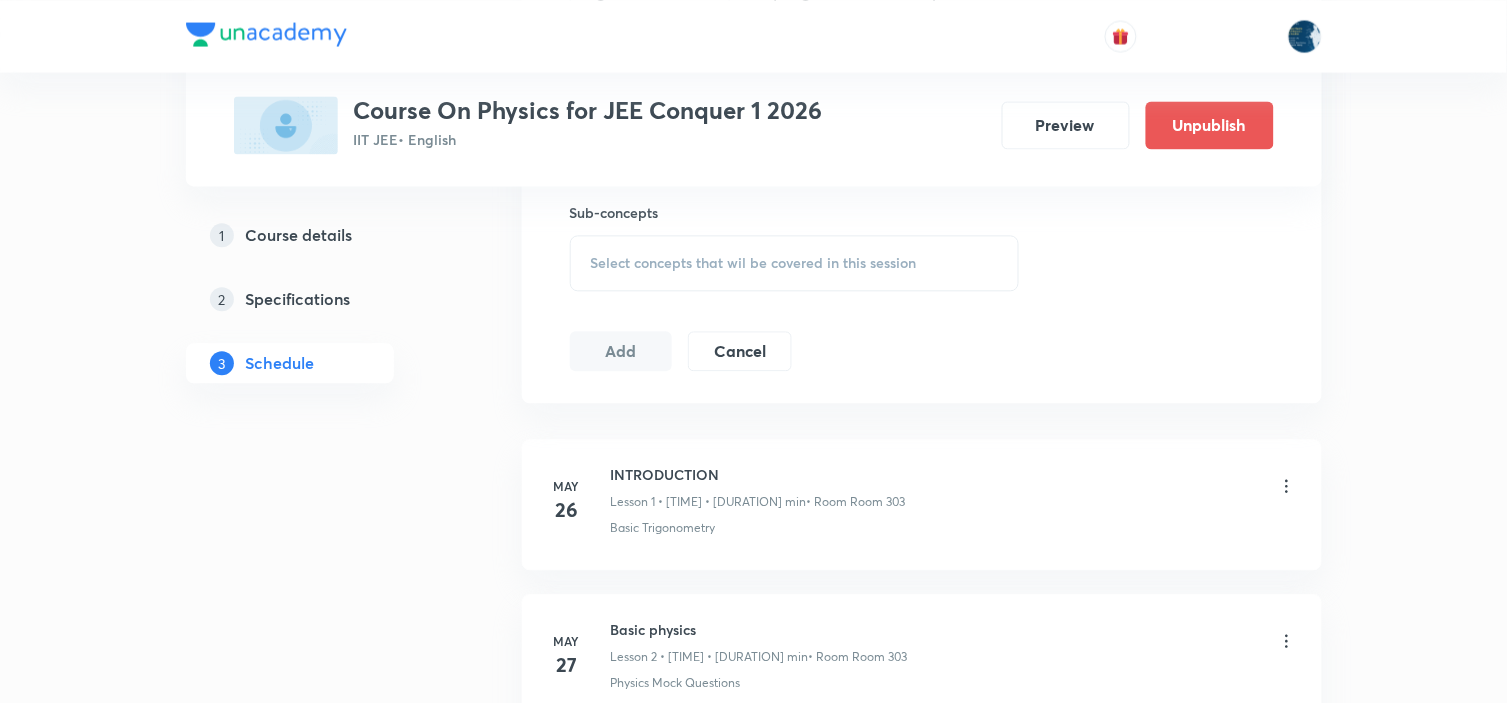 click on "Select concepts that wil be covered in this session" at bounding box center (795, 263) 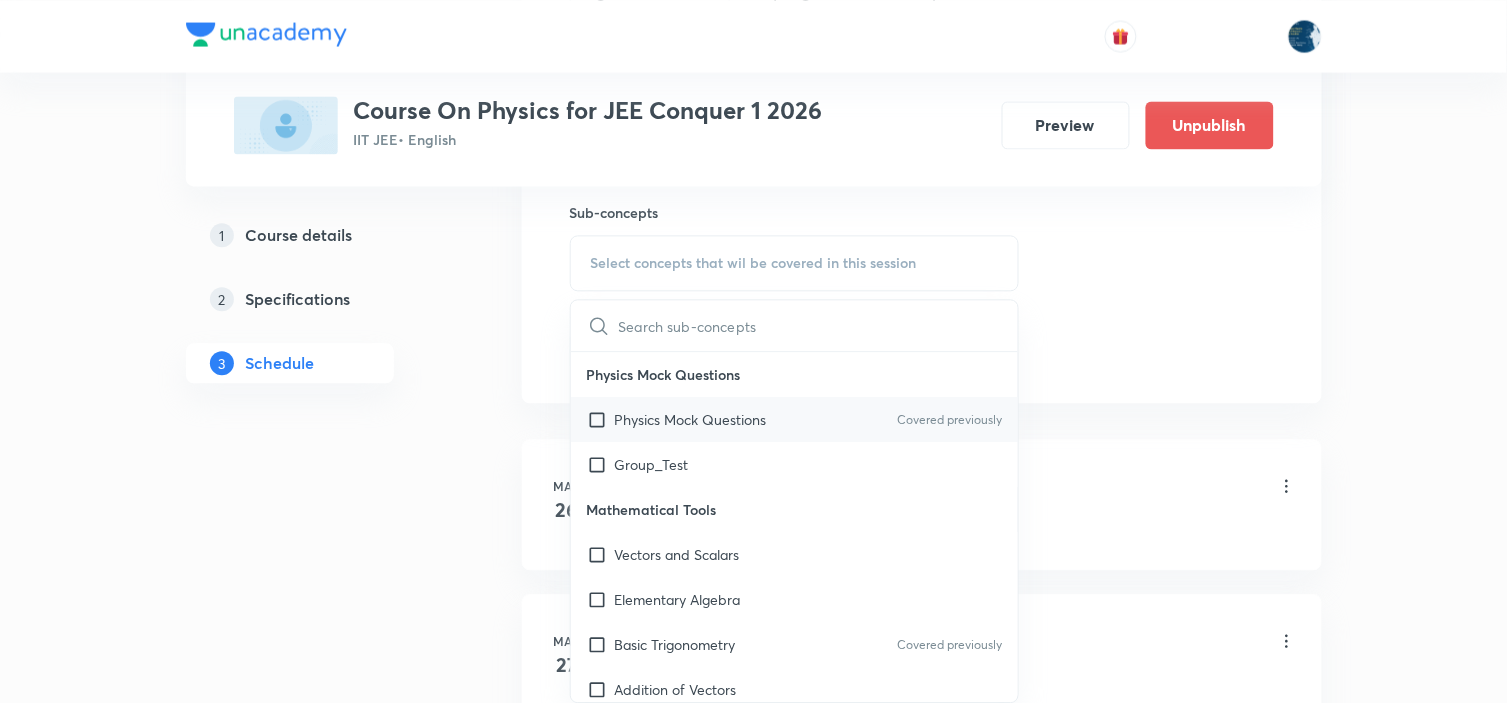 click on "Covered previously" at bounding box center (949, 420) 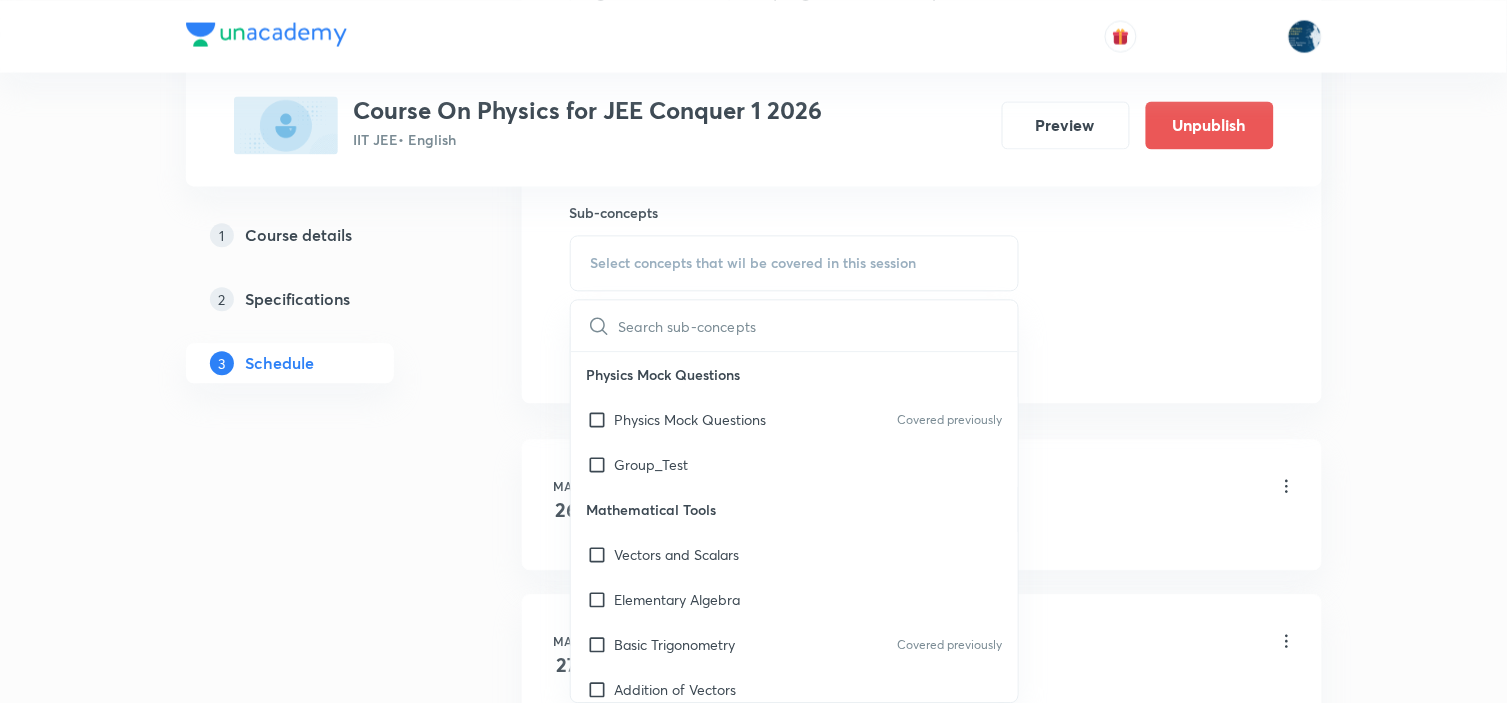 checkbox on "true" 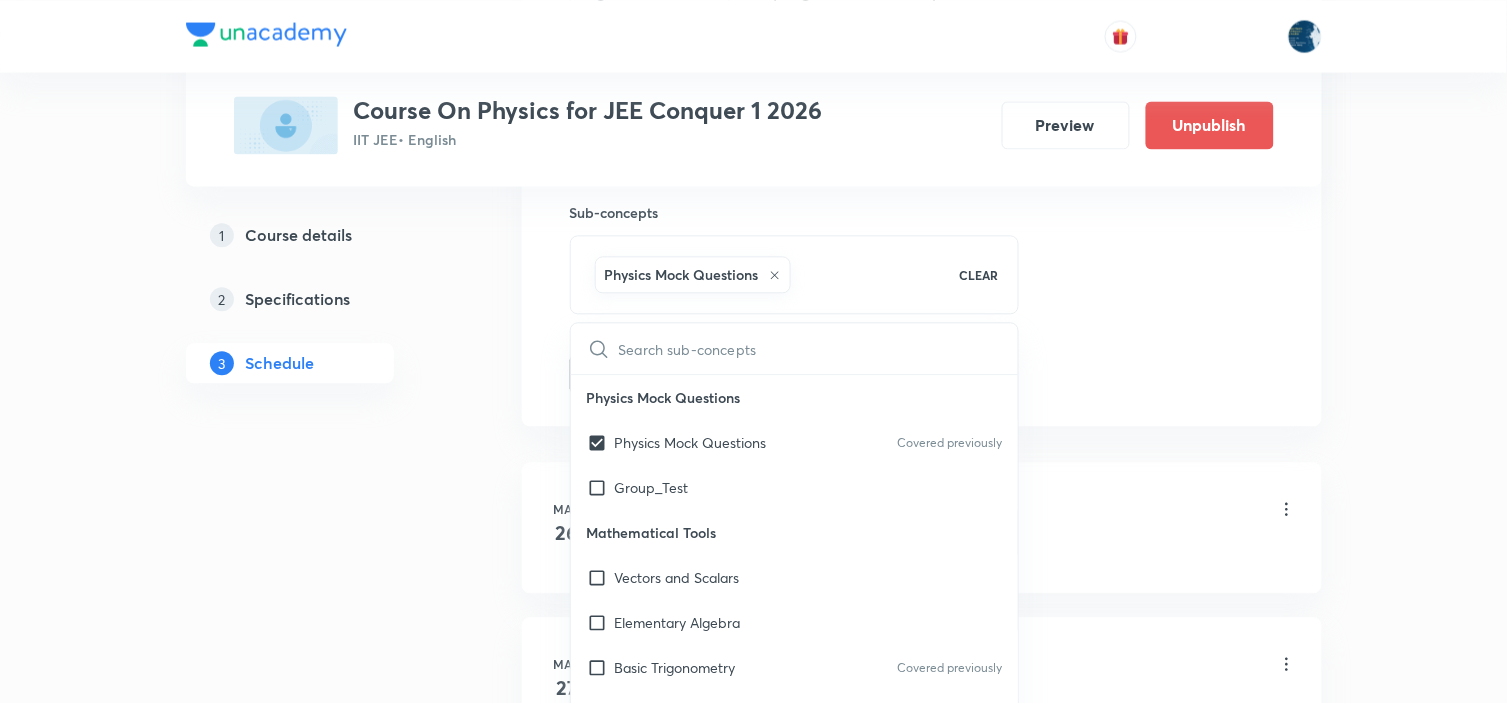 click on "Session  55 Live class Session title 28/99 Centre of mass and collision ​ Schedule for Aug 6, 2025, 11:50 AM ​ Duration (in minutes) 95 ​   Session type Online Offline Room Room 303 Sub-concepts Physics Mock Questions CLEAR ​ Physics Mock Questions Physics Mock Questions Covered previously Group_Test Mathematical Tools Vectors and Scalars  Elementary Algebra Basic Trigonometry Covered previously Addition of Vectors 2D and 3D Geometry Representation of Vector  Components of a Vector Functions Unit Vectors Differentiation Integration Rectangular Components of a Vector in Three Dimensions Position Vector Use of Differentiation & Integration in One Dimensional Motion Displacement Vector Derivatives of Equations of Motion by Calculus Vectors Product of Two Vectors Differentiation: Basic Formula and Rule Definite Integration and Area Under The Curve Maxima and Minima Chain Rule Cross Product Dot-Product Resolution of Vectors Subtraction of Vectors Addition of More than Two Vectors Units & Dimensions Units" at bounding box center (922, -87) 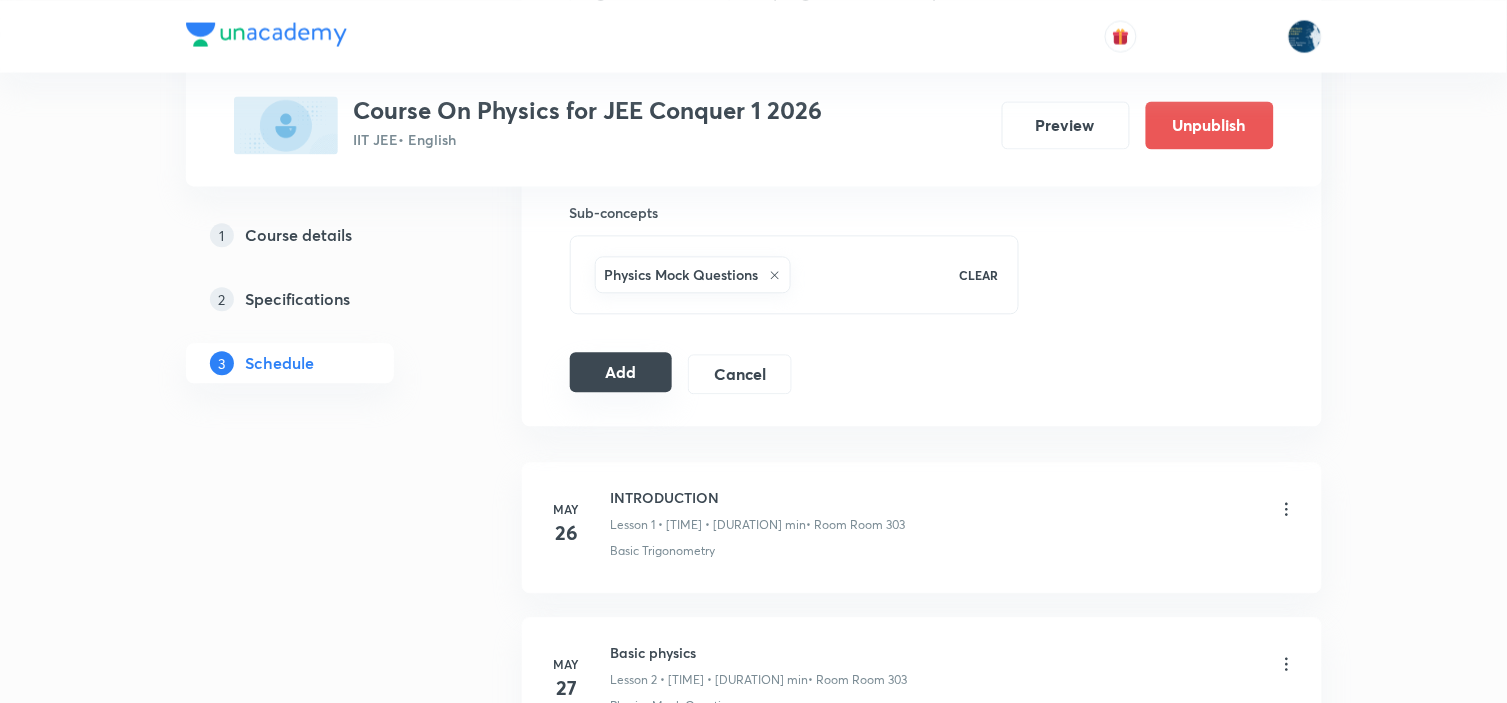click on "Add" at bounding box center (621, 372) 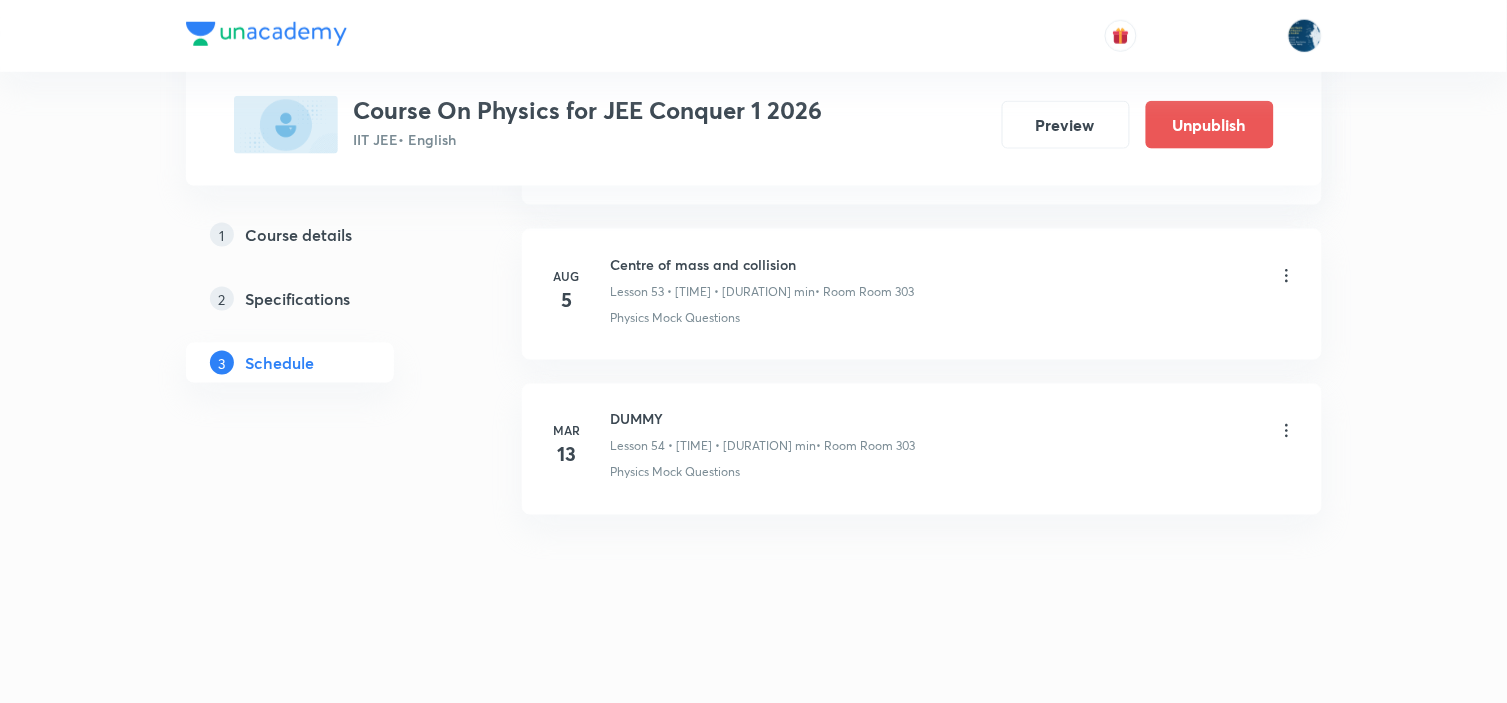 scroll, scrollTop: 8360, scrollLeft: 0, axis: vertical 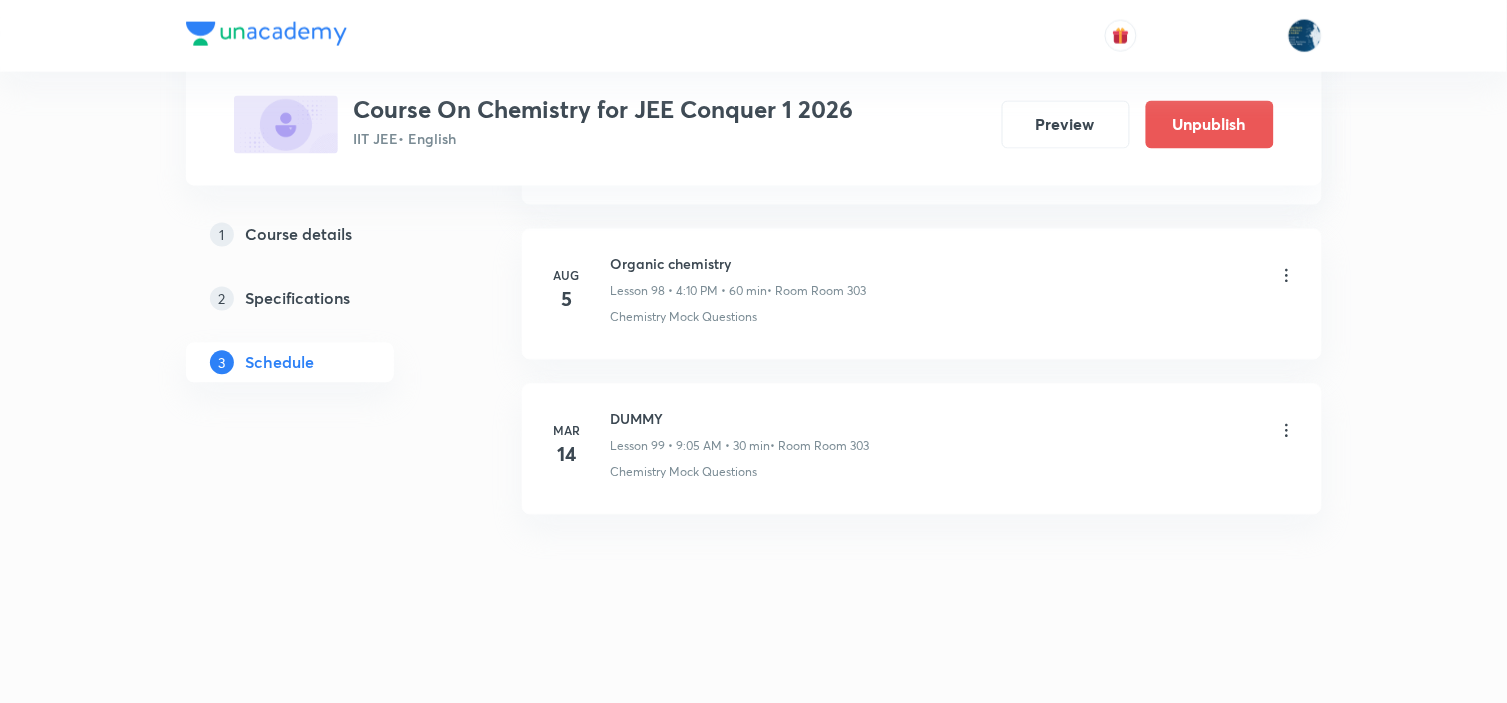 click on "Organic chemistry" at bounding box center (739, 264) 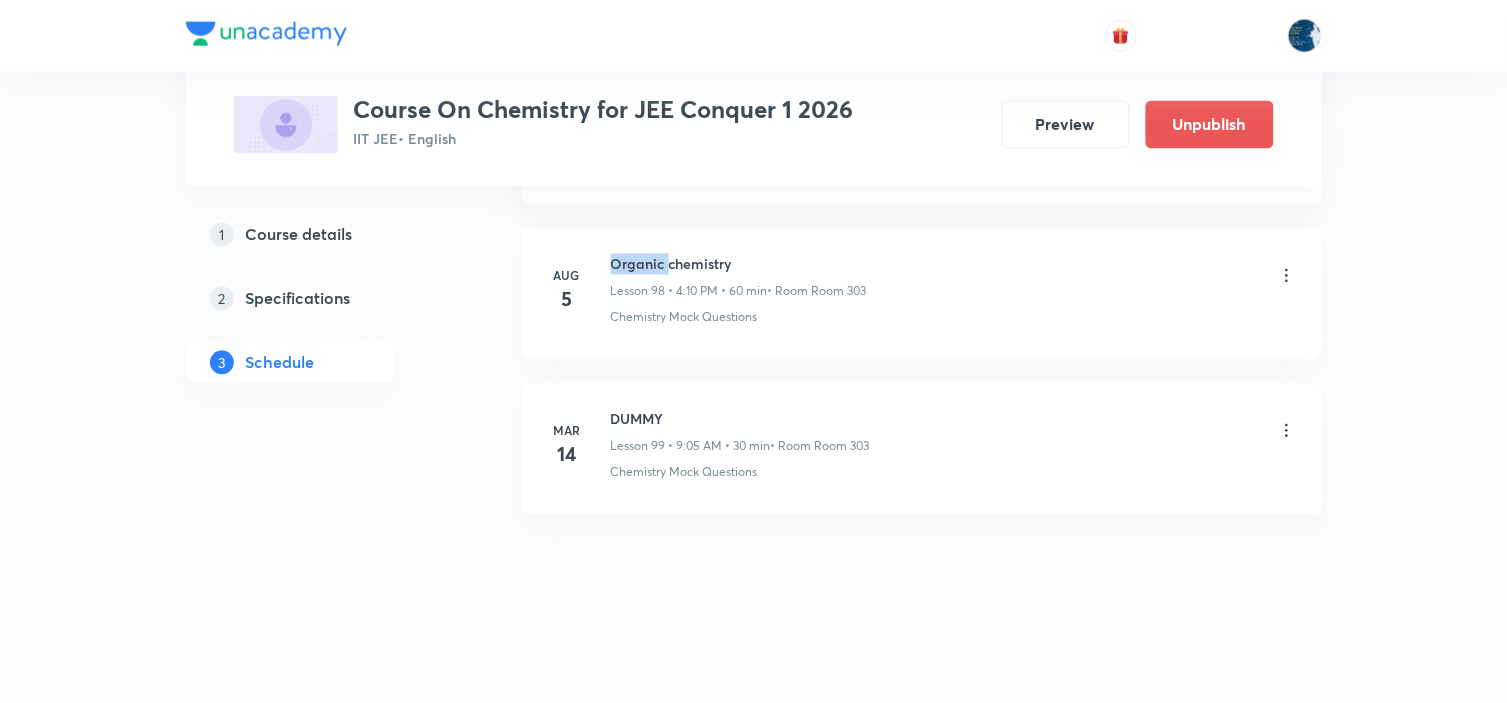 click on "Organic chemistry" at bounding box center (739, 264) 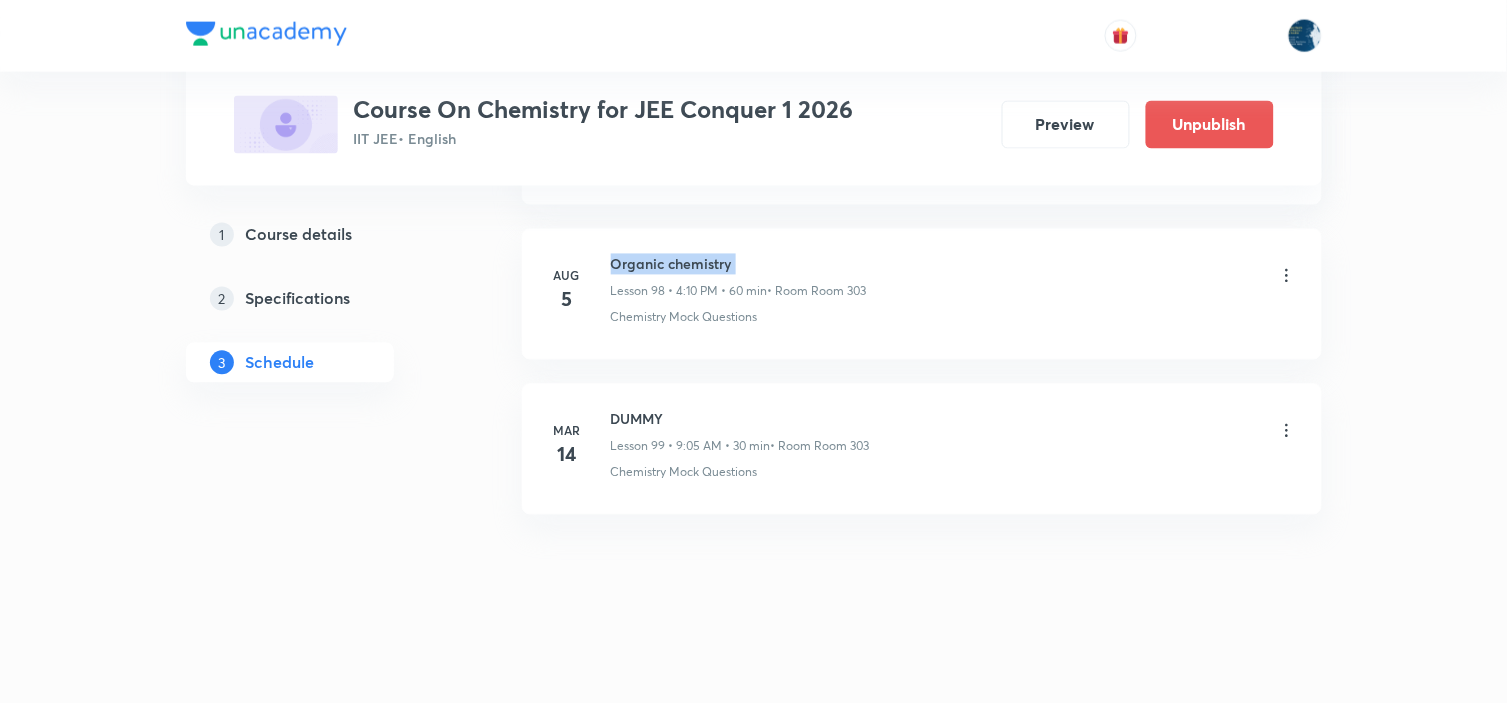 click on "Organic chemistry" at bounding box center (739, 264) 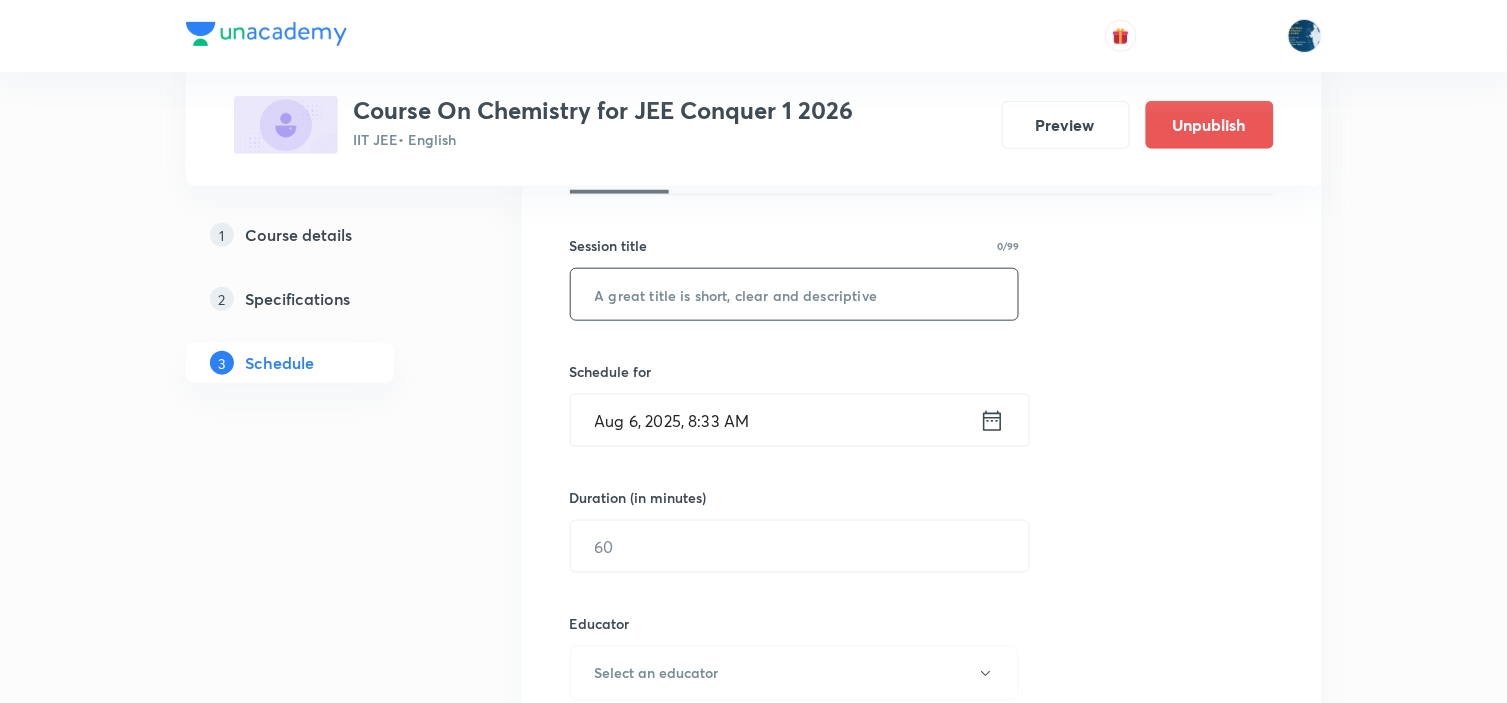 scroll, scrollTop: 333, scrollLeft: 0, axis: vertical 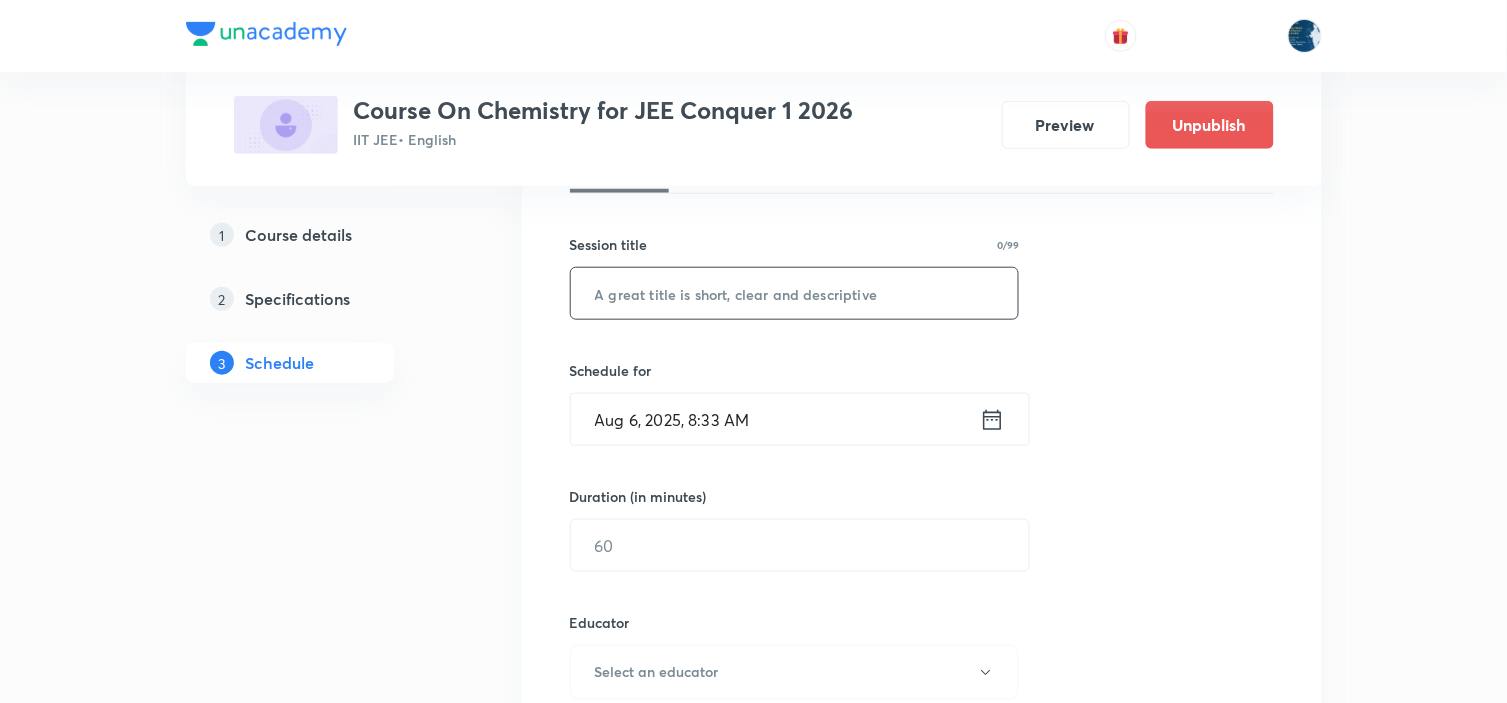 click at bounding box center [795, 293] 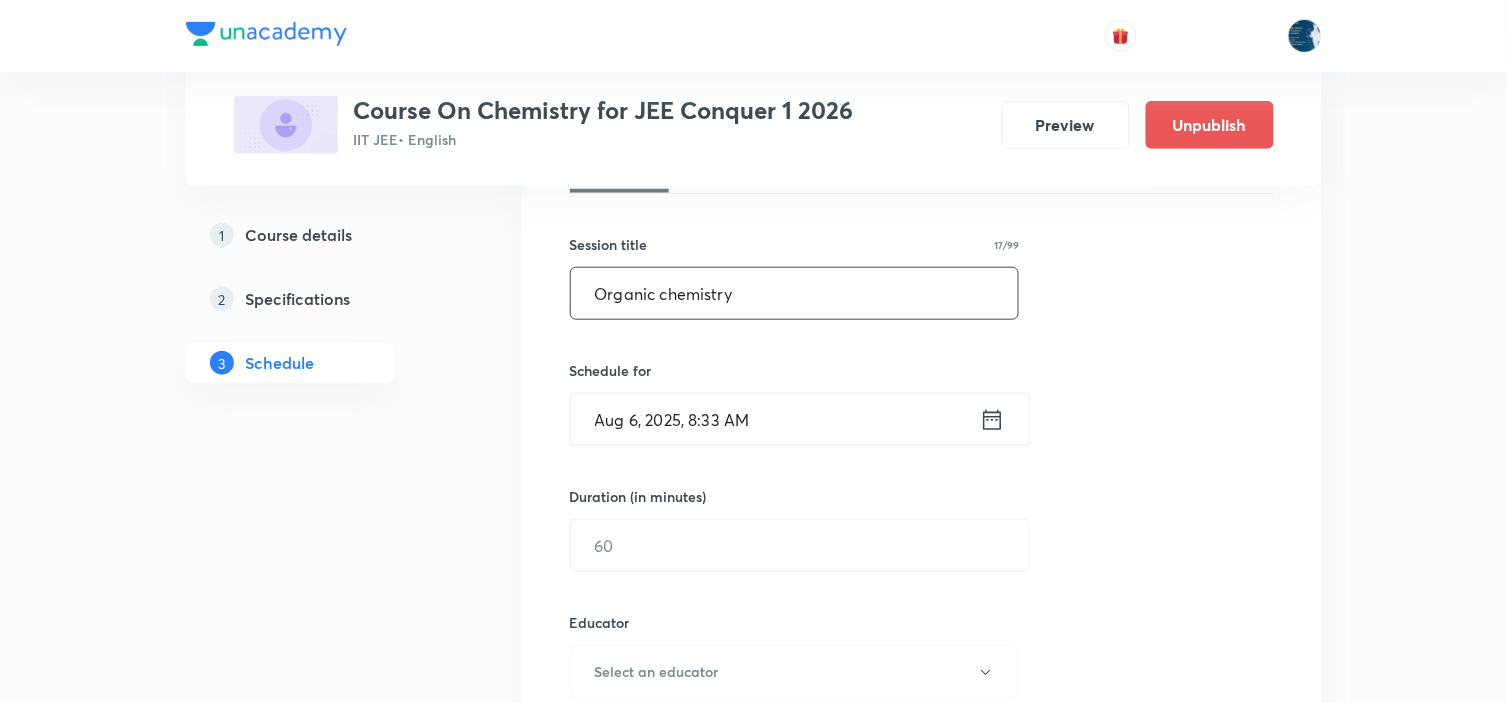 type on "Organic chemistry" 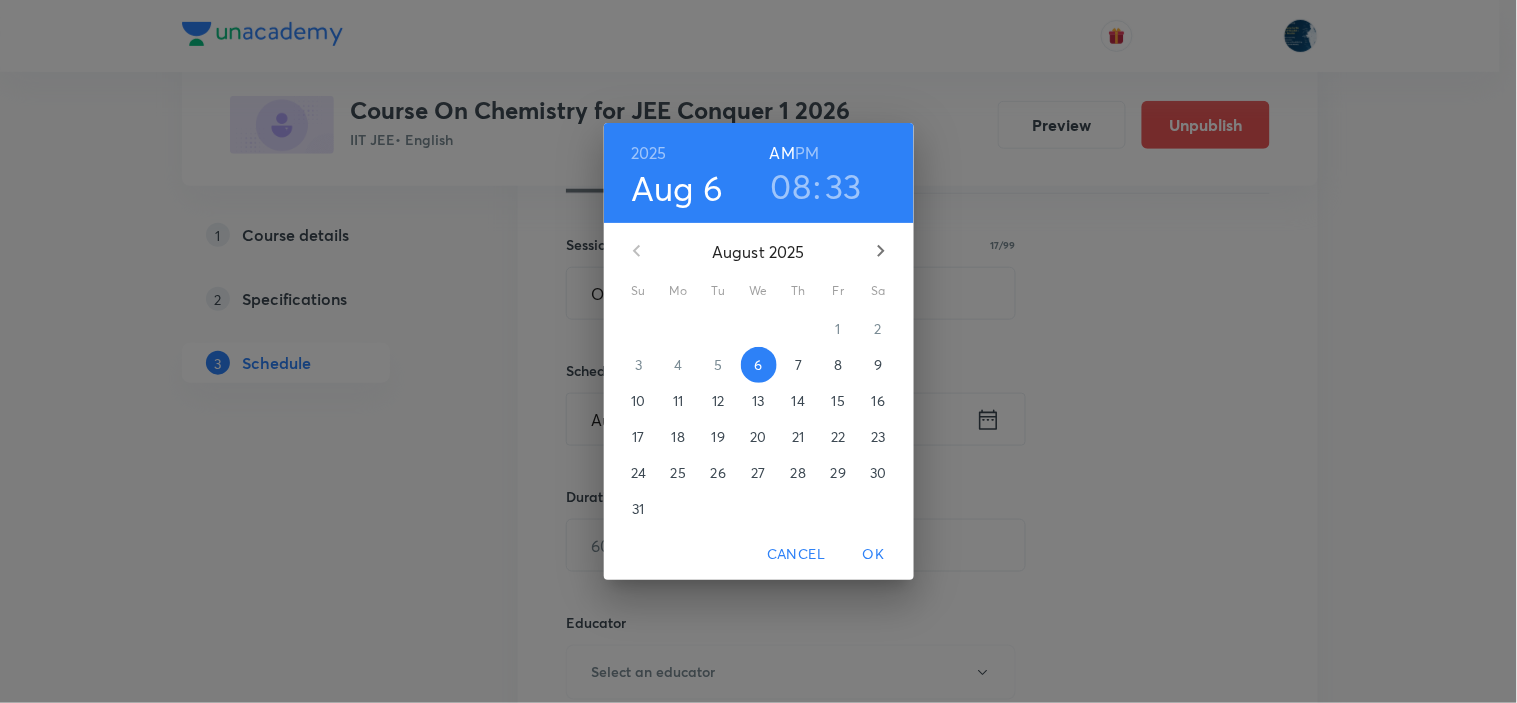 click on "PM" at bounding box center (807, 153) 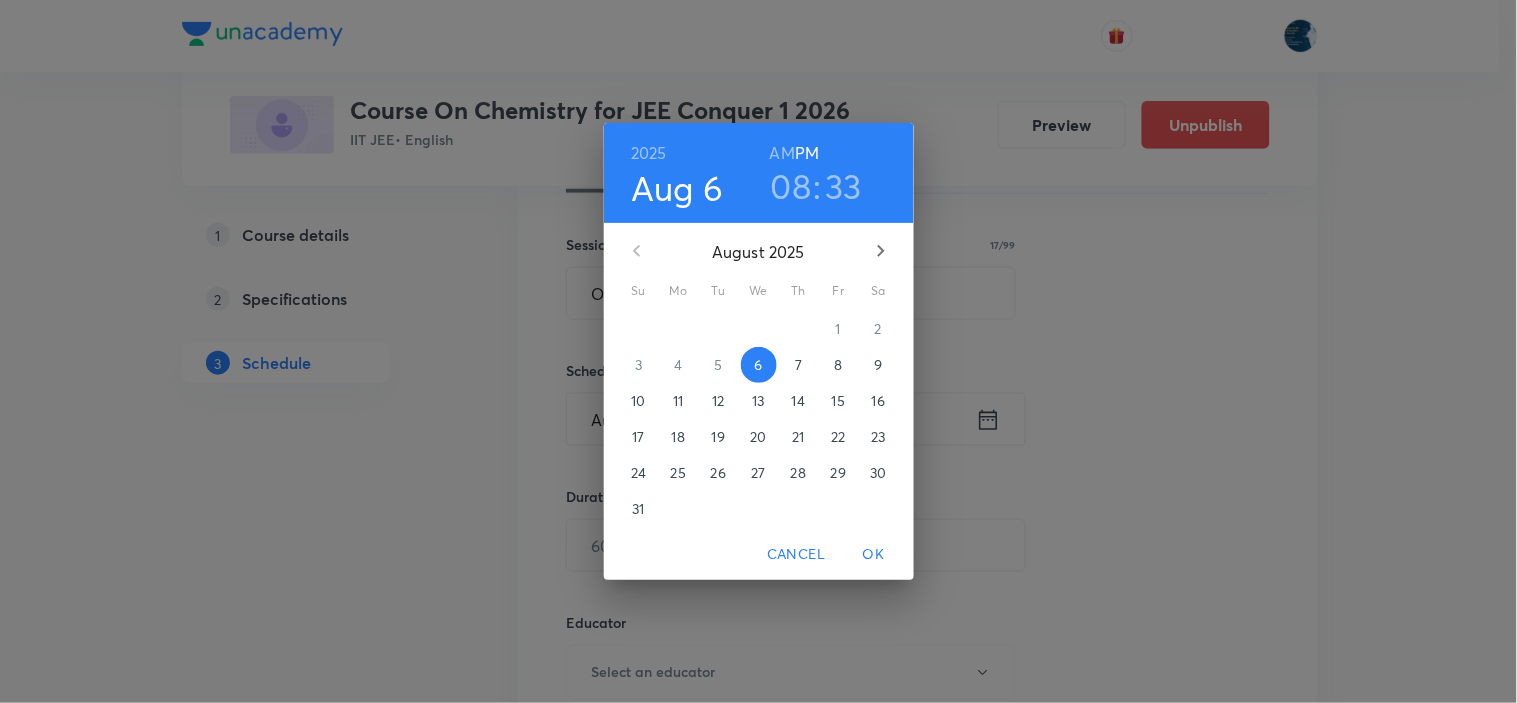 click on "08" at bounding box center [791, 186] 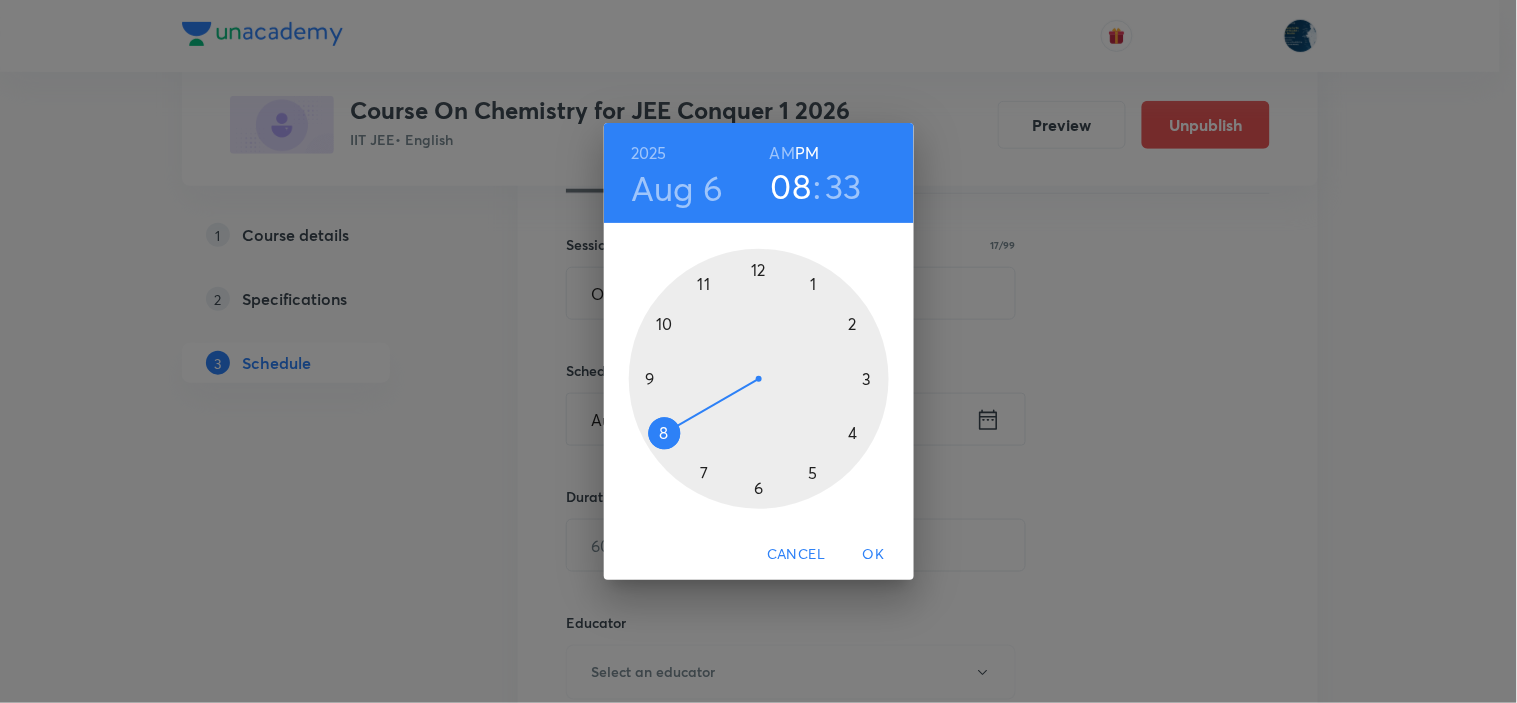 click at bounding box center [759, 379] 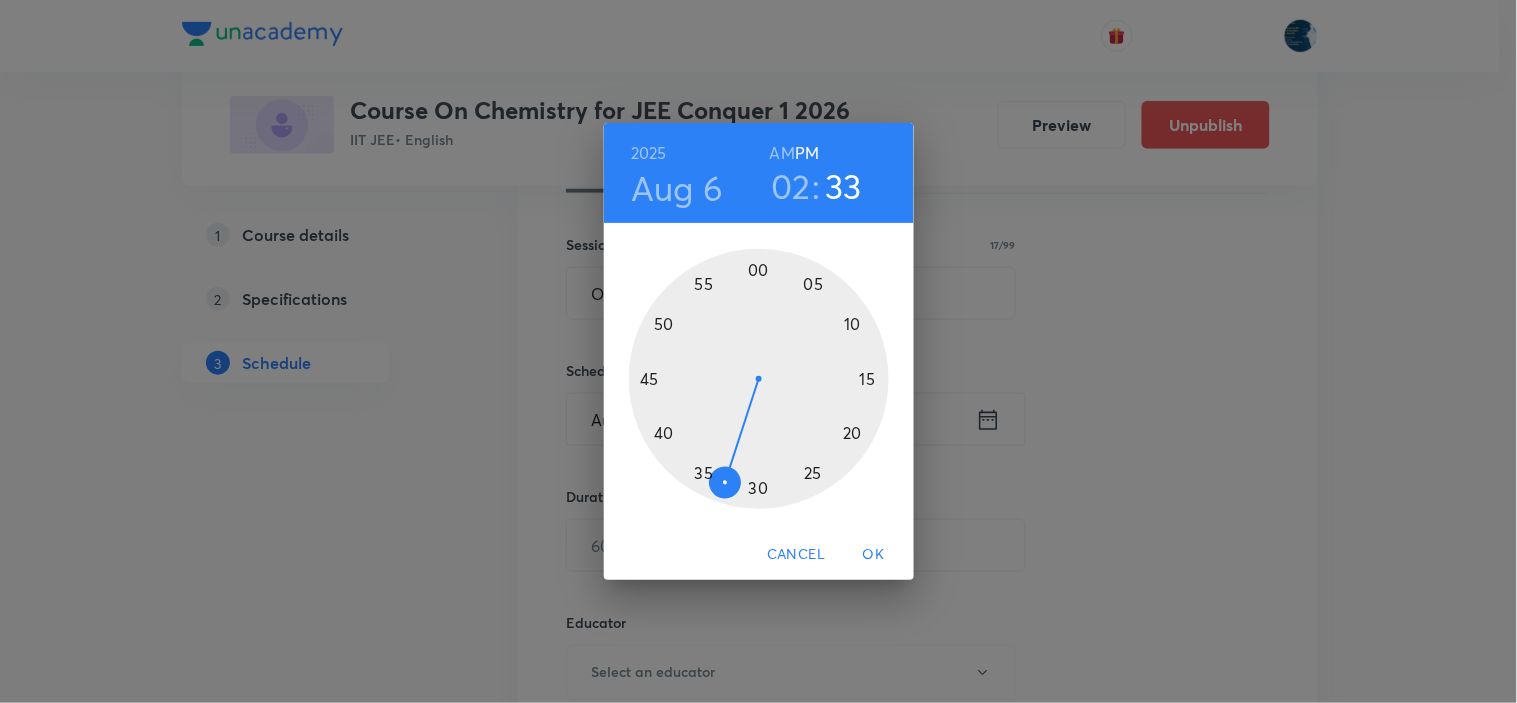 click at bounding box center (759, 379) 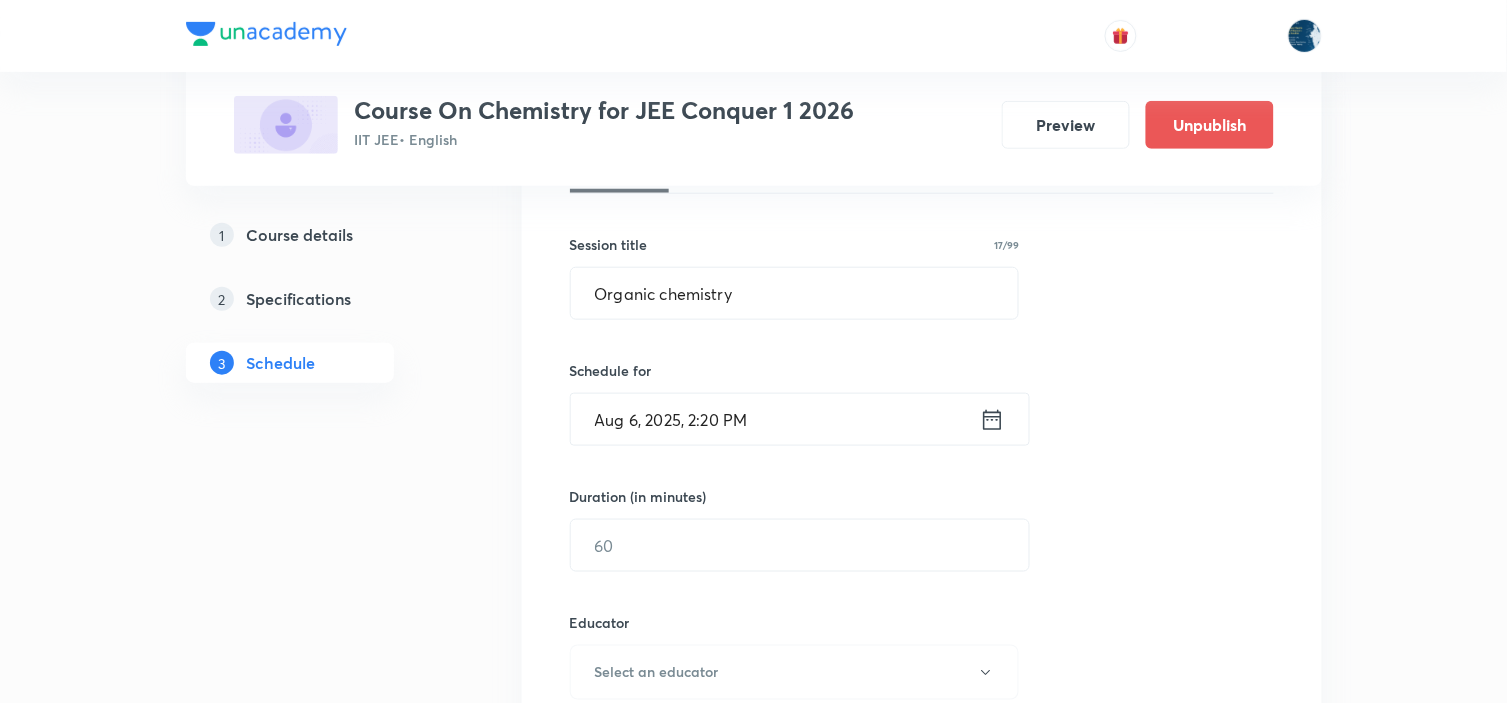 scroll, scrollTop: 444, scrollLeft: 0, axis: vertical 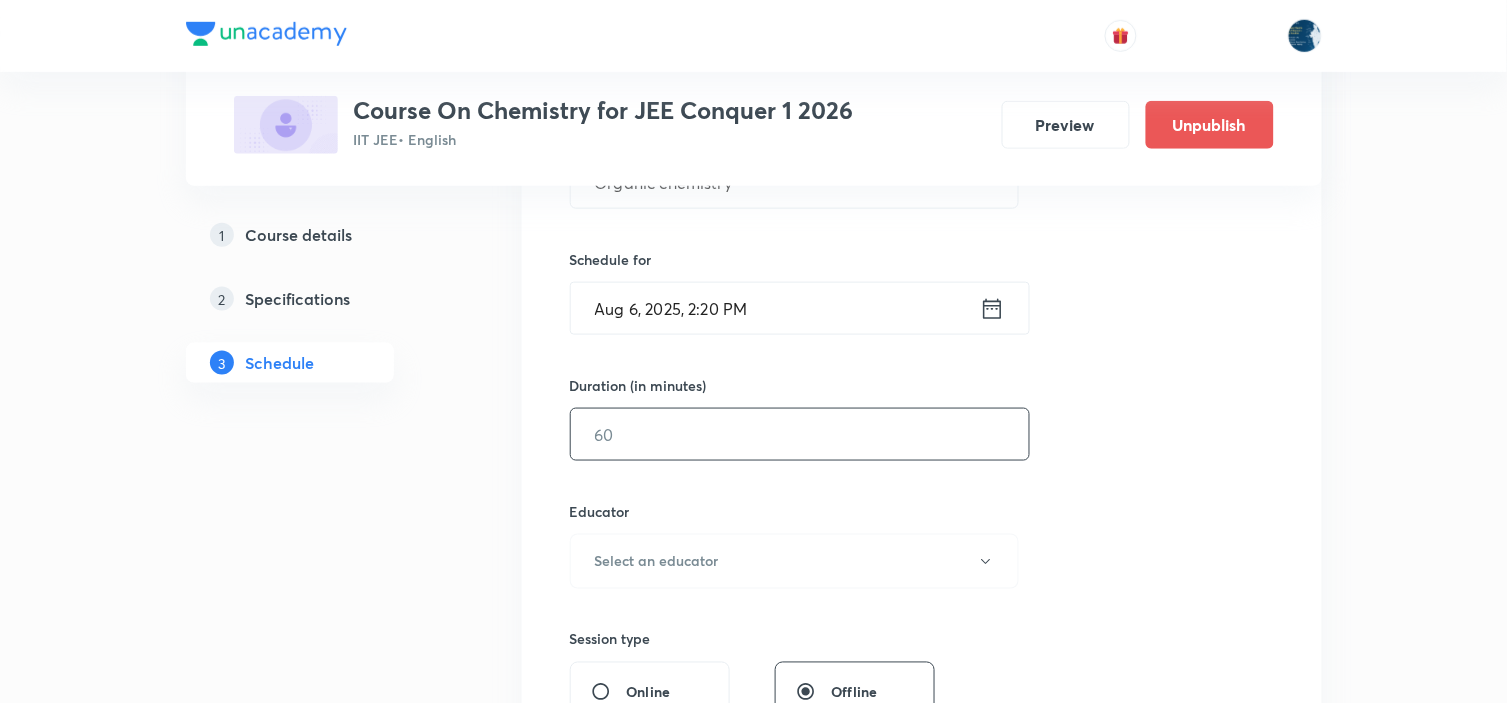 click at bounding box center [800, 434] 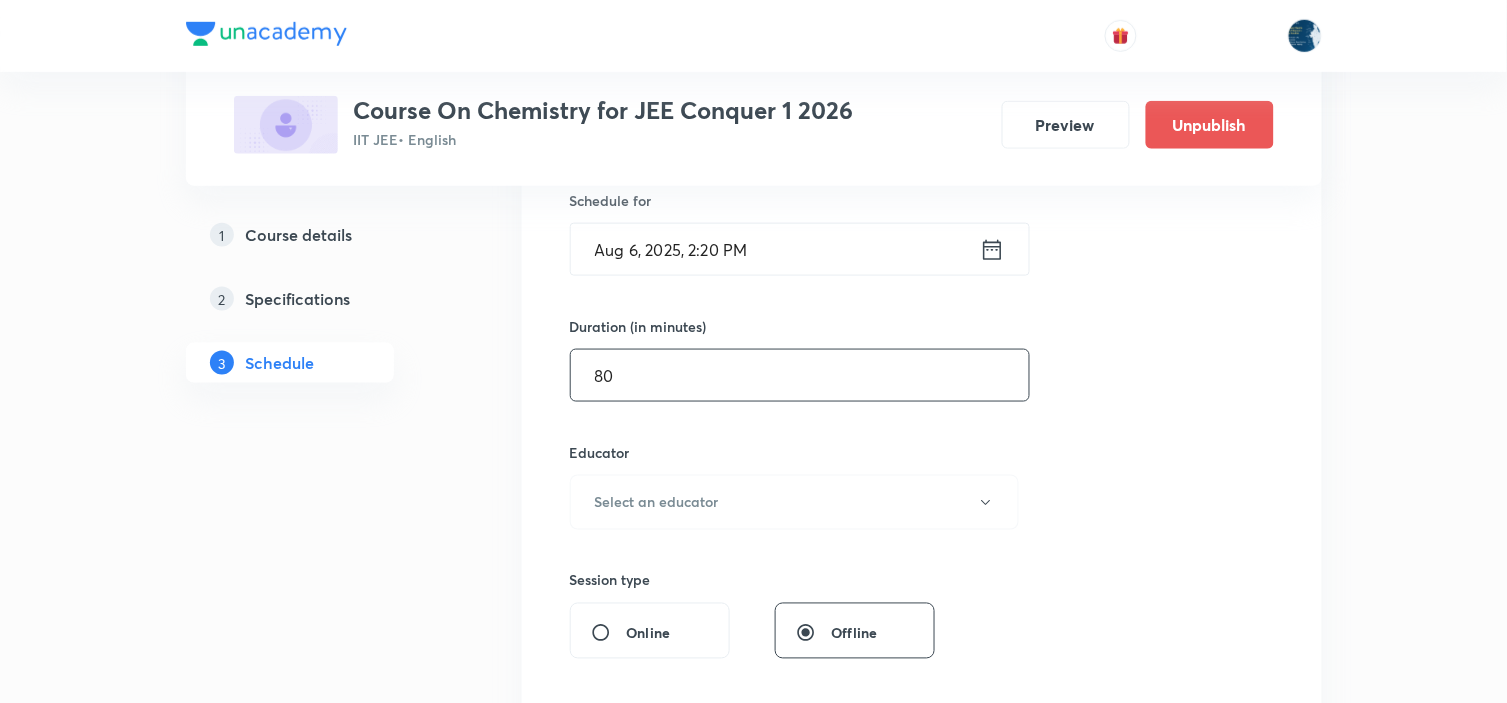 scroll, scrollTop: 555, scrollLeft: 0, axis: vertical 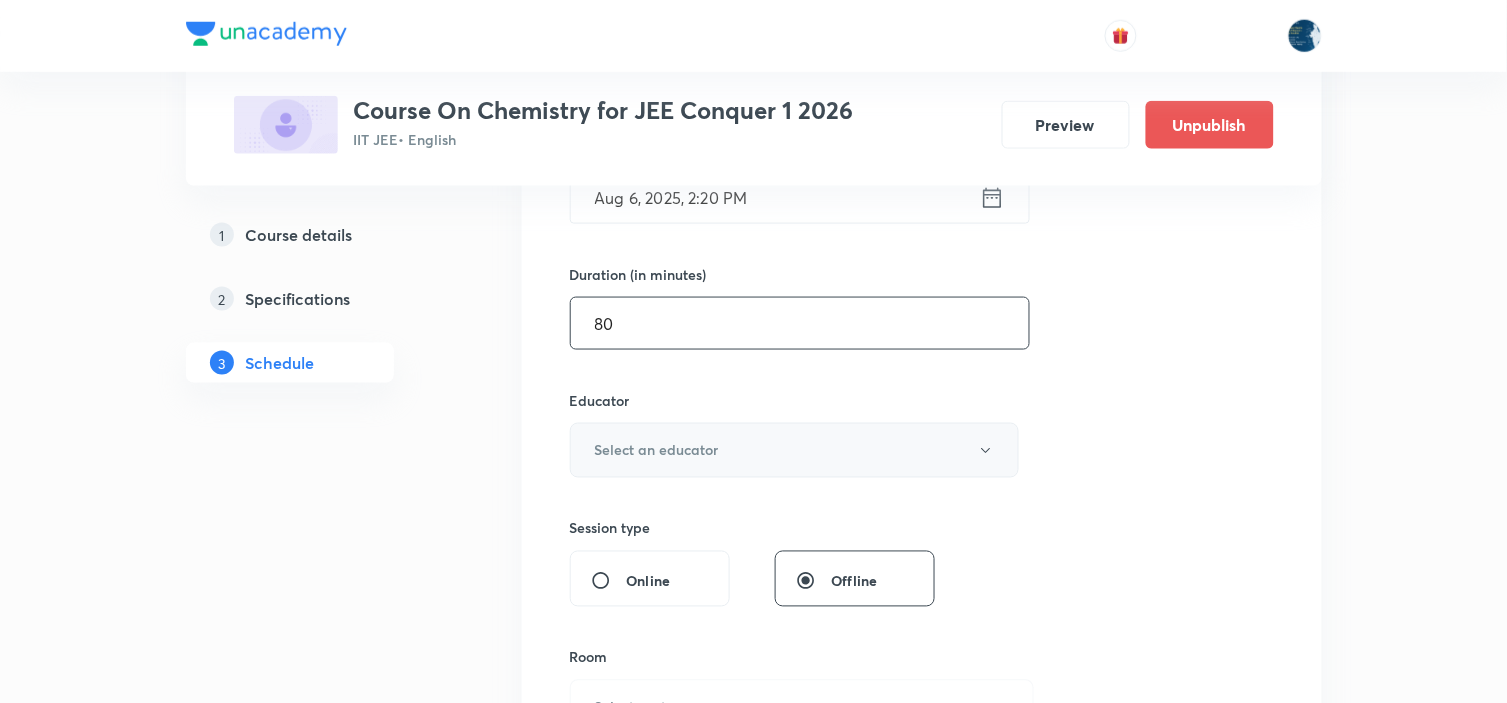 type on "80" 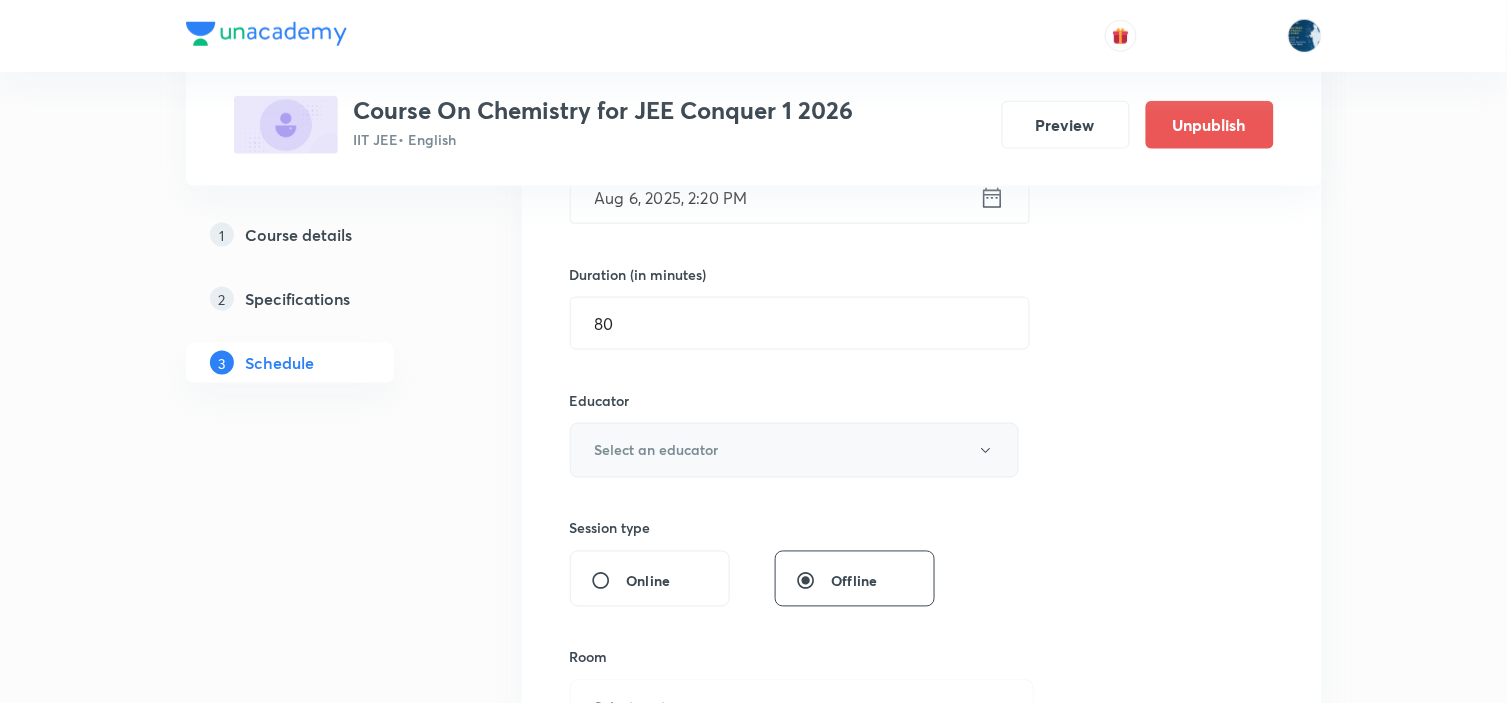 click on "Select an educator" at bounding box center (795, 450) 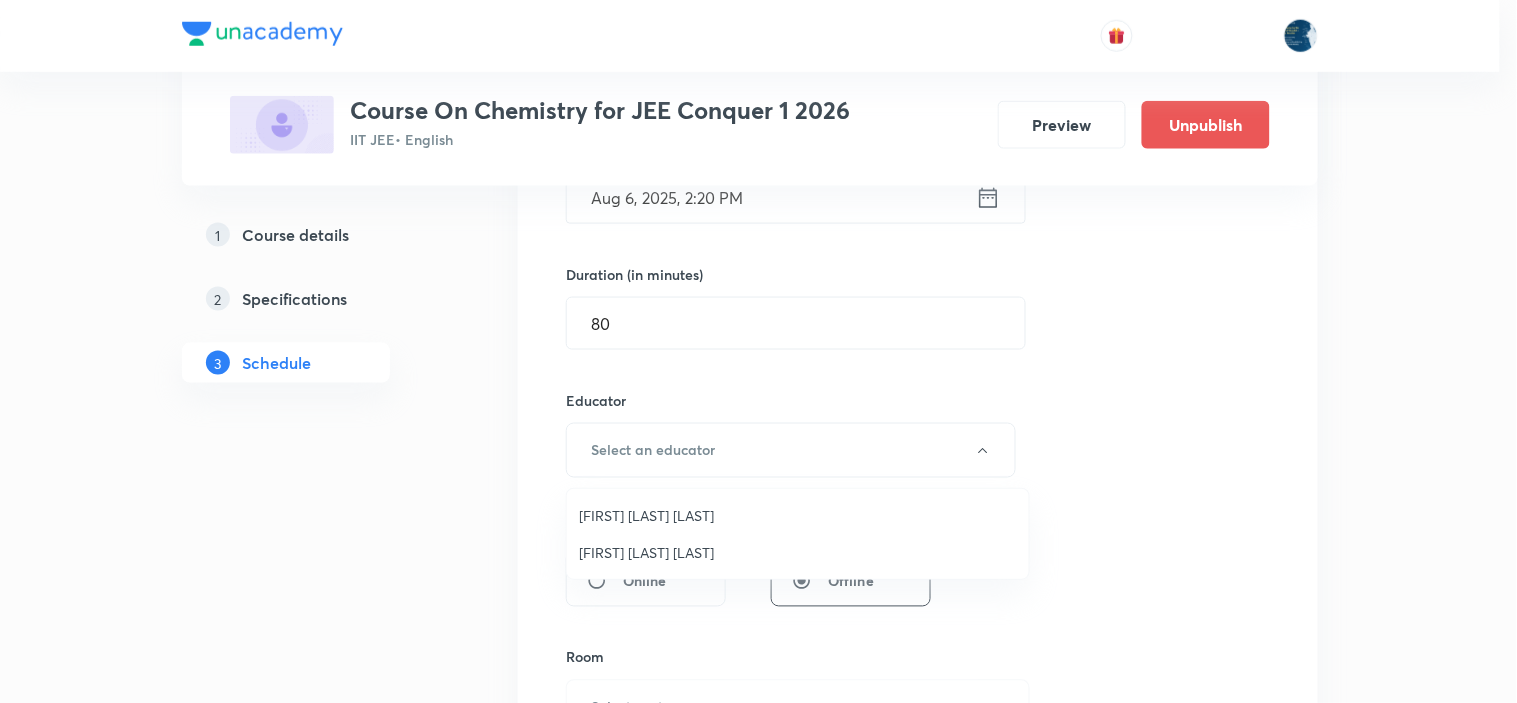 click on "Sripati Surya Dilip" at bounding box center [798, 552] 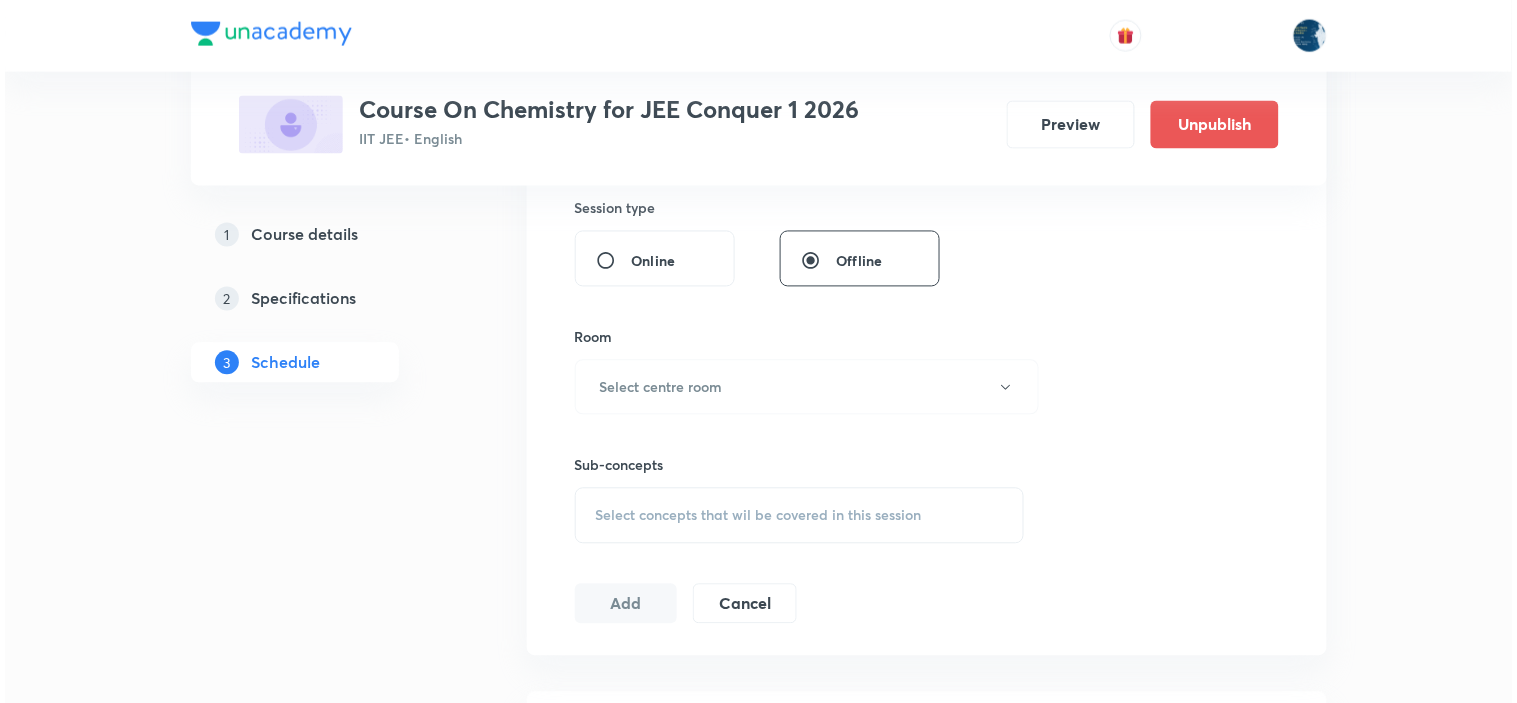 scroll, scrollTop: 888, scrollLeft: 0, axis: vertical 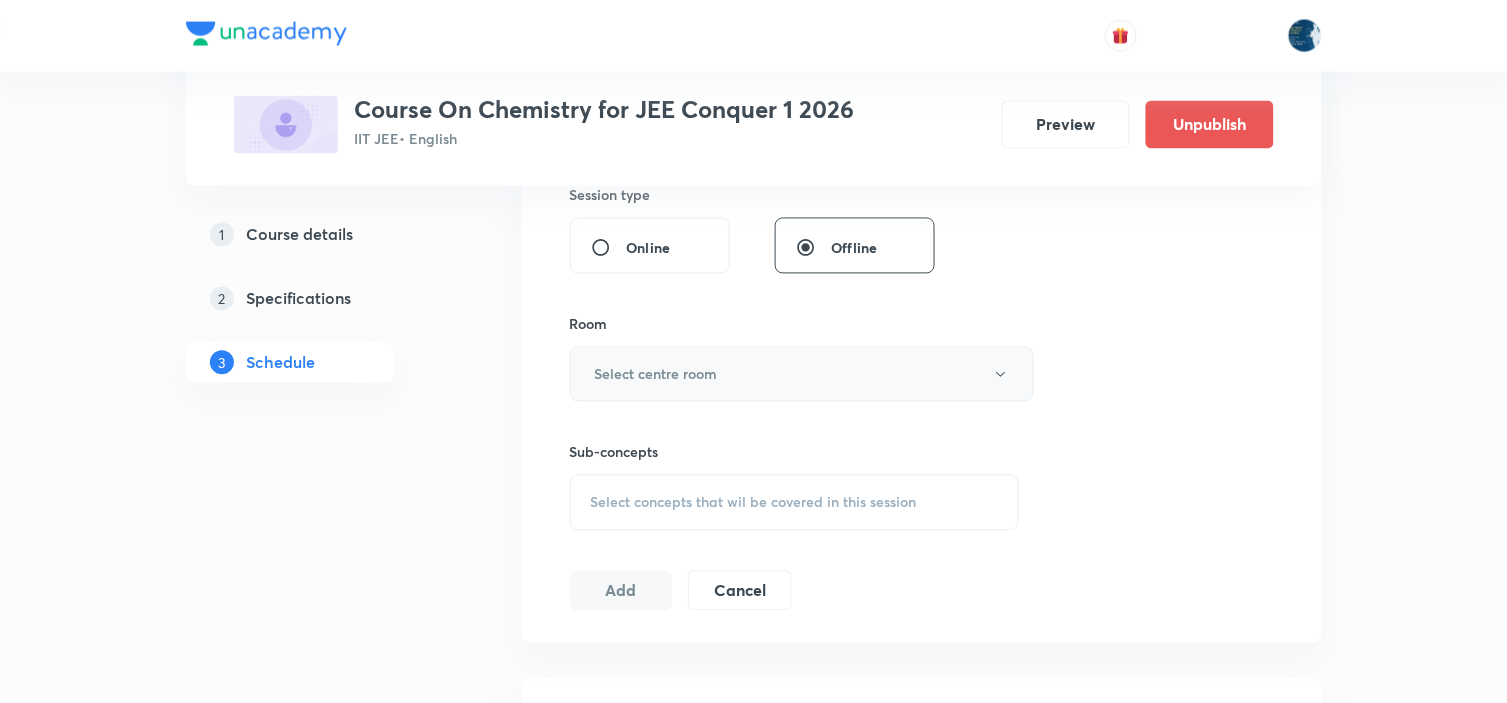 click on "Select centre room" at bounding box center (802, 374) 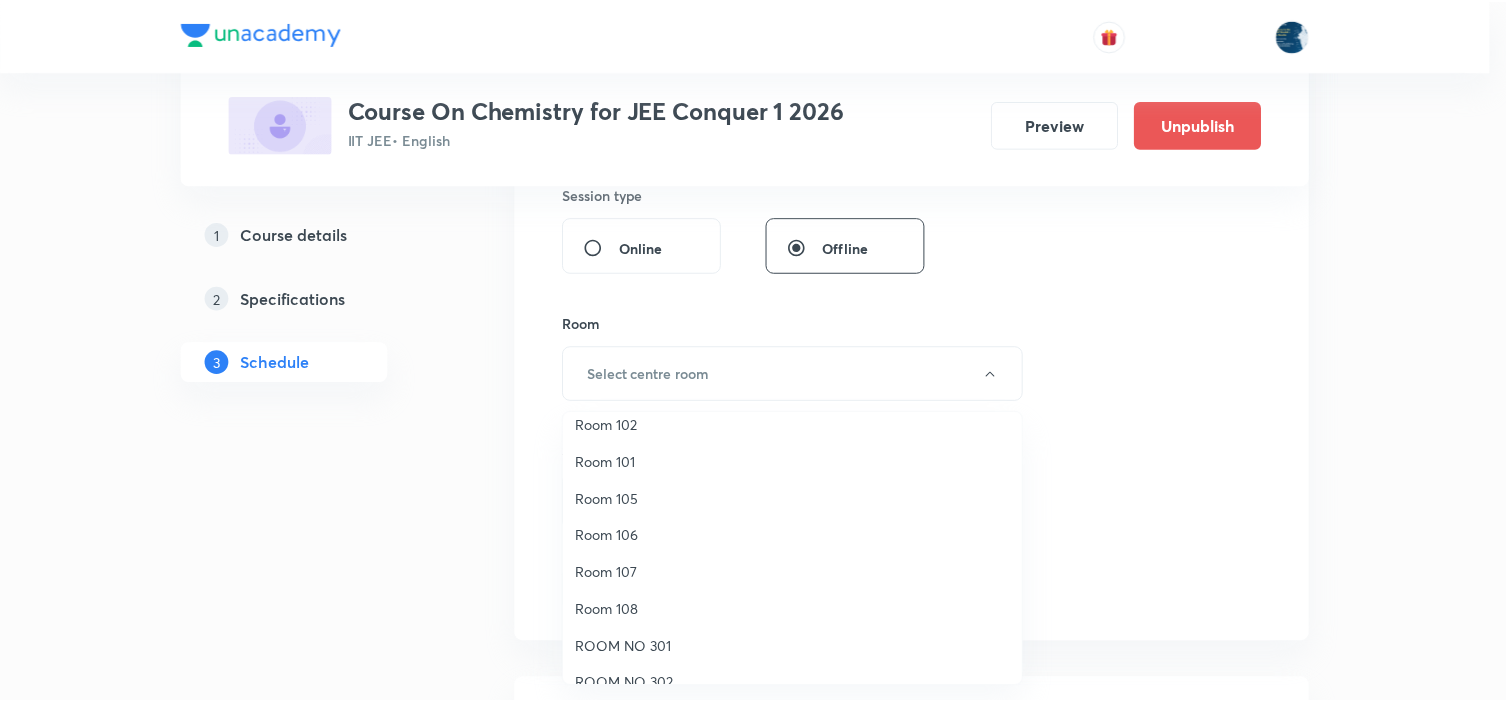 scroll, scrollTop: 371, scrollLeft: 0, axis: vertical 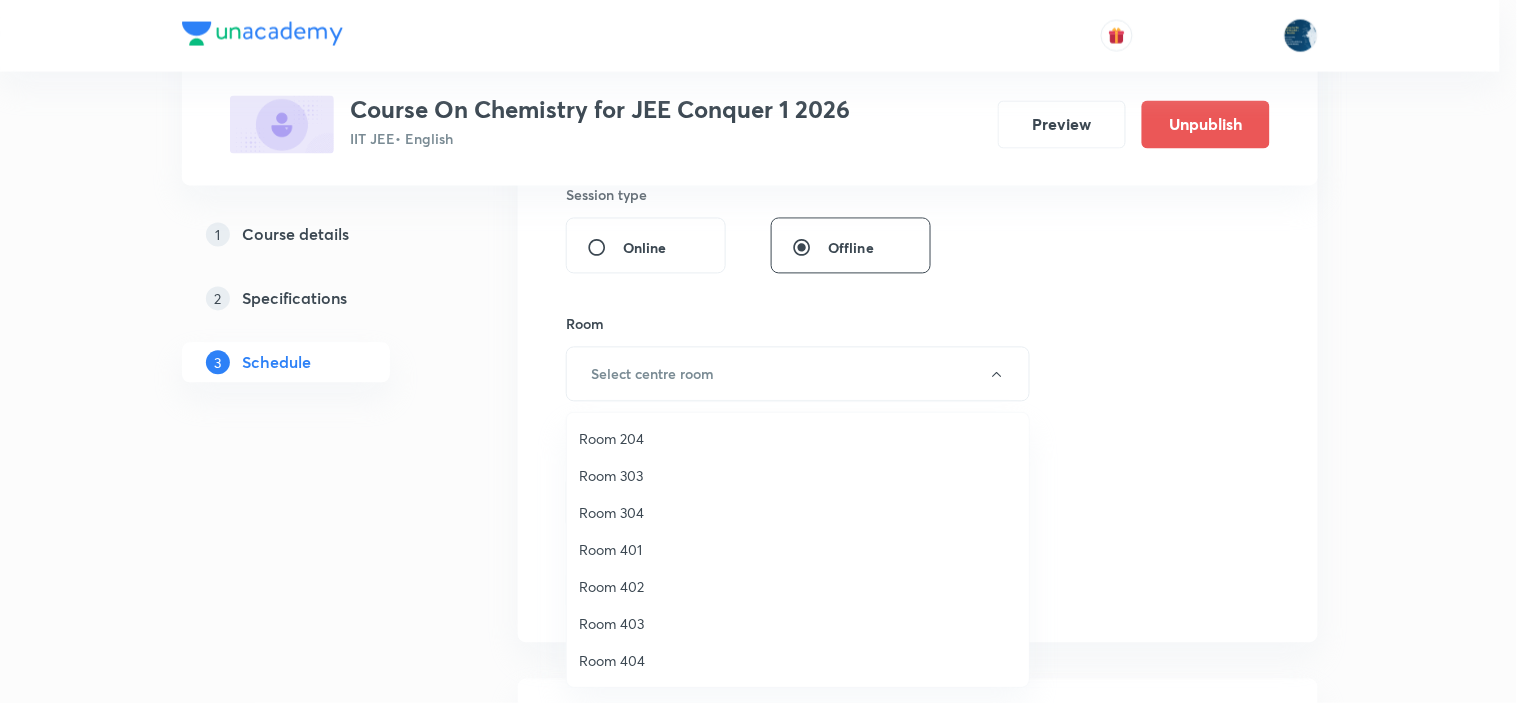 click on "Room 303" at bounding box center (798, 475) 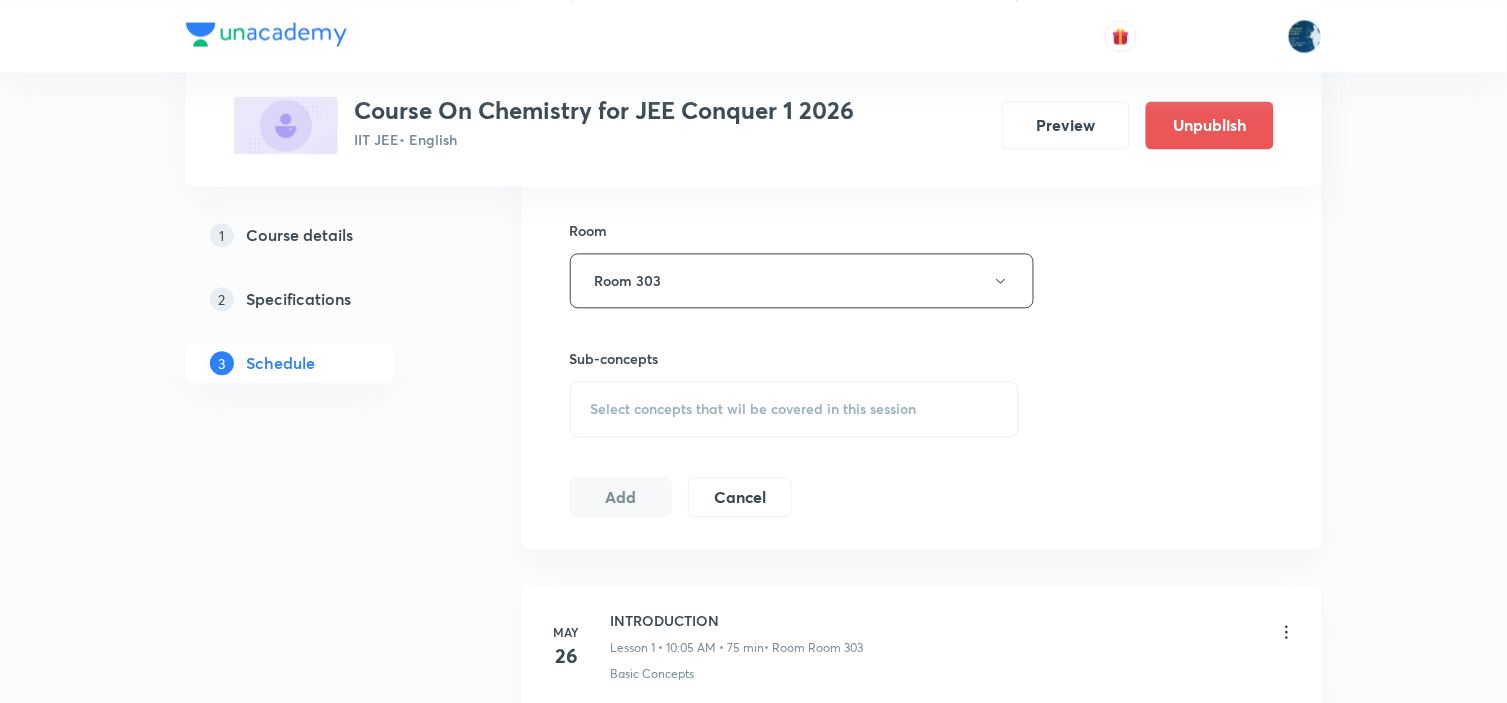 scroll, scrollTop: 1111, scrollLeft: 0, axis: vertical 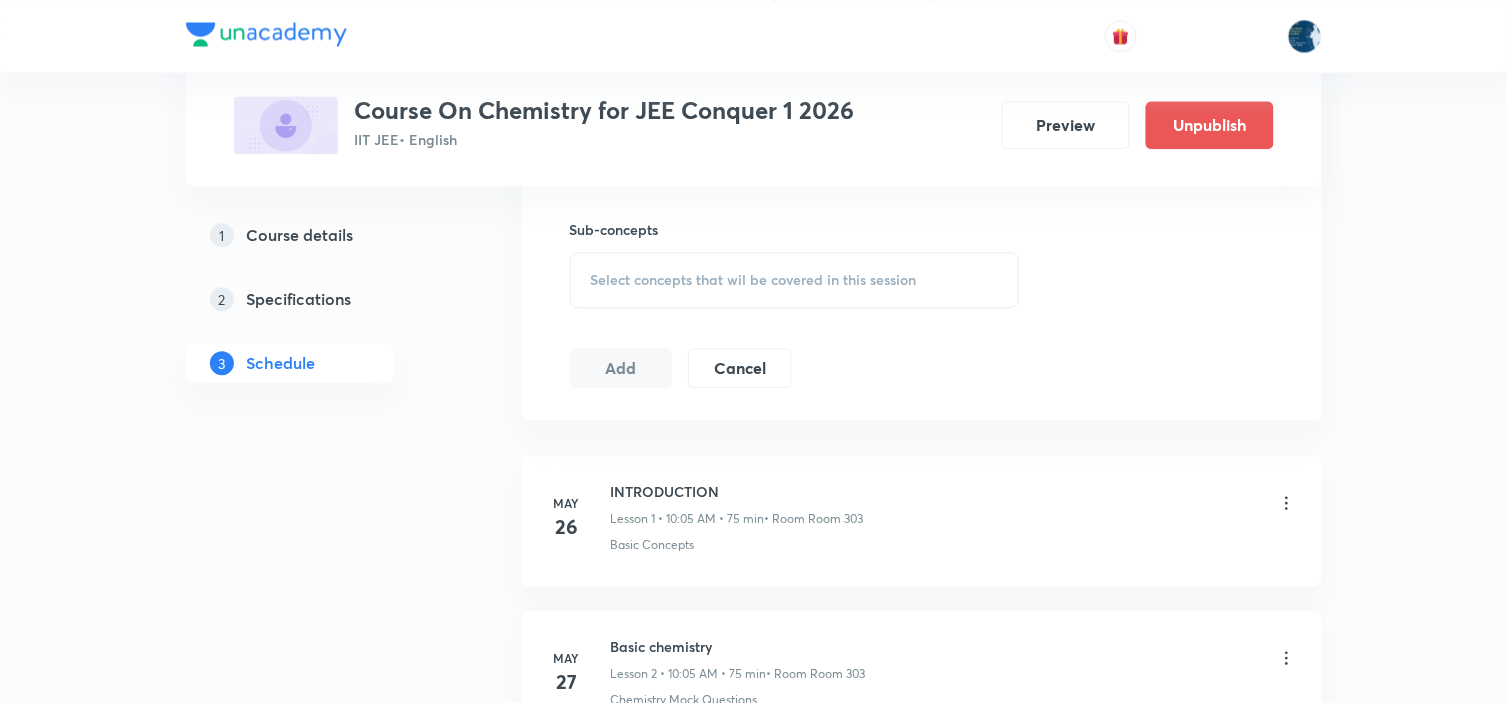 click on "Select concepts that wil be covered in this session" at bounding box center [795, 280] 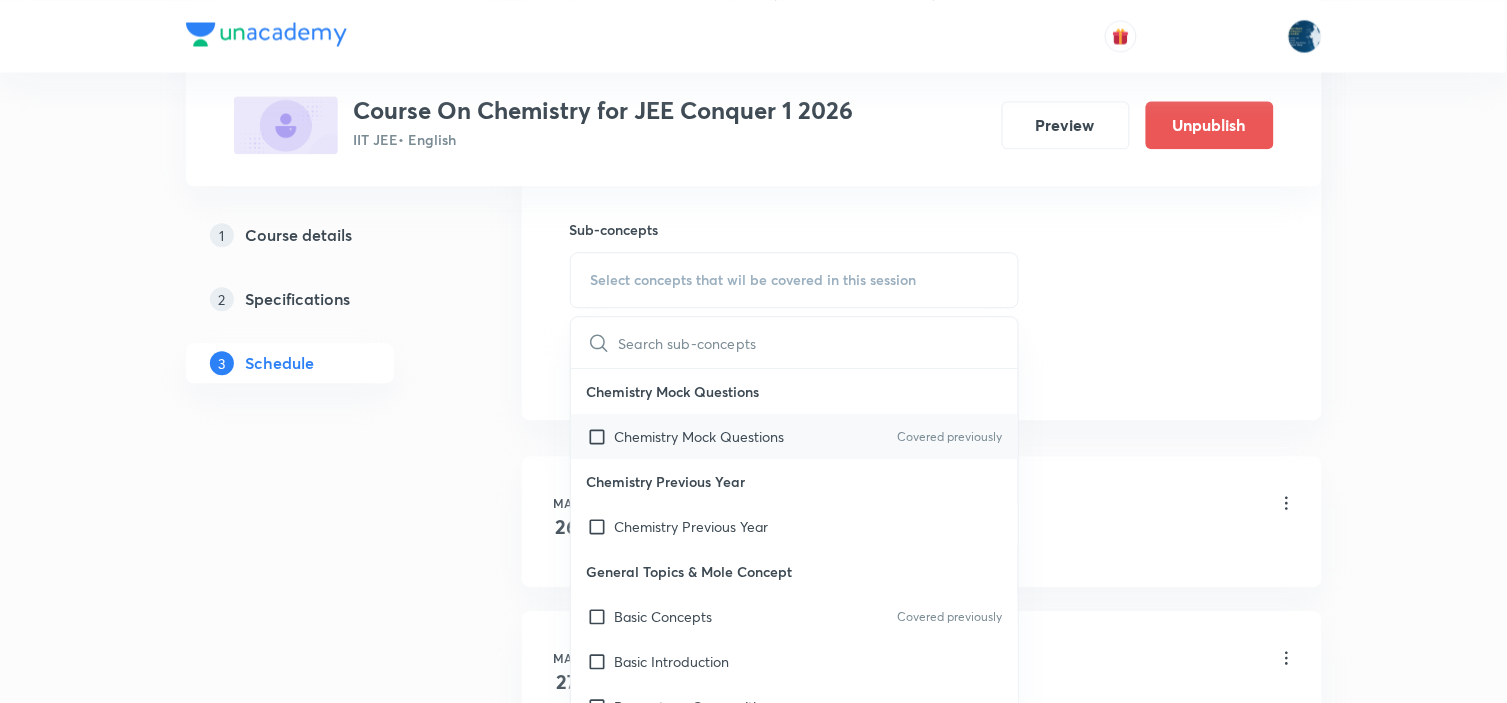 click on "Covered previously" at bounding box center (949, 437) 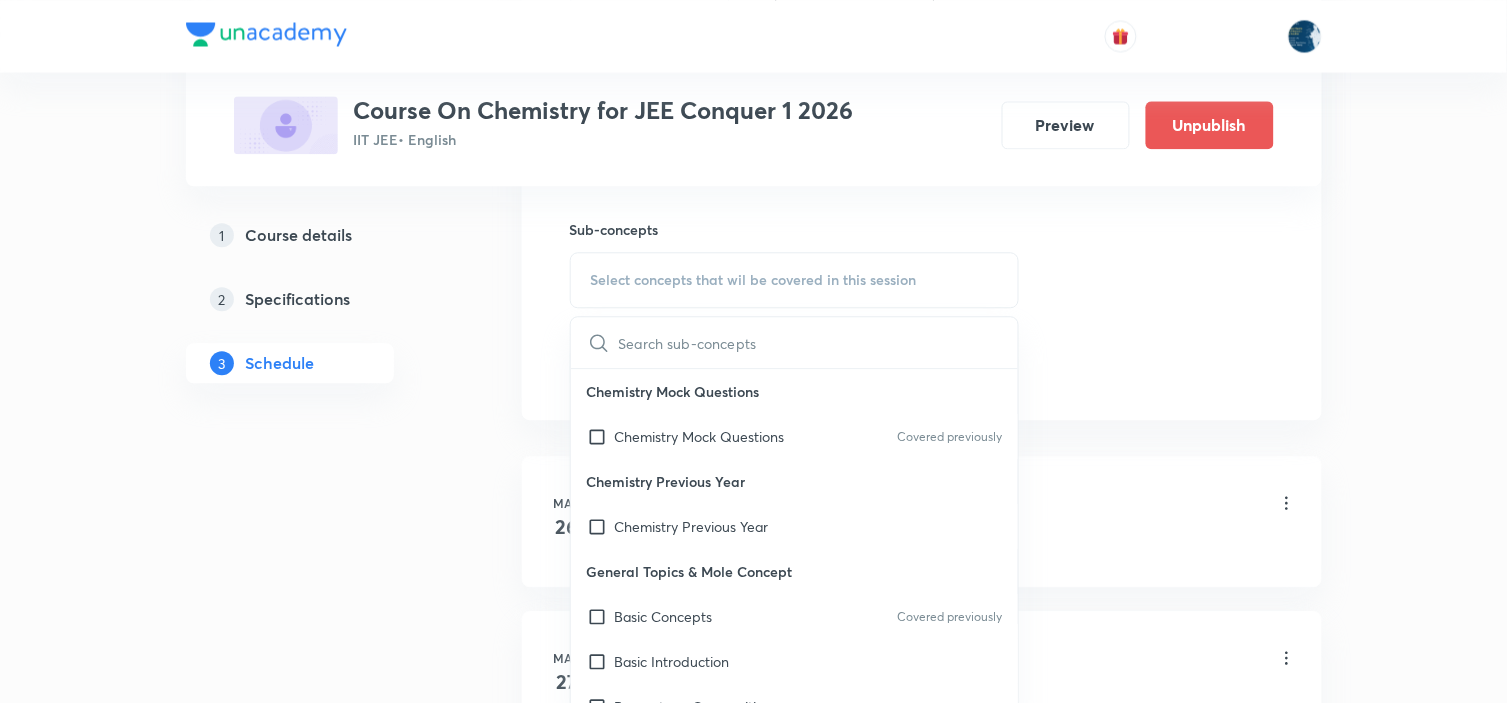 checkbox on "true" 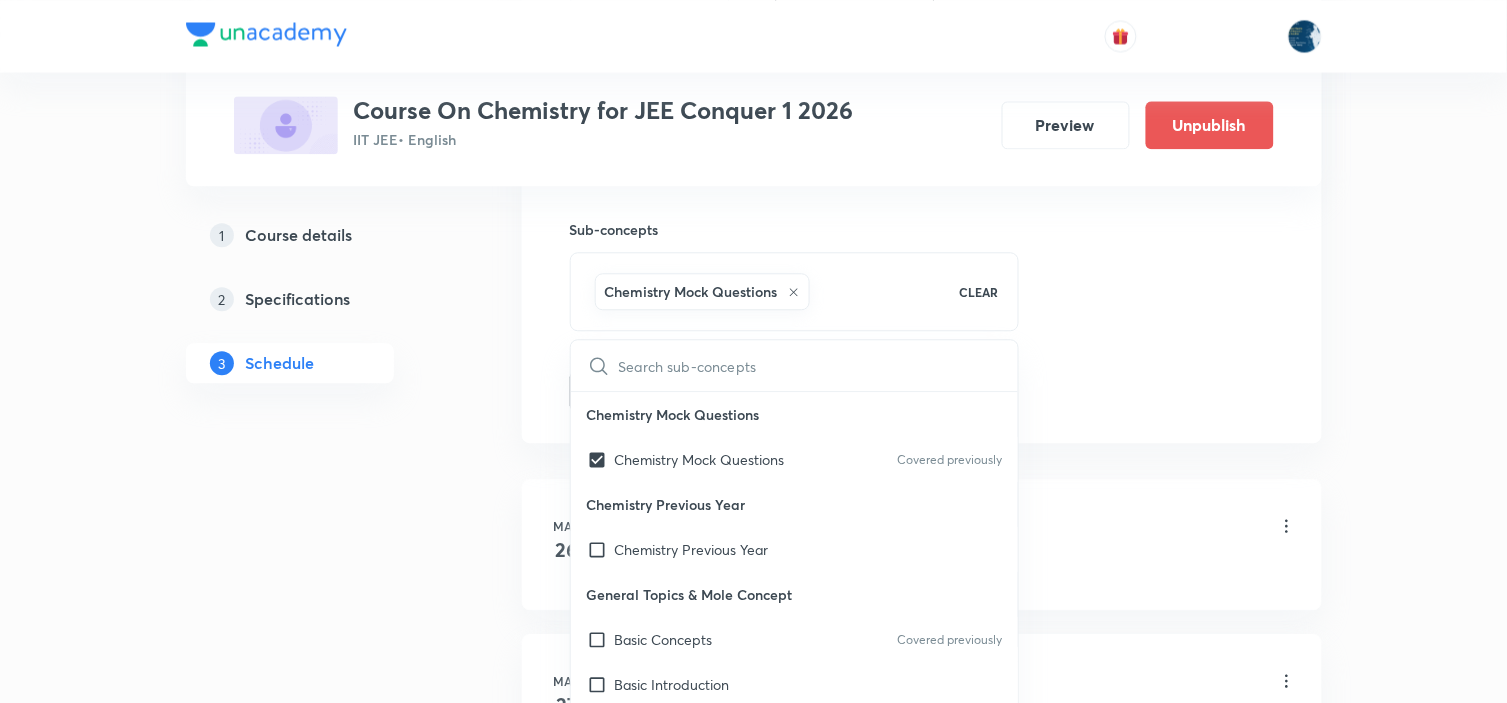 drag, startPoint x: 1164, startPoint y: 332, endPoint x: 1137, endPoint y: 318, distance: 30.413813 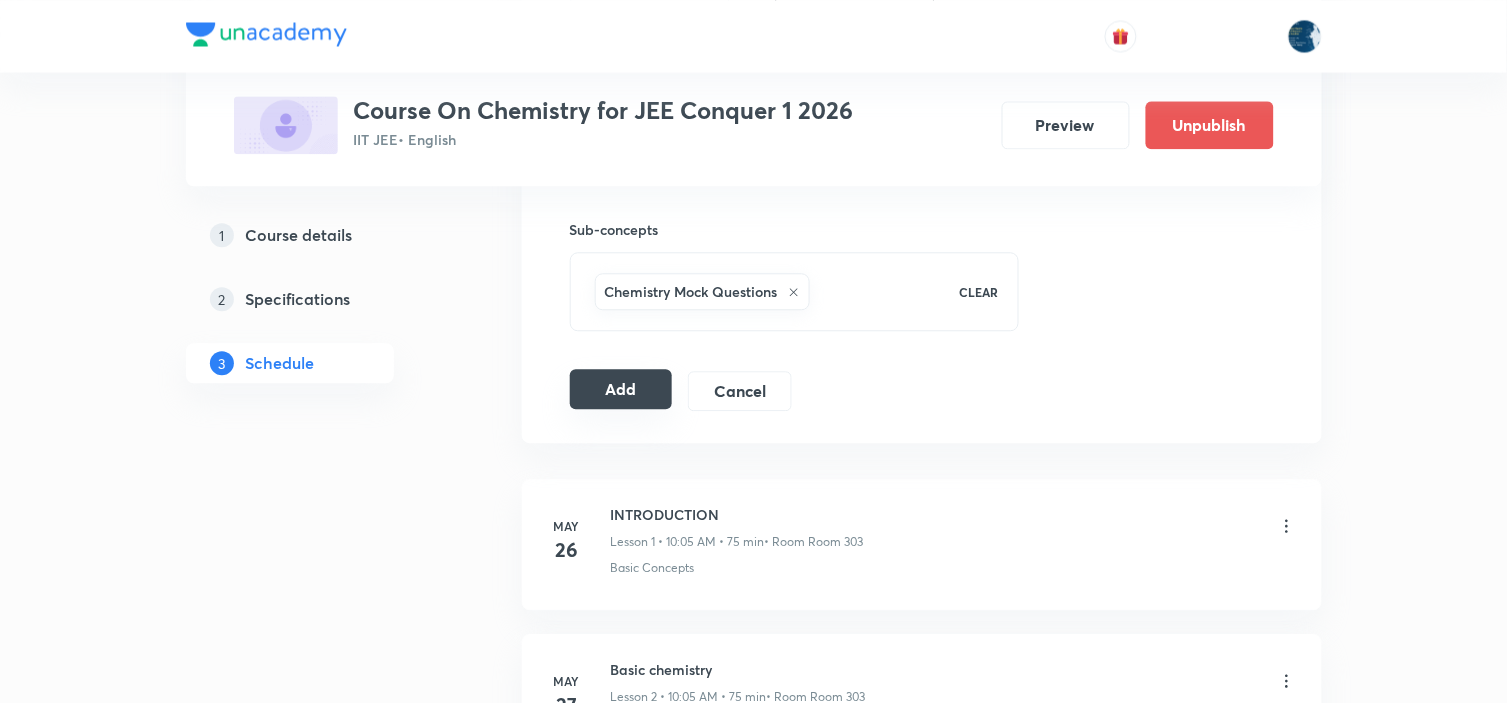 click on "Add" at bounding box center [621, 389] 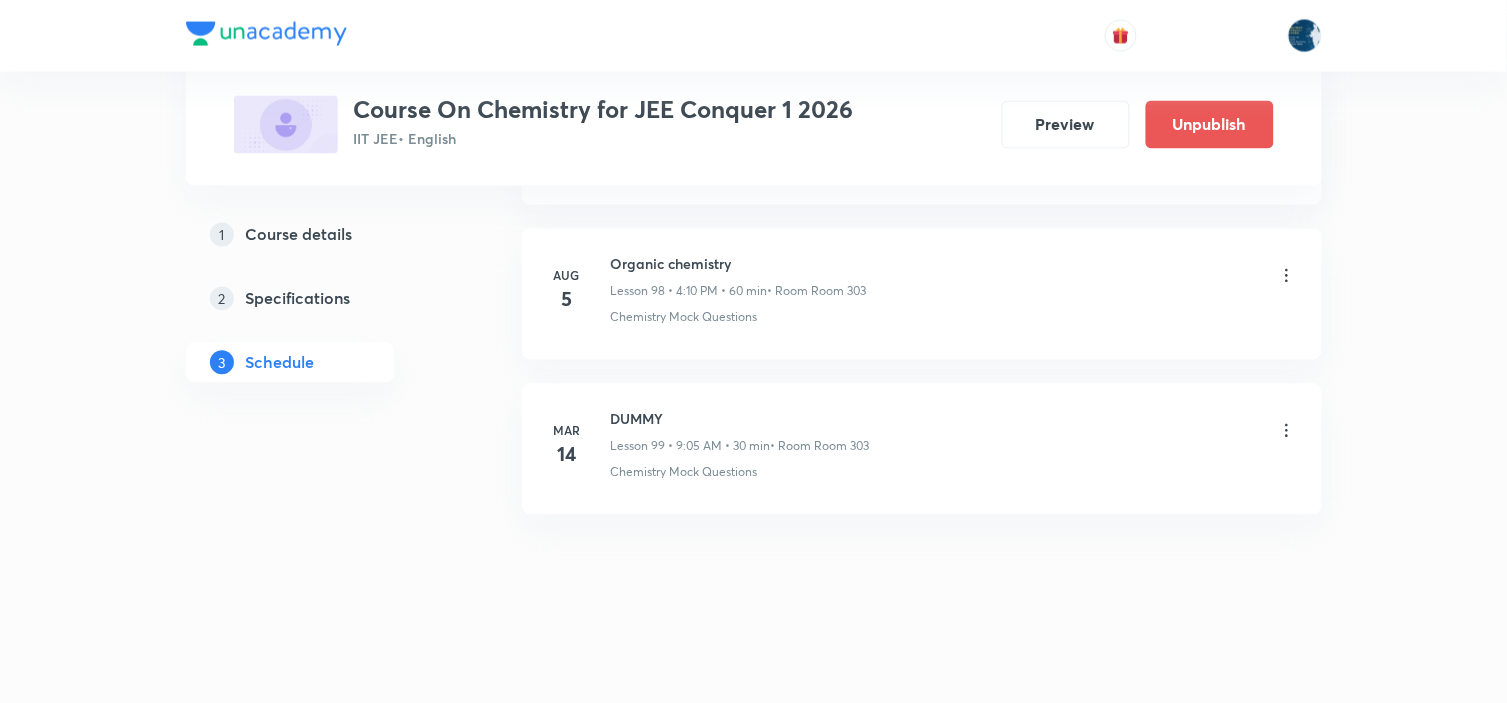 scroll, scrollTop: 16303, scrollLeft: 0, axis: vertical 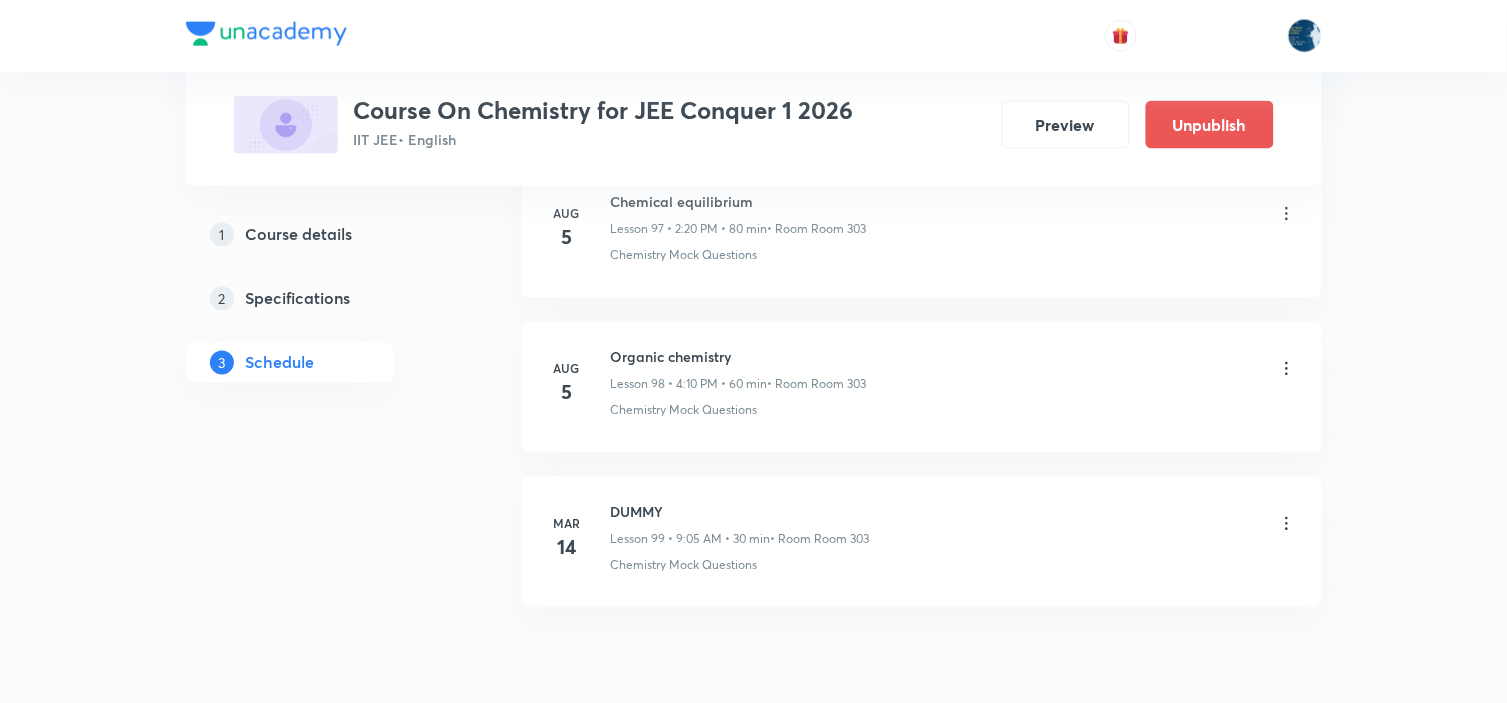 click on "Chemical equilibrium" at bounding box center [739, 202] 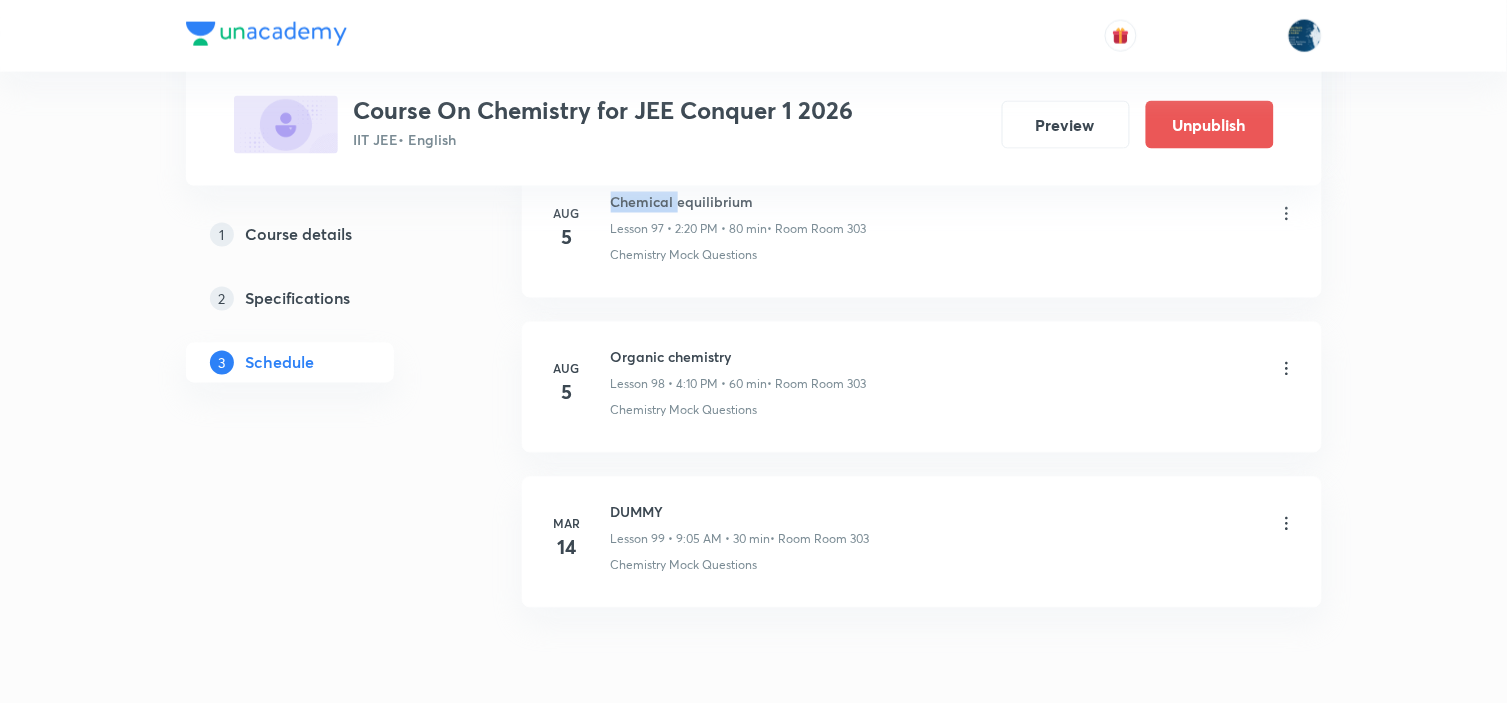 click on "Chemical equilibrium" at bounding box center [739, 202] 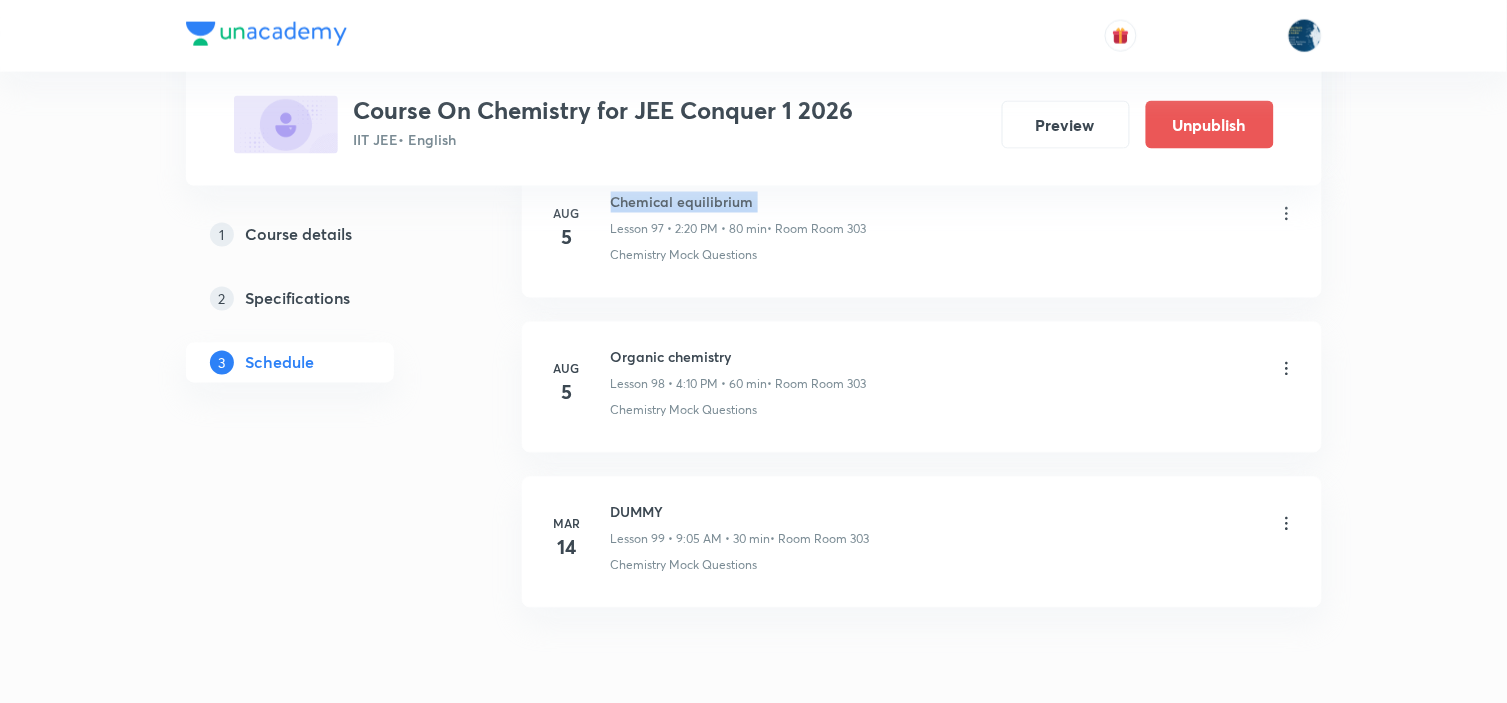 click on "Chemical equilibrium" at bounding box center [739, 202] 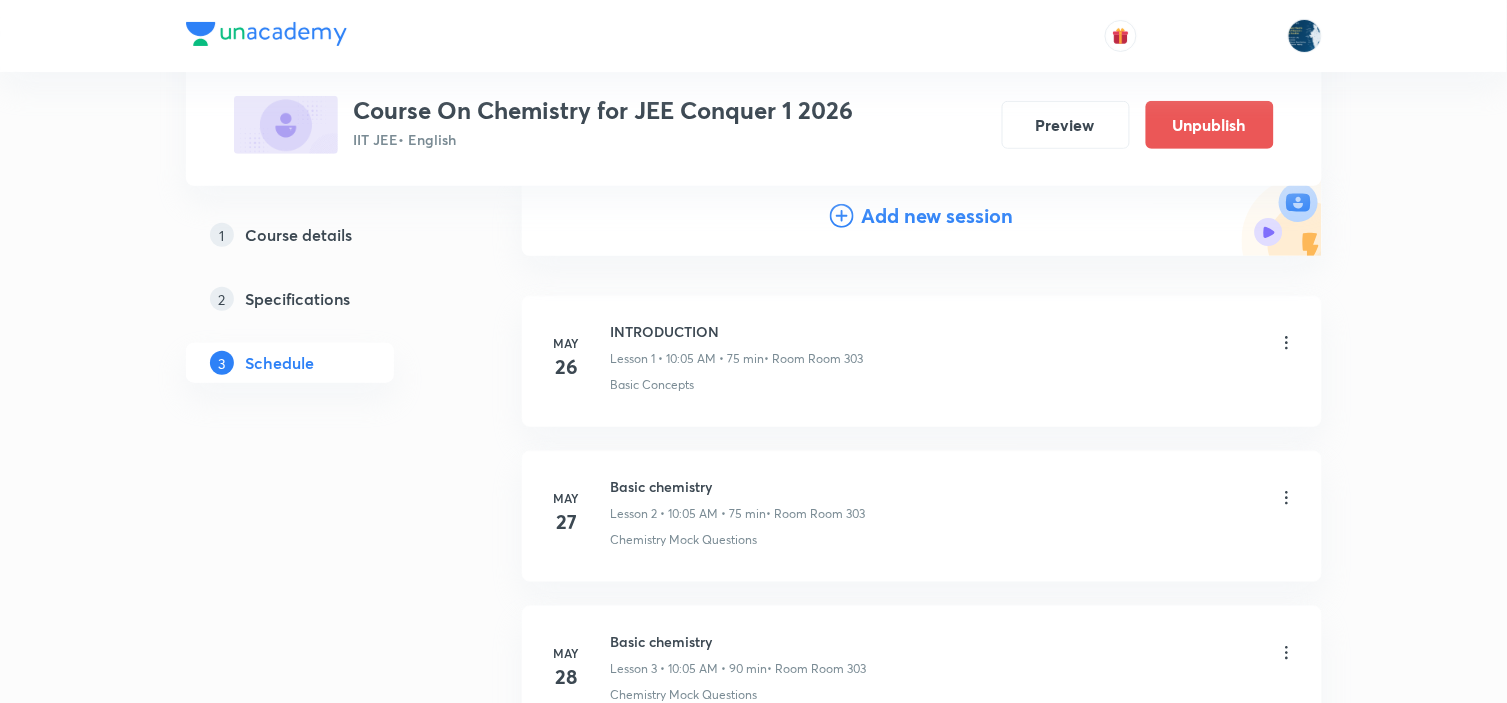 scroll, scrollTop: 222, scrollLeft: 0, axis: vertical 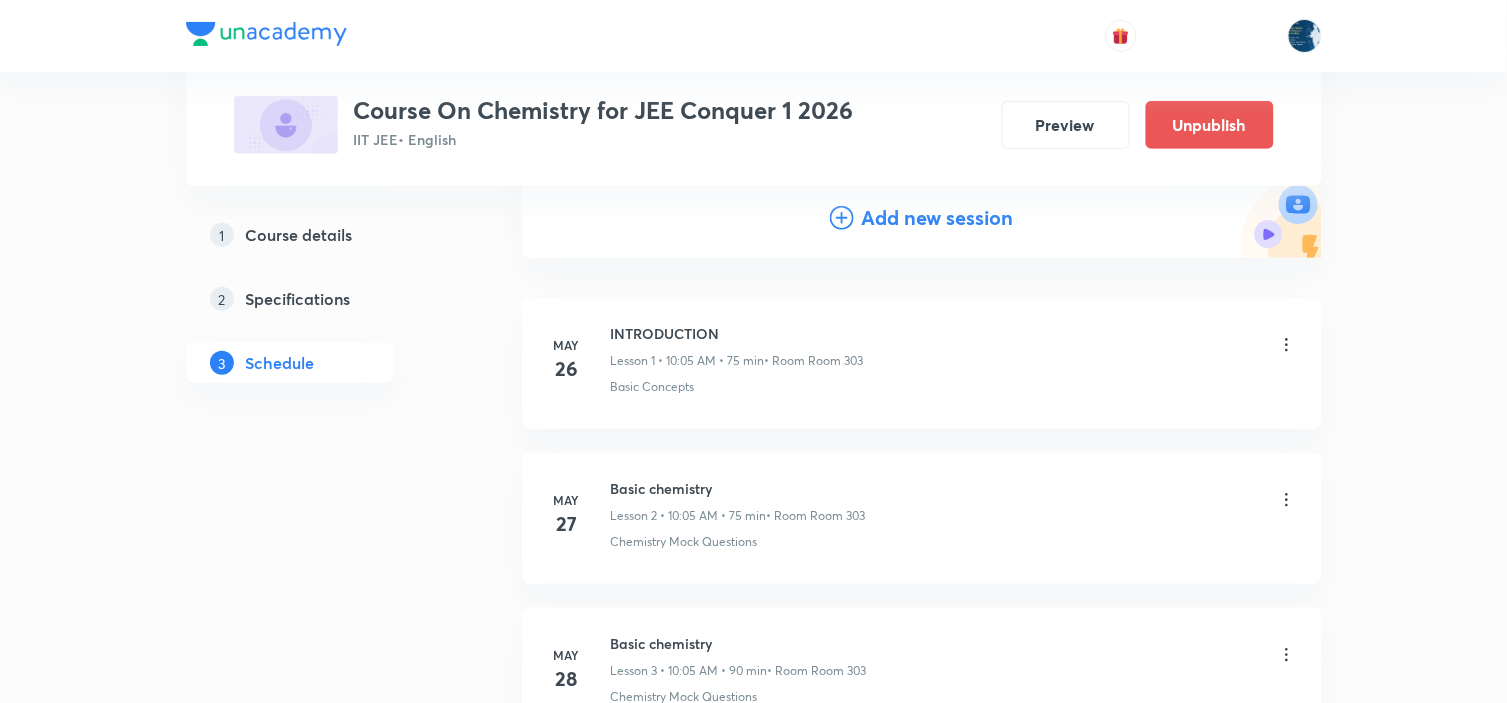 click 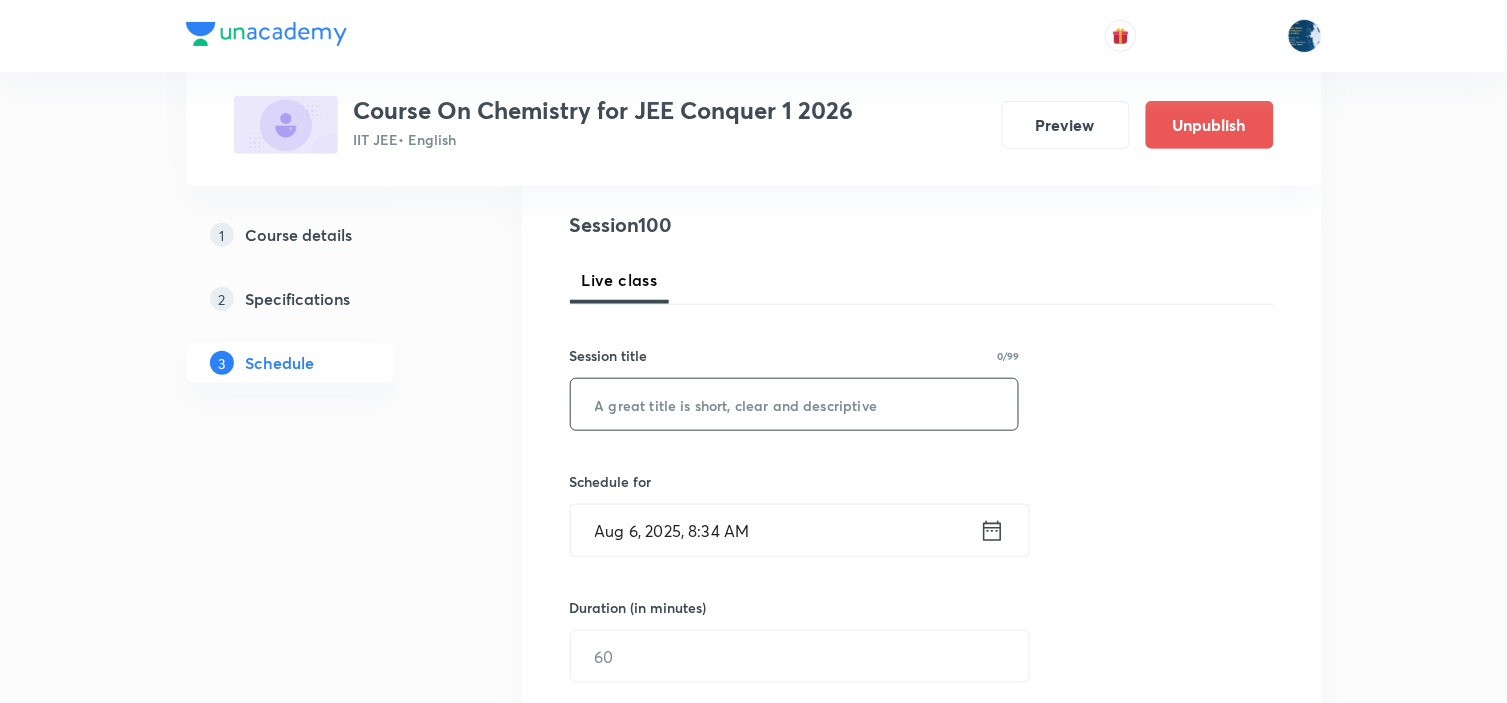 click at bounding box center [795, 404] 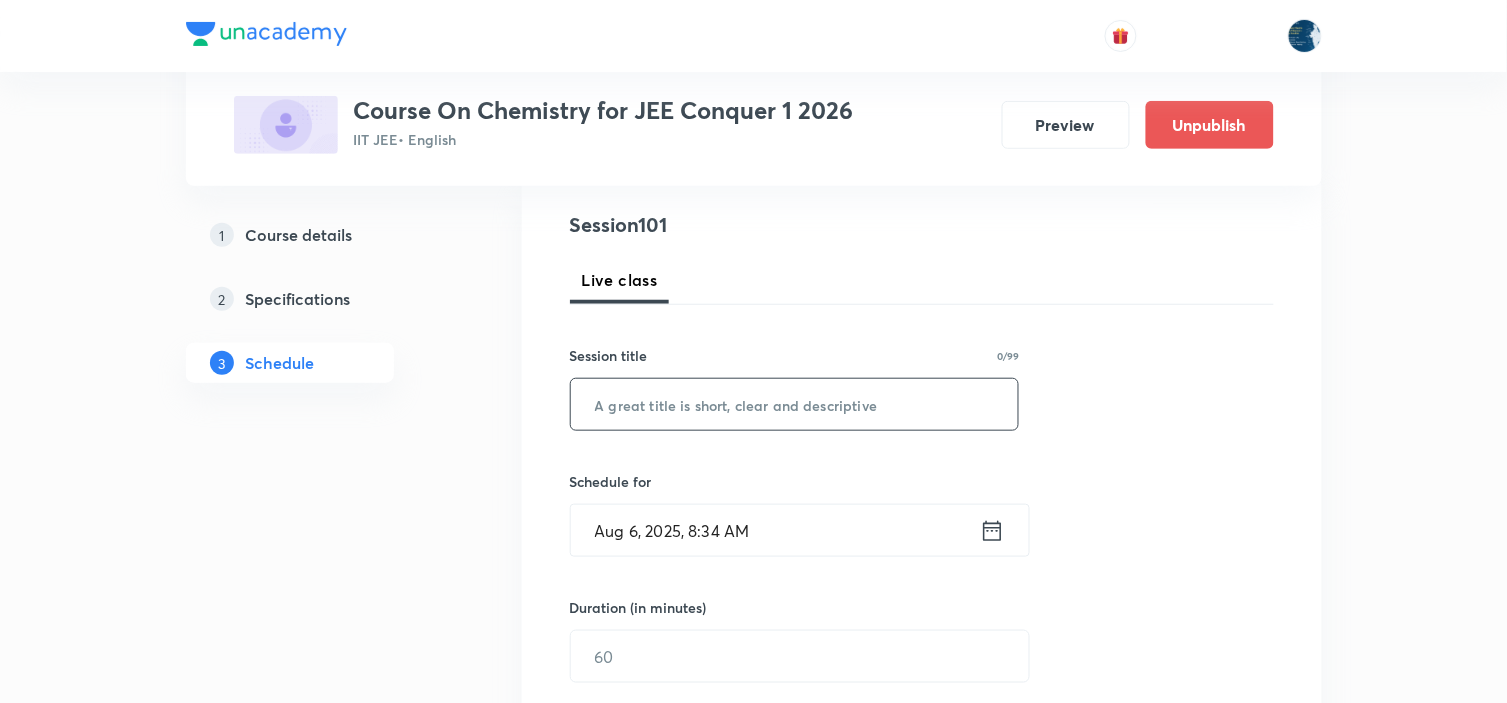 paste on "Chemical equilibrium" 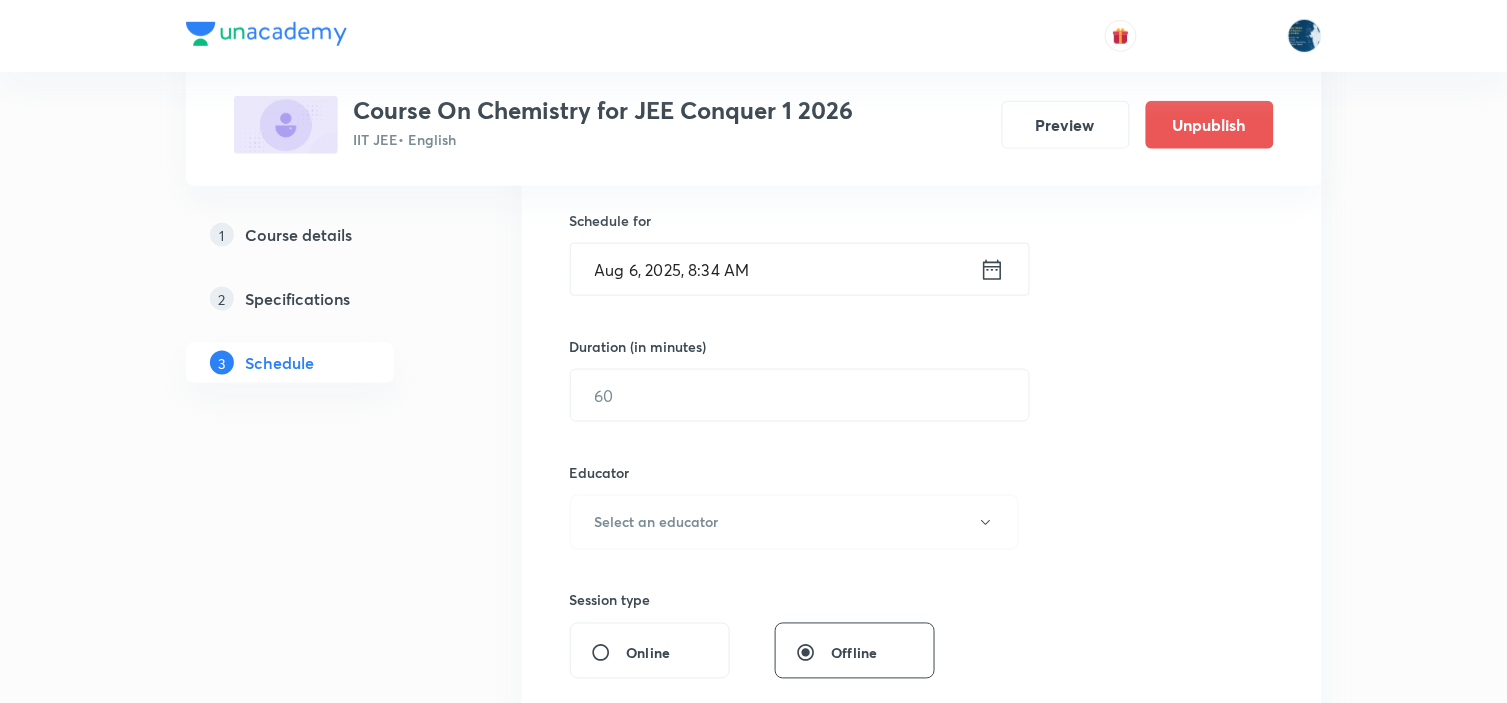 scroll, scrollTop: 444, scrollLeft: 0, axis: vertical 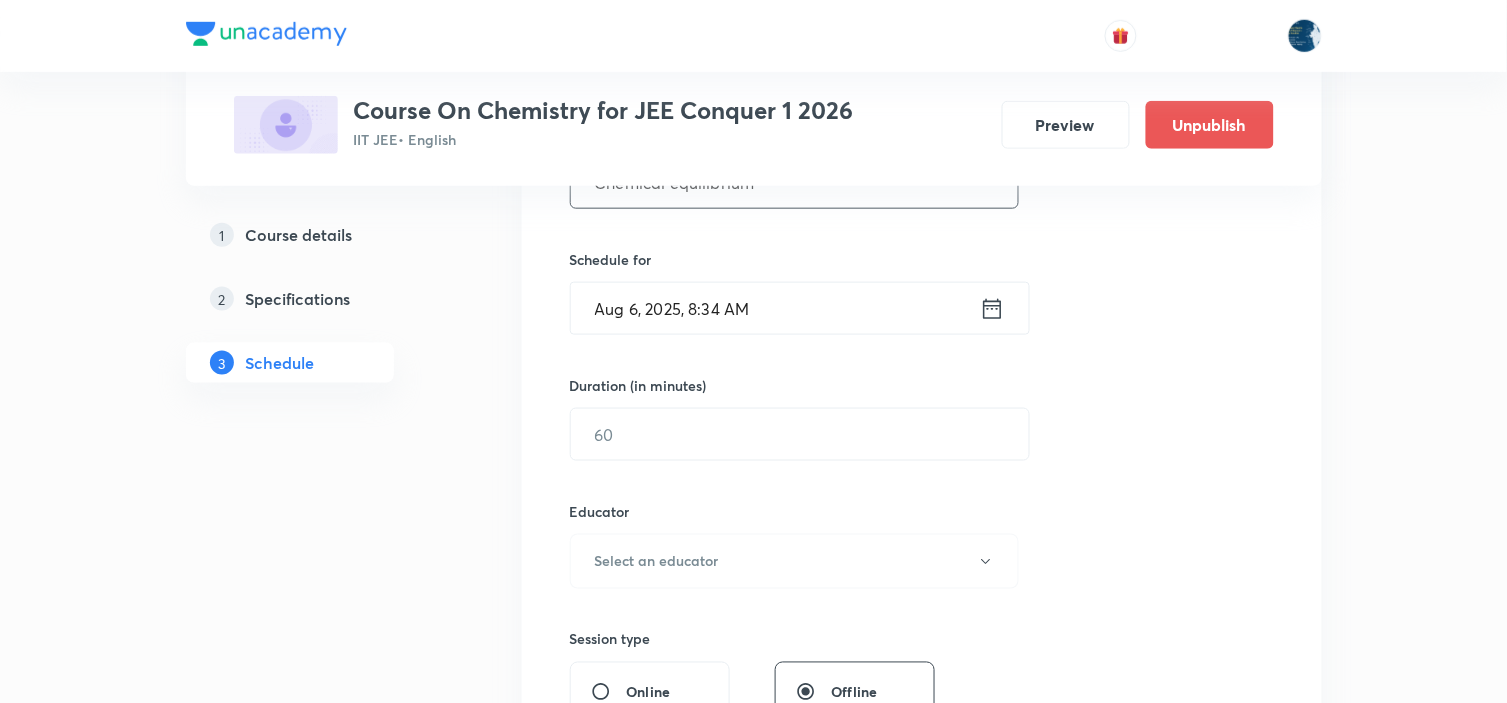 type on "Chemical equilibrium" 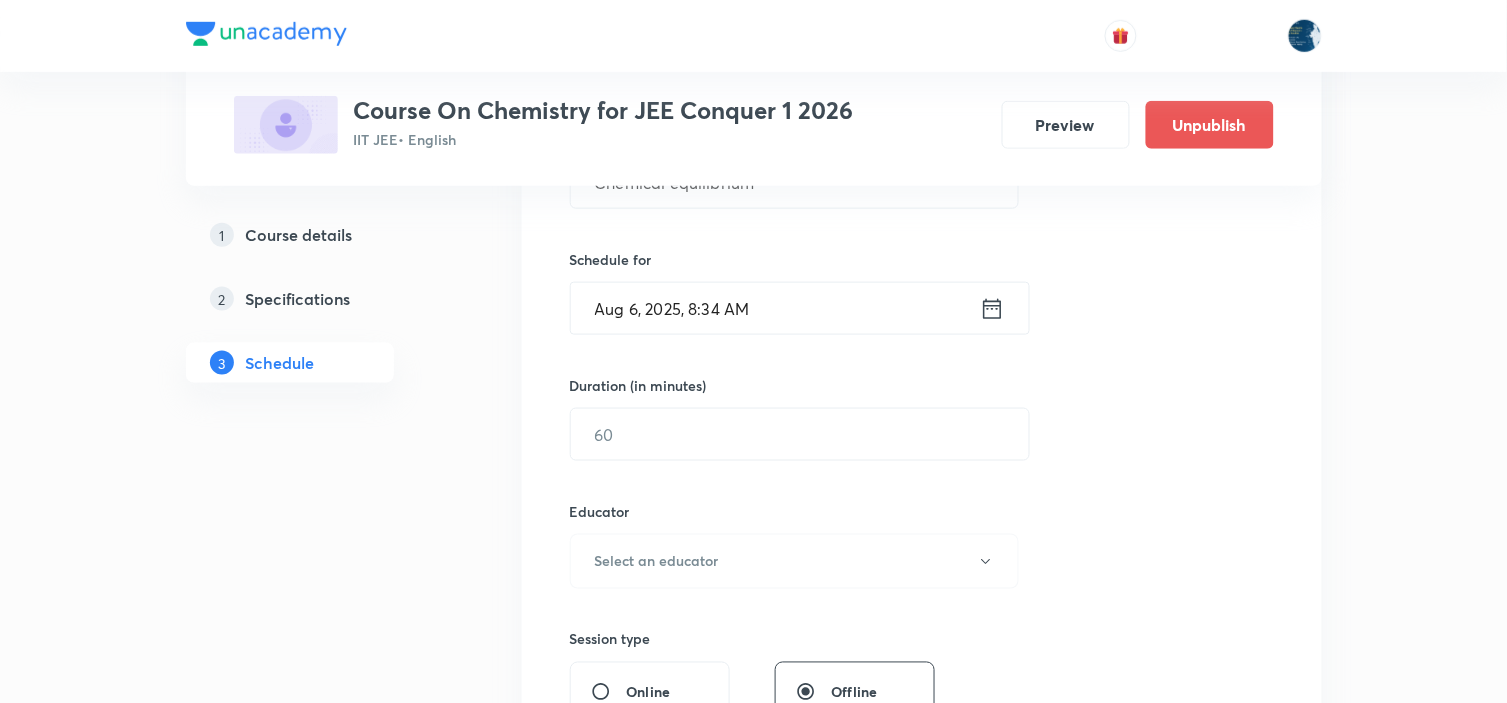 click 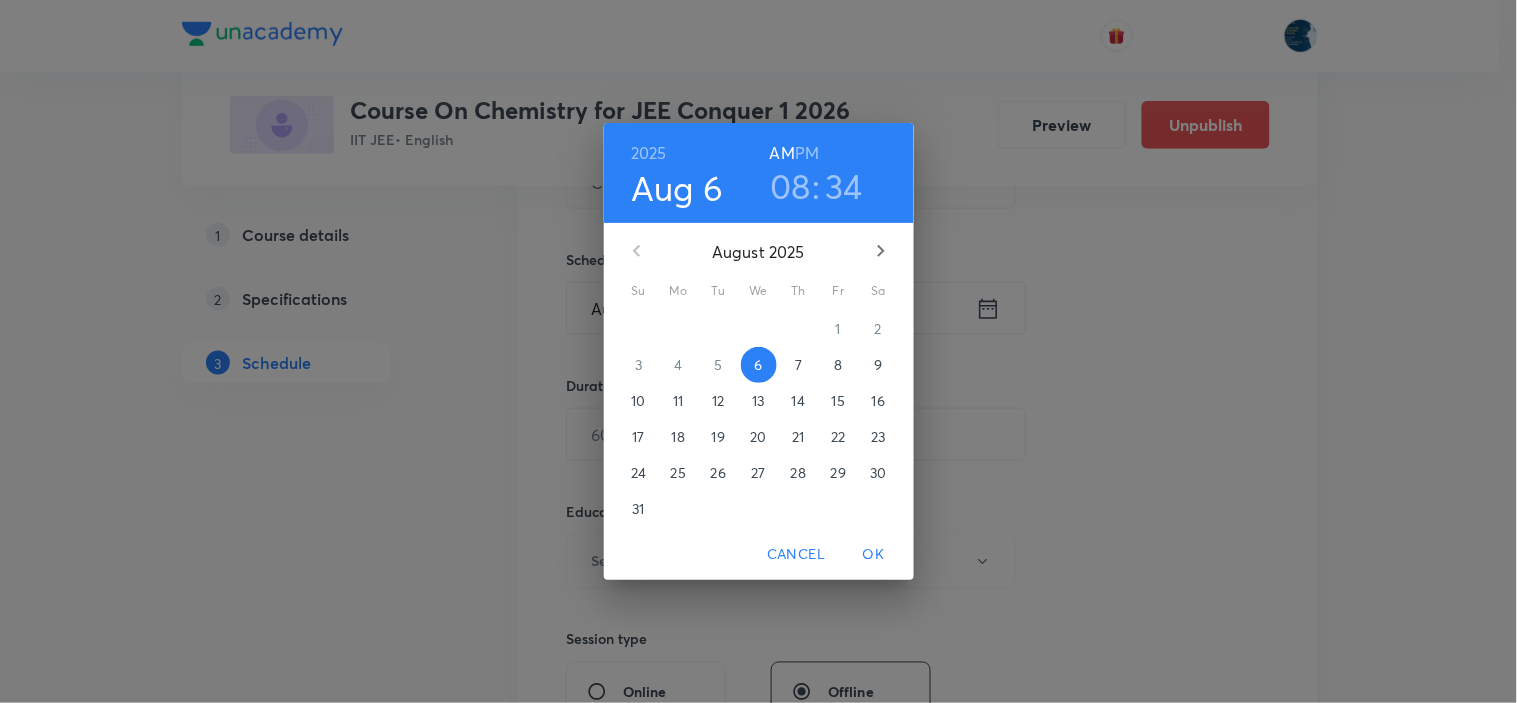 click on "PM" at bounding box center [807, 153] 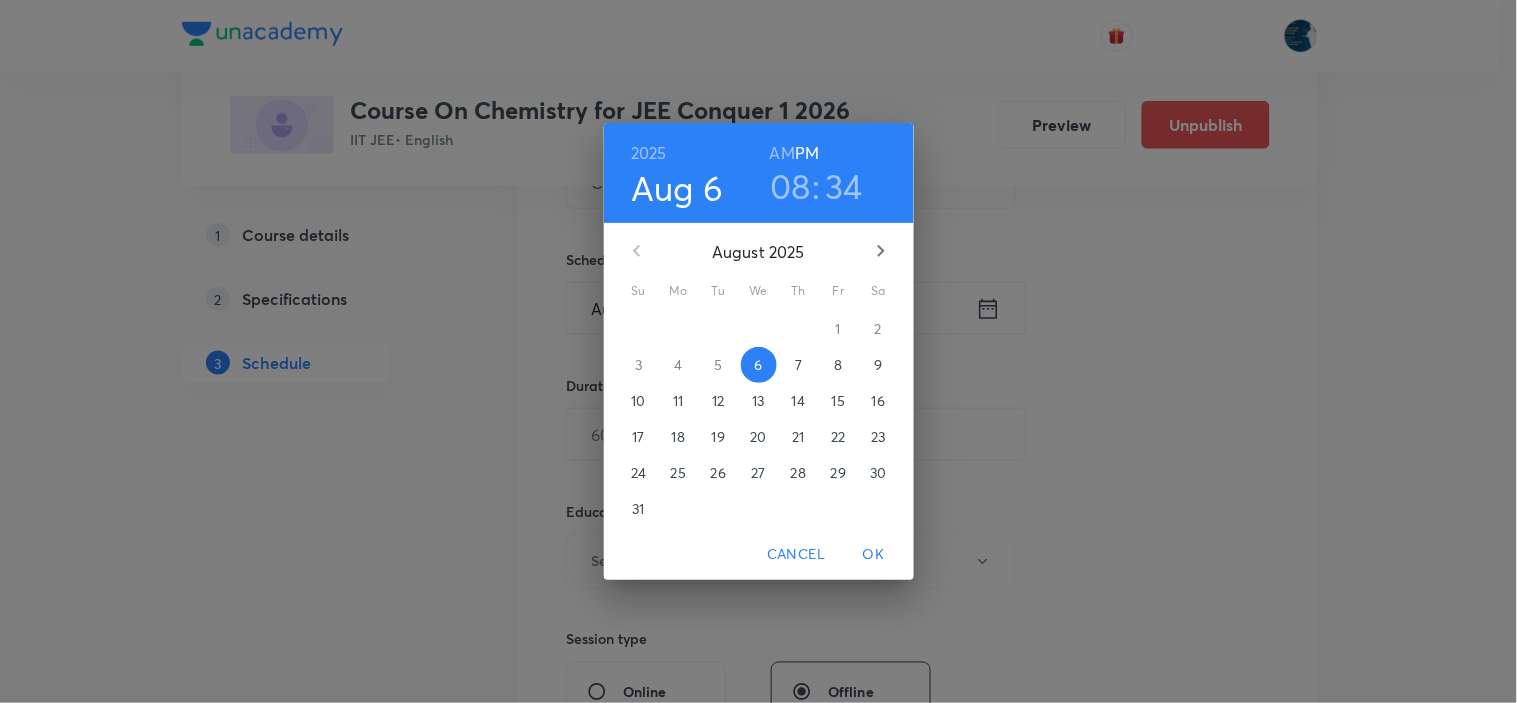 click on "08" at bounding box center [790, 186] 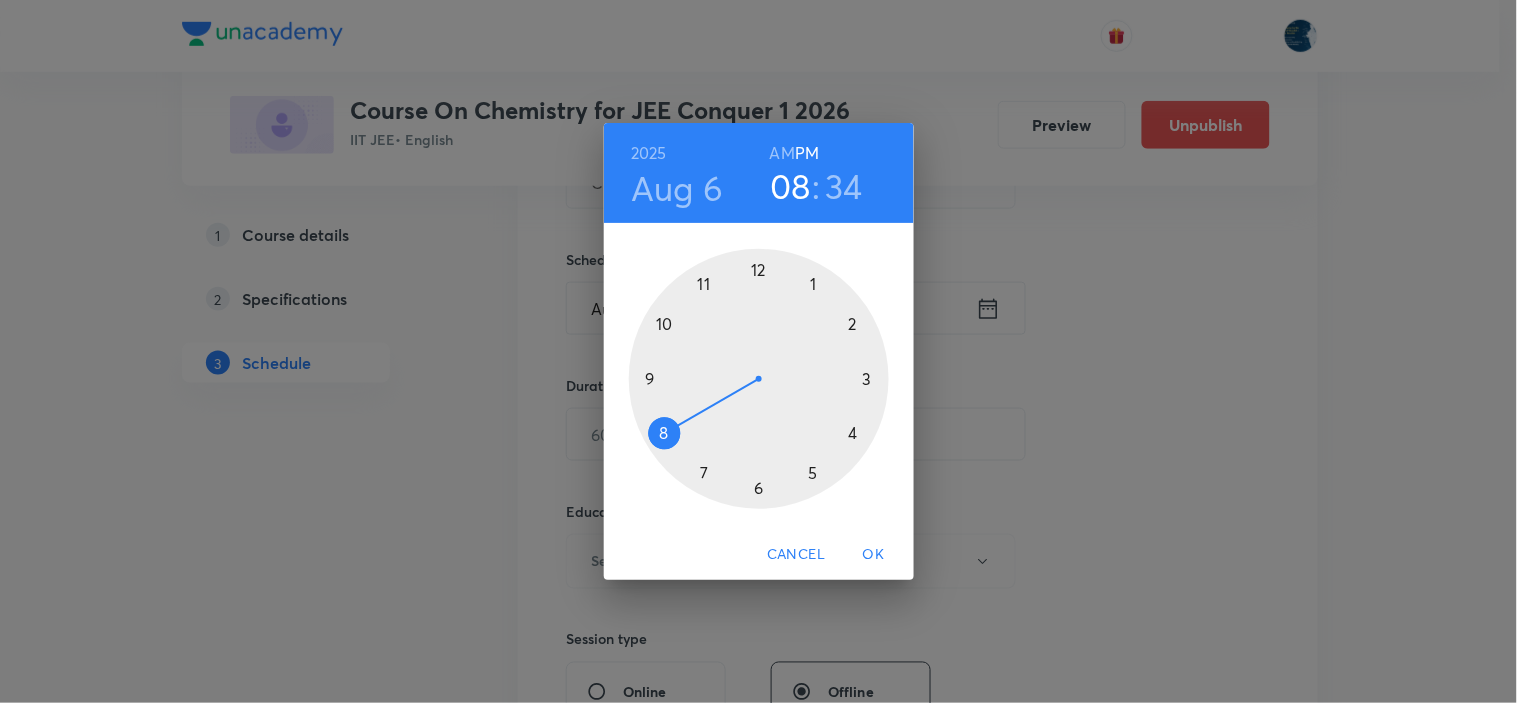click at bounding box center (759, 379) 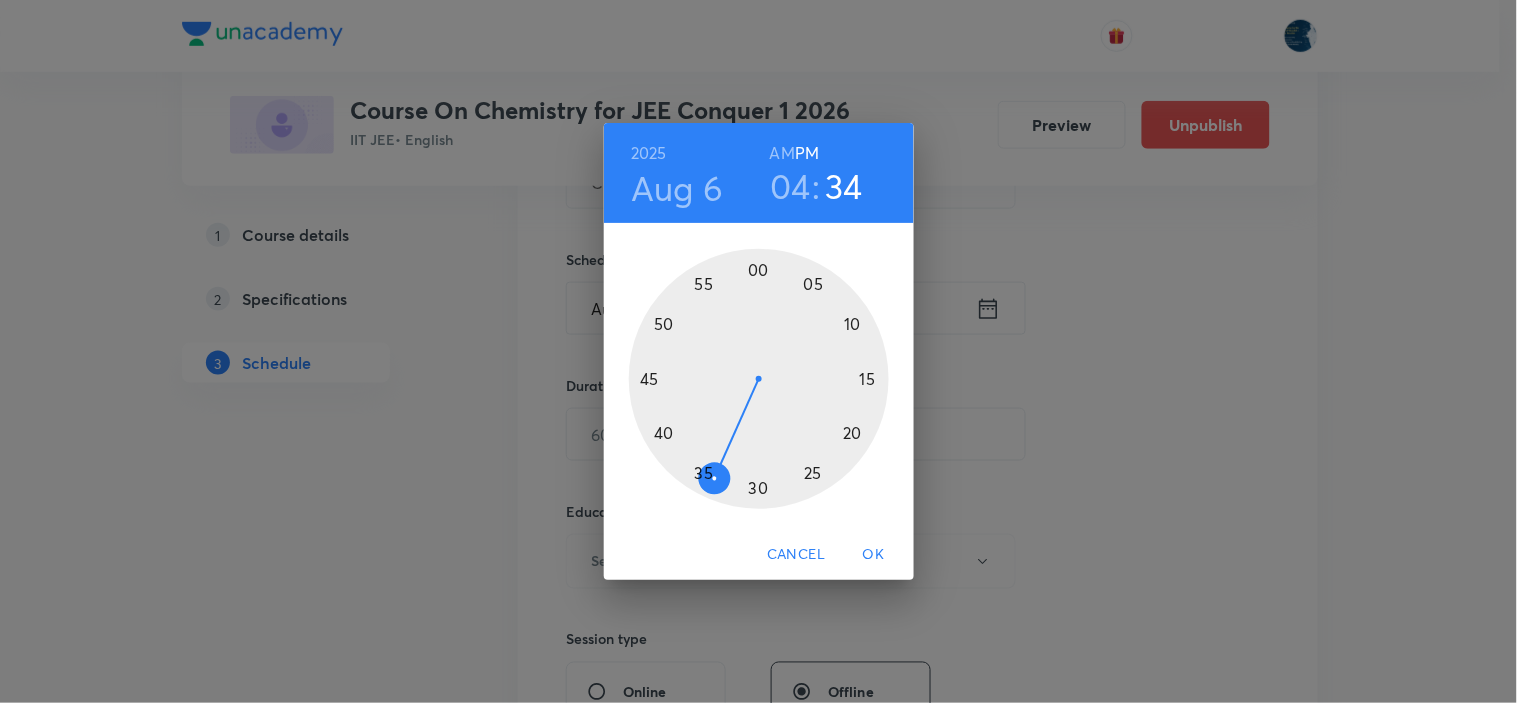 click at bounding box center (759, 379) 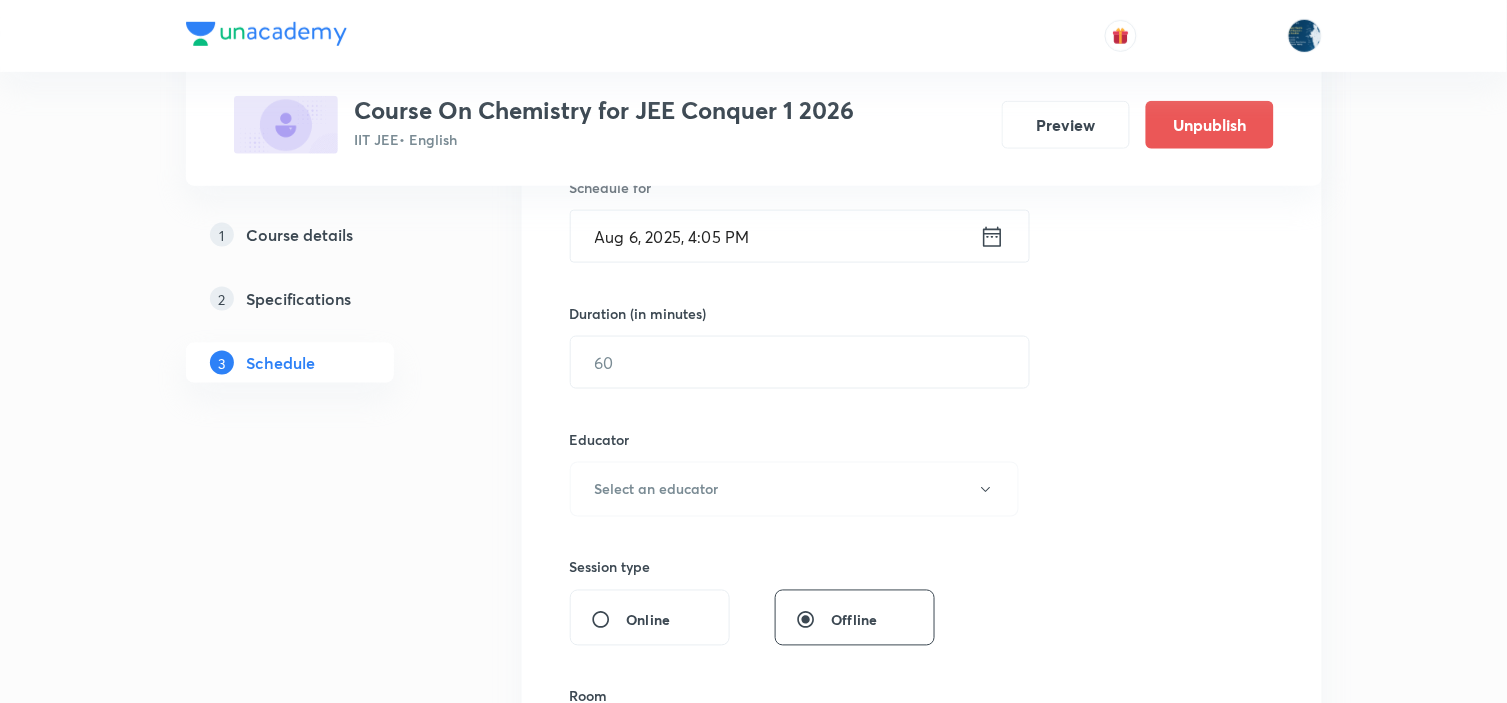 scroll, scrollTop: 555, scrollLeft: 0, axis: vertical 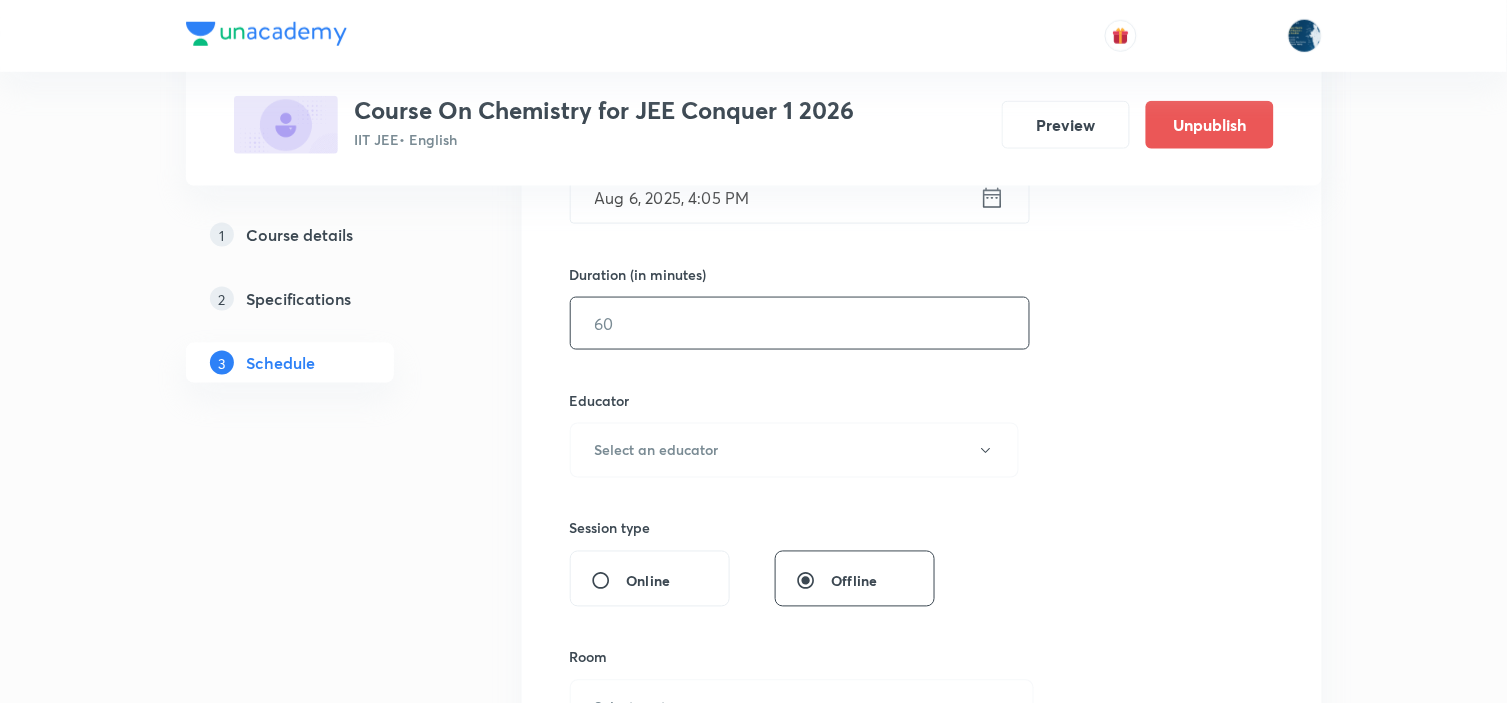 click at bounding box center (800, 323) 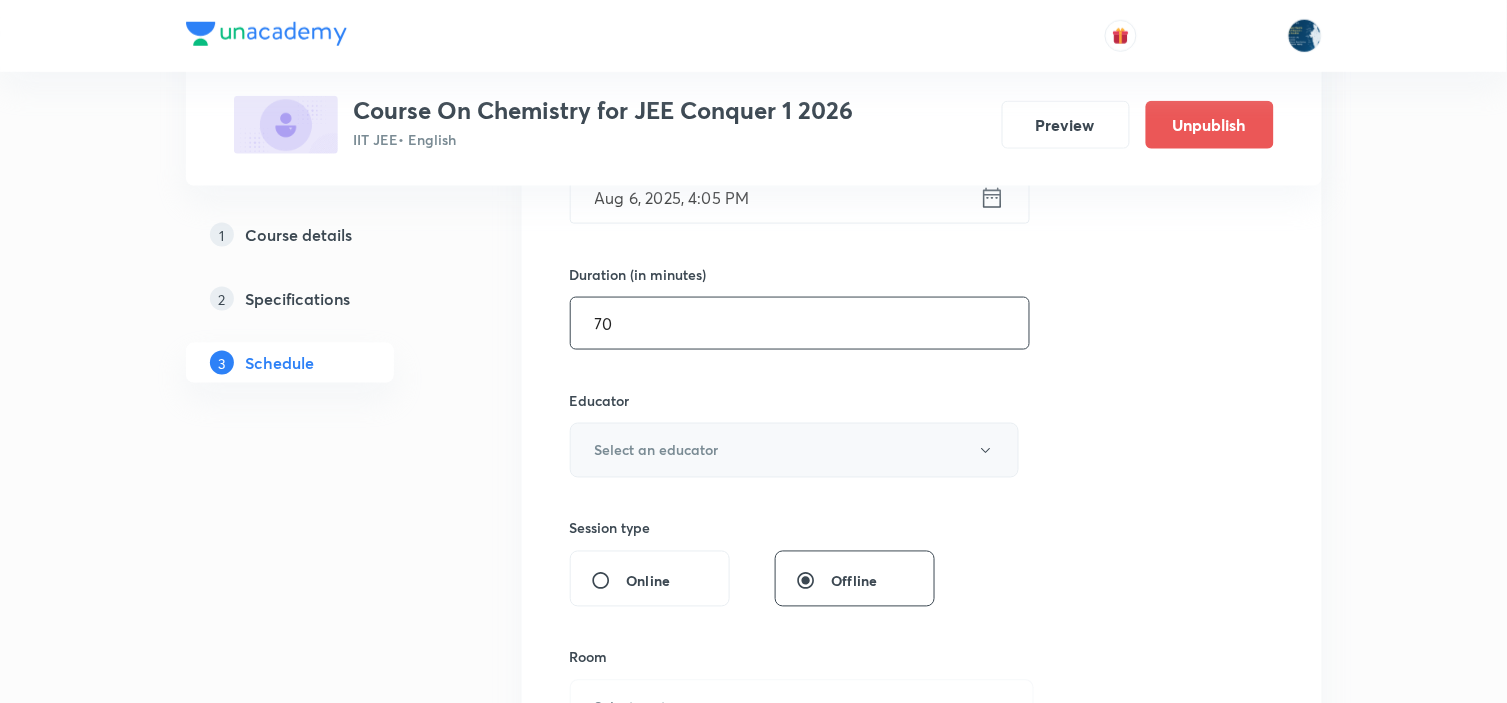 type on "70" 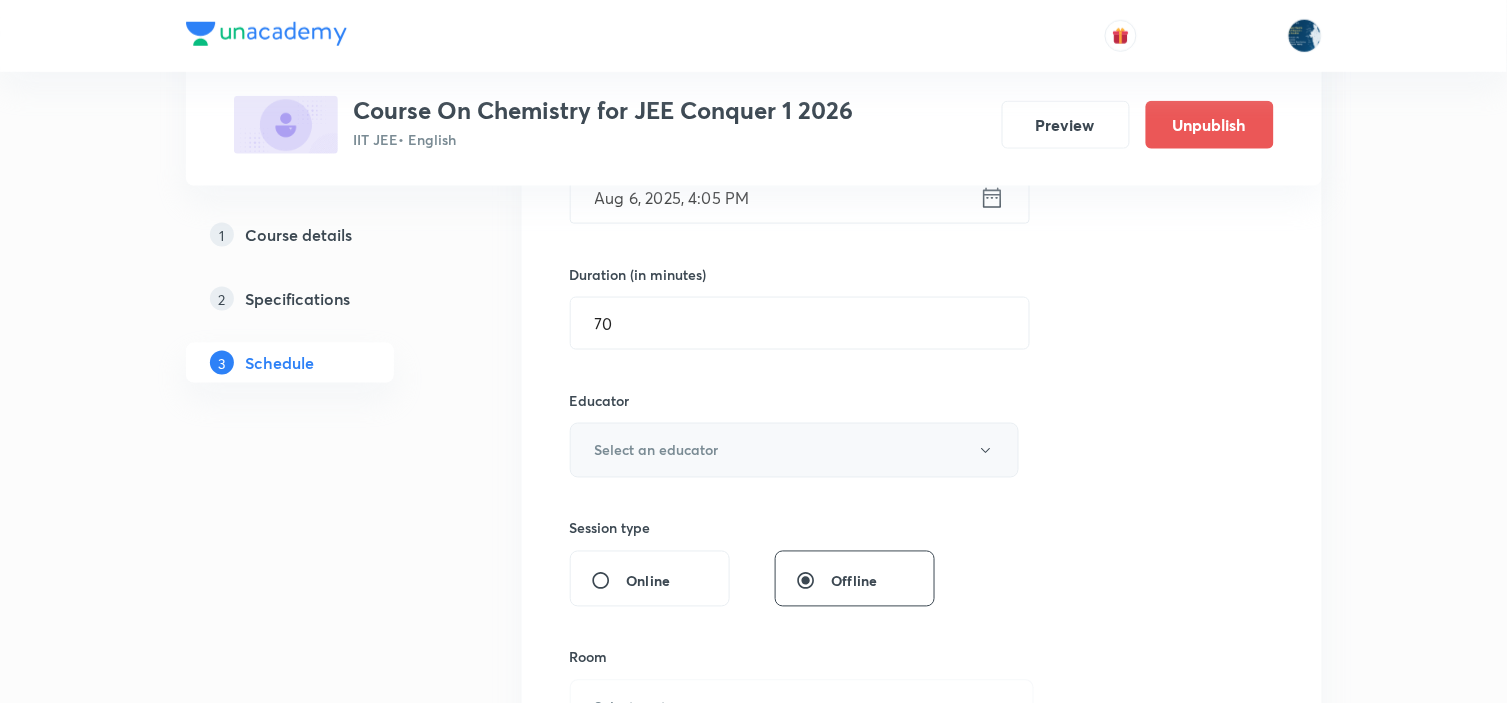 click on "Select an educator" at bounding box center [795, 450] 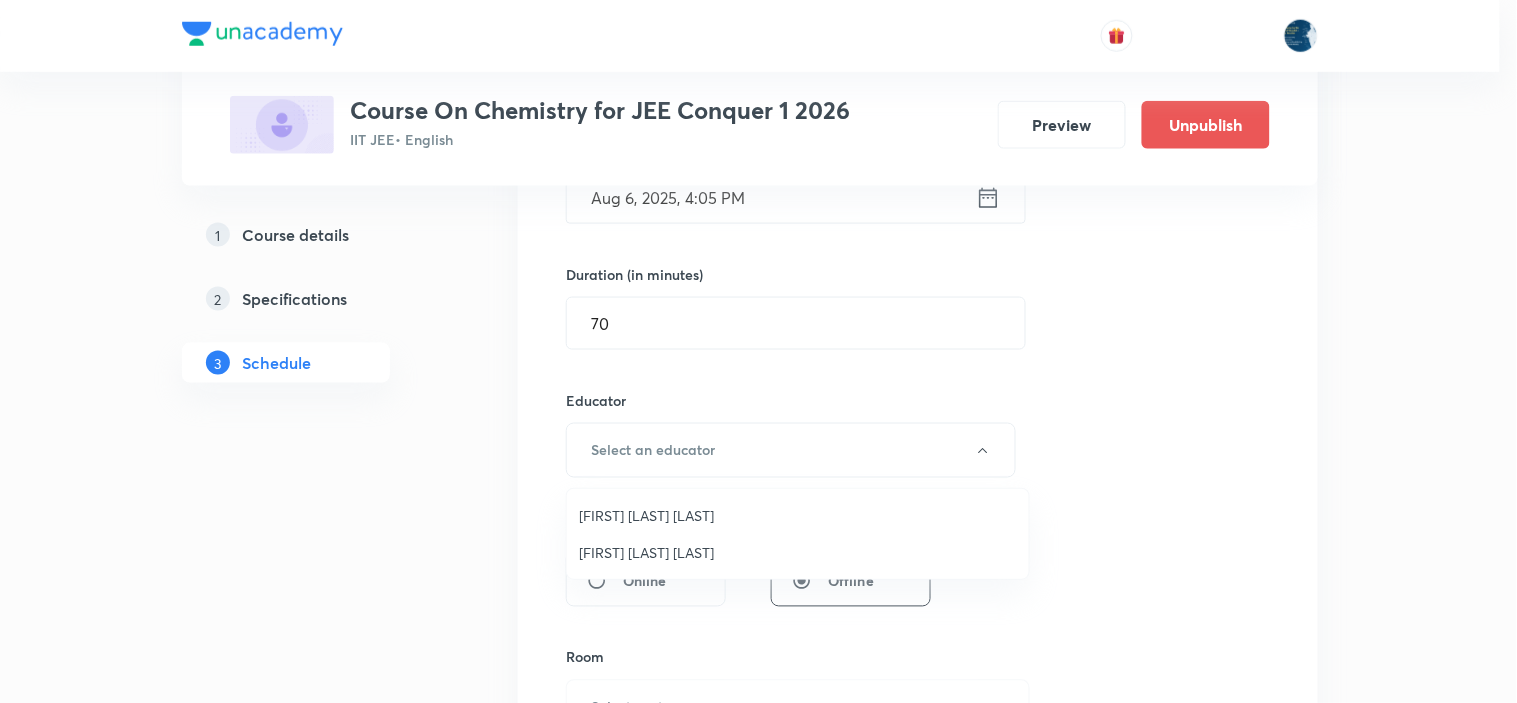 click on "Parimi Venkata Ramana Dinesh Kumar" at bounding box center [798, 515] 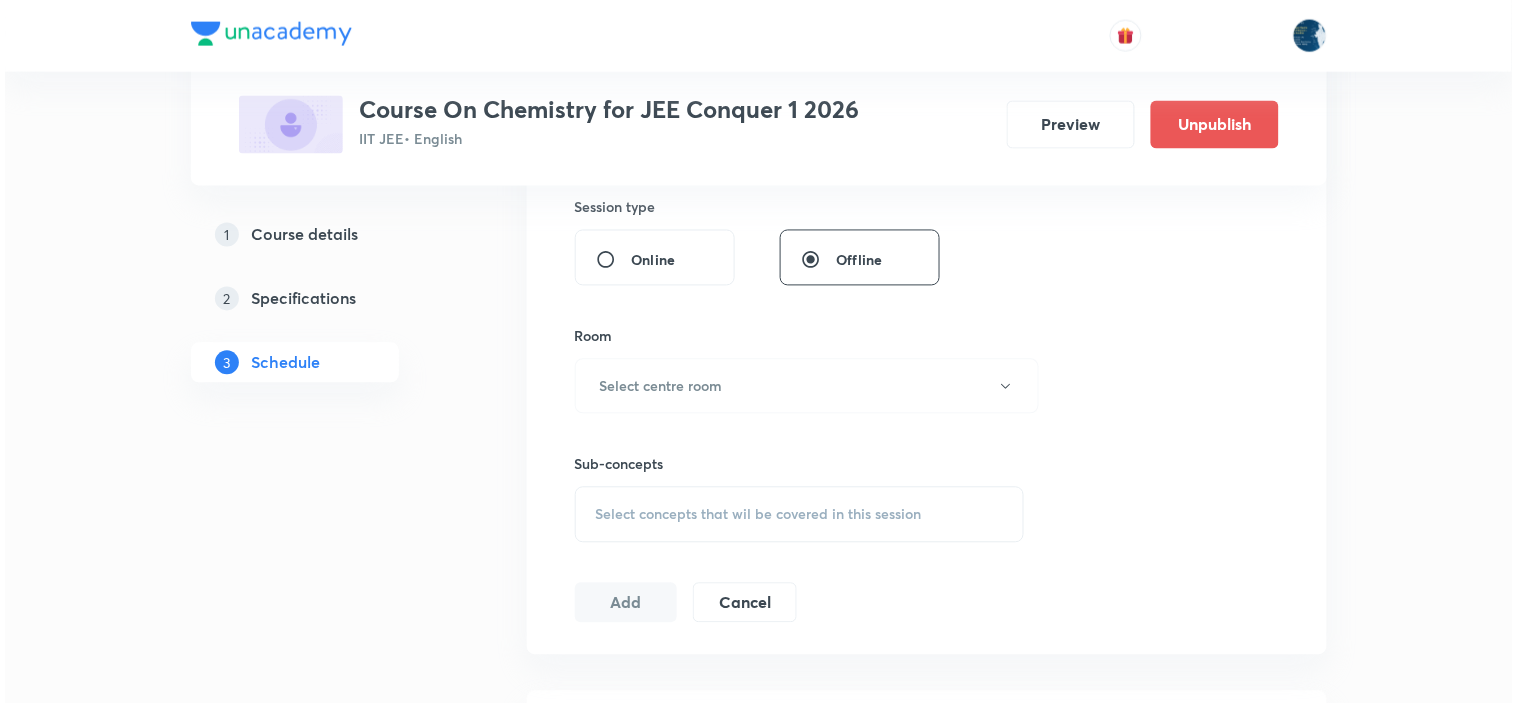 scroll, scrollTop: 888, scrollLeft: 0, axis: vertical 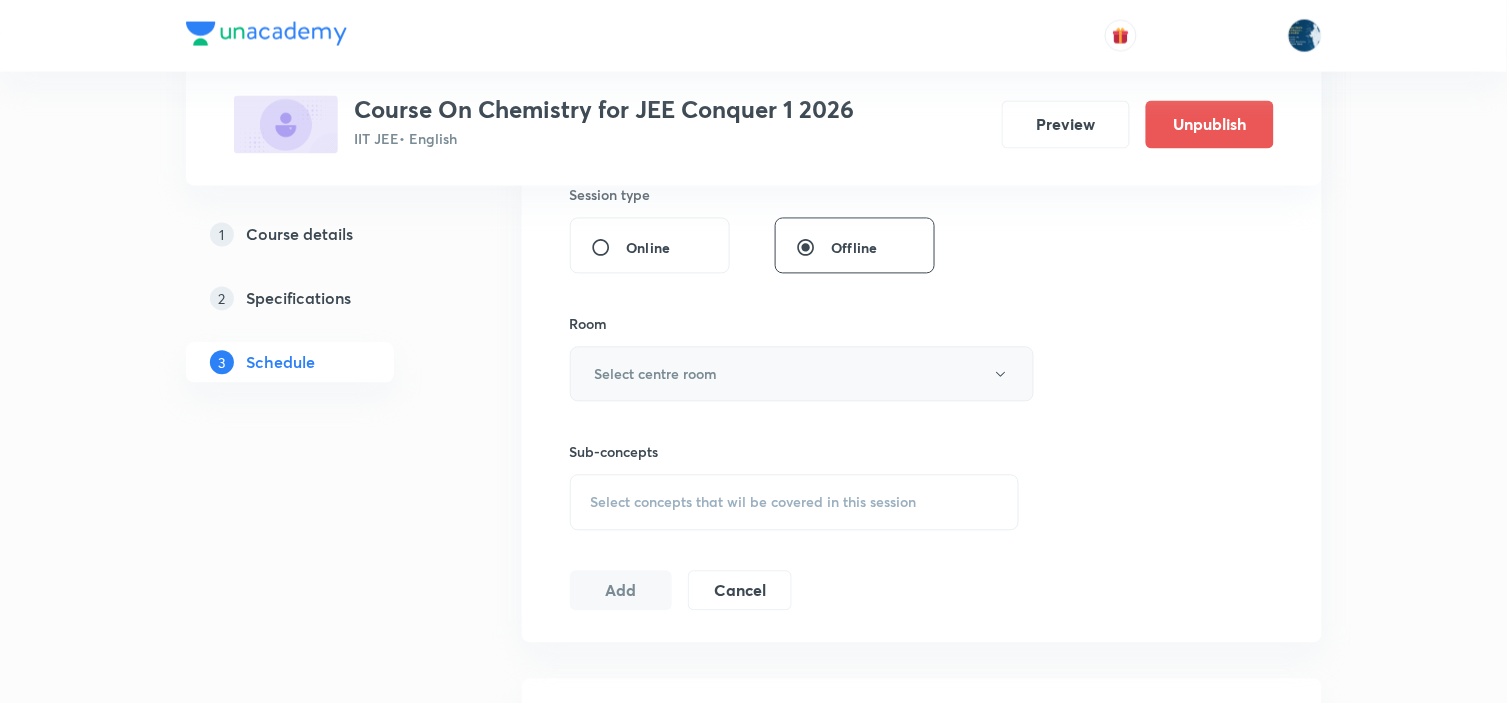 click on "Select centre room" at bounding box center (802, 374) 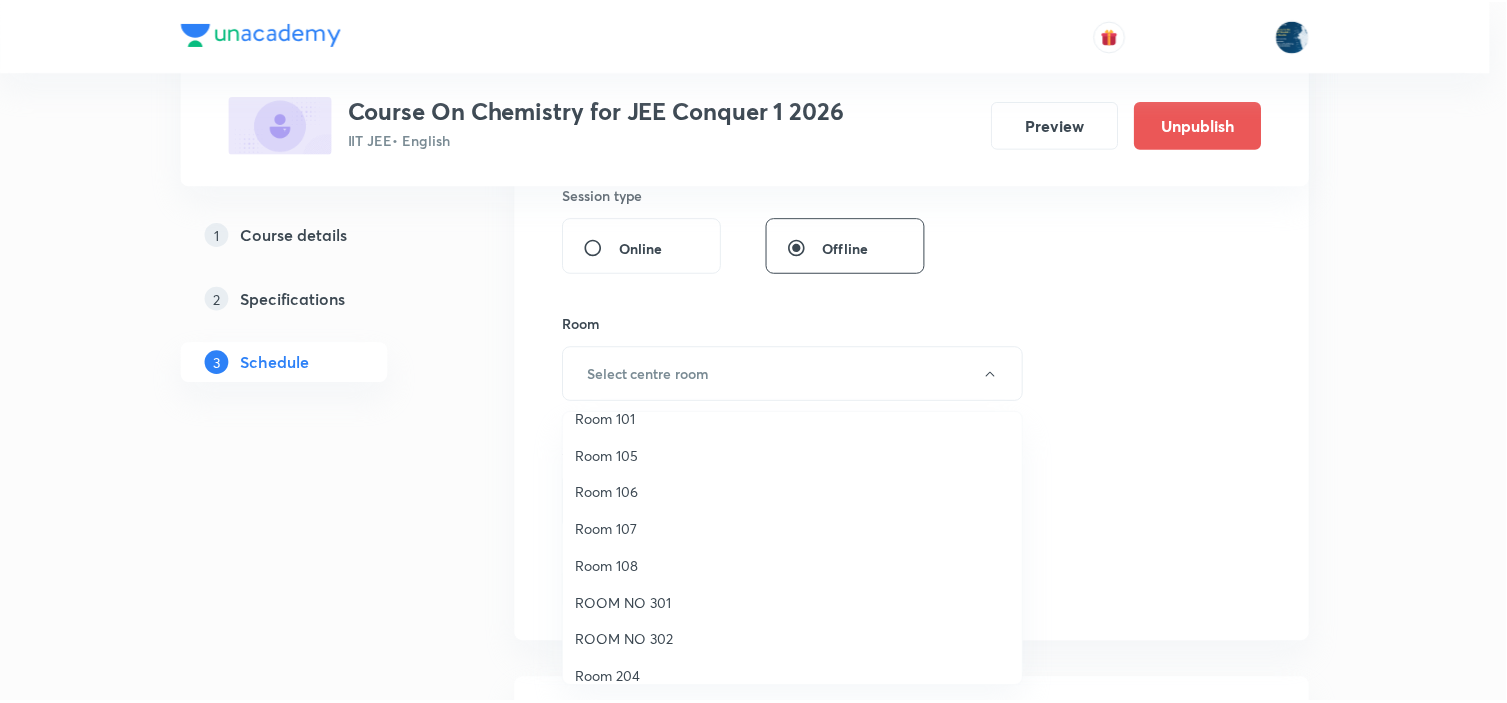 scroll, scrollTop: 371, scrollLeft: 0, axis: vertical 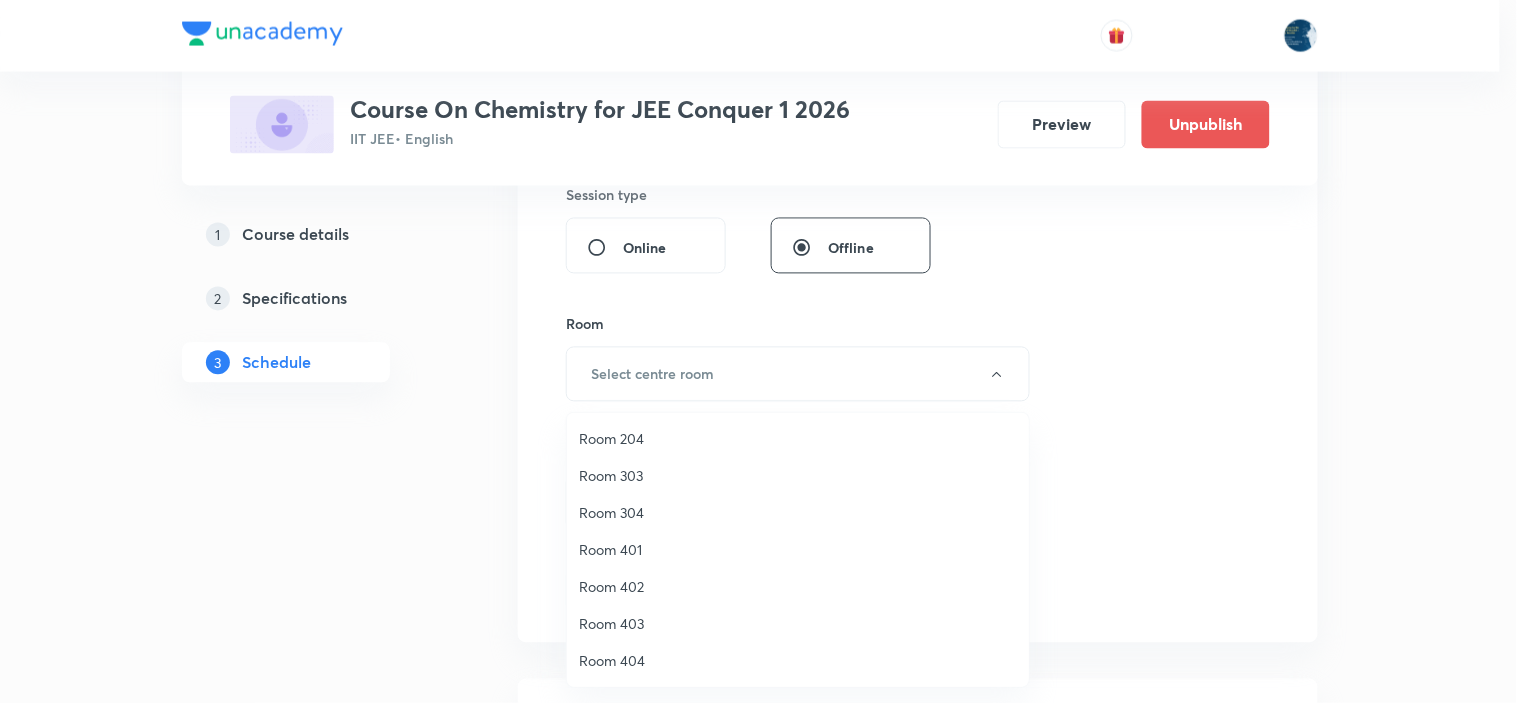 click on "Room 303" at bounding box center (798, 475) 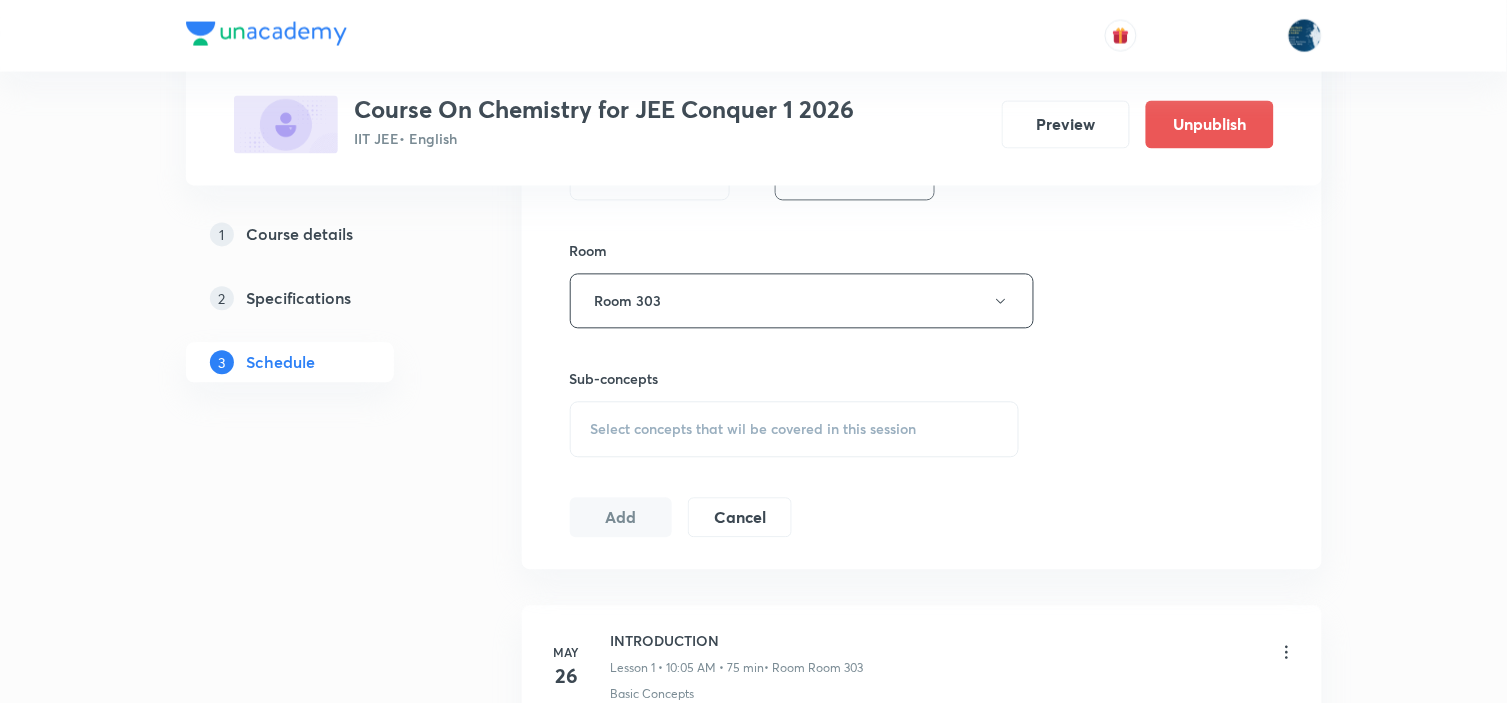 scroll, scrollTop: 1000, scrollLeft: 0, axis: vertical 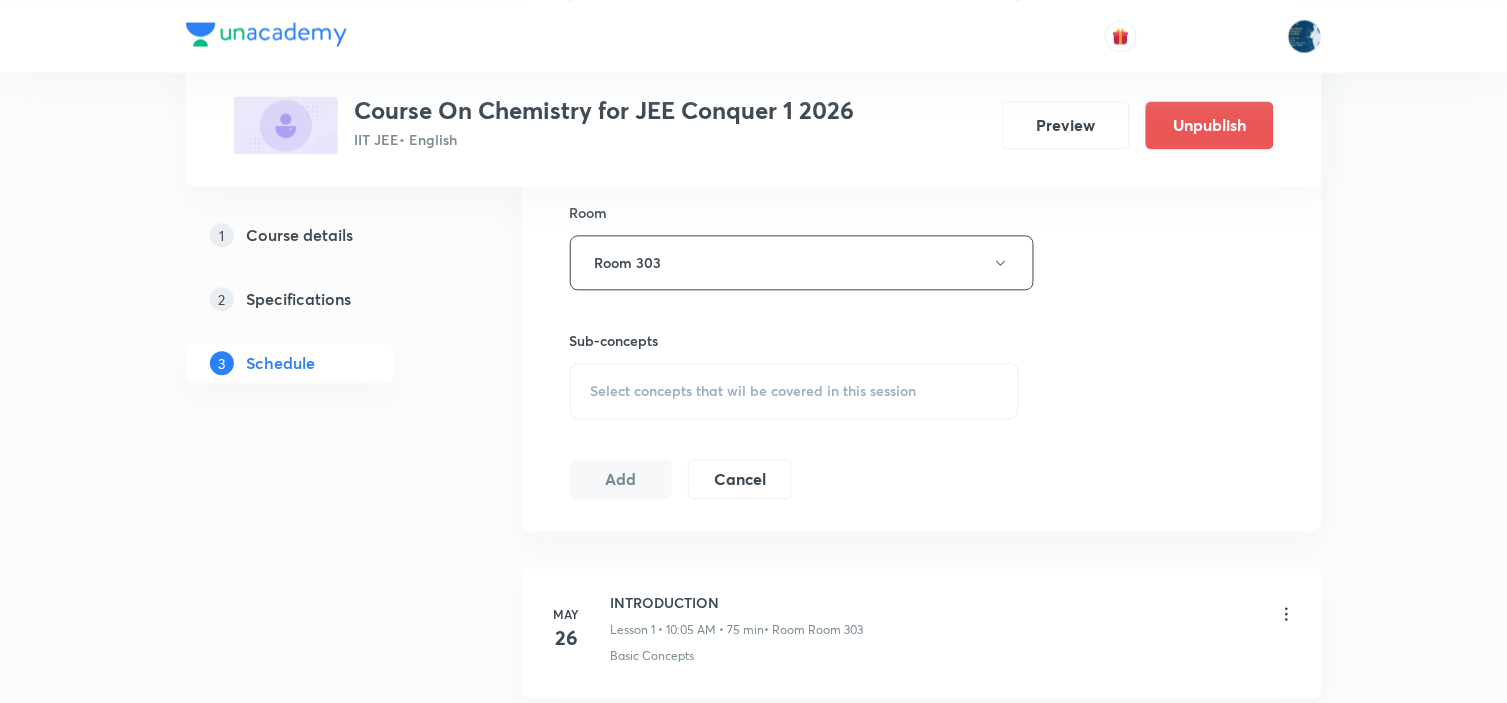 click on "Select concepts that wil be covered in this session" at bounding box center (754, 391) 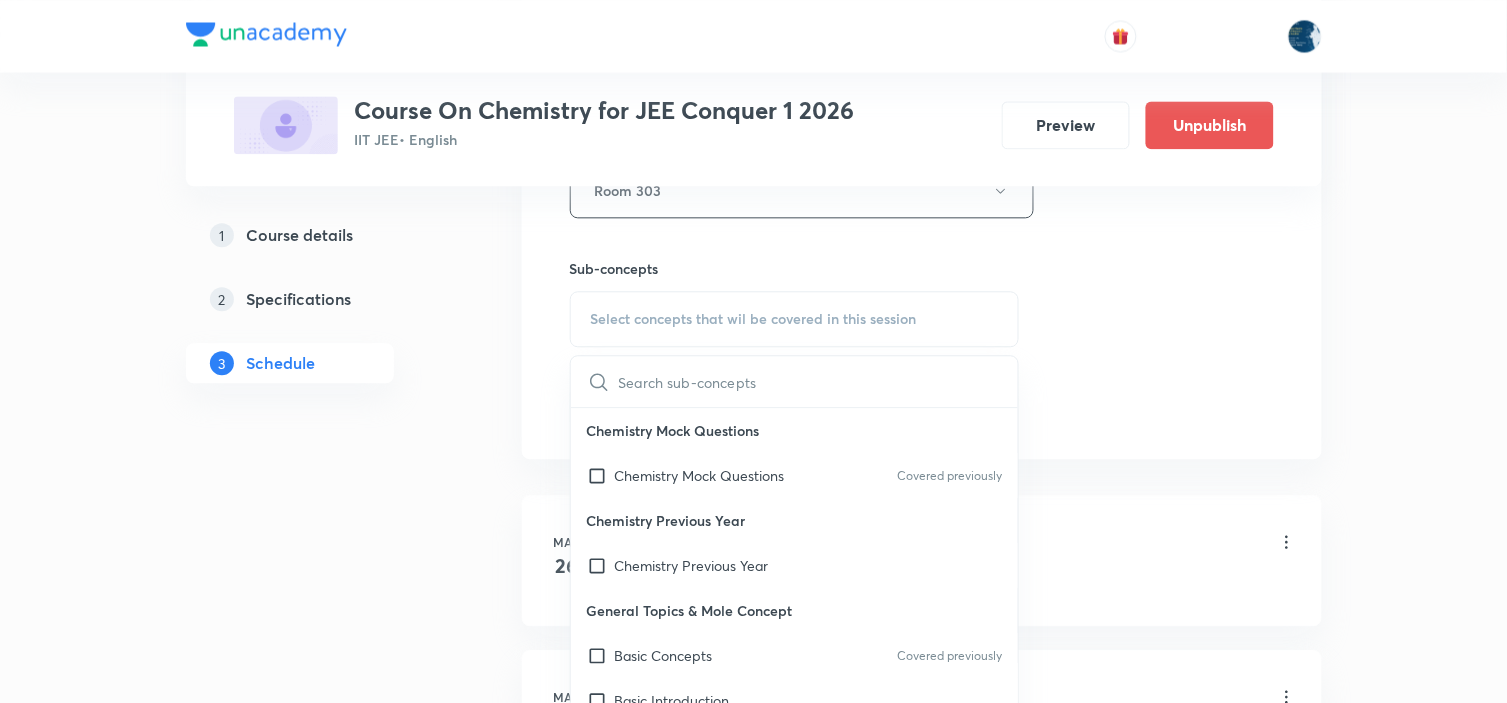 scroll, scrollTop: 1111, scrollLeft: 0, axis: vertical 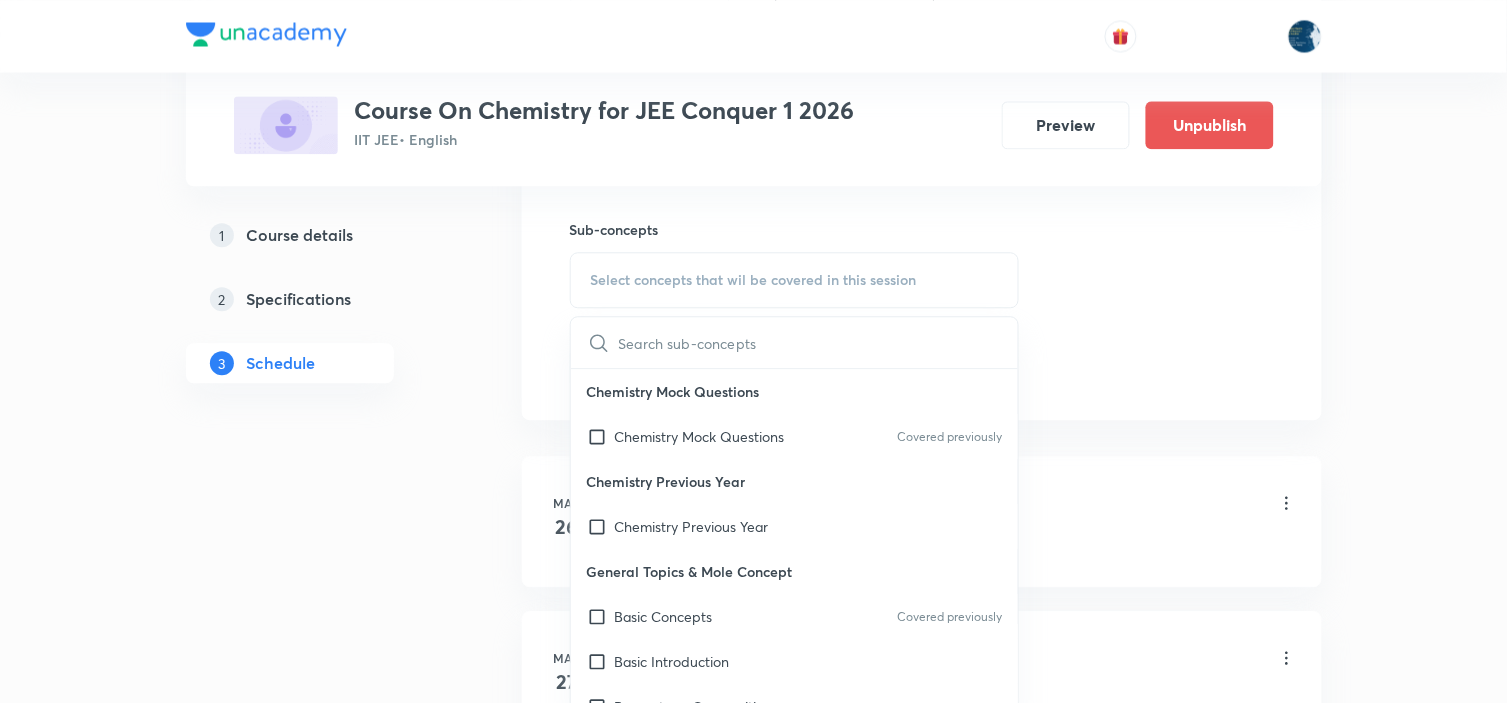 click on "Chemistry Mock Questions" at bounding box center [795, 391] 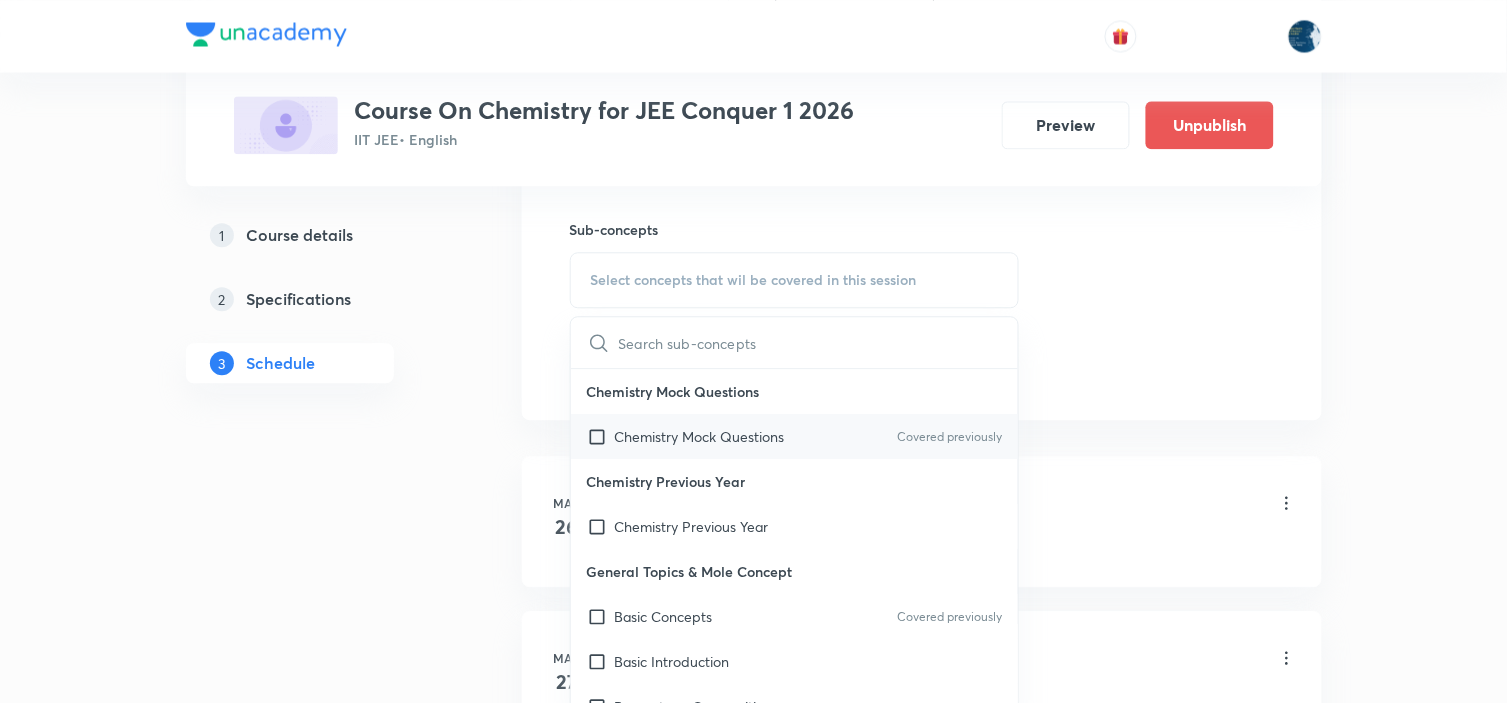 click on "Covered previously" at bounding box center [949, 437] 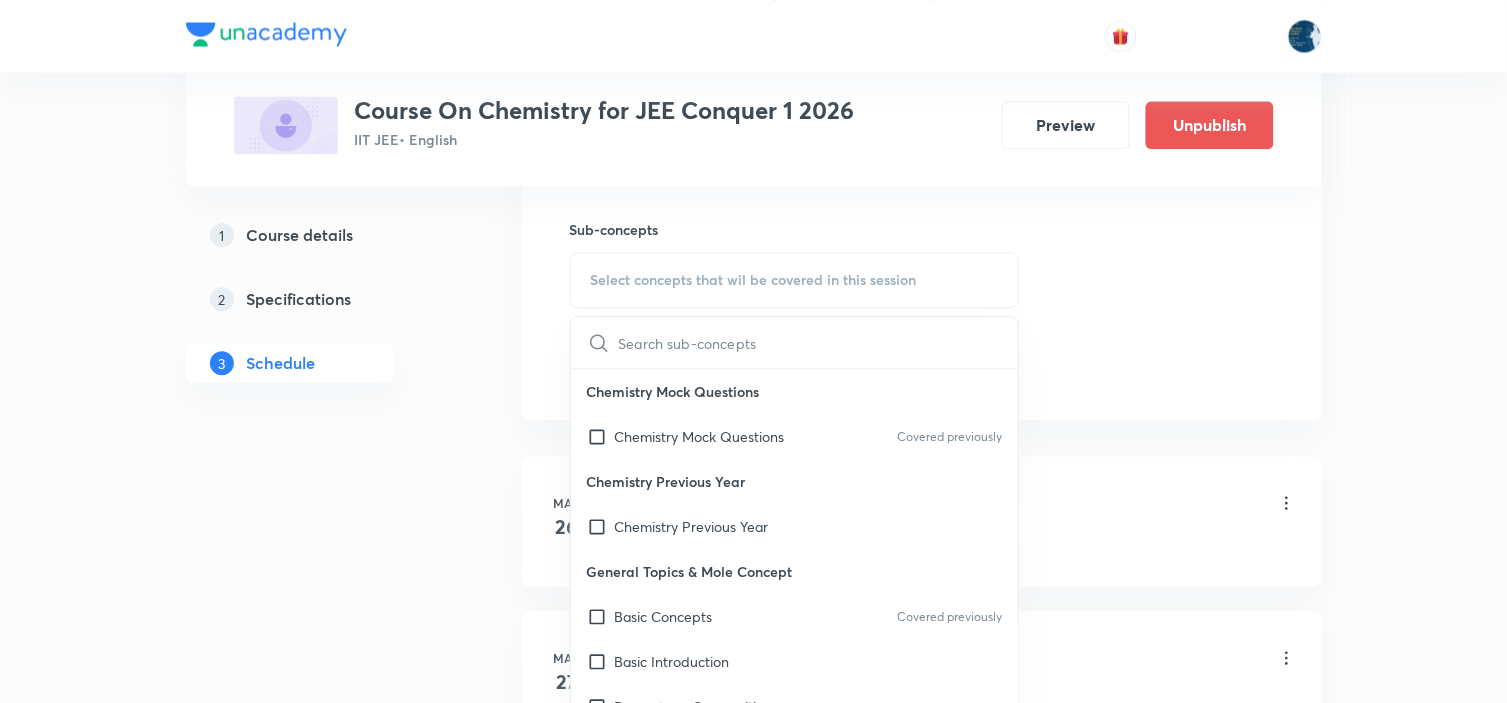checkbox on "true" 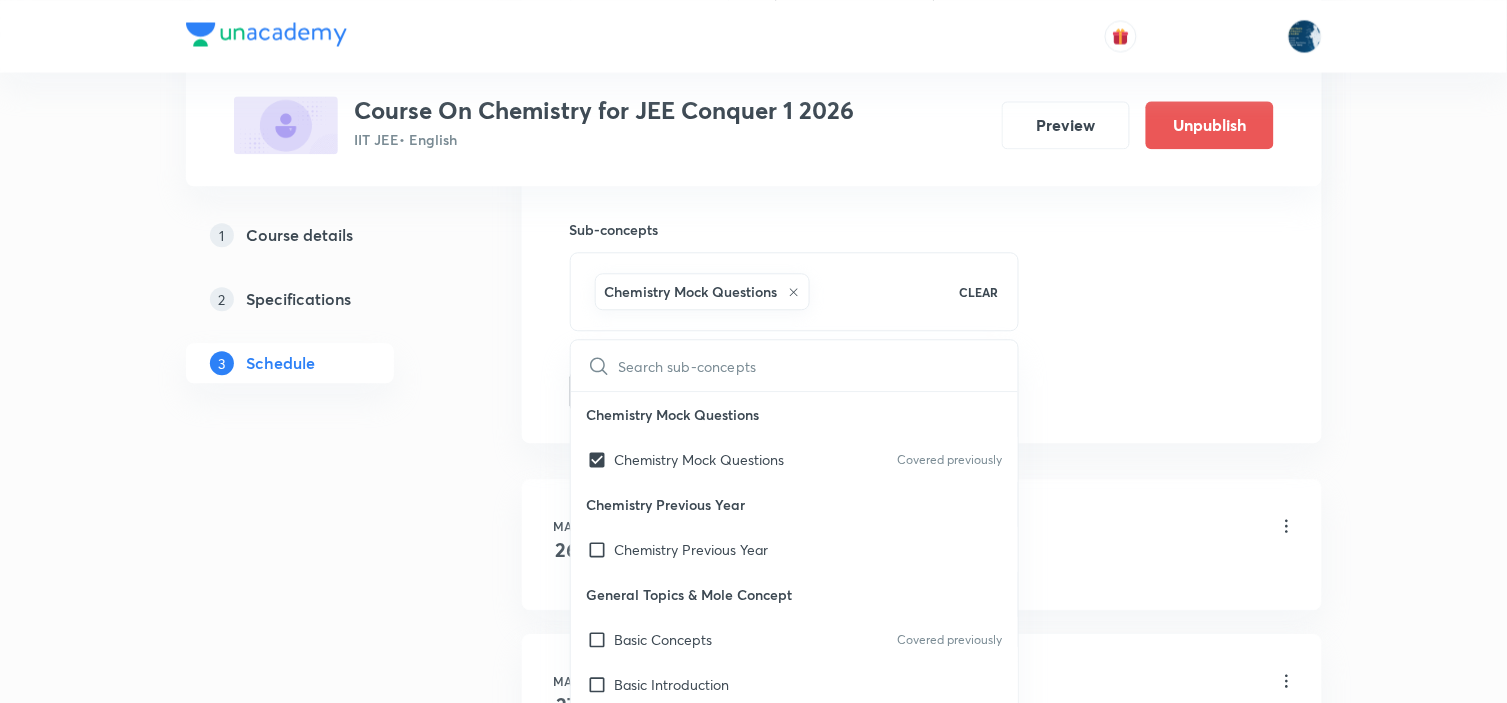 click on "Session  101 Live class Session title 20/99 Chemical equilibrium ​ Schedule for Aug 6, 2025, 4:05 PM ​ Duration (in minutes) 70 ​ Educator Parimi Venkata Ramana Dinesh Kumar   Session type Online Offline Room Room 303 Sub-concepts Chemistry Mock Questions CLEAR ​ Chemistry Mock Questions Chemistry Mock Questions Covered previously Chemistry Previous Year Chemistry Previous Year General Topics & Mole Concept Basic Concepts Covered previously Basic Introduction Percentage Composition Stoichiometry Principle of Atom Conservation (POAC) Relation between Stoichiometric Quantities Application of Mole Concept: Gravimetric Analysis Different Laws Formula and Composition Concentration Terms Some basic concepts of Chemistry Atomic Structure Discovery Of Electron Some Prerequisites of Physics Discovery Of Protons And Neutrons Atomic Models and Theories  Representation Of Atom With Electrons And Neutrons Nature of Waves Nature Of Electromagnetic Radiation Planck’S Quantum Theory Bohr’s Model For Hydrogen Atom" at bounding box center [922, -134] 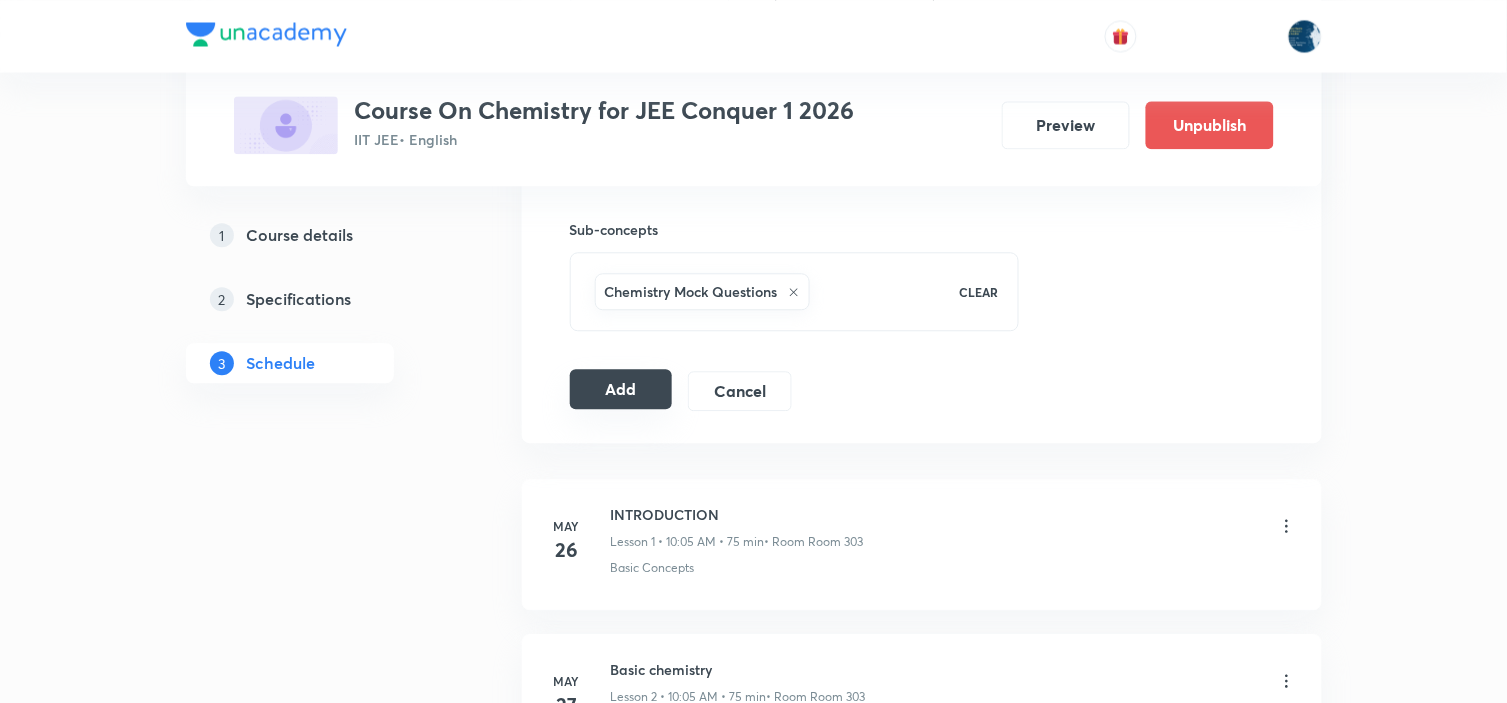 click on "Add" at bounding box center (621, 389) 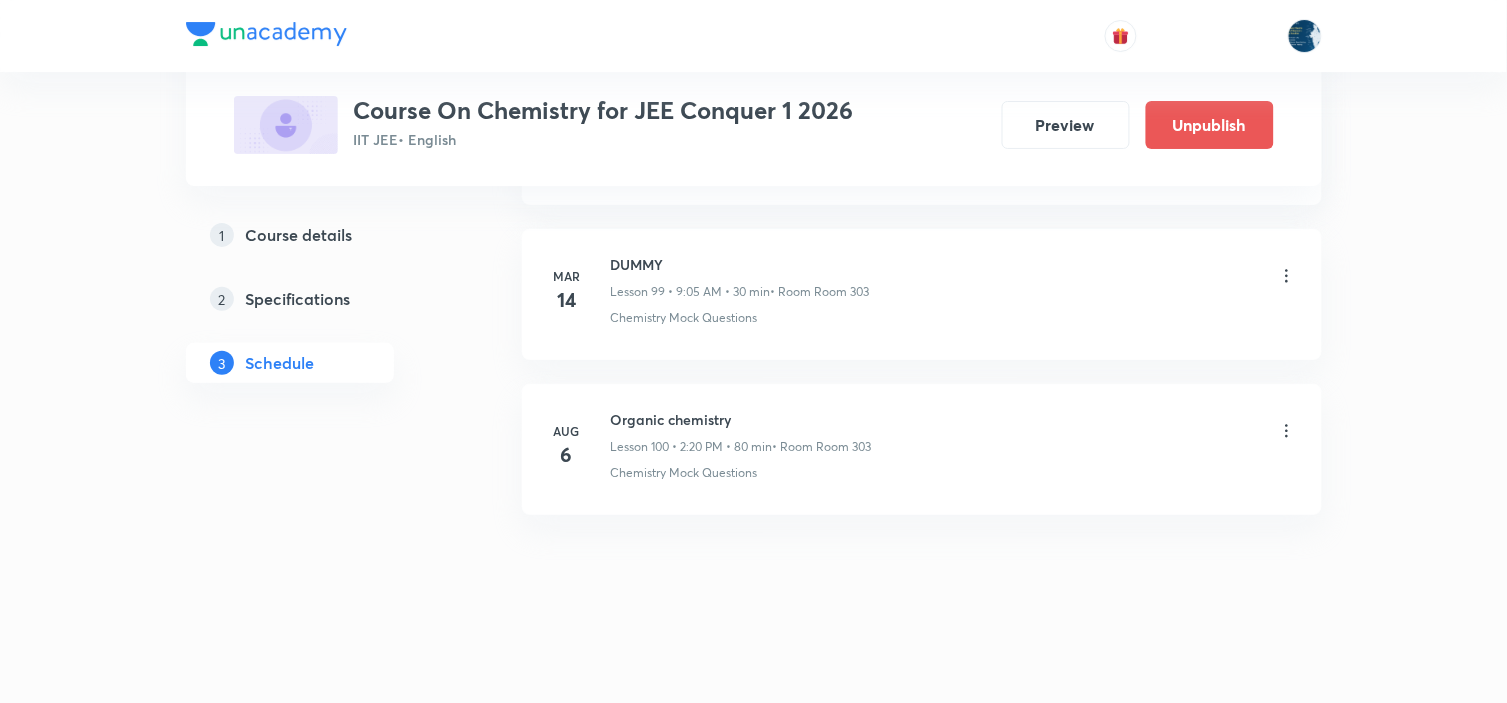 scroll, scrollTop: 15497, scrollLeft: 0, axis: vertical 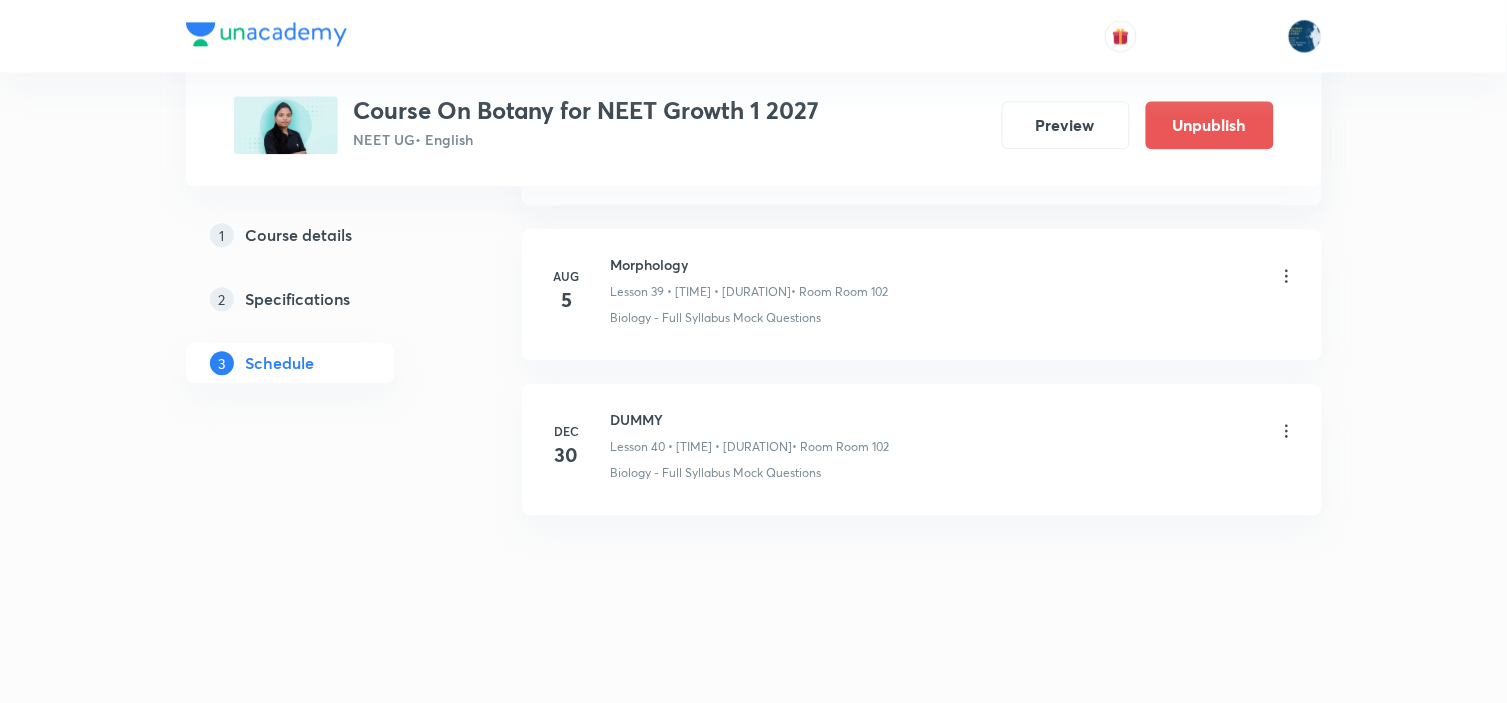 click on "[DATE] Morphology Lesson 39 • [TIME] • [DURATION]  • Room Room 102 Biology - Full Syllabus Mock Questions" at bounding box center [922, 294] 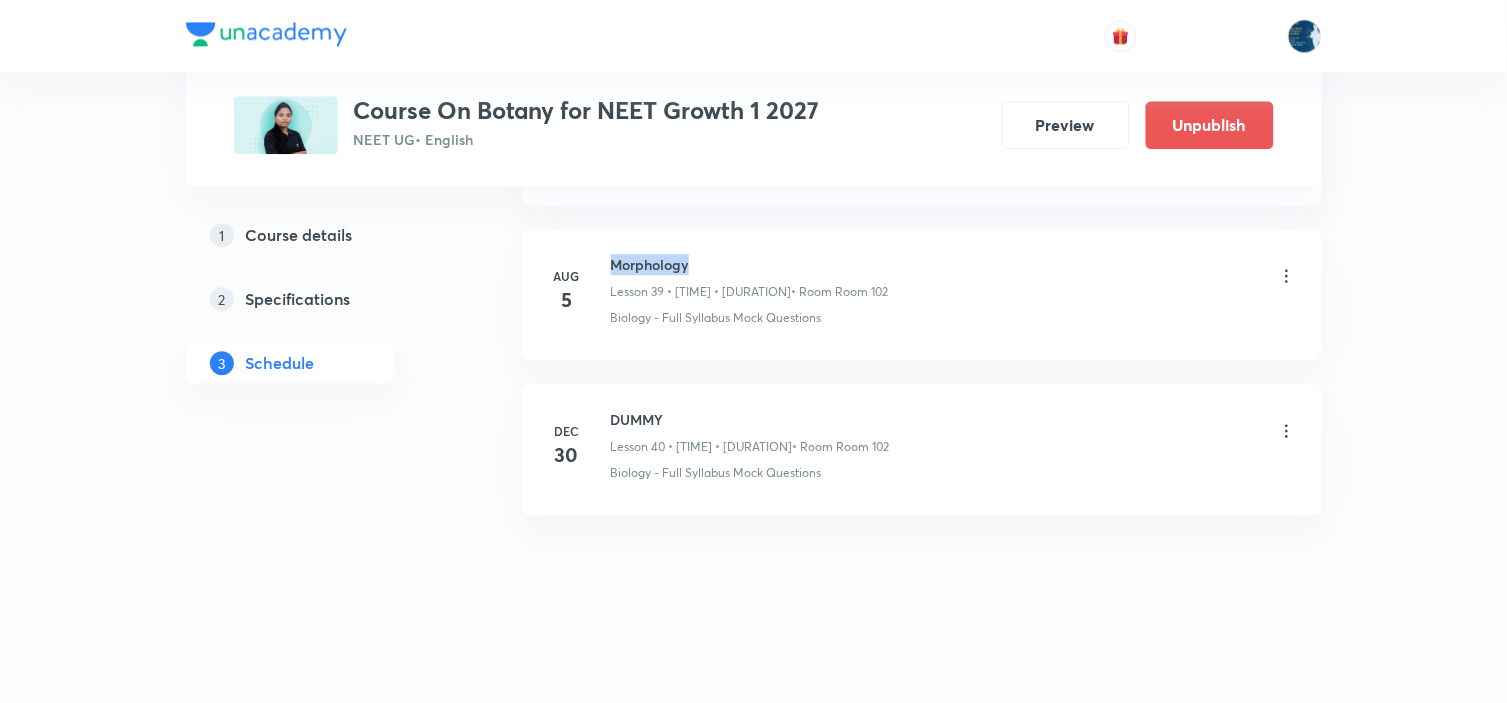 click on "[DATE] Morphology Lesson 39 • [TIME] • [DURATION]  • Room Room 102 Biology - Full Syllabus Mock Questions" at bounding box center [922, 294] 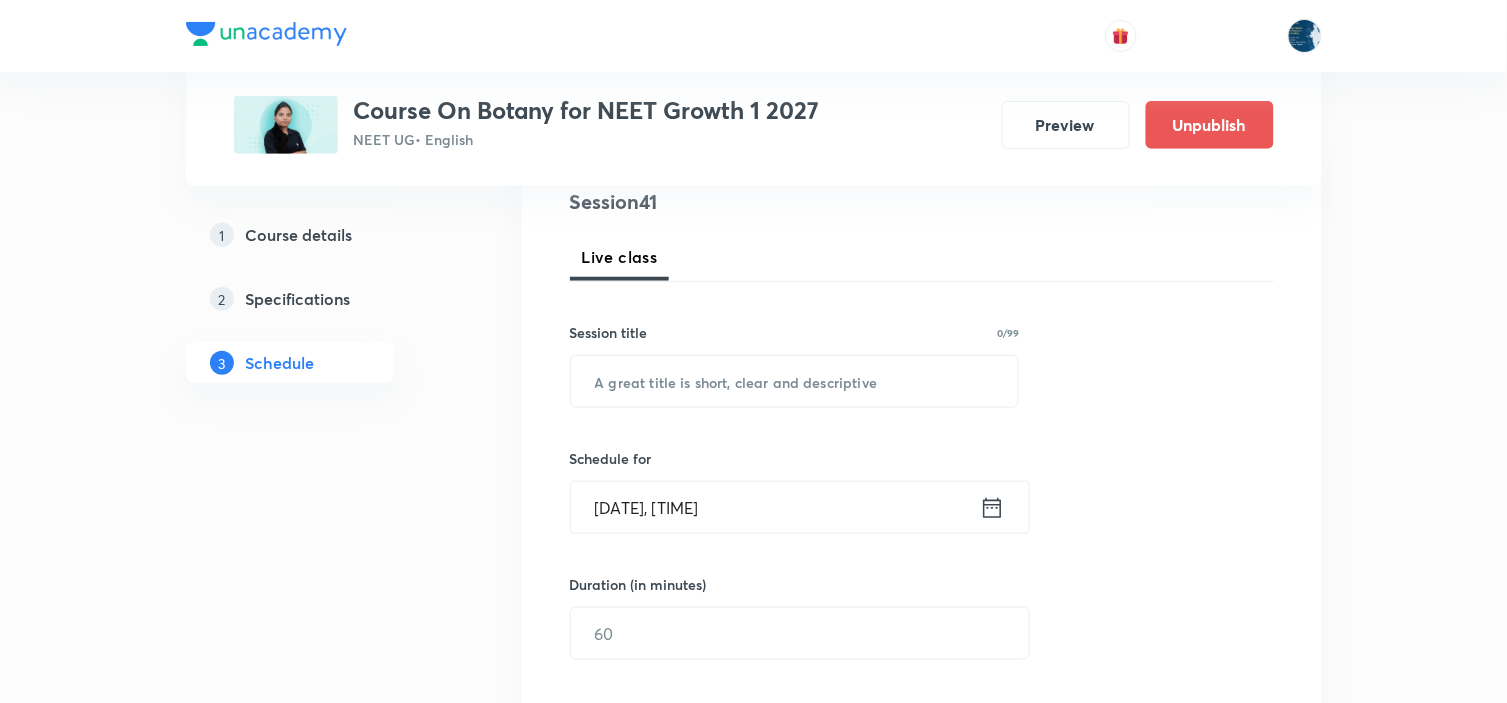 scroll, scrollTop: 333, scrollLeft: 0, axis: vertical 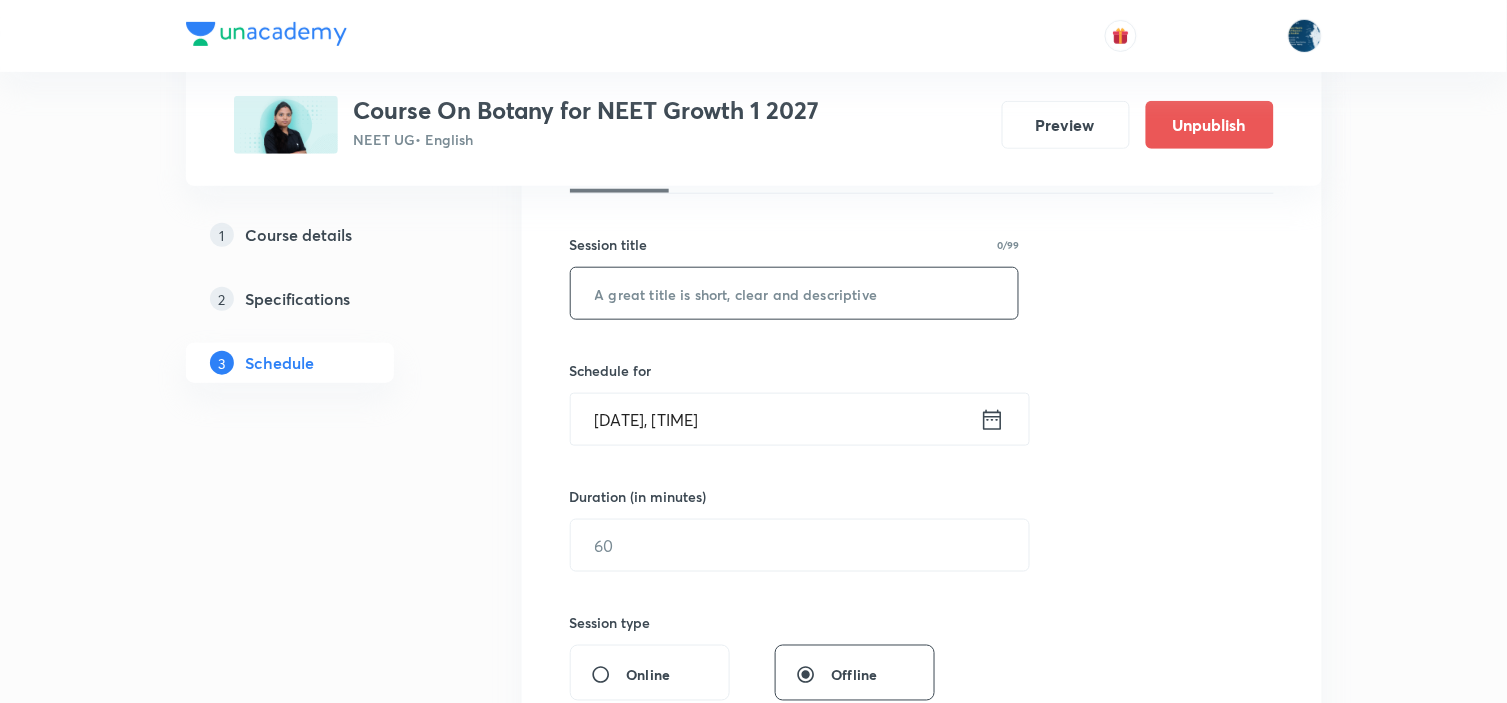 click at bounding box center (795, 293) 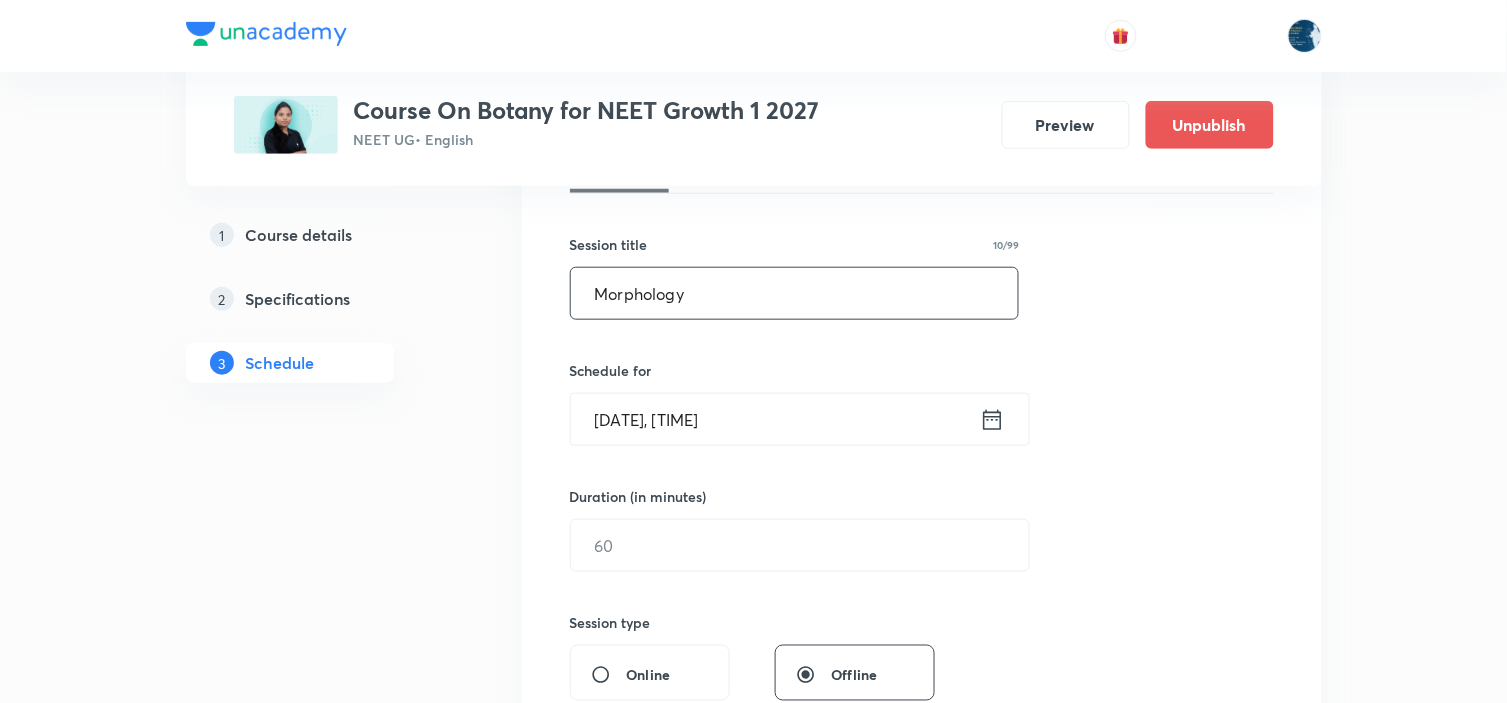 type on "Morphology" 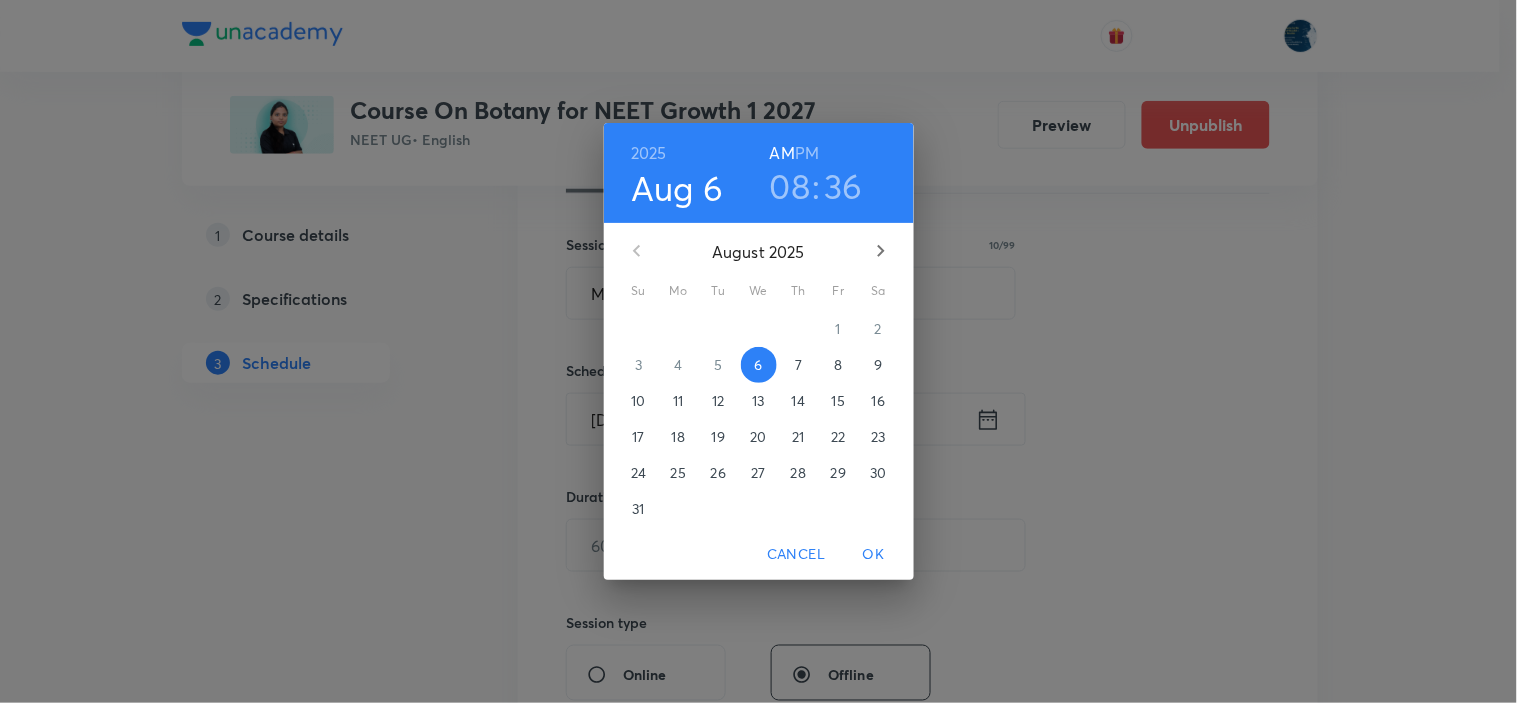 click on "PM" at bounding box center (807, 153) 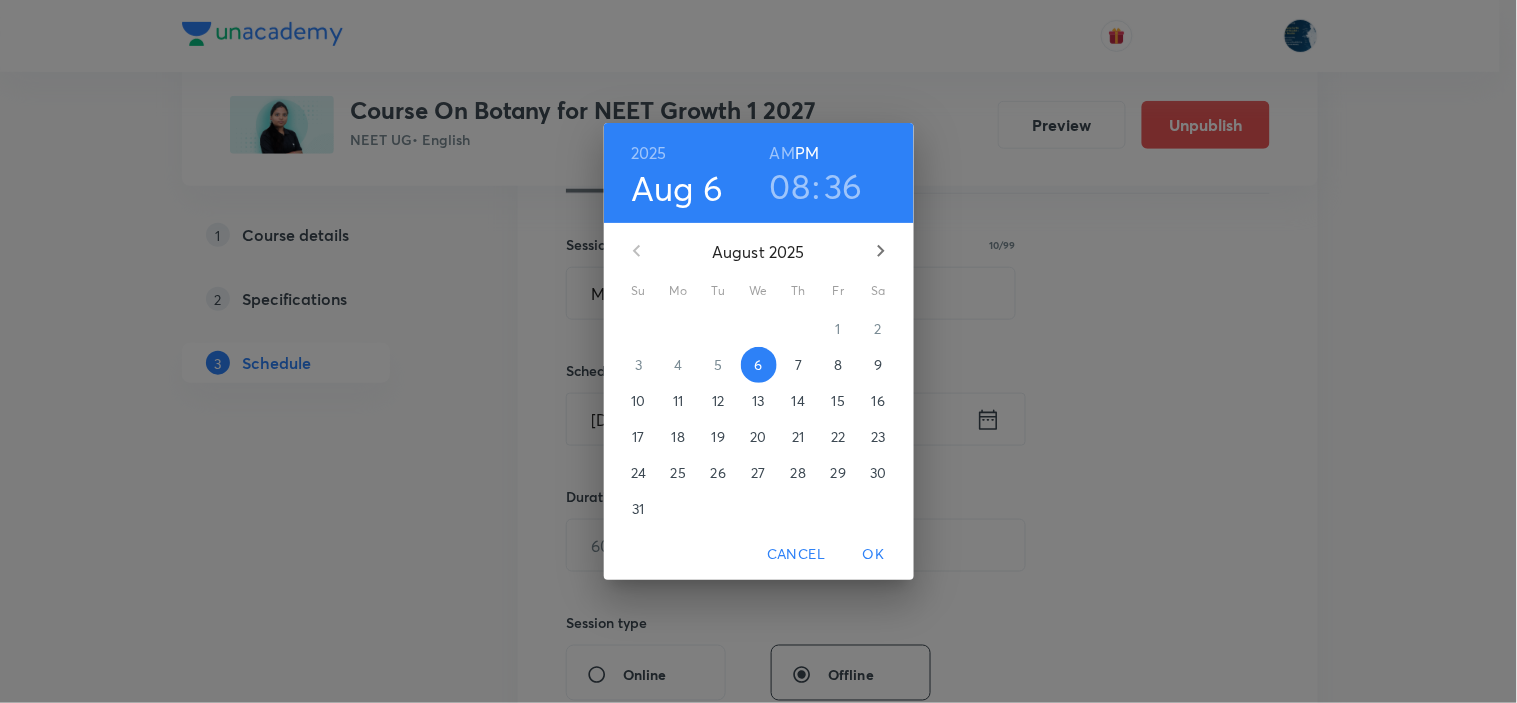 click on "08" at bounding box center (790, 186) 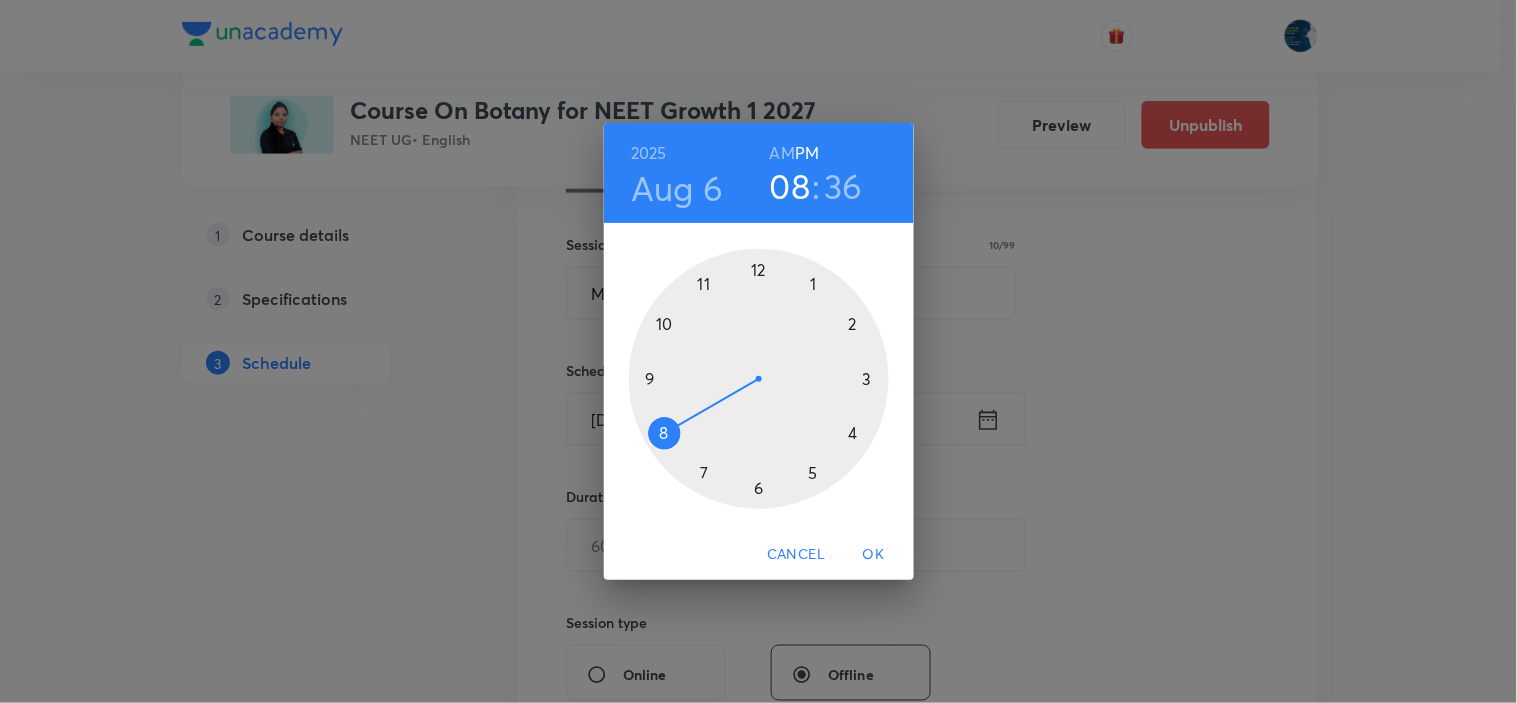 click at bounding box center (759, 379) 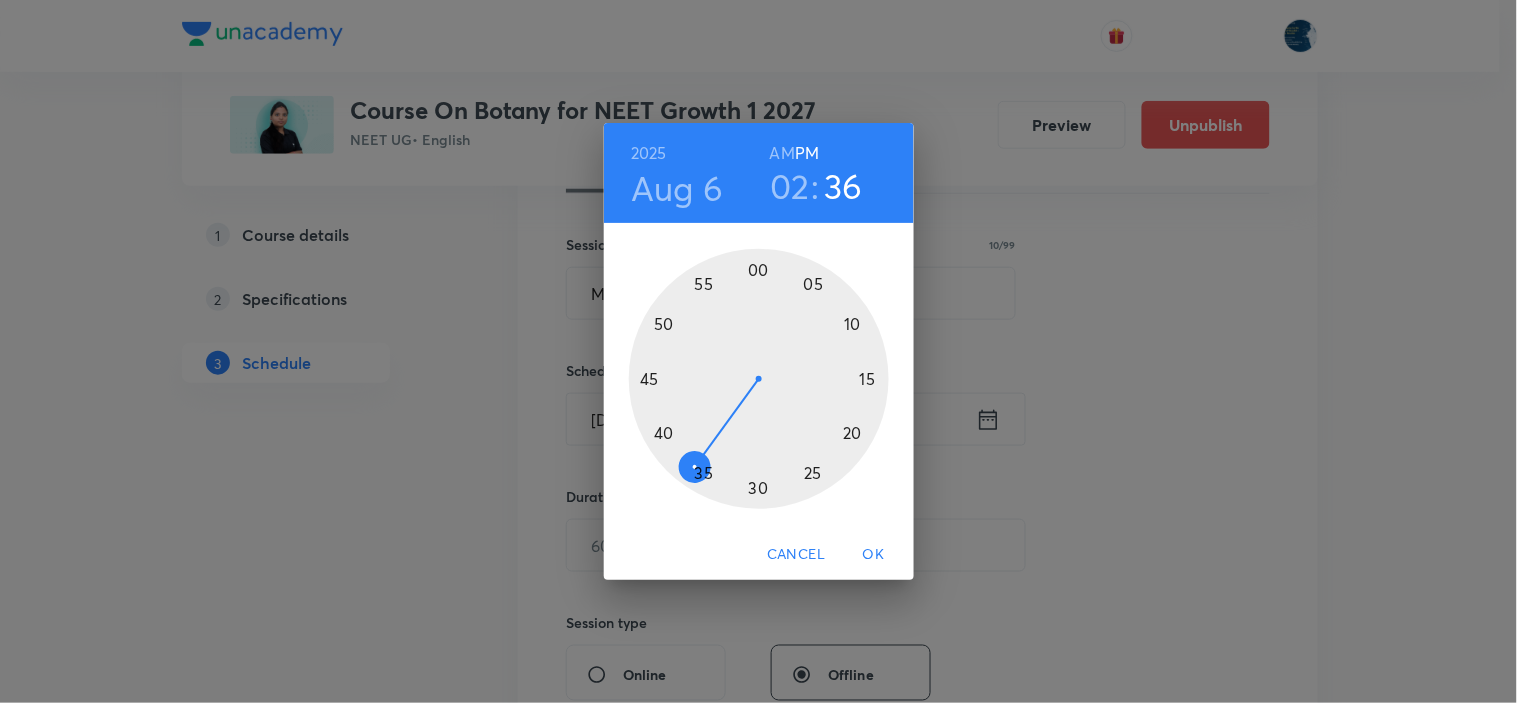 click at bounding box center (759, 379) 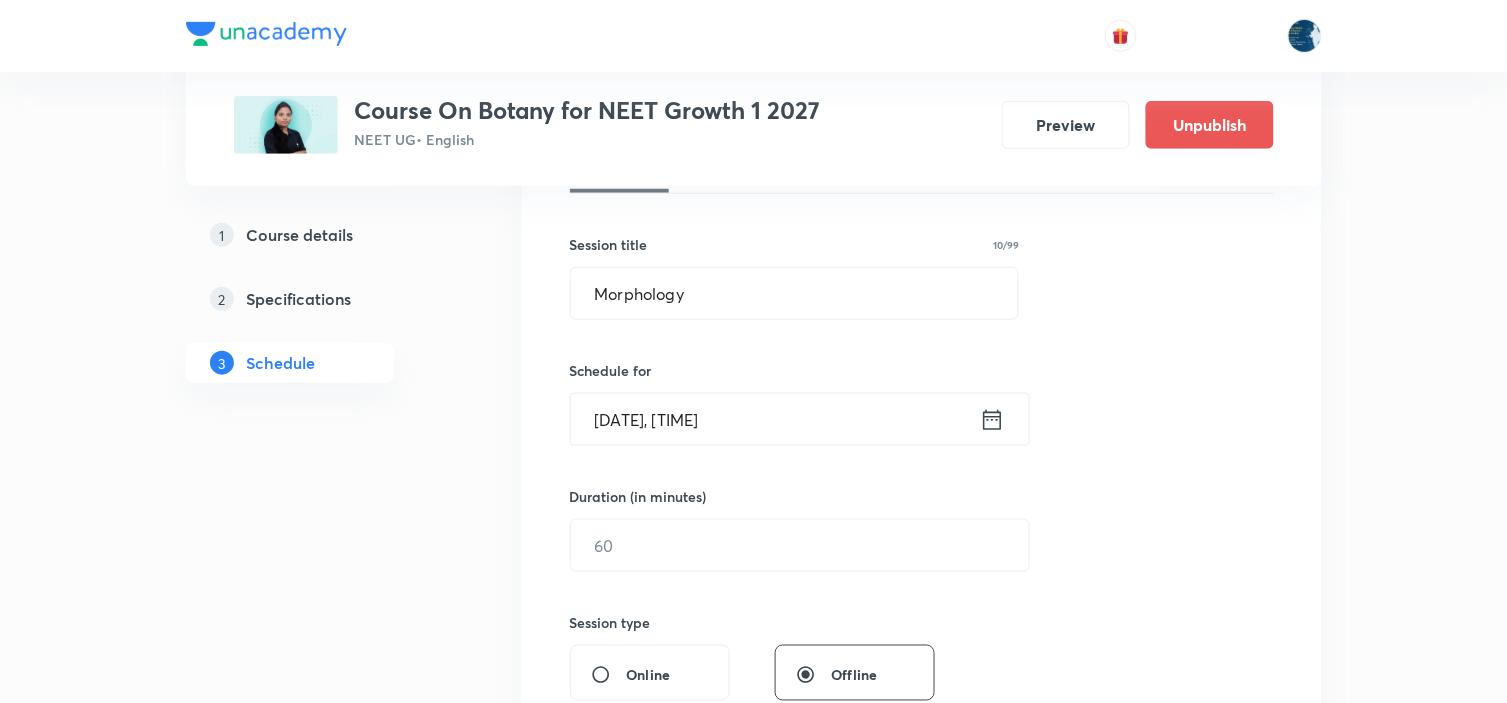 scroll, scrollTop: 444, scrollLeft: 0, axis: vertical 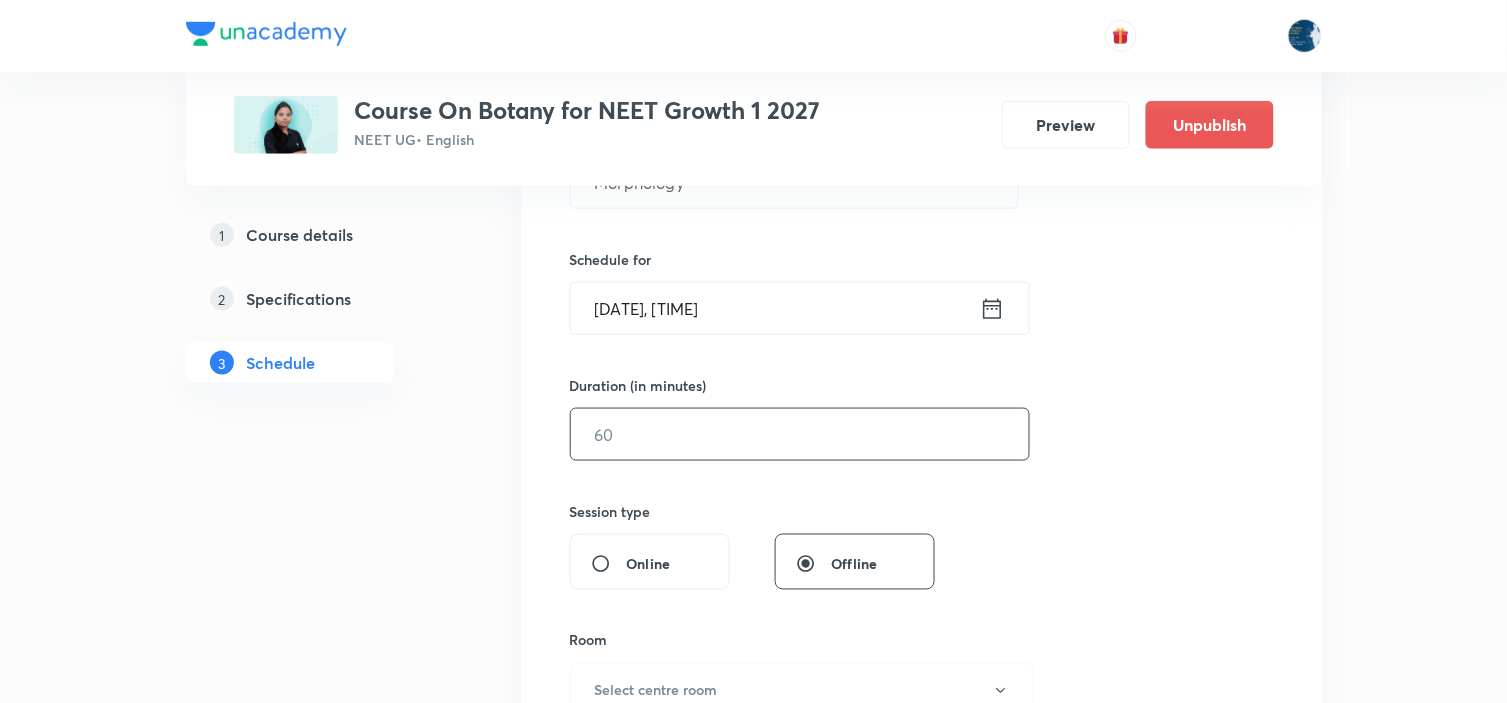 click at bounding box center (800, 434) 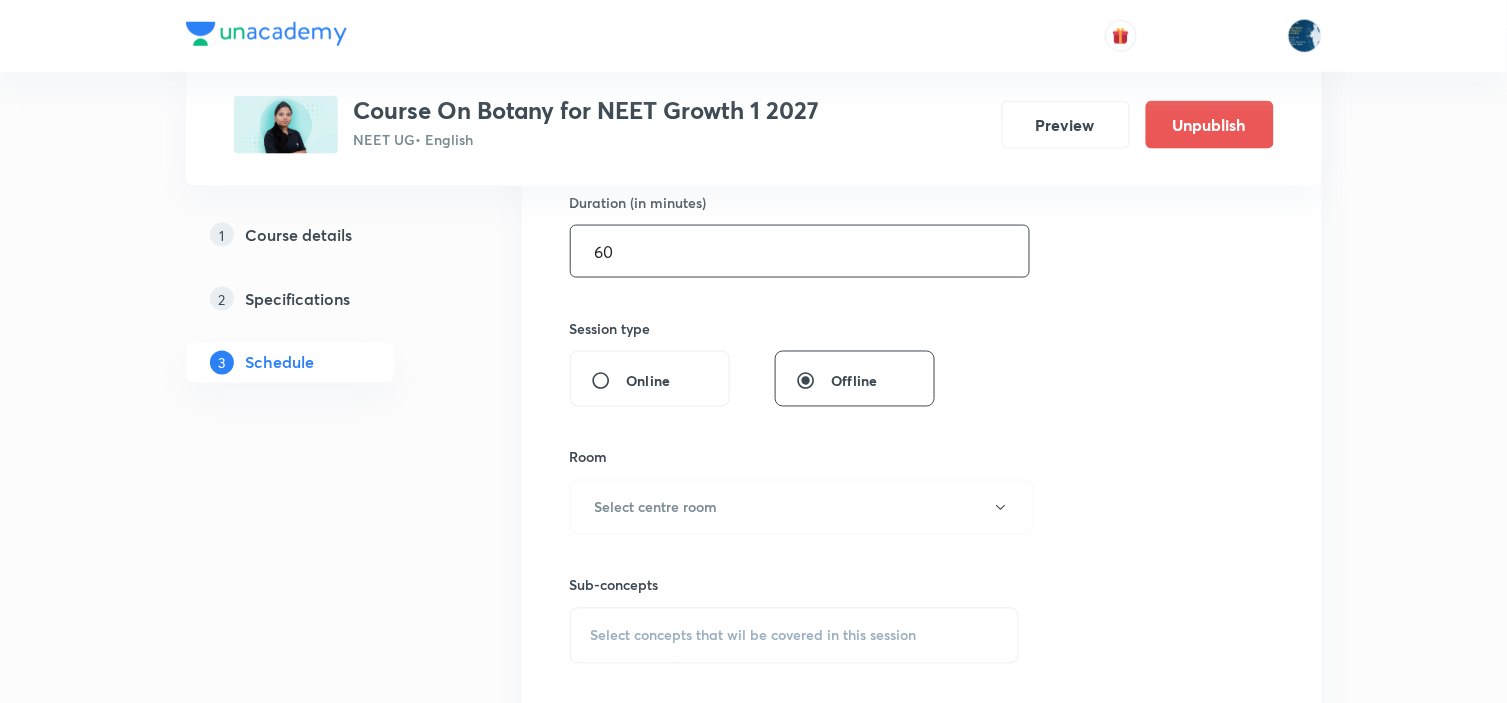scroll, scrollTop: 666, scrollLeft: 0, axis: vertical 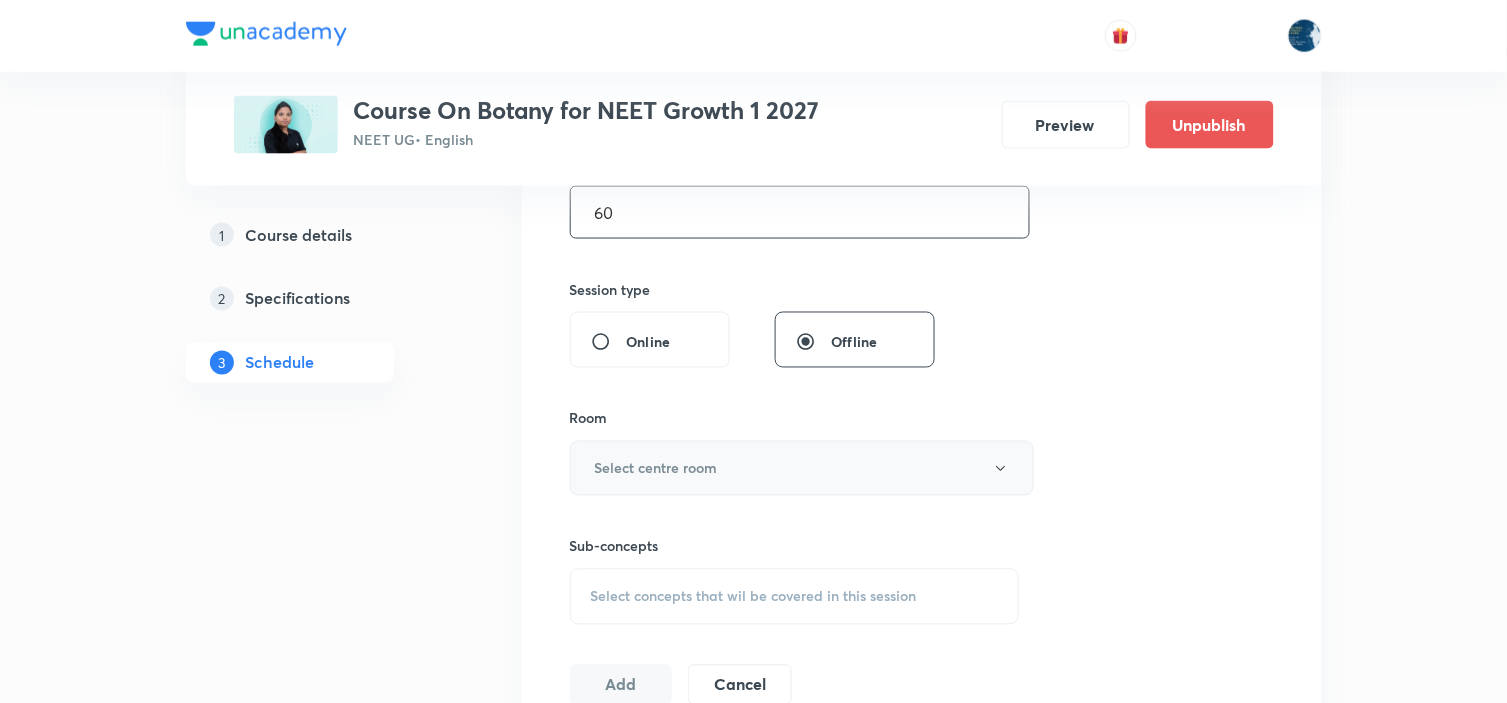 type on "60" 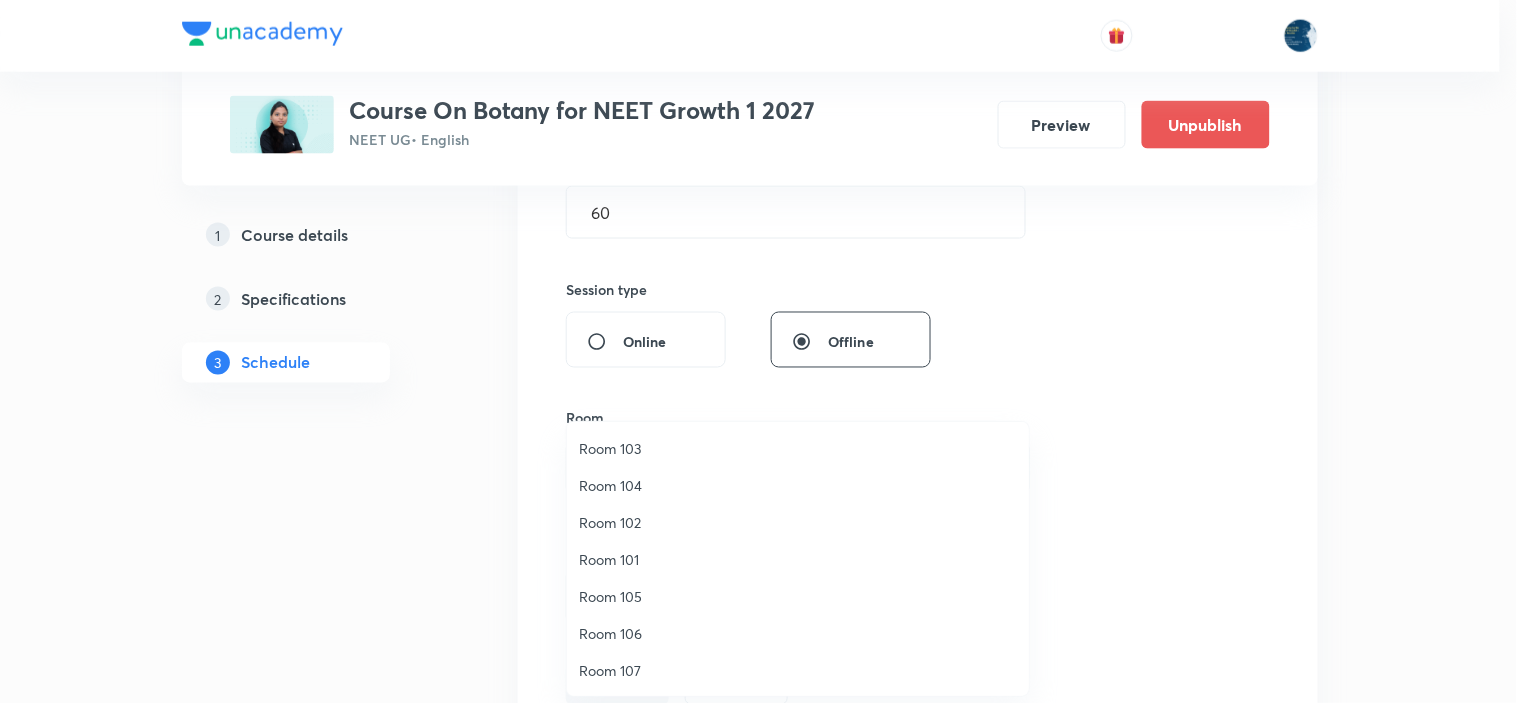 click on "Room 102" at bounding box center [798, 522] 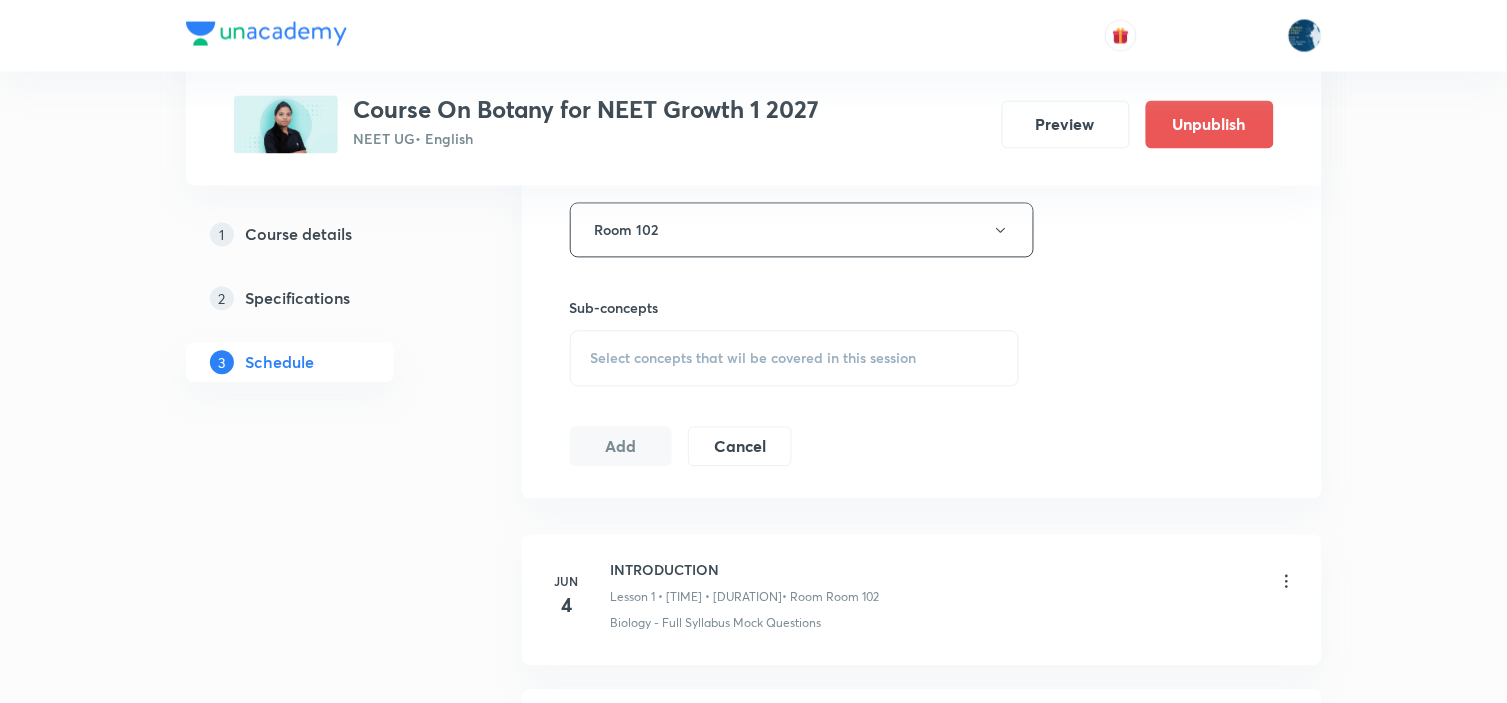 scroll, scrollTop: 1000, scrollLeft: 0, axis: vertical 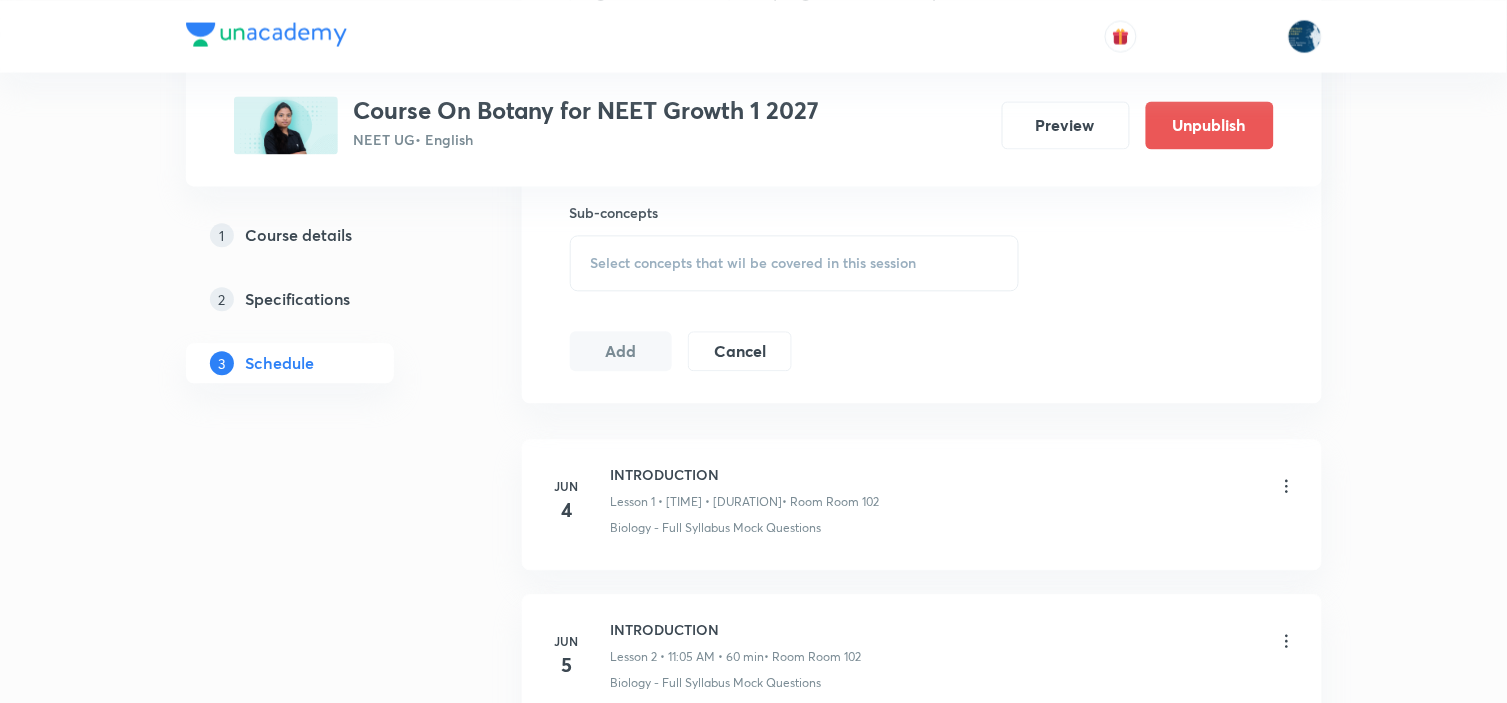 click on "Select concepts that wil be covered in this session" at bounding box center (795, 263) 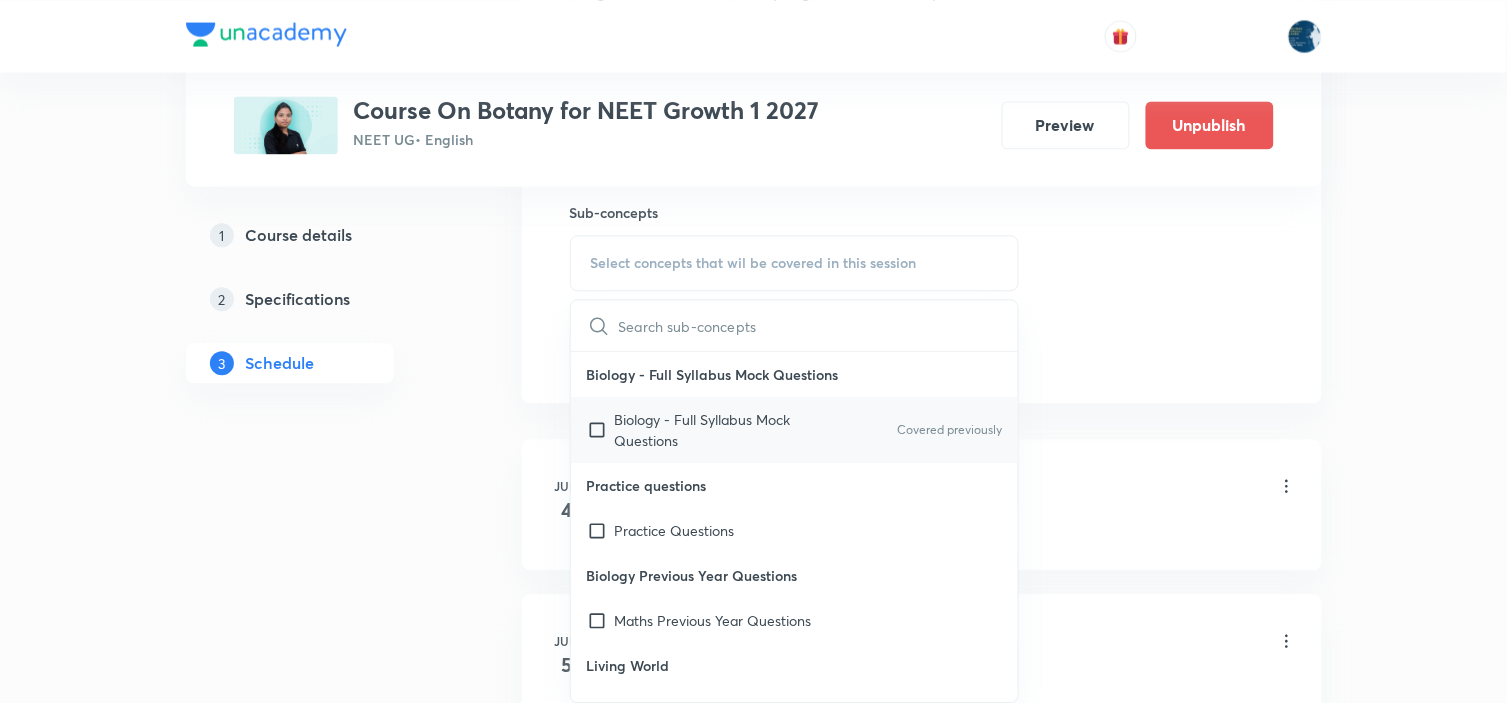 click on "Biology - Full Syllabus Mock Questions Covered previously" at bounding box center [795, 430] 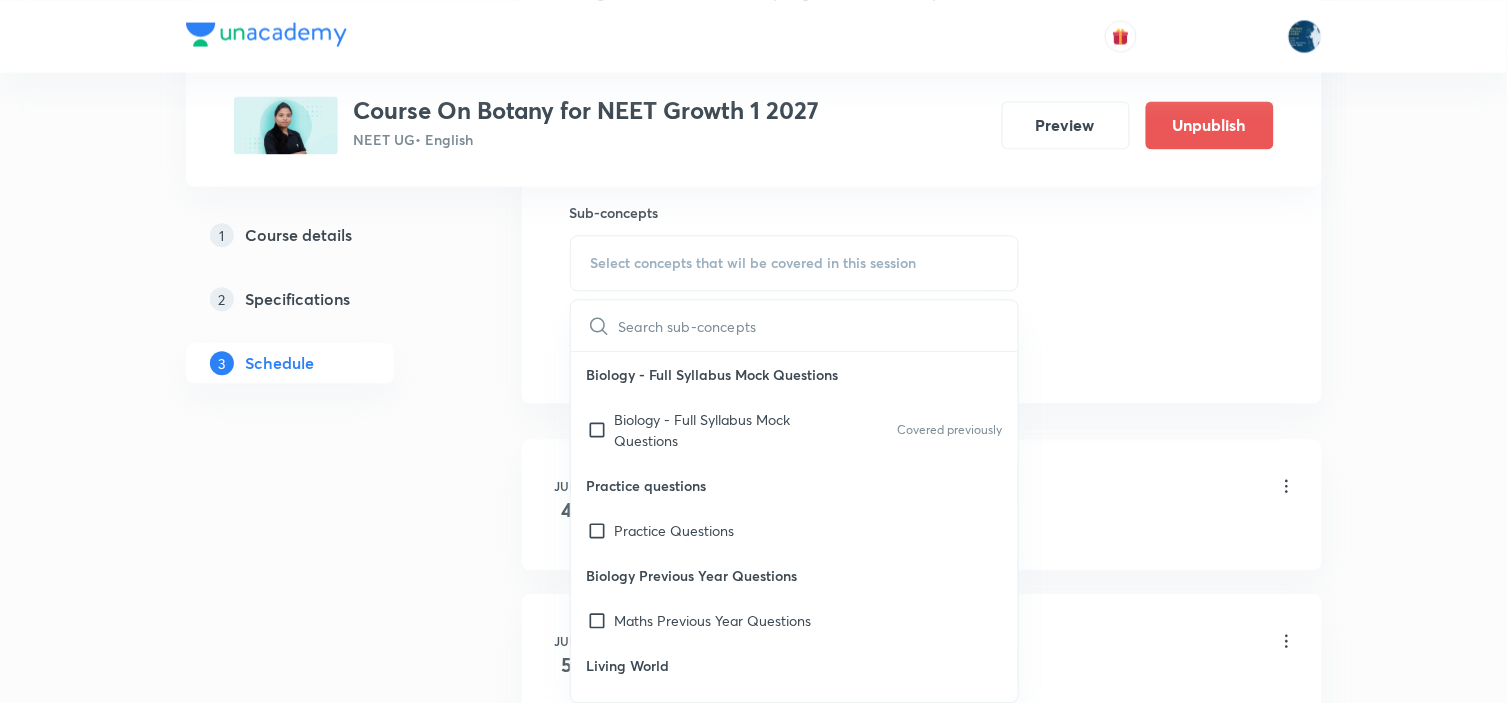 checkbox on "true" 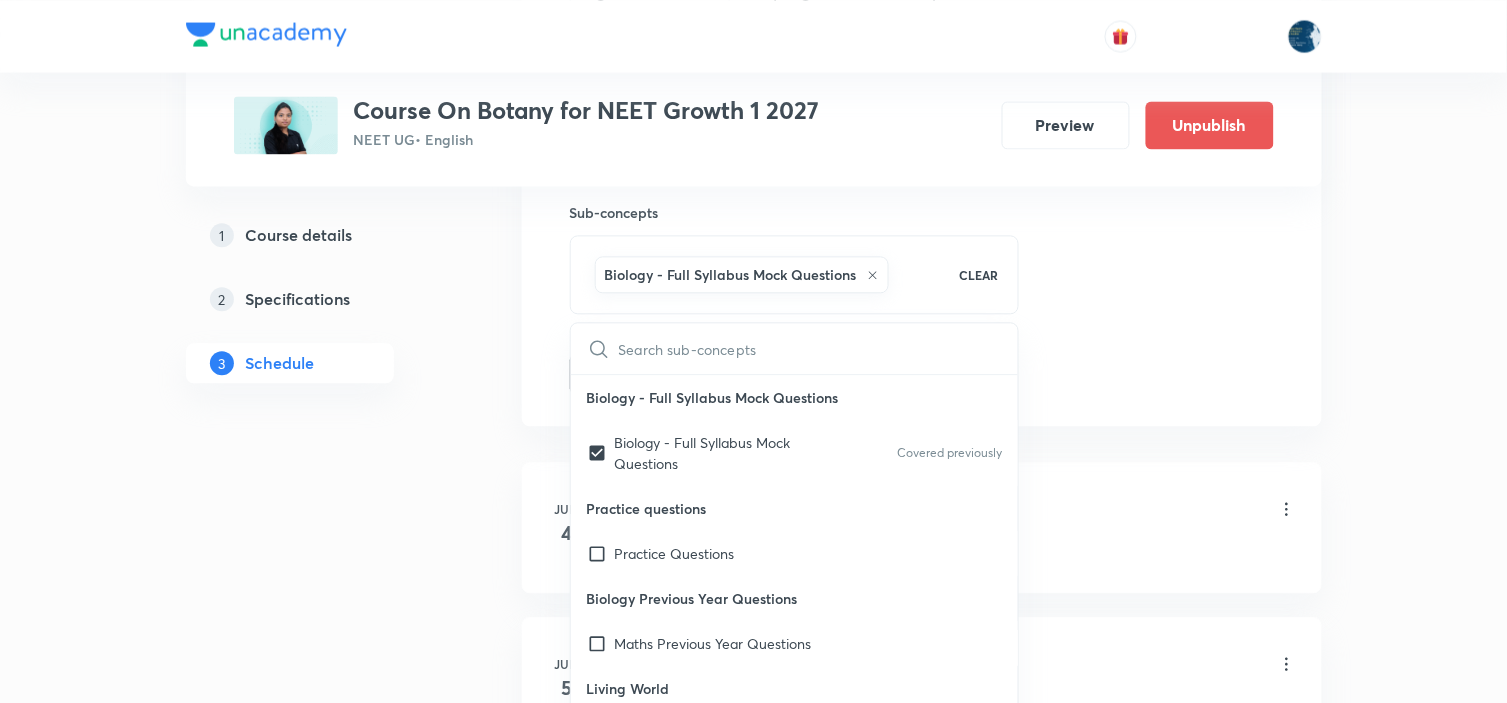 click on "Session  41 Live class Session title [DATE], [TIME] ​ Duration (in minutes) [DURATION] ​   Session type Online Offline Room Room 102 Sub-concepts Biology - Full Syllabus Mock Questions CLEAR ​ Biology - Full Syllabus Mock Questions Biology - Full Syllabus Mock Questions Biology - Full Syllabus Mock Questions Covered previously Practice questions Practice Questions Biology Previous Year Questions Maths Previous Year Questions Living World What Is Living? Diversity In The Living World Systematics Types Of Taxonomy Fundamental Components Of Taxonomy Taxonomic Categories Taxonomical Aids The Three Domains Of Life Biological Nomenclature  Biological Classification System Of Classification Kingdom Monera Kingdom Protista Kingdom Fungi Kingdom Plantae Kingdom Animalia Linchens Mycorrhiza Virus Prions Viroids Plant Kingdom Algae Bryophytes Pteridophytes Gymnosperms Angiosperms Animal Kingdom Basics Of Classification Classification Of Animals Animal Kingdom Animal Diversity Animal Diversity Plant Morphology Root Stem" at bounding box center [922, -87] 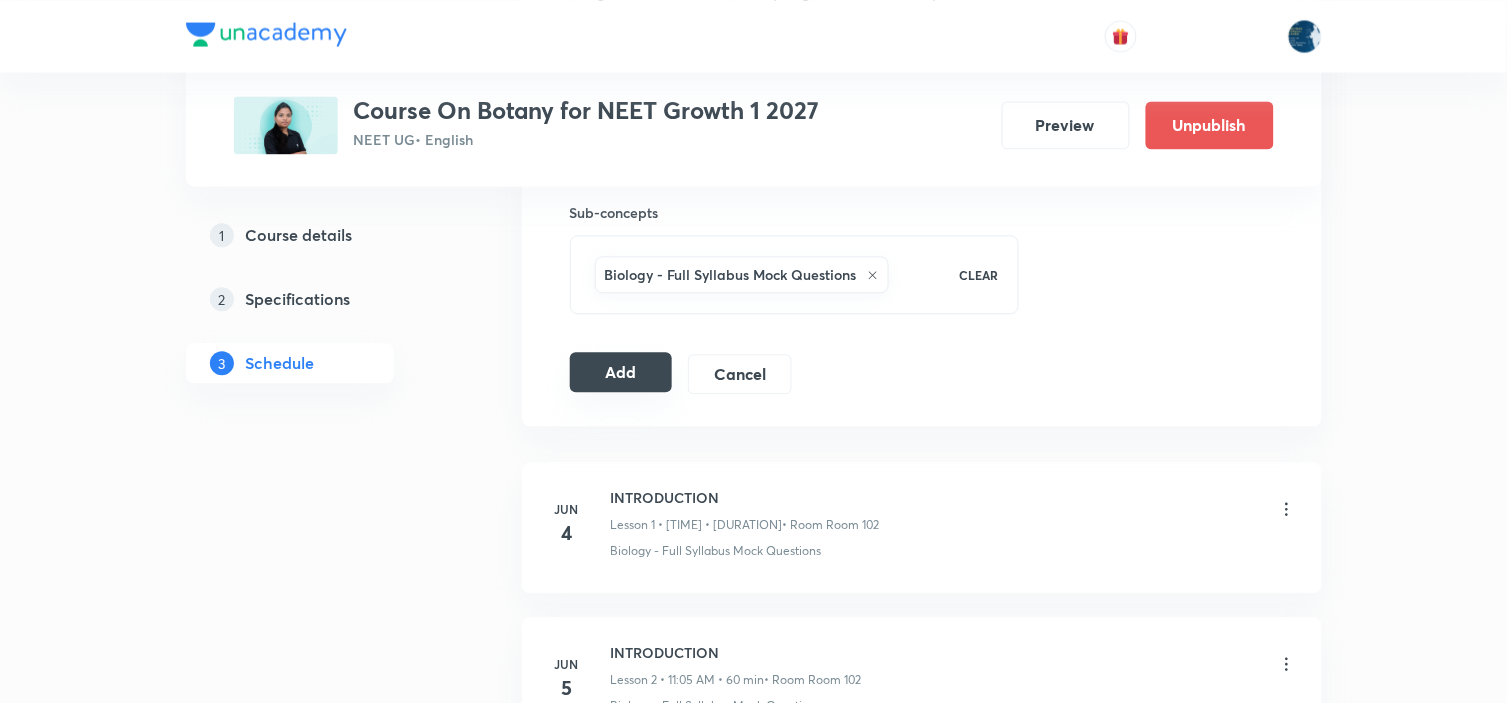 click on "Add" at bounding box center (621, 372) 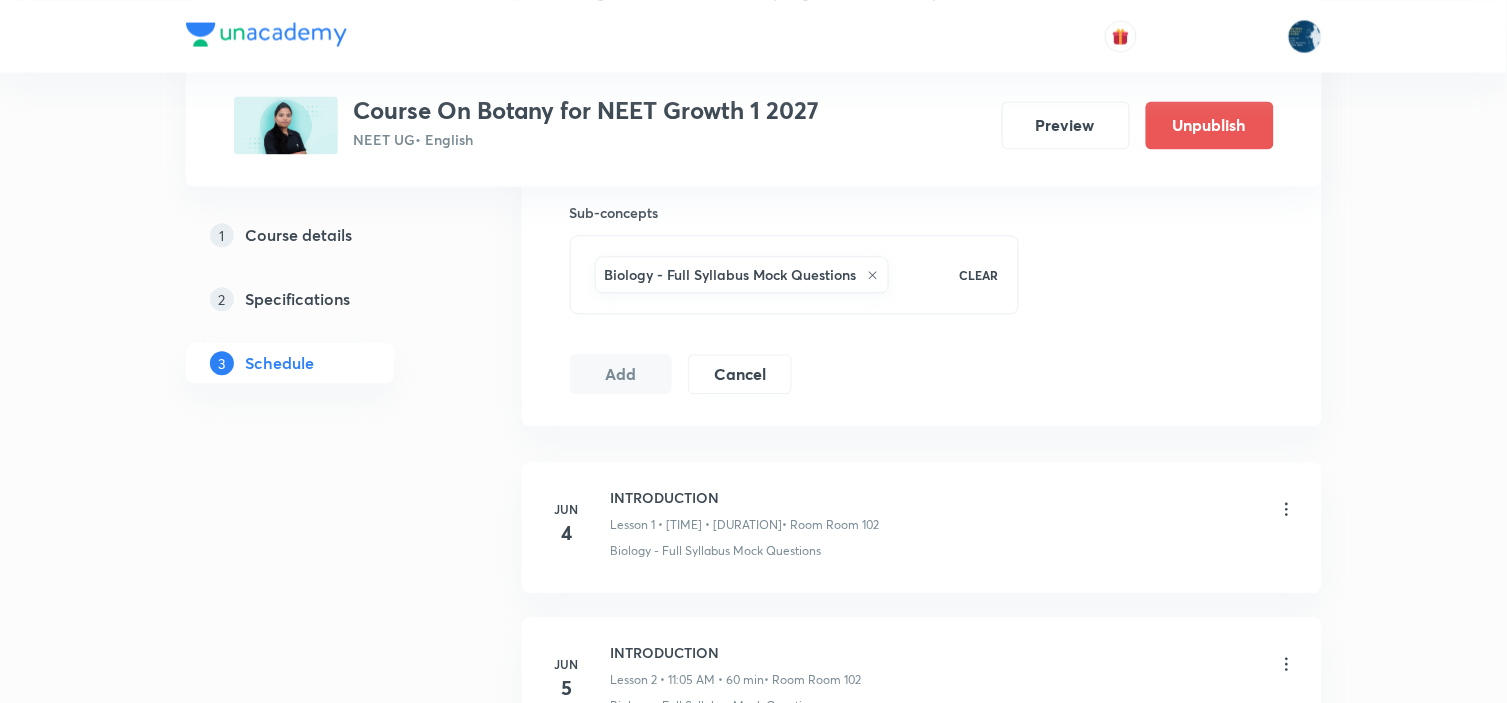 type 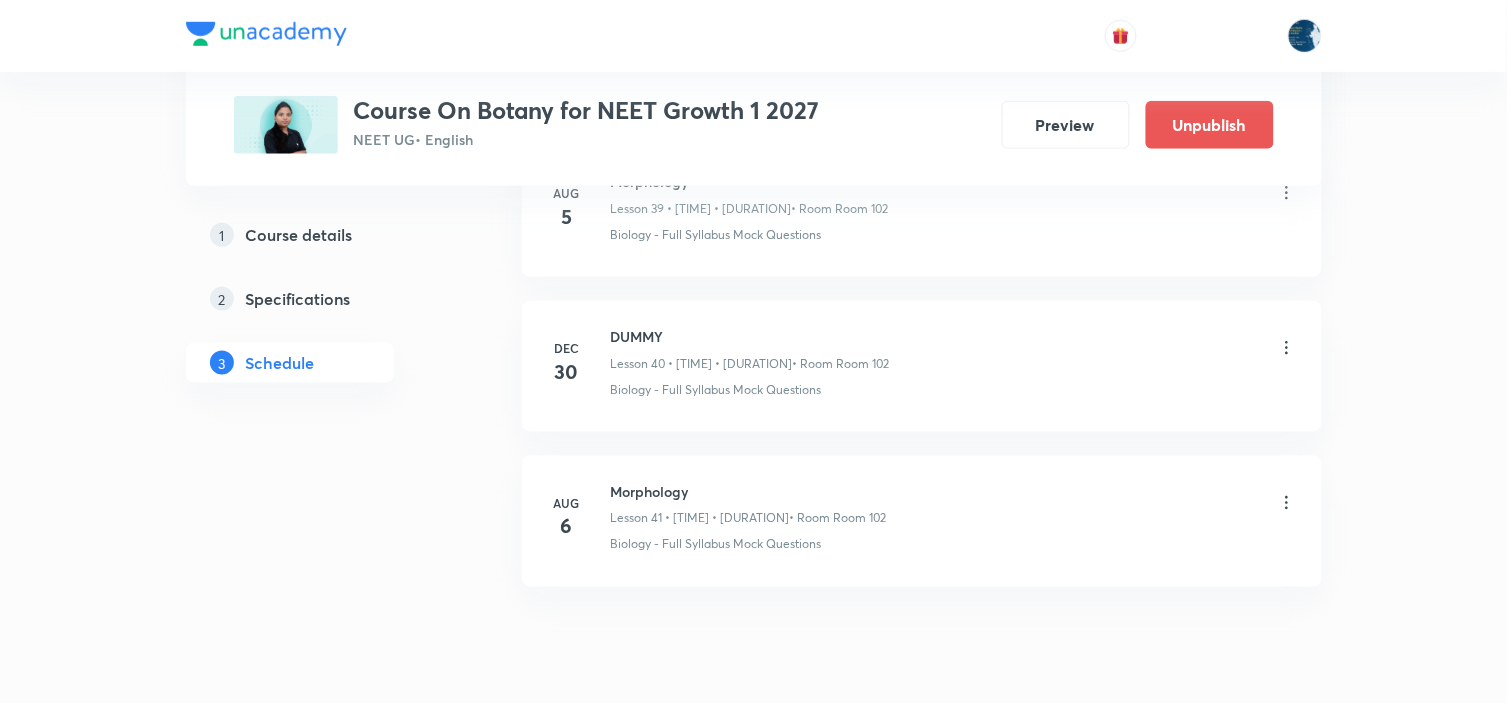 scroll, scrollTop: 6342, scrollLeft: 0, axis: vertical 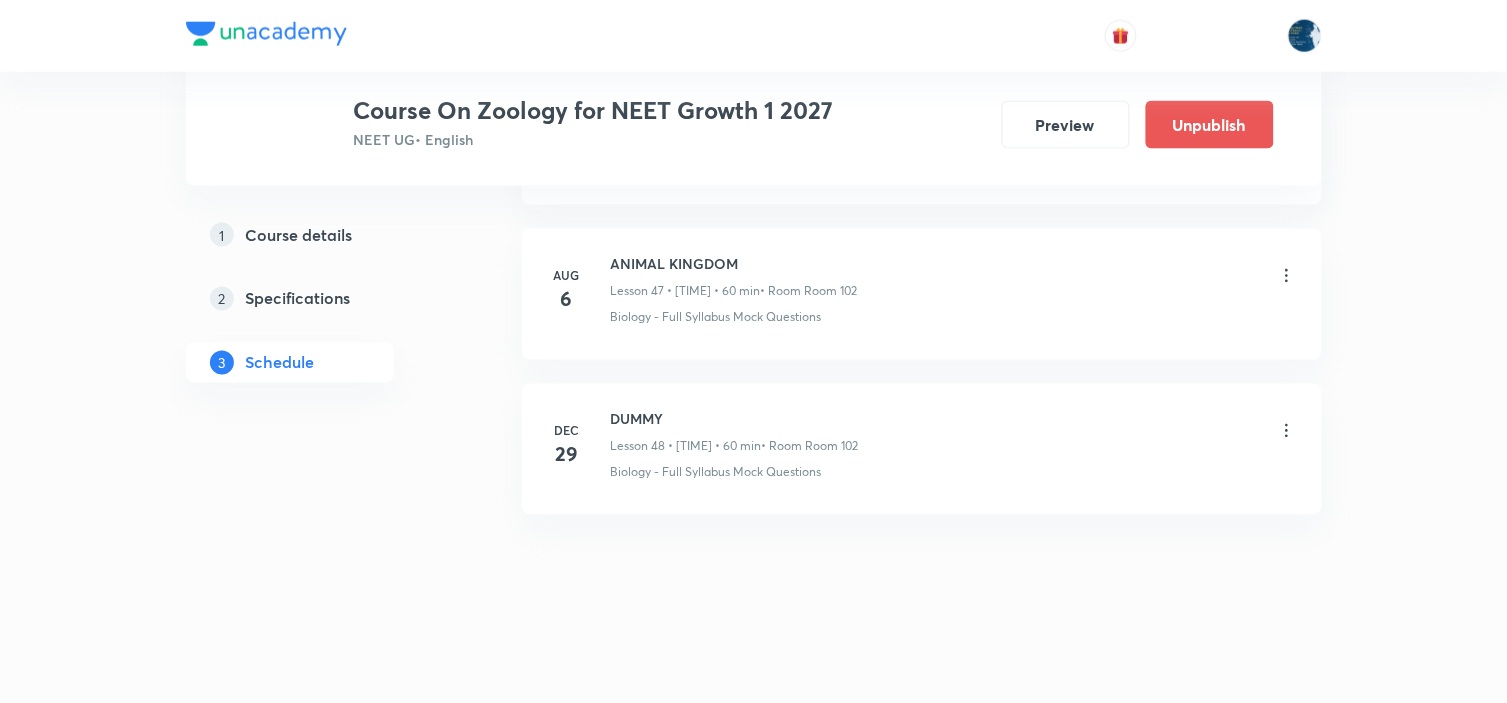 click on "ANIMAL KINGDOM" at bounding box center [734, 264] 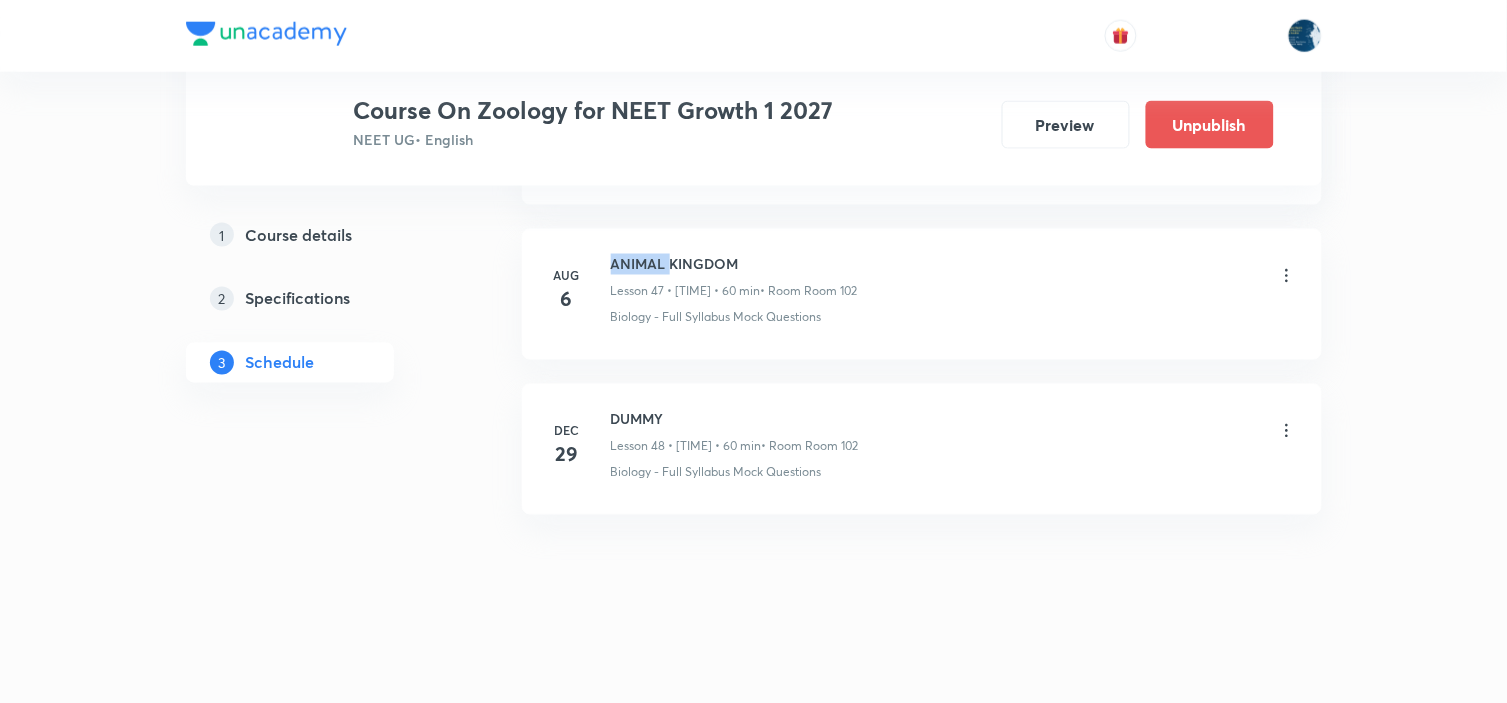 click on "ANIMAL KINGDOM" at bounding box center [734, 264] 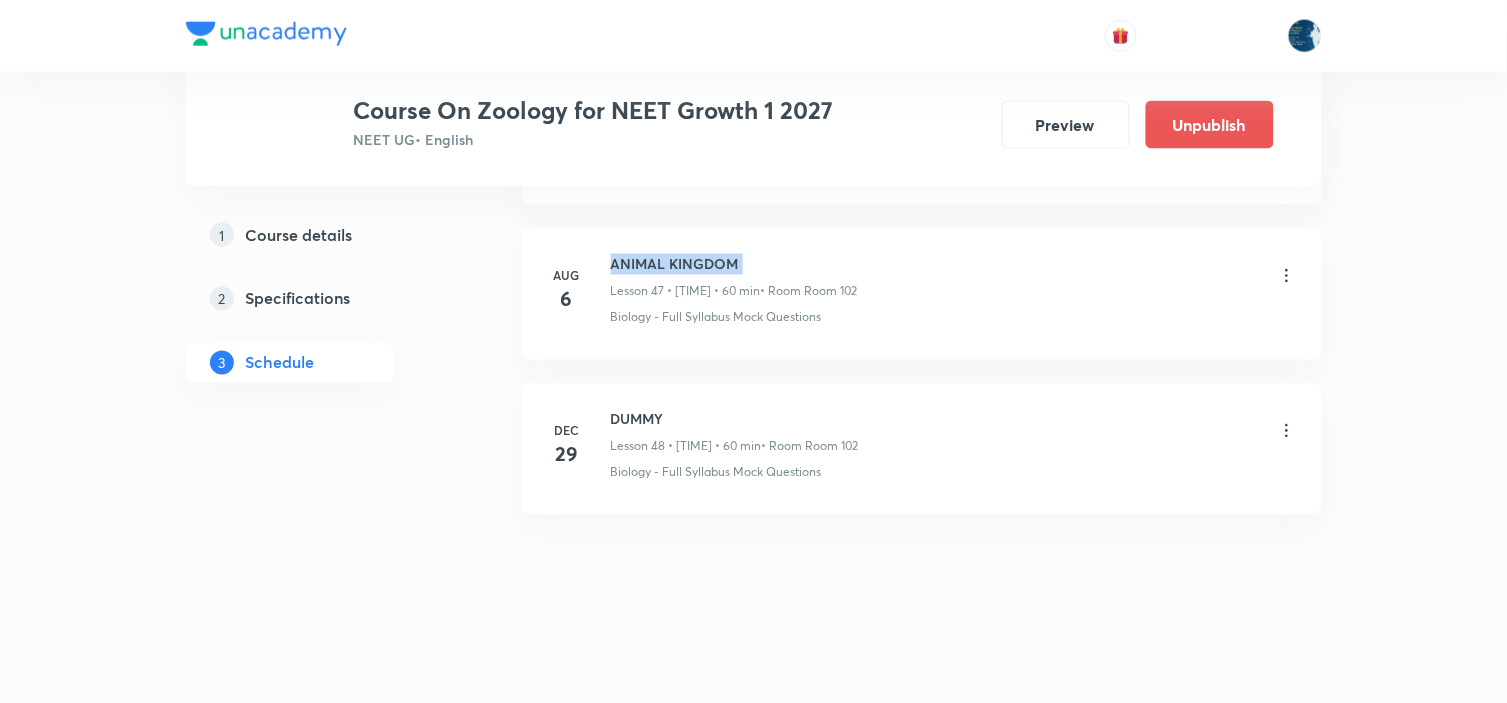 click on "ANIMAL KINGDOM" at bounding box center (734, 264) 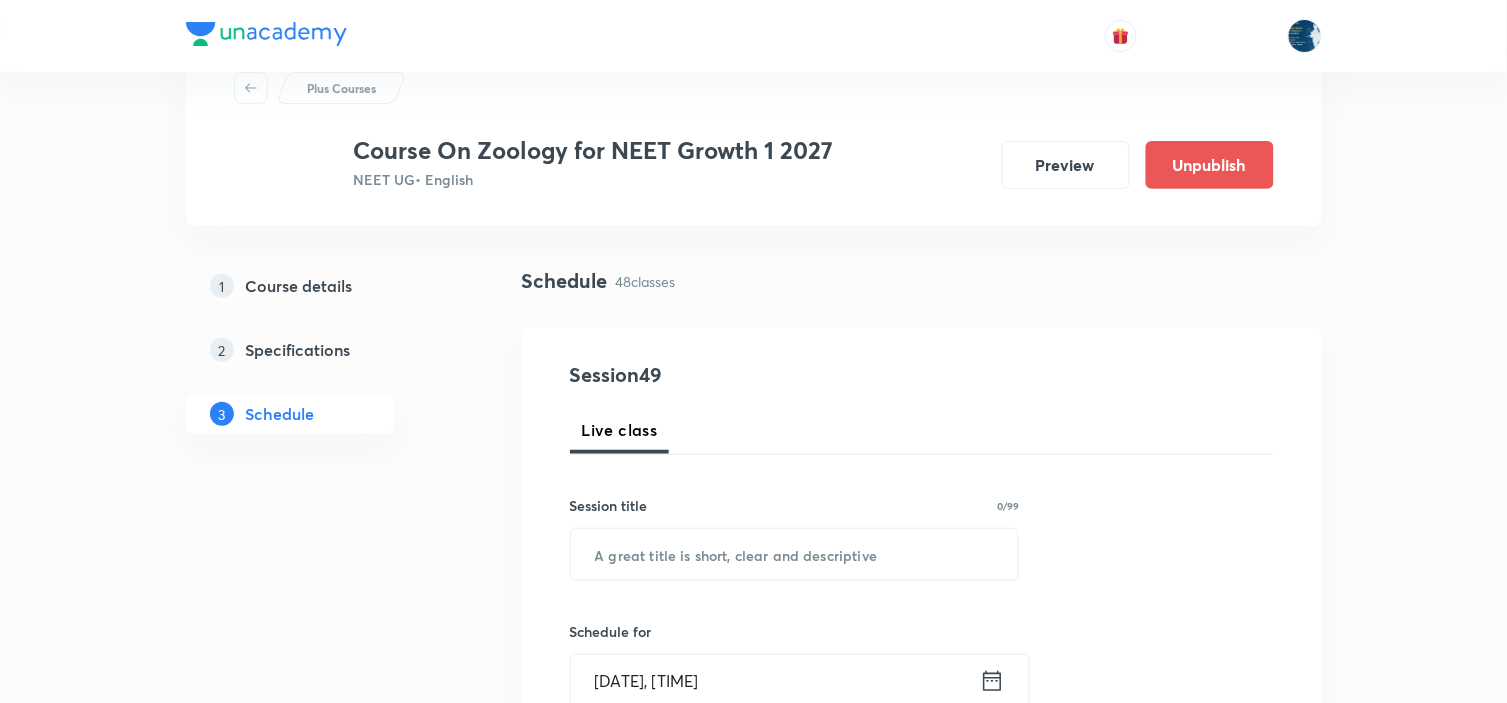 scroll, scrollTop: 111, scrollLeft: 0, axis: vertical 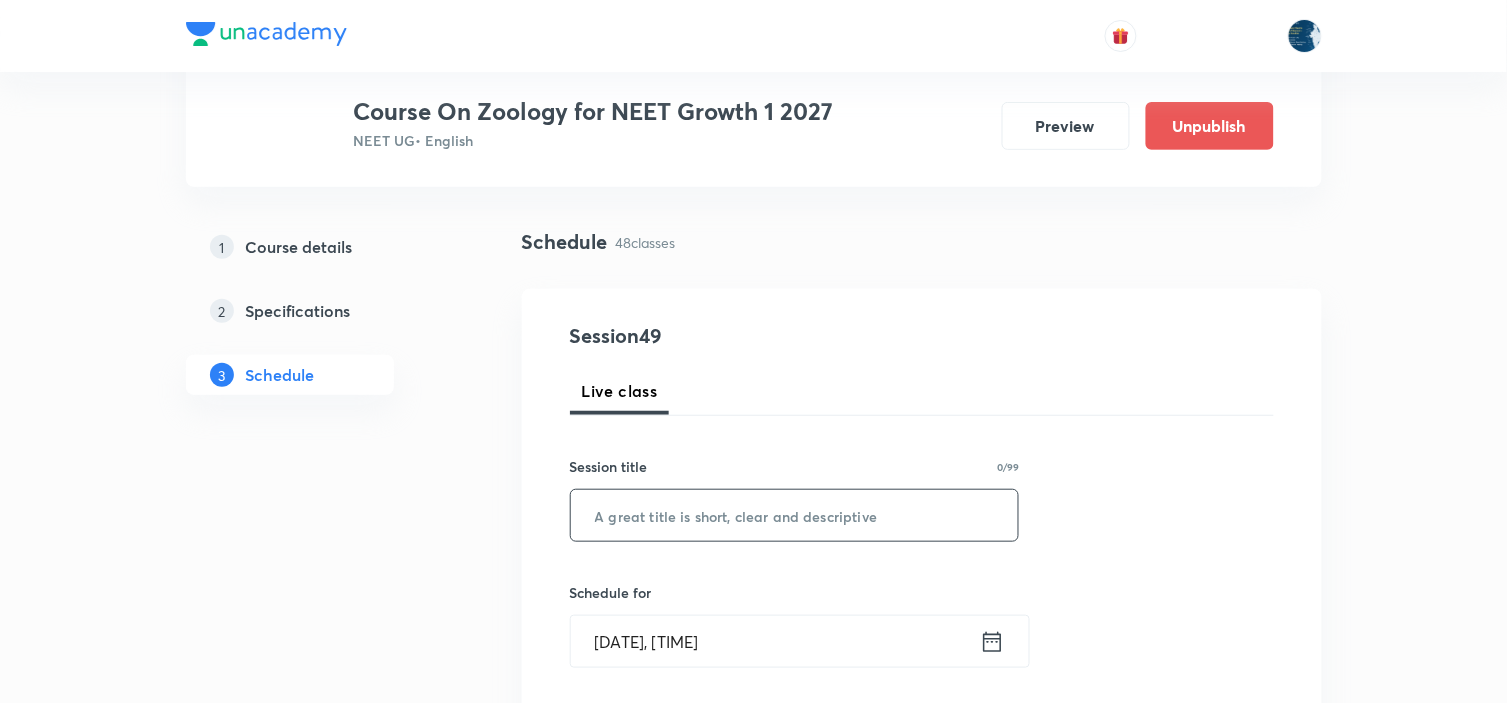 click at bounding box center [795, 515] 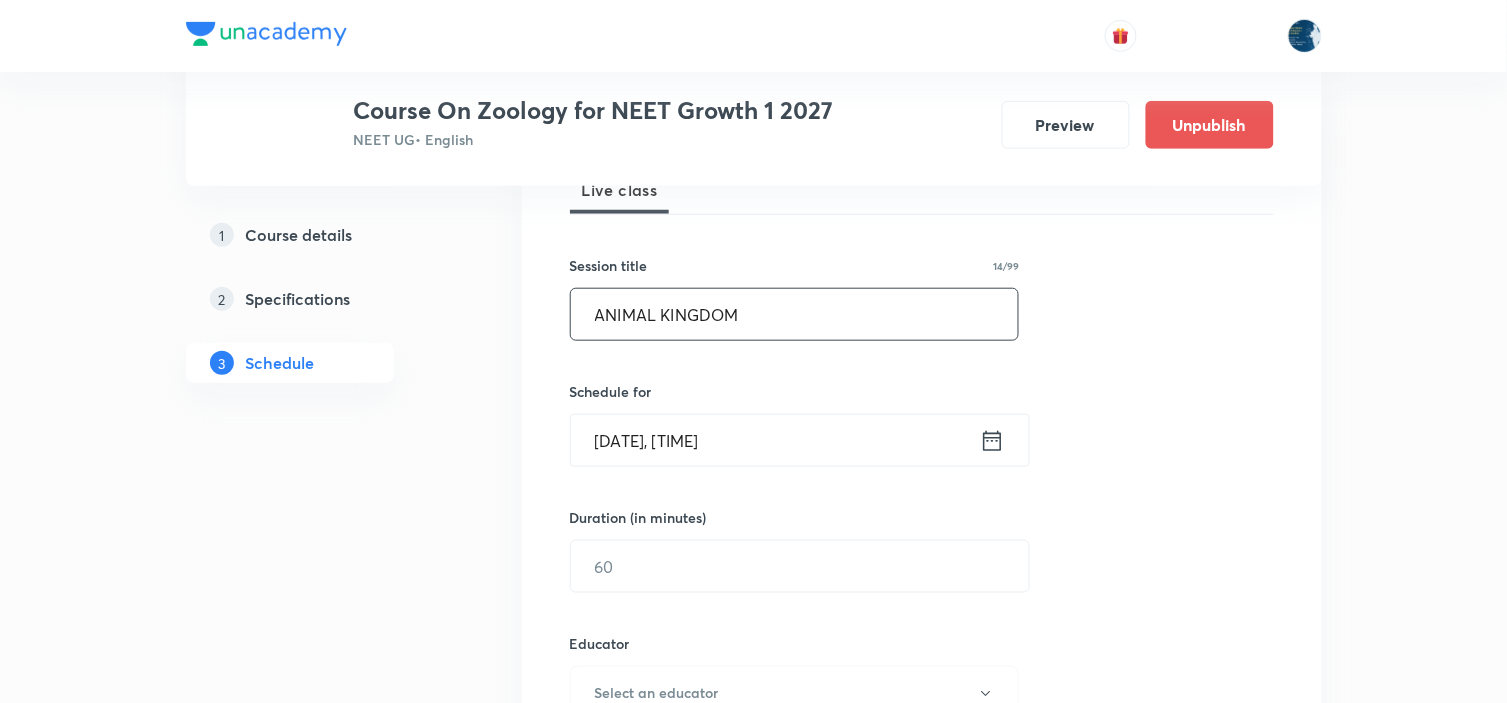scroll, scrollTop: 333, scrollLeft: 0, axis: vertical 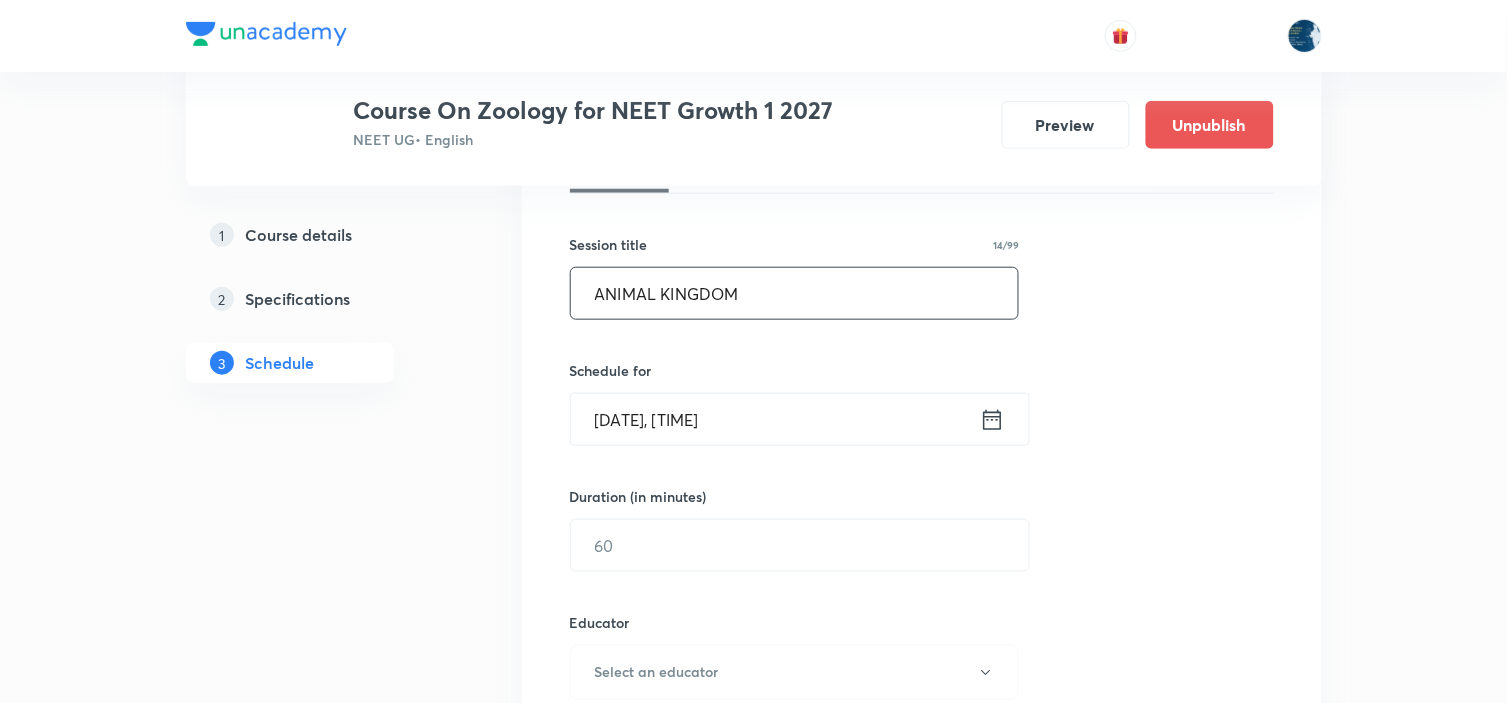 type on "ANIMAL KINGDOM" 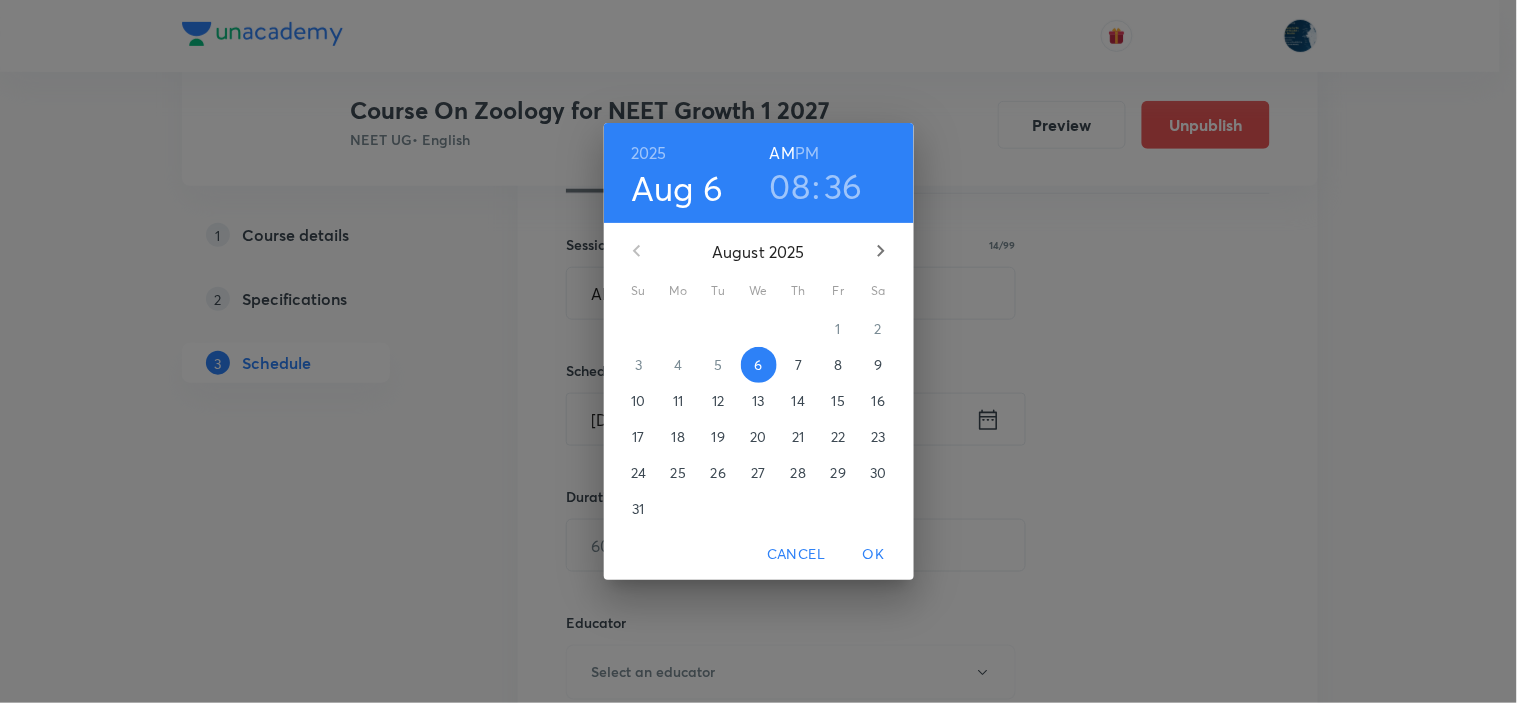 click on "PM" at bounding box center [807, 153] 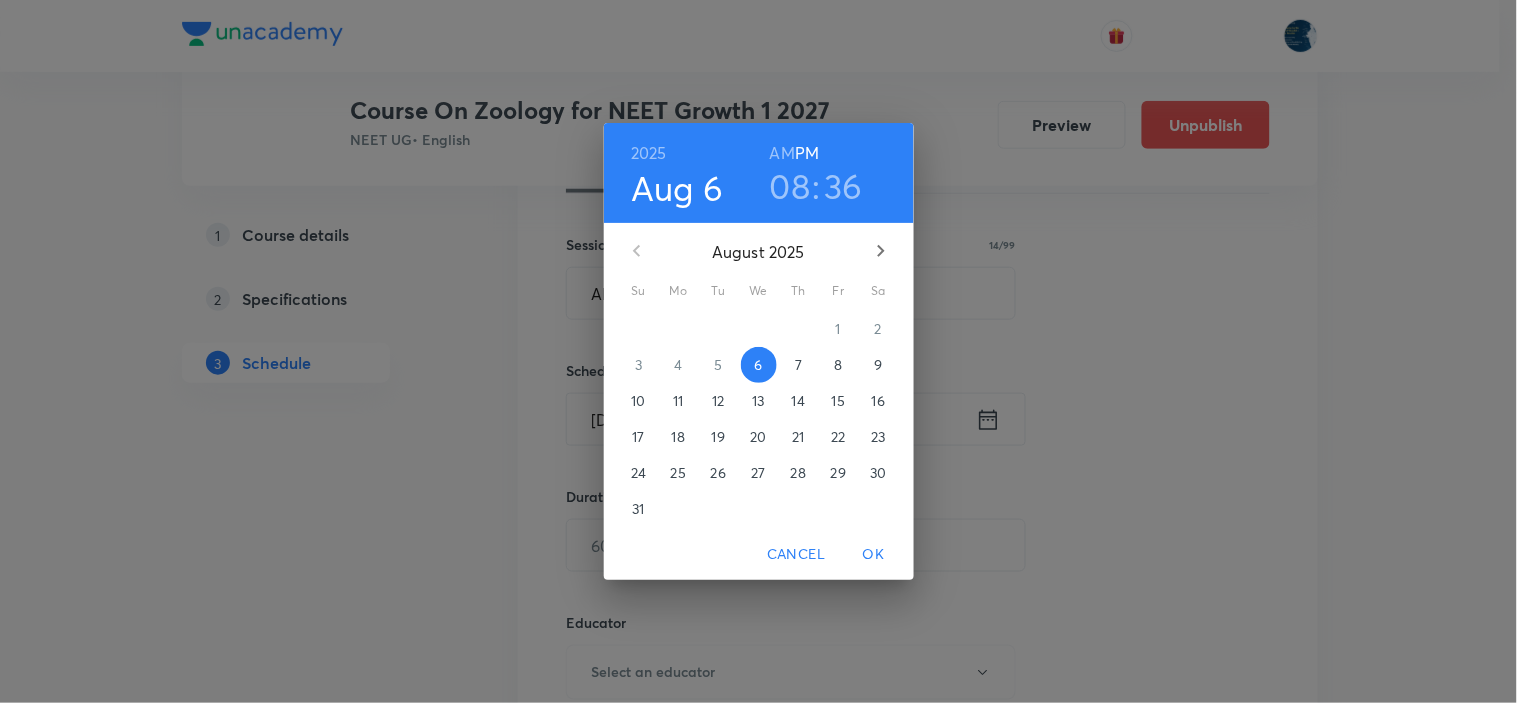 click on "08" at bounding box center [790, 186] 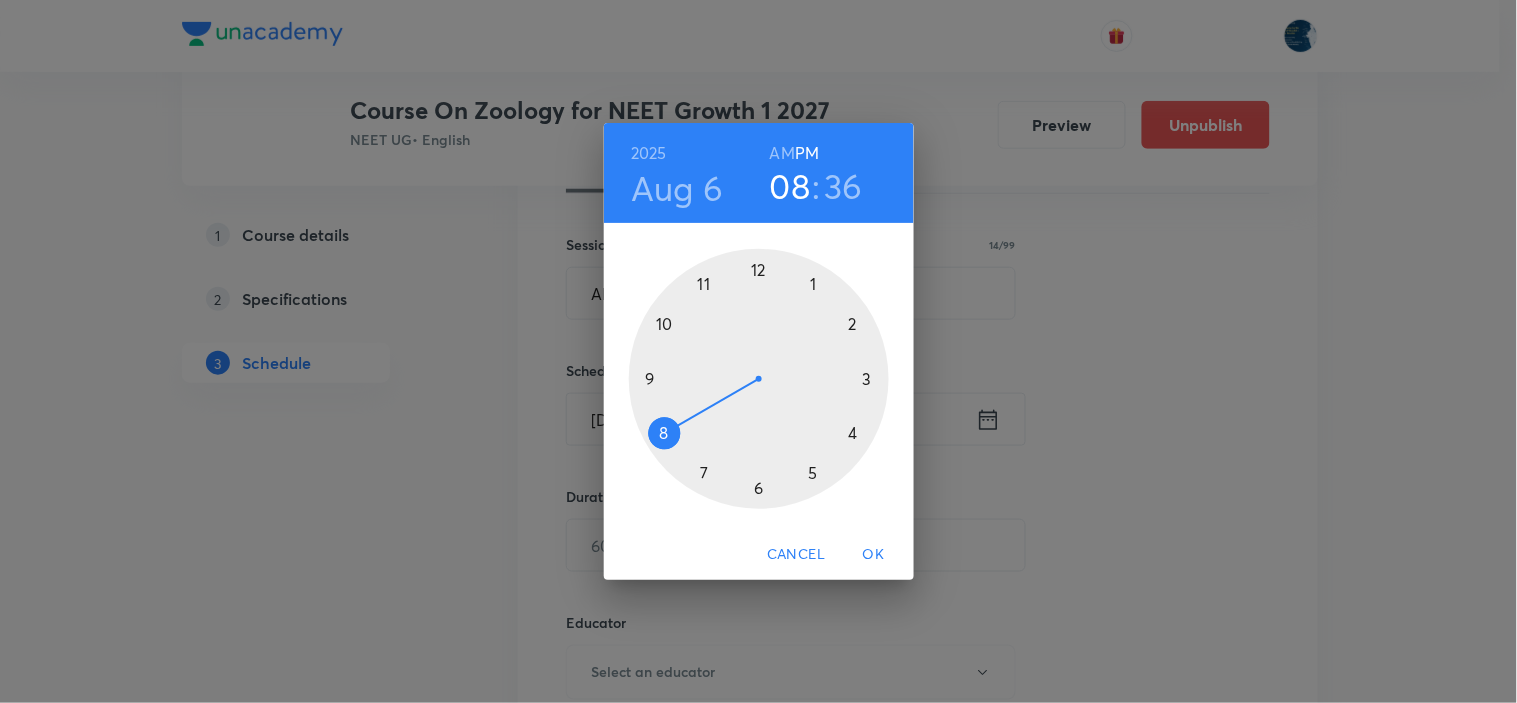 click at bounding box center (759, 379) 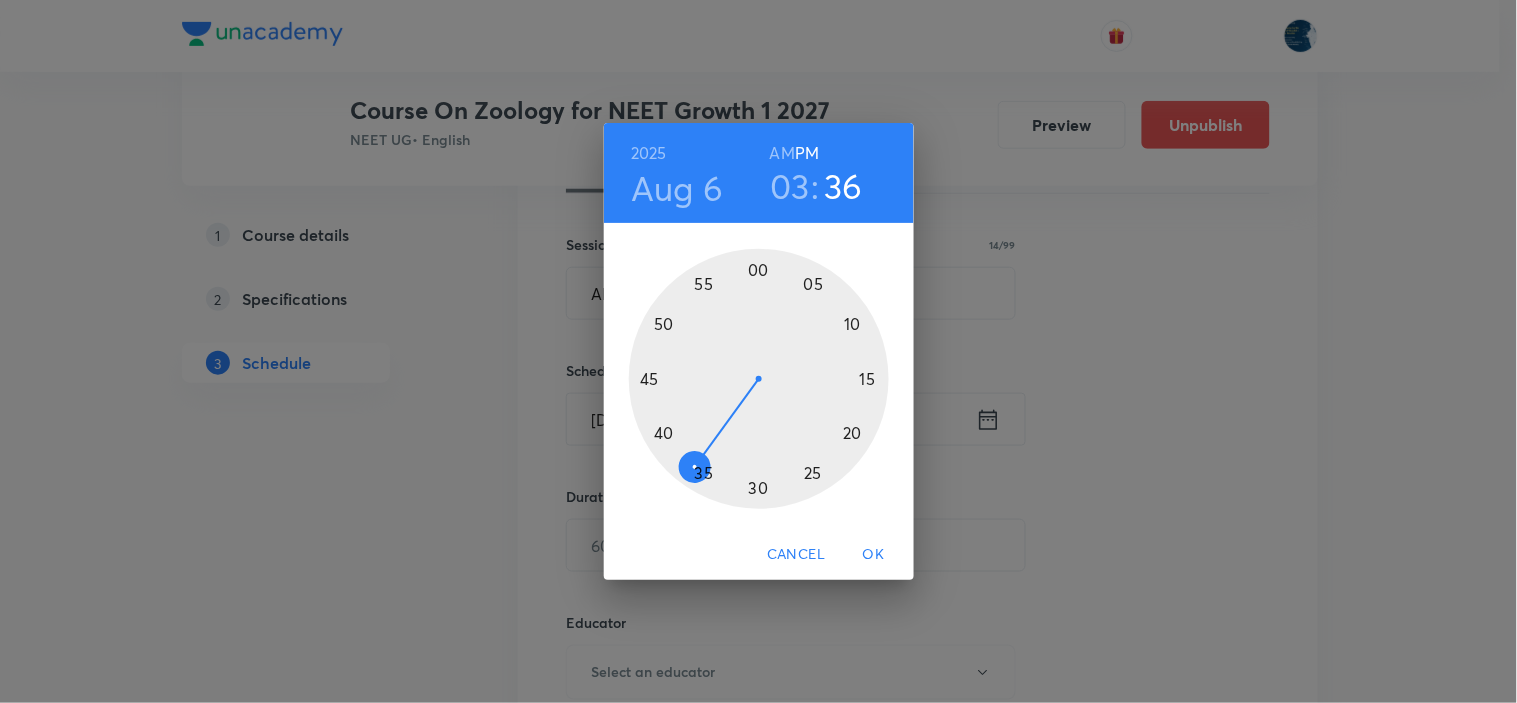 click at bounding box center (759, 379) 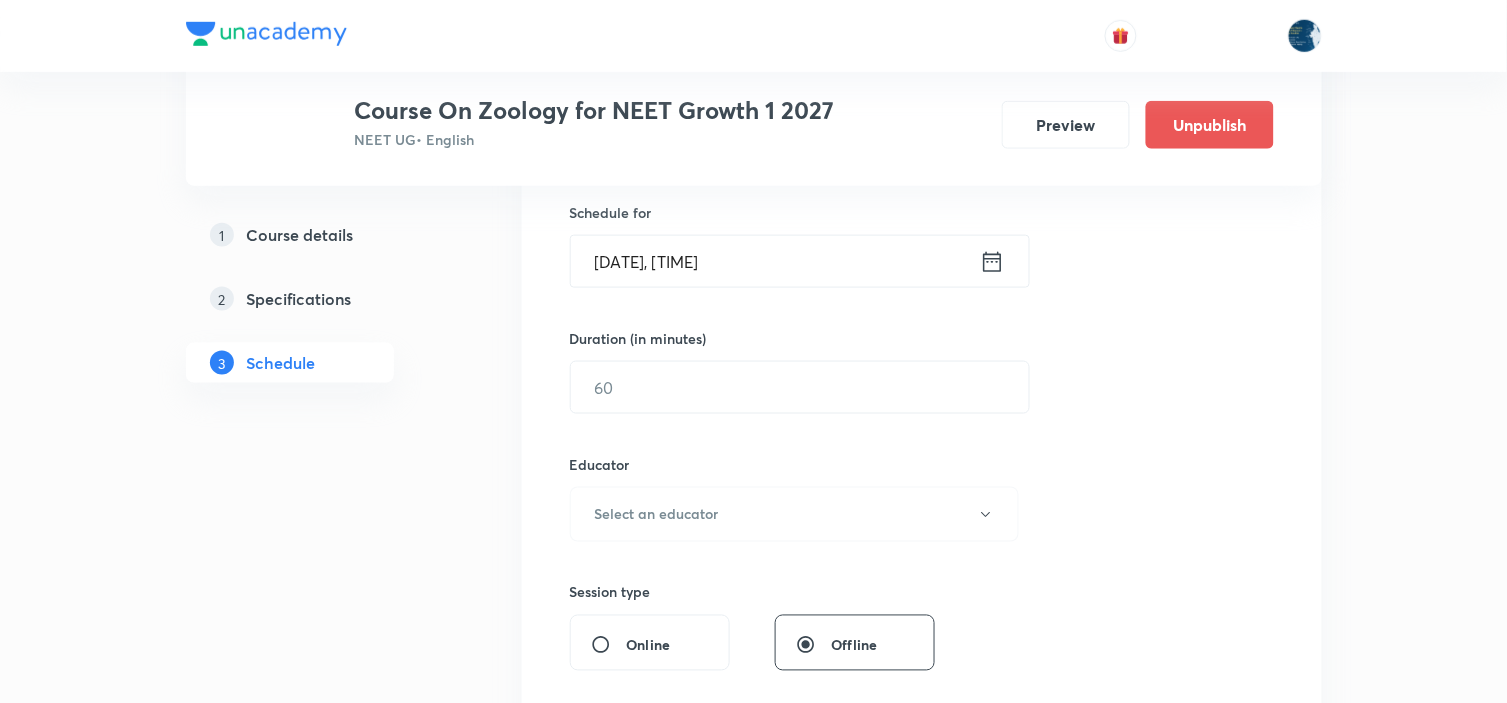 scroll, scrollTop: 555, scrollLeft: 0, axis: vertical 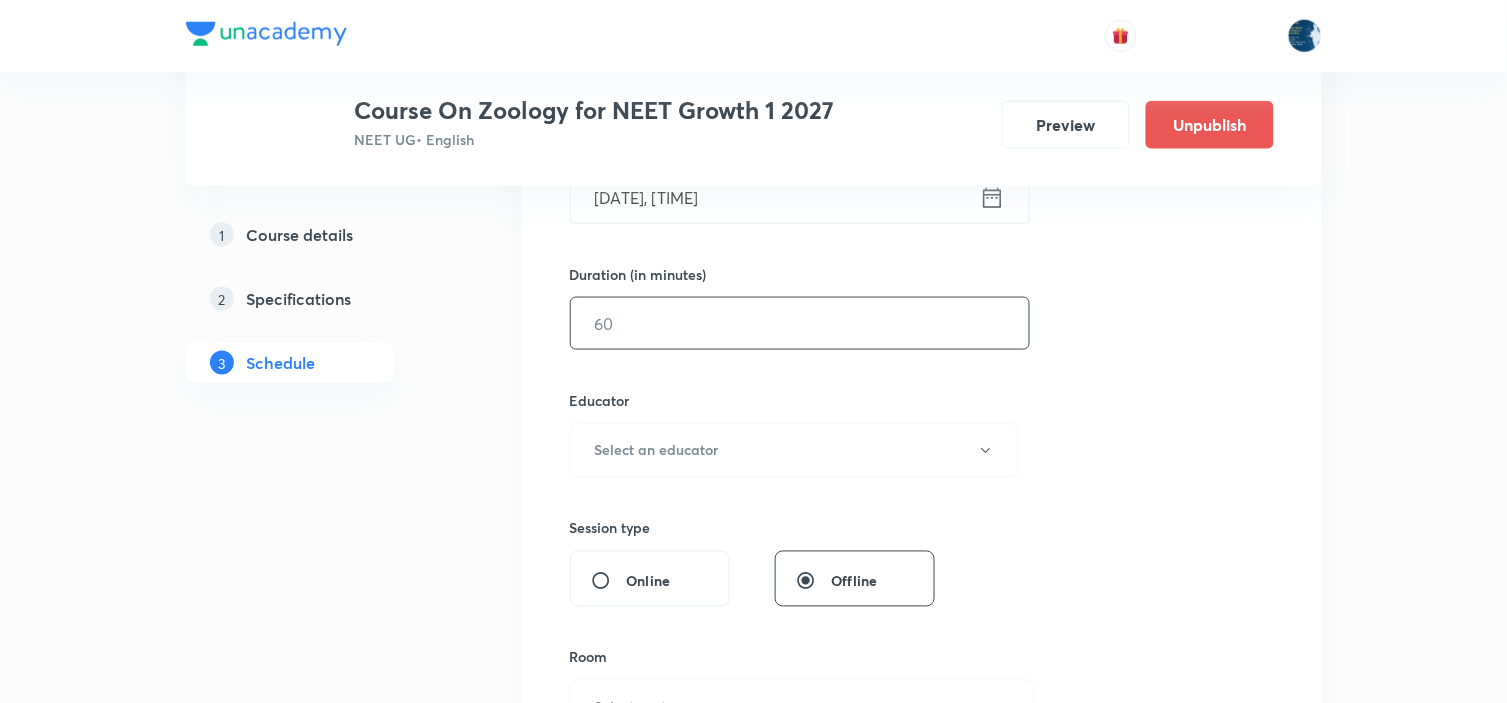 click at bounding box center [800, 323] 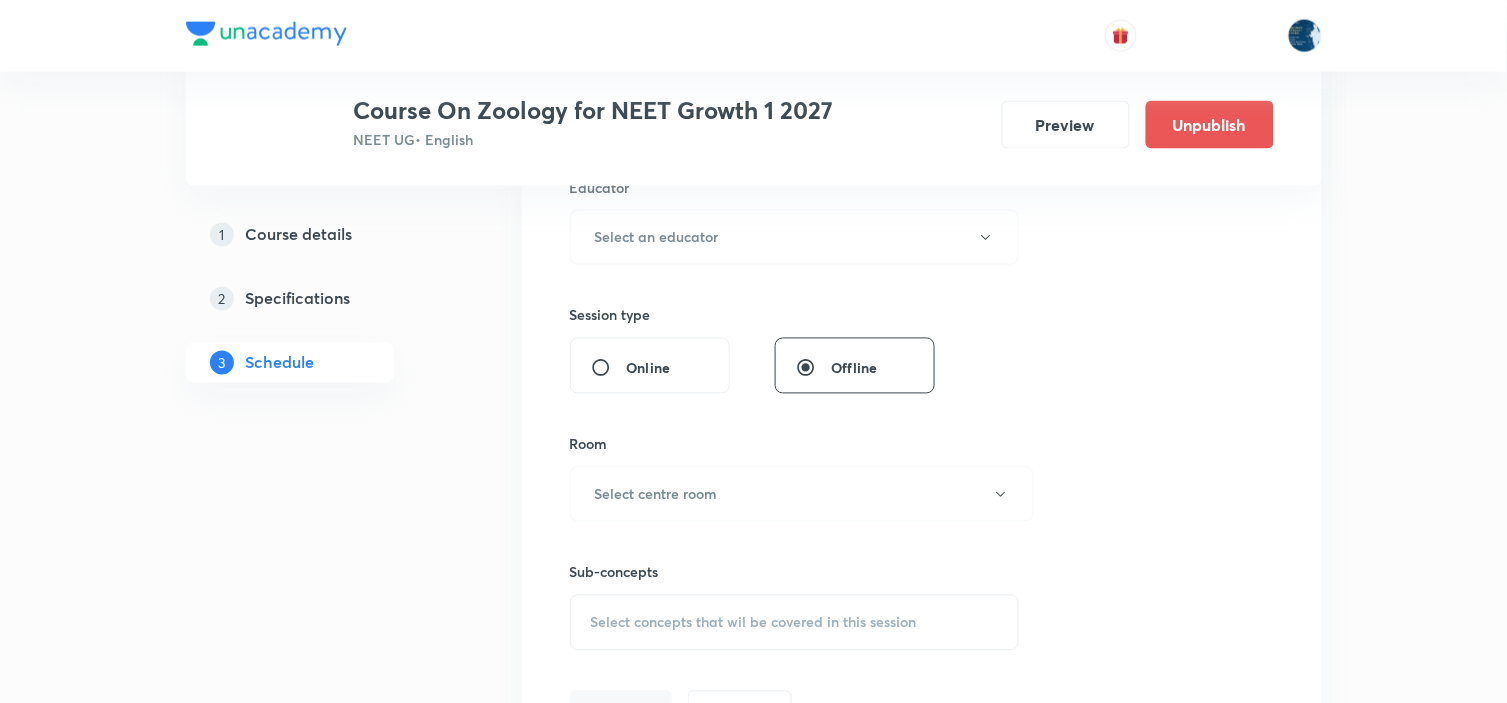scroll, scrollTop: 777, scrollLeft: 0, axis: vertical 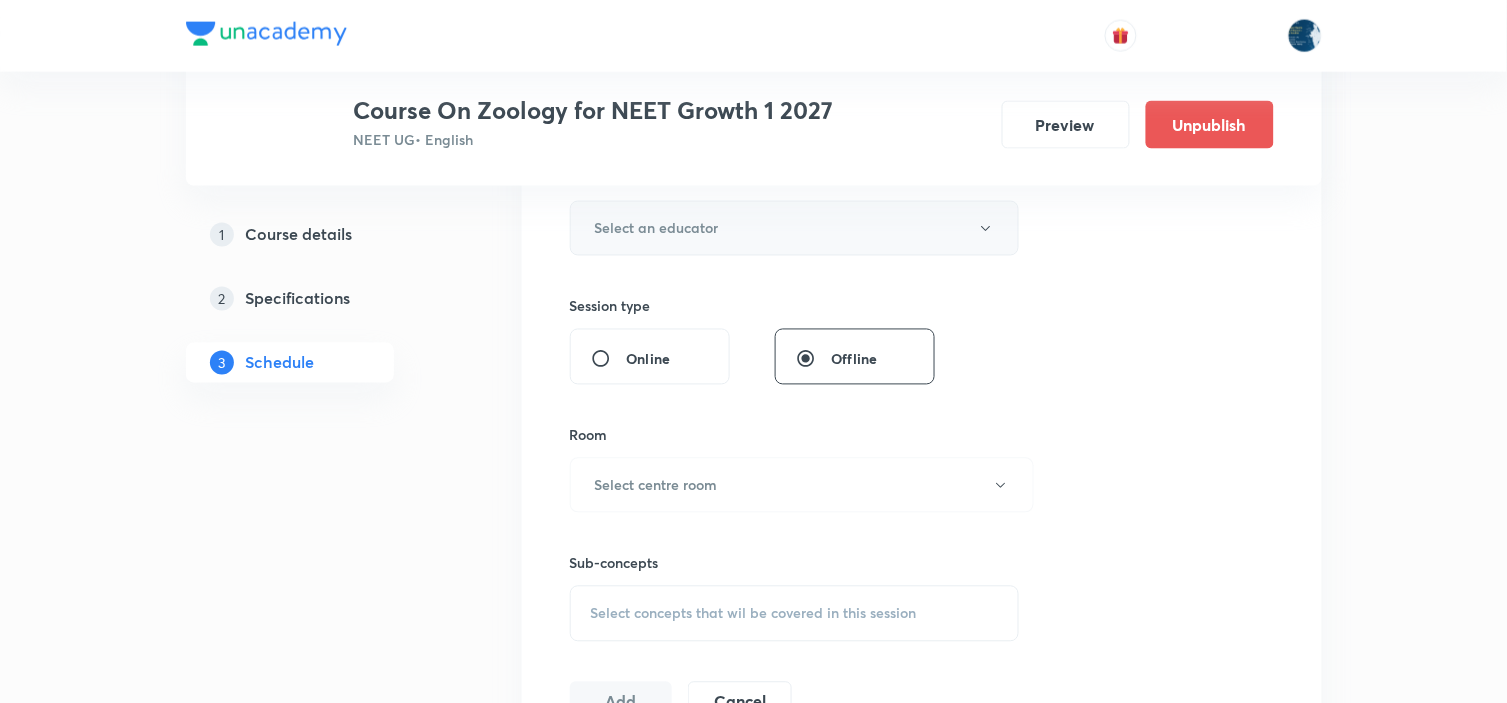 type on "70" 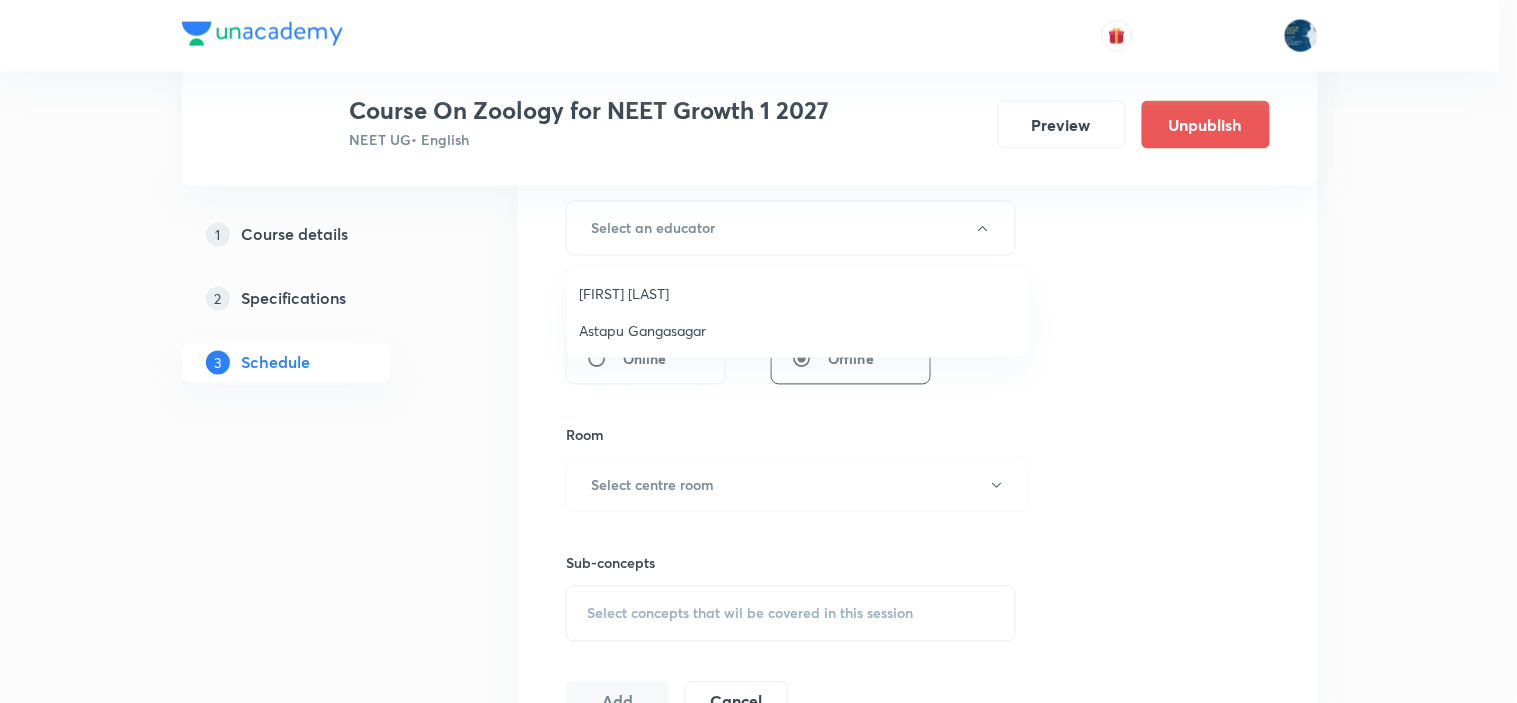 click on "Twishampati Joshi" at bounding box center [798, 293] 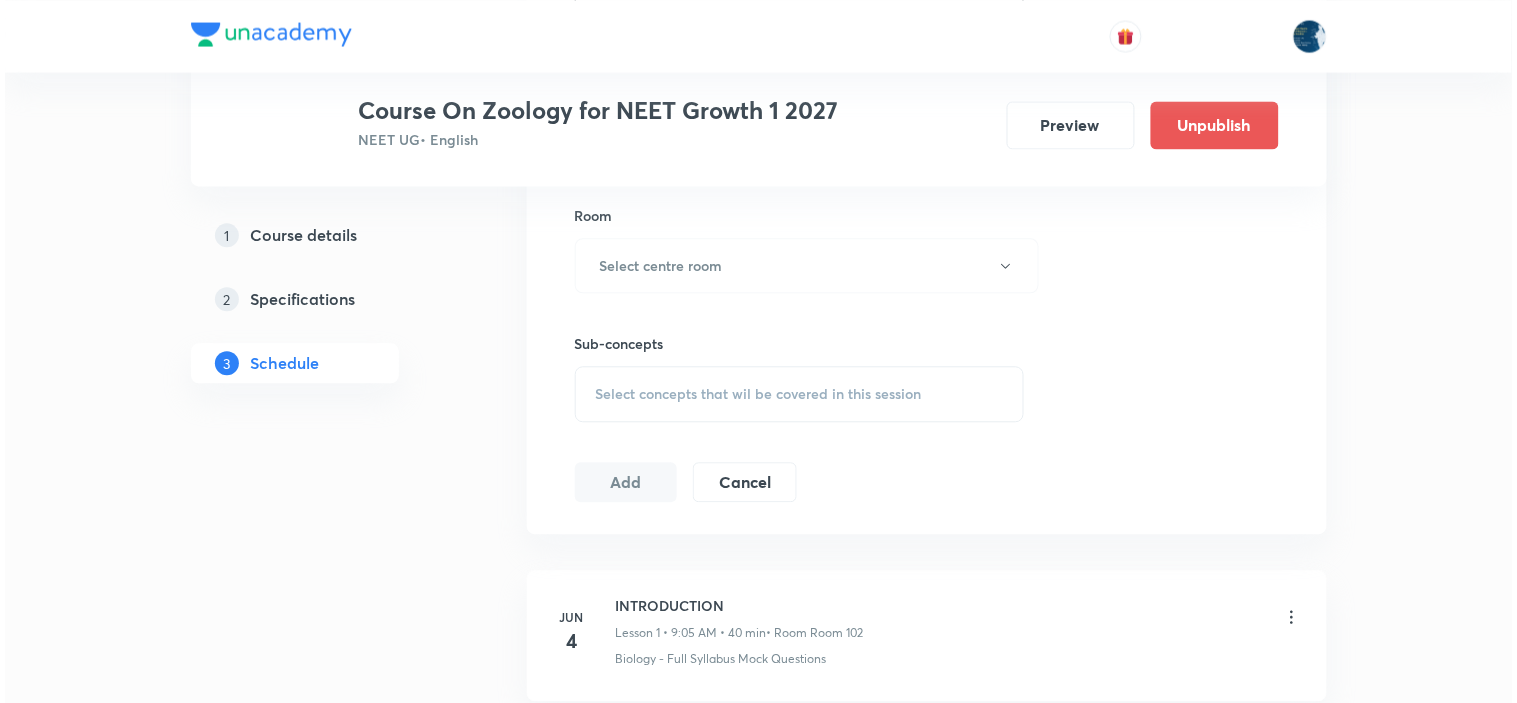 scroll, scrollTop: 1000, scrollLeft: 0, axis: vertical 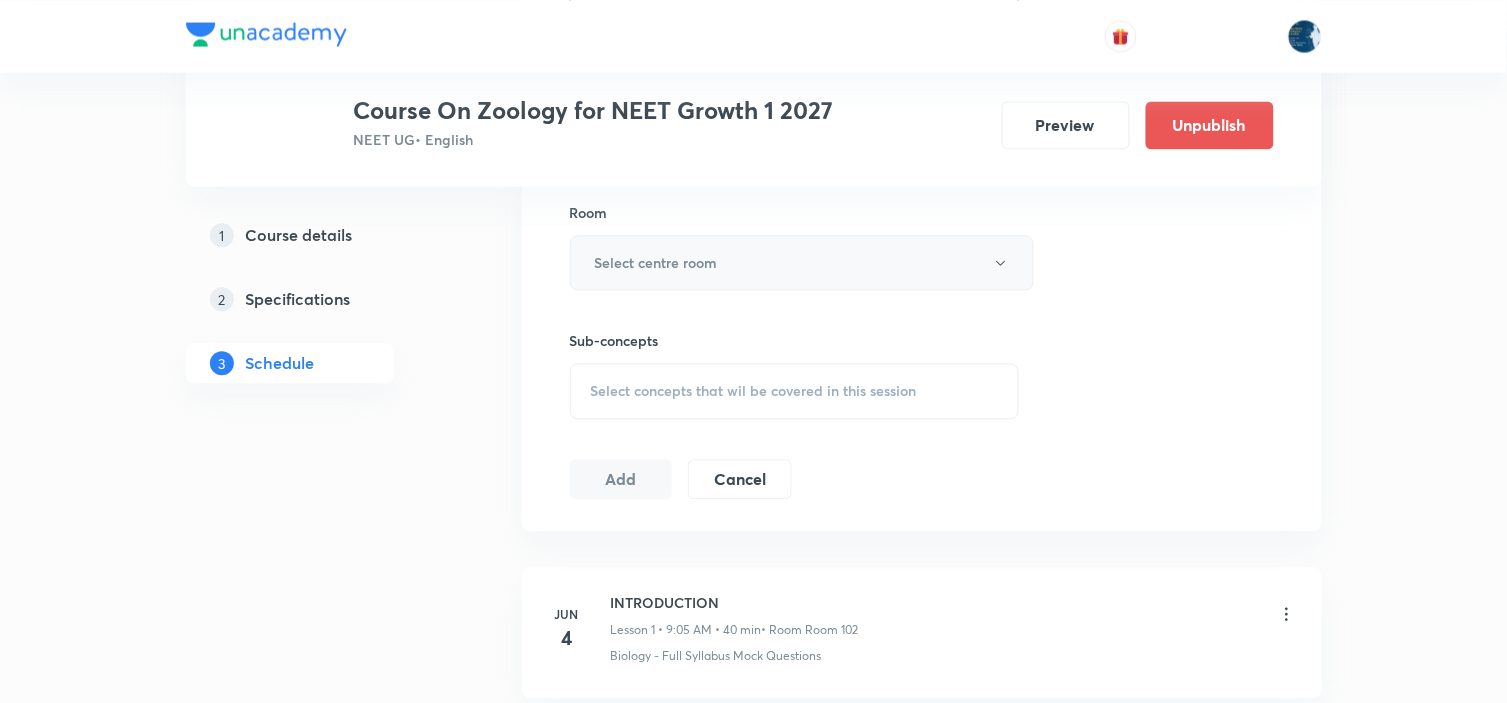 click on "Select centre room" at bounding box center [802, 262] 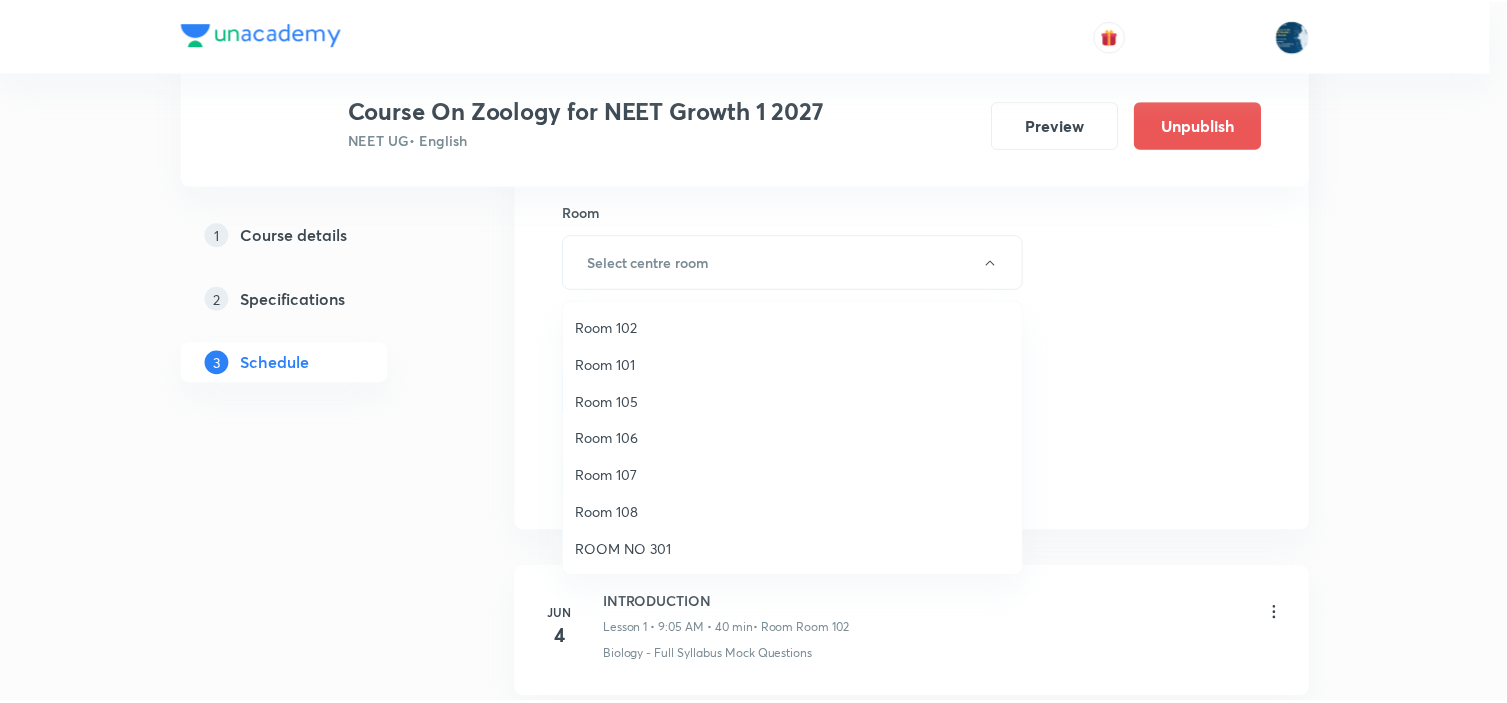 scroll, scrollTop: 0, scrollLeft: 0, axis: both 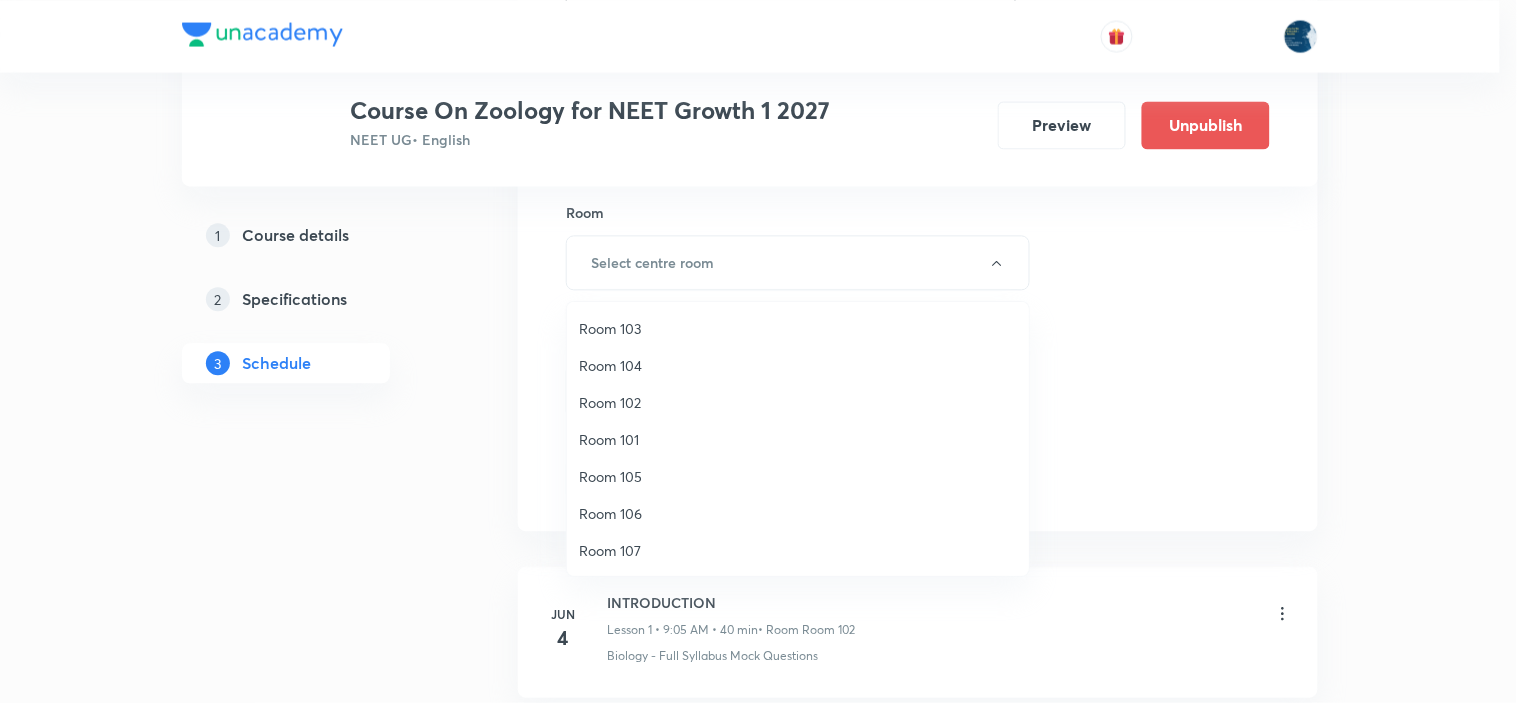 click on "Room 102" at bounding box center [798, 402] 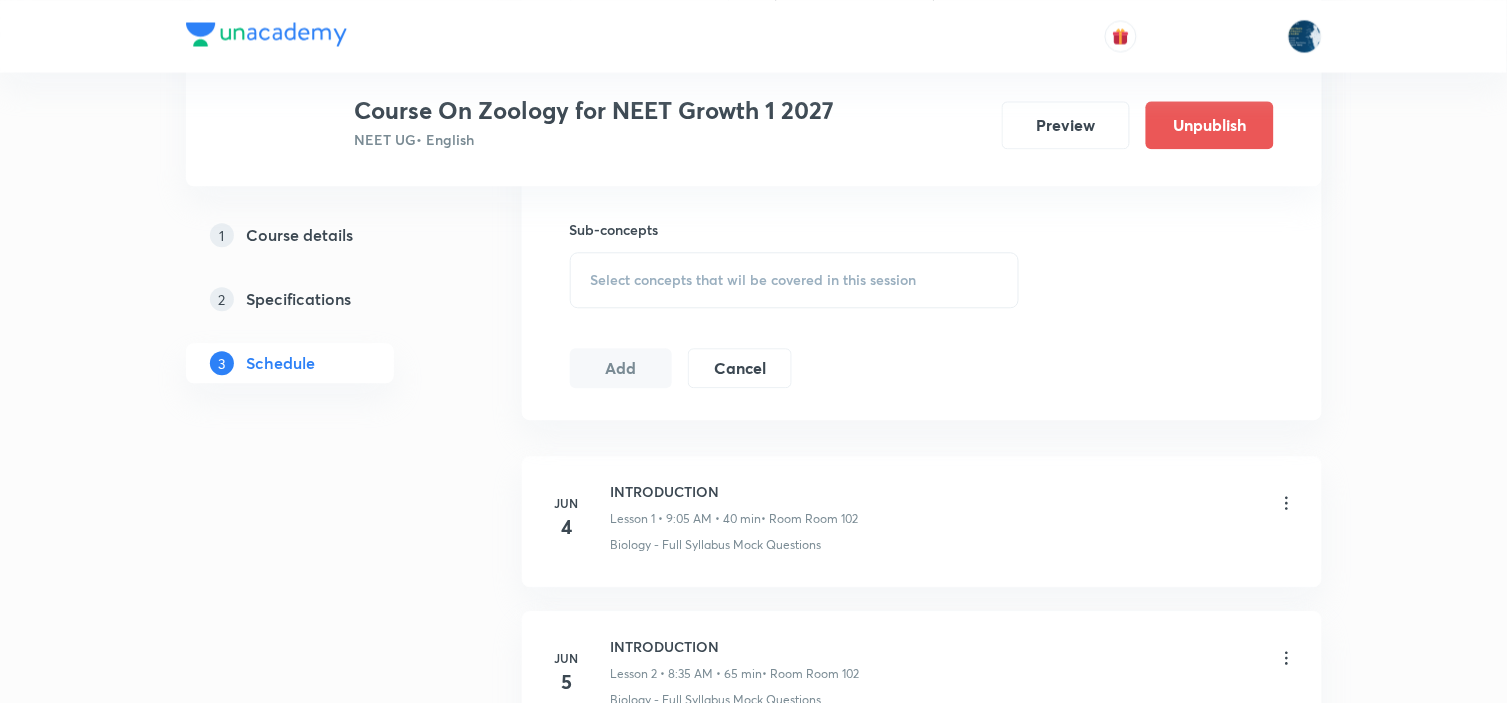 click on "Select concepts that wil be covered in this session" at bounding box center [754, 280] 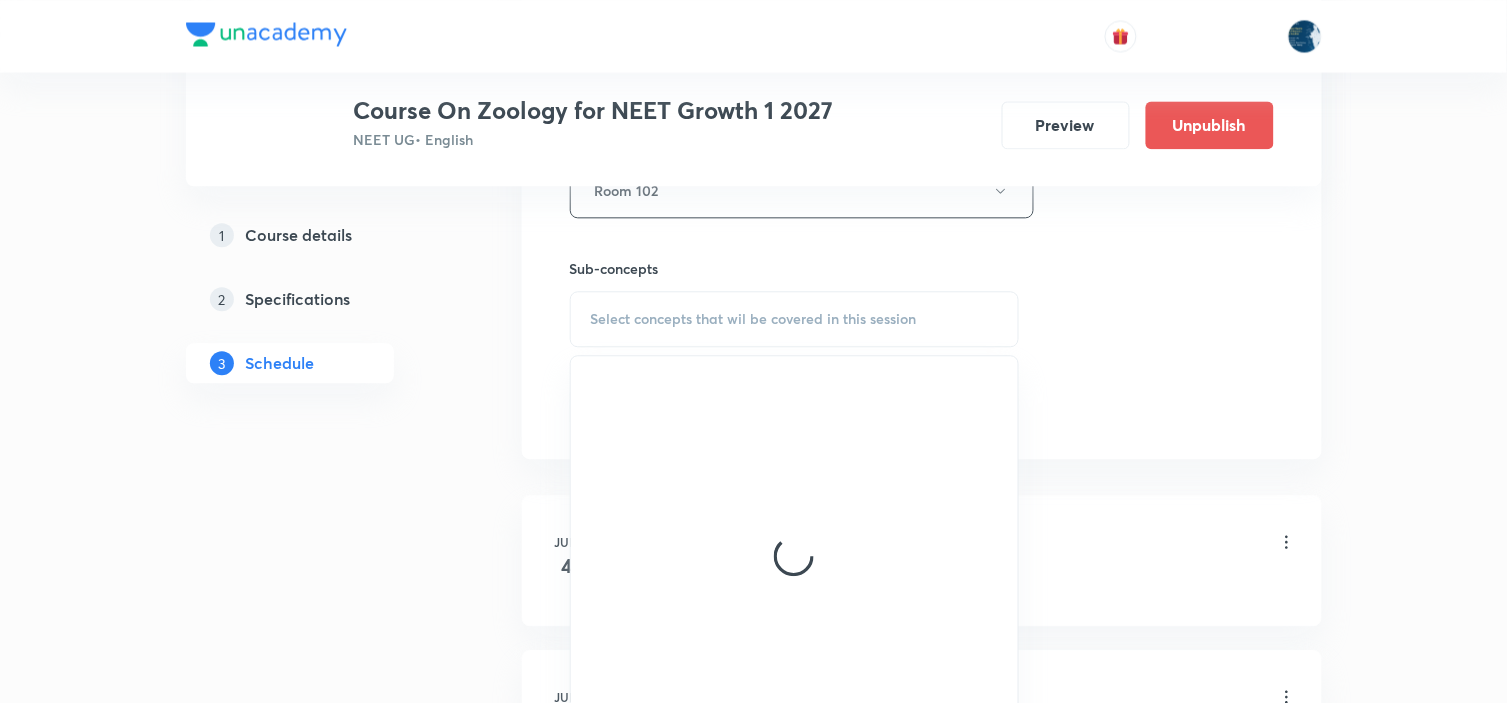 scroll, scrollTop: 1111, scrollLeft: 0, axis: vertical 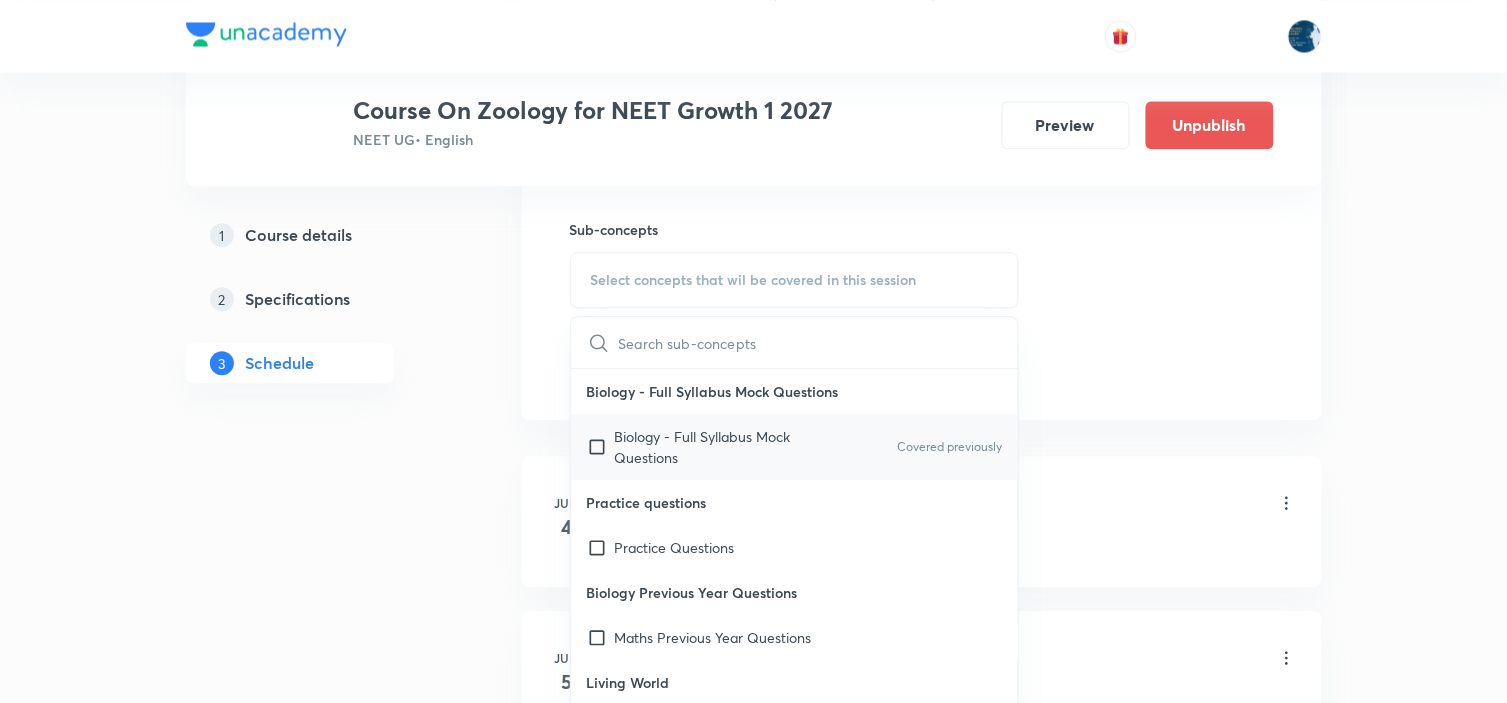 click on "Covered previously" at bounding box center [949, 447] 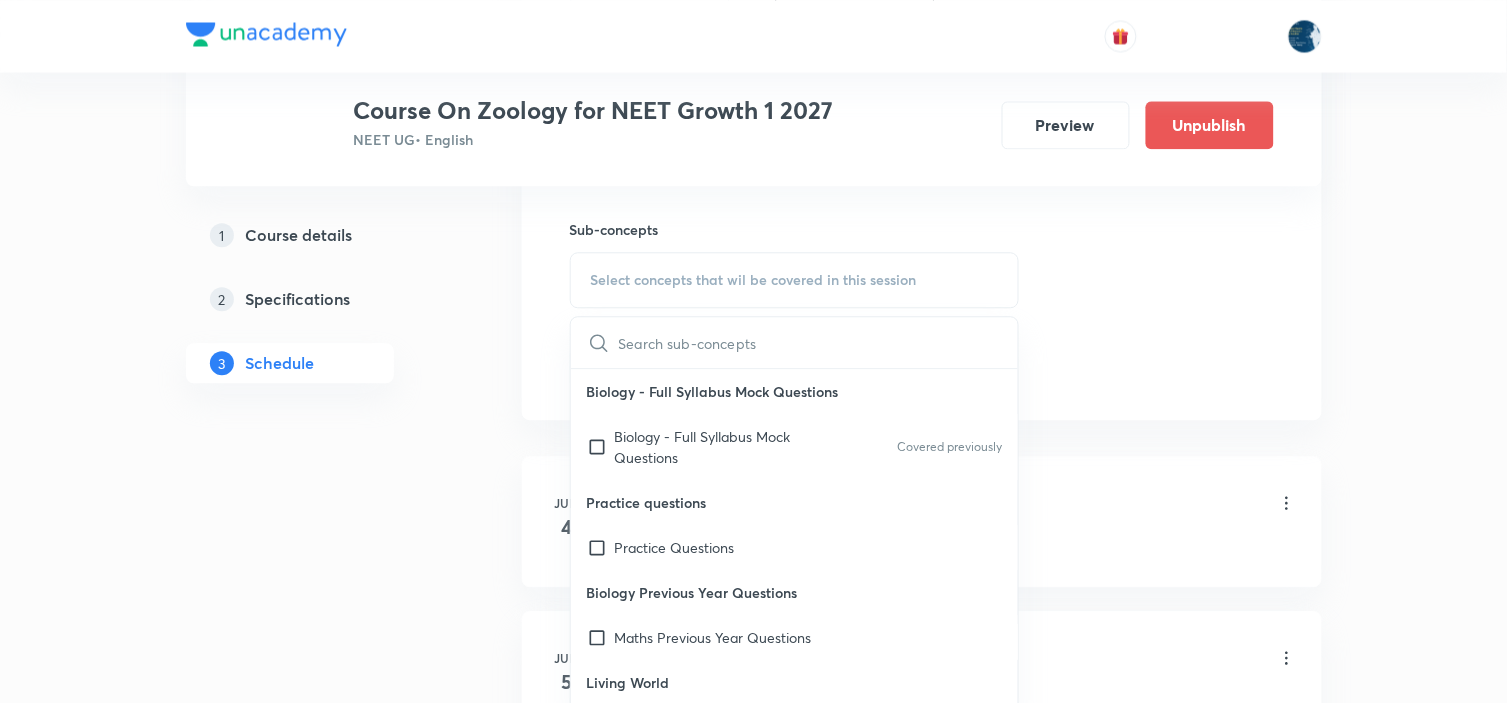 checkbox on "true" 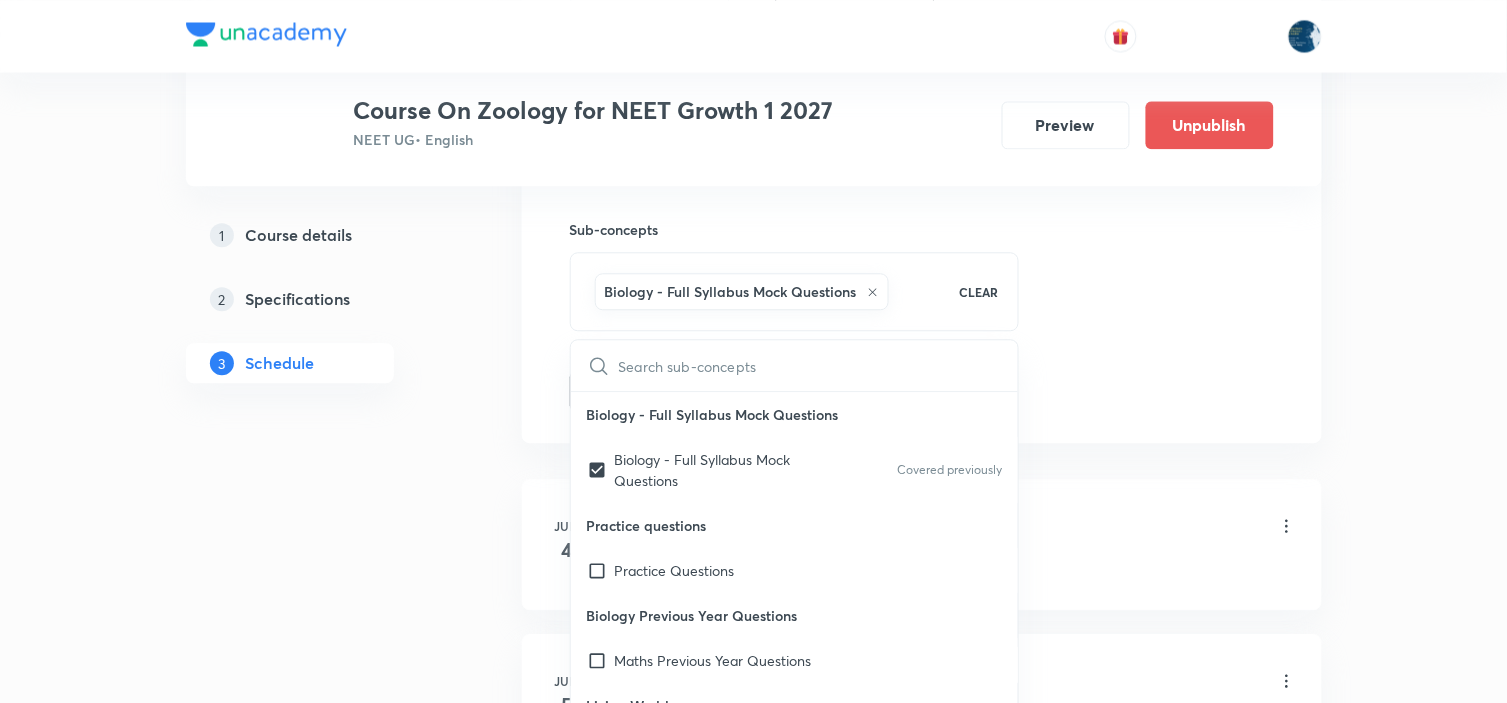 click on "Session  49 Live class Session title 14/99 ANIMAL KINGDOM ​ Schedule for Aug 6, 2025, 3:05 PM ​ Duration (in minutes) 70 ​ Educator Twishampati Joshi   Session type Online Offline Room Room 102 Sub-concepts Biology - Full Syllabus Mock Questions CLEAR ​ Biology - Full Syllabus Mock Questions Biology - Full Syllabus Mock Questions Covered previously Practice questions Practice Questions Biology Previous Year Questions Maths Previous Year Questions Living World What Is Living? Diversity In The Living World Systematics Types Of Taxonomy Fundamental Components Of Taxonomy Taxonomic Categories Taxonomical Aids The Three Domains Of Life Biological Nomenclature  Biological Classification System Of Classification Kingdom Monera Kingdom Protista Kingdom Fungi Kingdom Plantae Kingdom Animalia Linchens Mycorrhiza Virus Prions Viroids Plant Kingdom Algae Bryophytes Pteridophytes Gymnosperms Angiosperms Animal Kingdom Basics Of Classification Classification Of Animals Animal Kingdom Animal Diversity Root Stem Leaf" at bounding box center [922, -134] 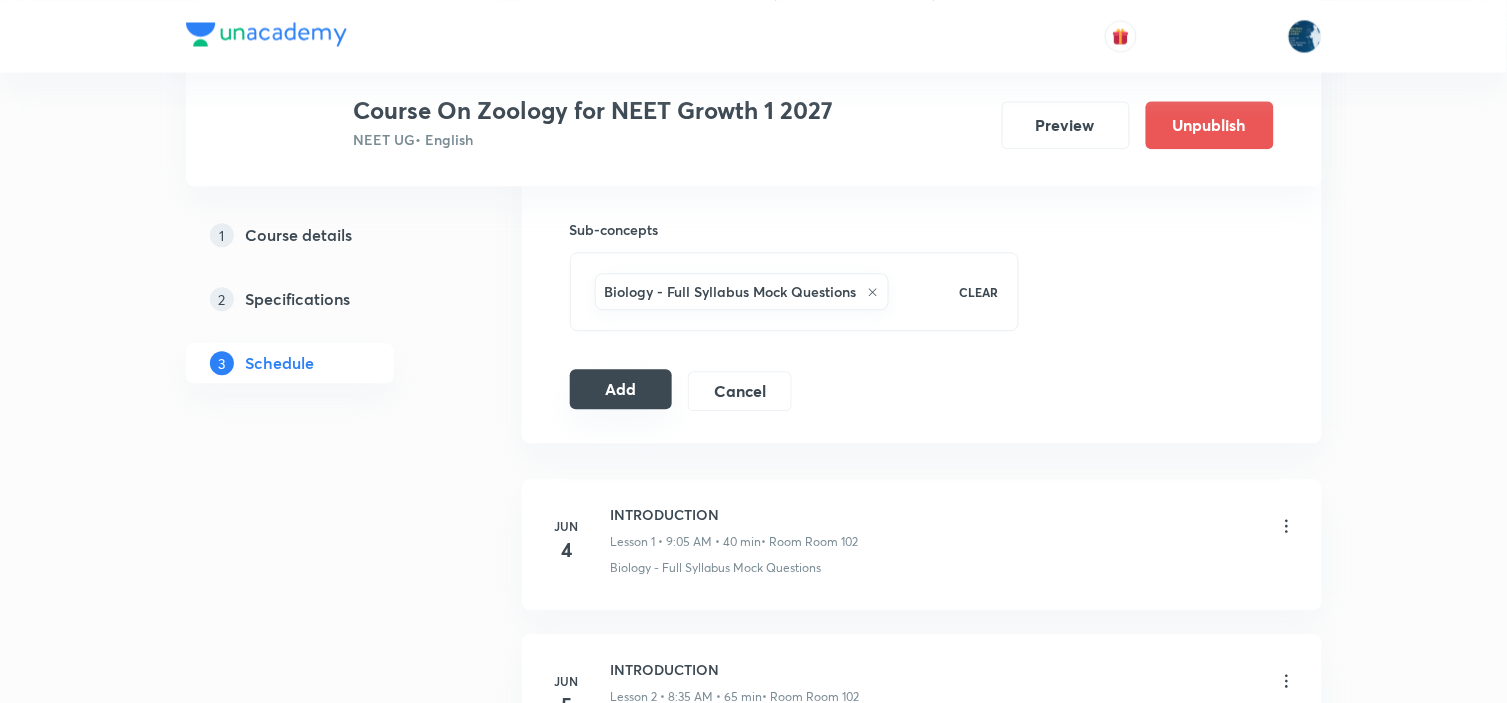 click on "Add" at bounding box center [621, 389] 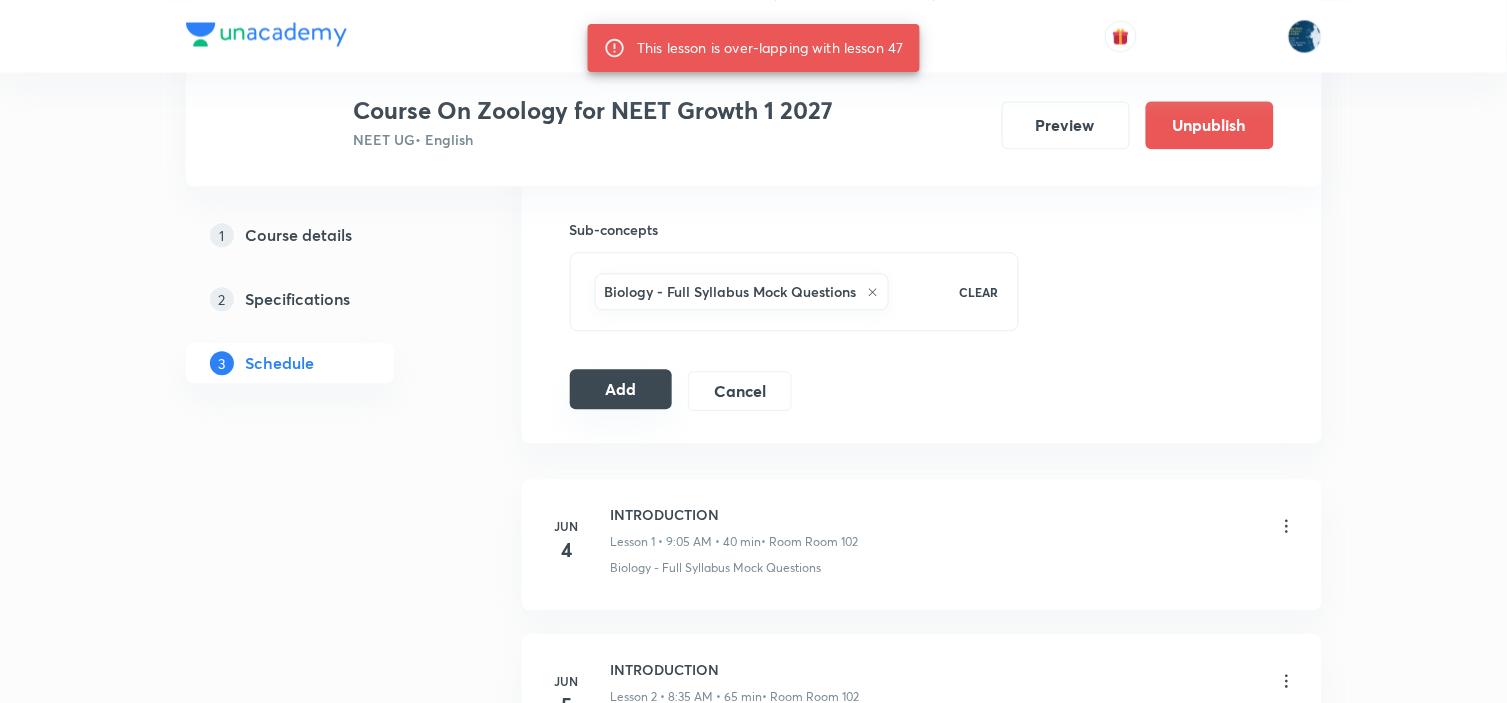 type 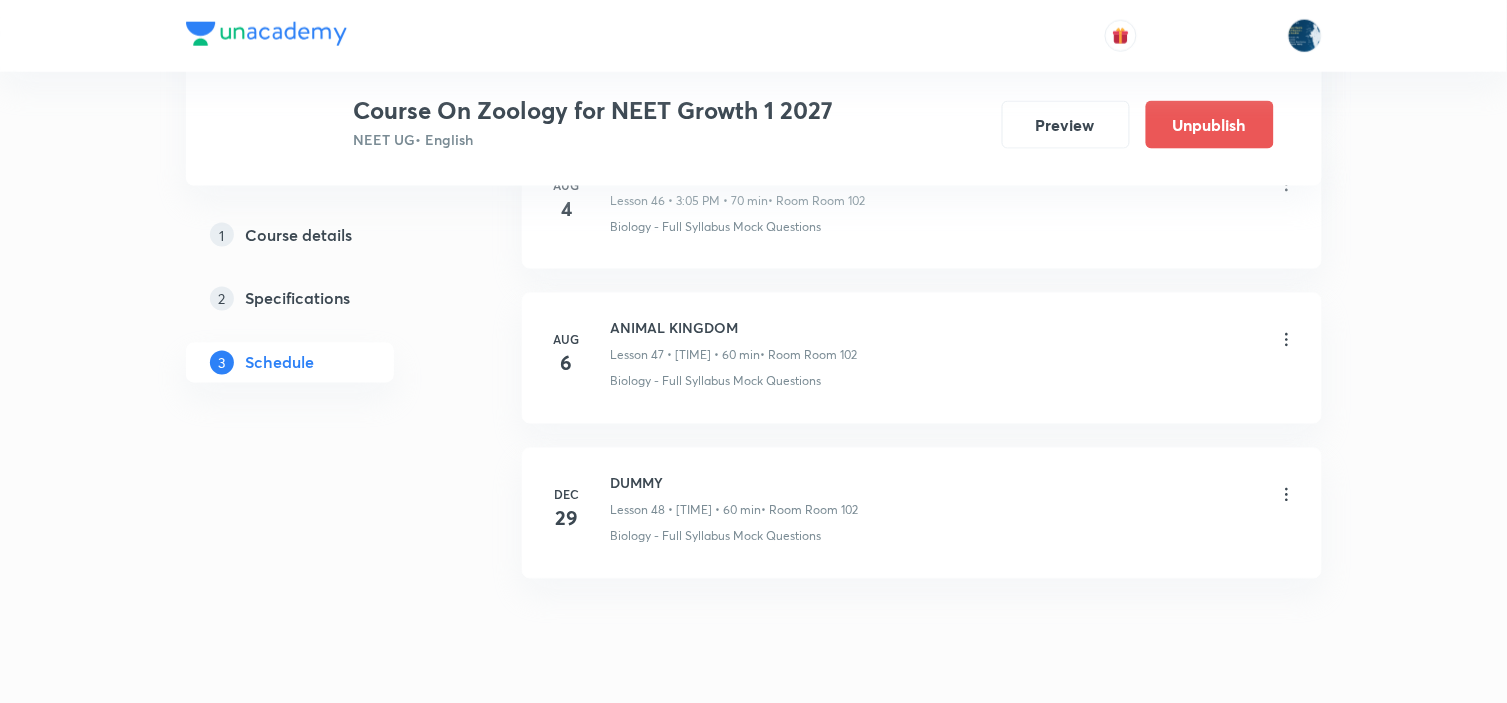 scroll, scrollTop: 8388, scrollLeft: 0, axis: vertical 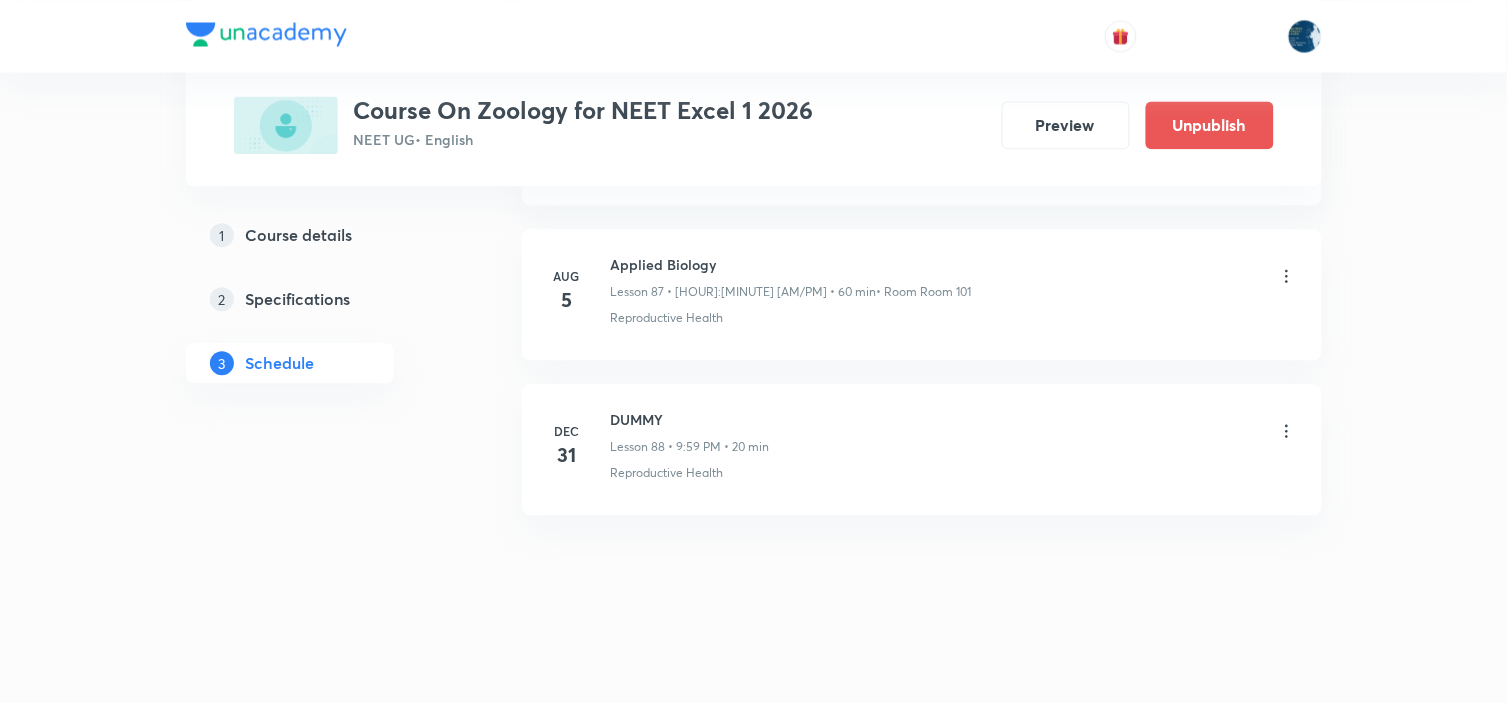click on "Applied Biology" at bounding box center (791, 264) 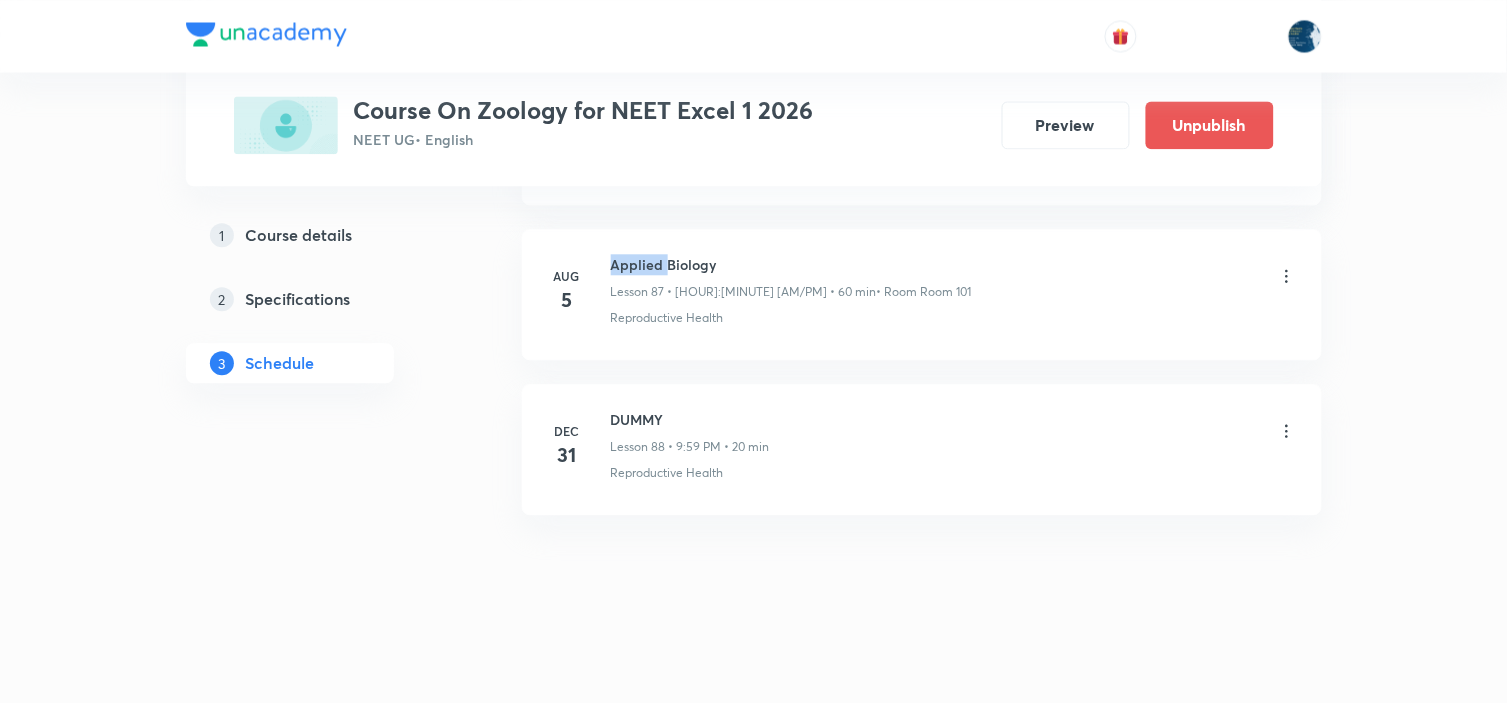 click on "Applied Biology" at bounding box center [791, 264] 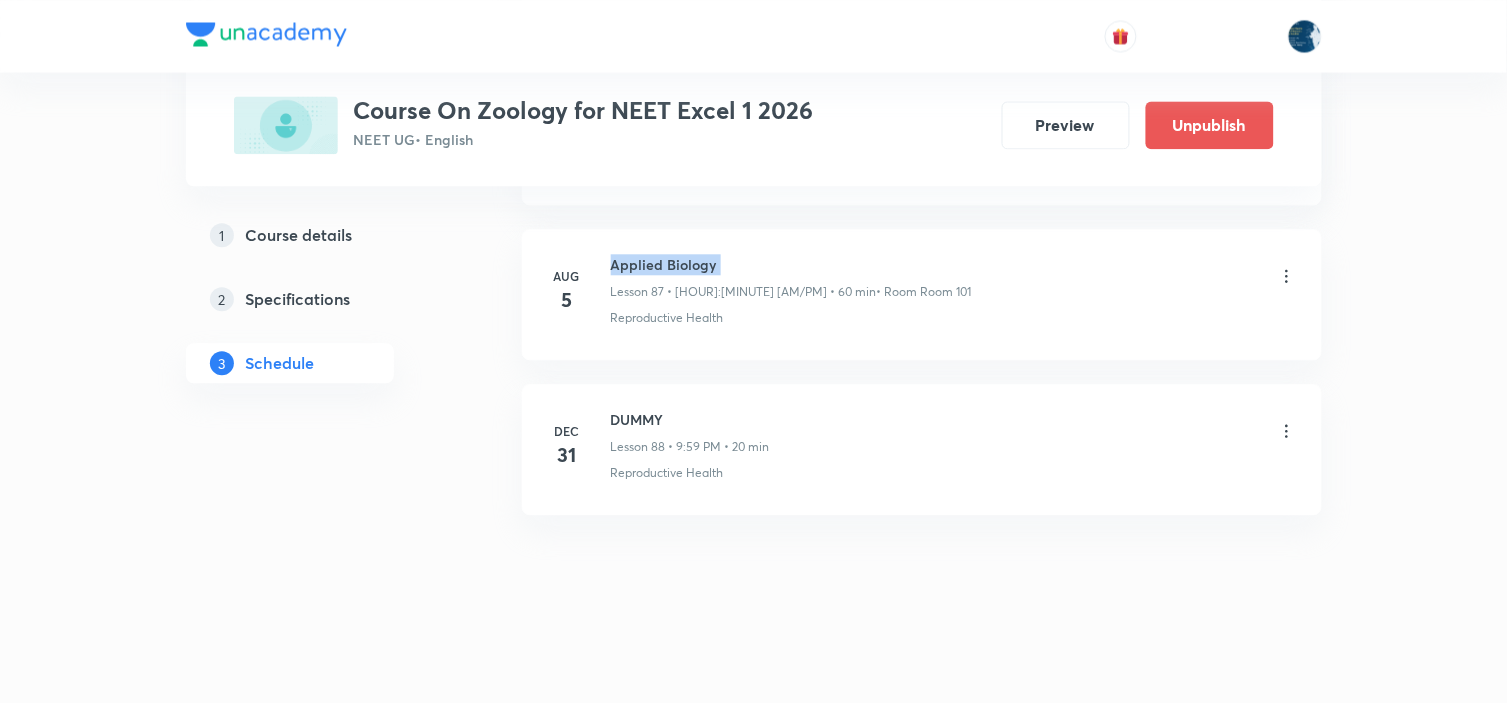 click on "Applied Biology" at bounding box center (791, 264) 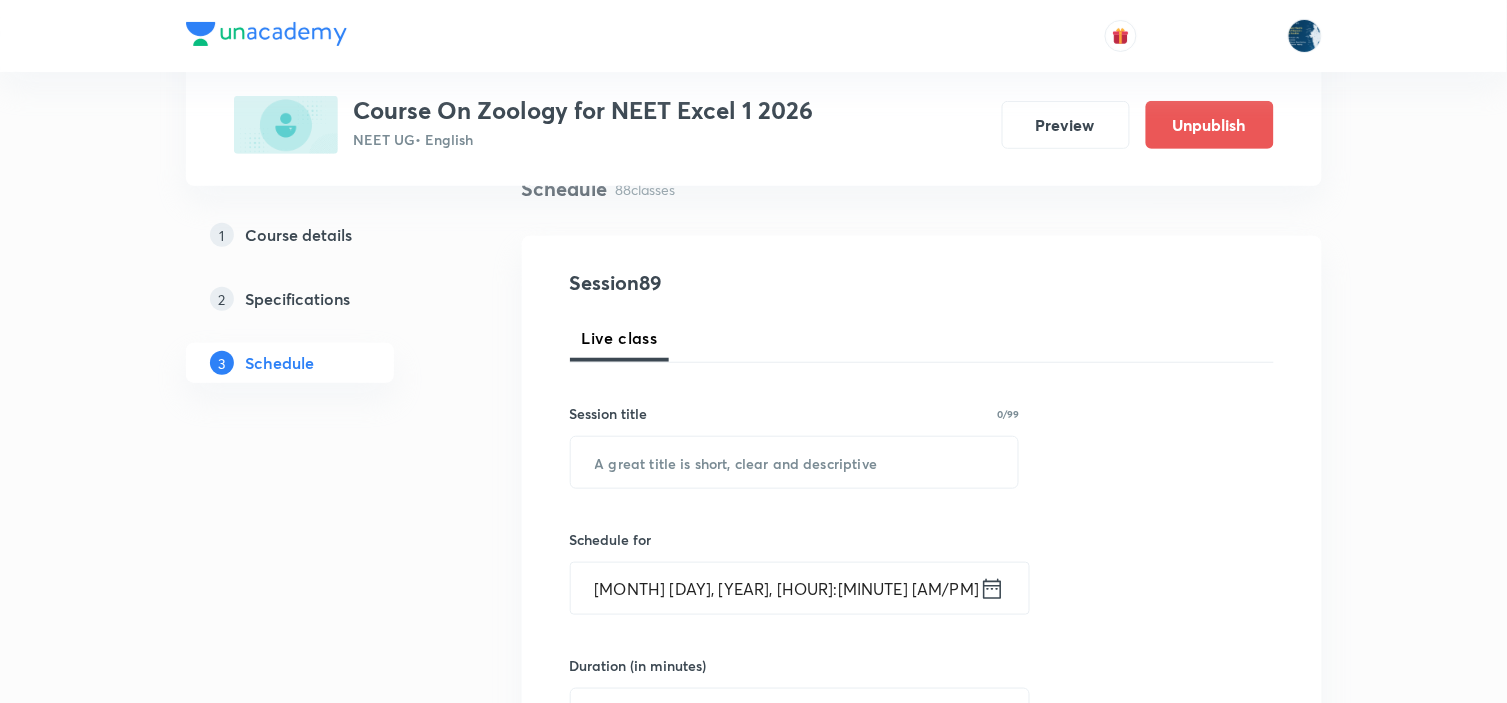 scroll, scrollTop: 222, scrollLeft: 0, axis: vertical 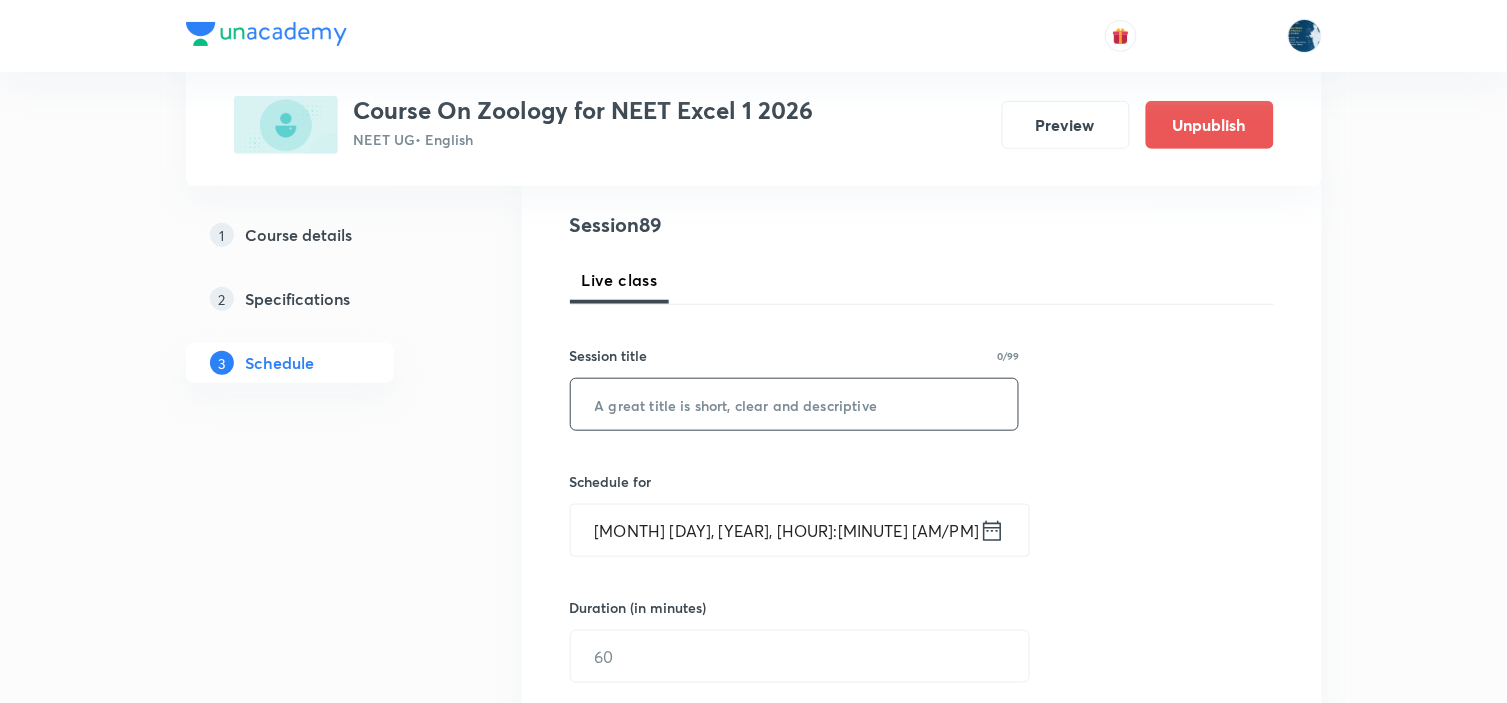 click at bounding box center [795, 404] 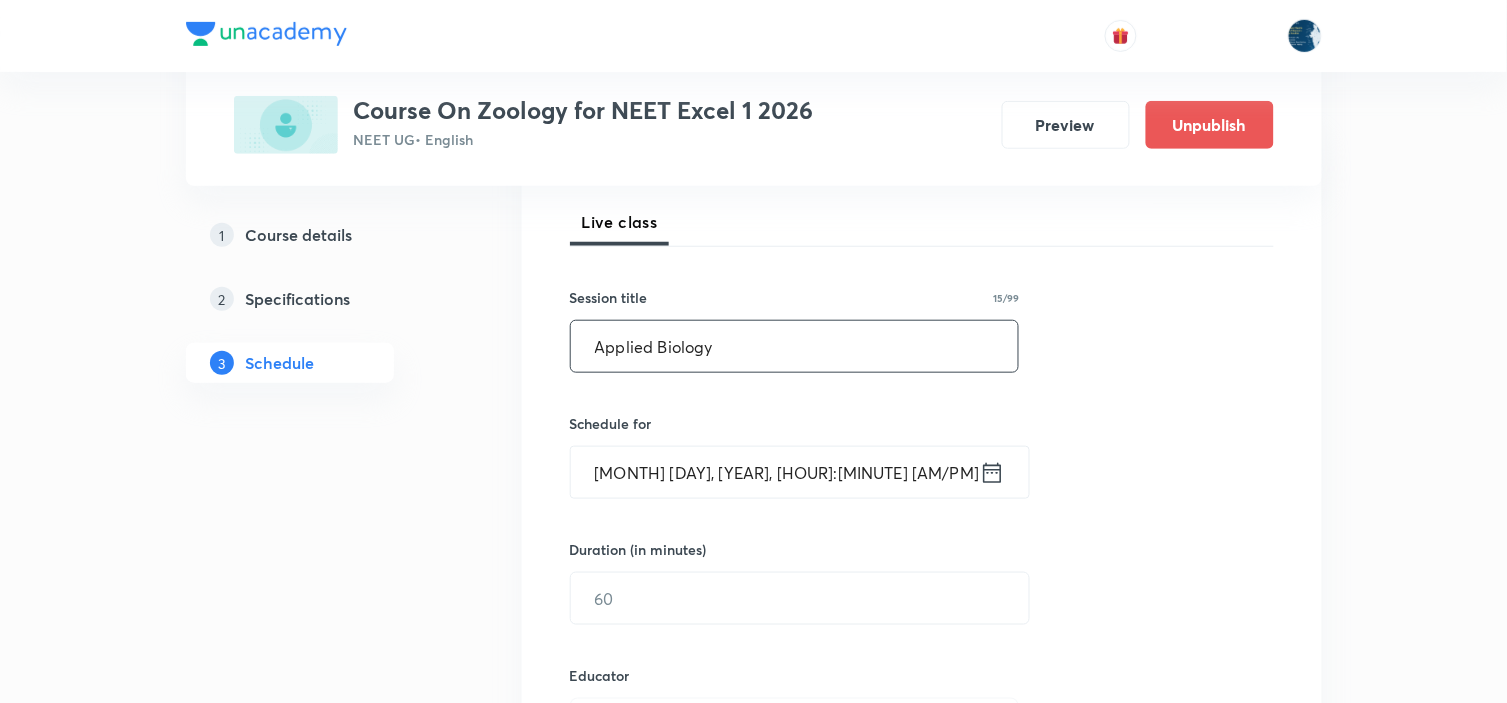 scroll, scrollTop: 444, scrollLeft: 0, axis: vertical 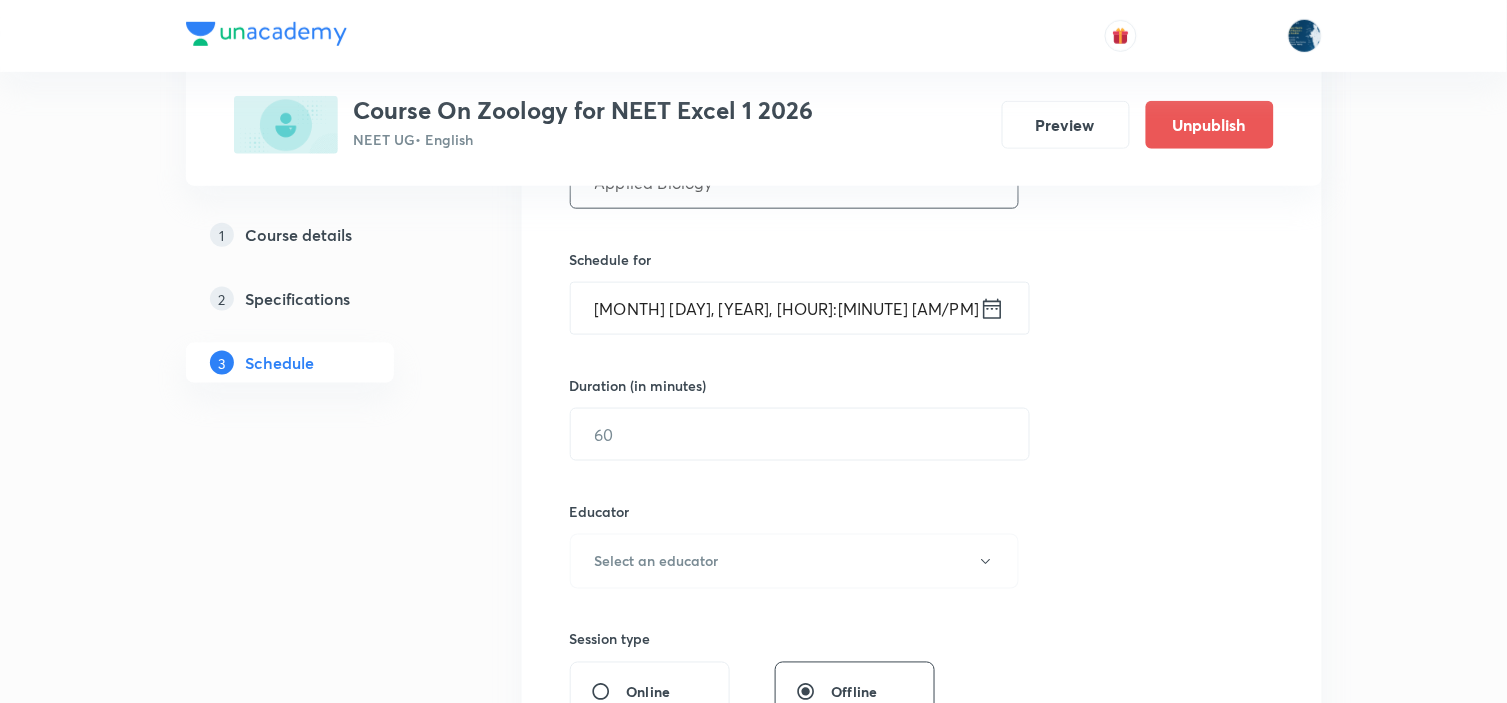 type on "Applied Biology" 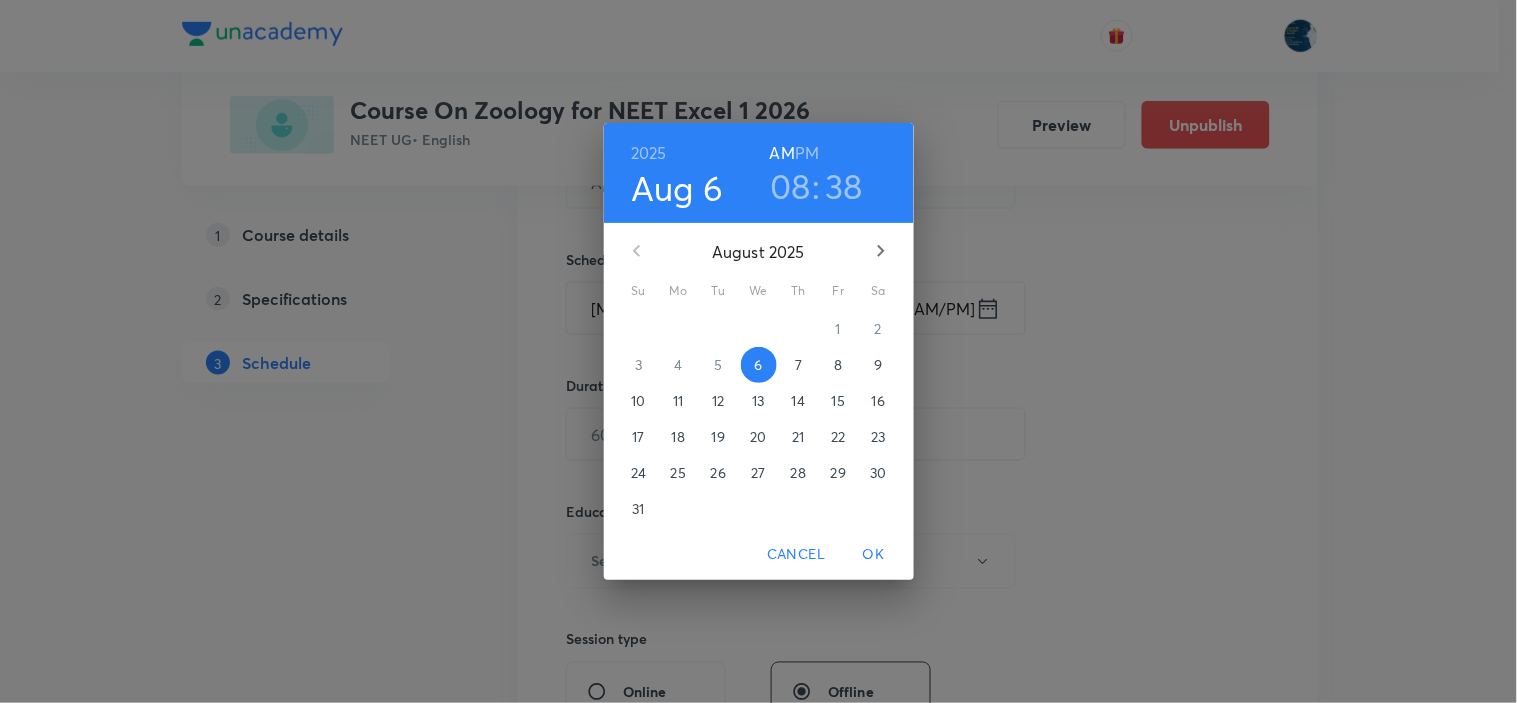 click on "08" at bounding box center [790, 186] 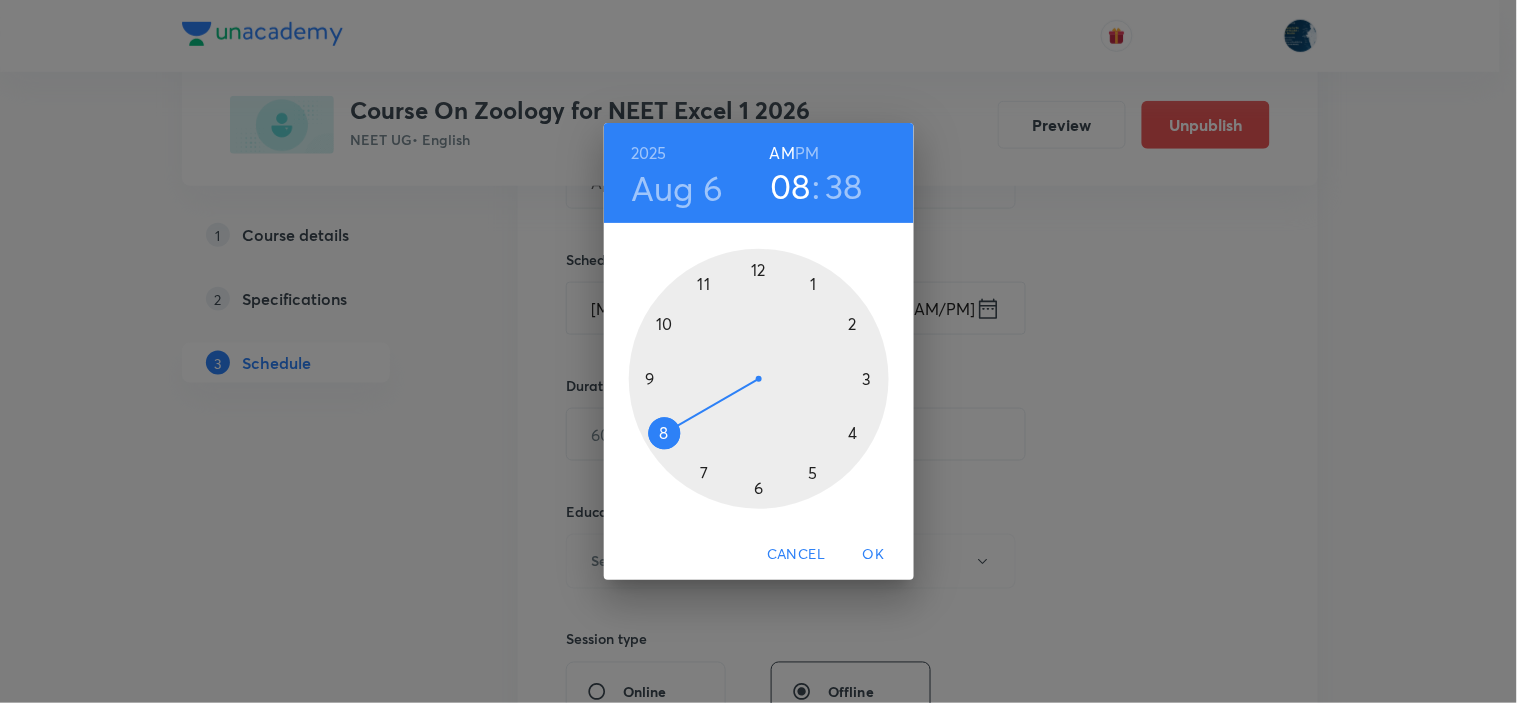 click at bounding box center [759, 379] 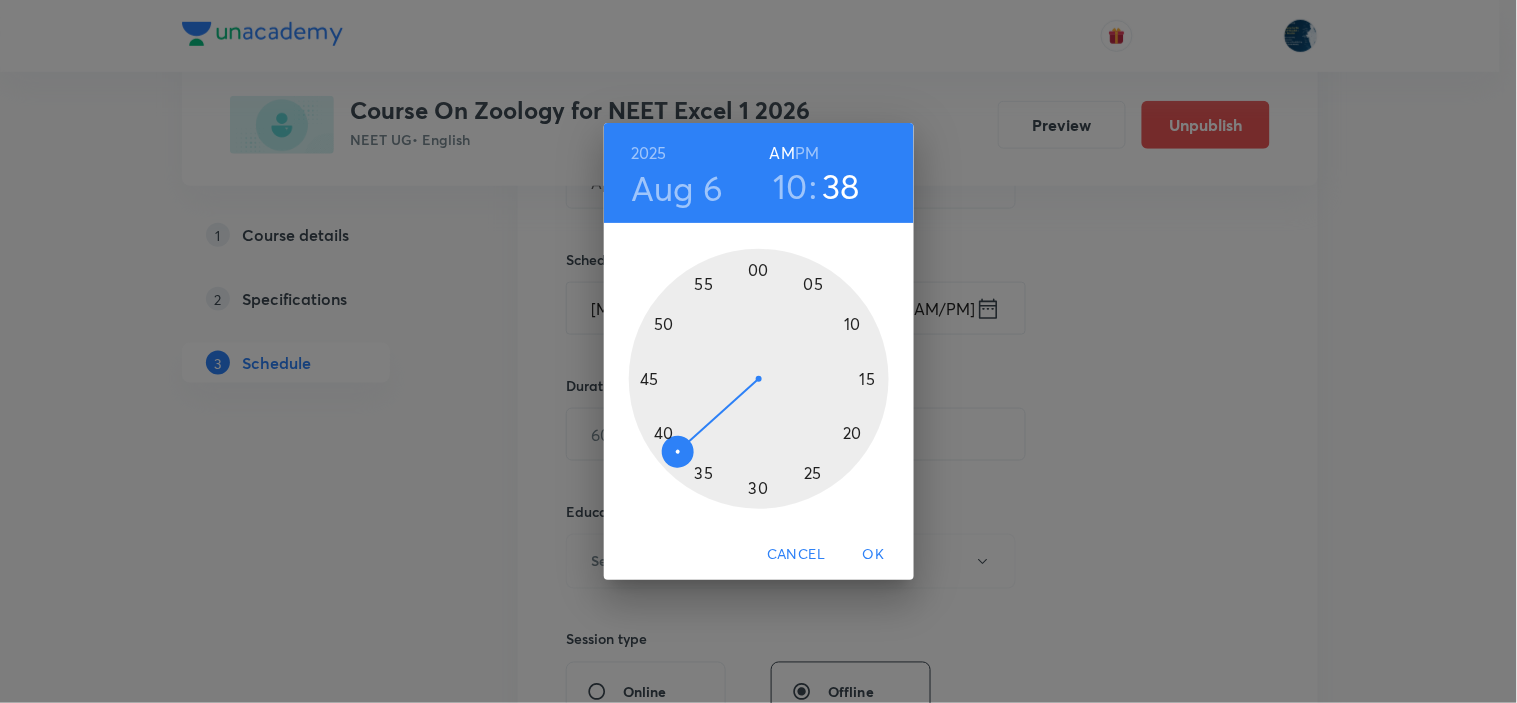 click at bounding box center (759, 379) 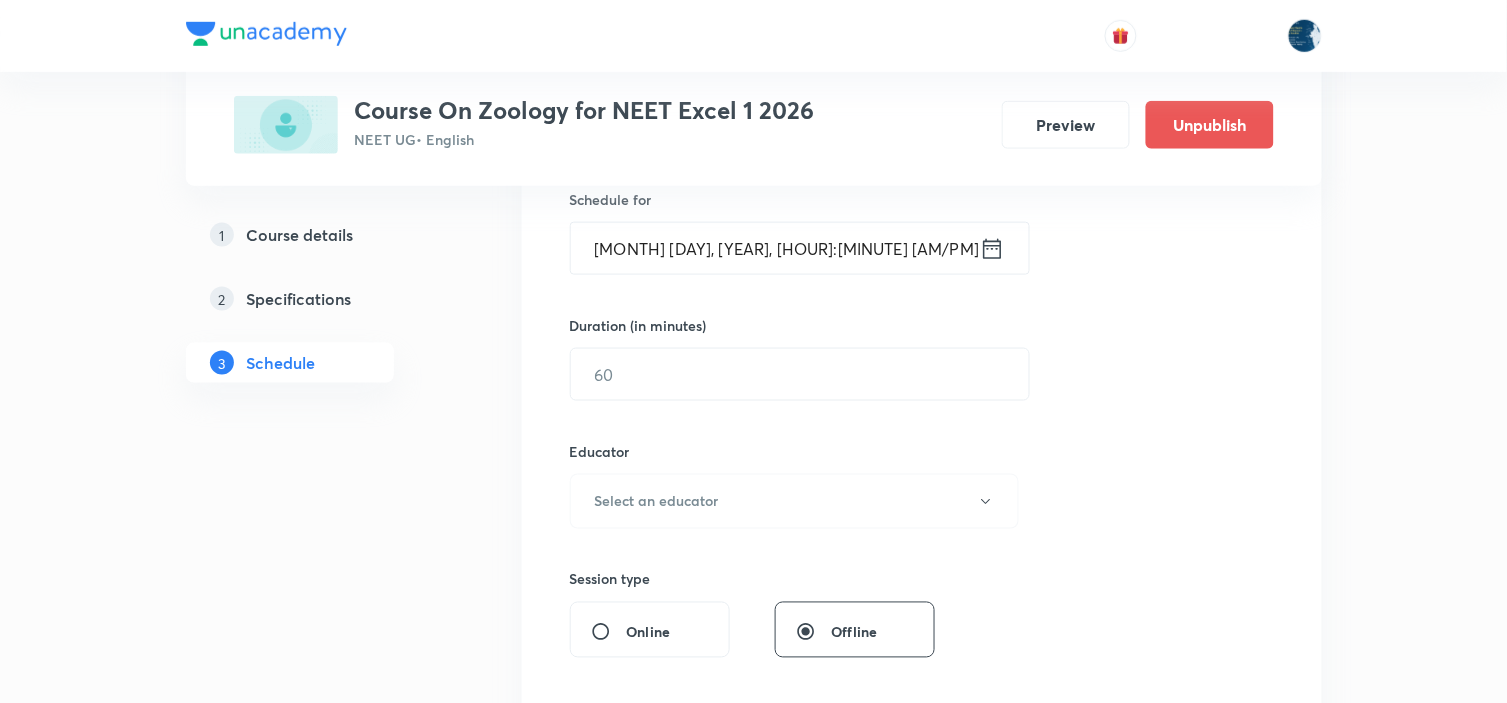 scroll, scrollTop: 555, scrollLeft: 0, axis: vertical 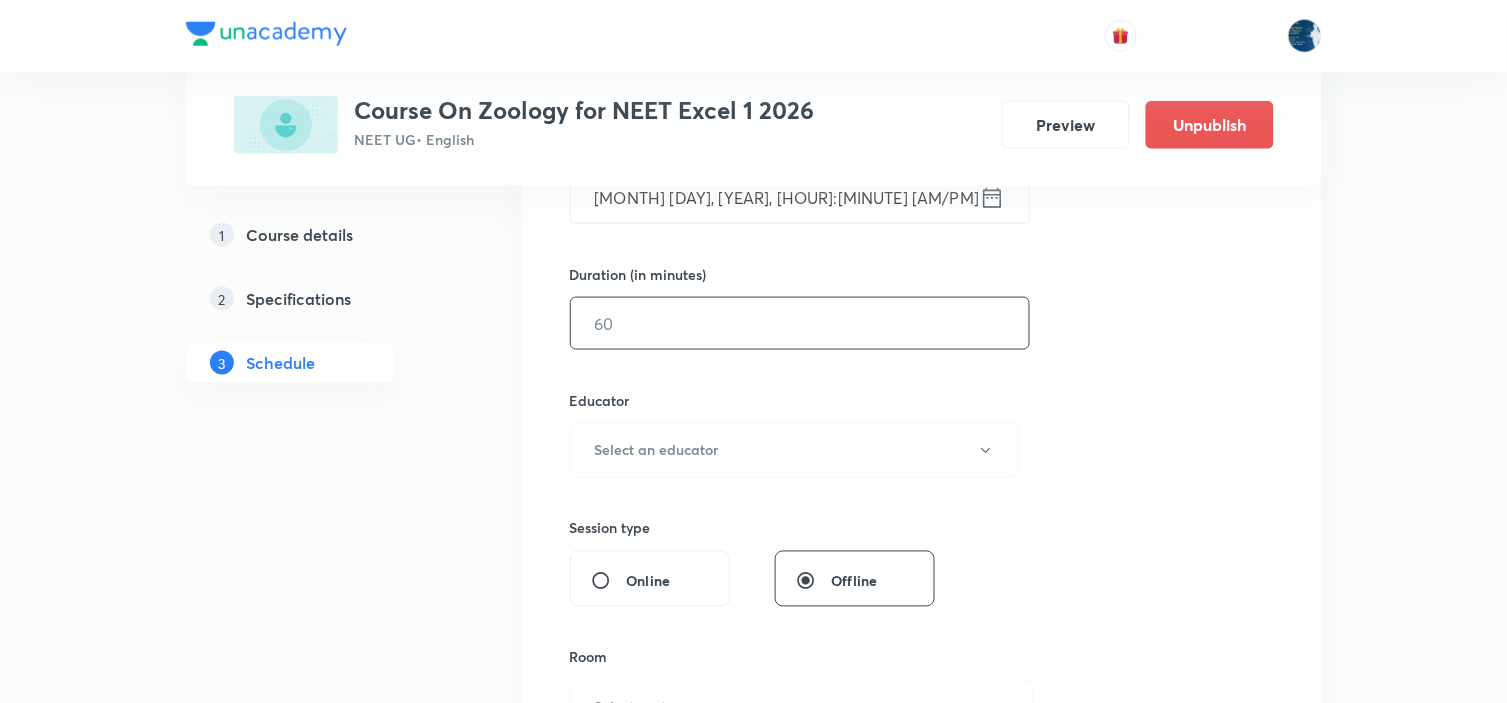 click at bounding box center (800, 323) 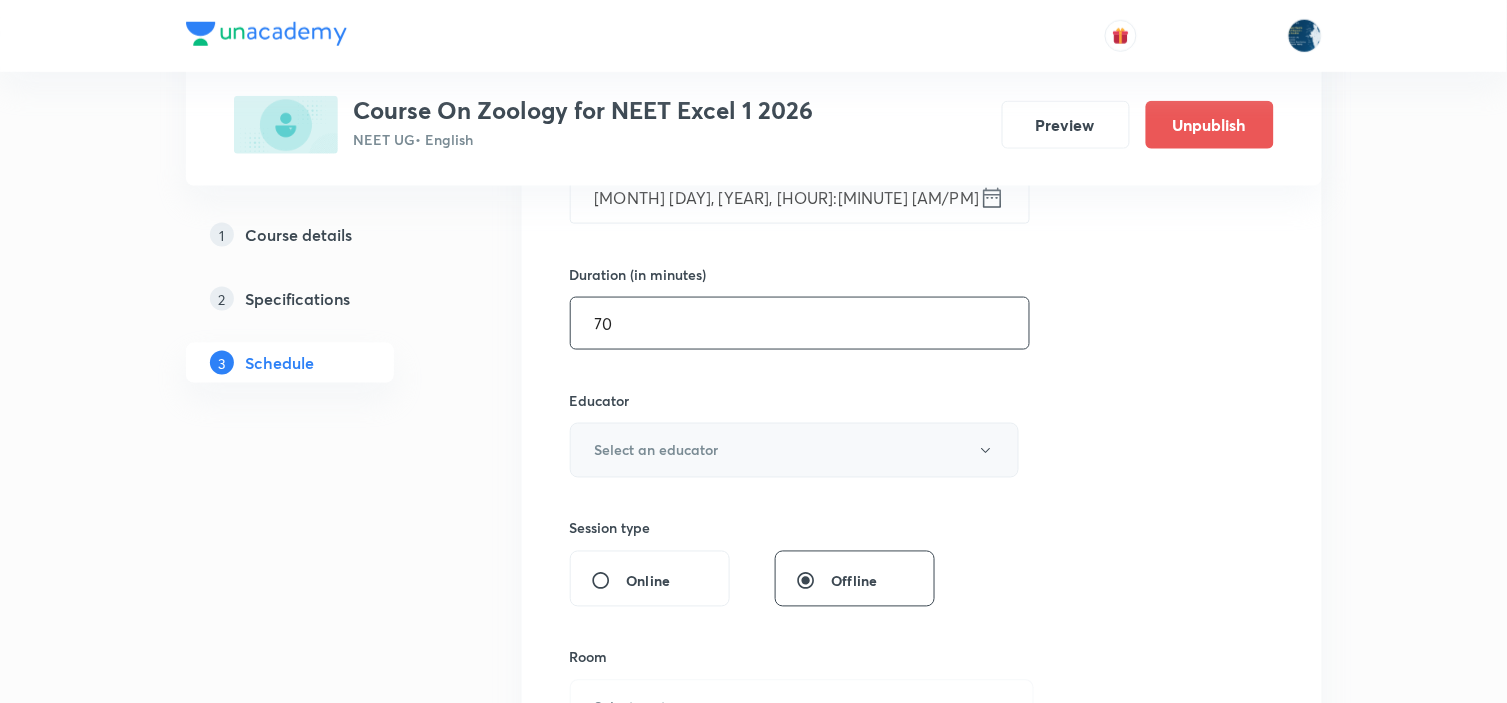type on "70" 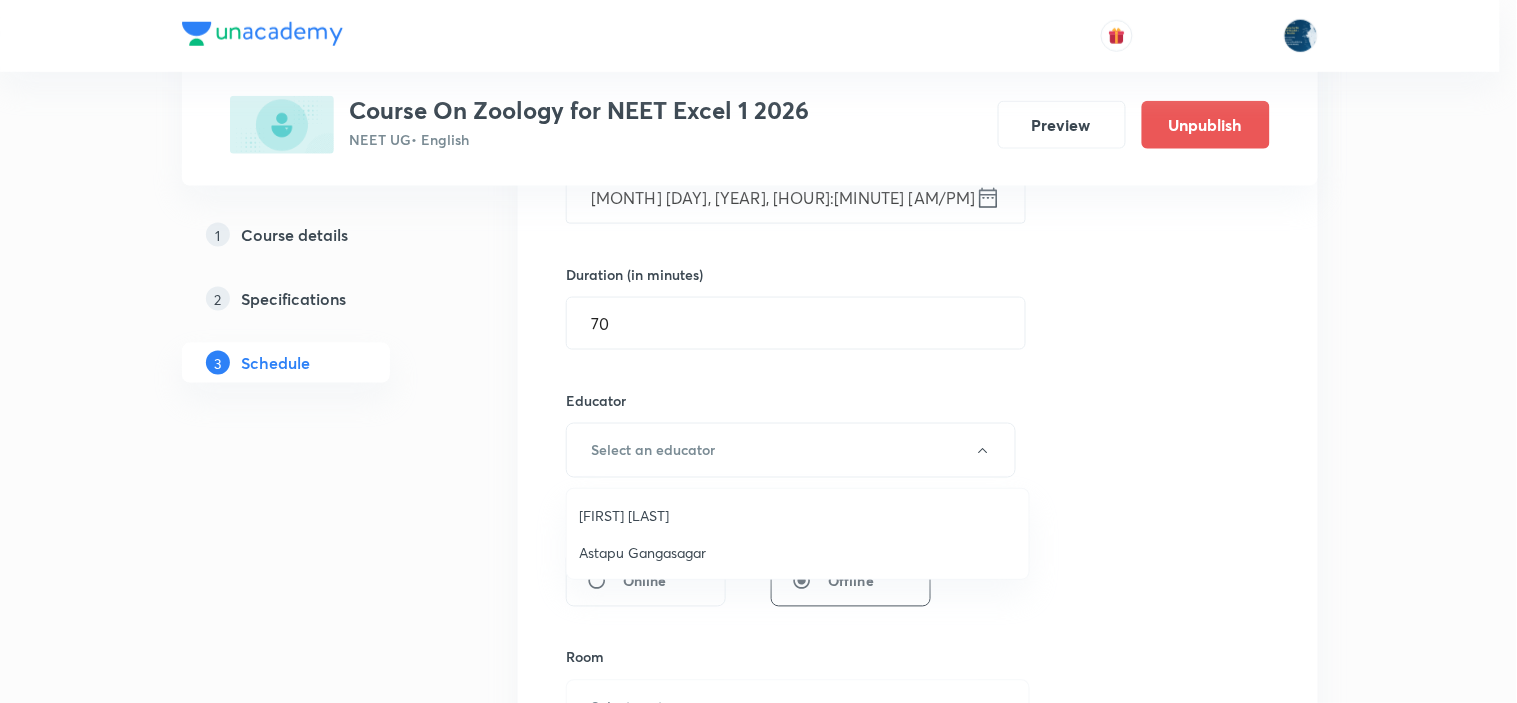 click on "Twishampati Joshi" at bounding box center (798, 515) 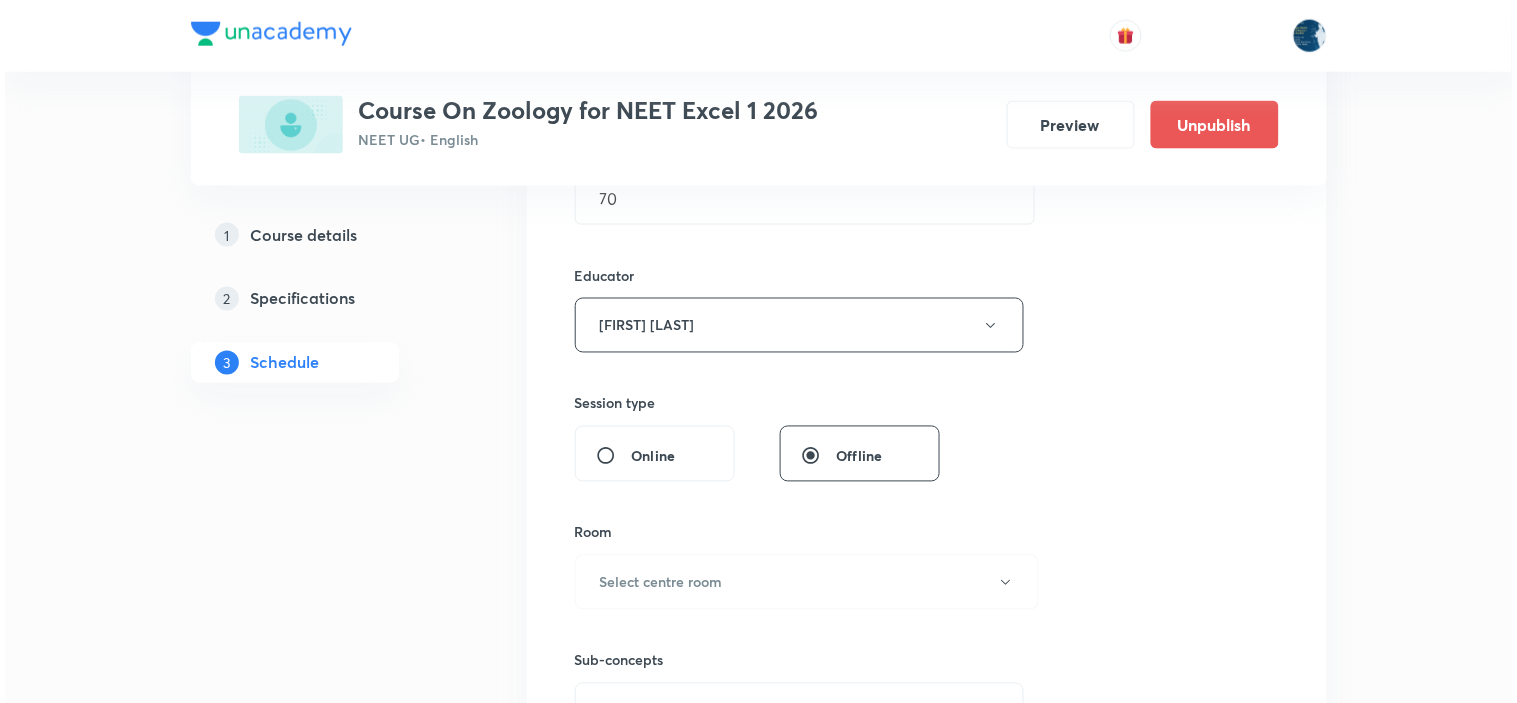 scroll, scrollTop: 777, scrollLeft: 0, axis: vertical 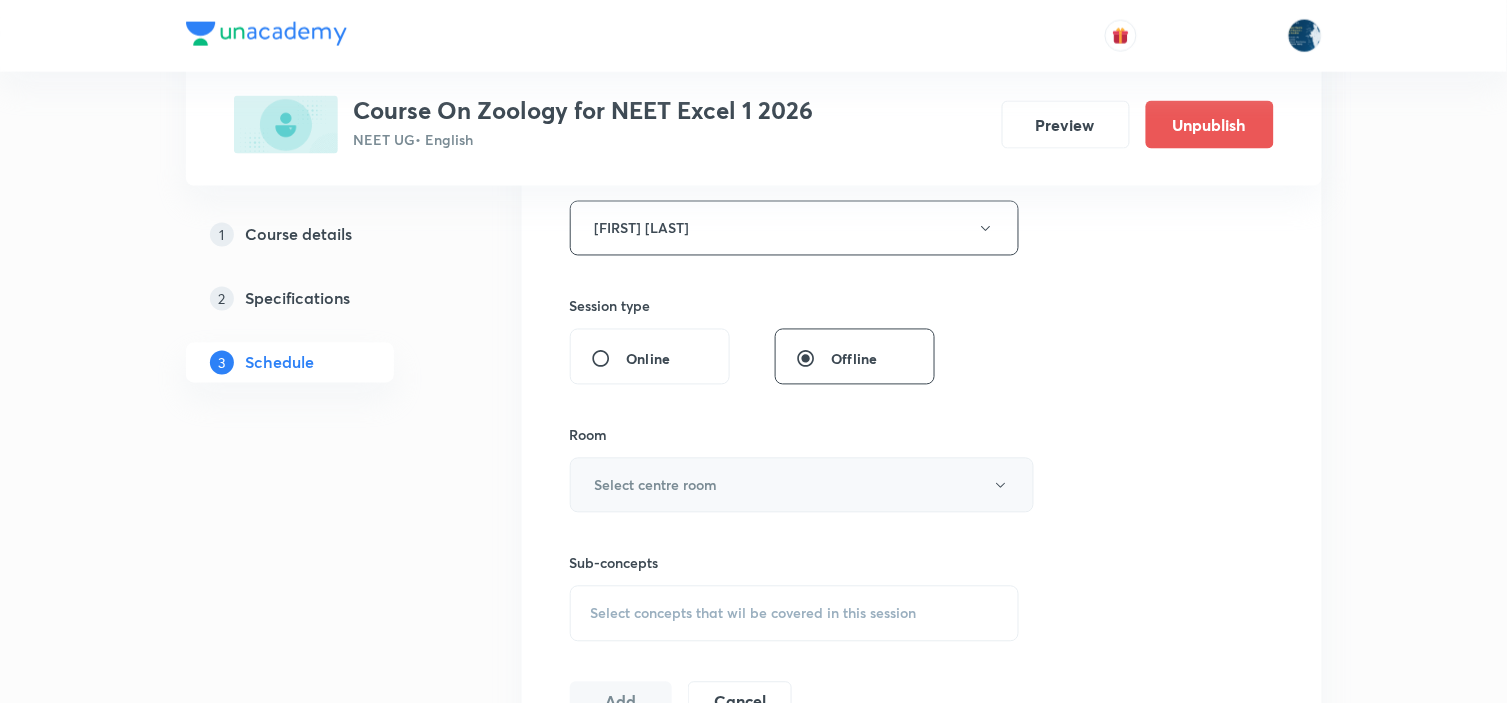 click on "Select centre room" at bounding box center (802, 485) 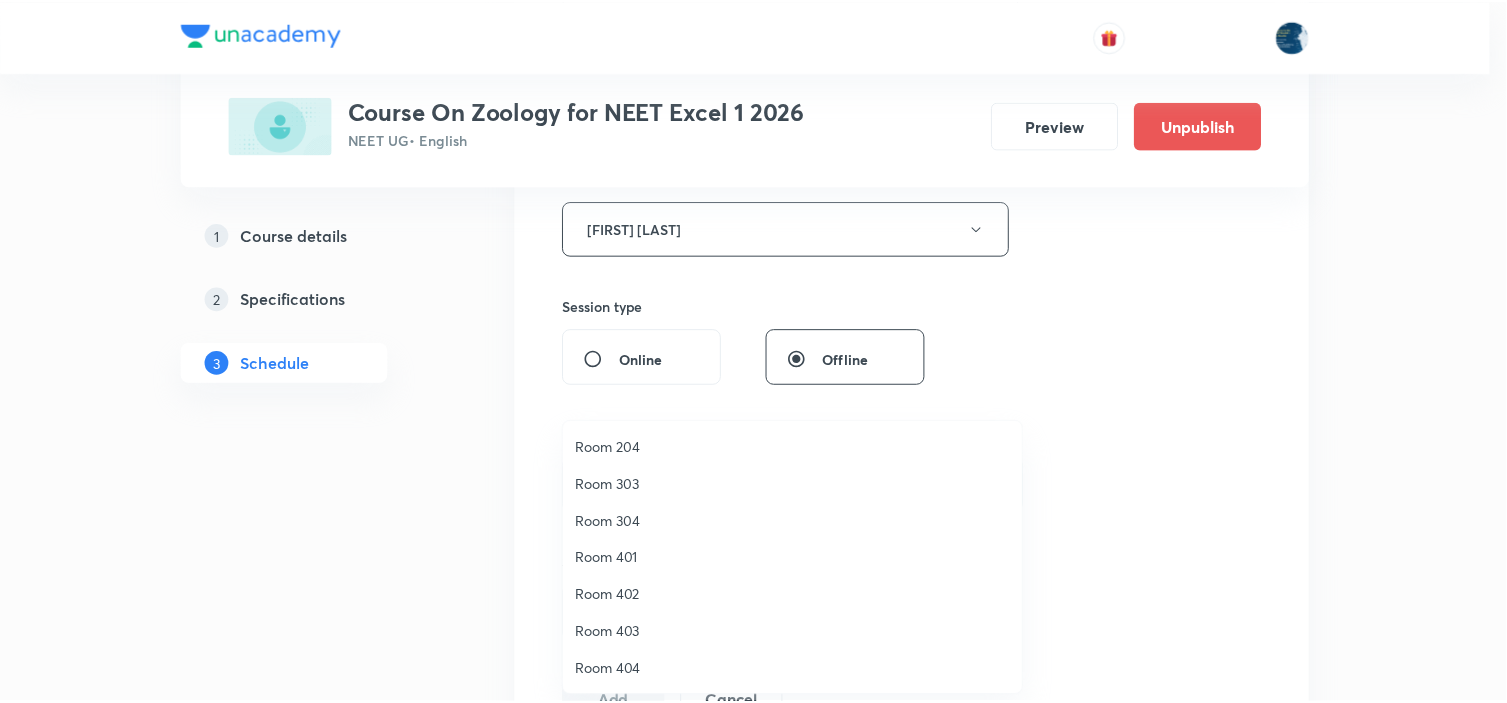 scroll, scrollTop: 0, scrollLeft: 0, axis: both 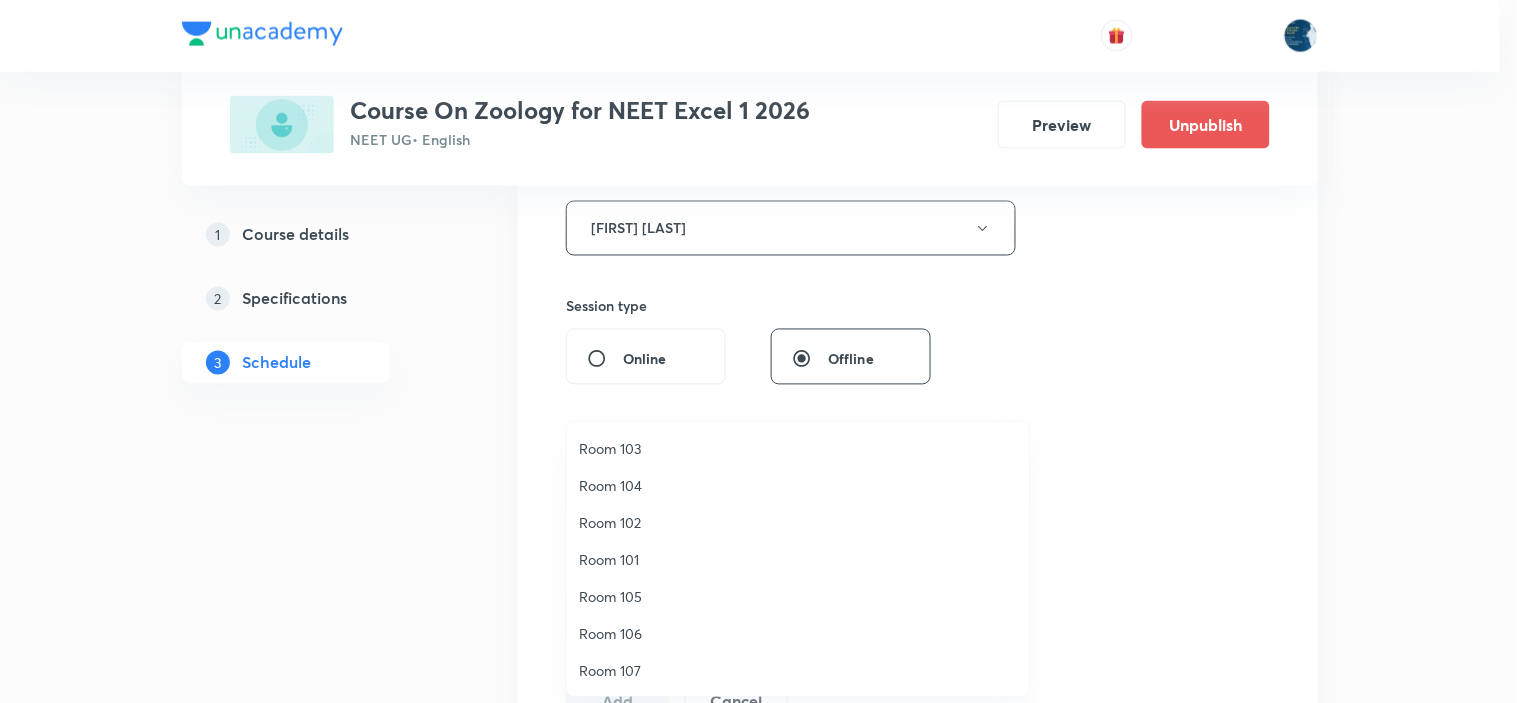 click on "Room 101" at bounding box center [798, 559] 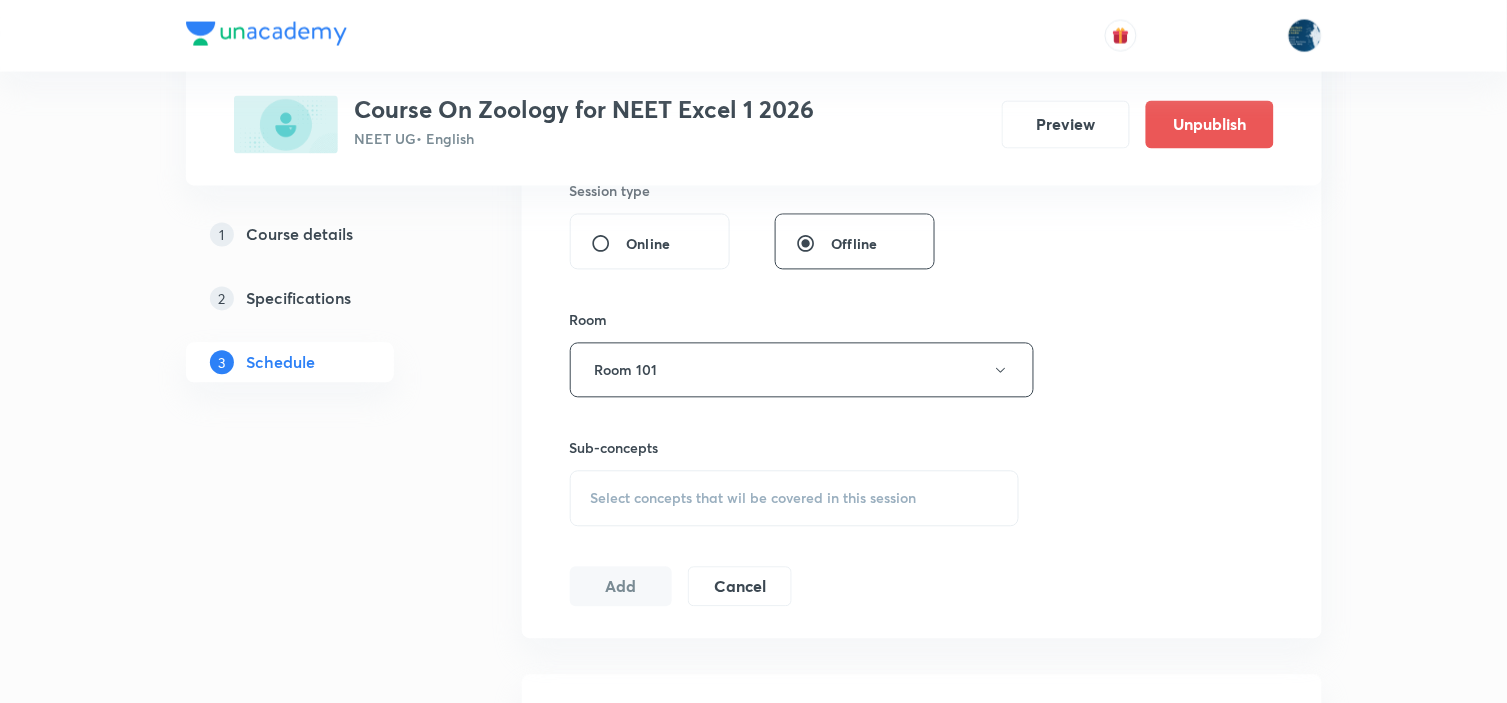 scroll, scrollTop: 1000, scrollLeft: 0, axis: vertical 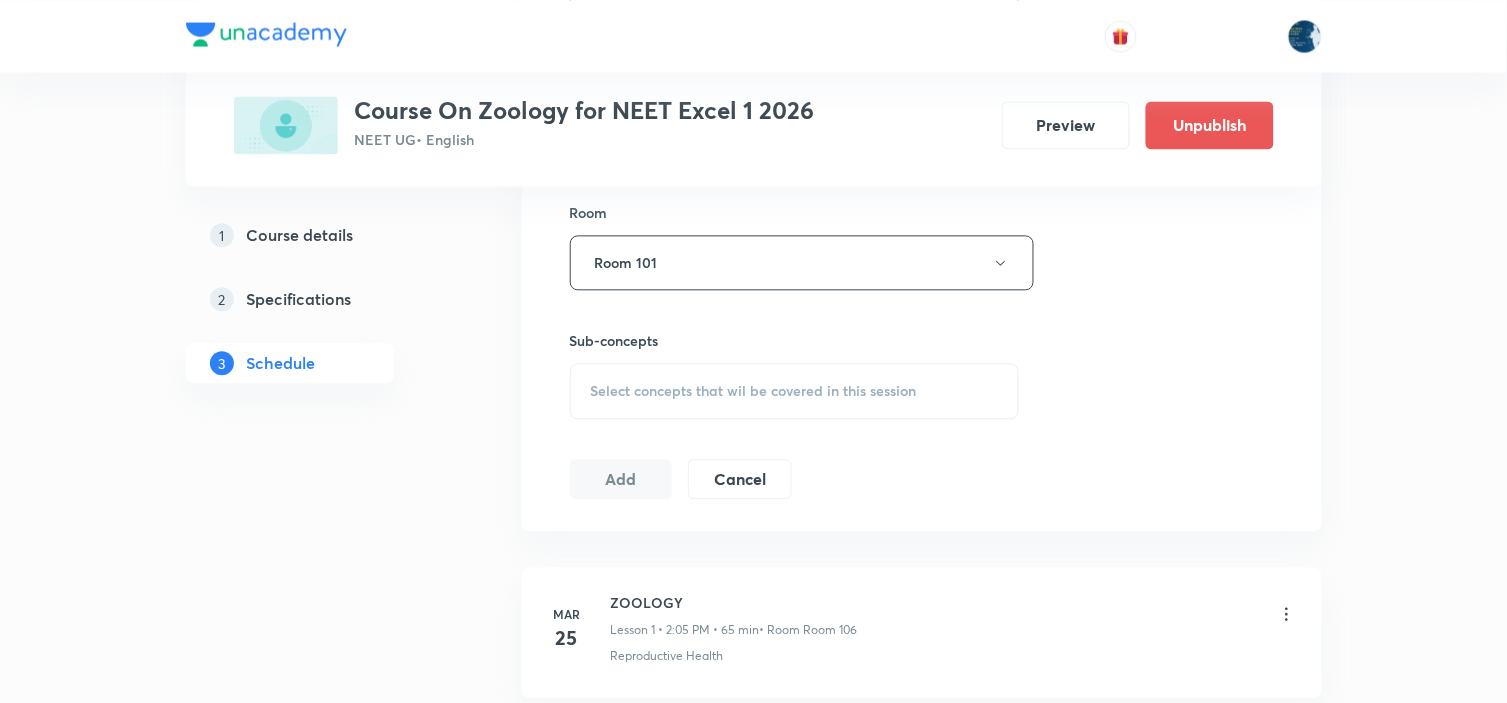 click on "Select concepts that wil be covered in this session" at bounding box center (754, 391) 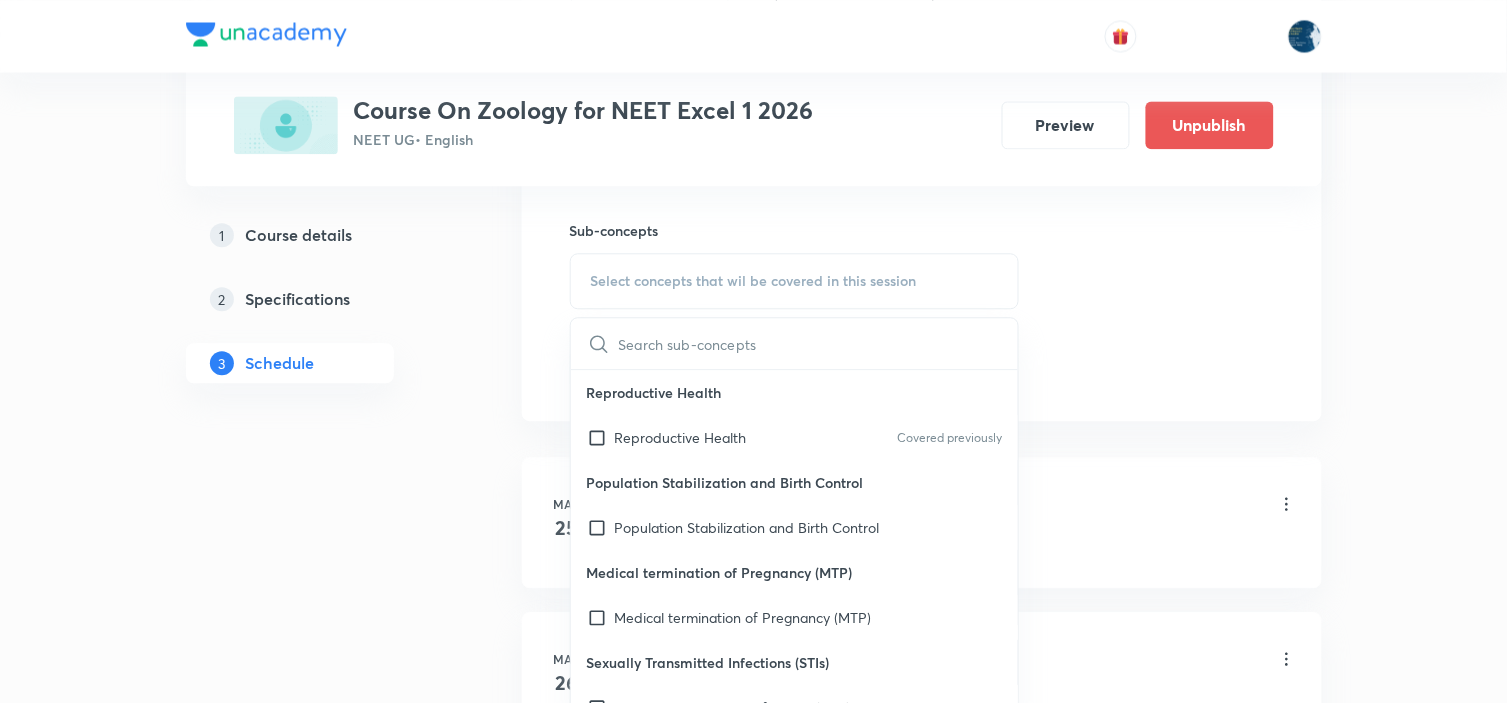 scroll, scrollTop: 1111, scrollLeft: 0, axis: vertical 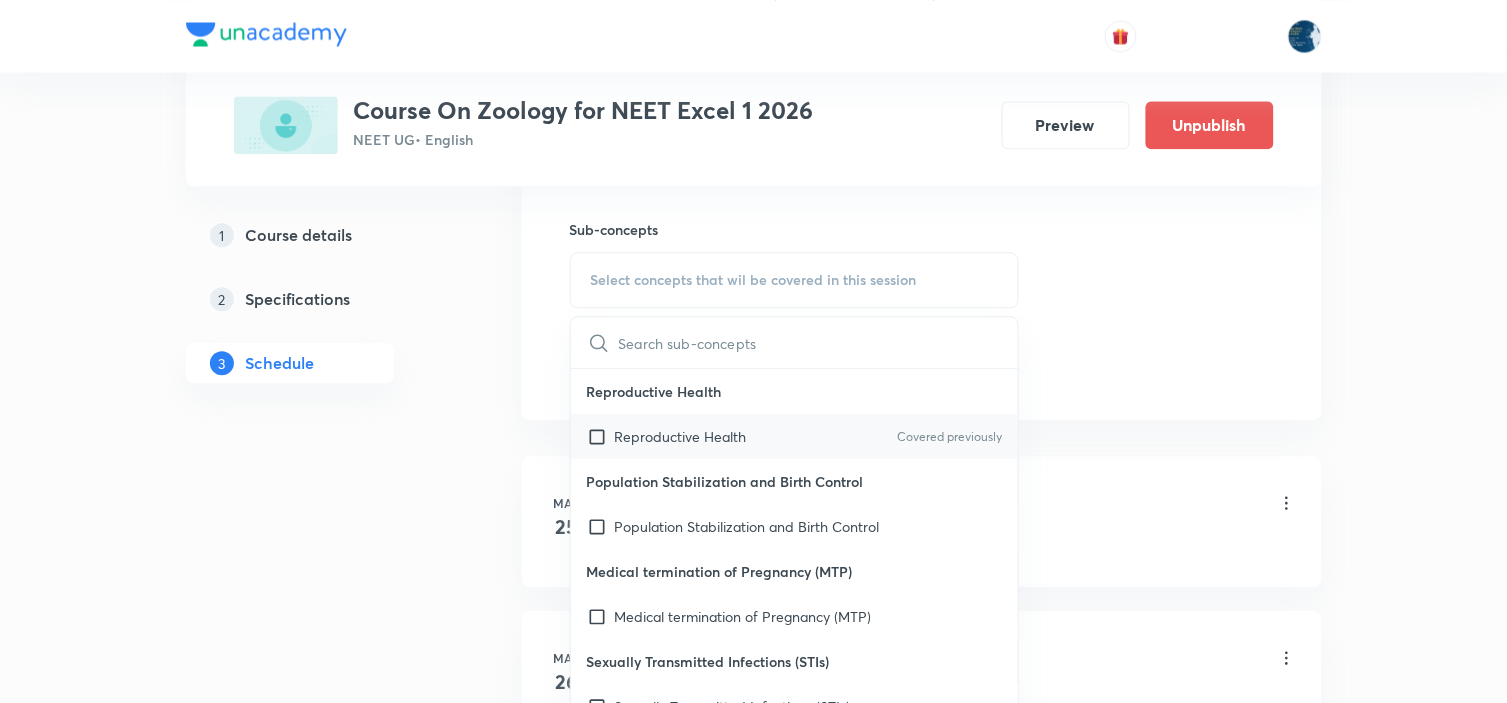 click on "Reproductive Health Covered previously" at bounding box center [795, 436] 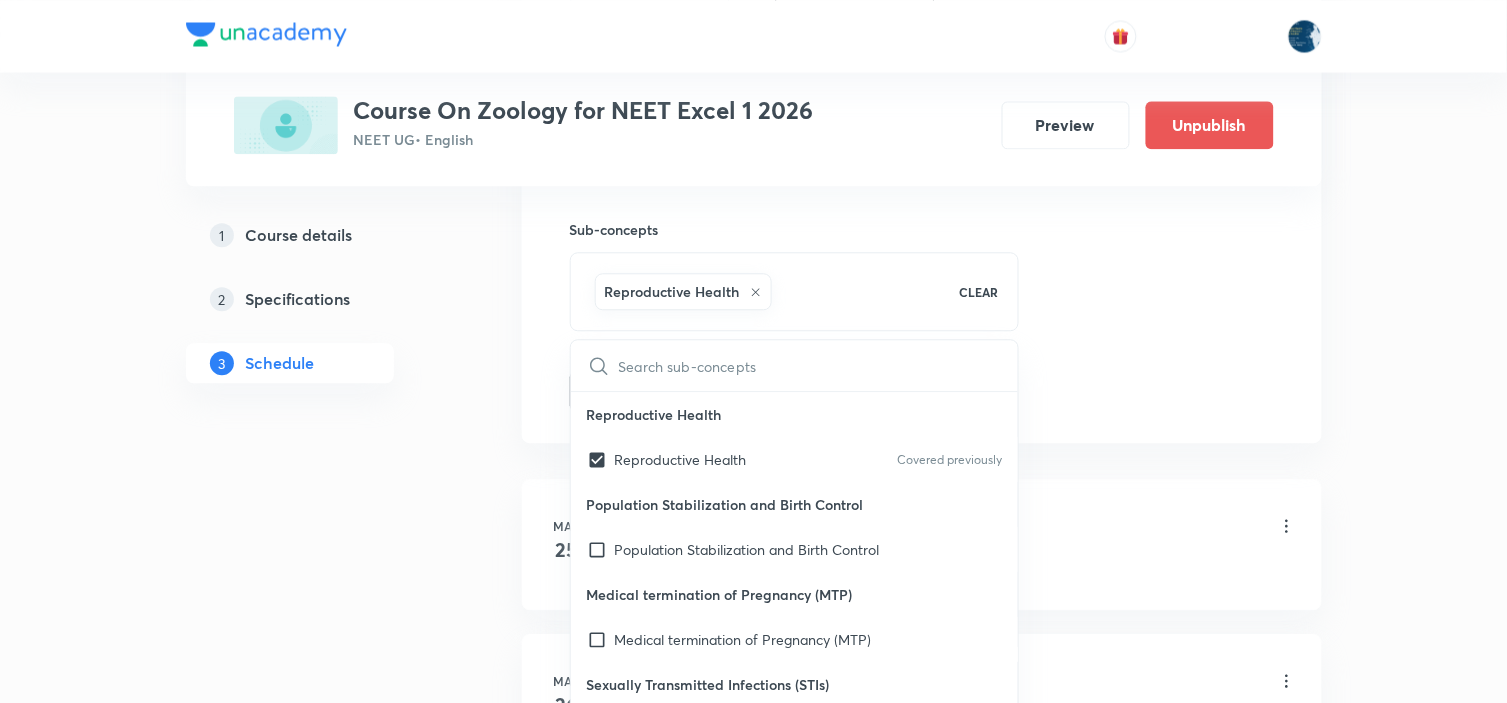 drag, startPoint x: 1102, startPoint y: 341, endPoint x: 758, endPoint y: 295, distance: 347.06195 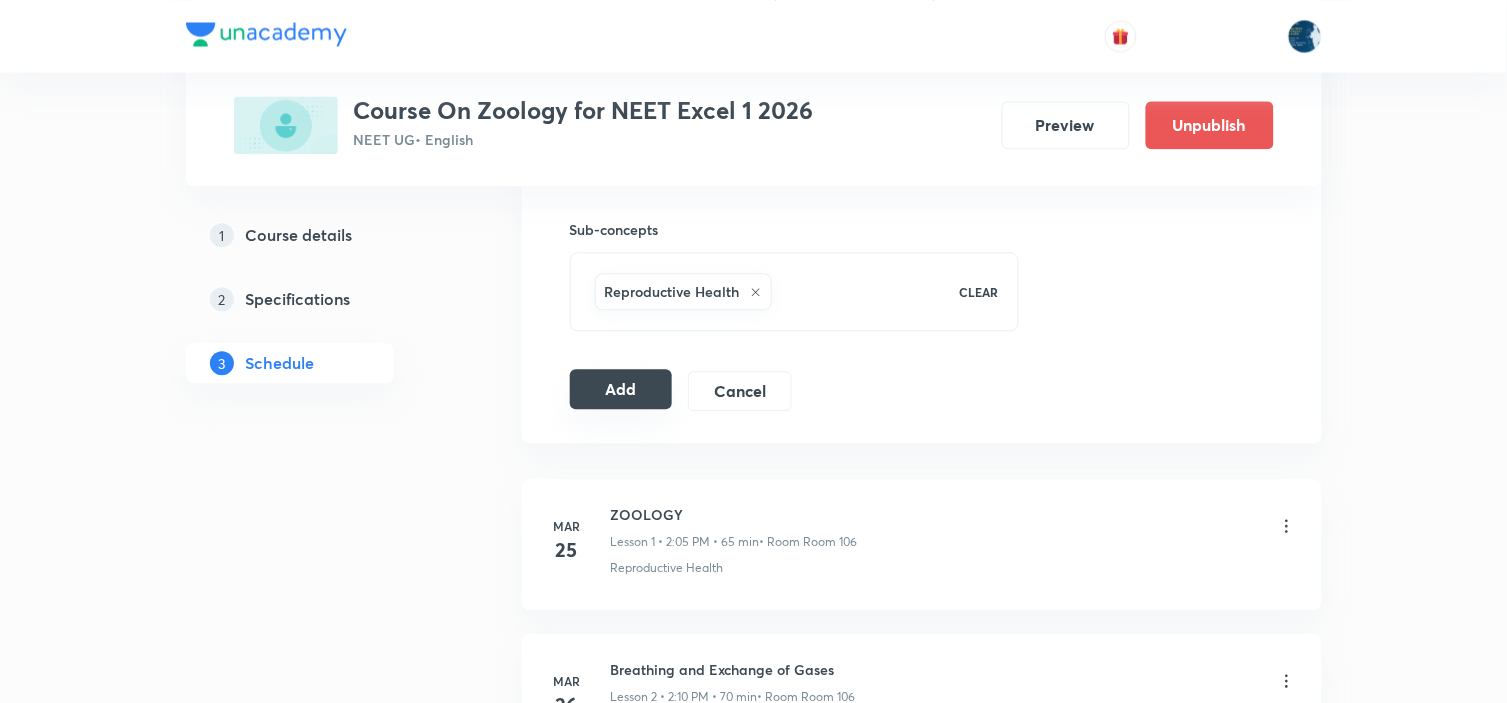 click on "Add" at bounding box center (621, 389) 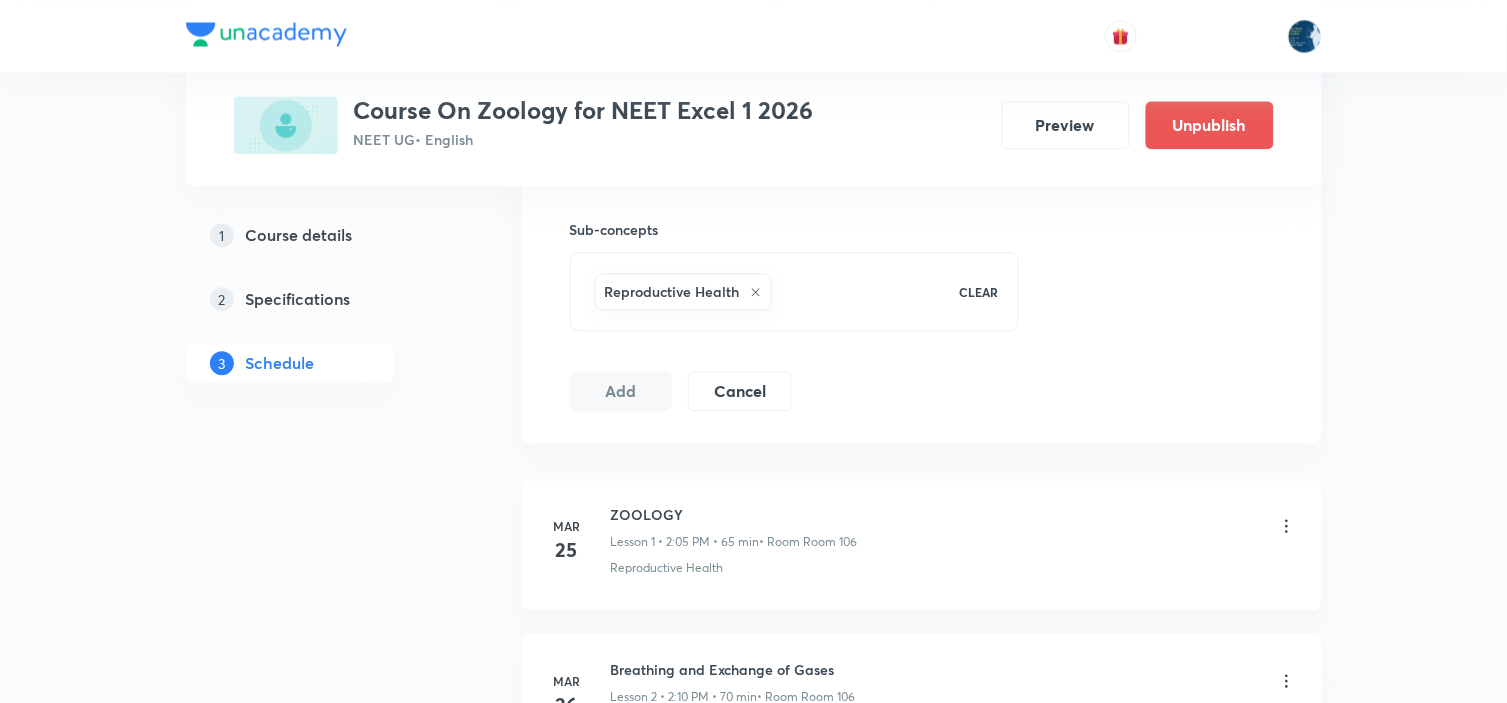 type 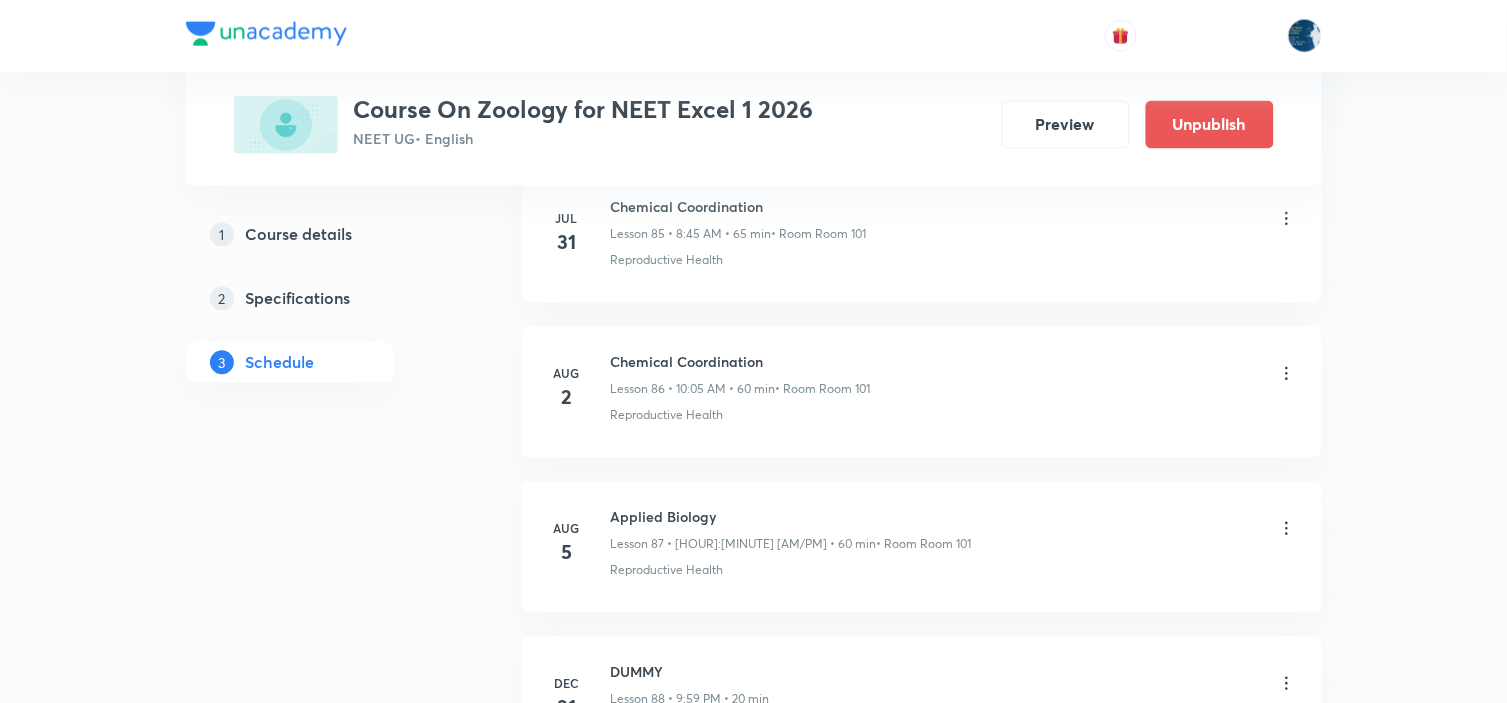 scroll, scrollTop: 14707, scrollLeft: 0, axis: vertical 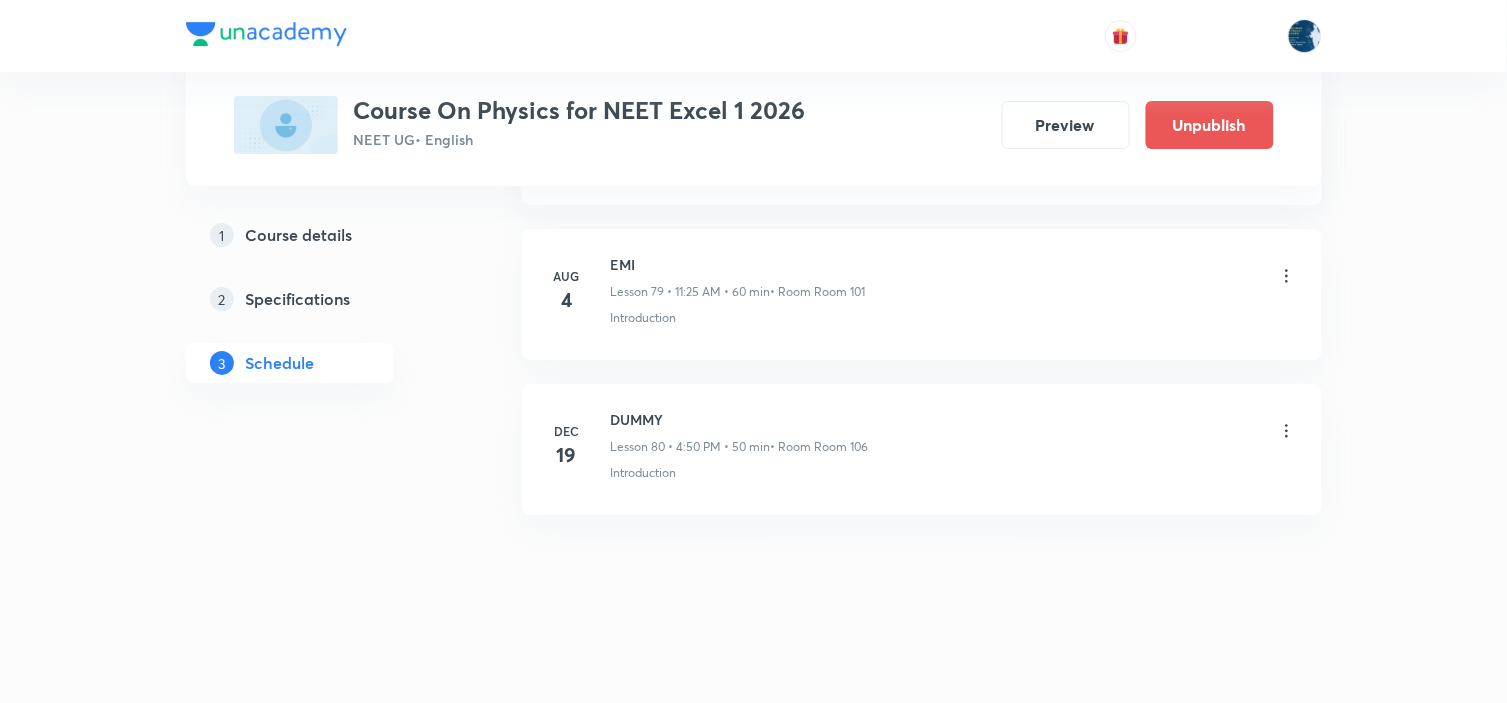 click on "Aug 4 EMI Lesson 79 • 11:25 AM • 60 min  • Room Room 101 Introduction" at bounding box center (922, 290) 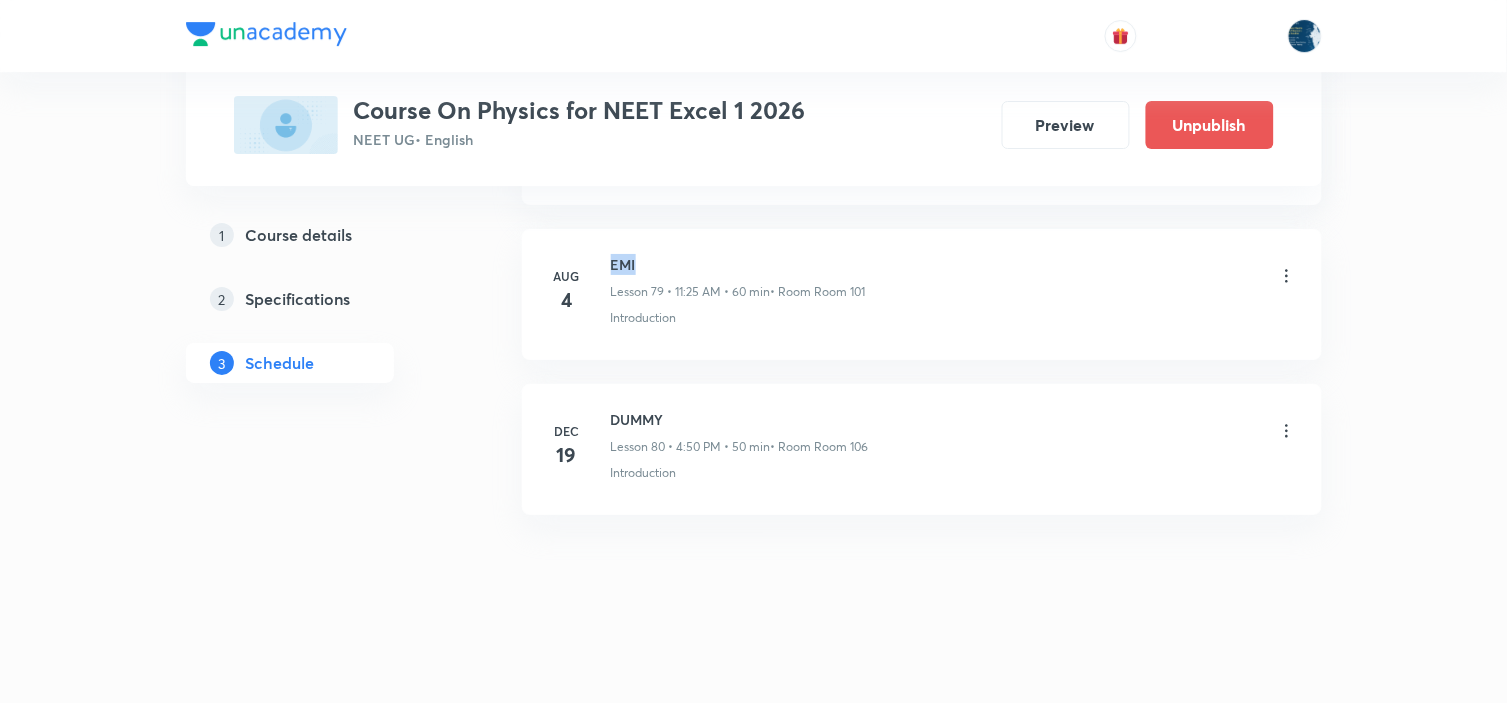 click on "Aug 4 EMI Lesson 79 • 11:25 AM • 60 min  • Room Room 101 Introduction" at bounding box center [922, 290] 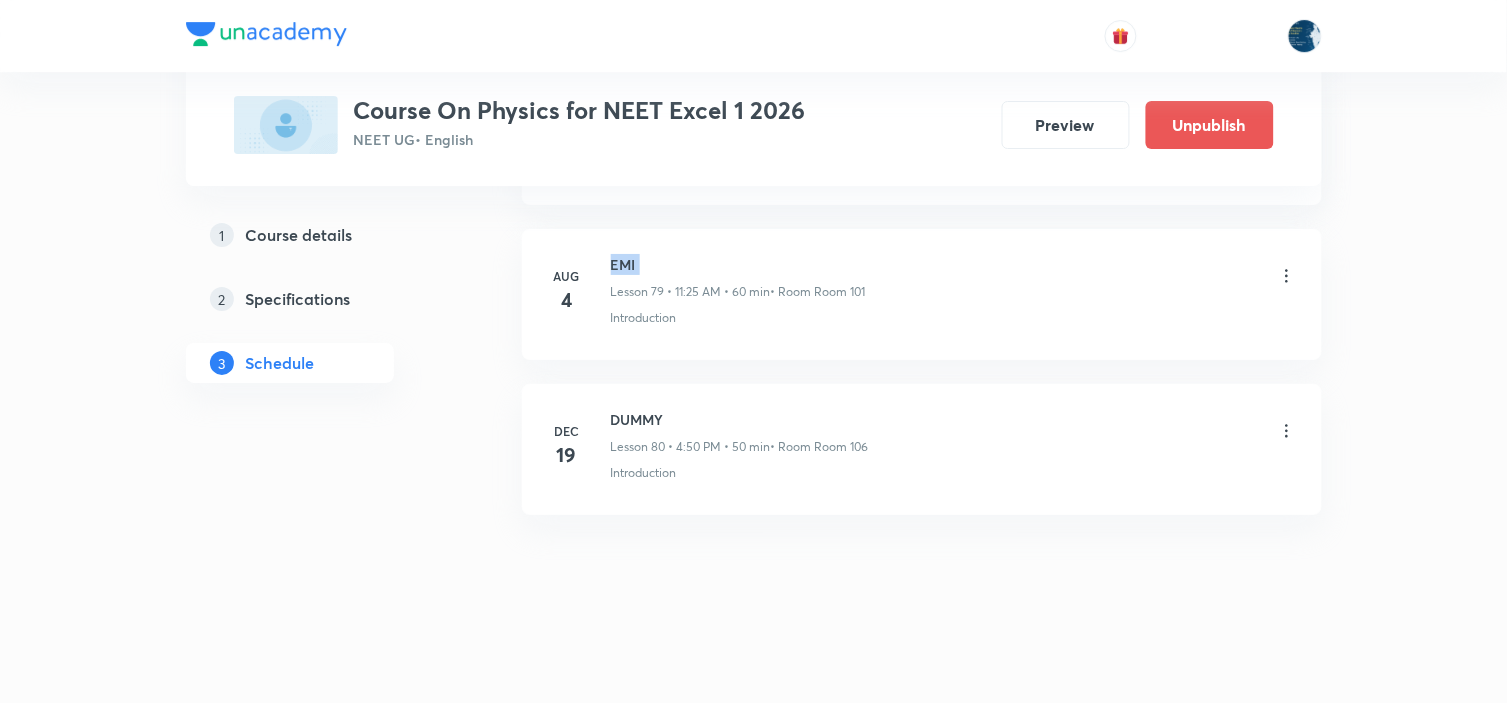 click on "EMI" at bounding box center (738, 264) 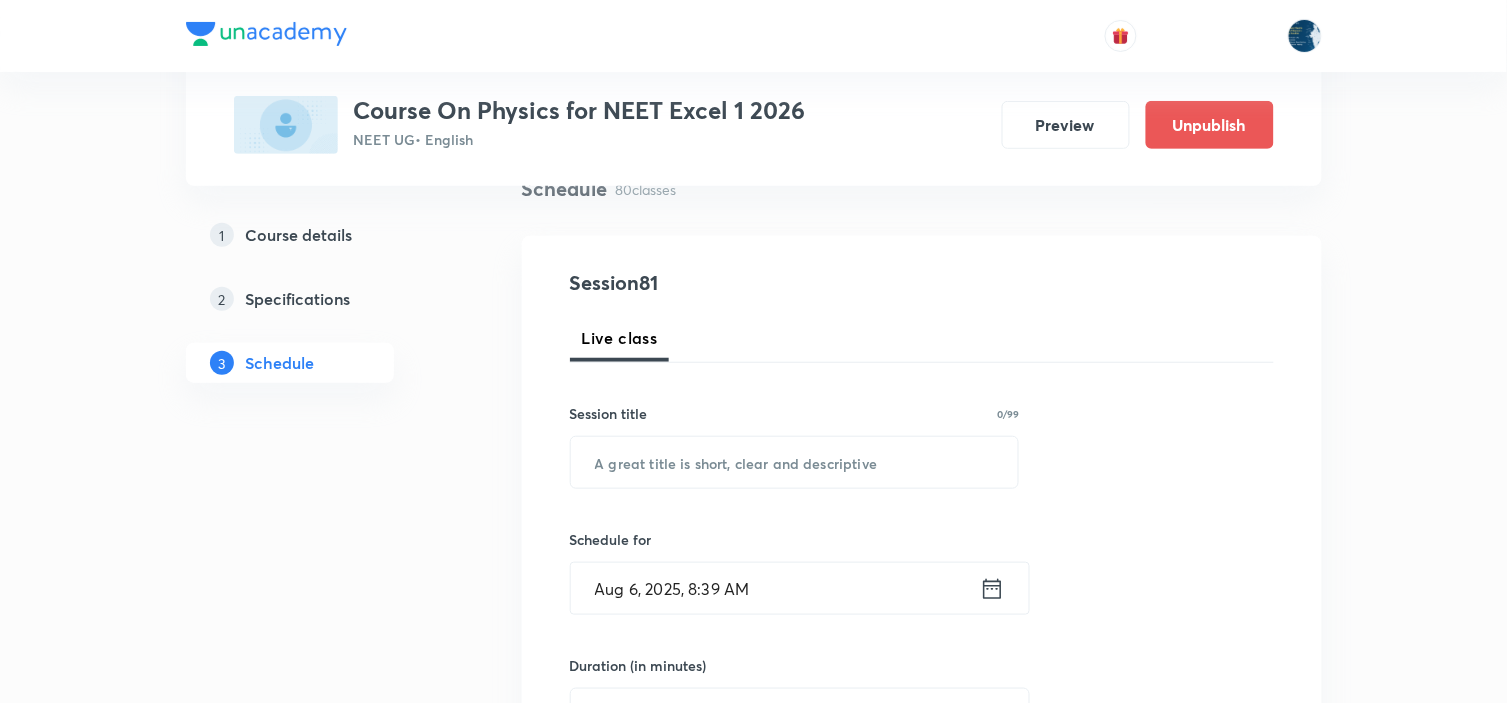 scroll, scrollTop: 222, scrollLeft: 0, axis: vertical 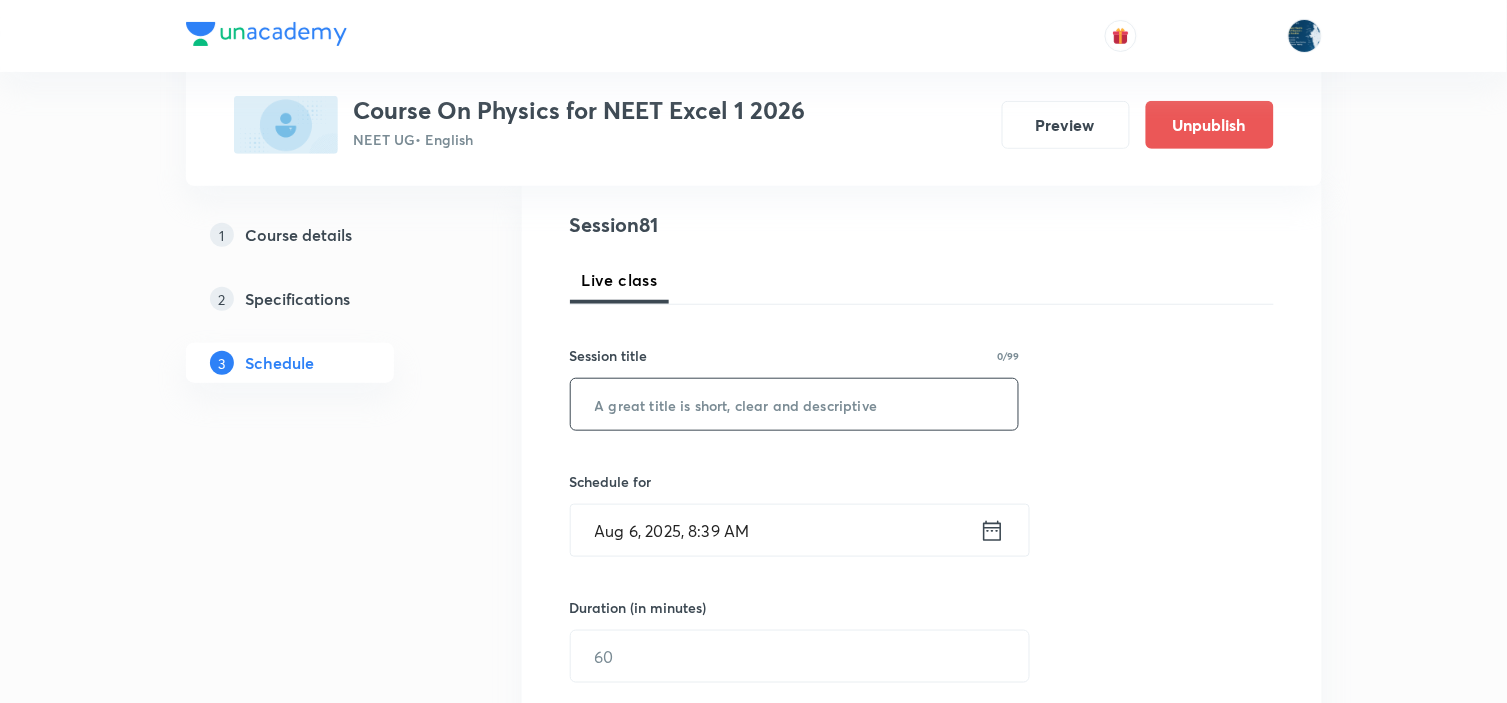 click on "​" at bounding box center (795, 404) 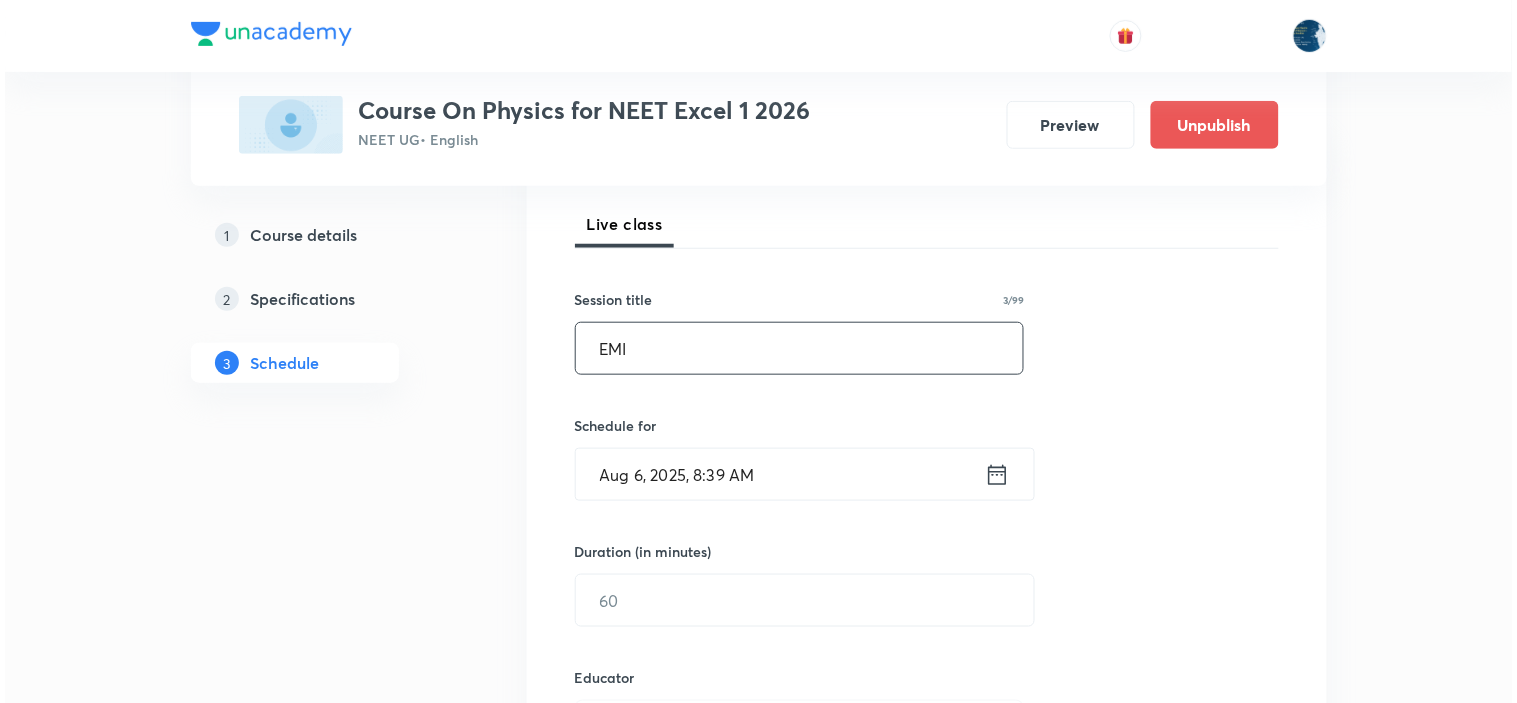 scroll, scrollTop: 333, scrollLeft: 0, axis: vertical 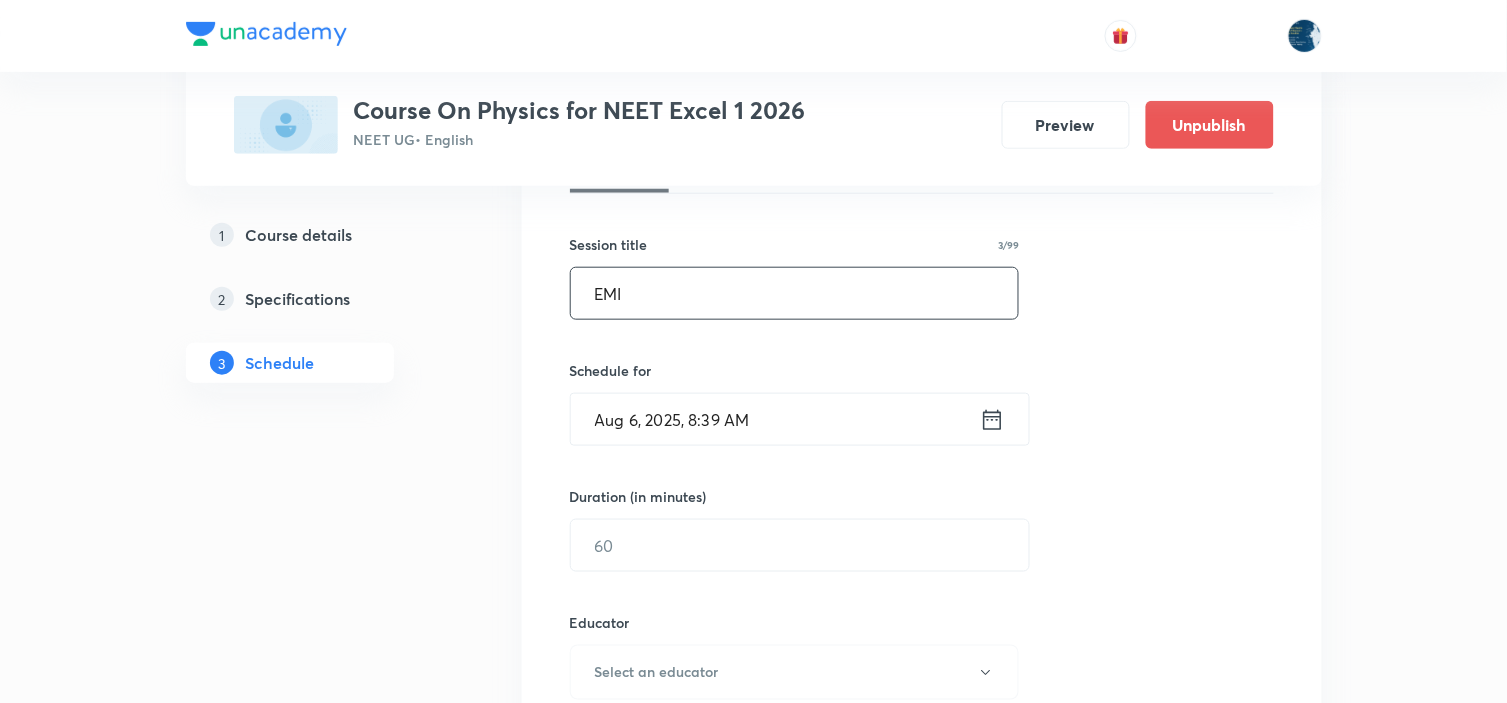 type on "EMI" 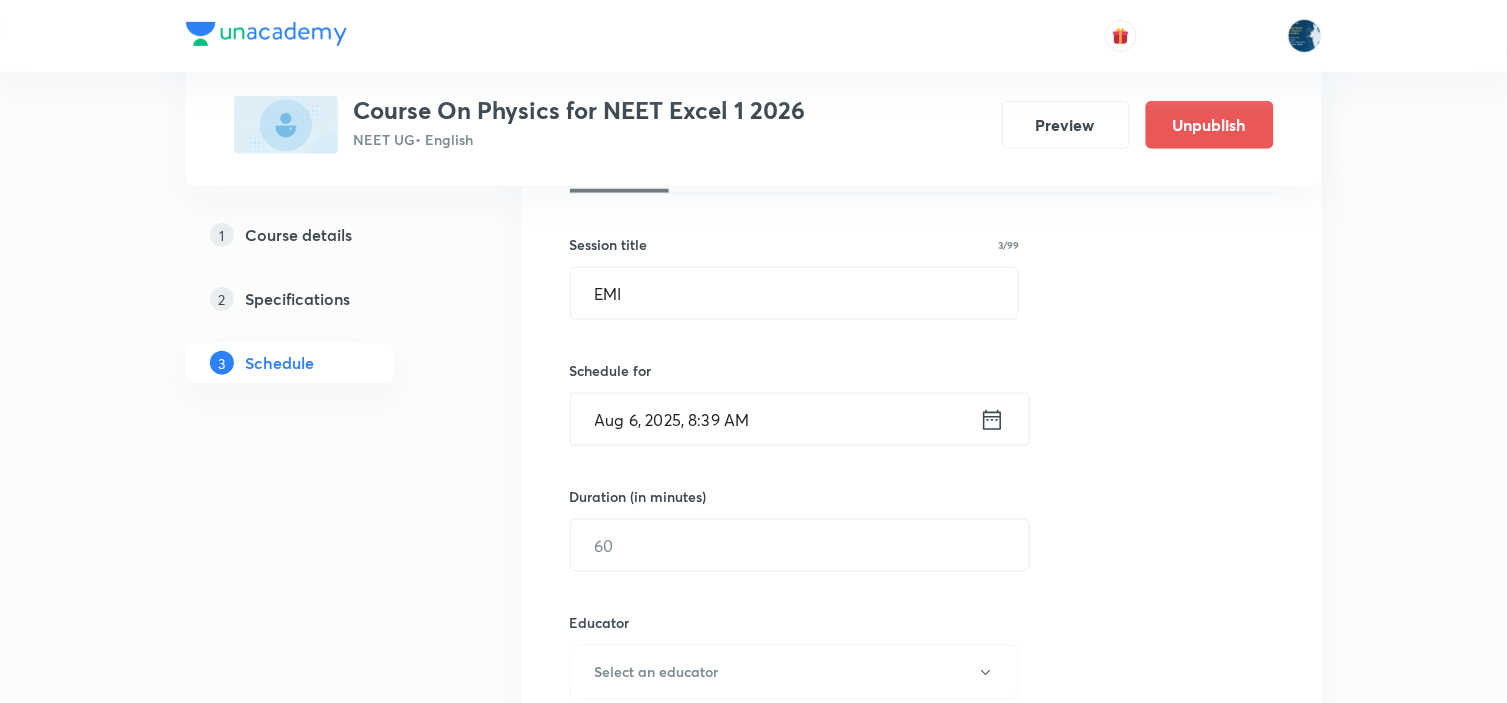 click 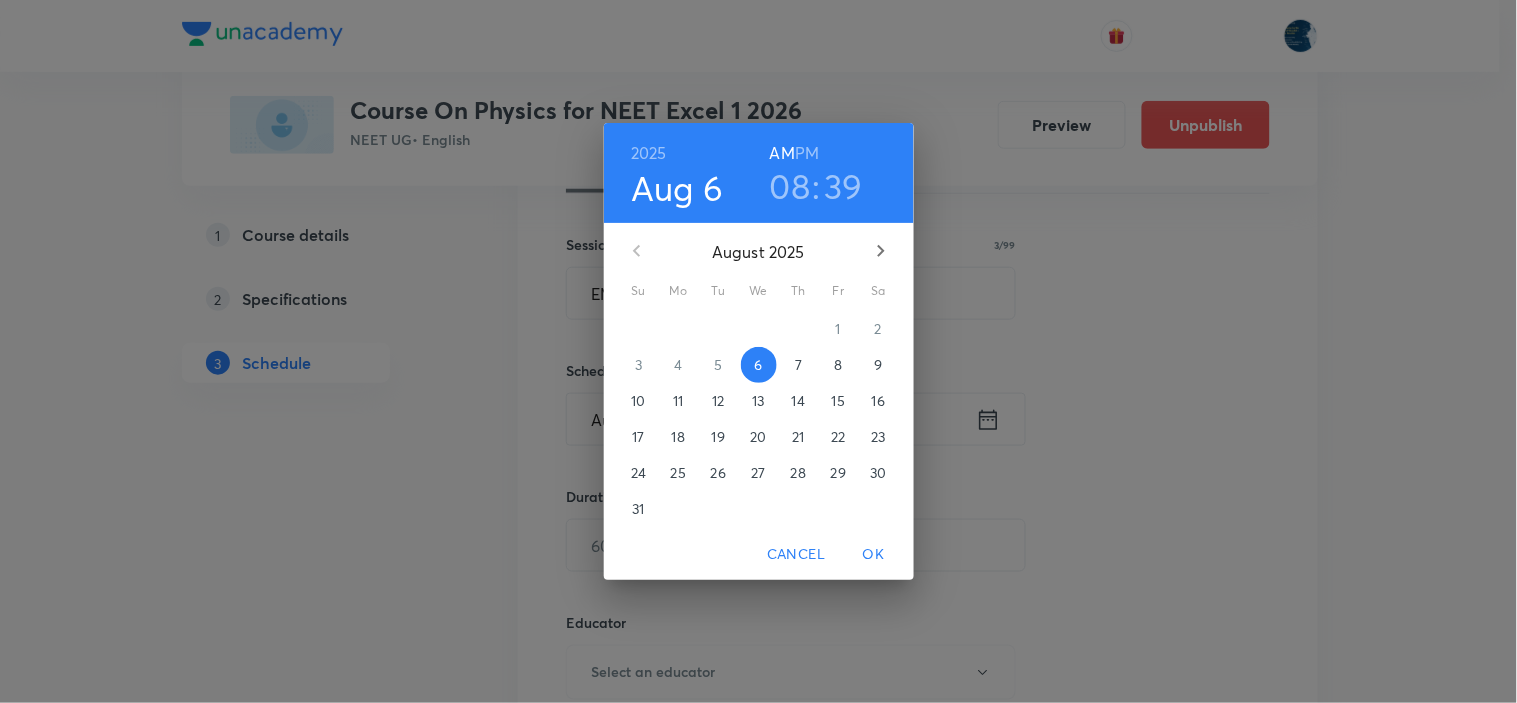 click on "08" at bounding box center [790, 186] 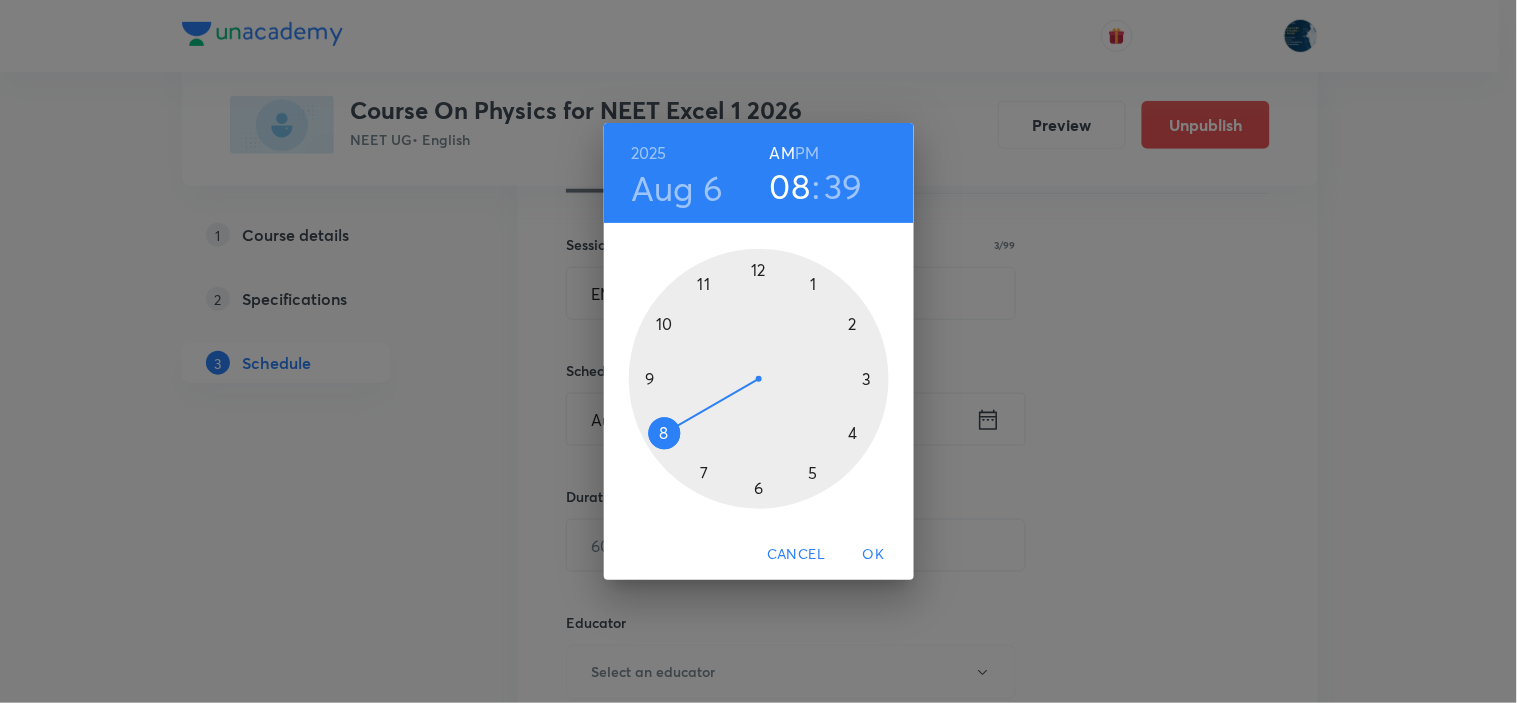 click at bounding box center [759, 379] 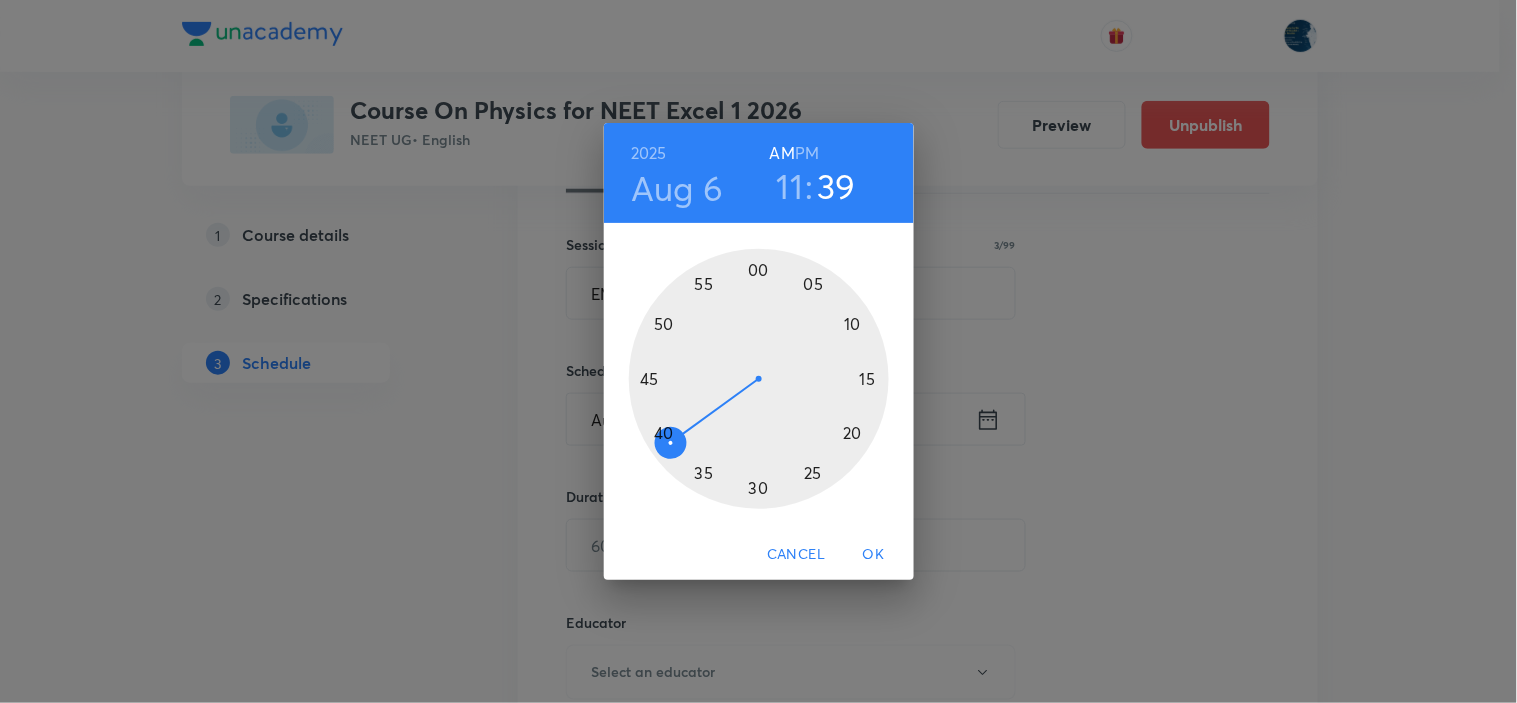 click at bounding box center [759, 379] 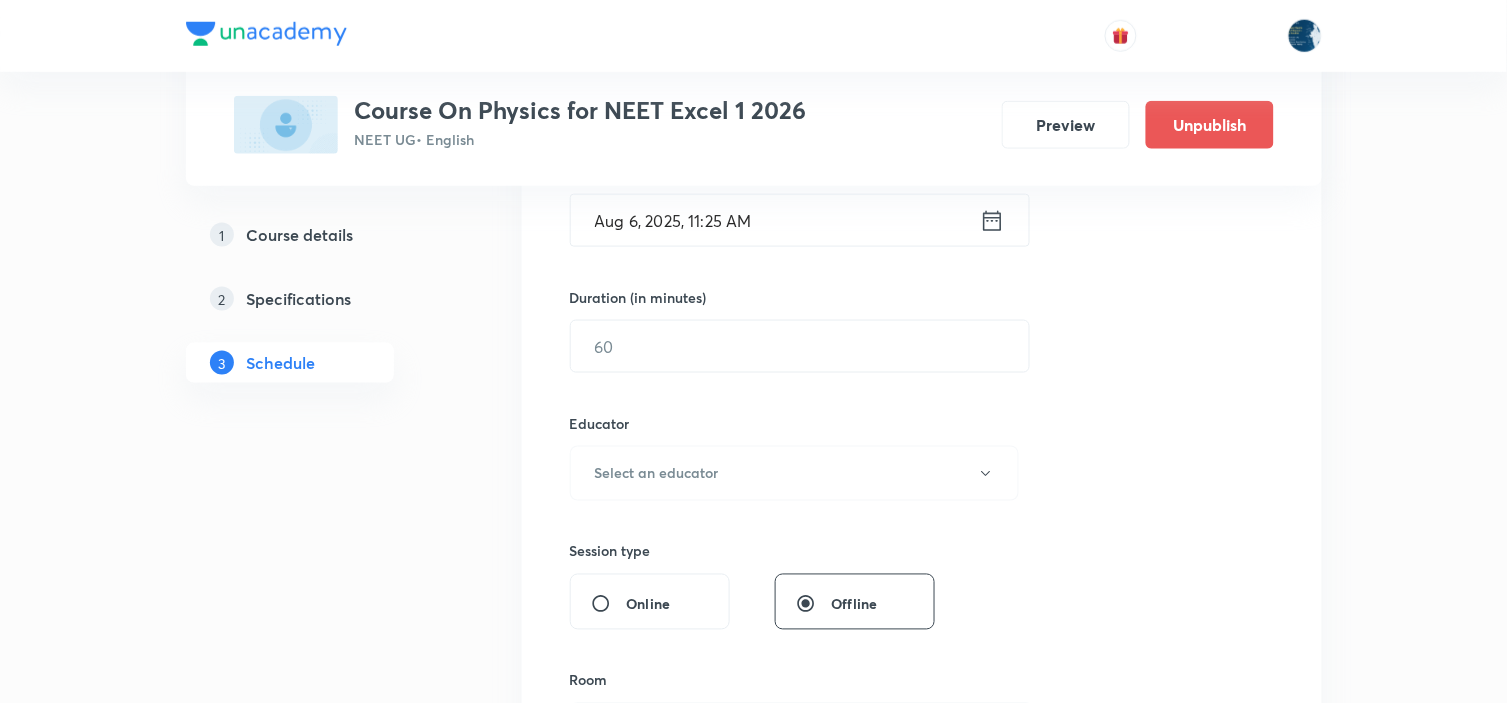 scroll, scrollTop: 555, scrollLeft: 0, axis: vertical 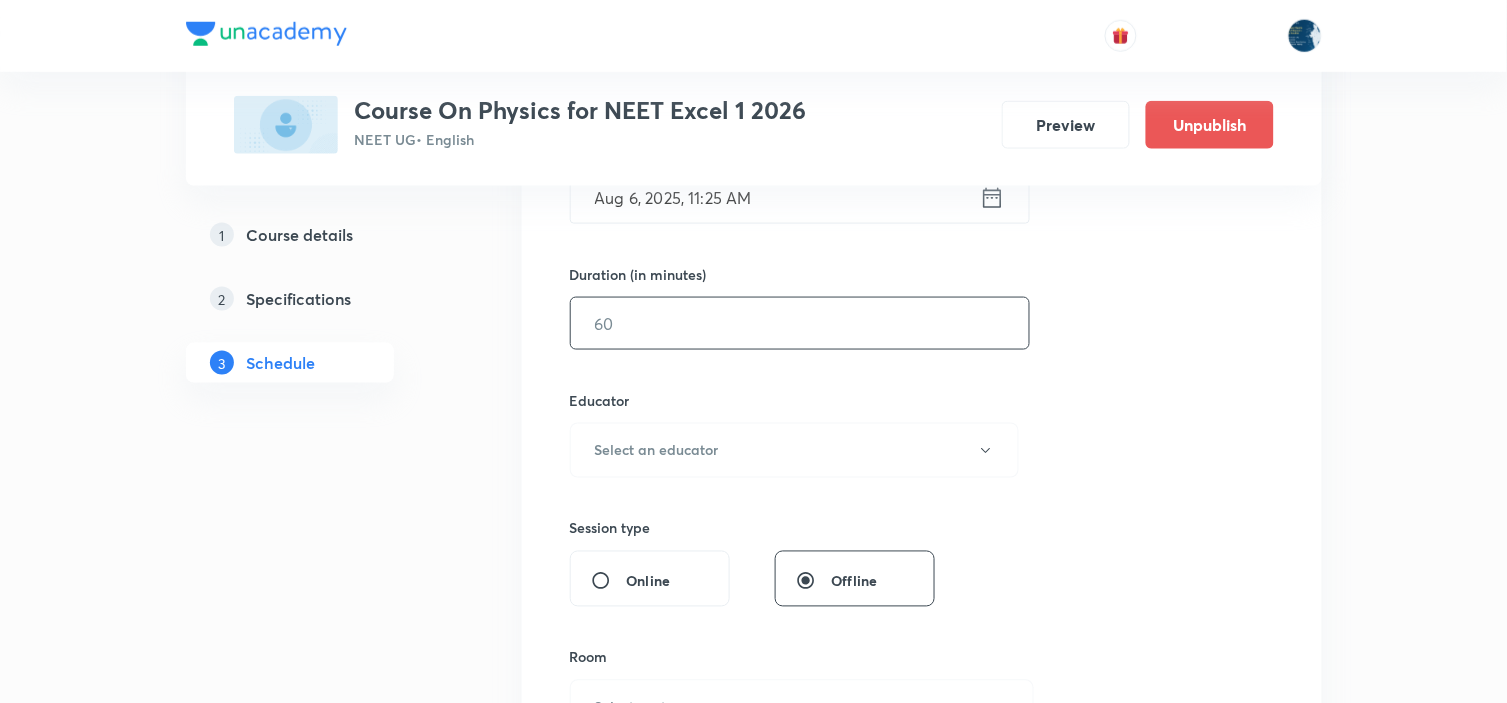 click at bounding box center [800, 323] 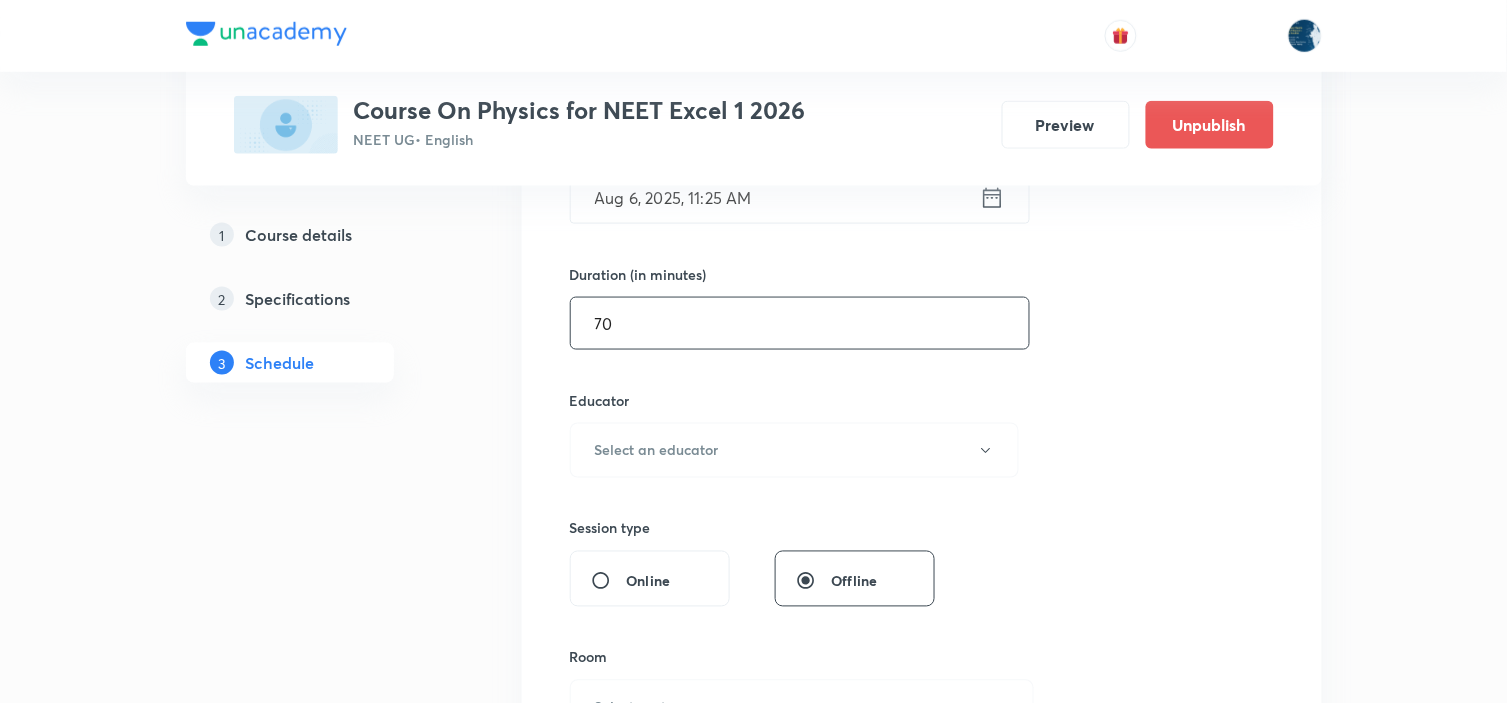 type on "7" 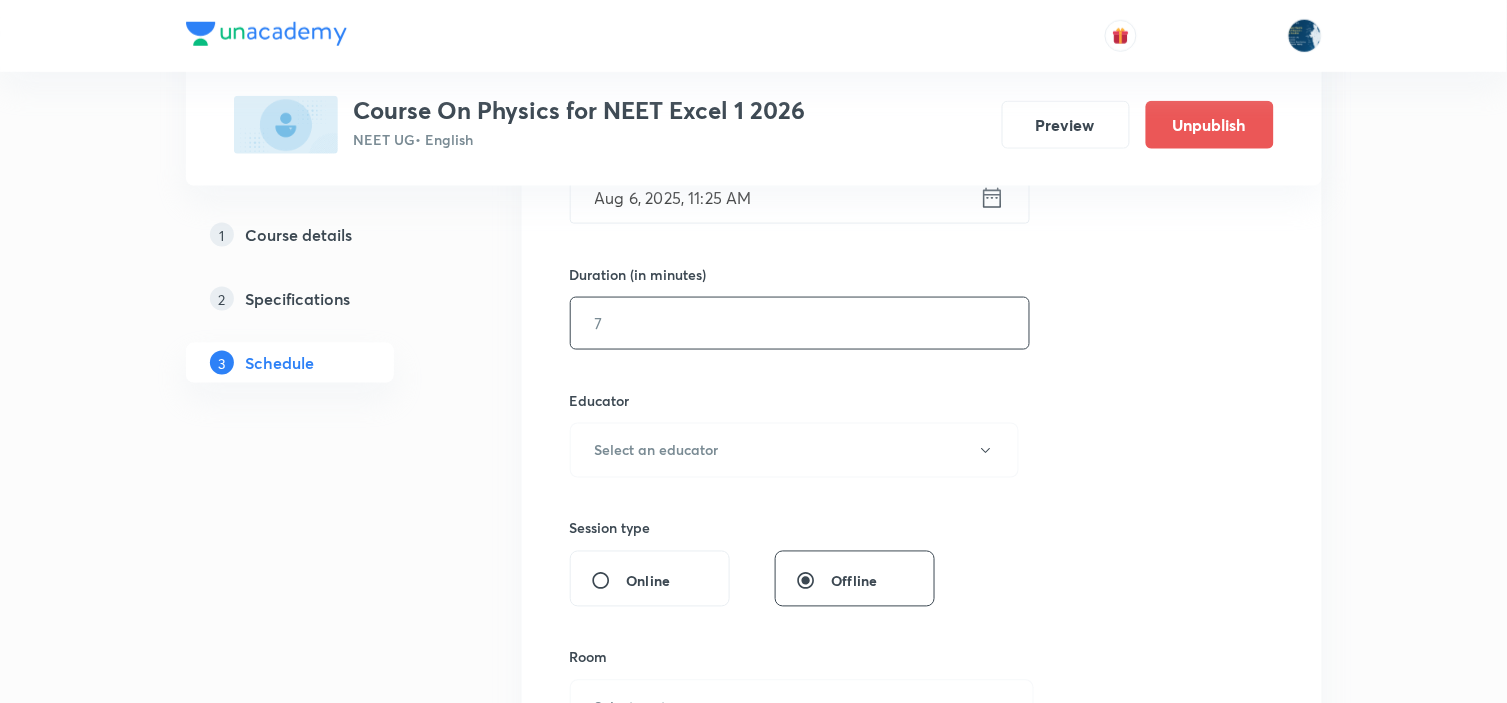 type on "0" 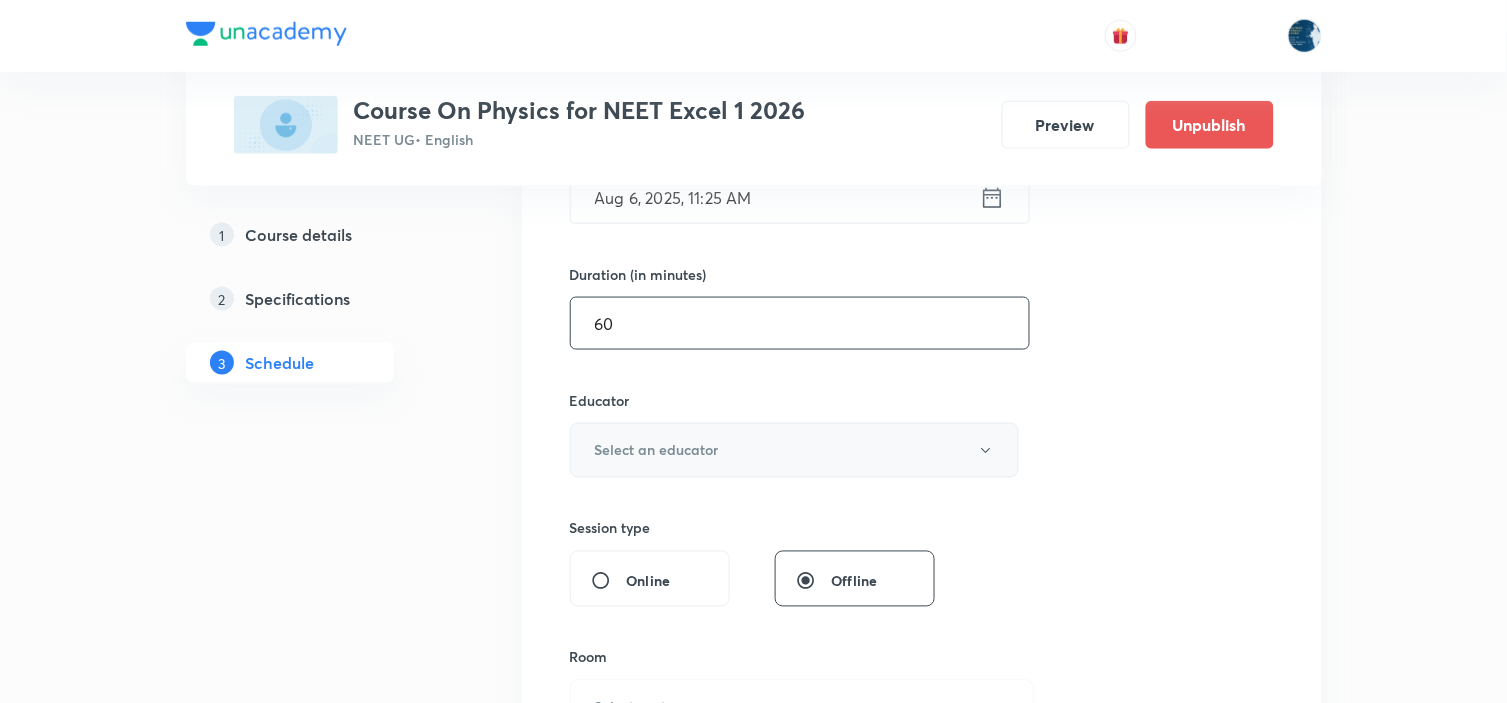 type on "60" 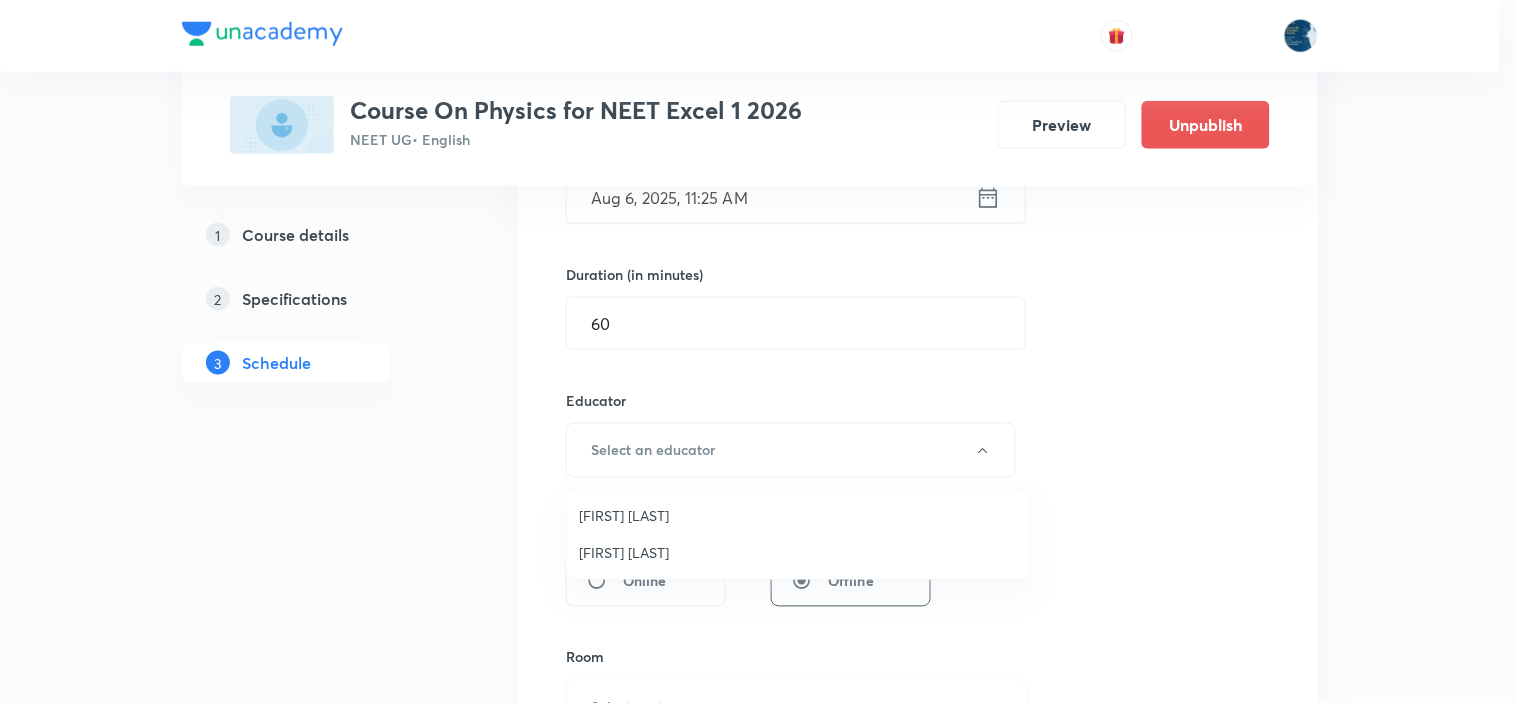 click on "Chegonda Mahender" at bounding box center [798, 552] 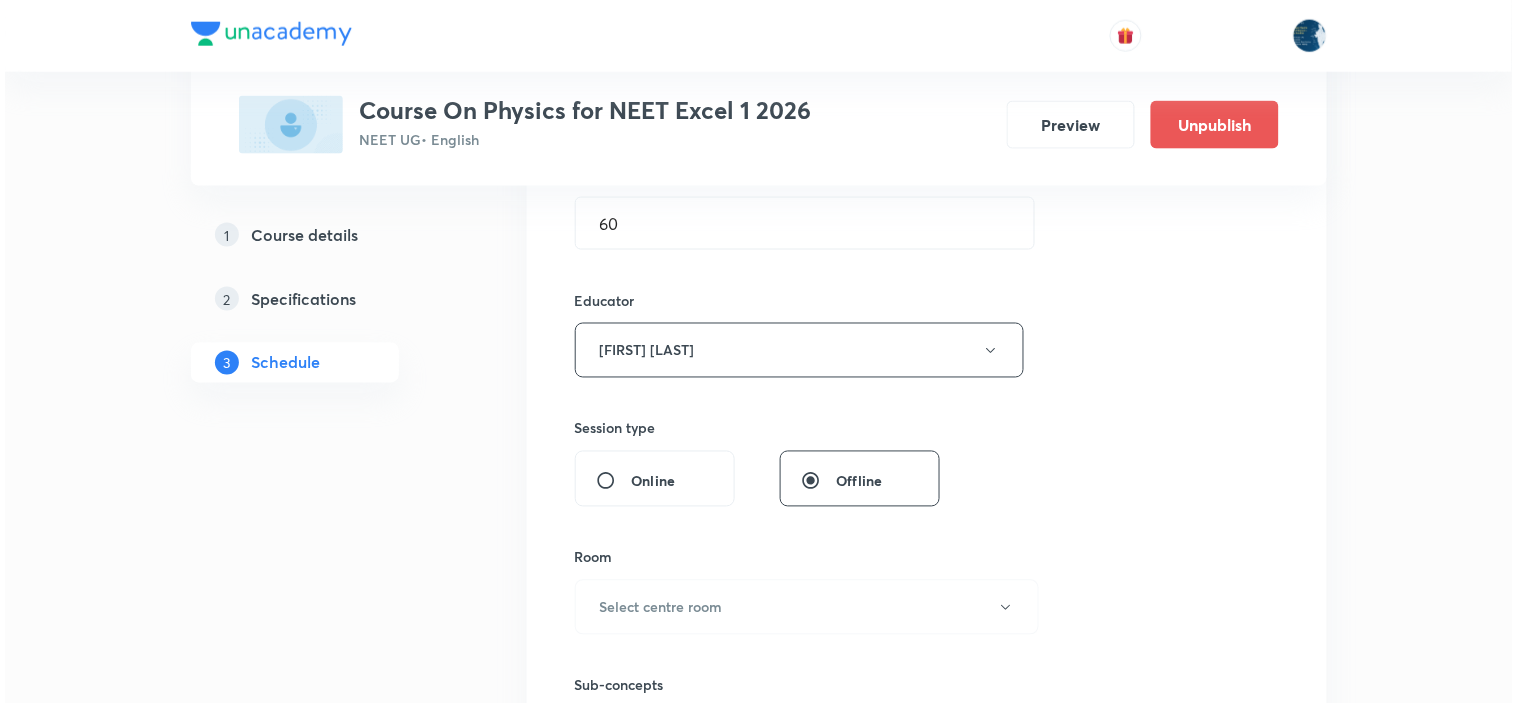 scroll, scrollTop: 777, scrollLeft: 0, axis: vertical 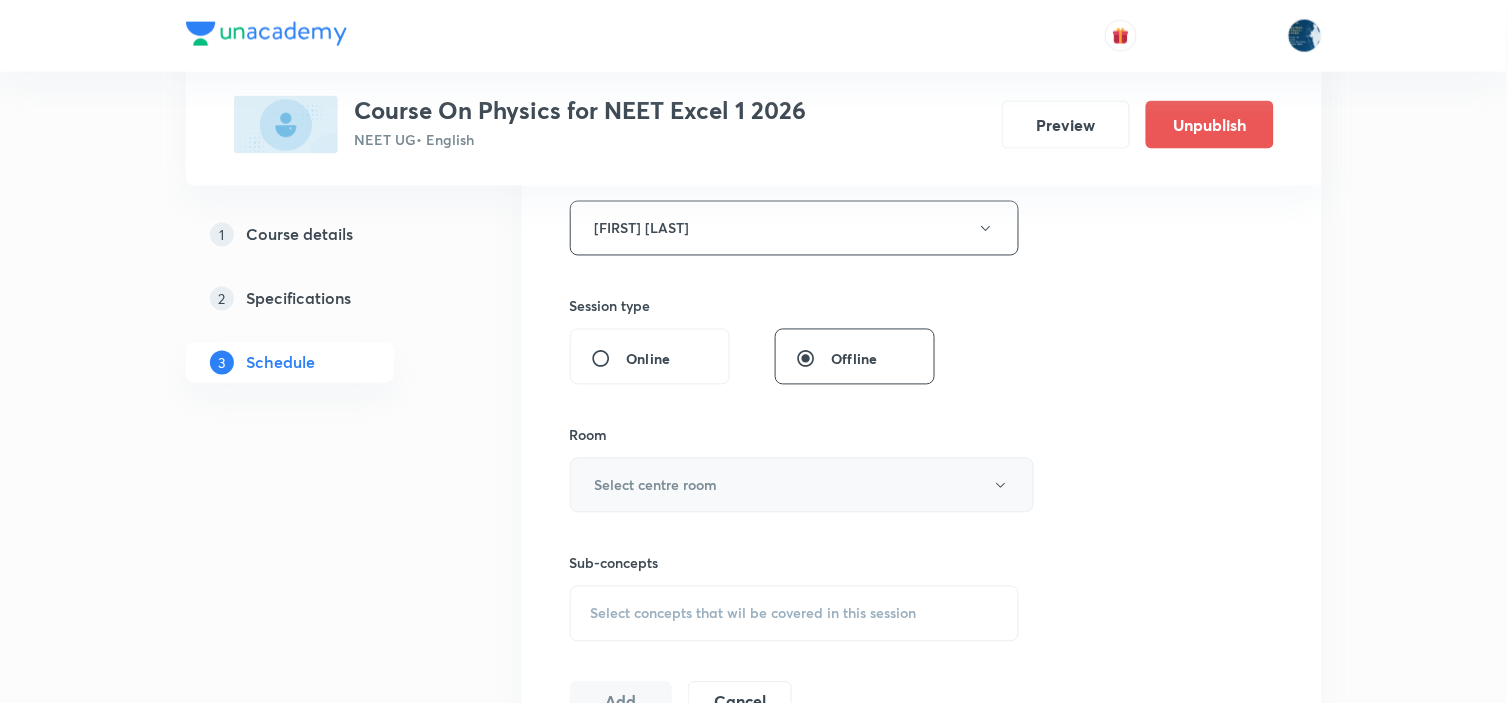click on "Select centre room" at bounding box center [802, 485] 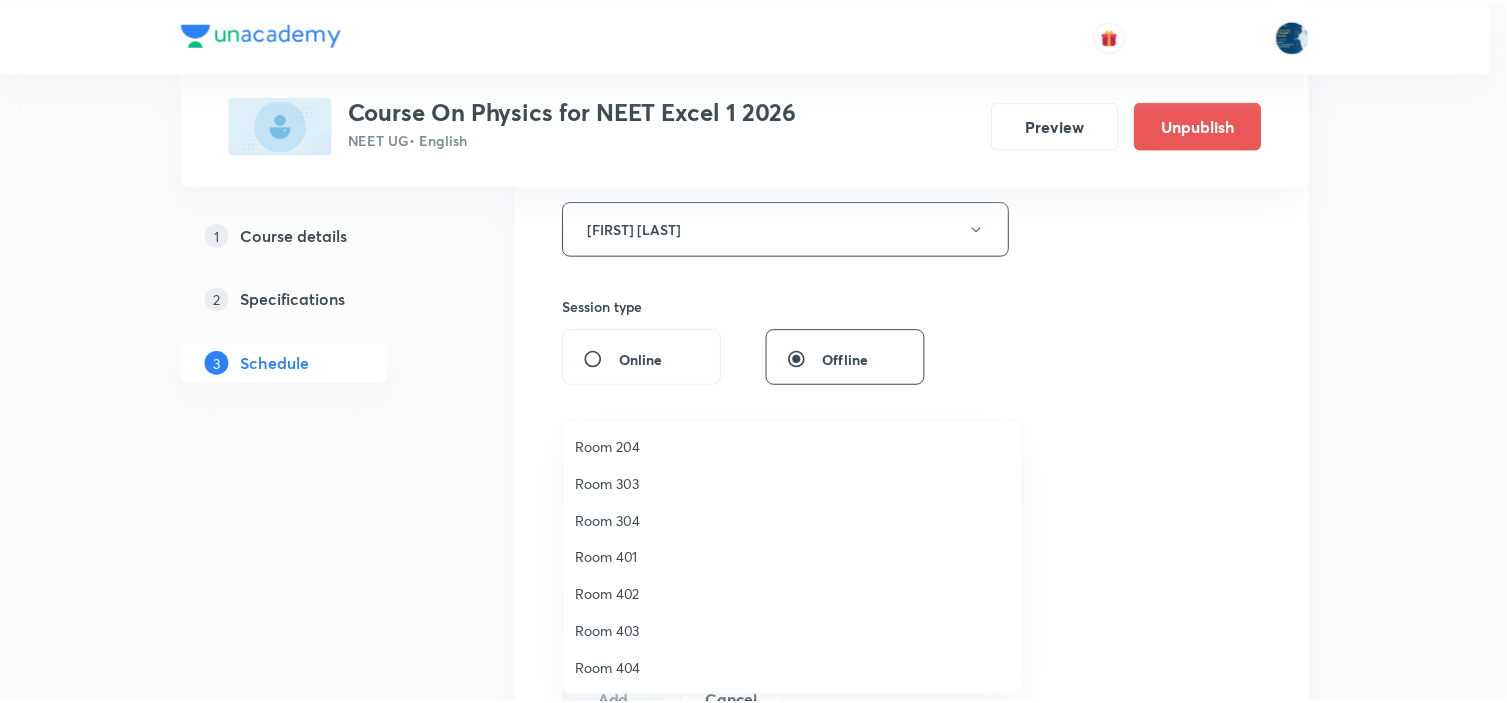 scroll, scrollTop: 0, scrollLeft: 0, axis: both 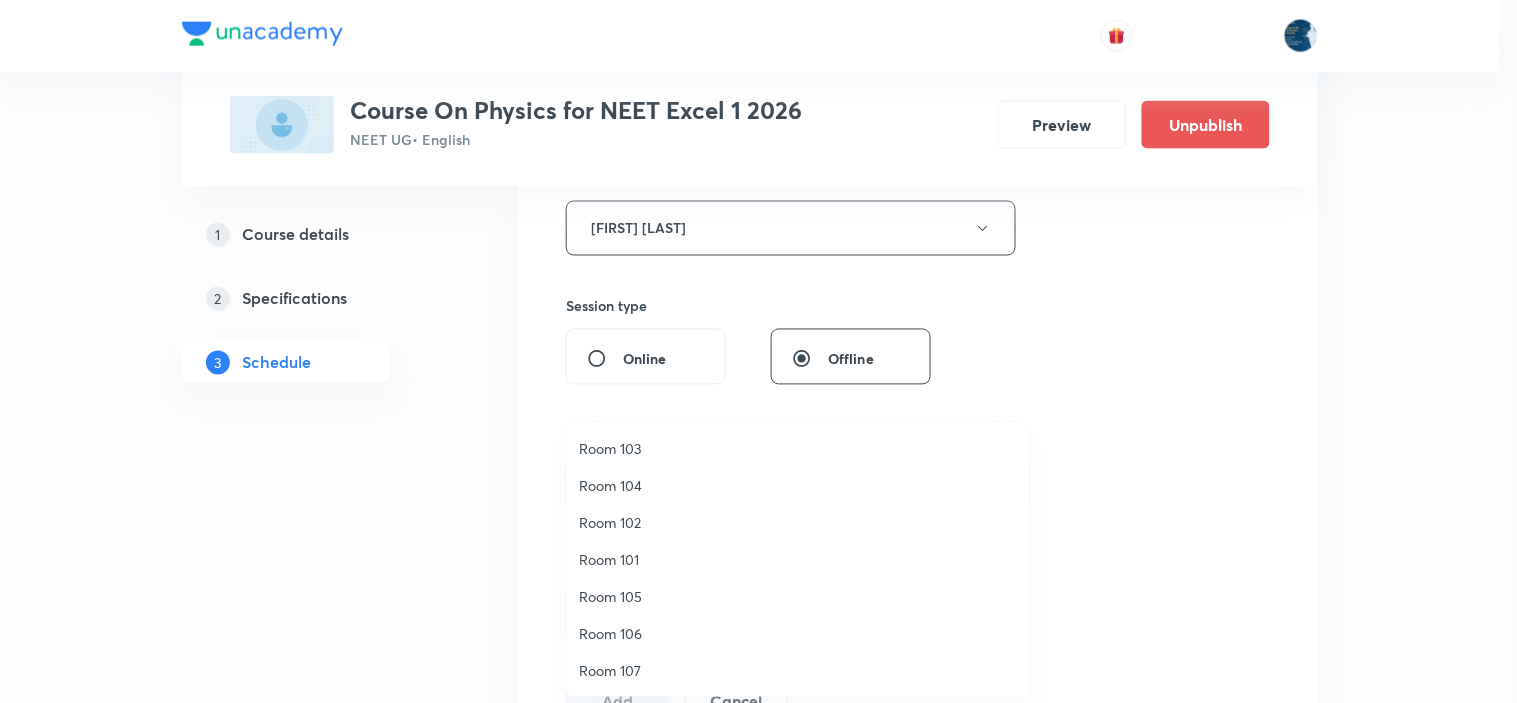 click on "Room 101" at bounding box center [798, 559] 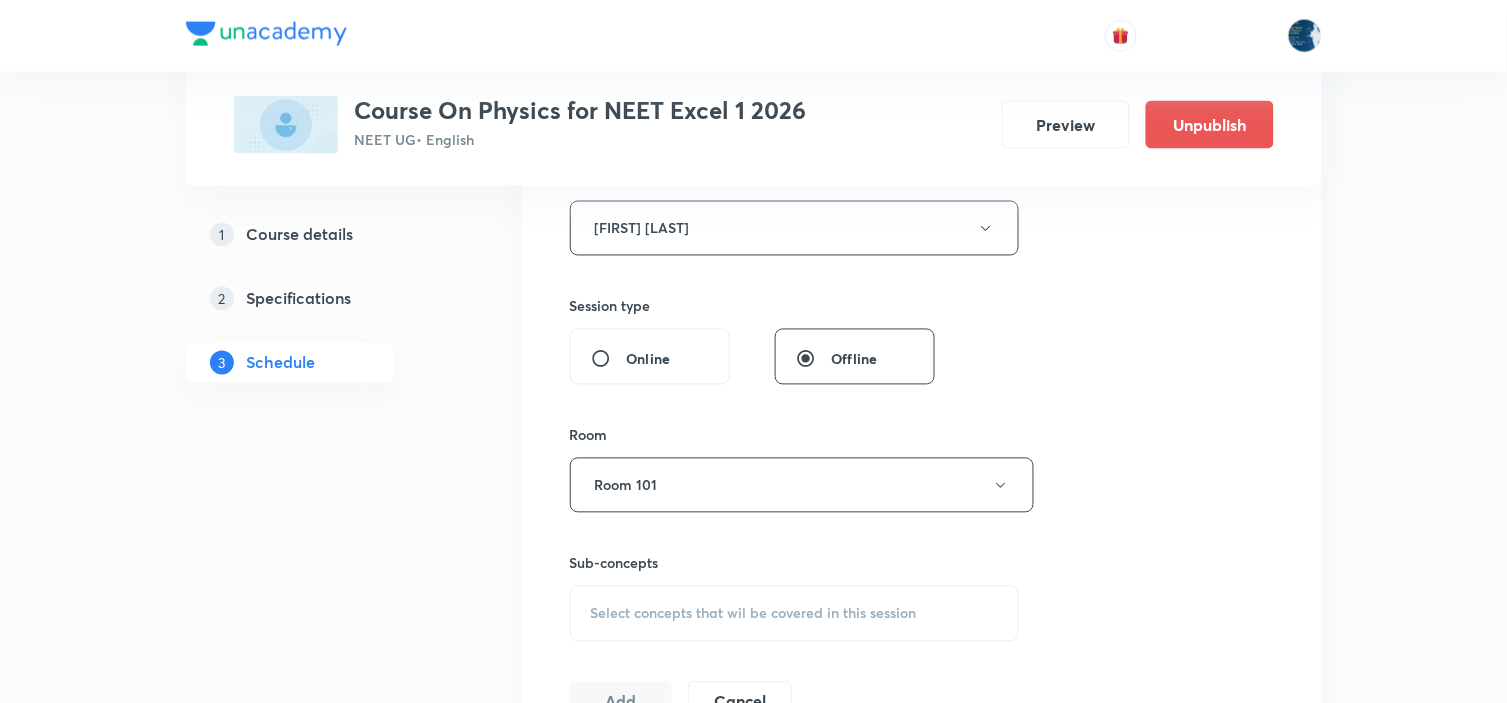 scroll, scrollTop: 888, scrollLeft: 0, axis: vertical 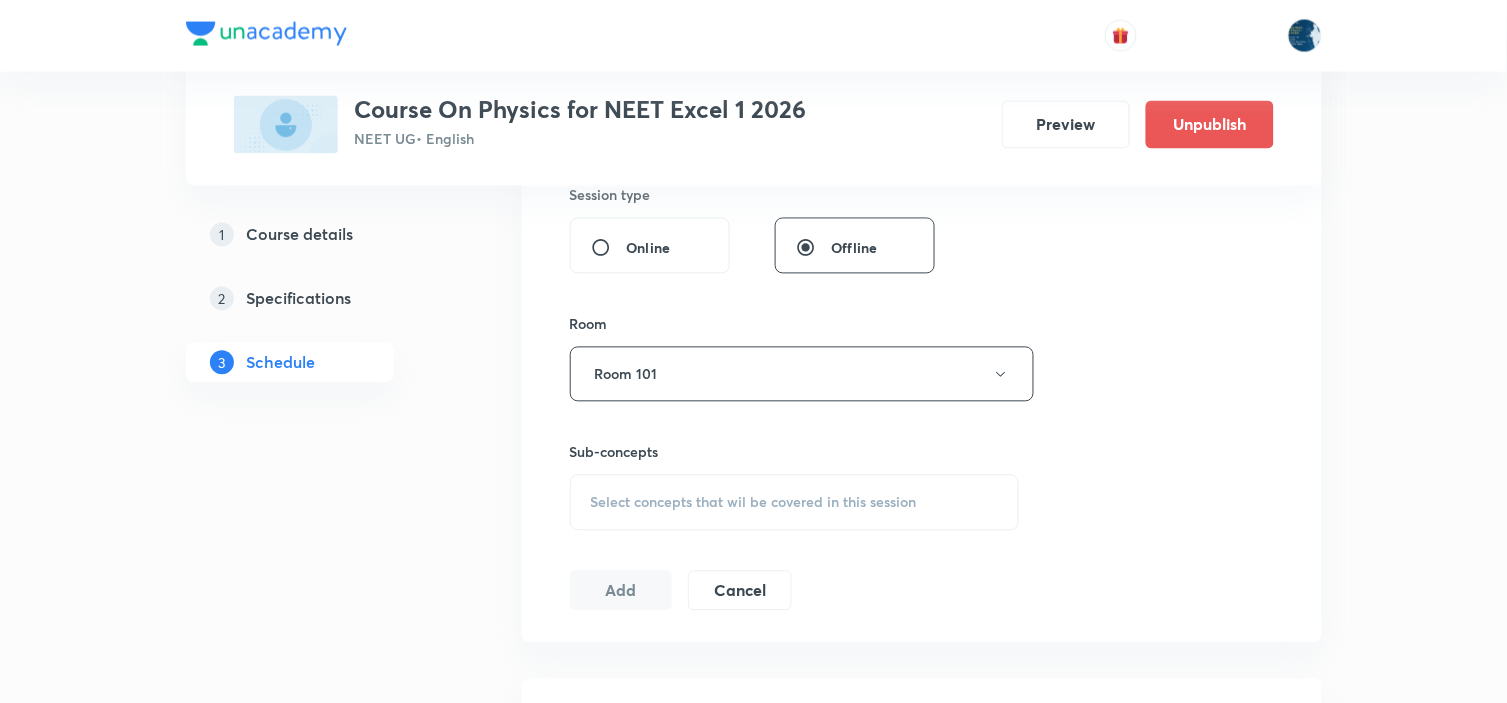 click on "Select concepts that wil be covered in this session" at bounding box center (795, 503) 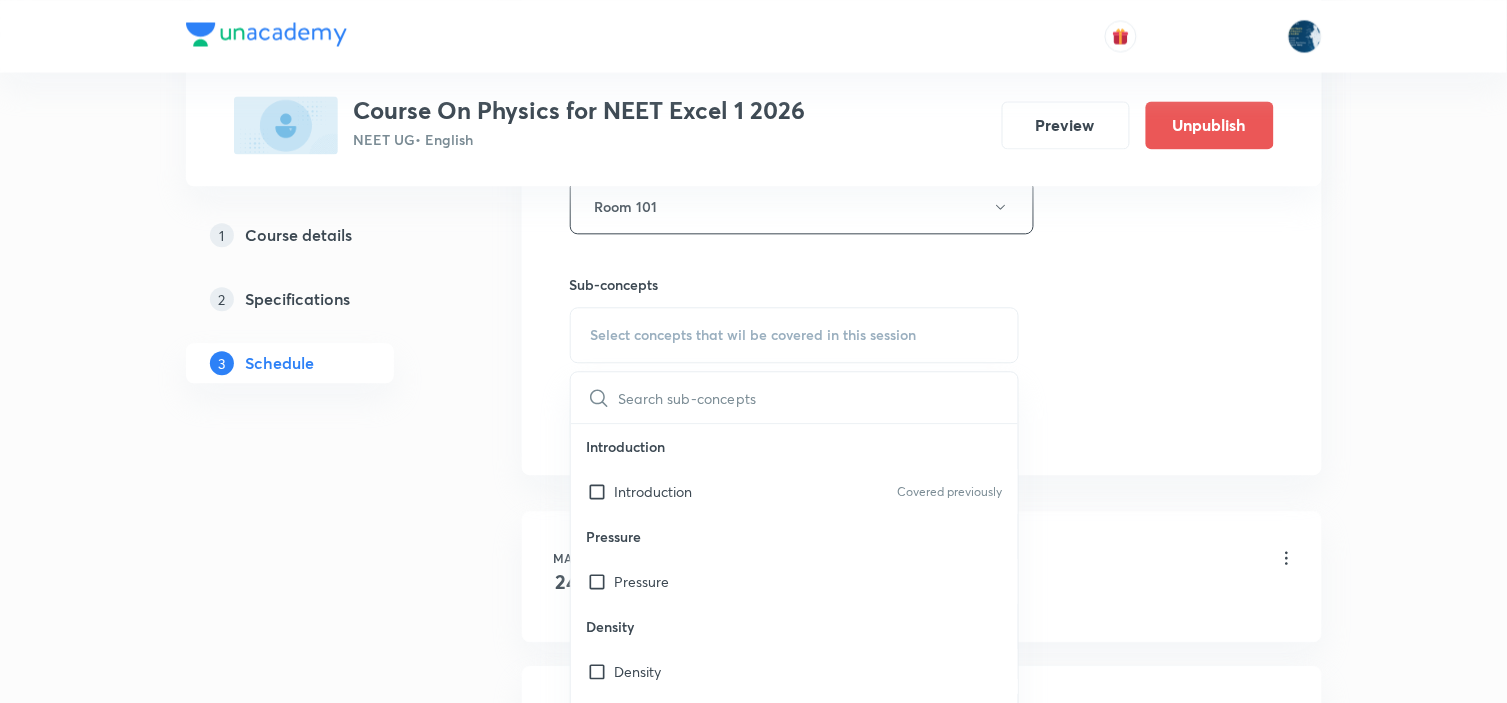 scroll, scrollTop: 1111, scrollLeft: 0, axis: vertical 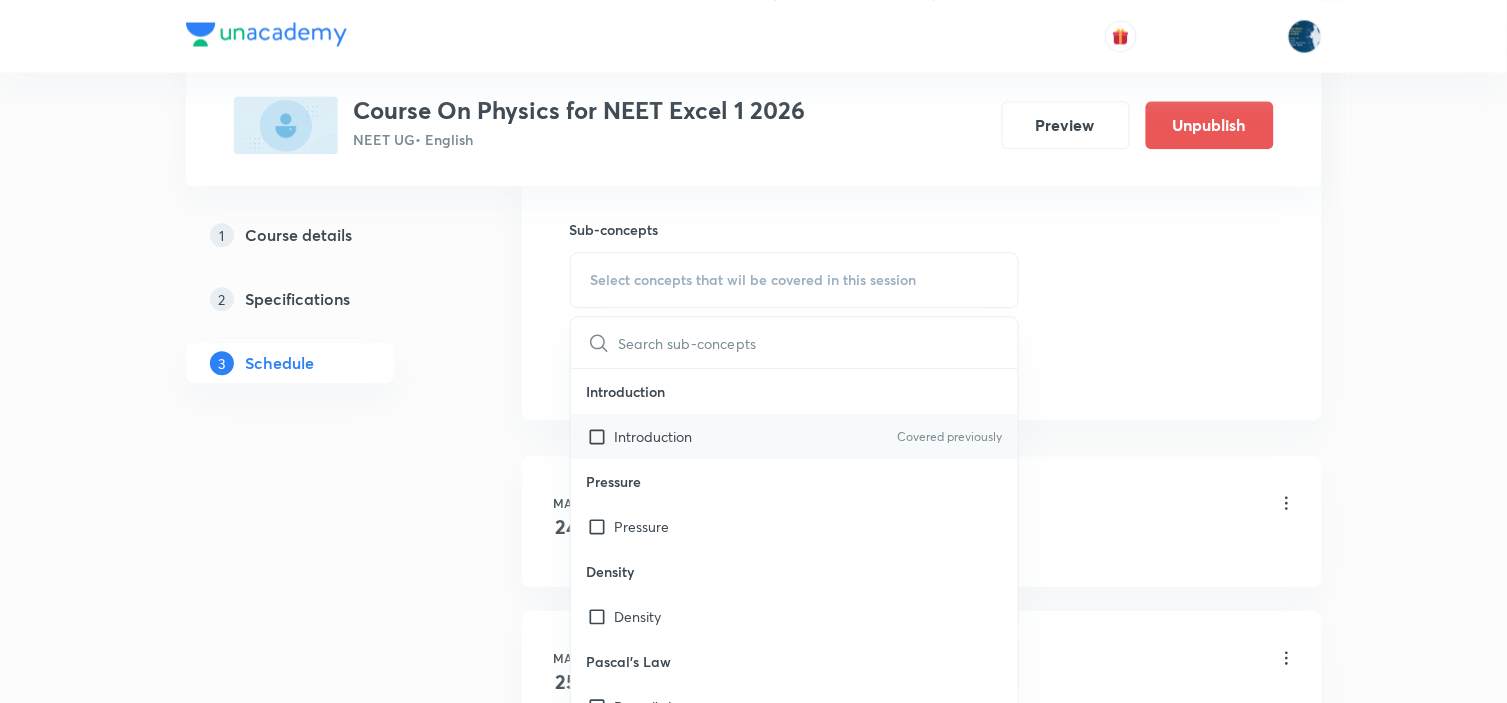 click on "Covered previously" at bounding box center [949, 437] 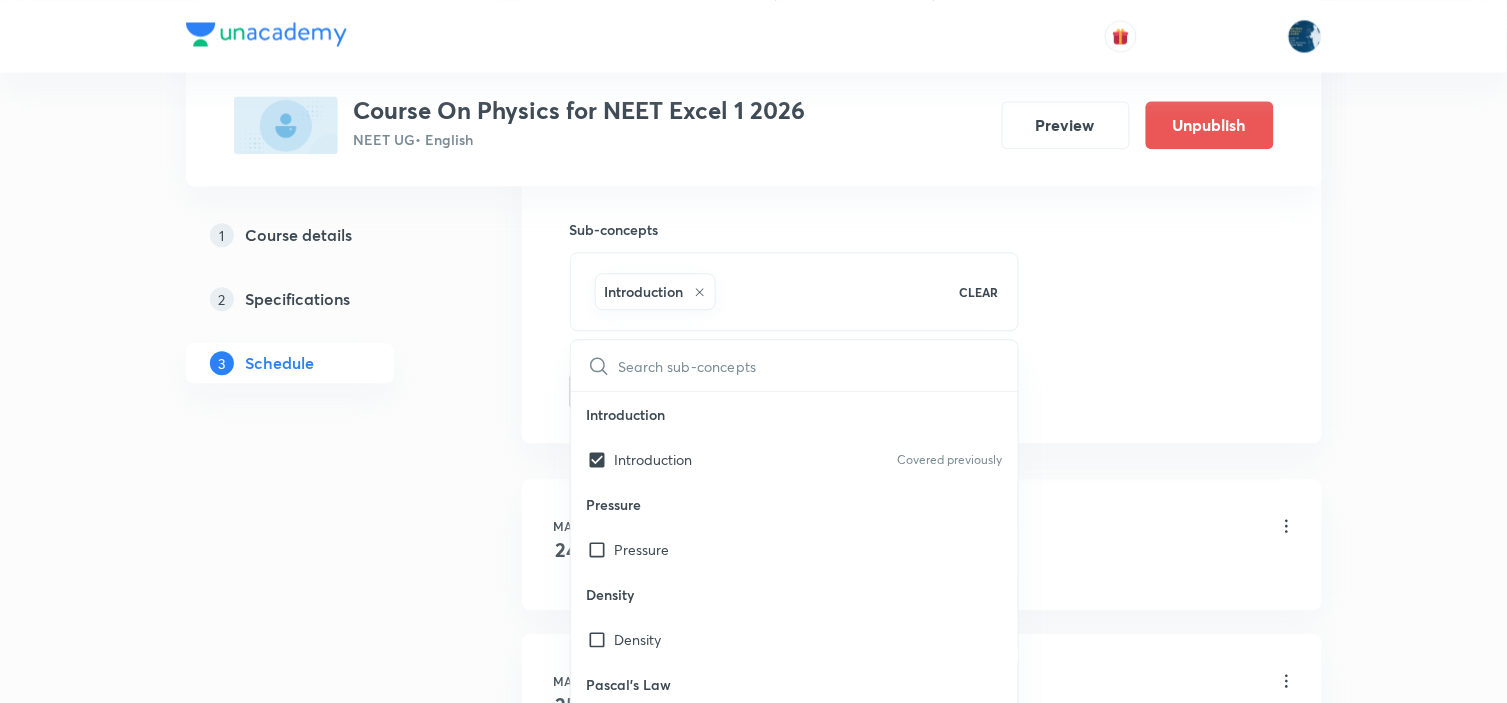 click on "Session  81 Live class Session title 3/99 EMI ​ Schedule for Aug 6, 2025, 11:25 AM ​ Duration (in minutes) 60 ​ Educator Chegonda Mahender   Session type Online Offline Room Room 101 Sub-concepts Introduction CLEAR ​ Introduction Introduction Covered previously Pressure Pressure Density Density Pascal's Law Pascal's Law Archimedes Principle Archimedes Principle Floatation Floatation Streamline Streamline Laminar and Turbulent flow Laminar and Turbulent flow Critical Velocity and Reynold's Number Critical Velocity and Reynold's Number Equation of Continuity Equation of Continuity Energy of a flowing Liquid Energy of a flowing Liquid Bernoulli's Theorem Bernoulli's Theorem Viscosity Viscosity Stoke's law and terminal velocity Stoke's law and terminal velocity Poiseuille's Formula Poiseuille's Formula Interatomic Forces Interatomic Forces Elastic Property of Matter Elastic Property of Matter Stress Stress Strain Strain Torsion of Cylinder Torsion of Cylinder Stress-Strain Curve Stress-Strain Curve Add" at bounding box center (922, -134) 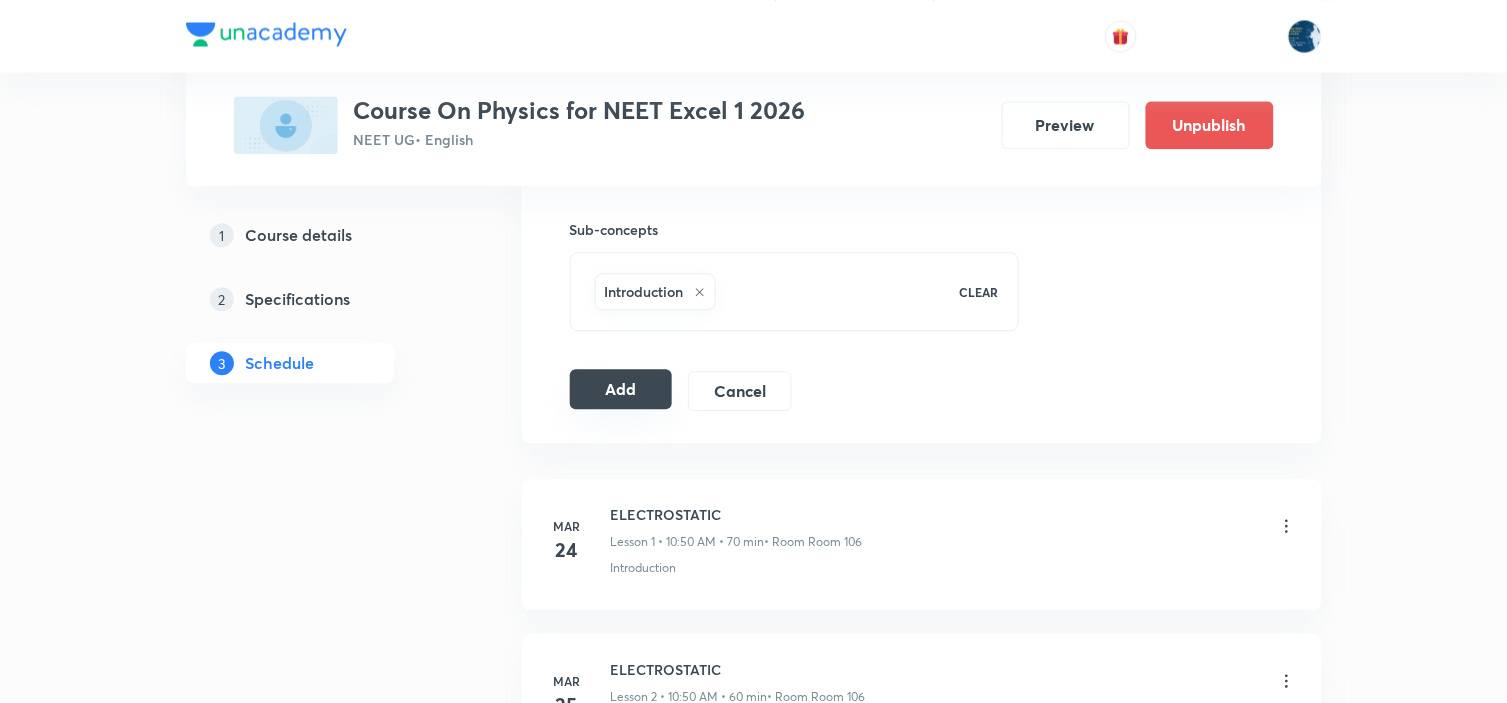 click on "Add" at bounding box center [621, 389] 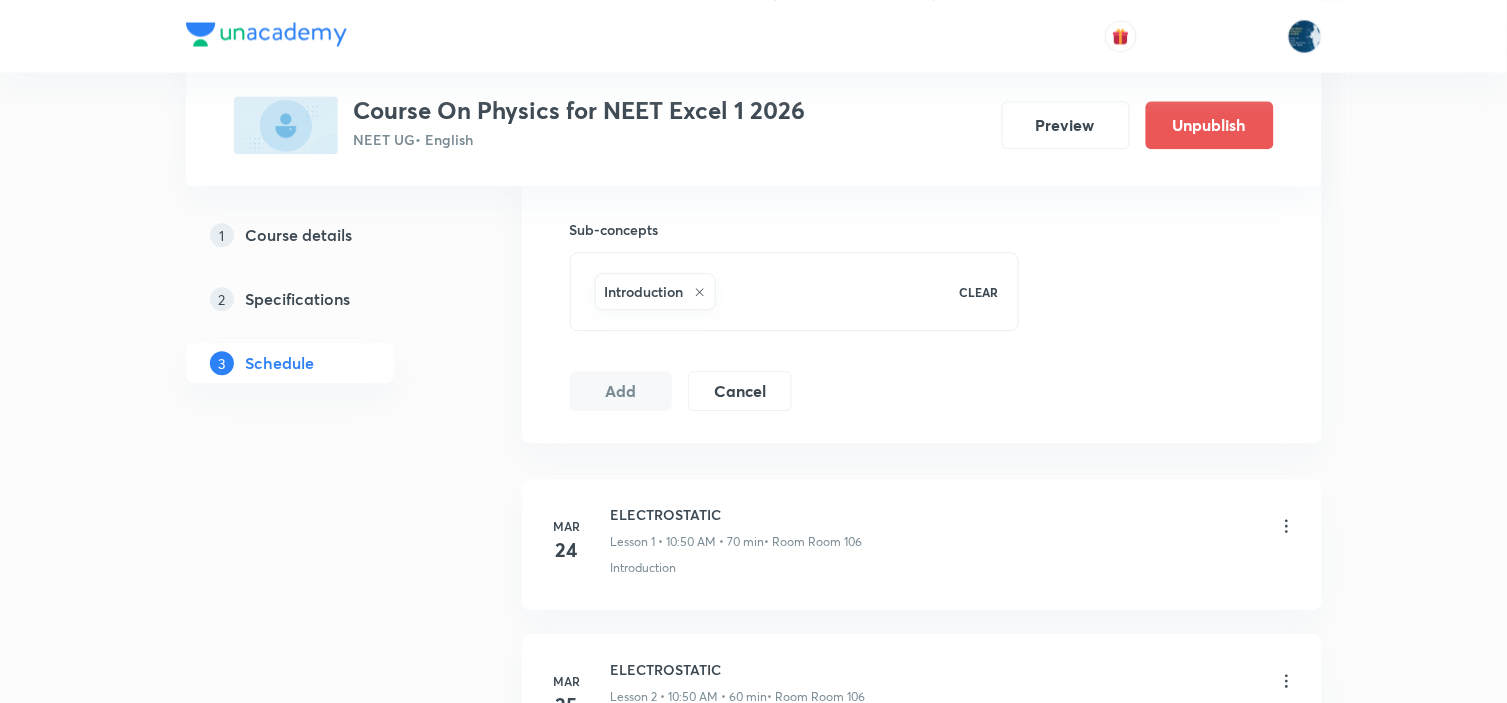 type 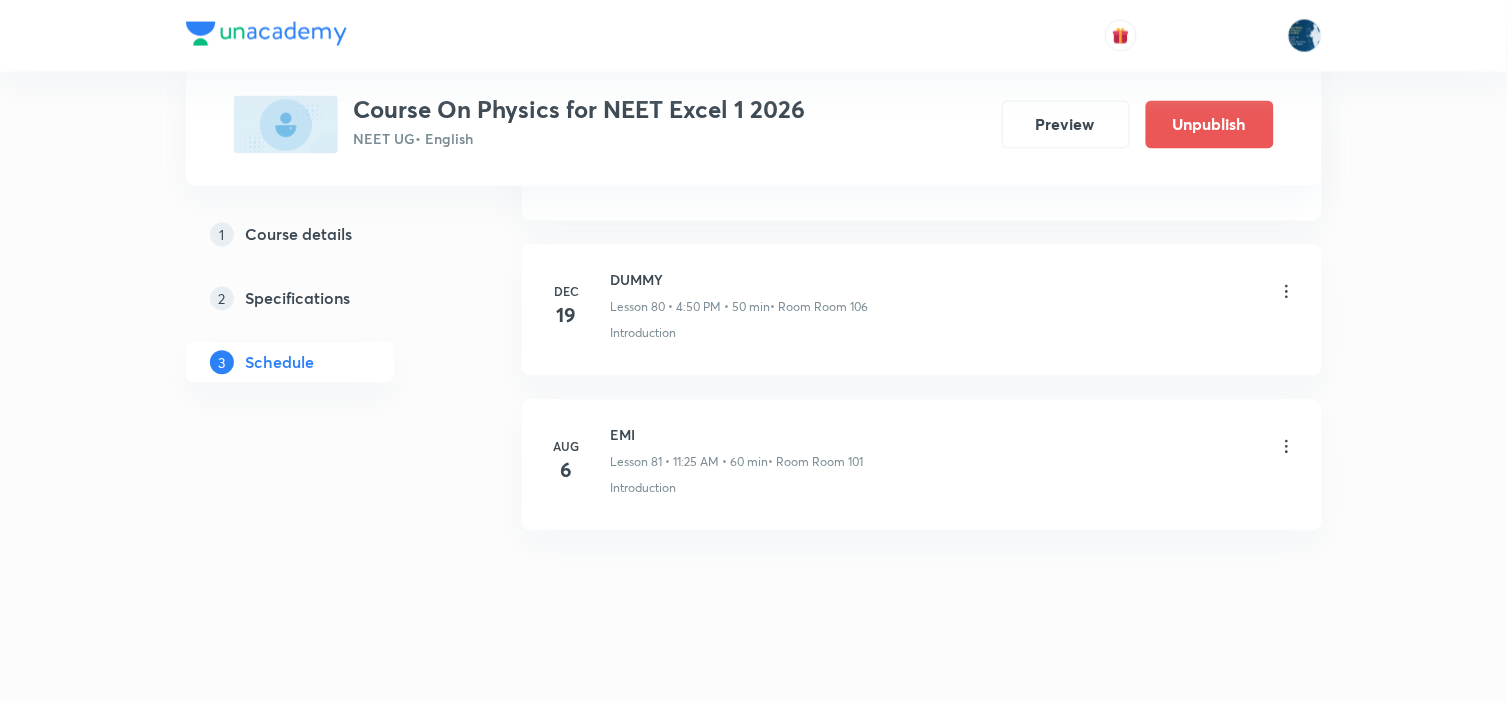 scroll, scrollTop: 12550, scrollLeft: 0, axis: vertical 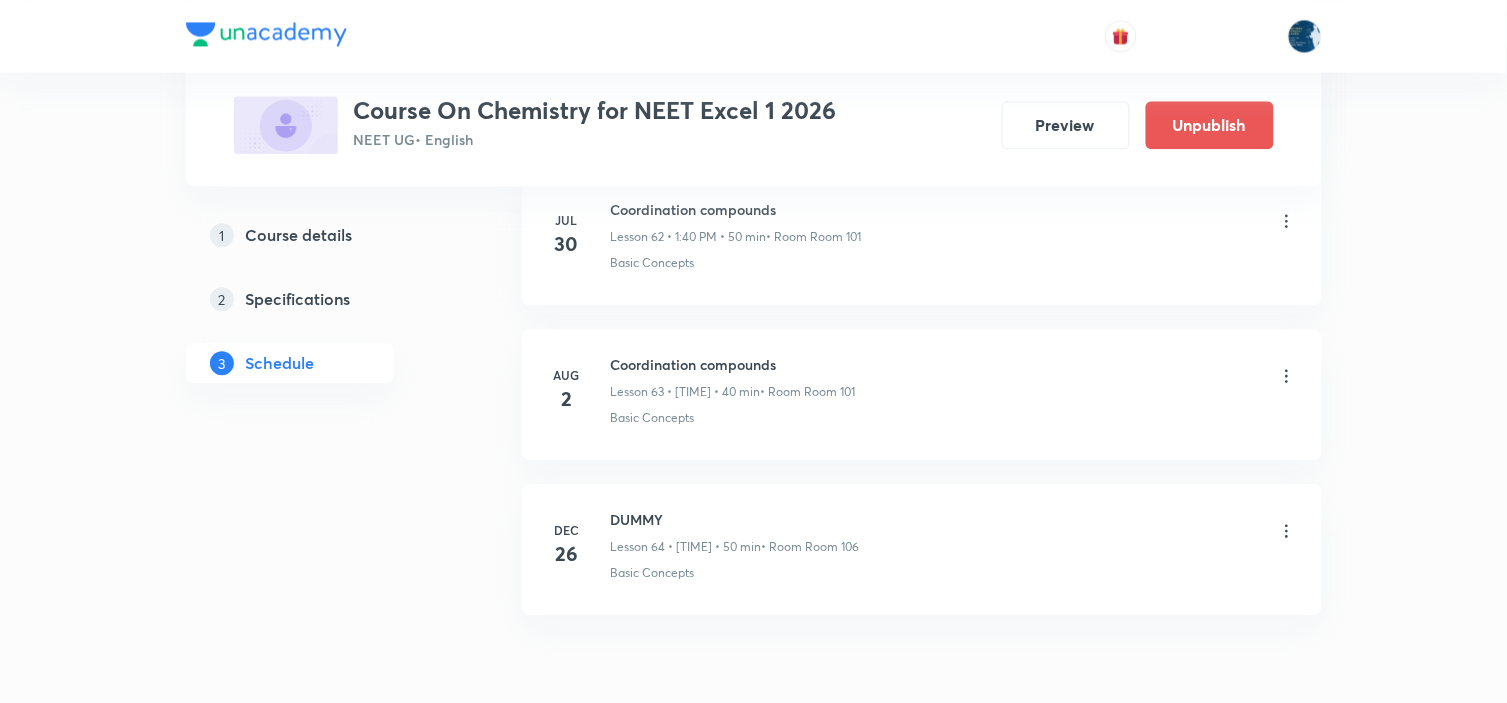 click on "Coordination compounds" at bounding box center [733, 364] 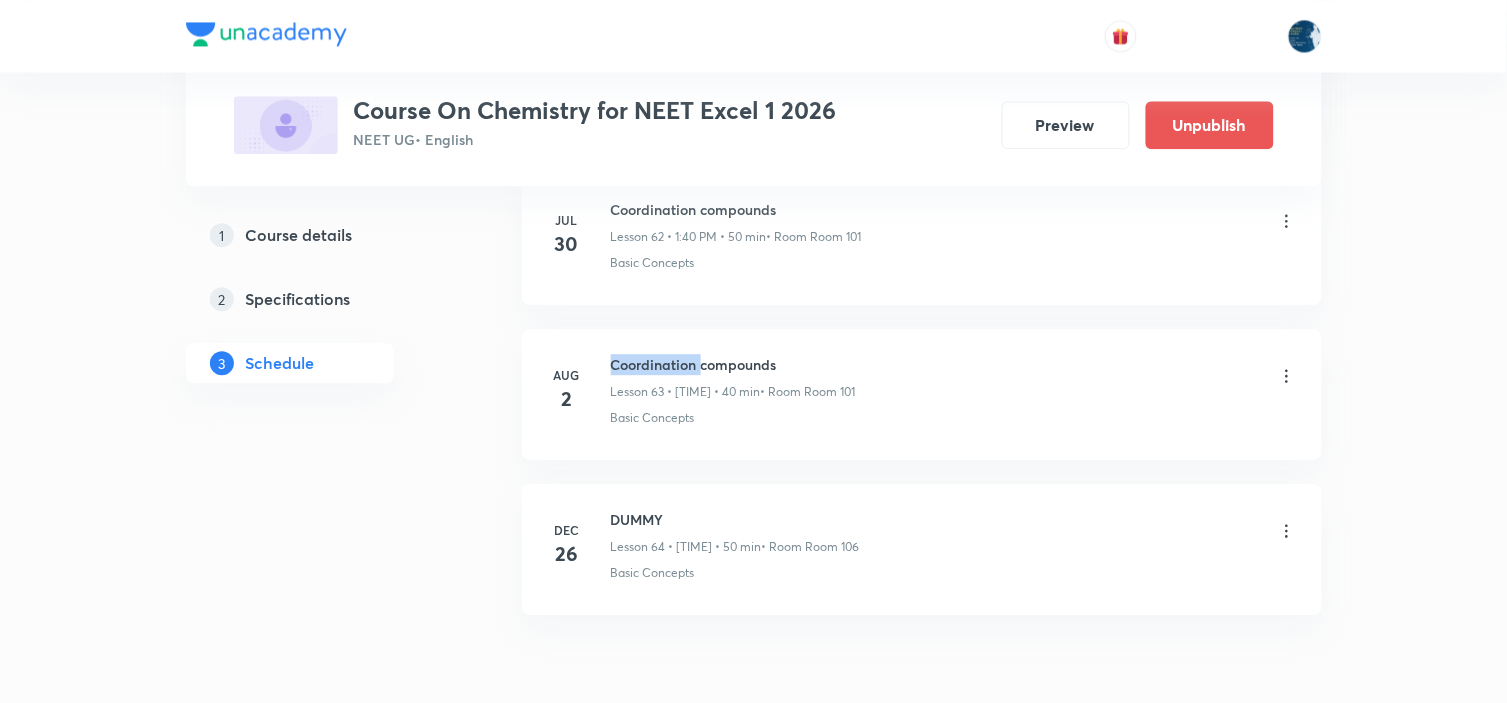 click on "Coordination compounds" at bounding box center [733, 364] 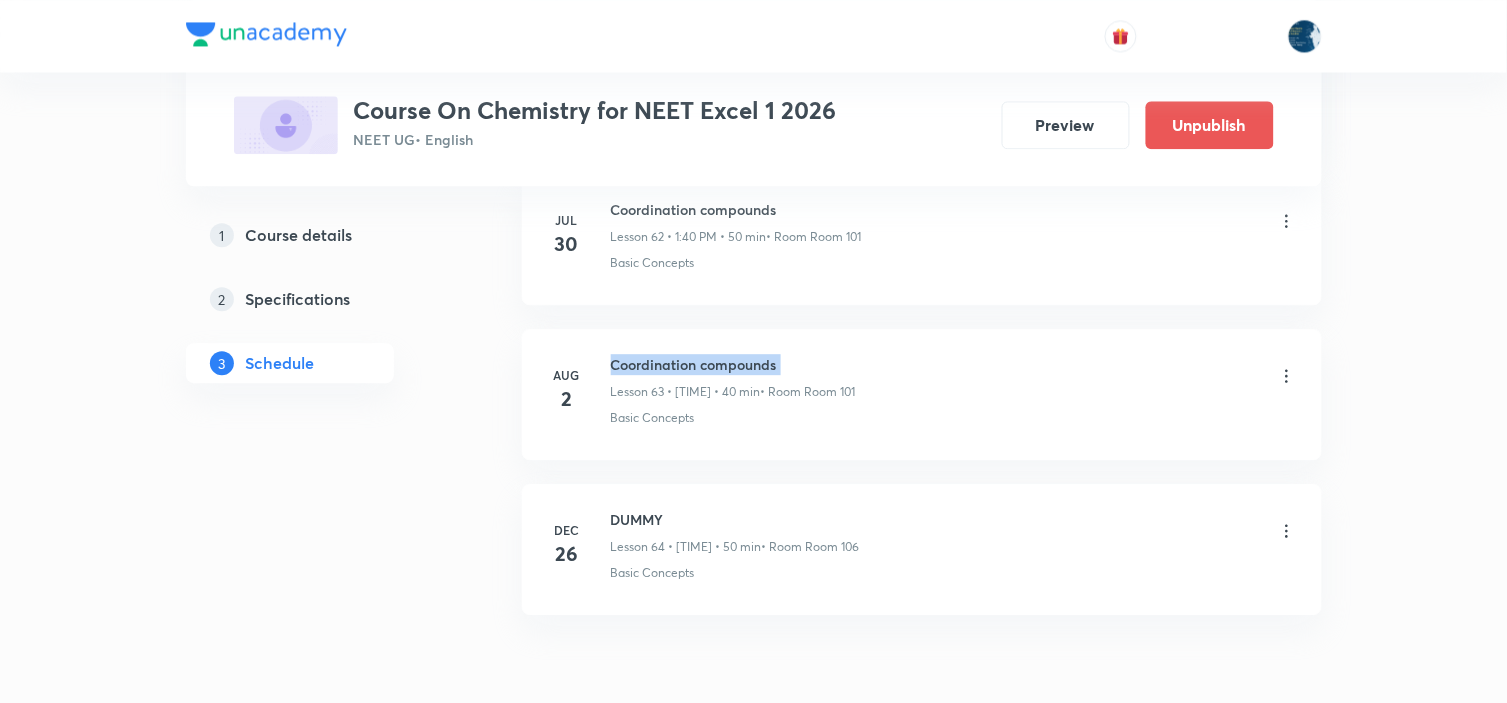 click on "Coordination compounds" at bounding box center [733, 364] 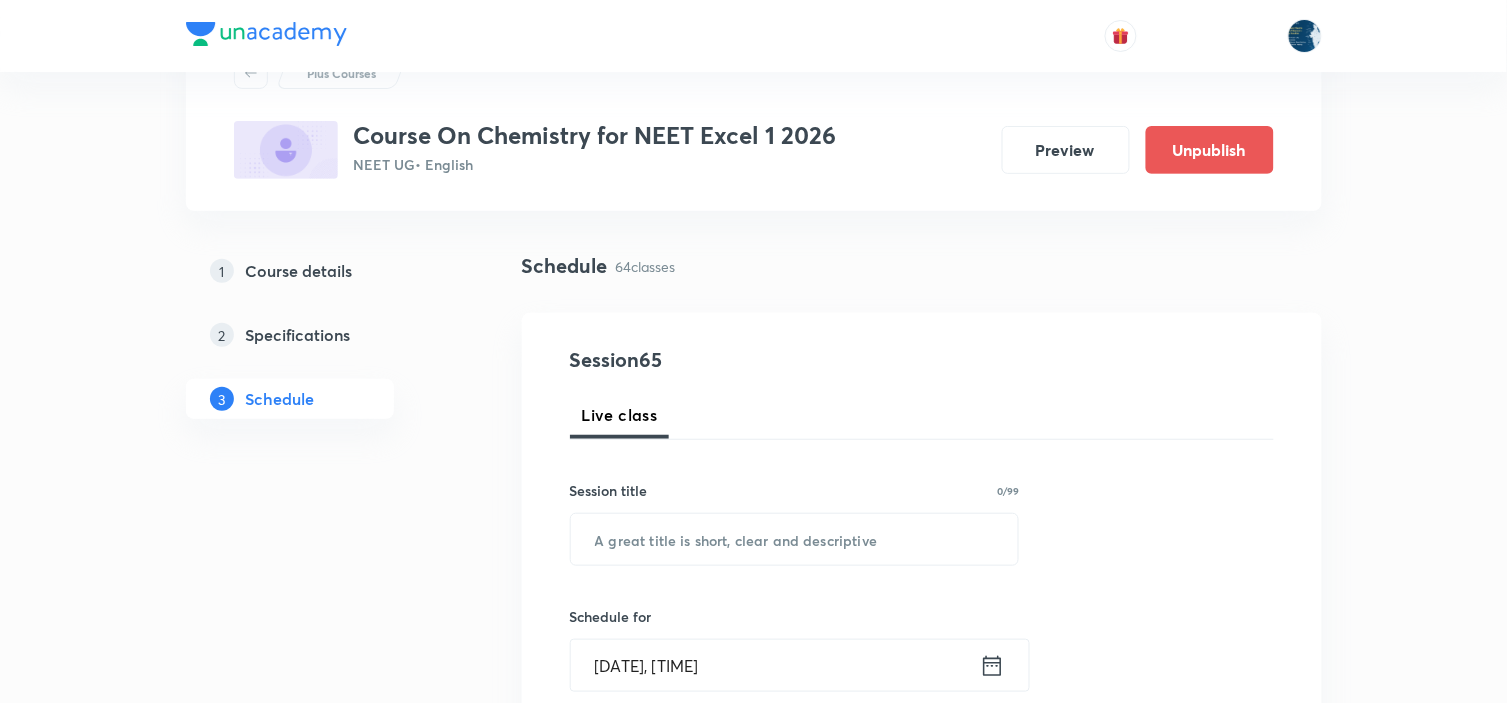 scroll, scrollTop: 333, scrollLeft: 0, axis: vertical 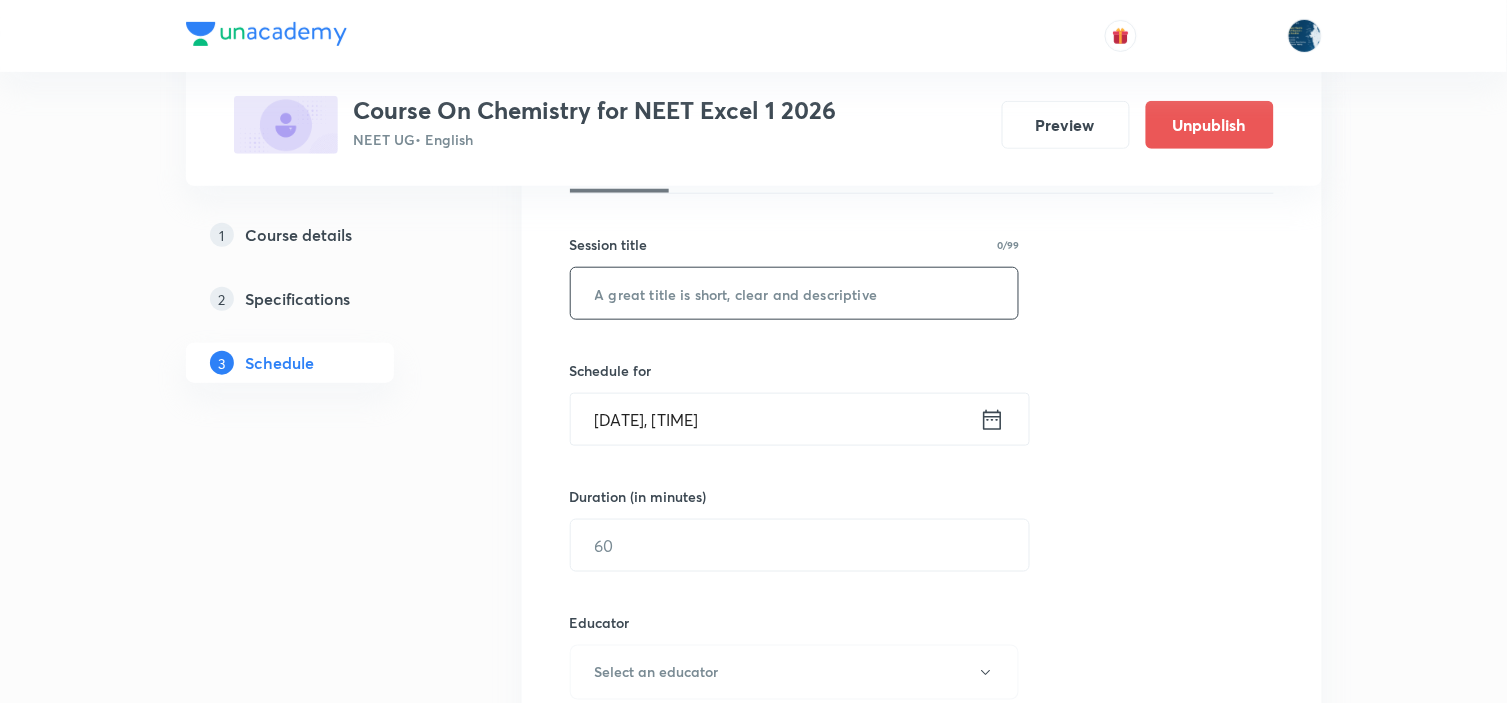 click at bounding box center [795, 293] 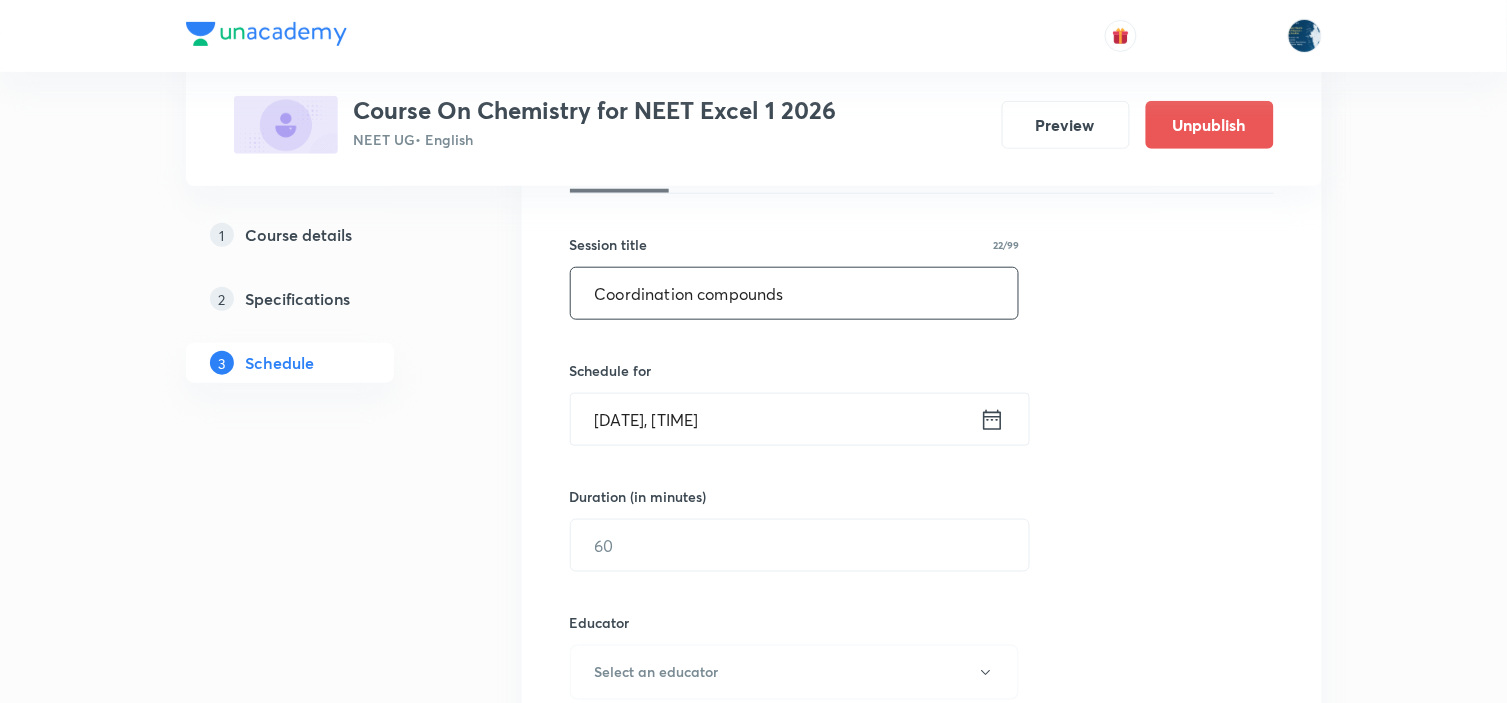 type on "Coordination compounds" 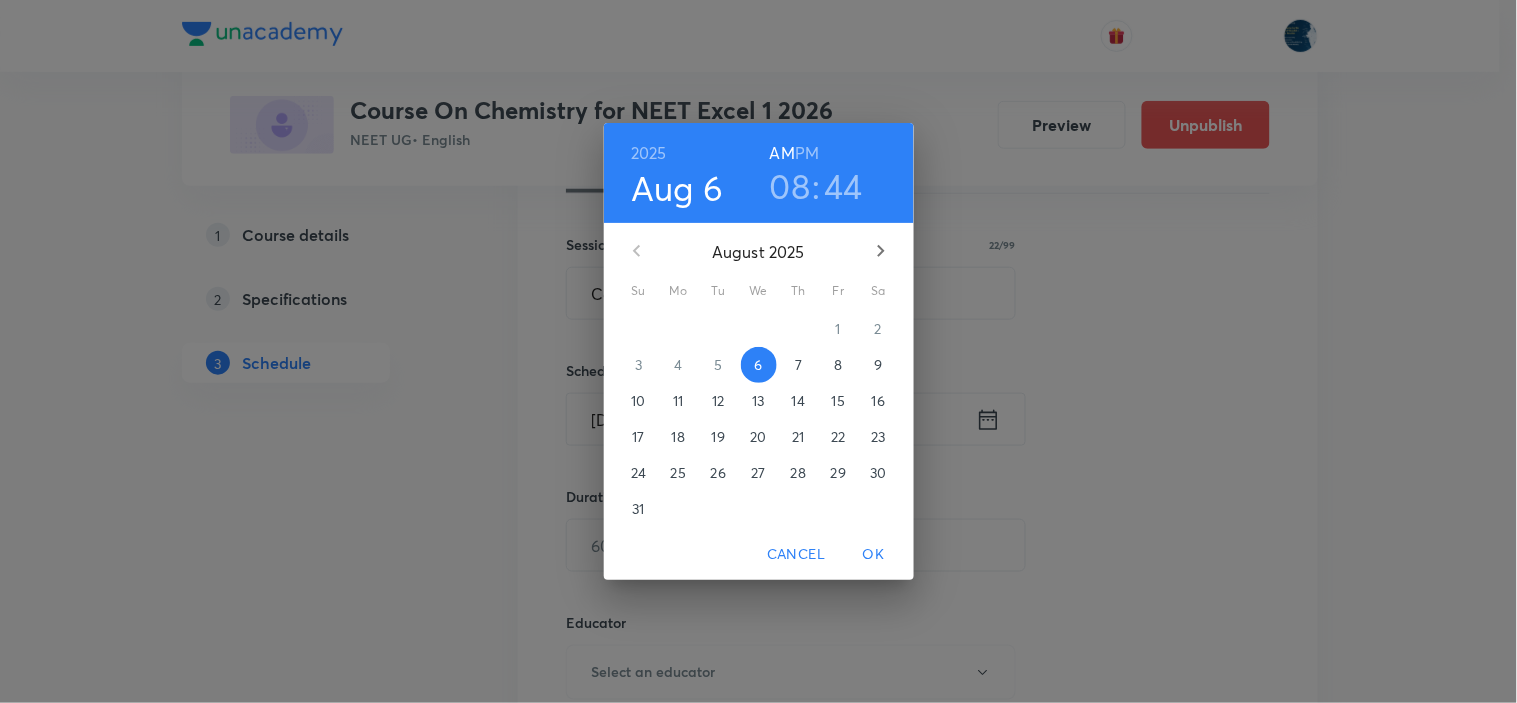 click on "08" at bounding box center (790, 186) 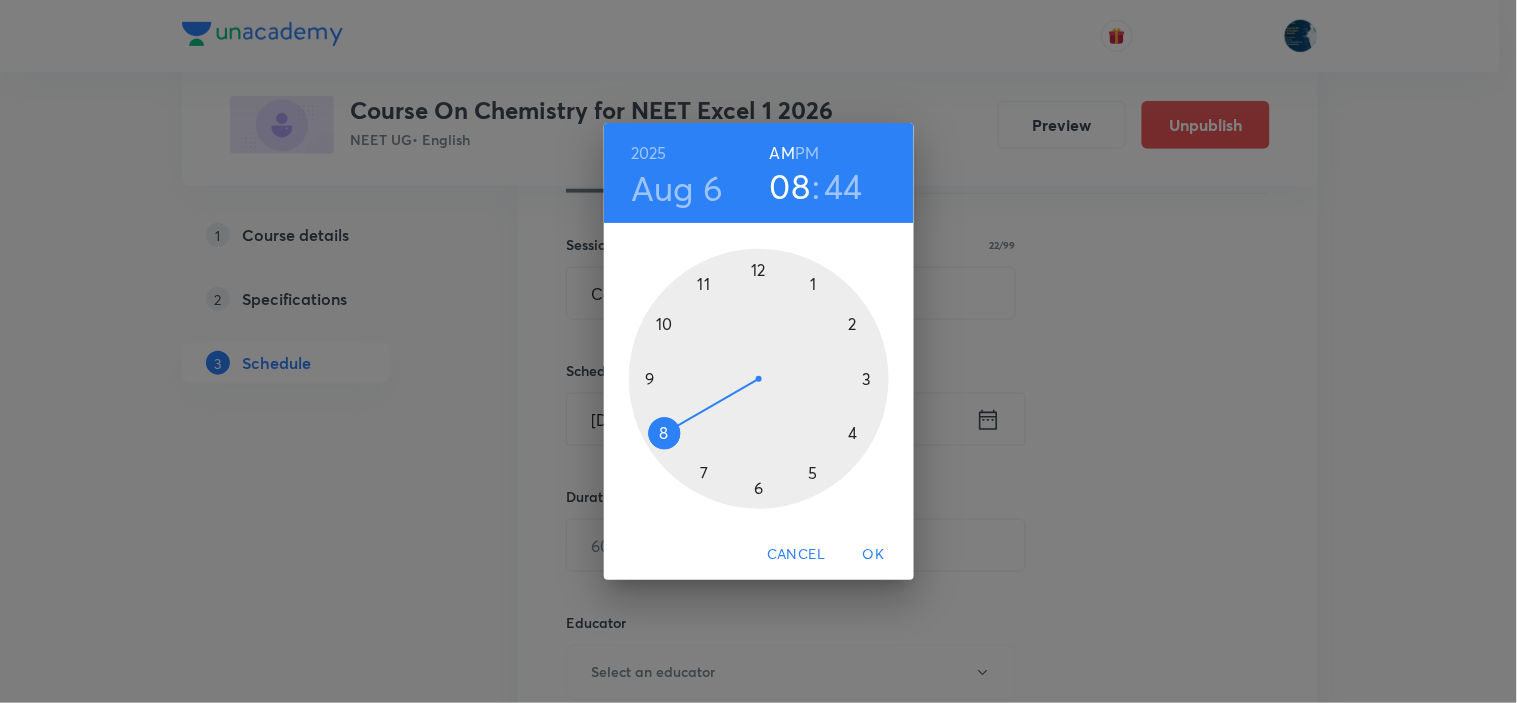 click at bounding box center (759, 379) 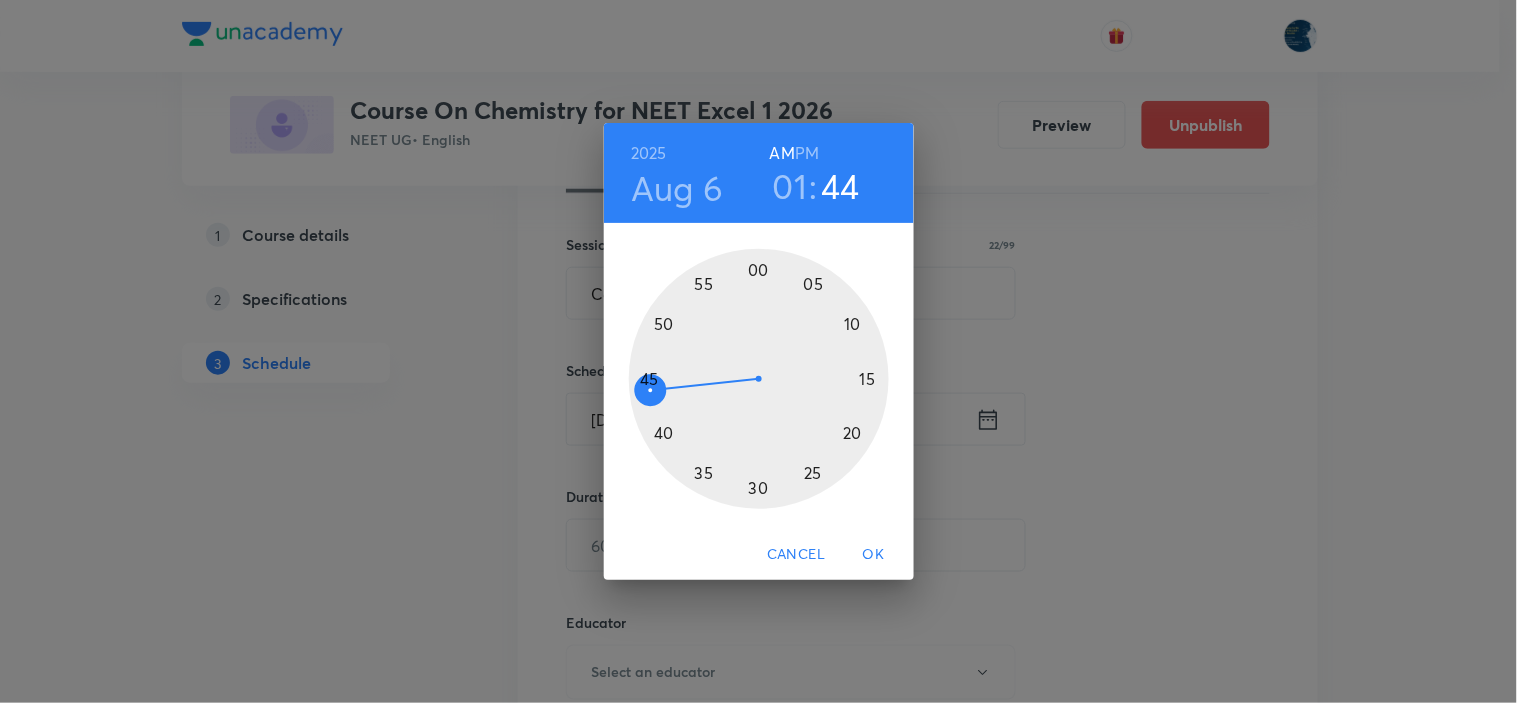 click at bounding box center [759, 379] 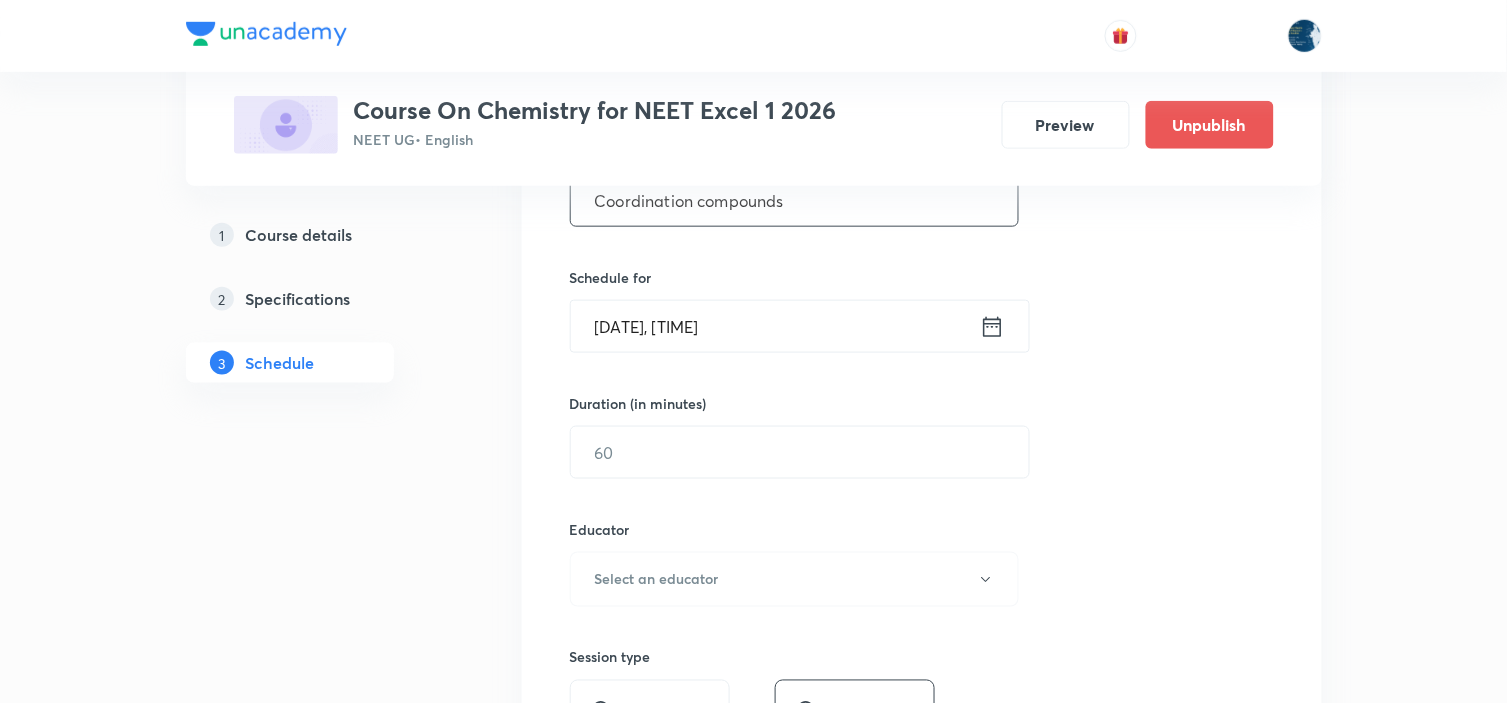 scroll, scrollTop: 555, scrollLeft: 0, axis: vertical 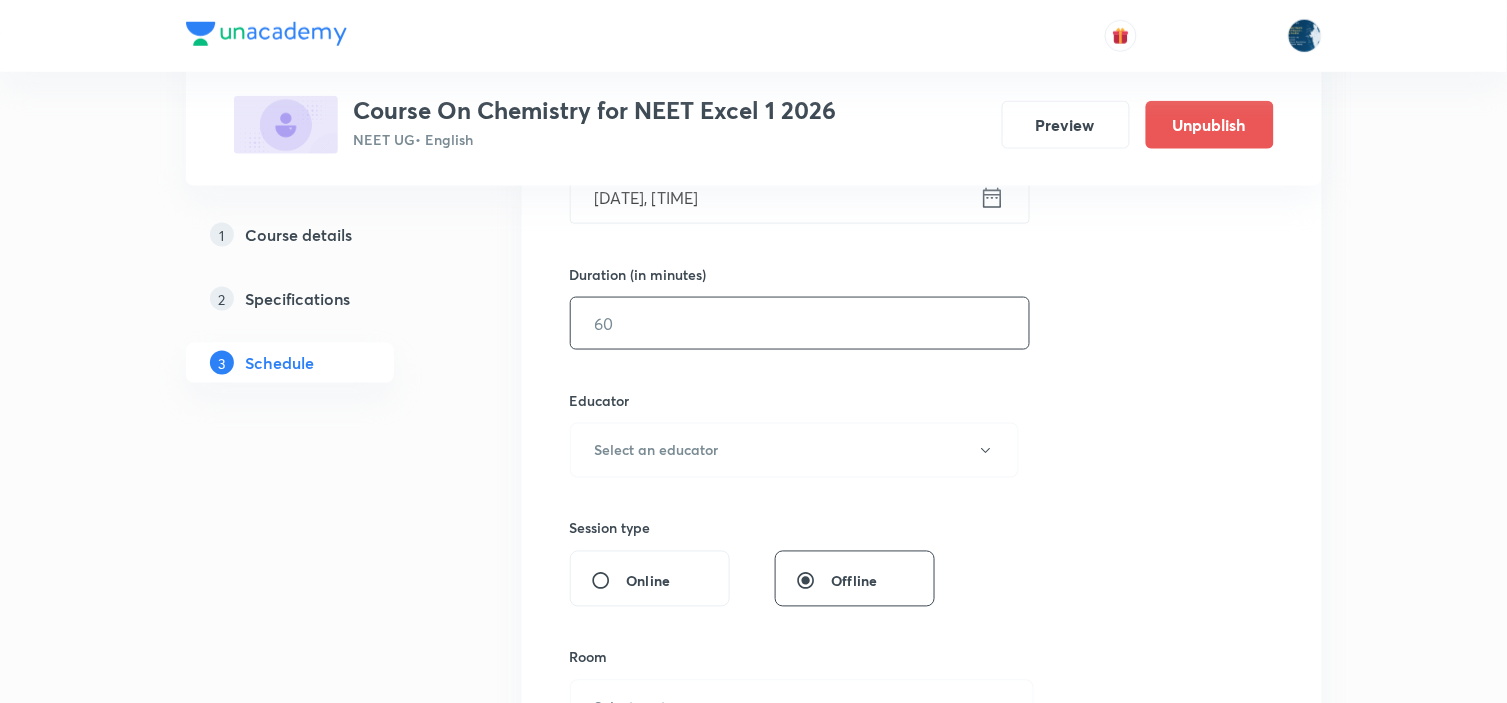 click at bounding box center (800, 323) 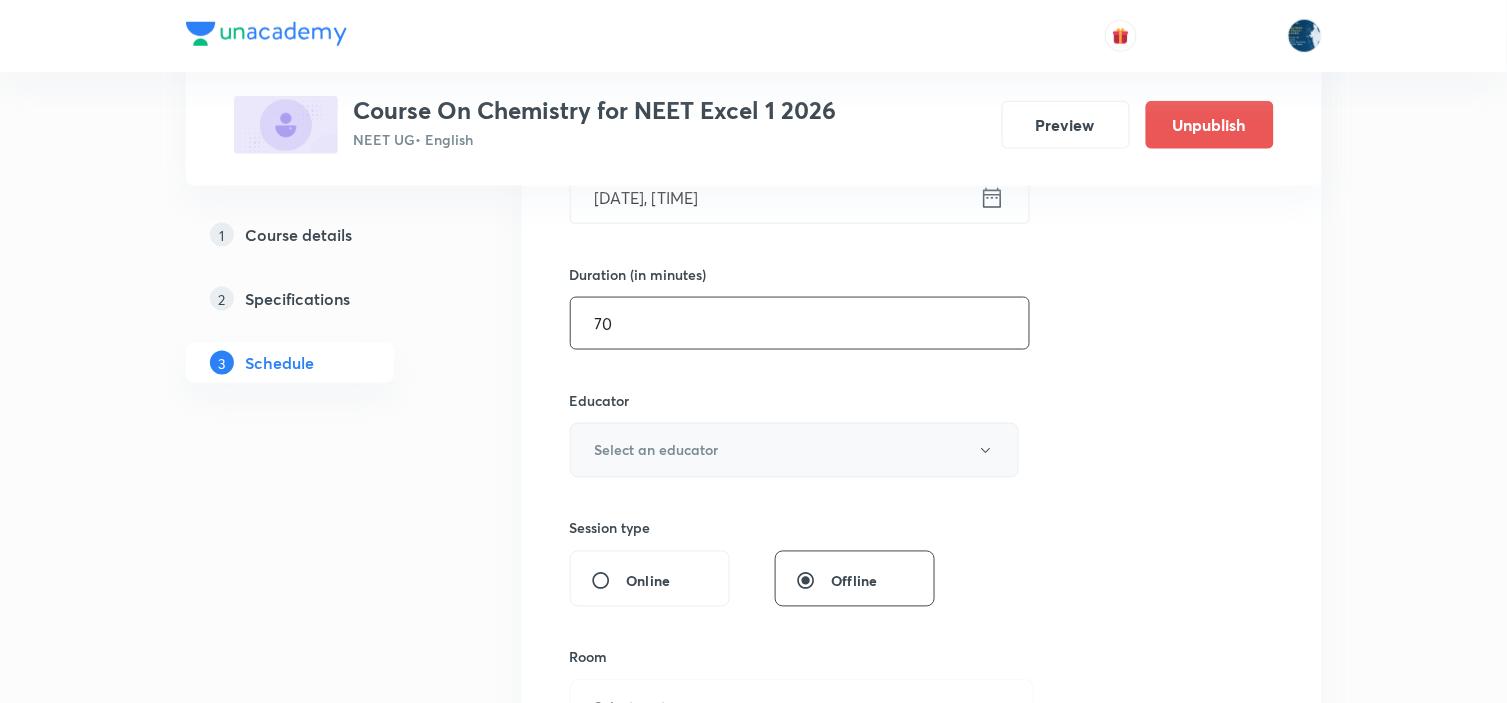 type on "70" 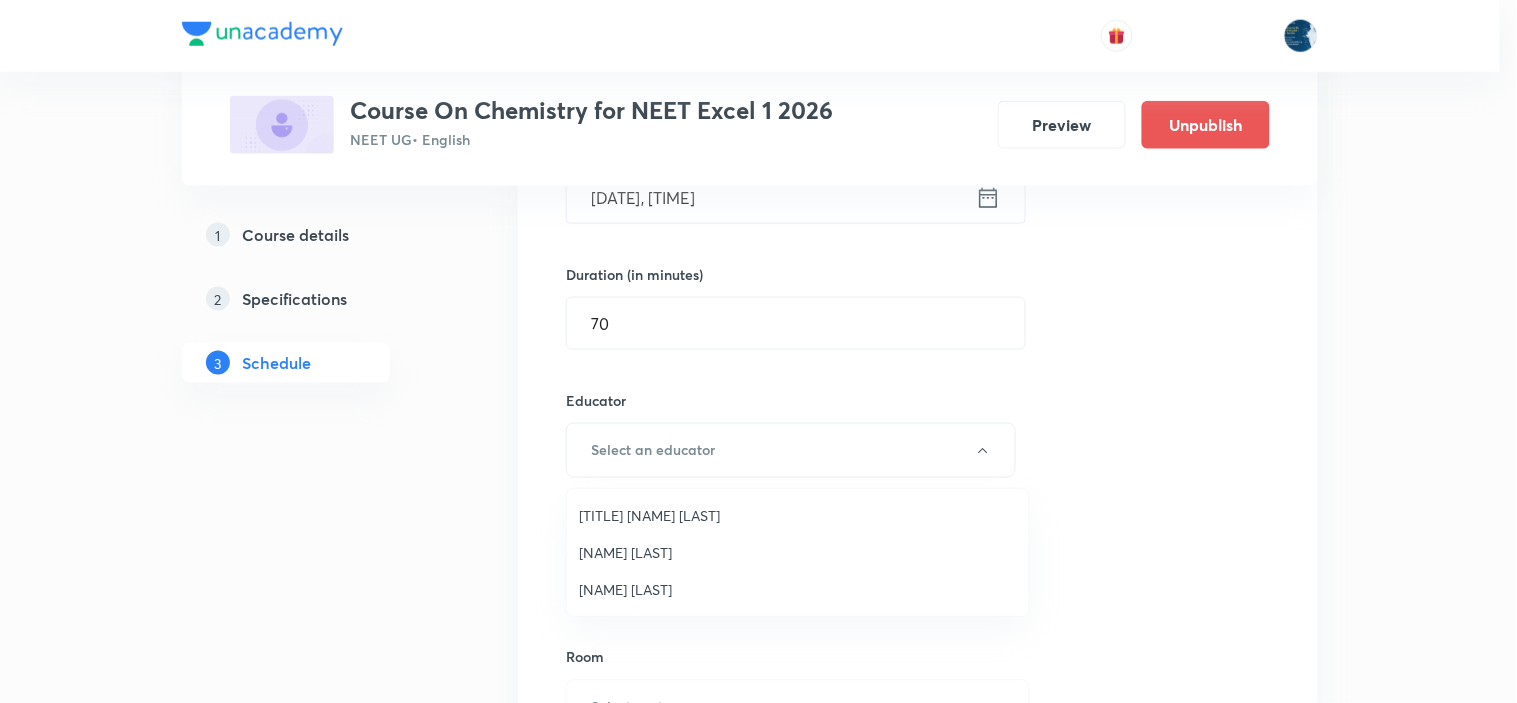 click on "[NAME] [LAST]" at bounding box center (798, 552) 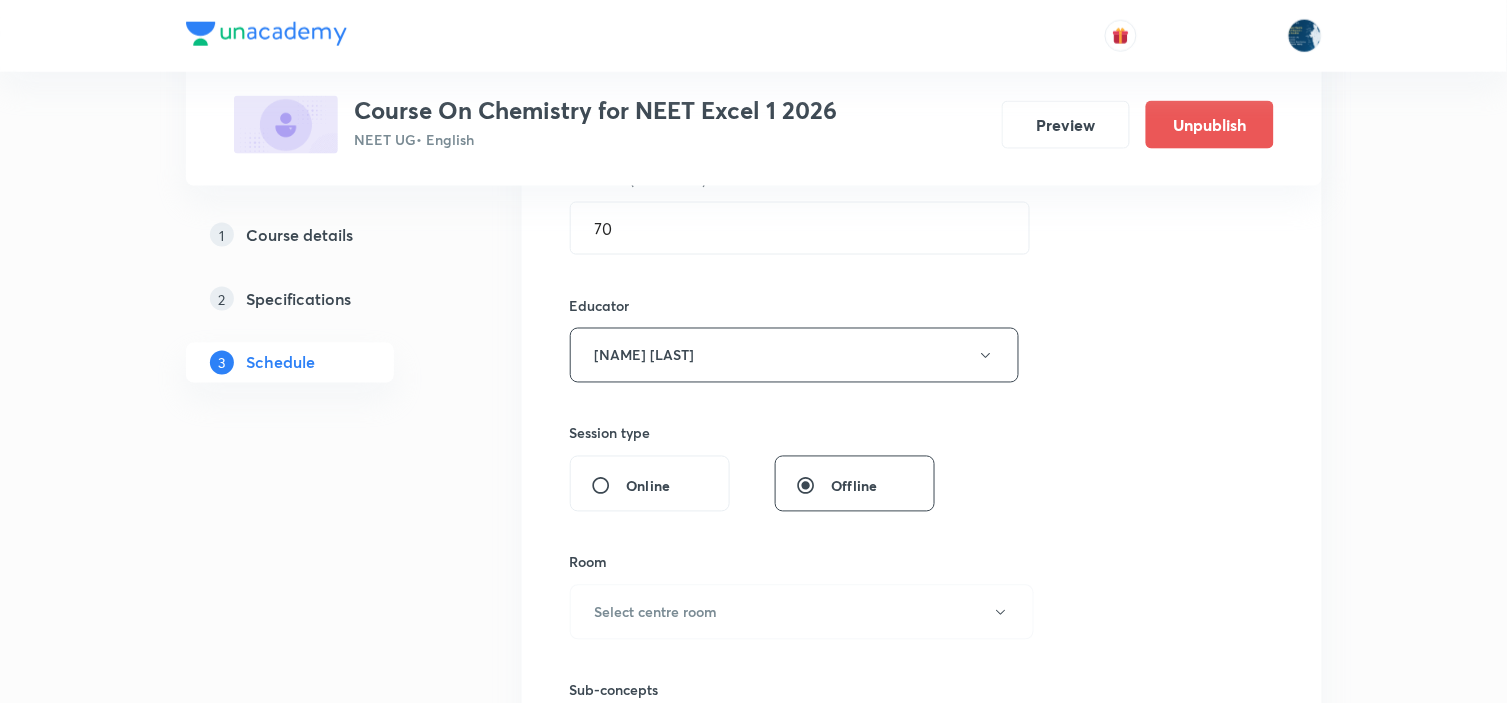 scroll, scrollTop: 777, scrollLeft: 0, axis: vertical 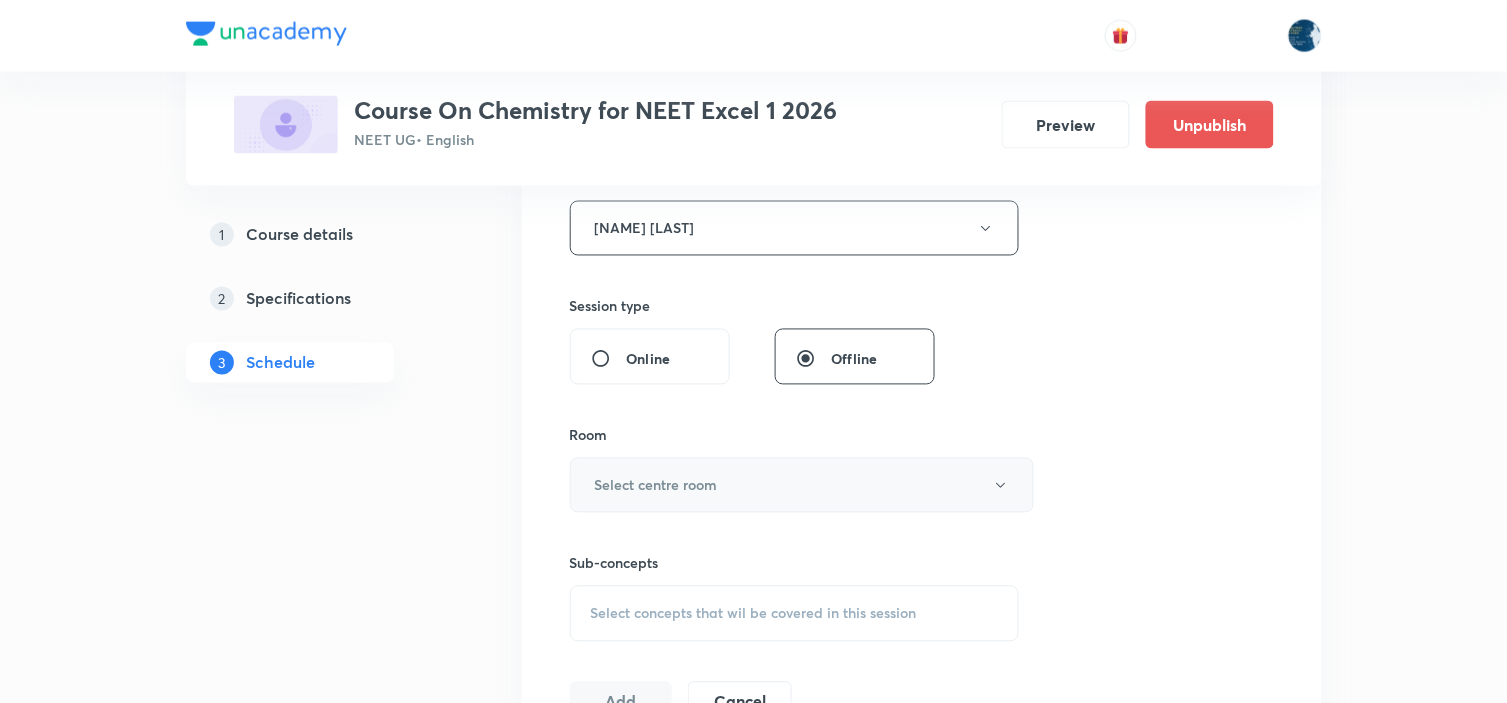 click on "Select centre room" at bounding box center [656, 485] 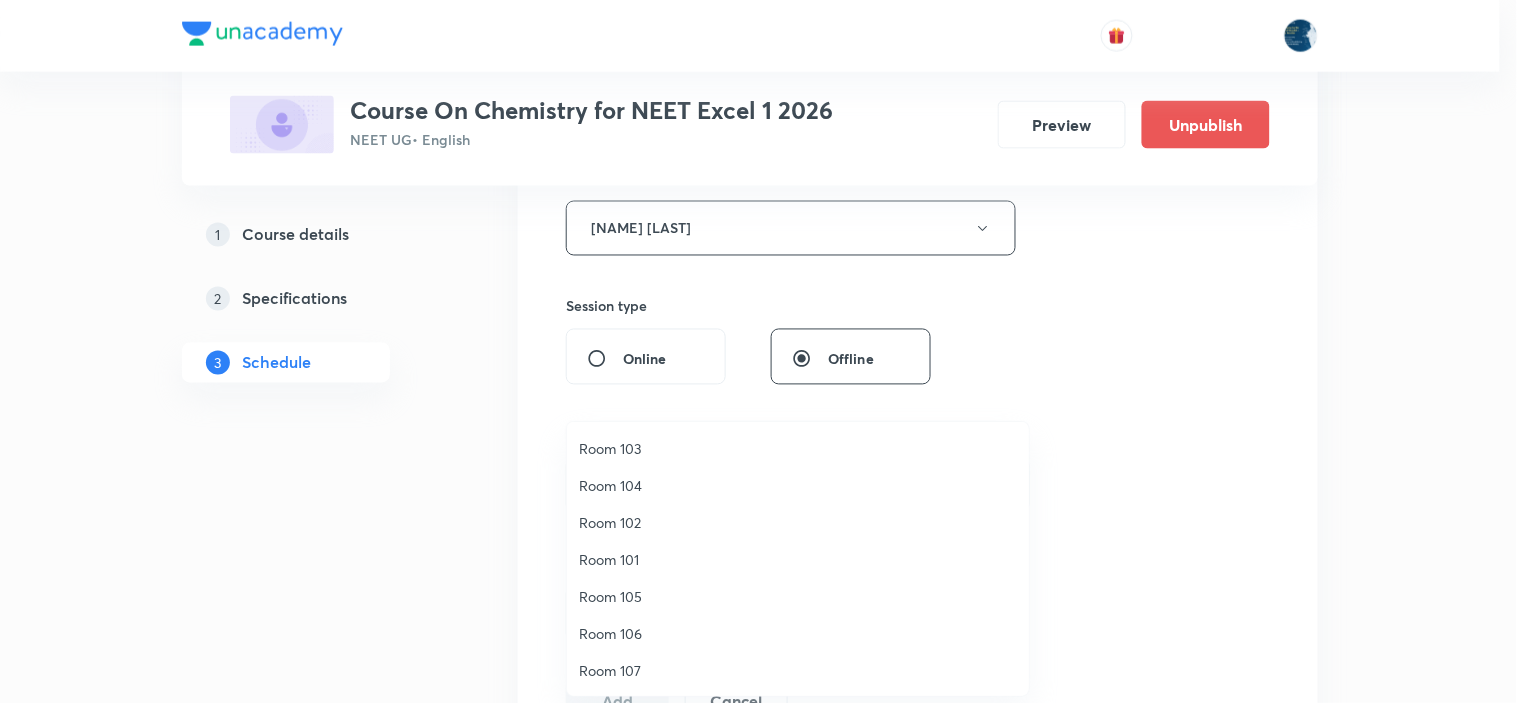 click on "Room 101" at bounding box center (798, 559) 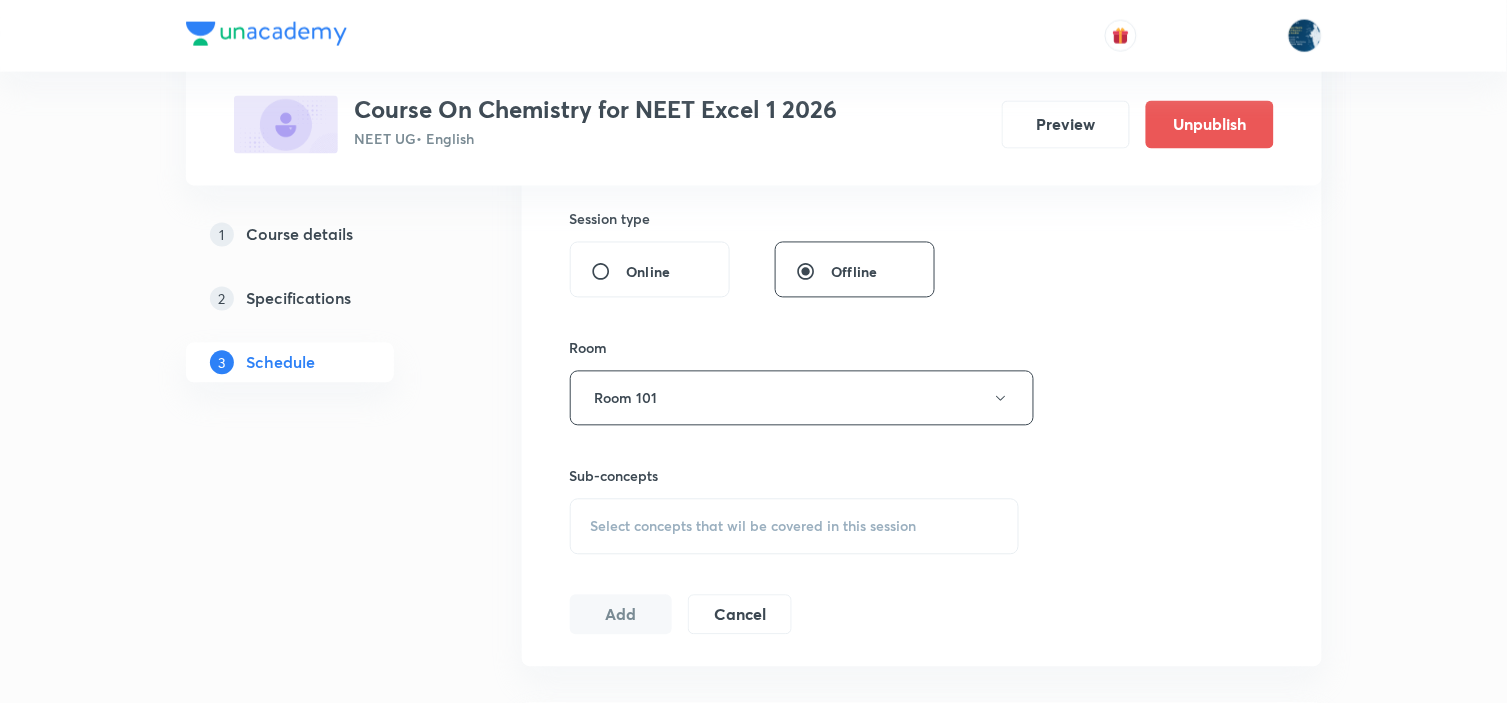 scroll, scrollTop: 888, scrollLeft: 0, axis: vertical 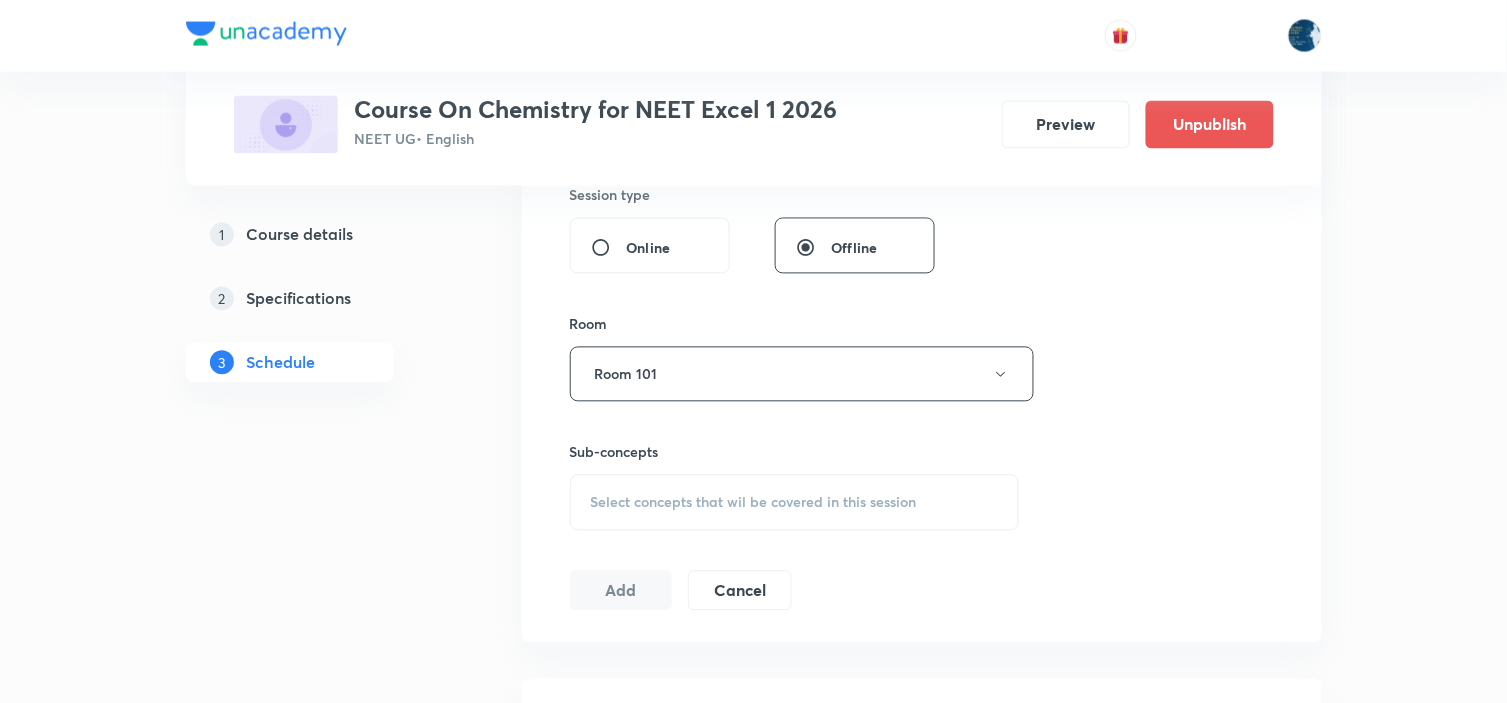 click on "Select concepts that wil be covered in this session" at bounding box center [754, 503] 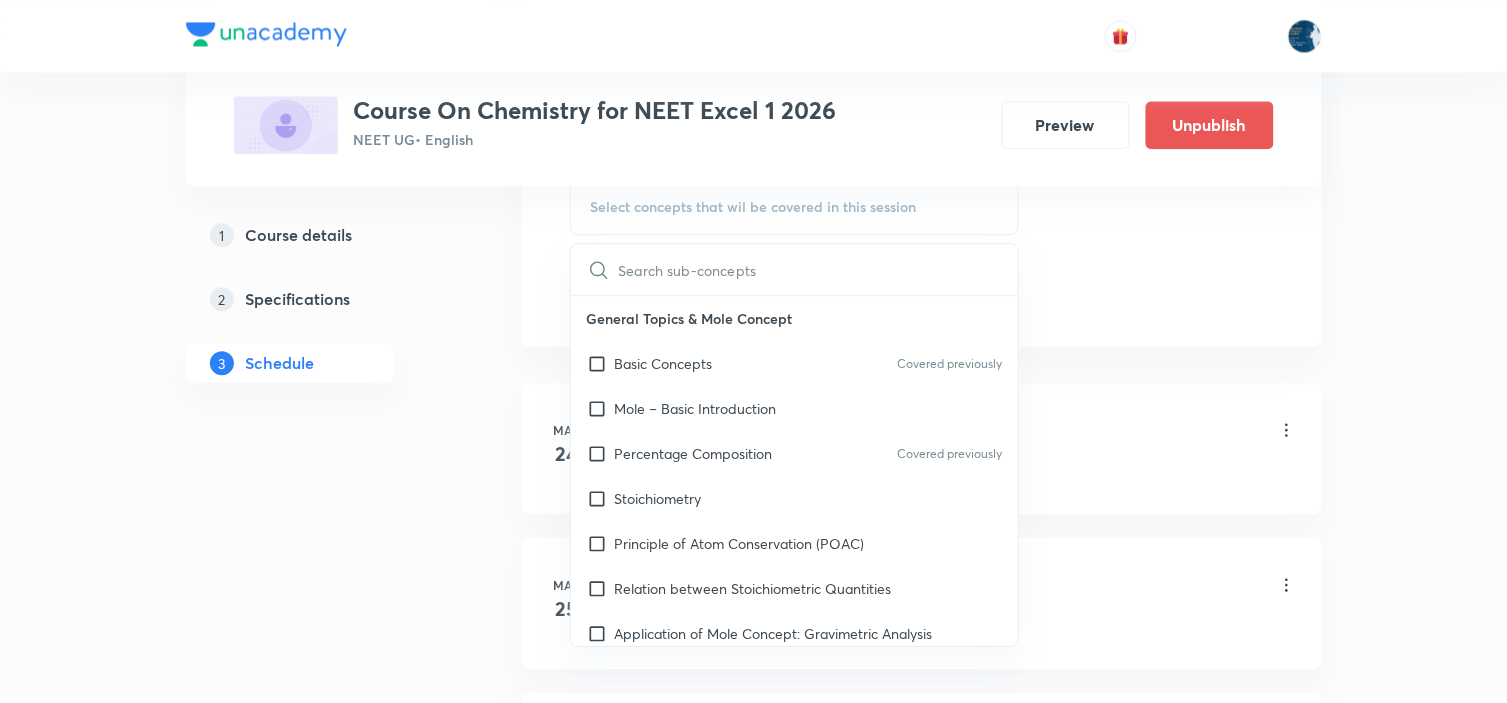 scroll, scrollTop: 1222, scrollLeft: 0, axis: vertical 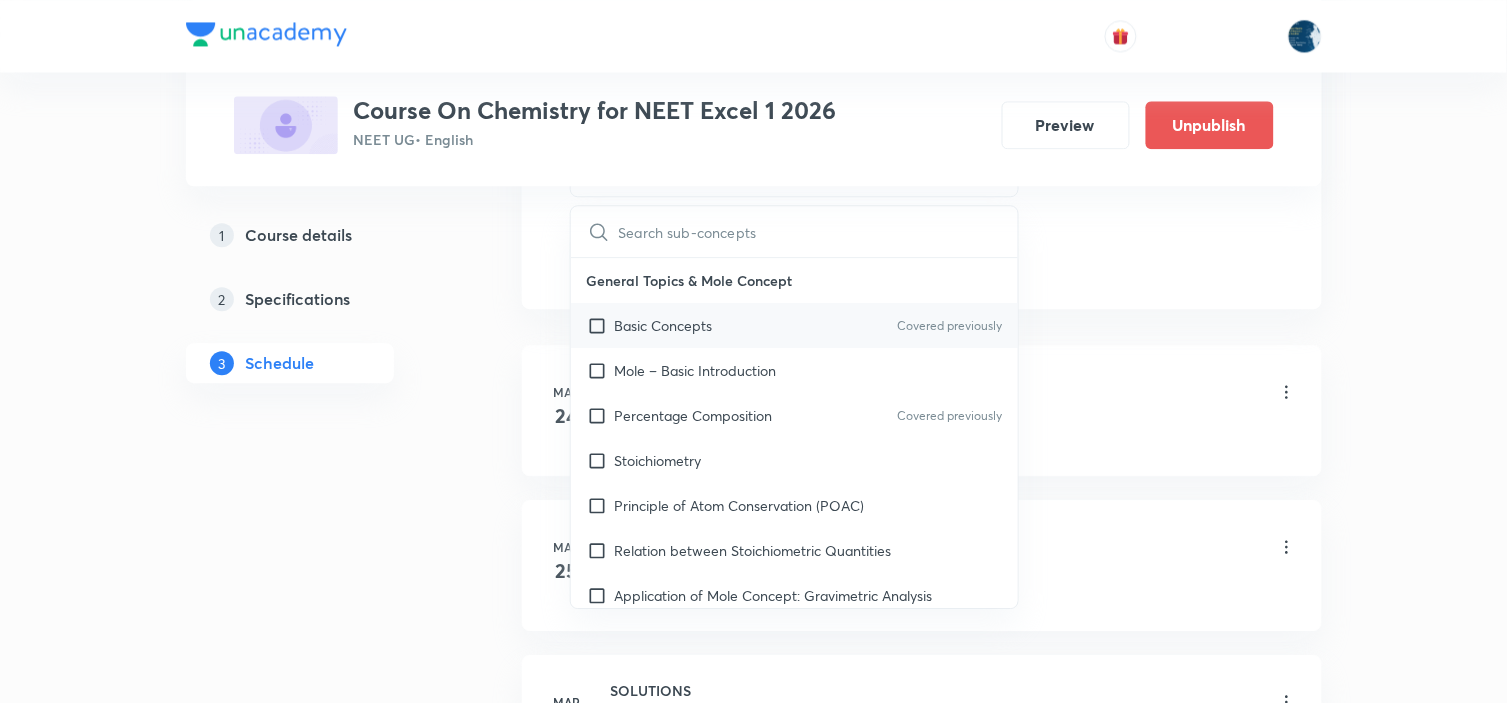click on "Basic Concepts Covered previously" at bounding box center [795, 325] 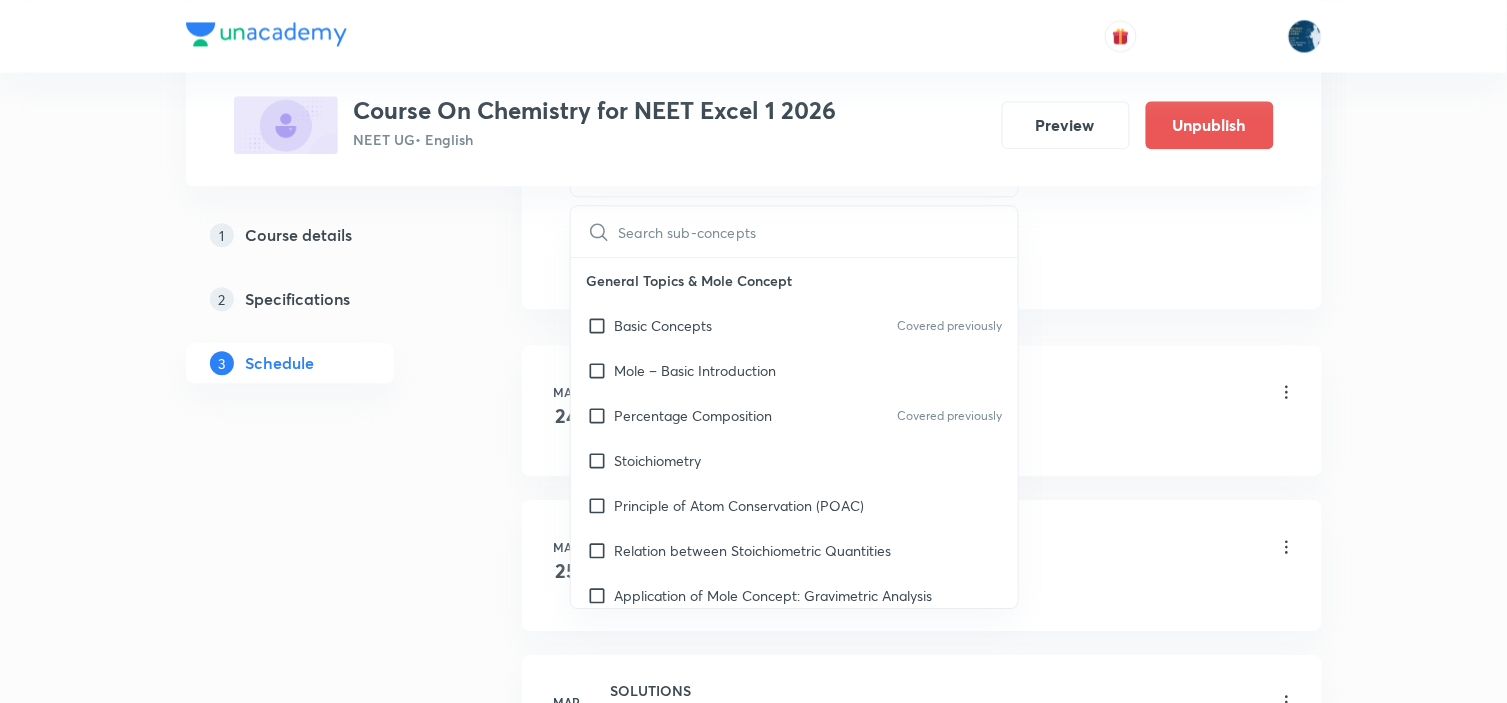 checkbox on "true" 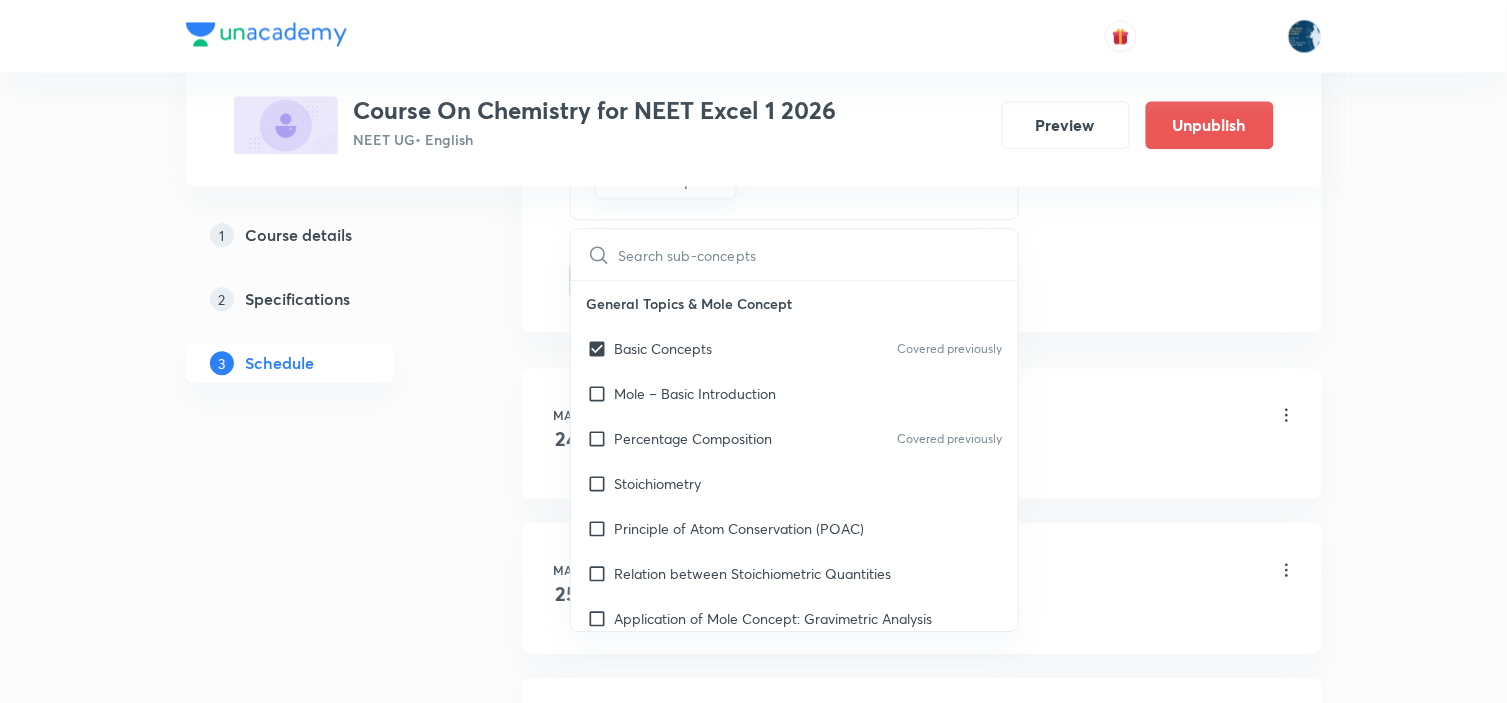 drag, startPoint x: 1106, startPoint y: 293, endPoint x: 825, endPoint y: 274, distance: 281.6416 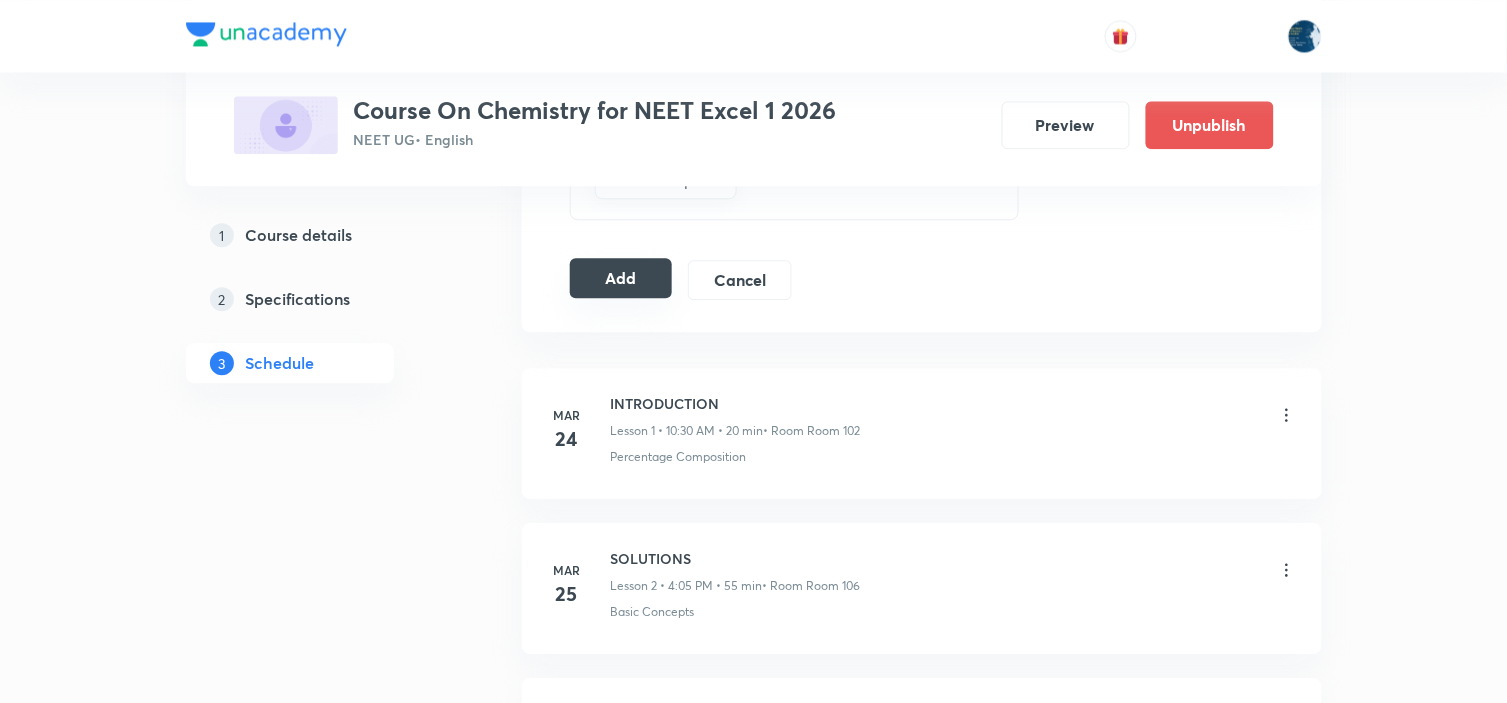 click on "Add" at bounding box center (621, 278) 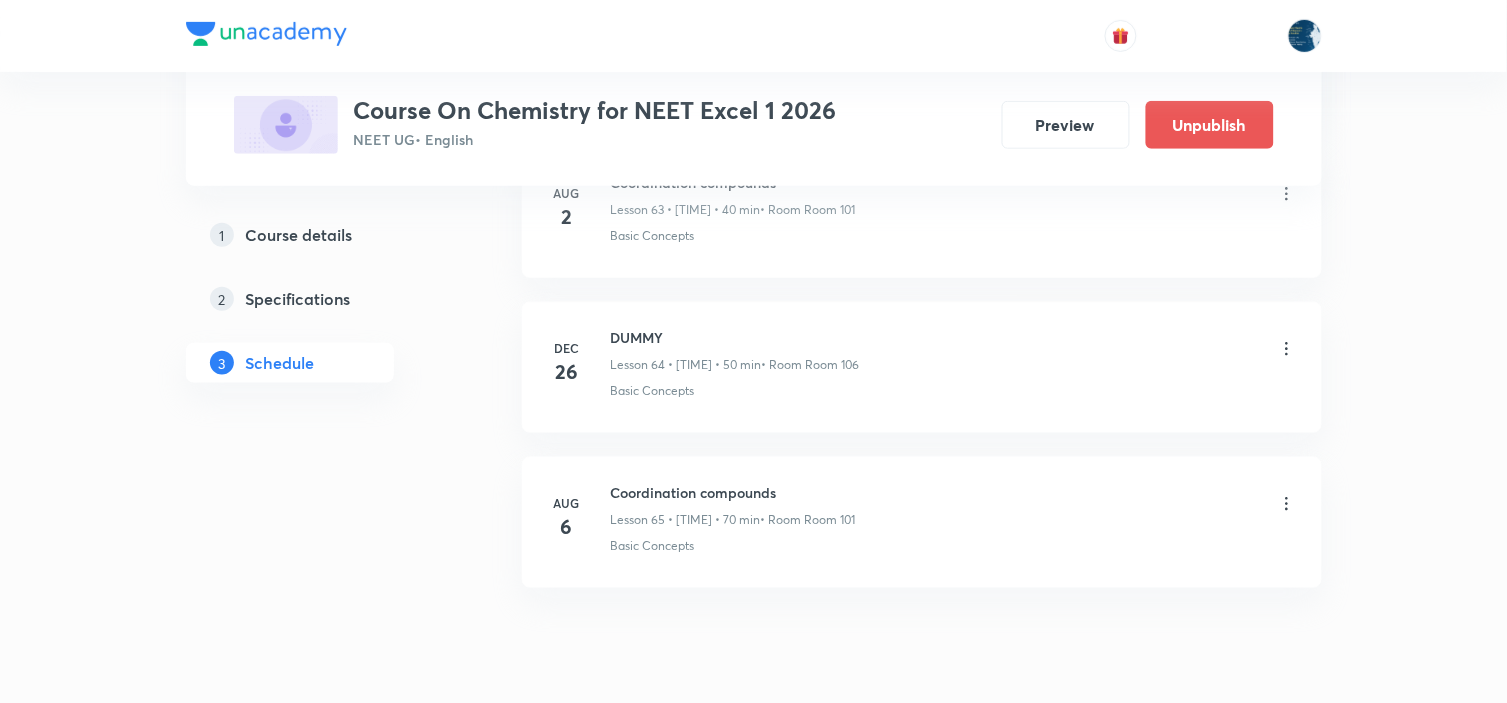 scroll, scrollTop: 10142, scrollLeft: 0, axis: vertical 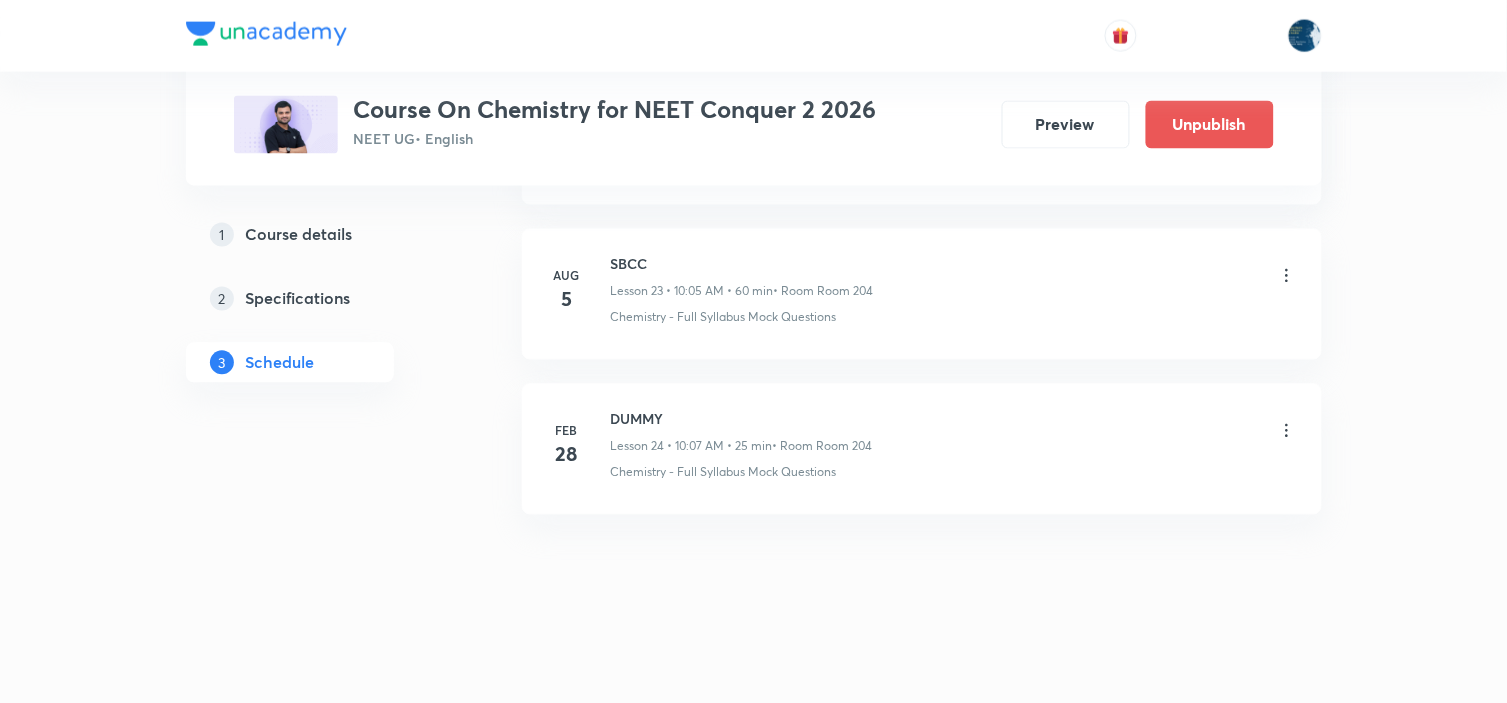 click on "SBCC" at bounding box center (742, 264) 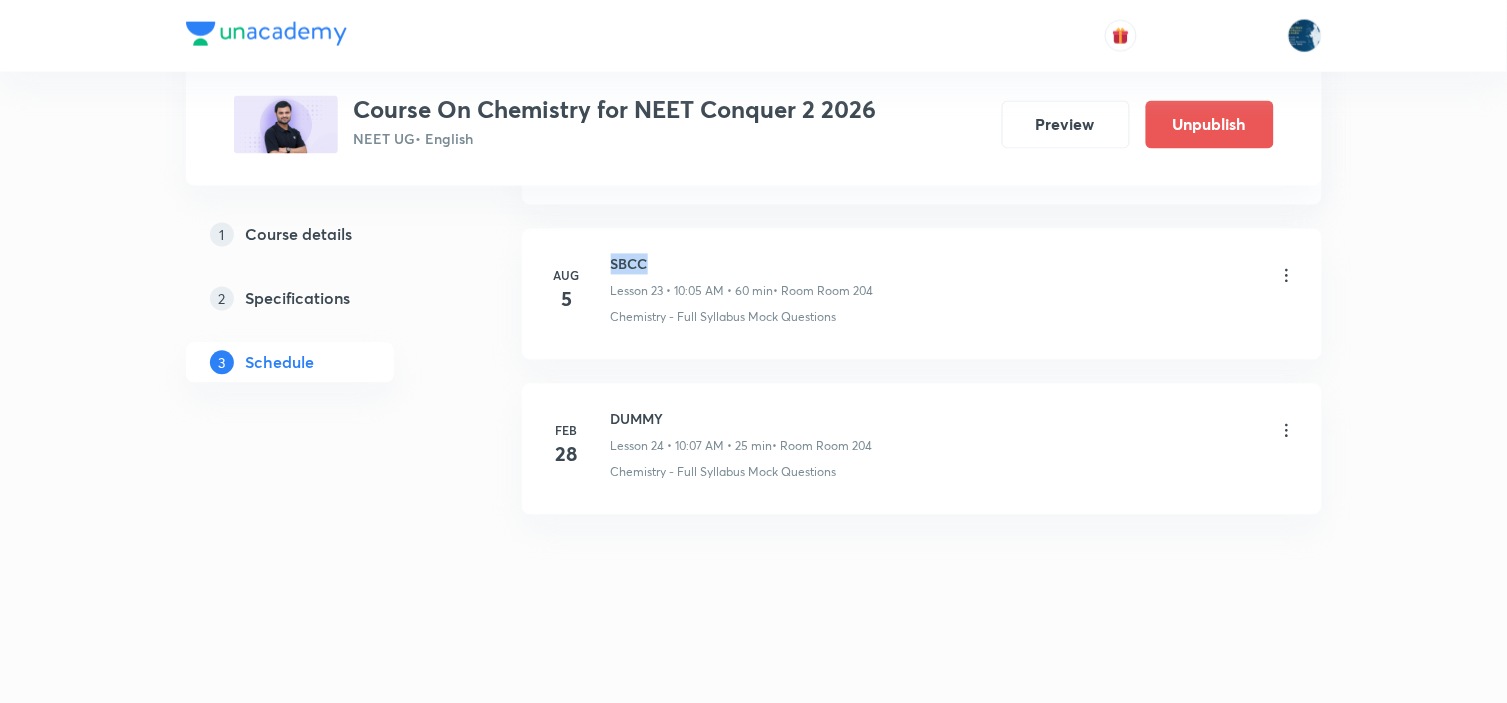 click on "SBCC" at bounding box center [742, 264] 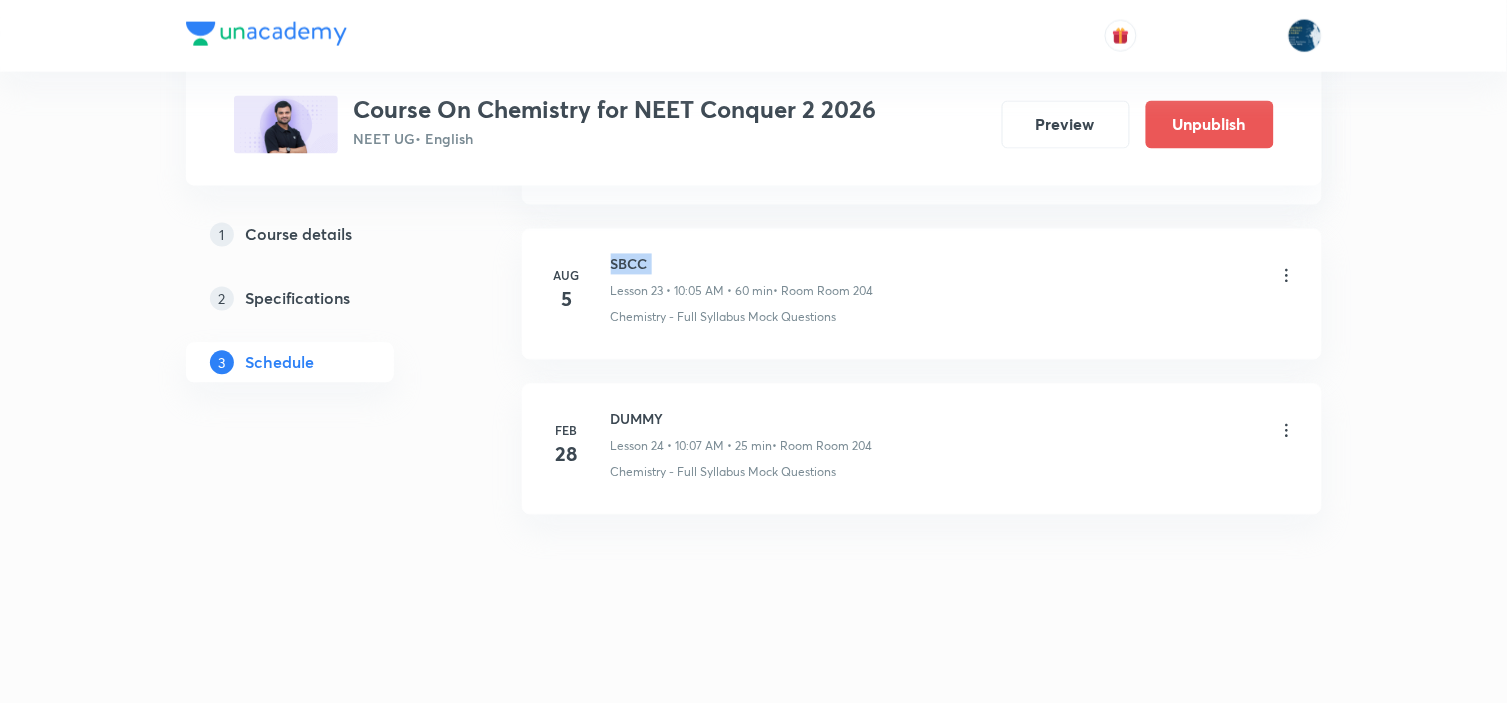 click on "SBCC" at bounding box center (742, 264) 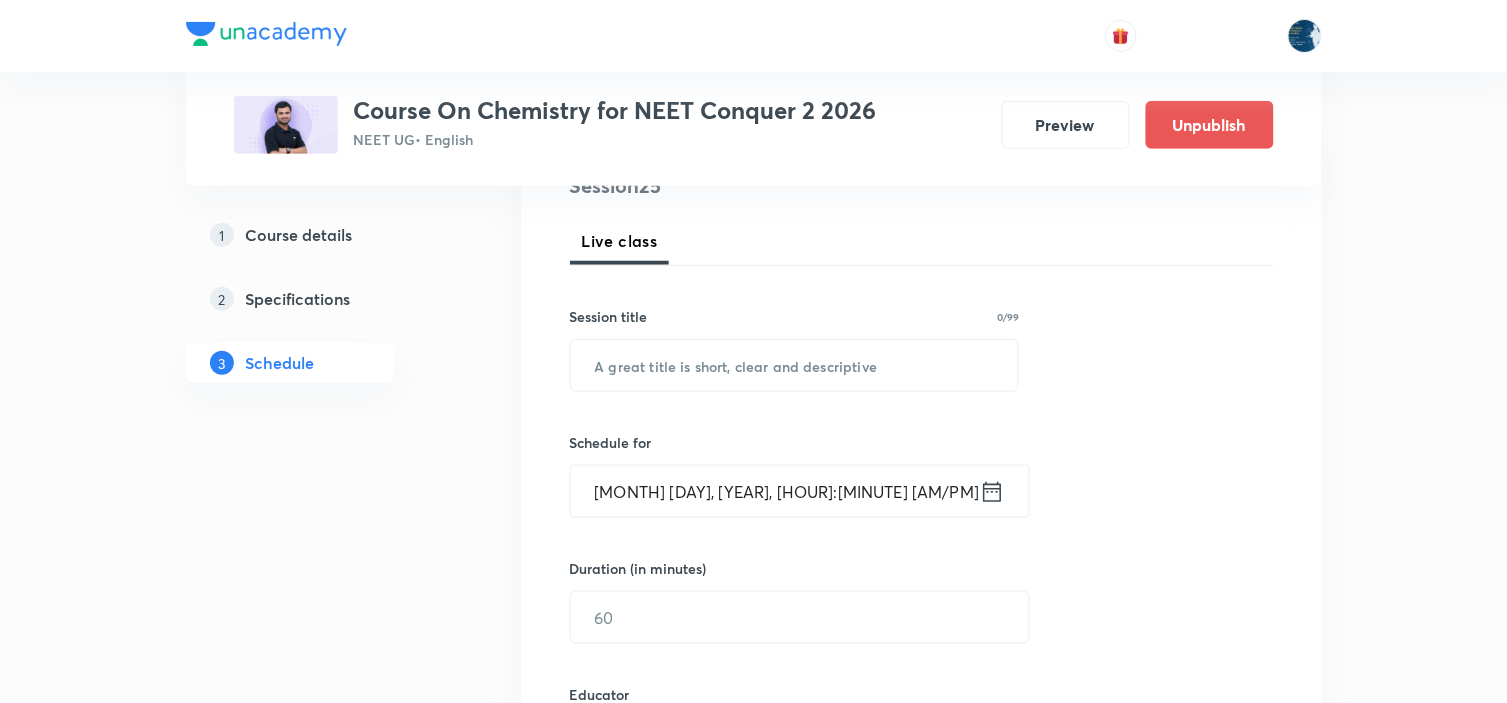 scroll, scrollTop: 222, scrollLeft: 0, axis: vertical 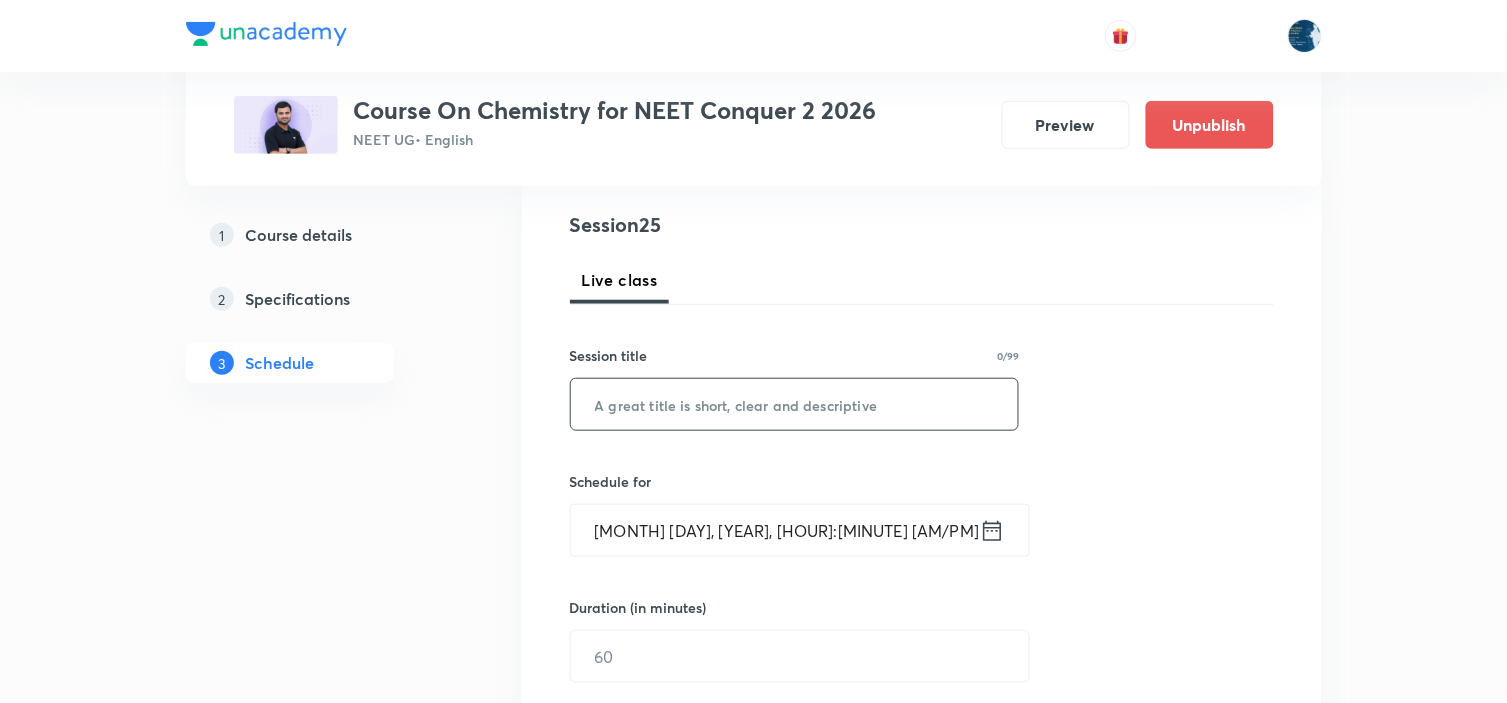 click at bounding box center (795, 404) 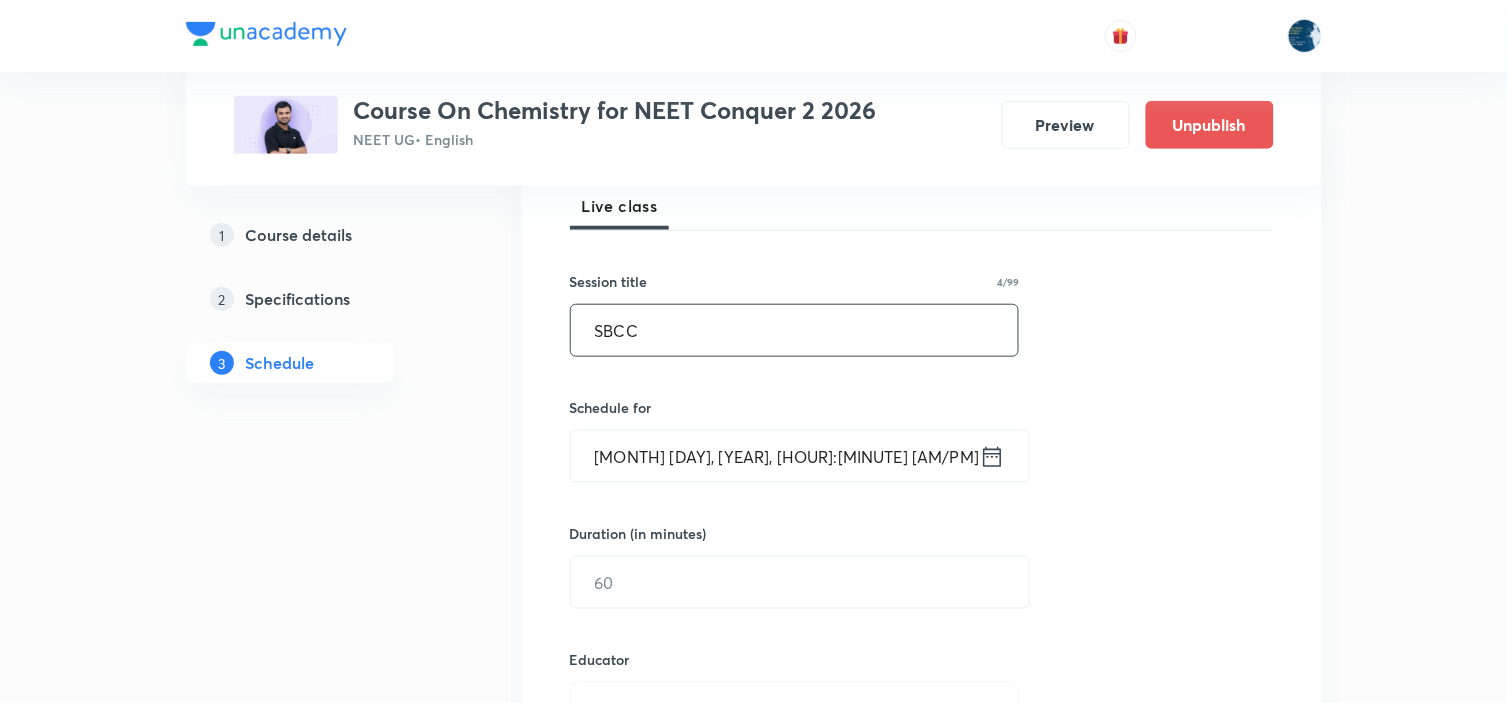 scroll, scrollTop: 444, scrollLeft: 0, axis: vertical 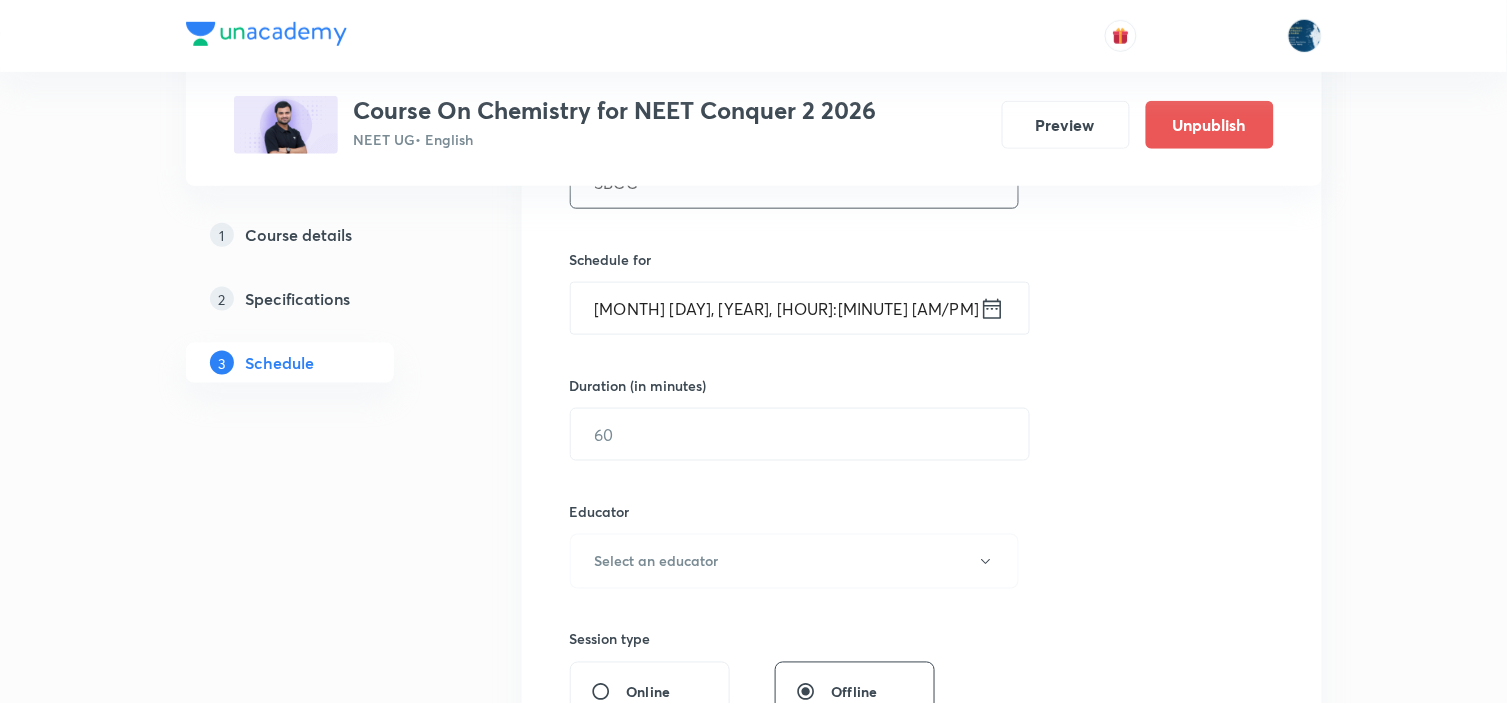 type on "SBCC" 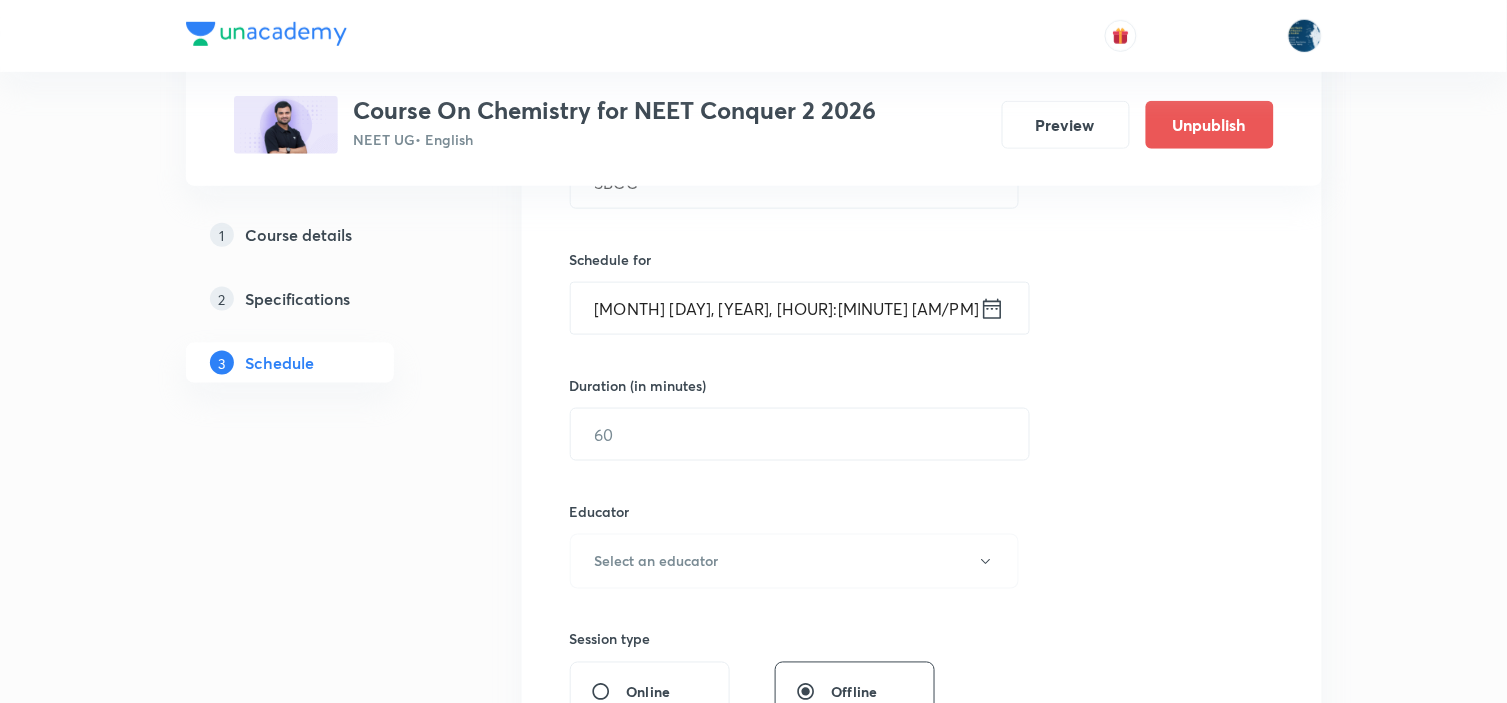 click 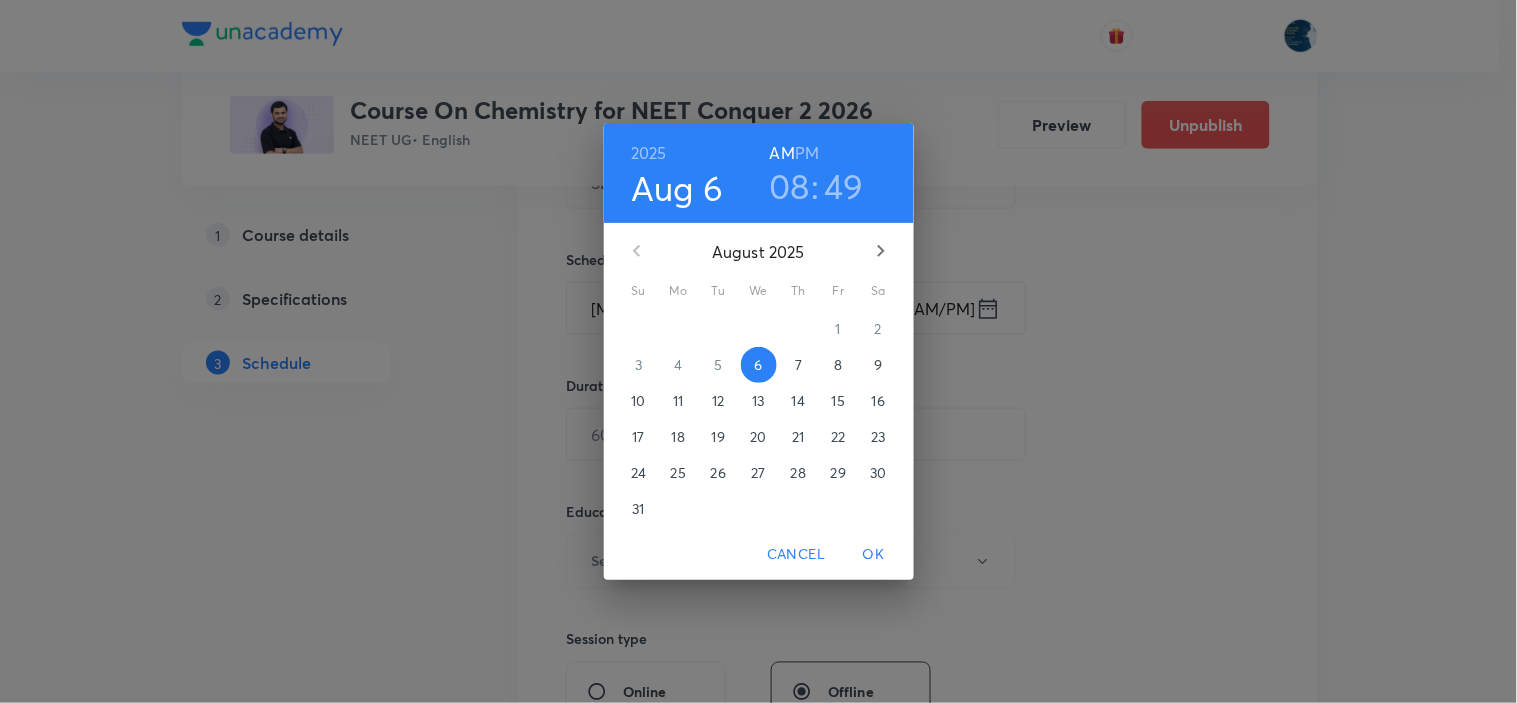 click on "08" at bounding box center (789, 186) 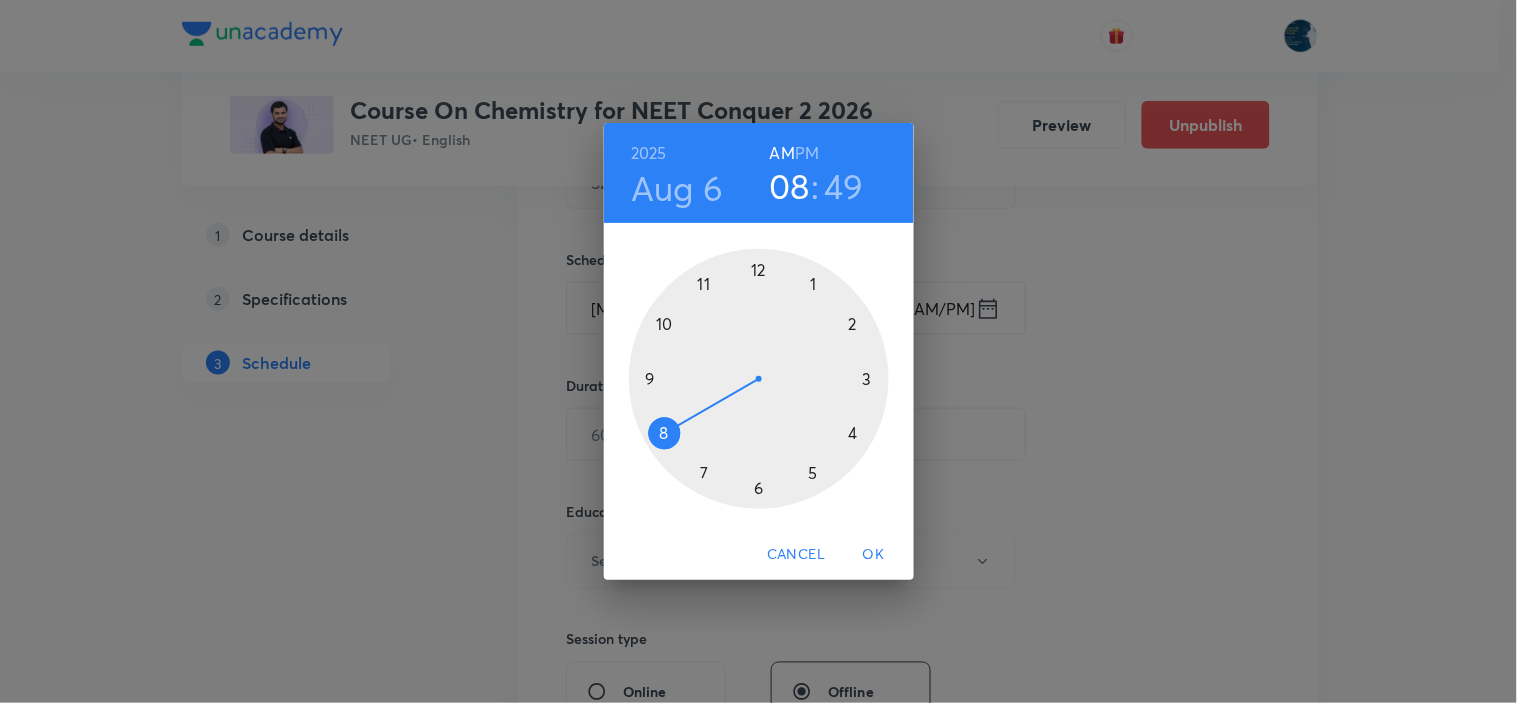 click at bounding box center [759, 379] 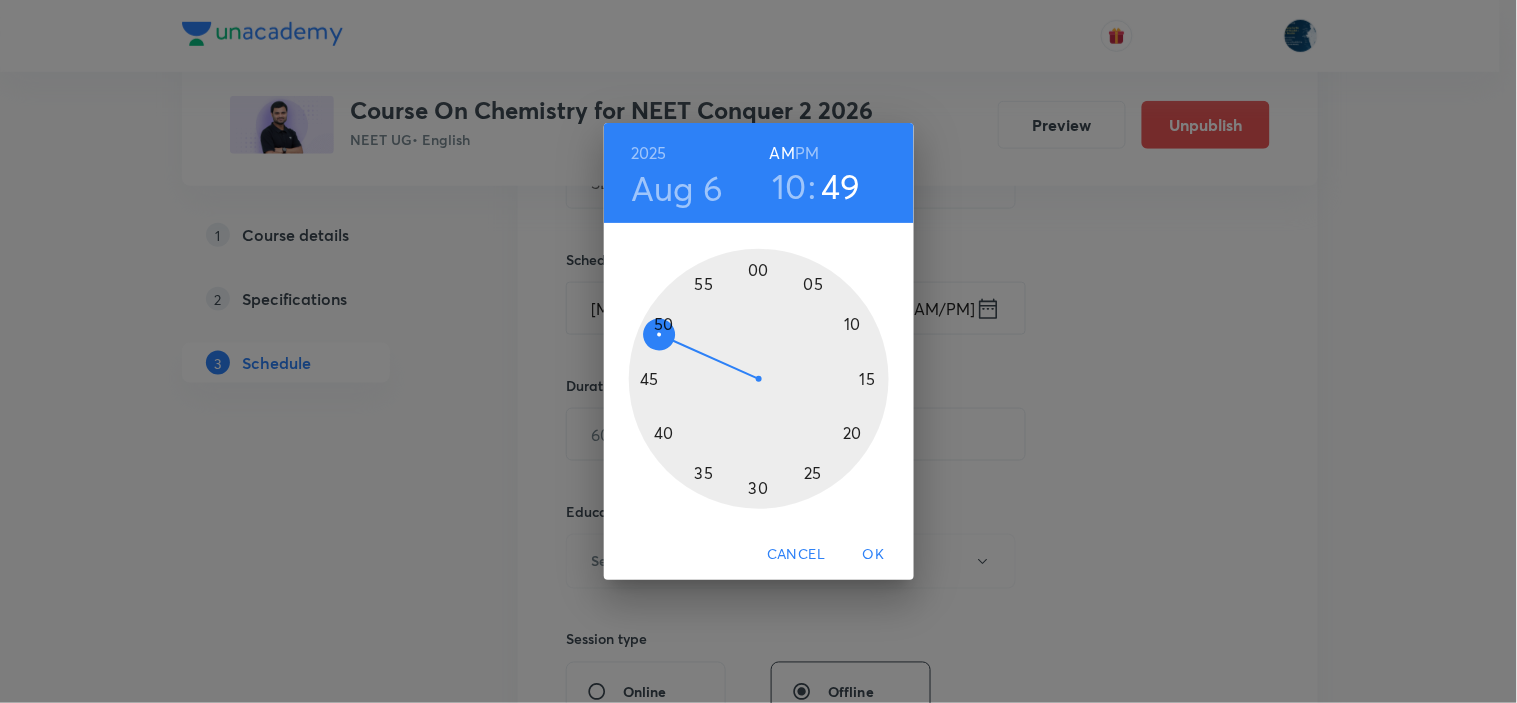 click at bounding box center (759, 379) 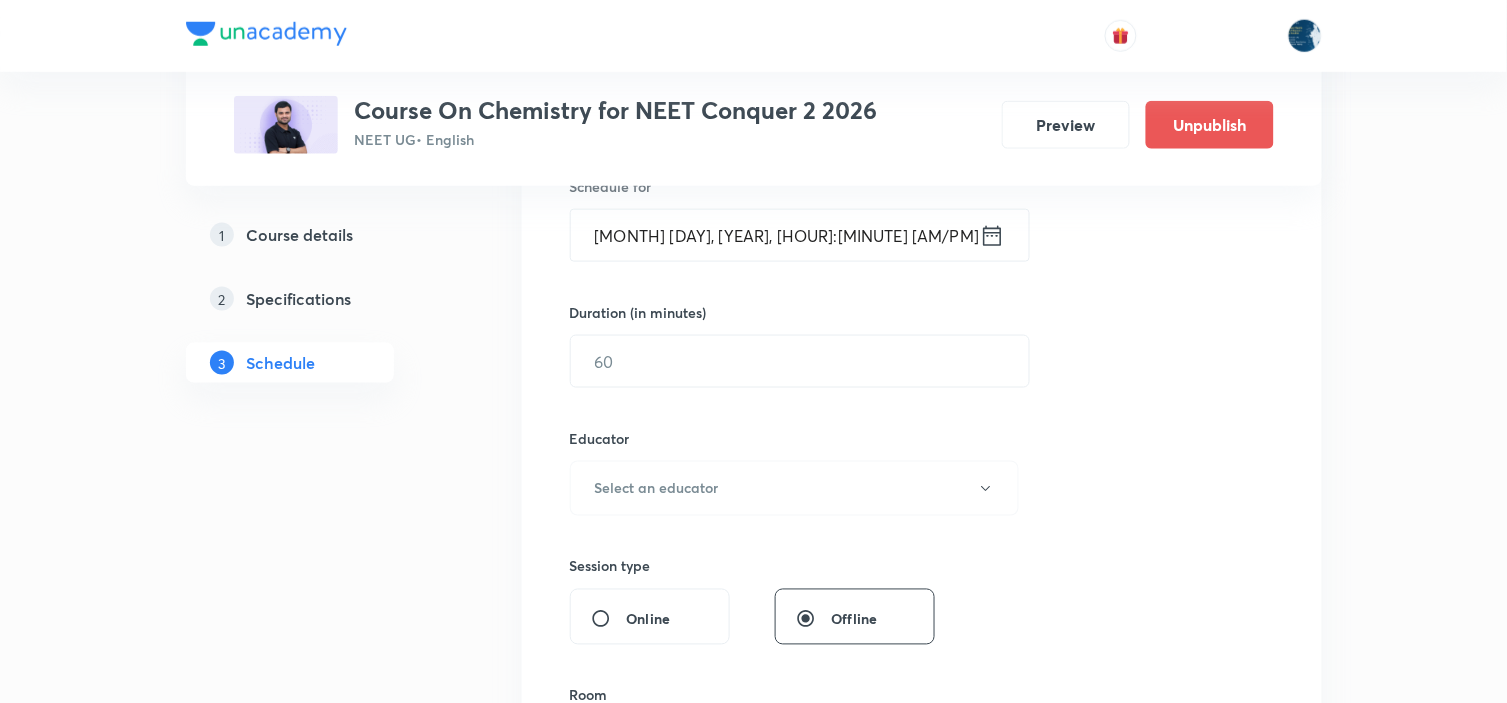 scroll, scrollTop: 555, scrollLeft: 0, axis: vertical 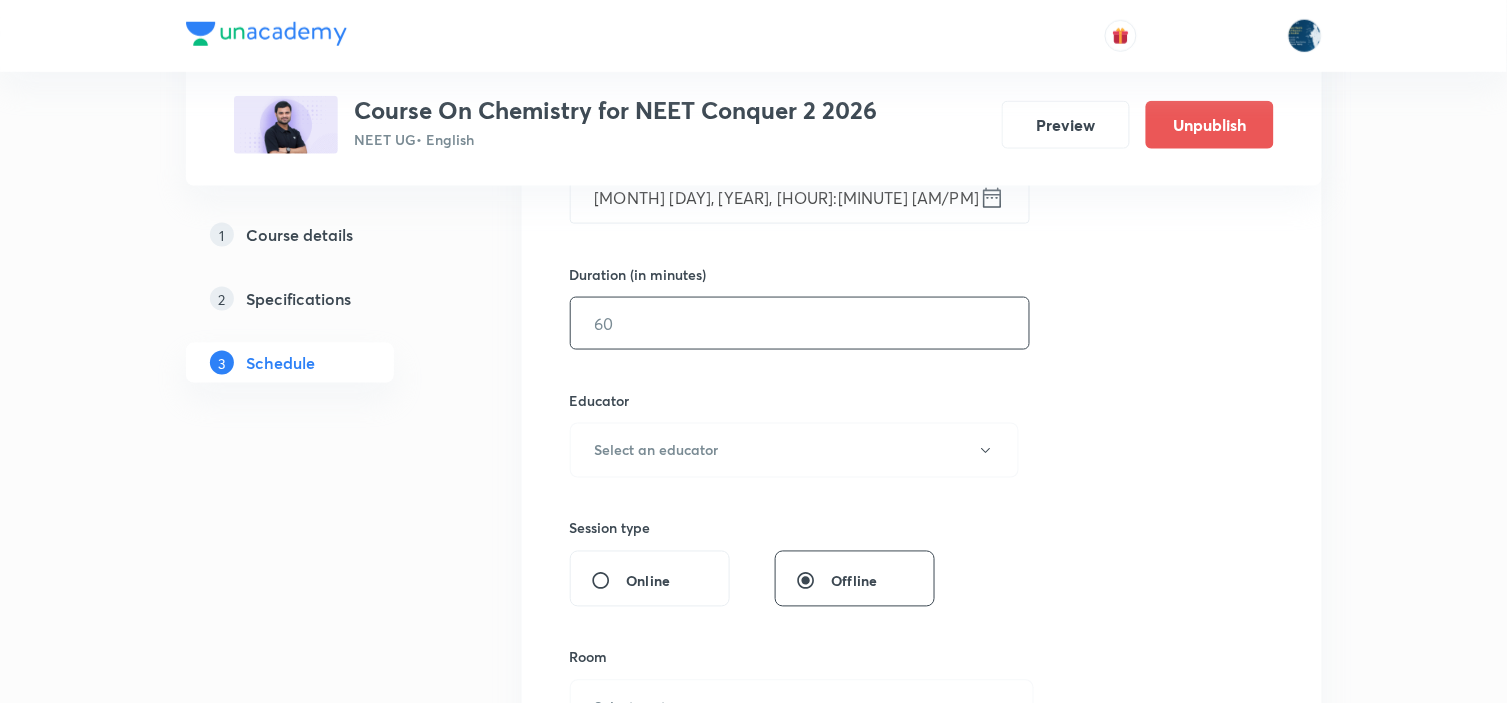 click at bounding box center (800, 323) 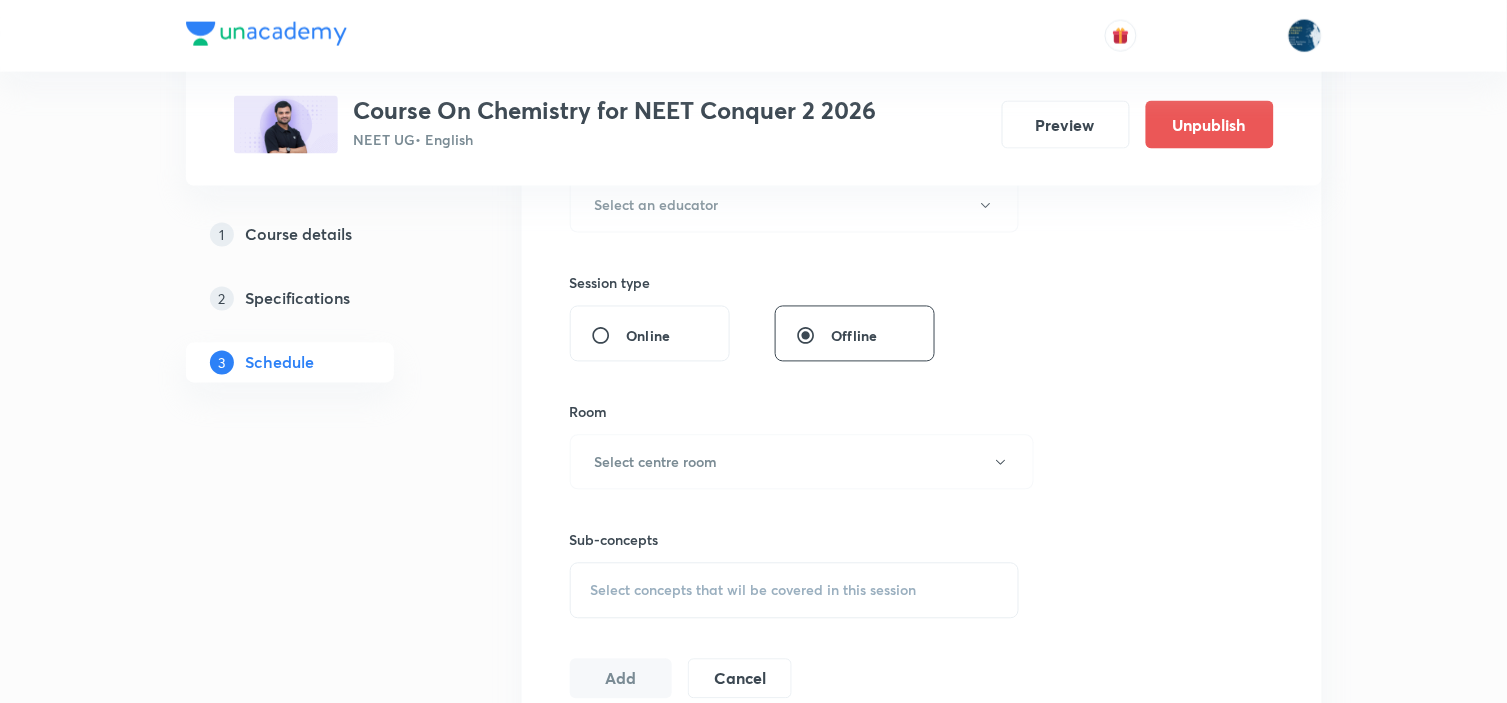 scroll, scrollTop: 666, scrollLeft: 0, axis: vertical 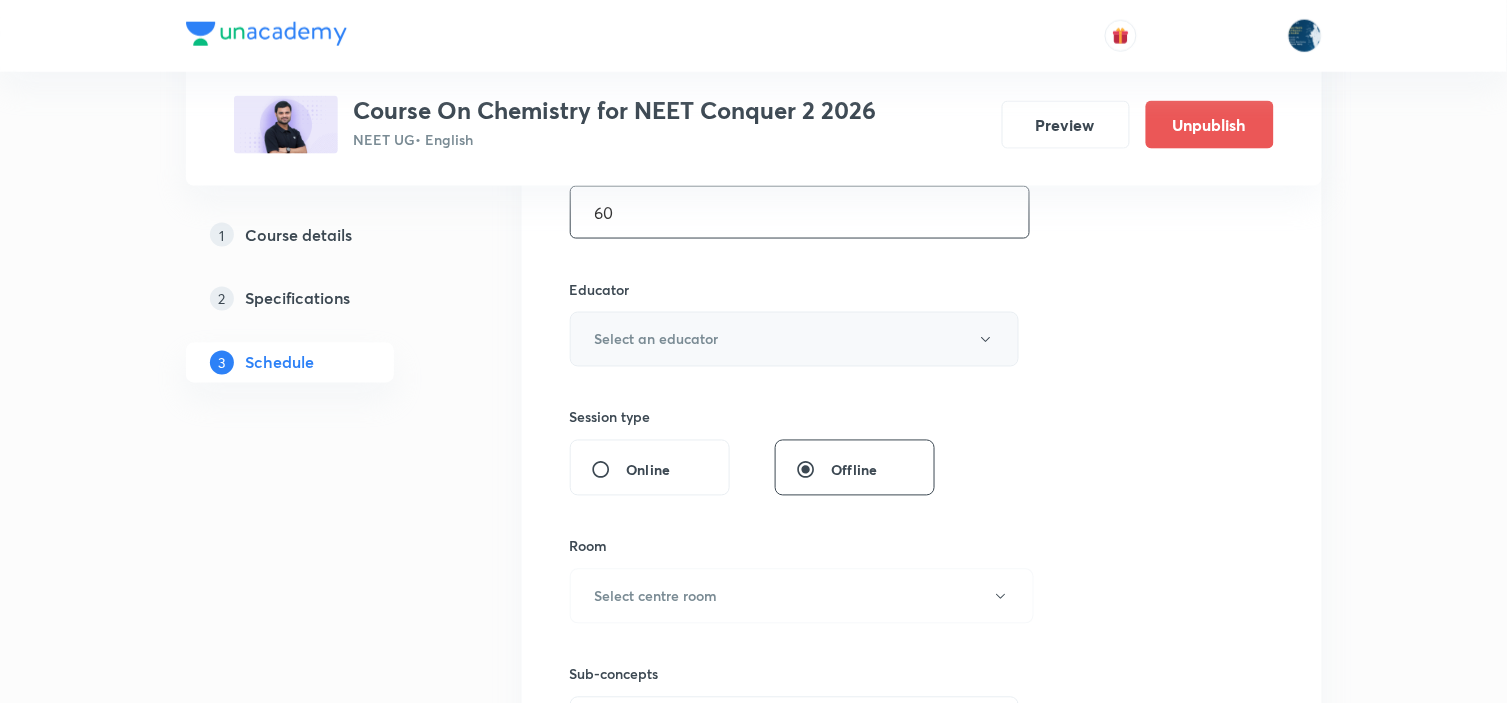 type on "60" 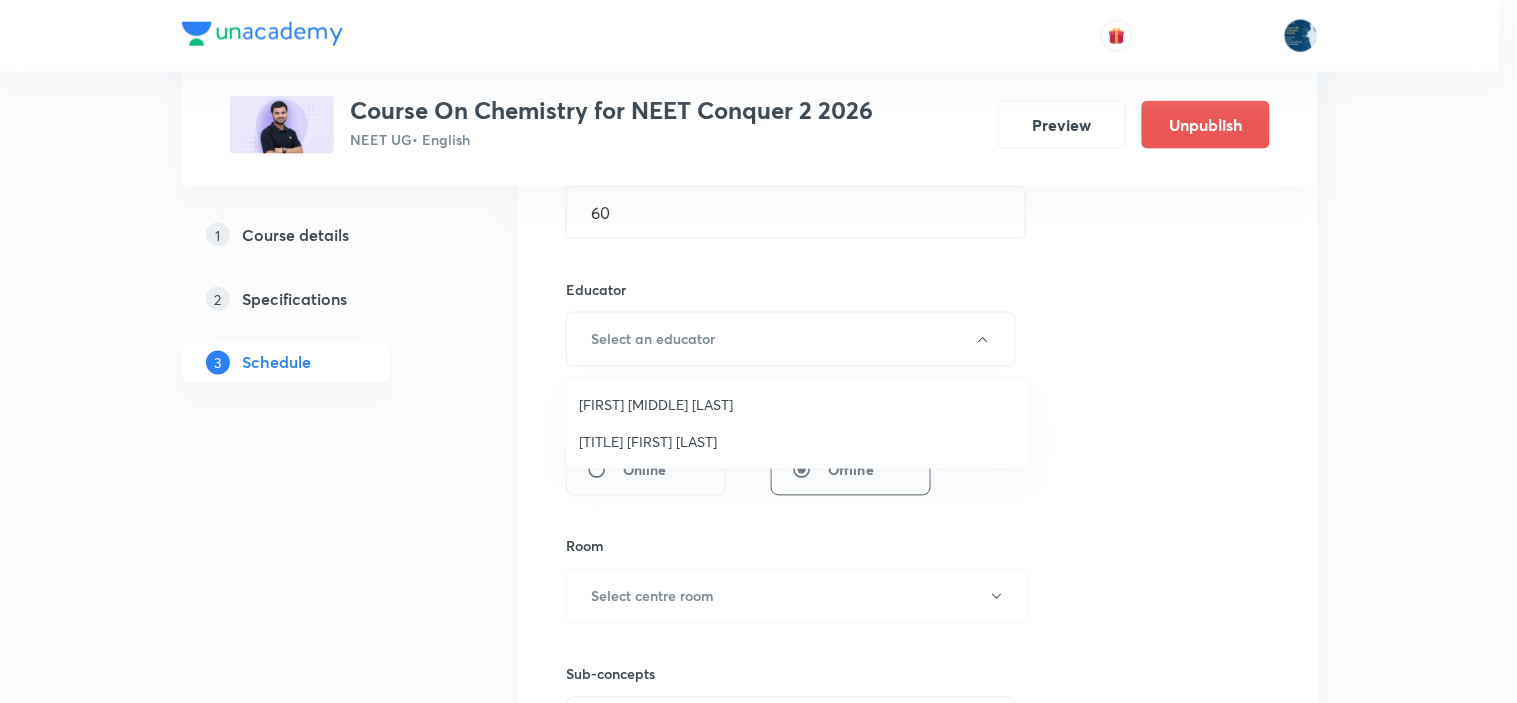 click on "[TITLE] [FIRST] [LAST]" at bounding box center (798, 441) 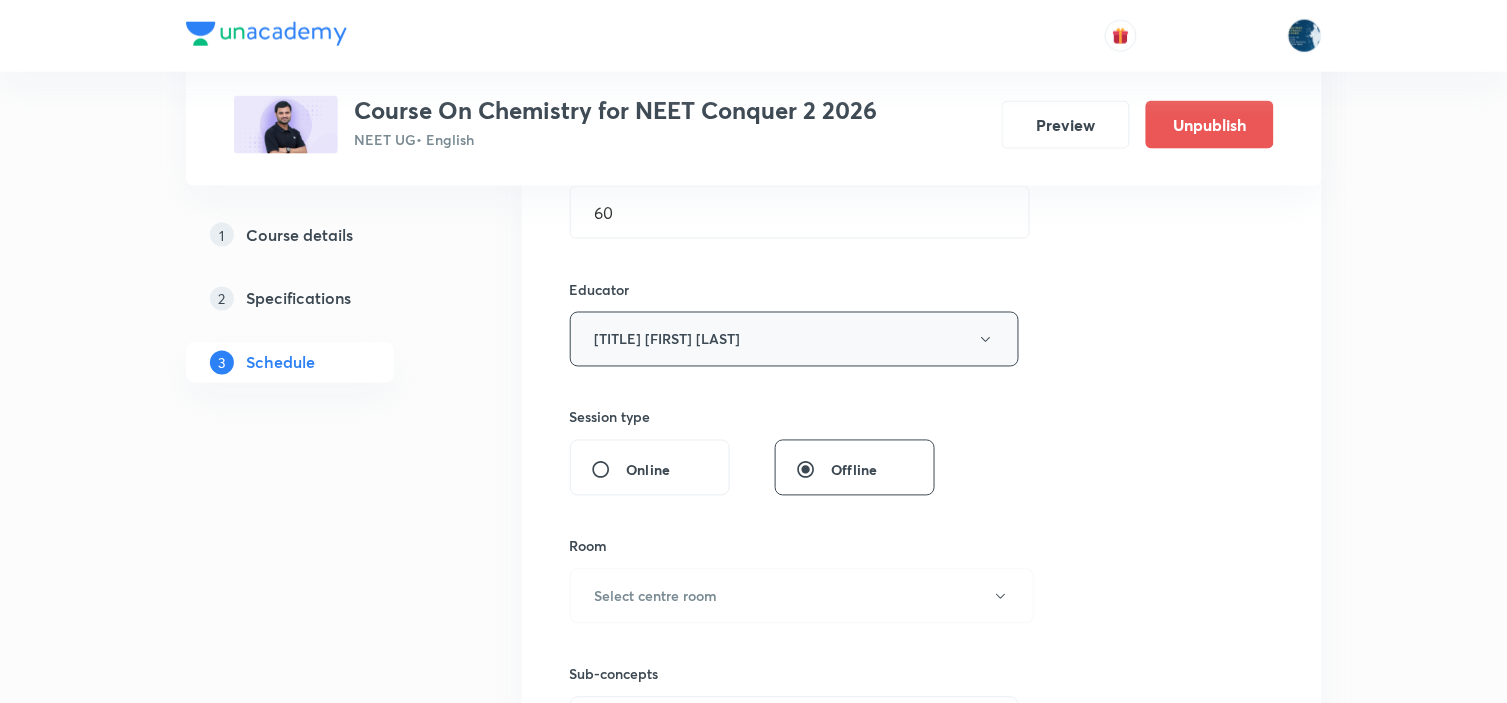 click on "[TITLE] [FIRST] [LAST]" at bounding box center [795, 339] 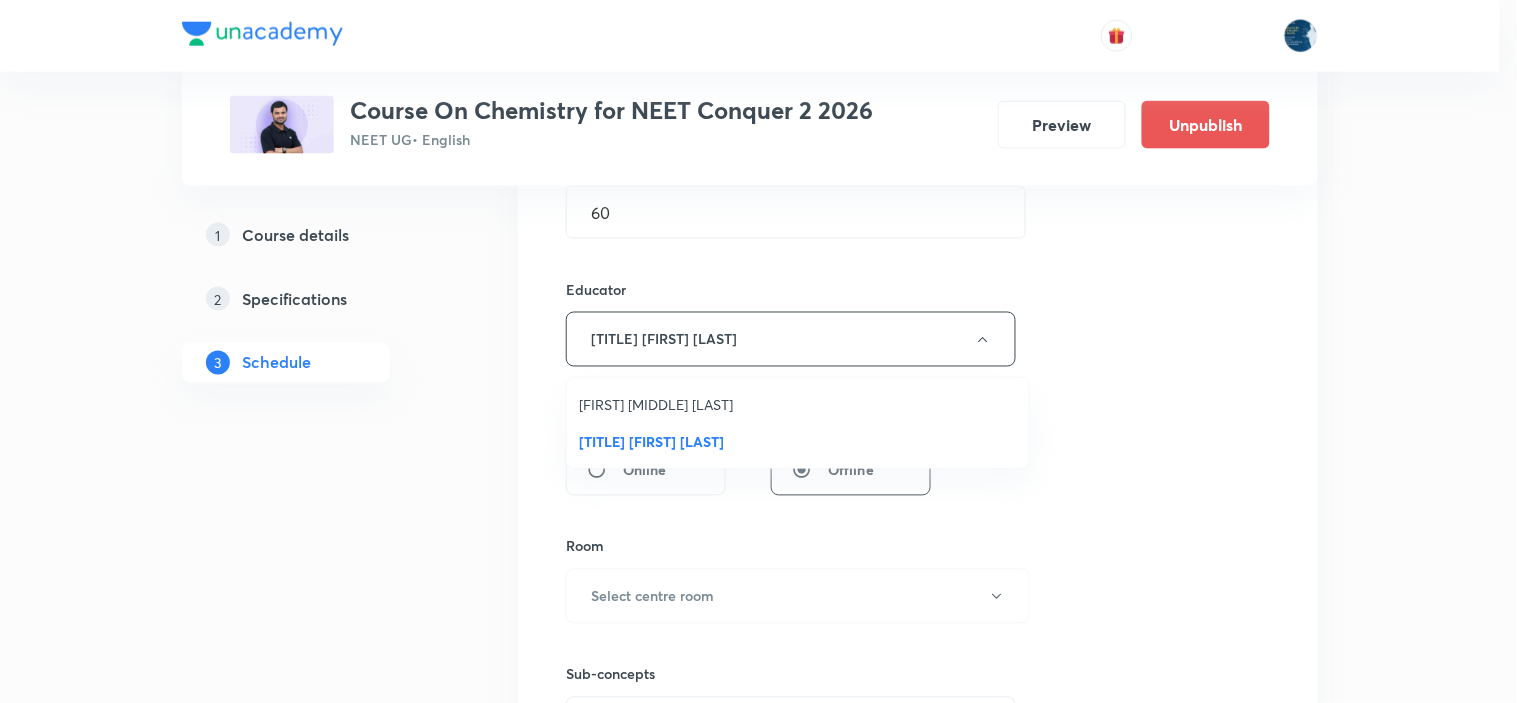 click on "[FIRST] [MIDDLE] [LAST]" at bounding box center [798, 404] 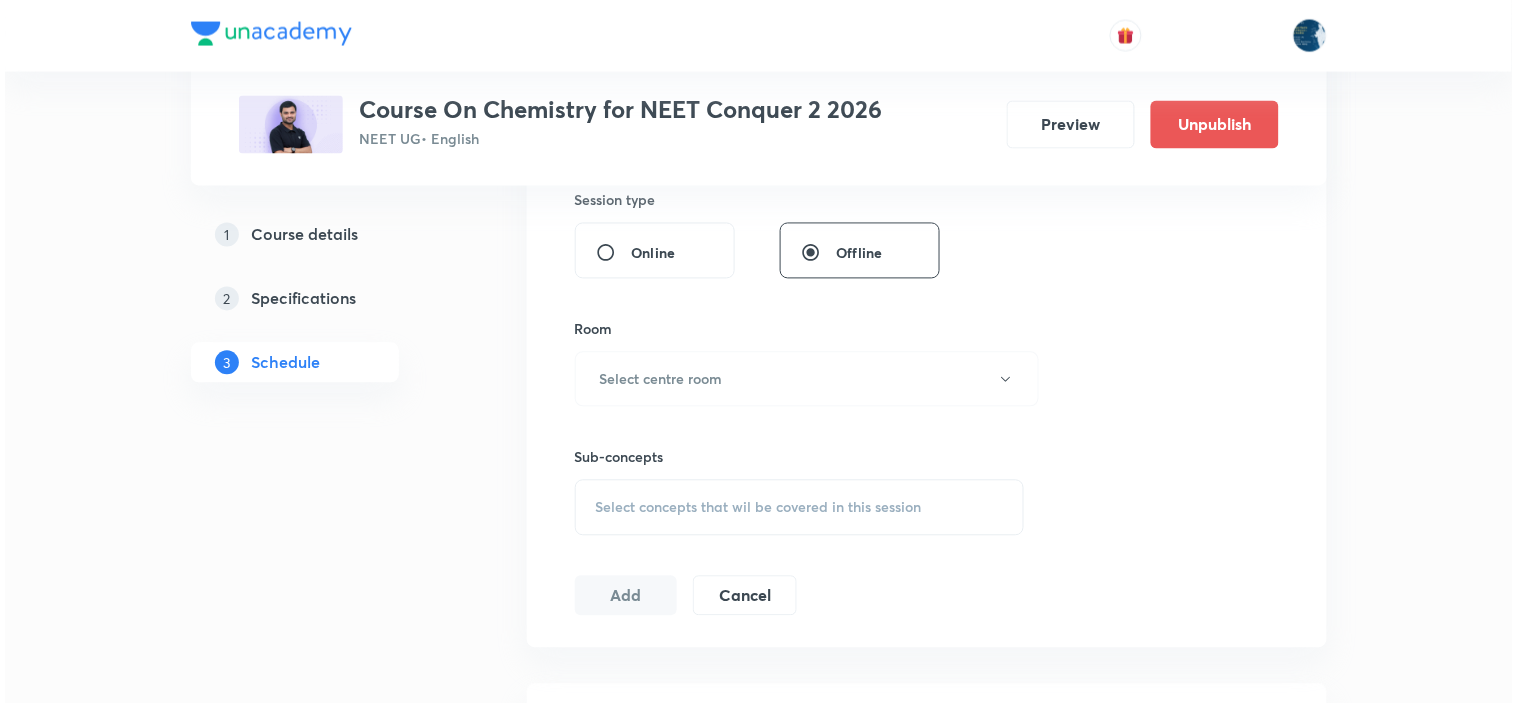 scroll, scrollTop: 888, scrollLeft: 0, axis: vertical 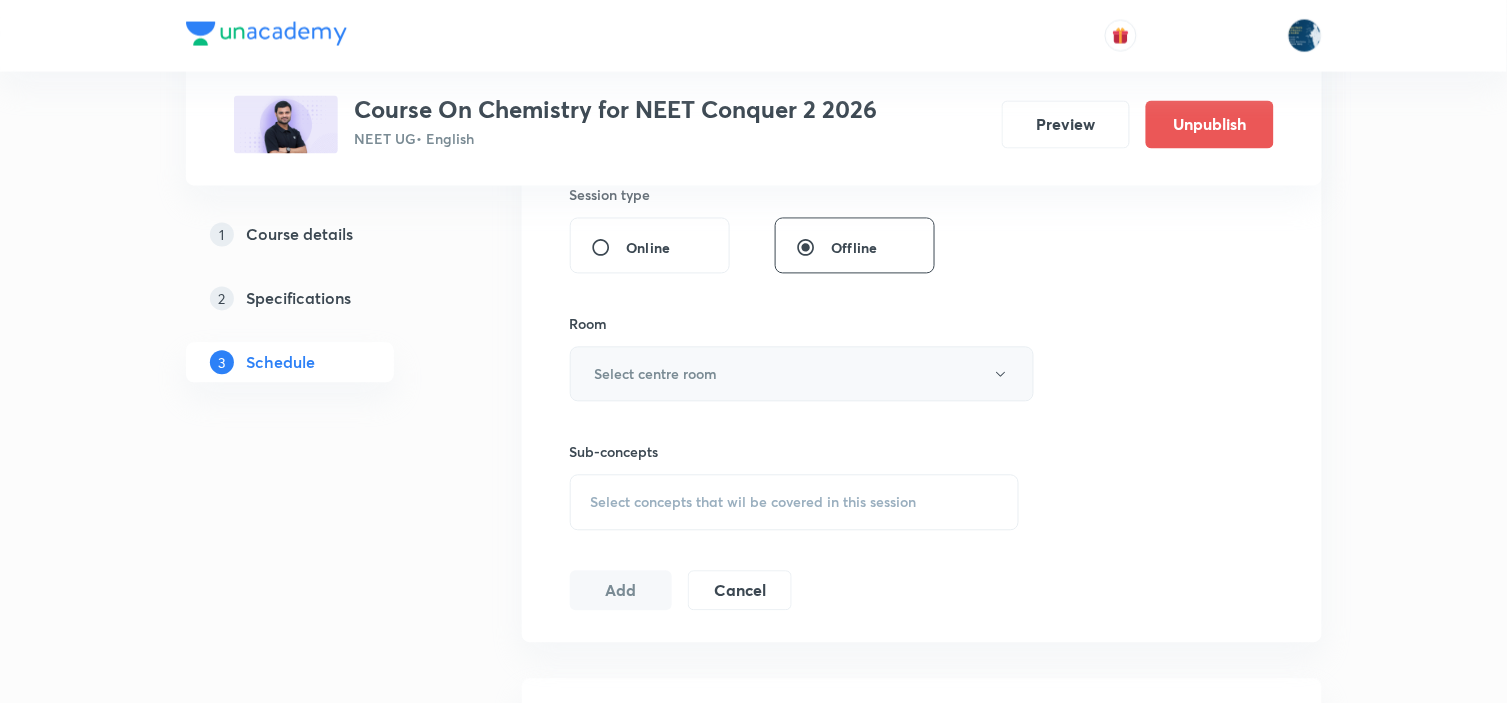 click on "Select centre room" at bounding box center [802, 374] 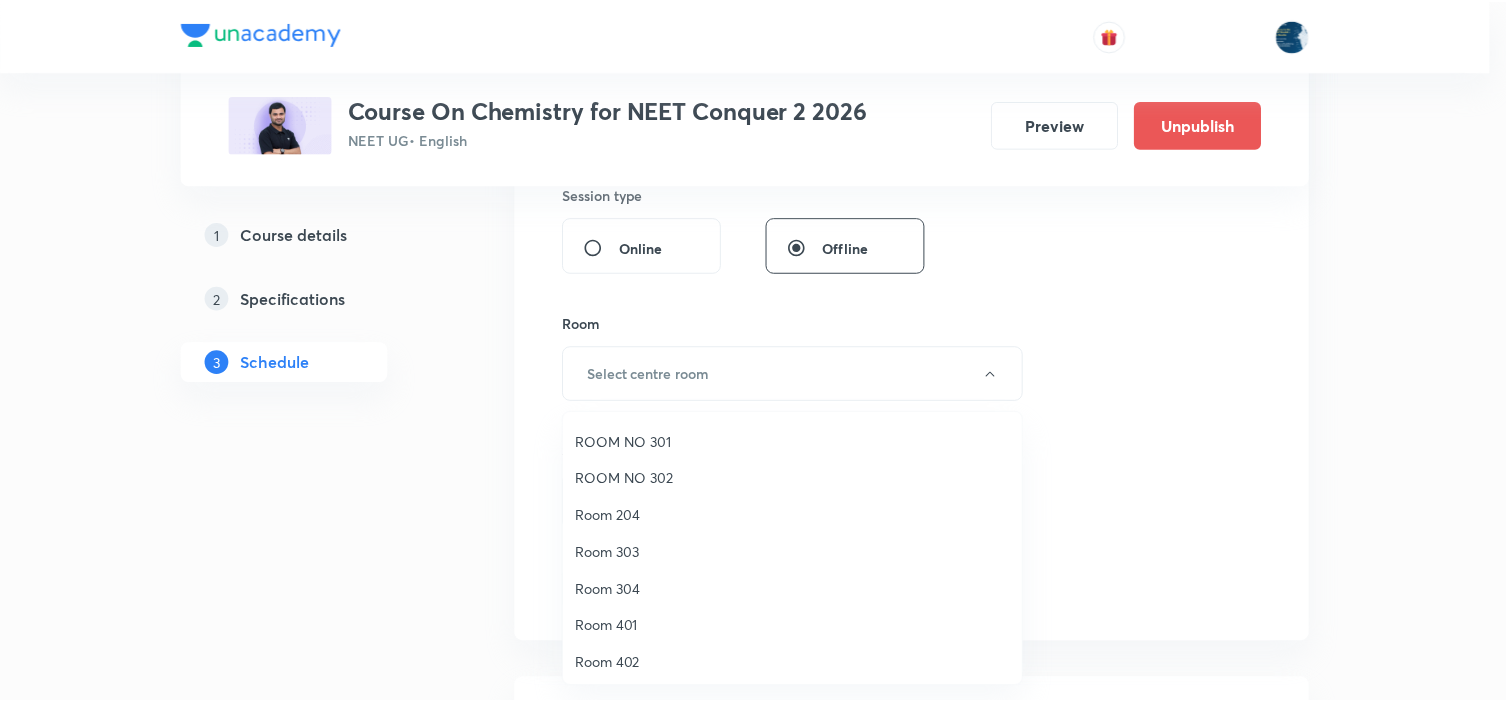 scroll, scrollTop: 260, scrollLeft: 0, axis: vertical 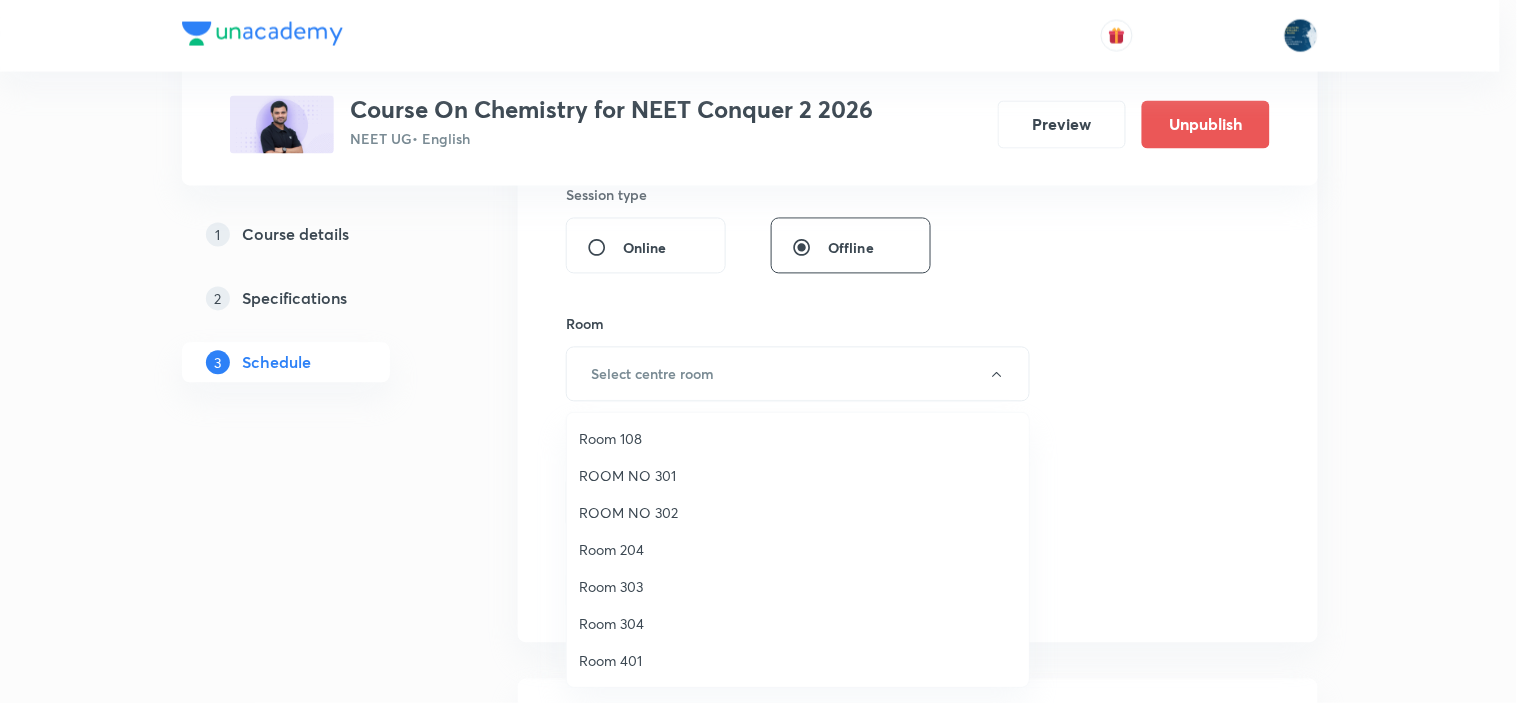 click on "Room 108" at bounding box center (798, 438) 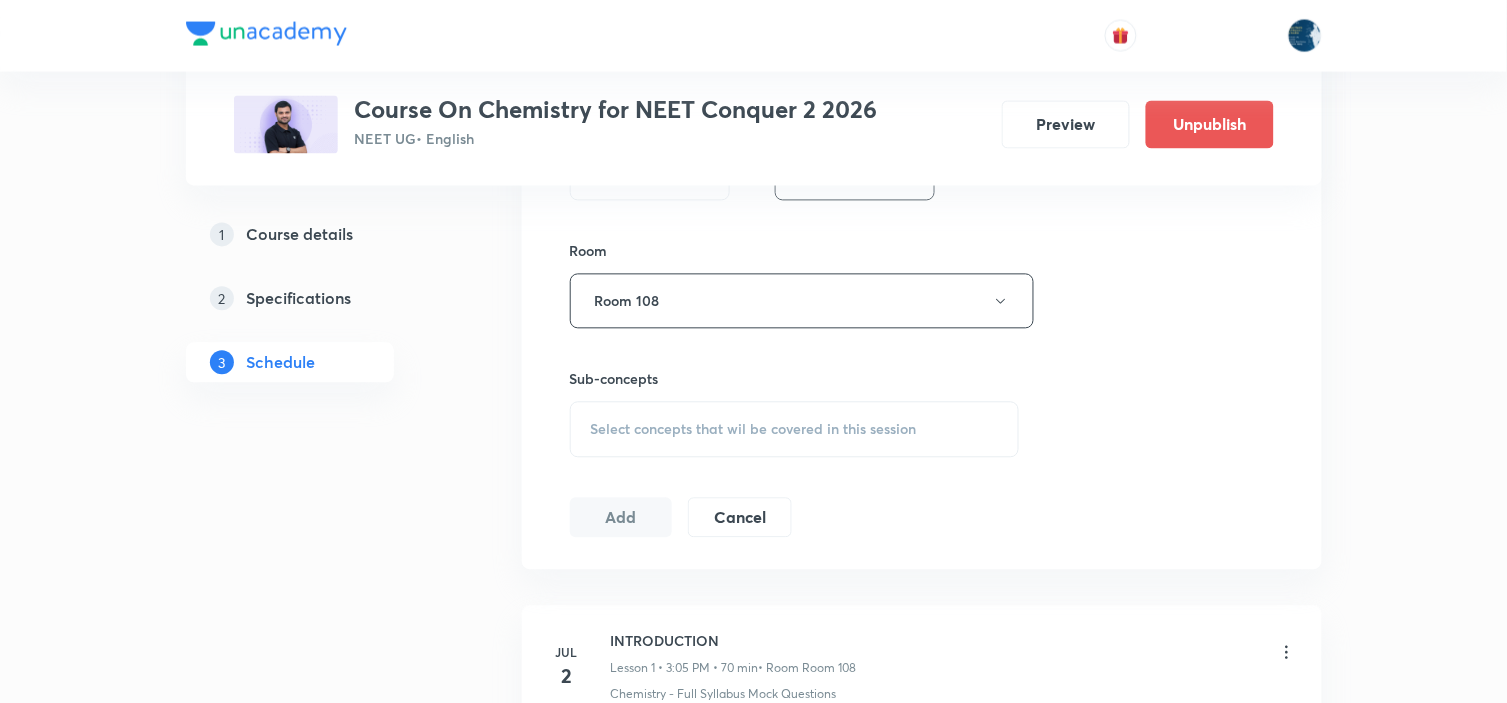 scroll, scrollTop: 1000, scrollLeft: 0, axis: vertical 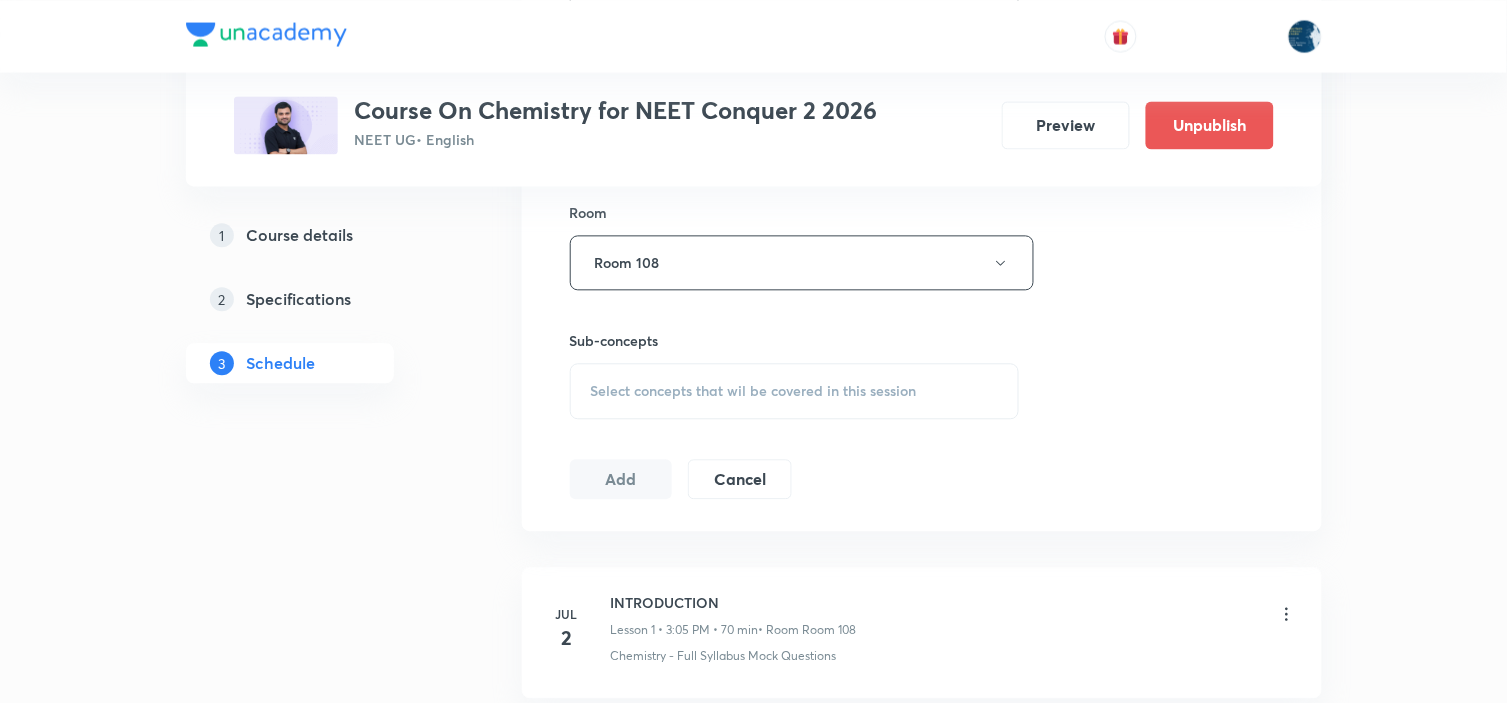 click on "Select concepts that wil be covered in this session" at bounding box center (754, 391) 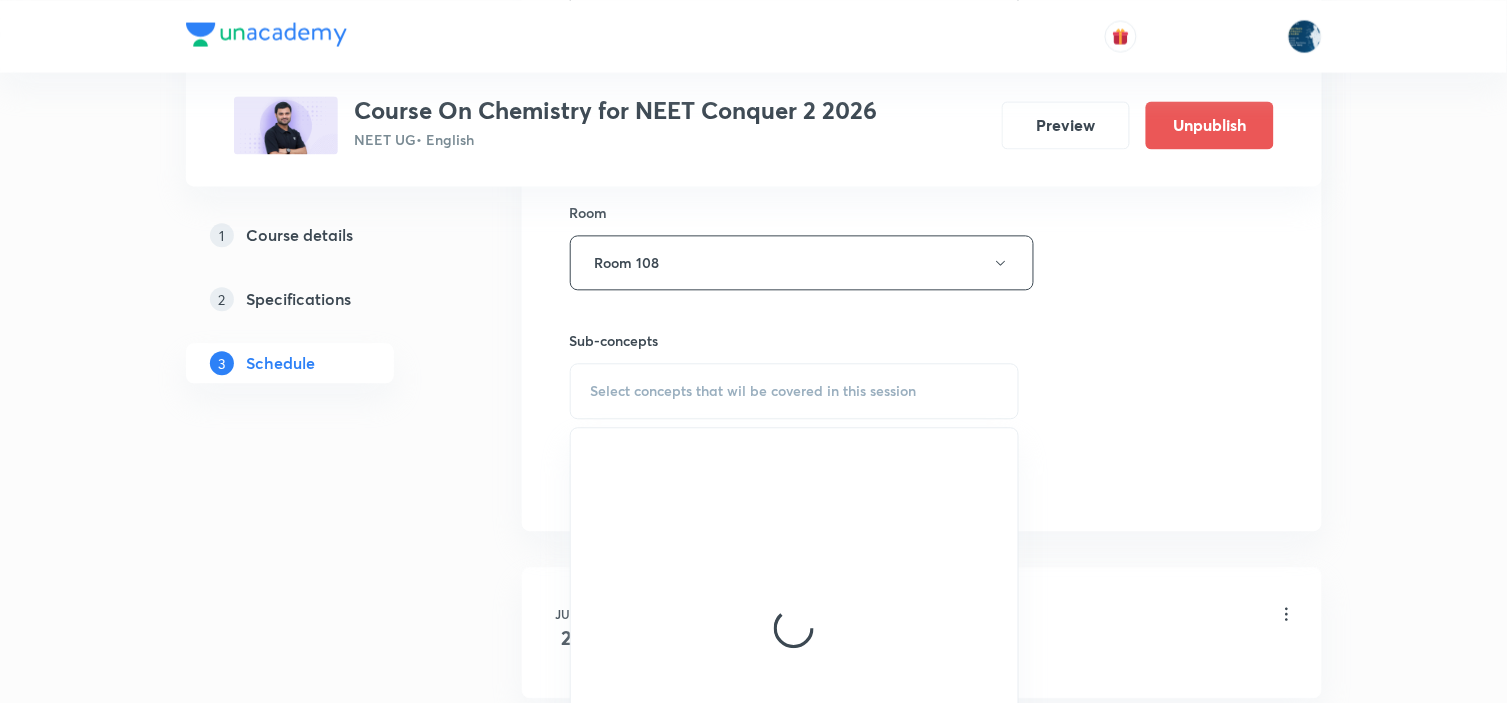scroll, scrollTop: 1111, scrollLeft: 0, axis: vertical 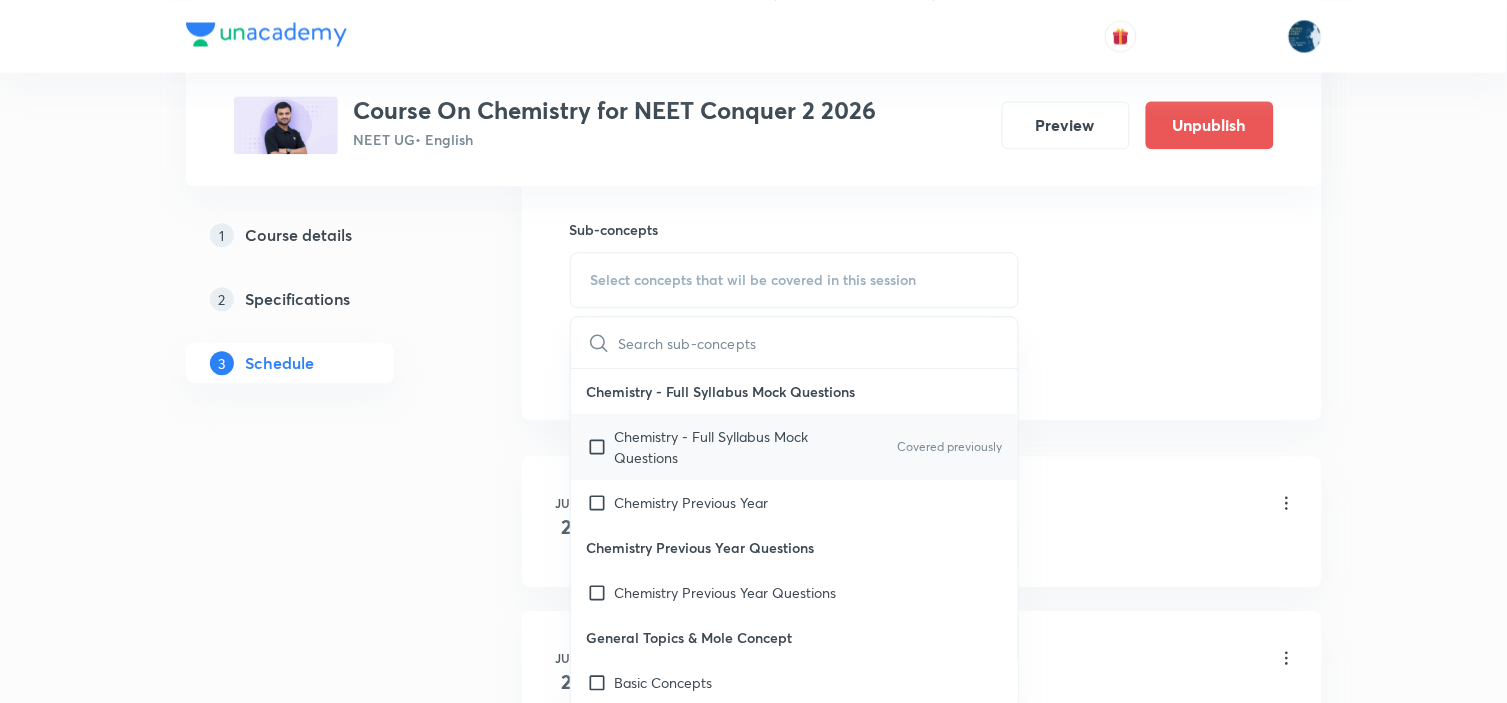 click on "Chemistry - Full Syllabus Mock Questions Covered previously" at bounding box center [795, 447] 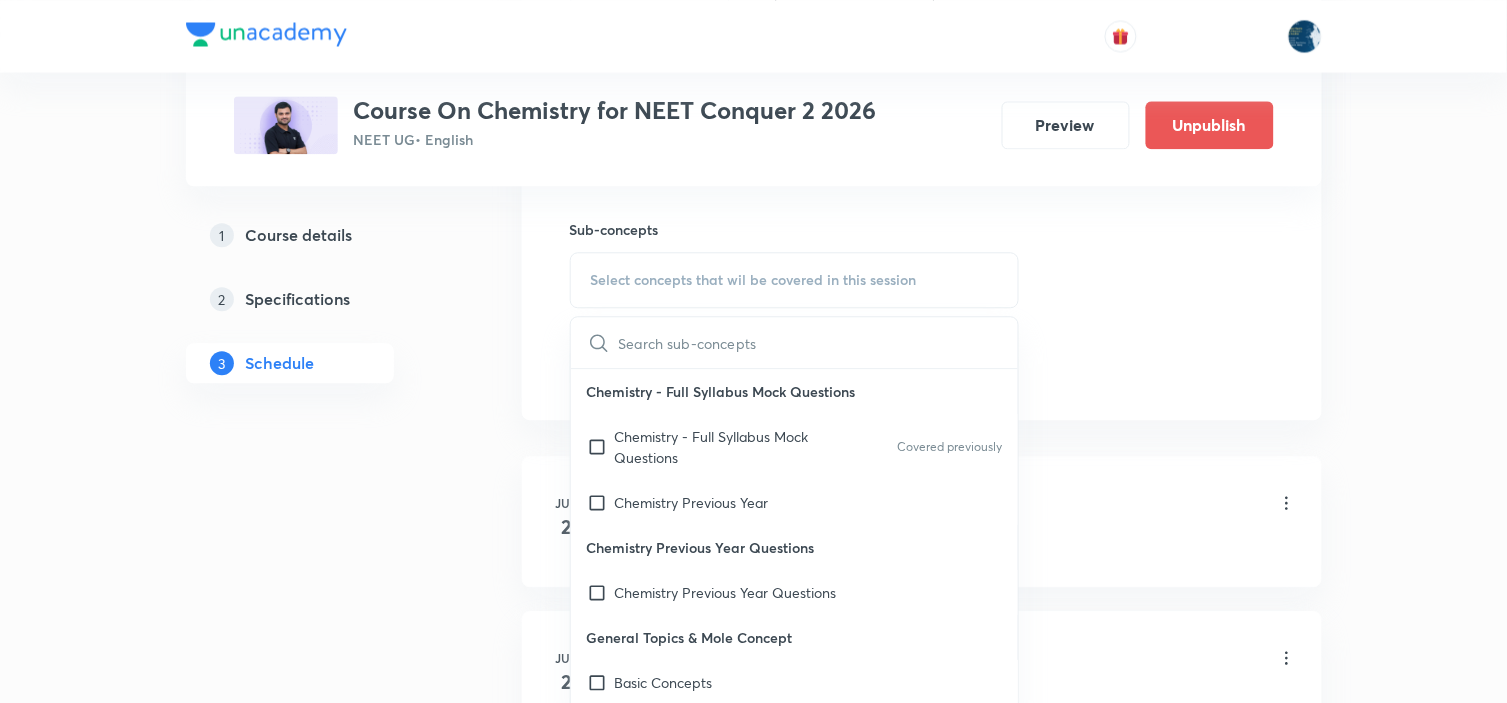 checkbox on "true" 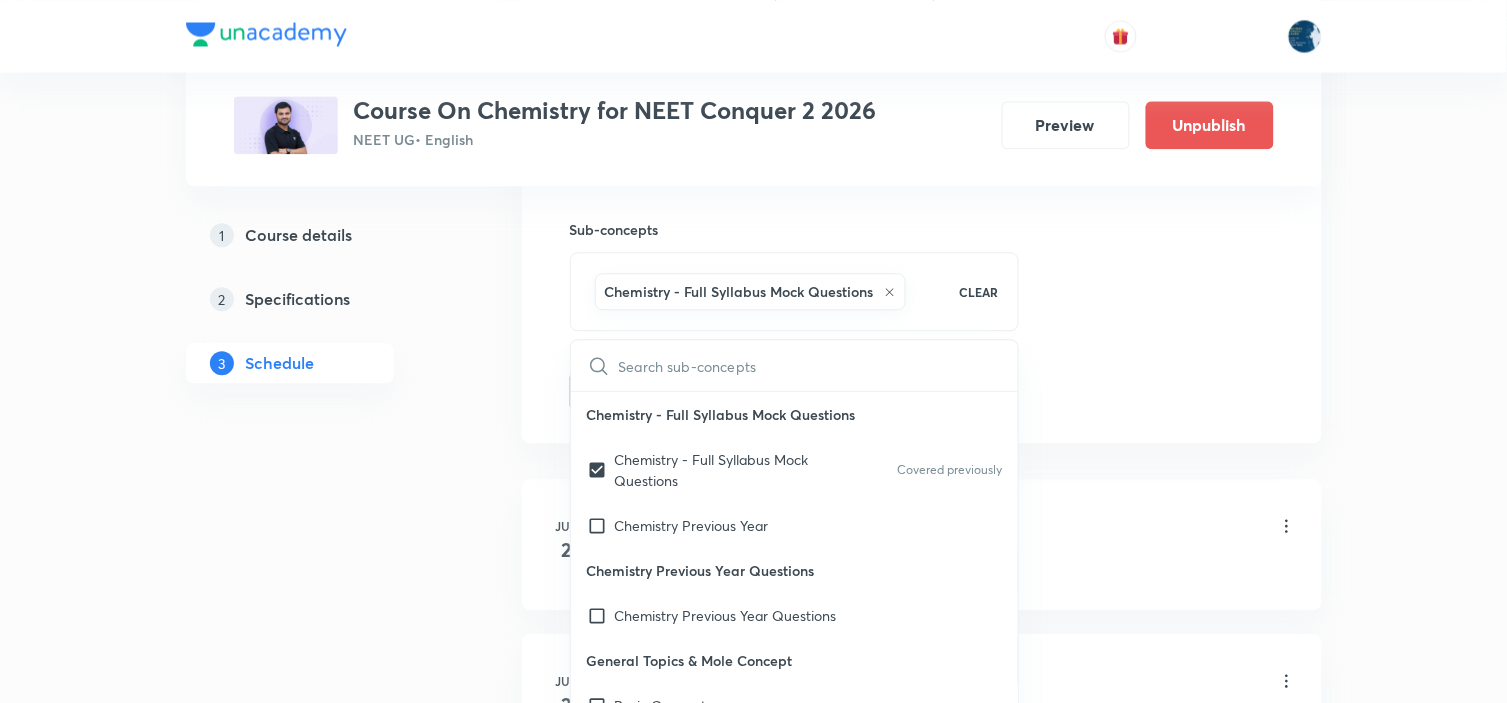 click on "Session  25 Live class Session title 4/99 SBCC ​ Schedule for [MONTH] [DAY], [YEAR], [HOUR]:[MINUTE] [AM/PM] ​ Duration (in minutes) 60 ​ Educator [FIRST] [MIDDLE] [LAST]   Session type Online Offline Room Room 108 Sub-concepts Chemistry - Full Syllabus Mock Questions CLEAR ​ Chemistry - Full Syllabus Mock Questions Chemistry - Full Syllabus Mock Questions Covered previously Chemistry Previous Year Chemistry Previous Year Questions Chemistry Previous Year Questions General Topics & Mole Concept Basic Concepts Mole – Basic Introduction Percentage Composition Stoichiometry Principle of Atom Conservation (POAC) Relation between Stoichiometric Quantities Application of Mole Concept: Gravimetric Analysis Electronic Configuration Of Atoms (Hund's rule)  Quantum Numbers (Magnetic Quantum no.) Quantum Numbers(Pauli's Exclusion law) Mean Molar Mass or Molecular Mass Variation of Conductivity with Concentration Mechanism of Corrosion Atomic Structure Discovery Of Electron Some Prerequisites of Physics Atomic Models Wave pH" at bounding box center (922, -134) 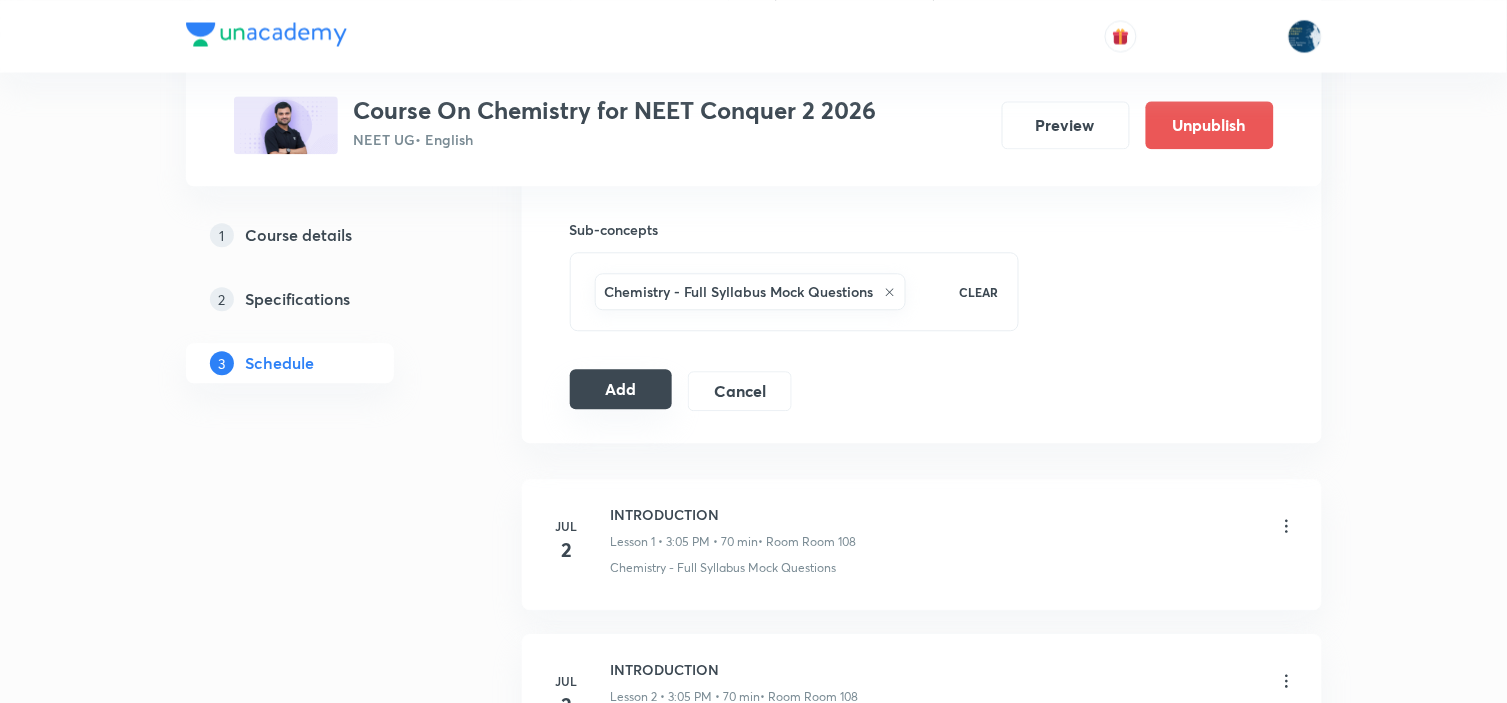 click on "Add" at bounding box center [621, 389] 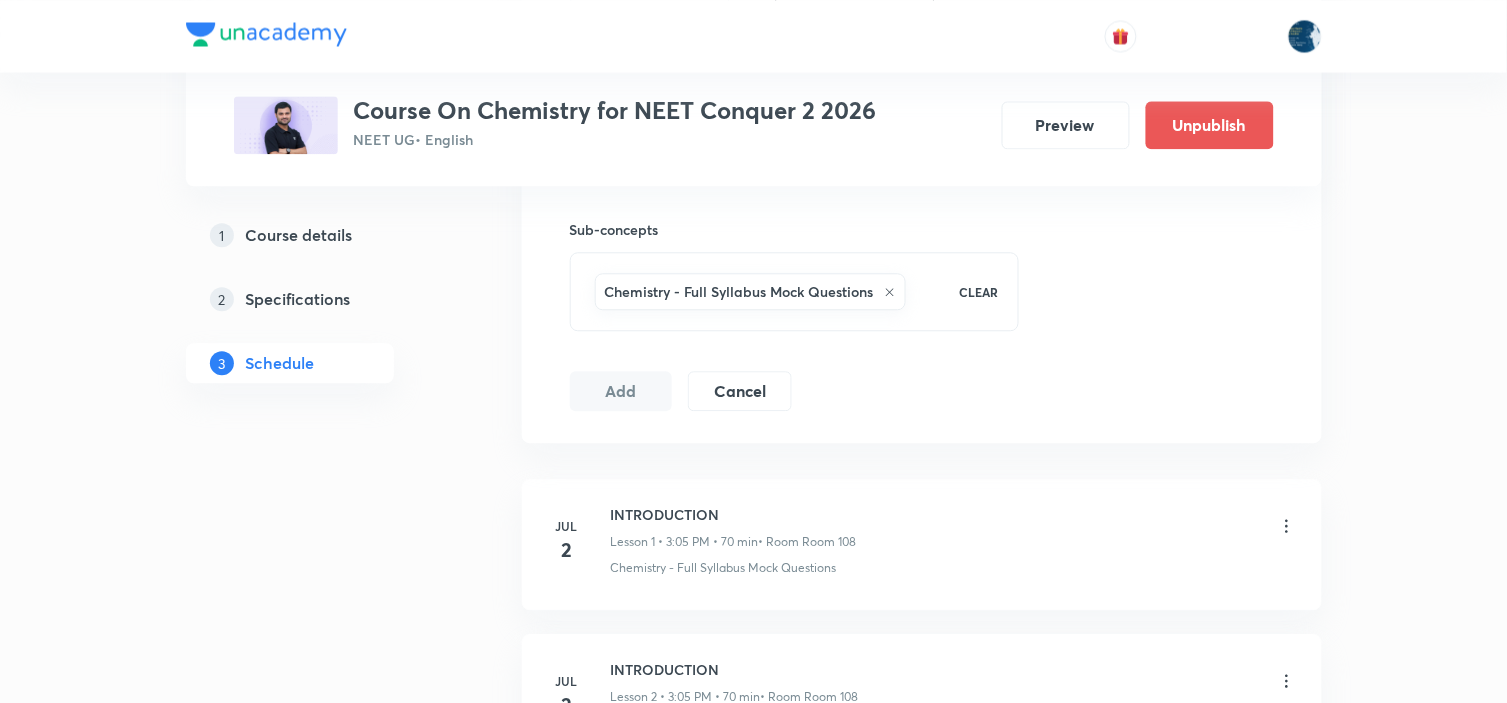 type 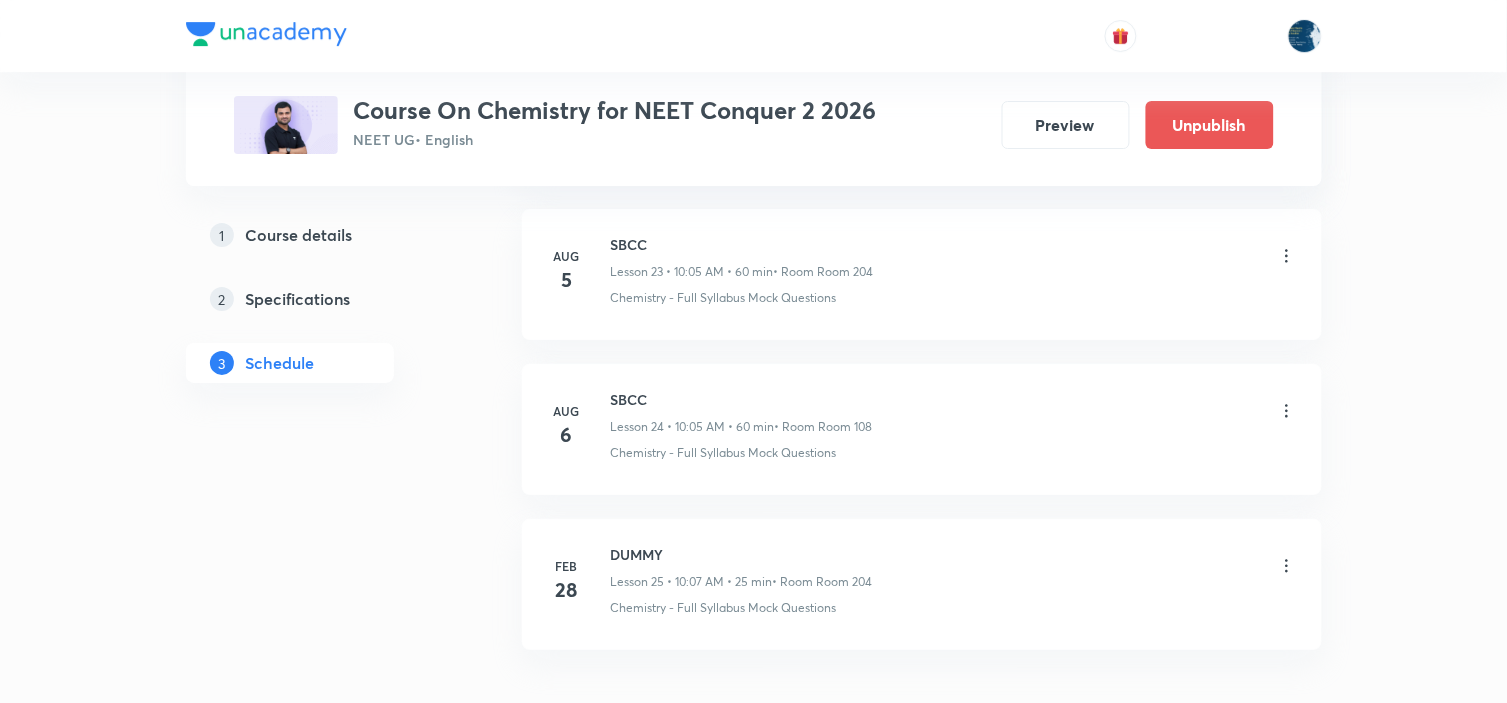 scroll, scrollTop: 3860, scrollLeft: 0, axis: vertical 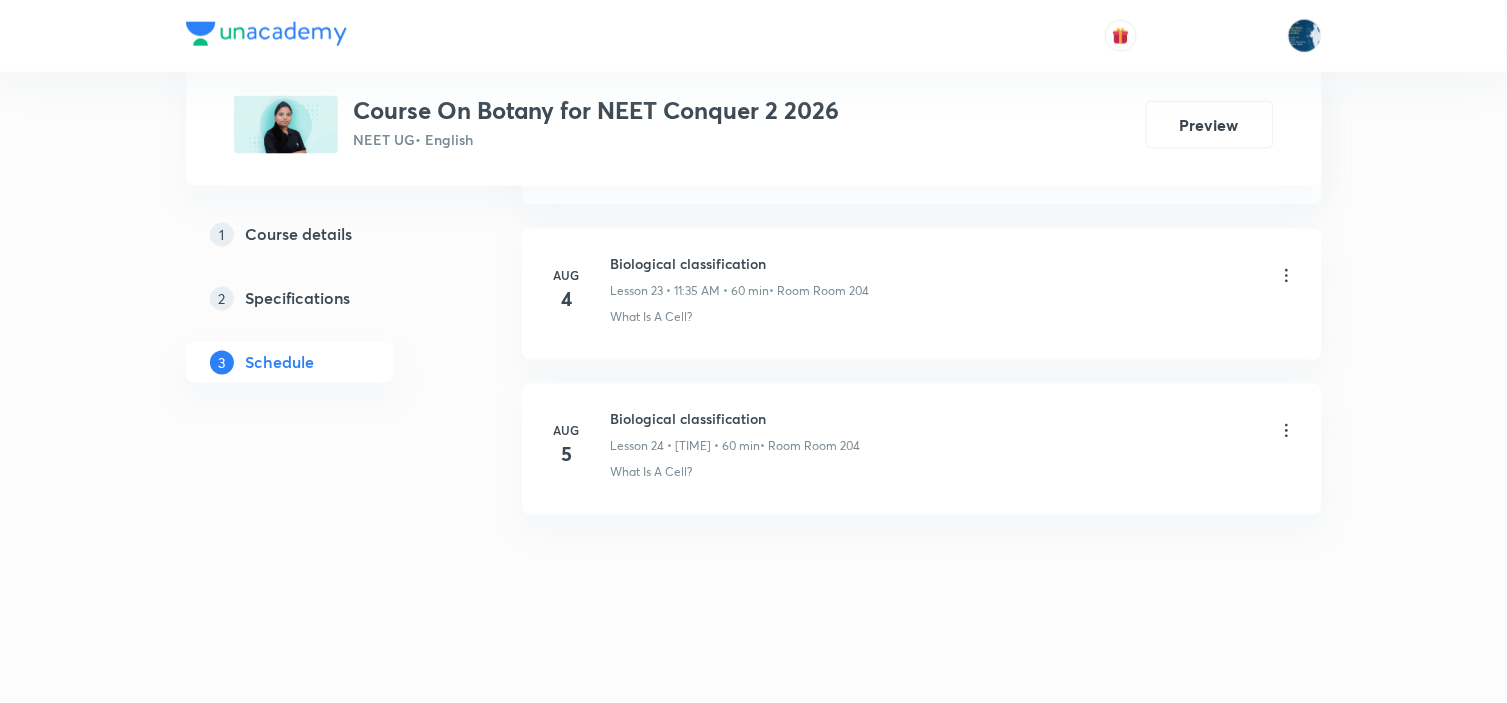 click on "Biological classification" at bounding box center (736, 419) 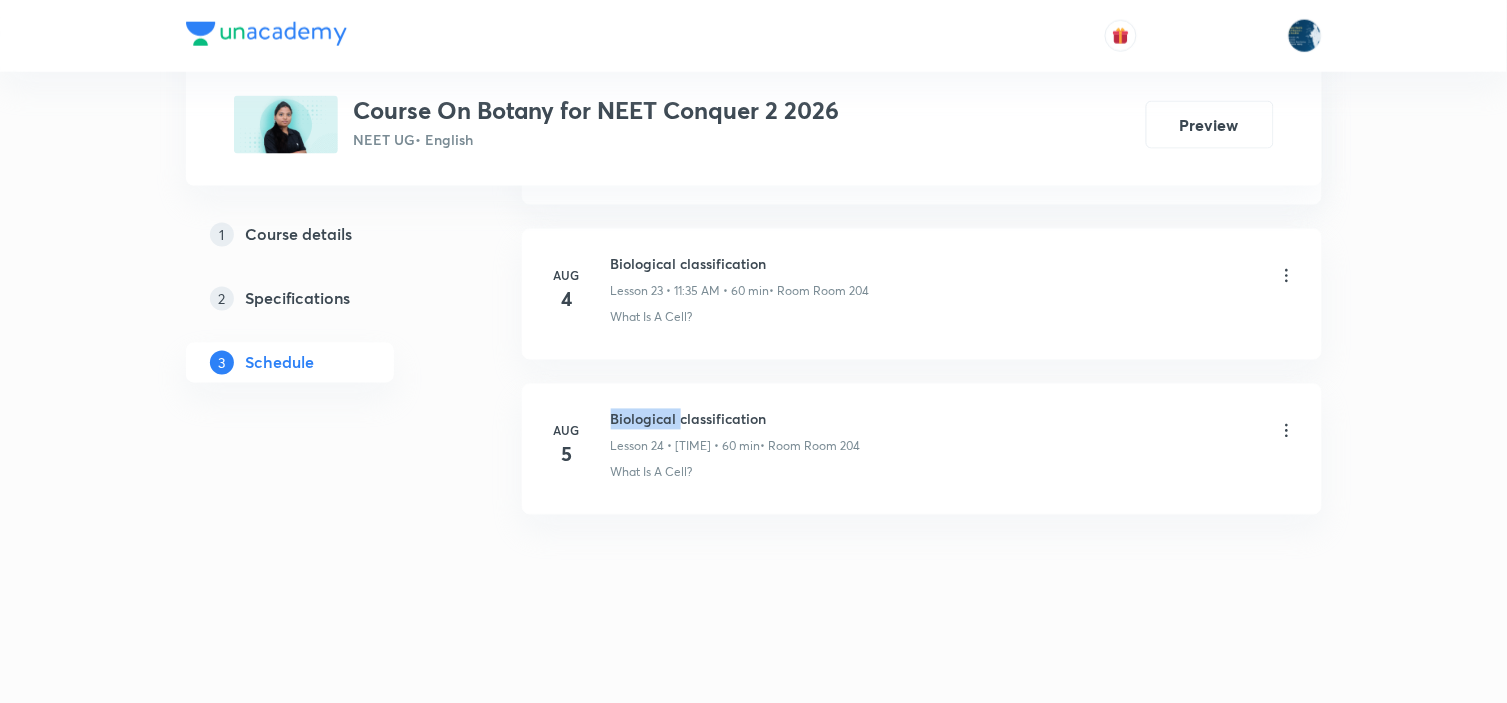 click on "Biological classification" at bounding box center [736, 419] 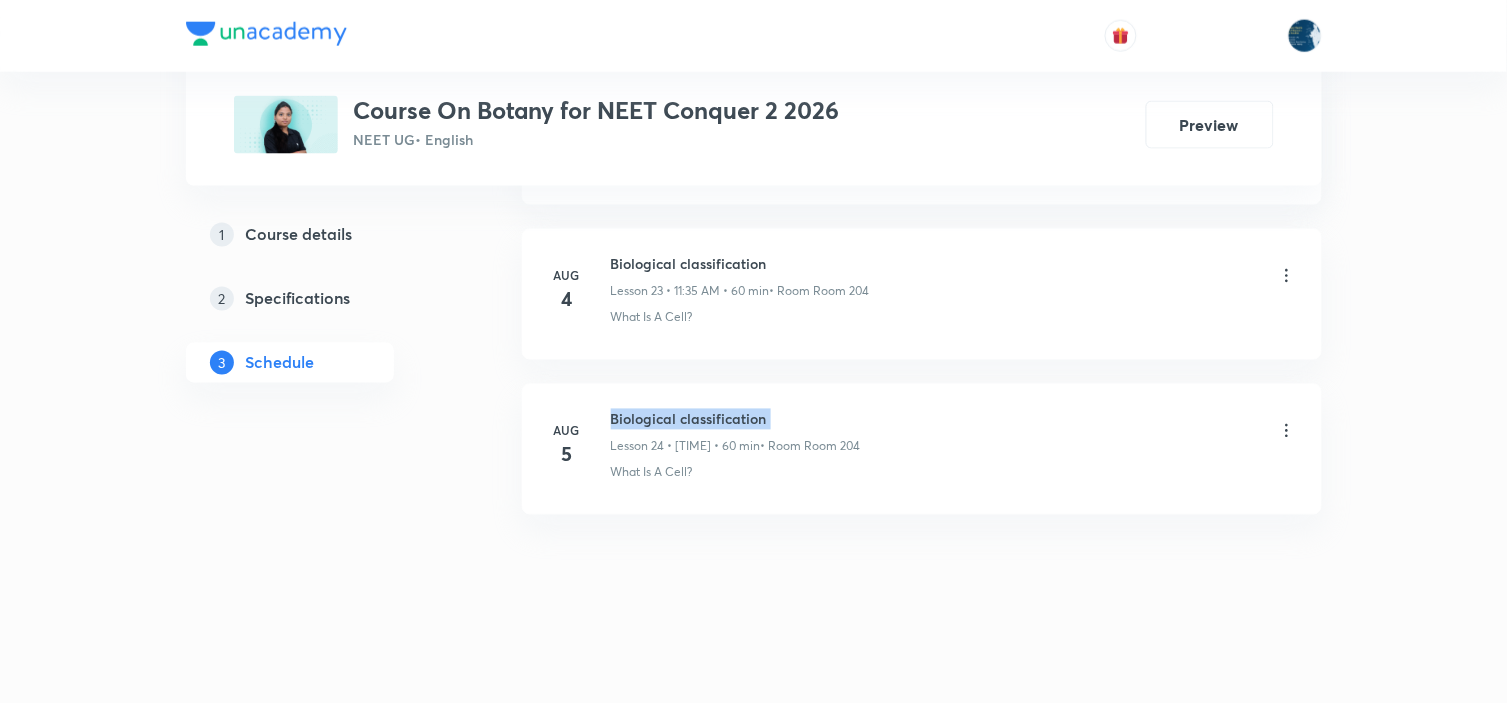 click on "Biological classification" at bounding box center (736, 419) 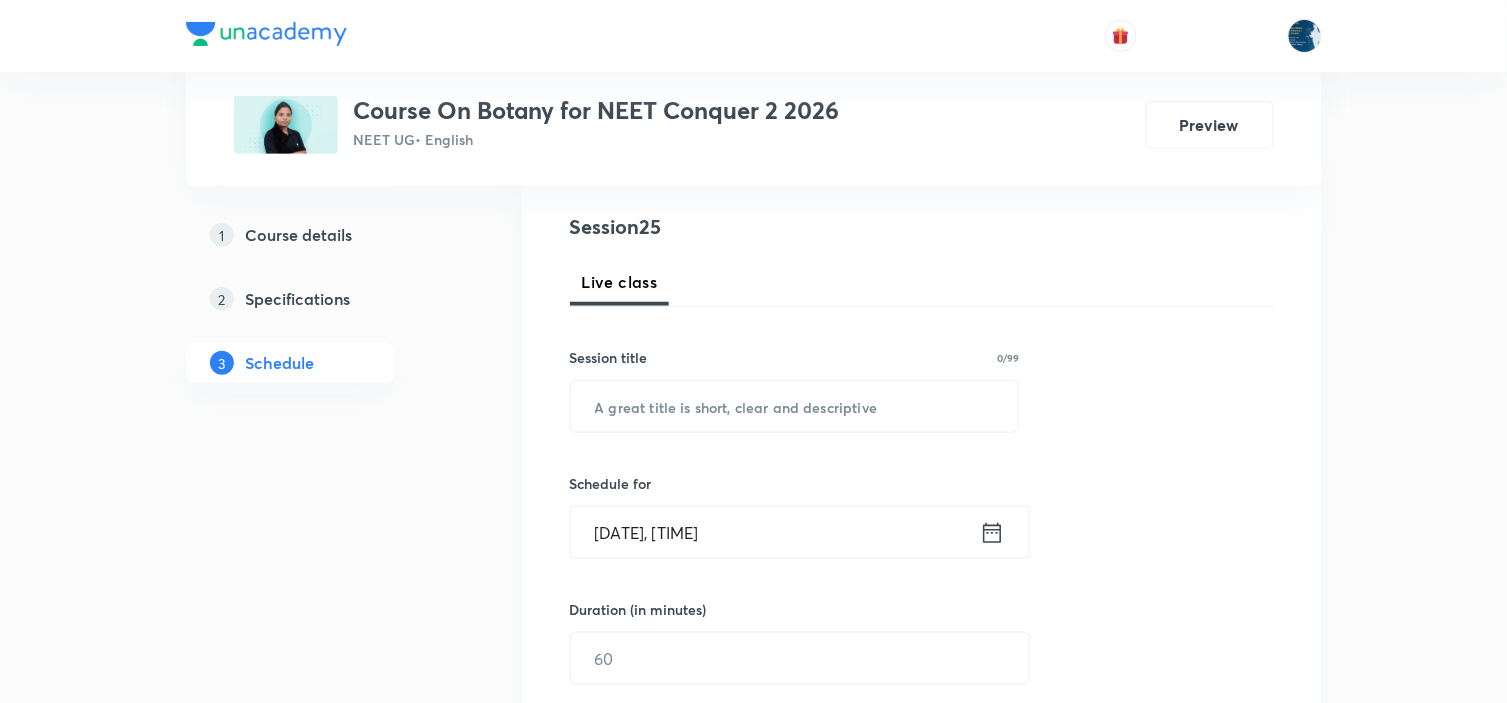 scroll, scrollTop: 222, scrollLeft: 0, axis: vertical 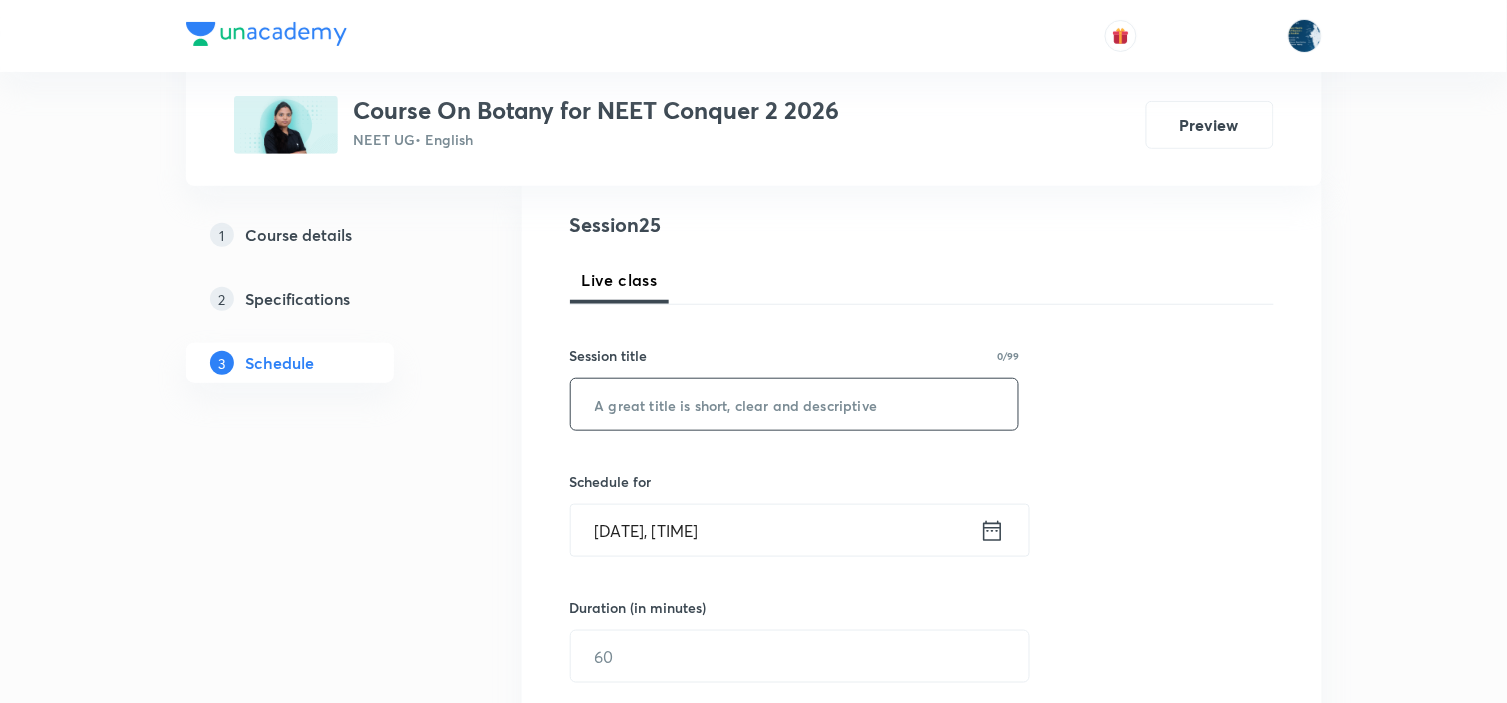 click at bounding box center (795, 404) 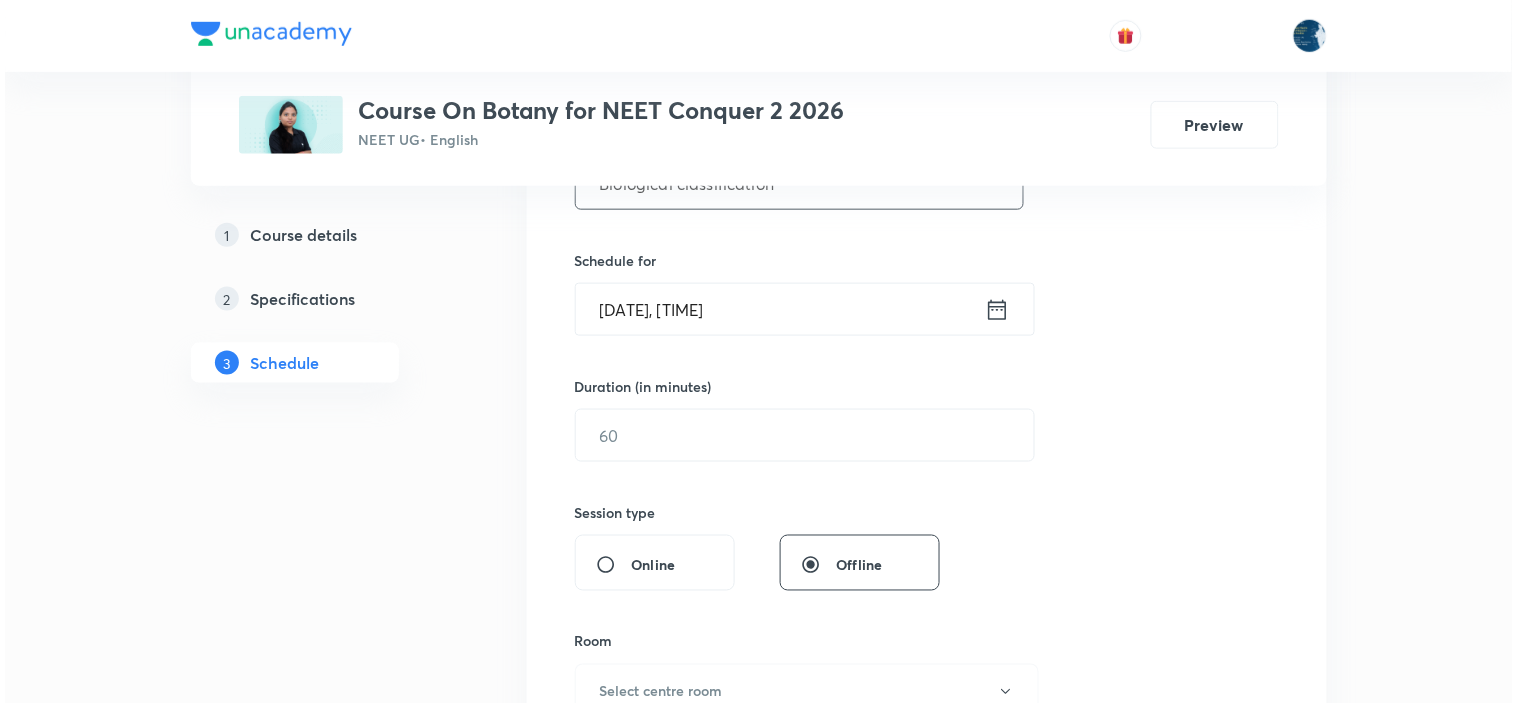 scroll, scrollTop: 444, scrollLeft: 0, axis: vertical 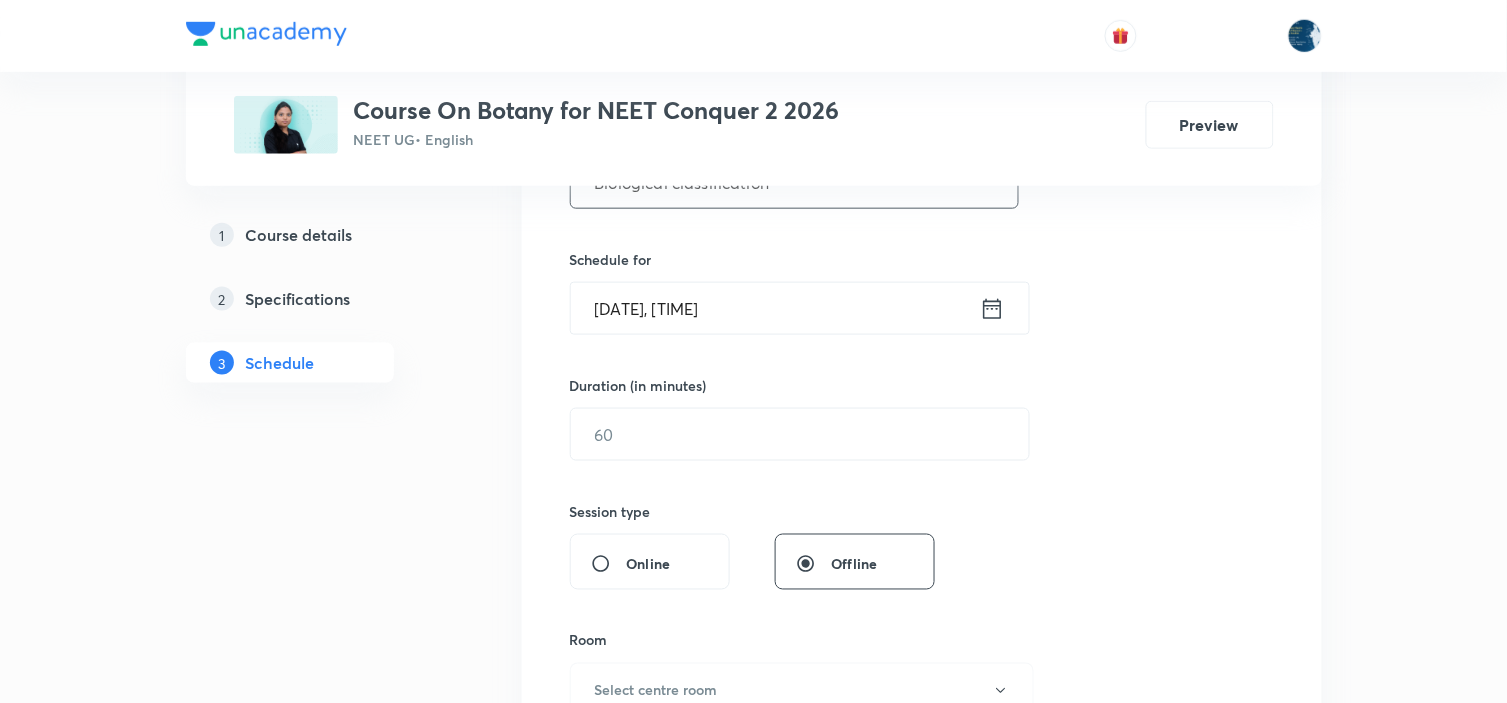 type on "Biological classification" 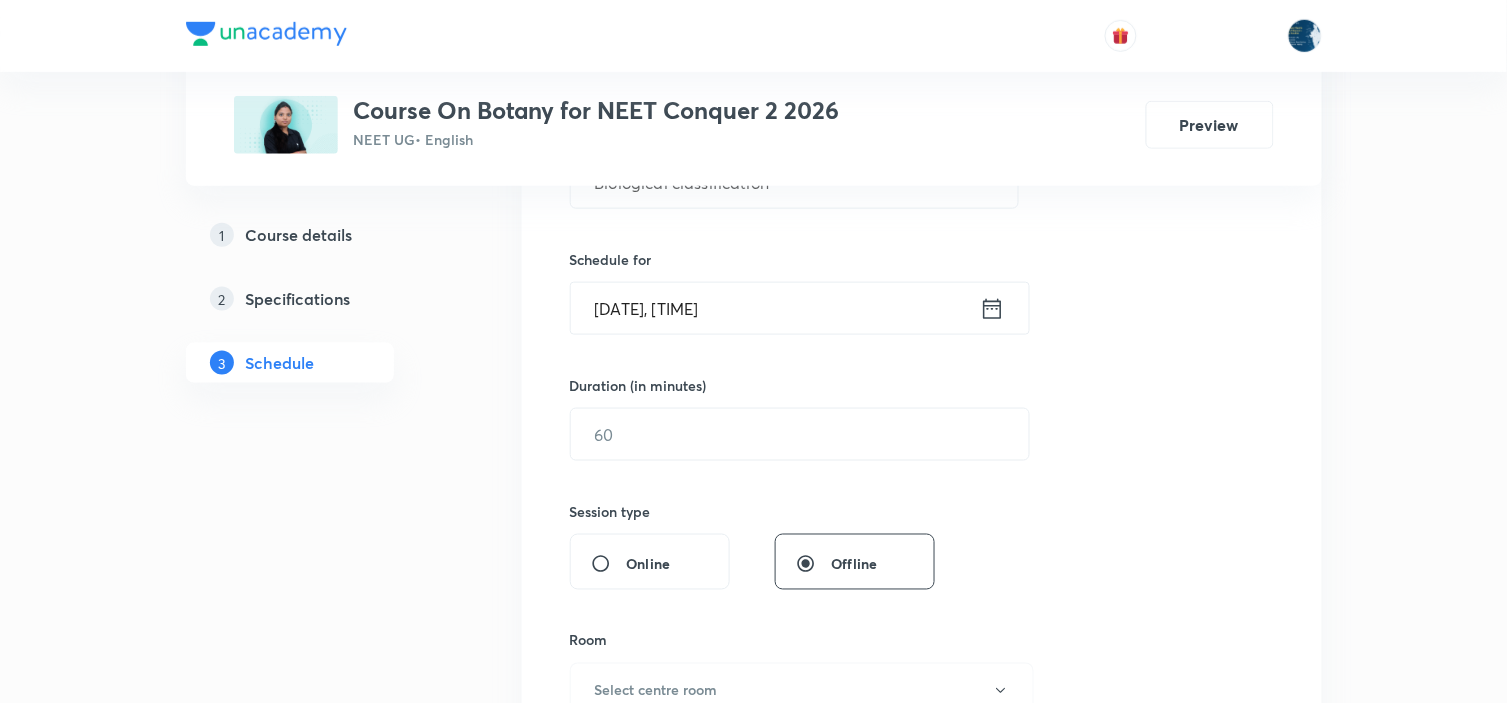 click 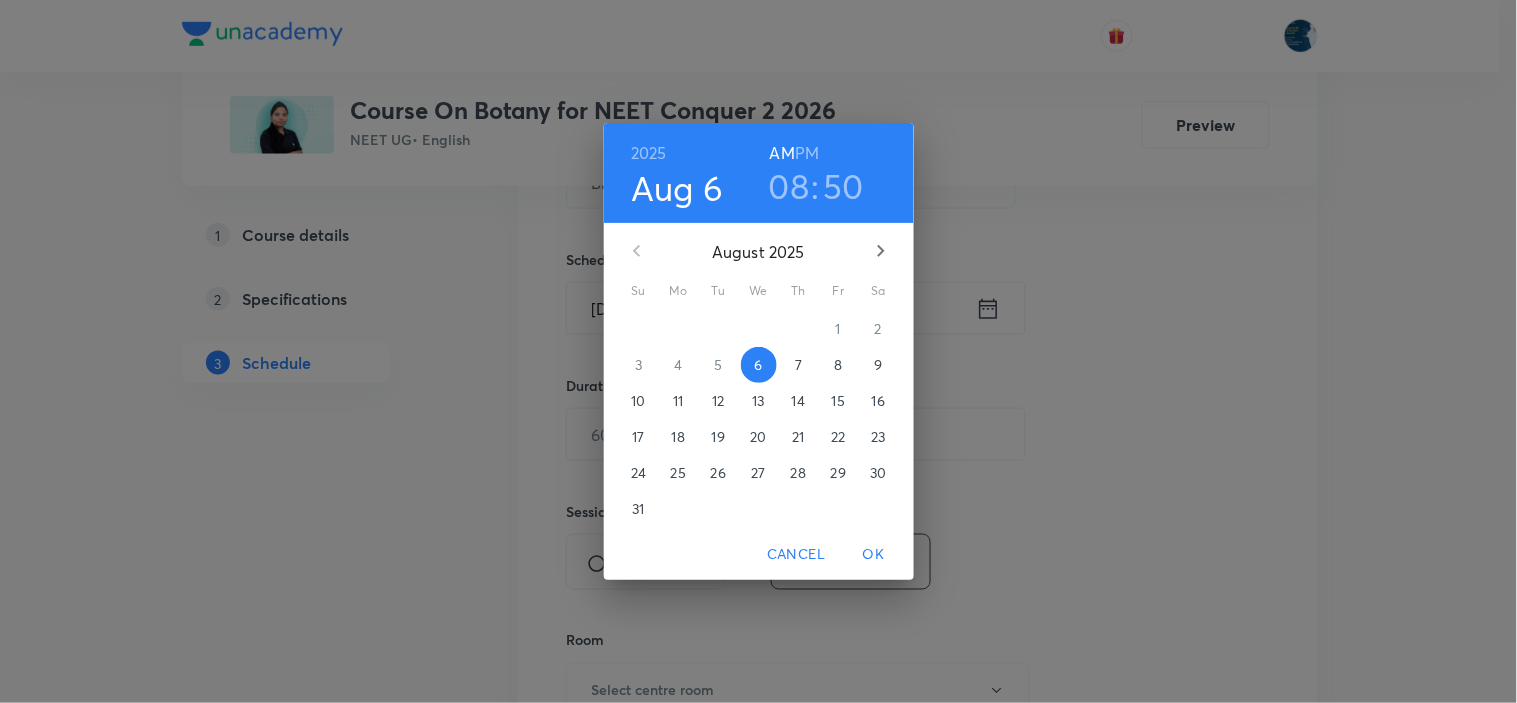 click on "08" at bounding box center [789, 186] 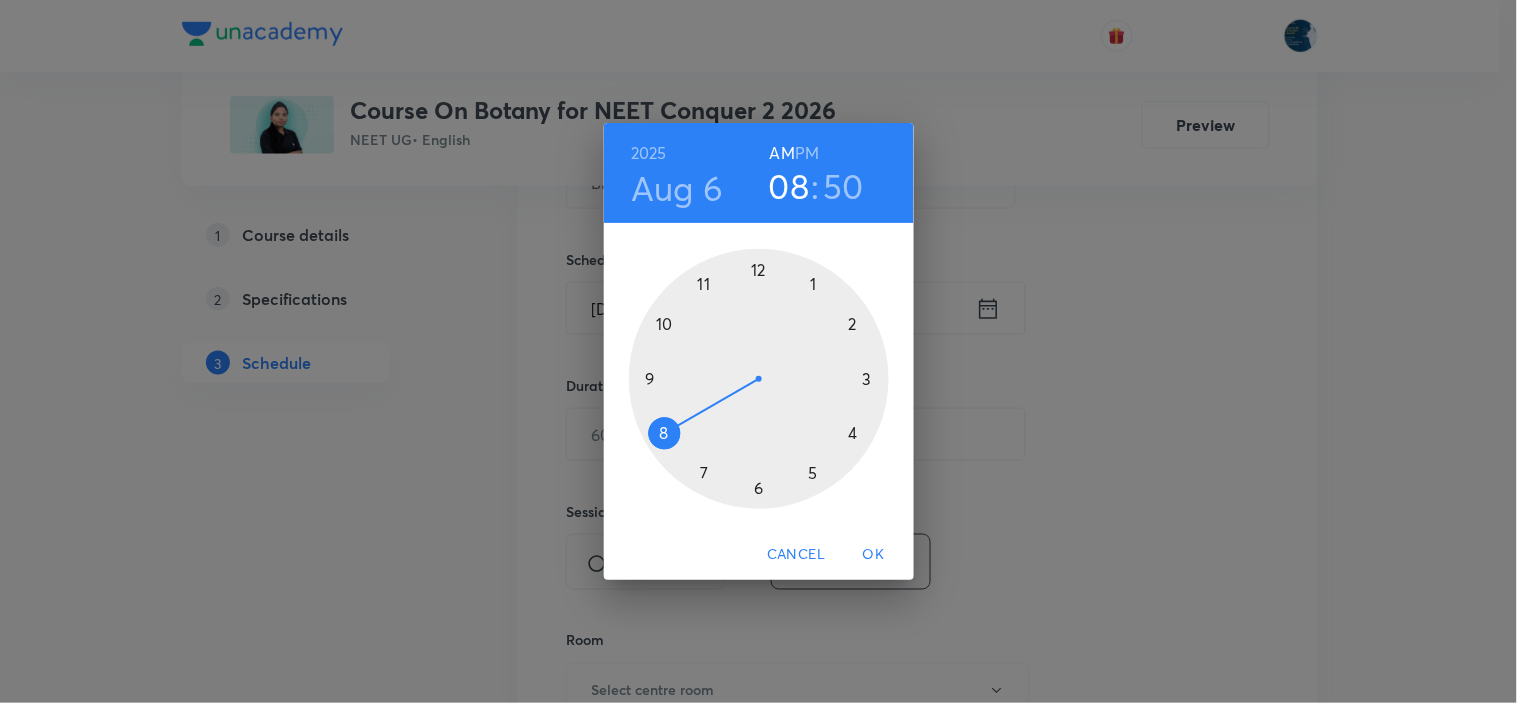 click at bounding box center [759, 379] 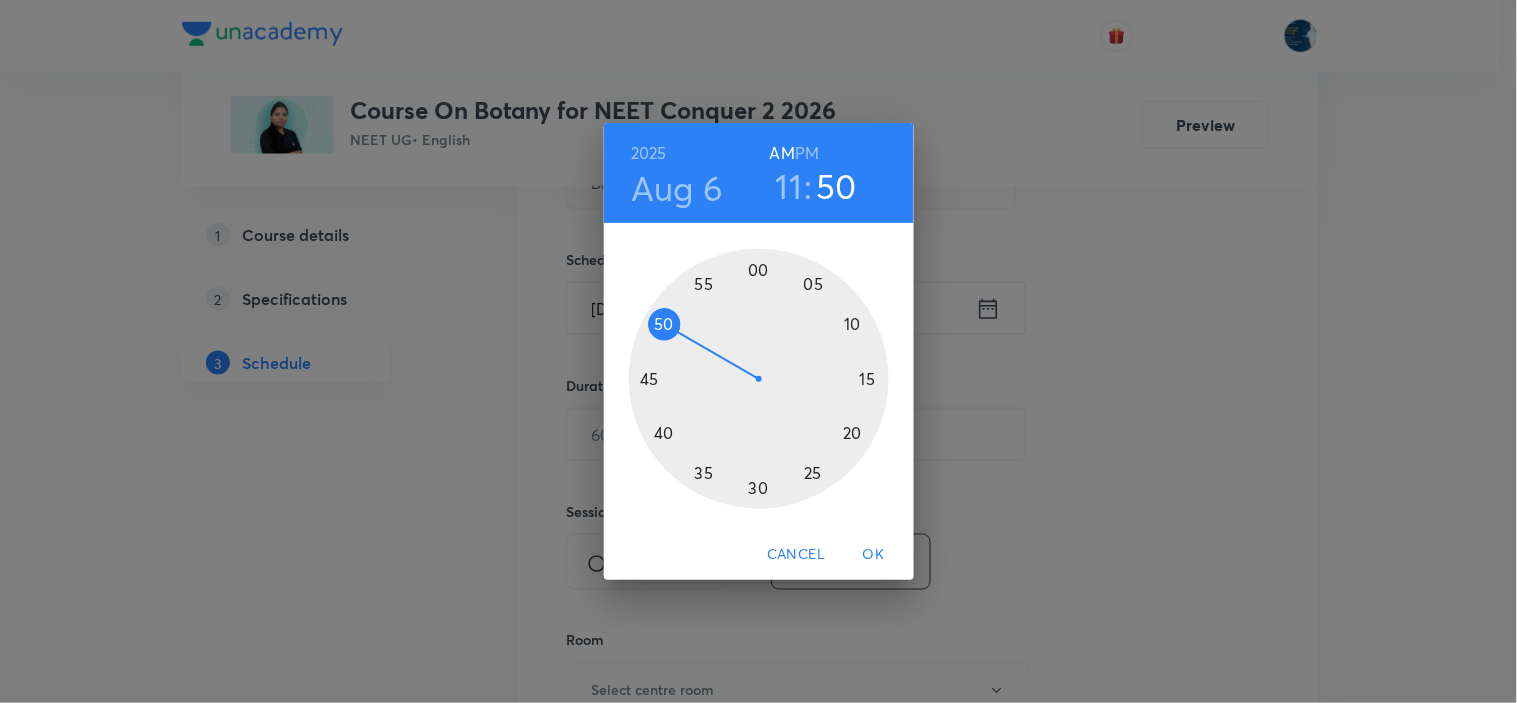 click at bounding box center [759, 379] 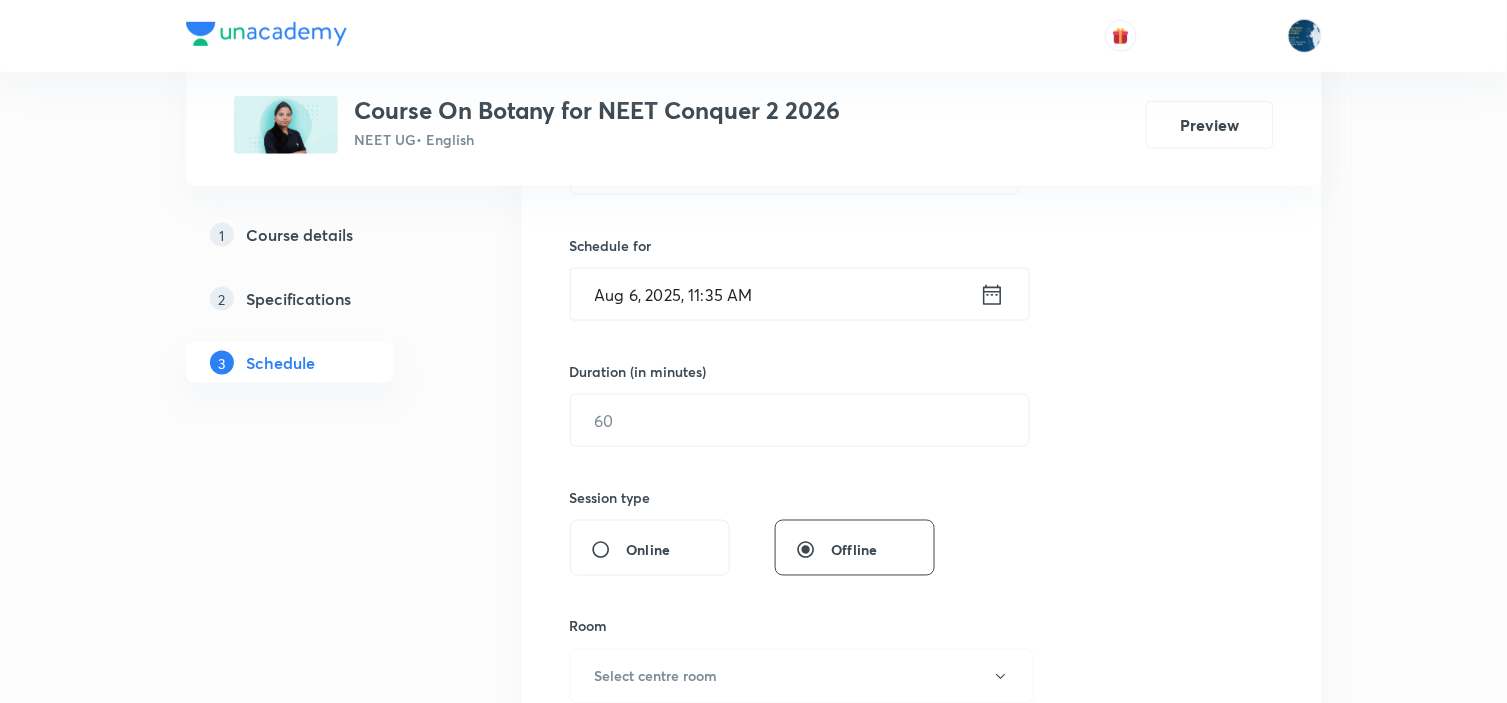 scroll, scrollTop: 555, scrollLeft: 0, axis: vertical 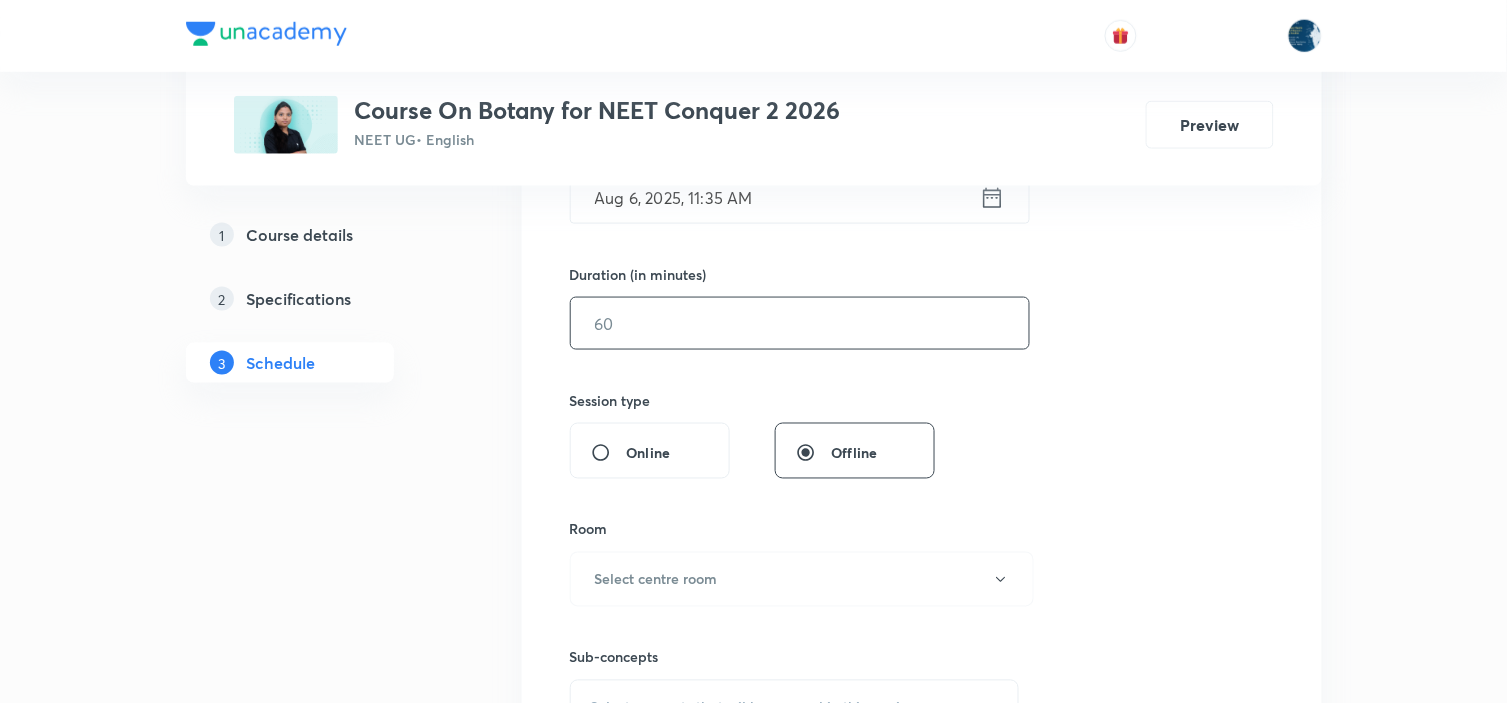 click at bounding box center [800, 323] 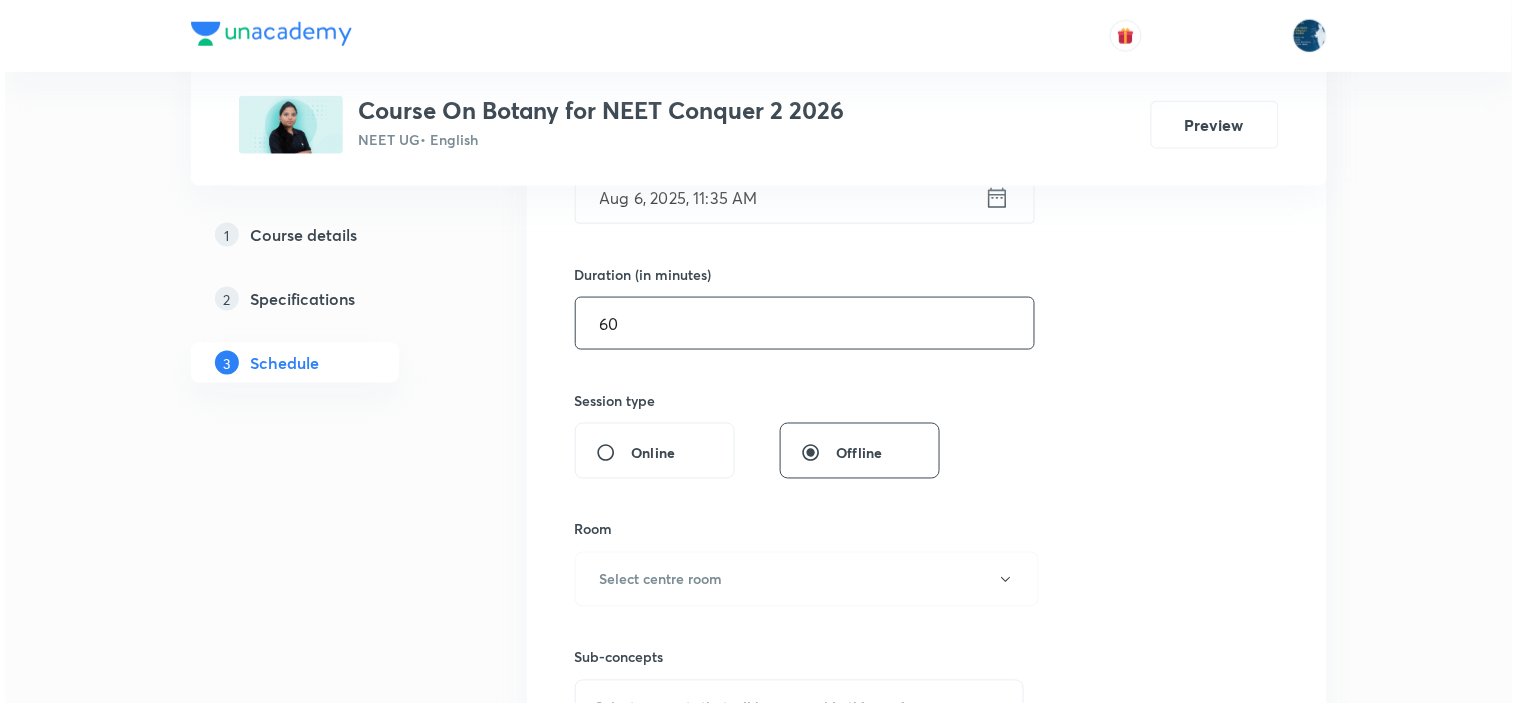 scroll, scrollTop: 777, scrollLeft: 0, axis: vertical 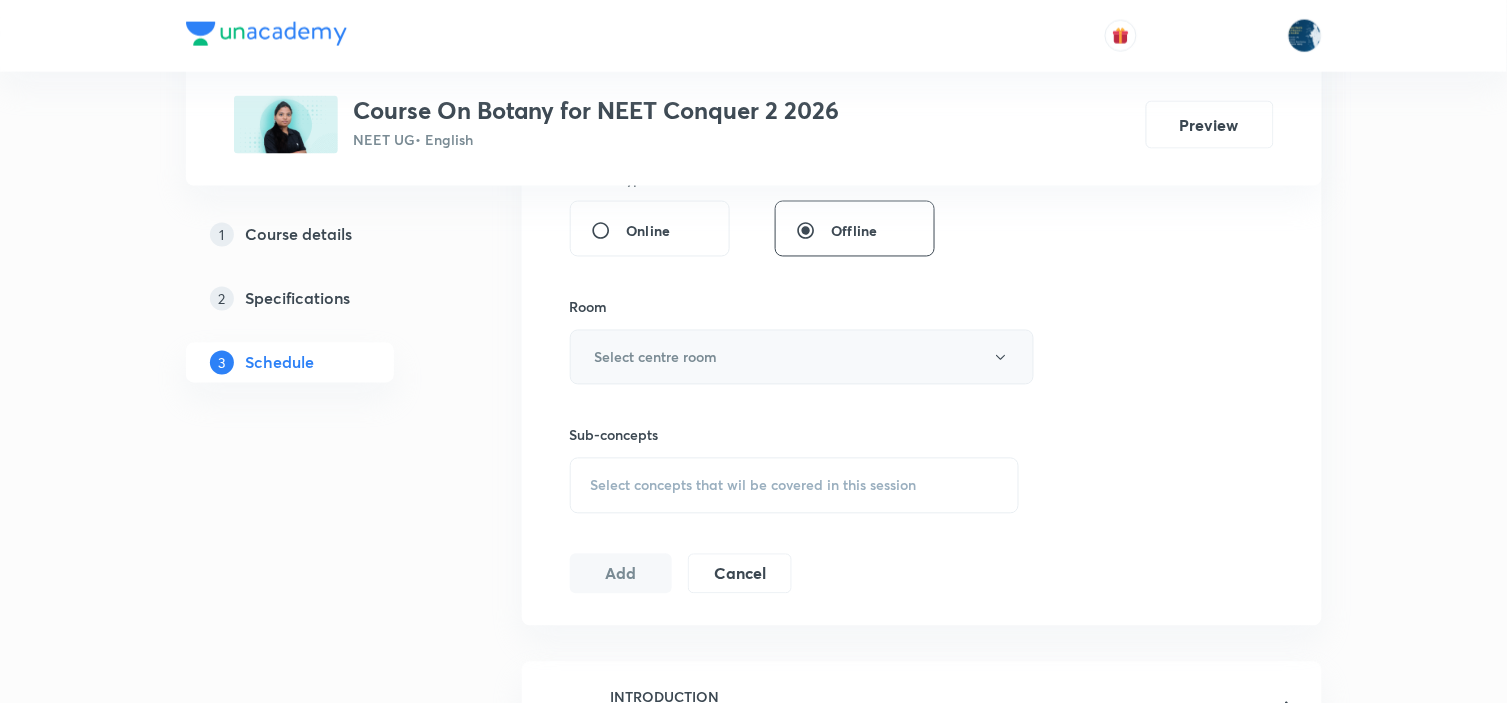 type on "60" 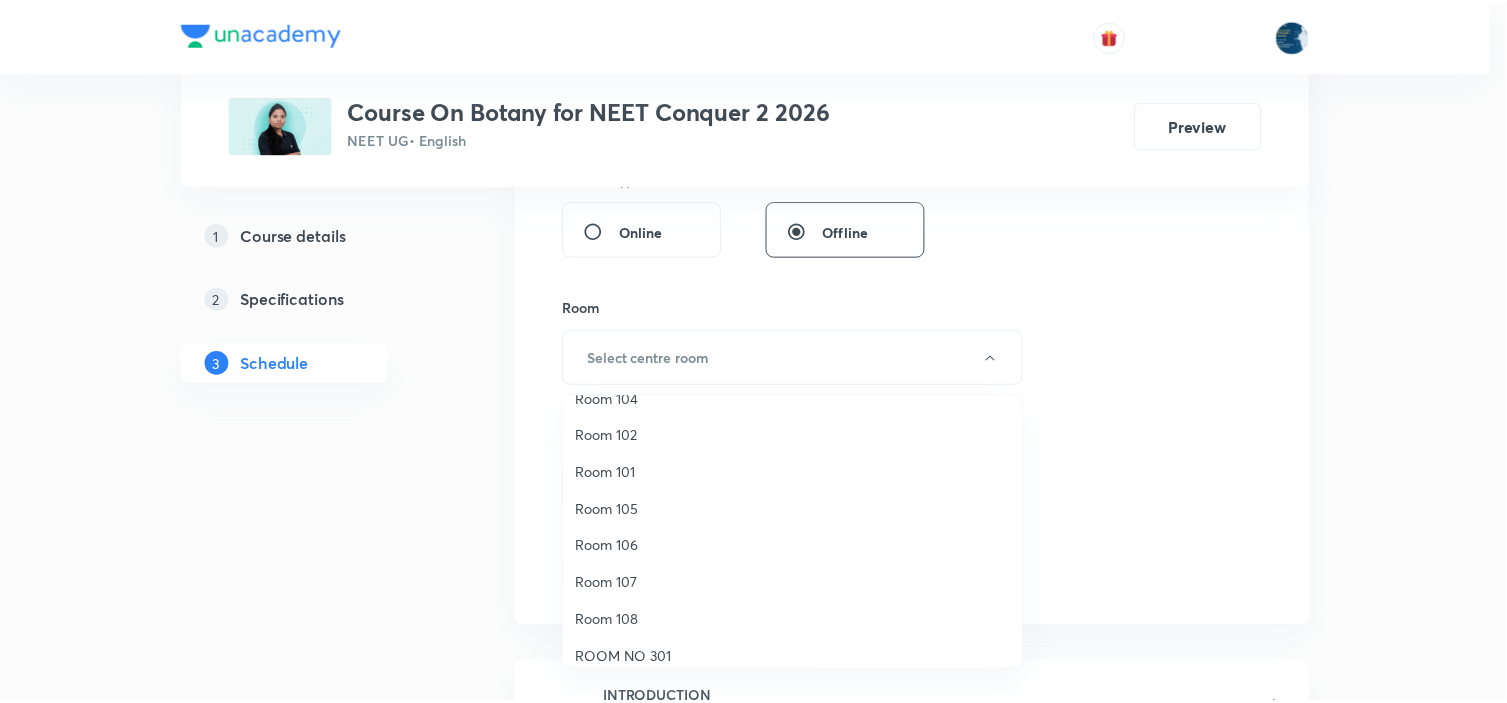 scroll, scrollTop: 111, scrollLeft: 0, axis: vertical 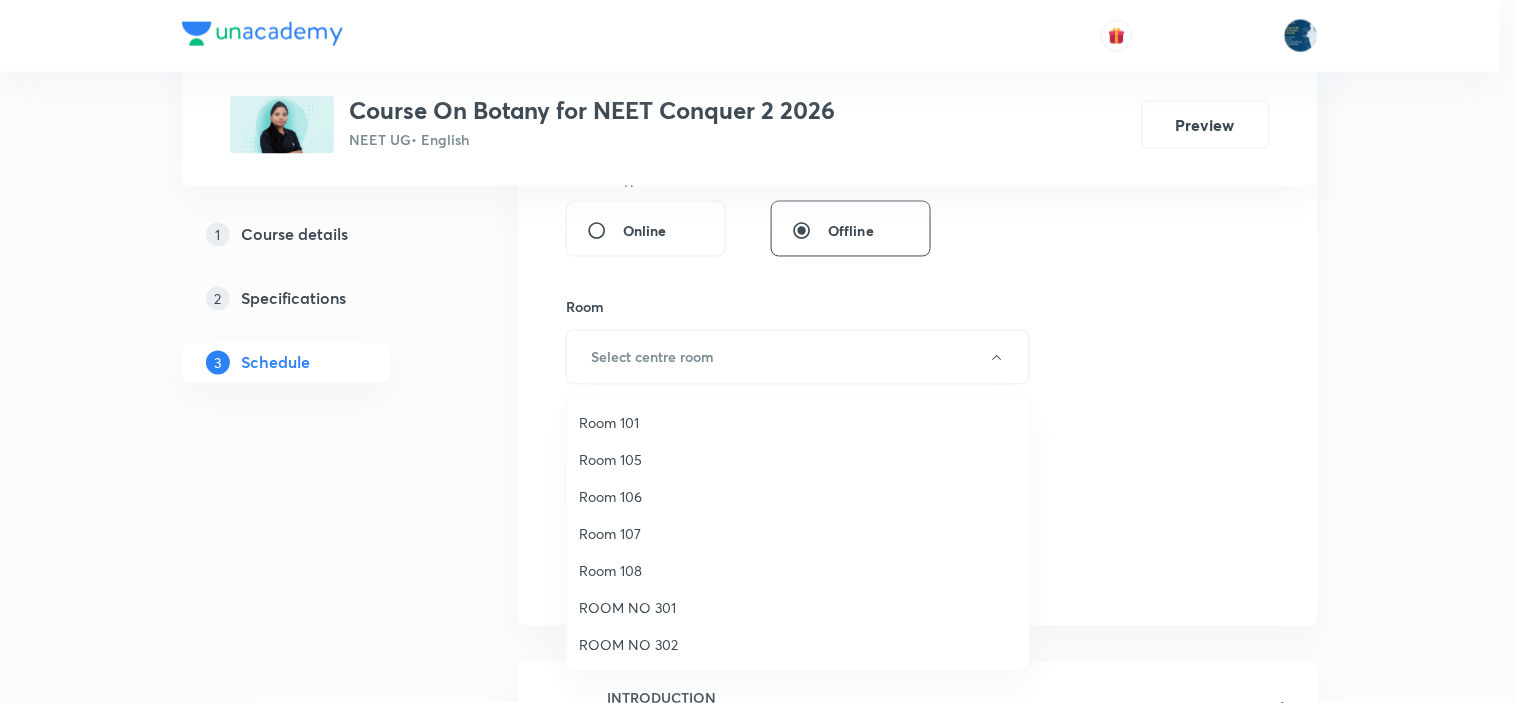 click on "Room 108" at bounding box center (798, 570) 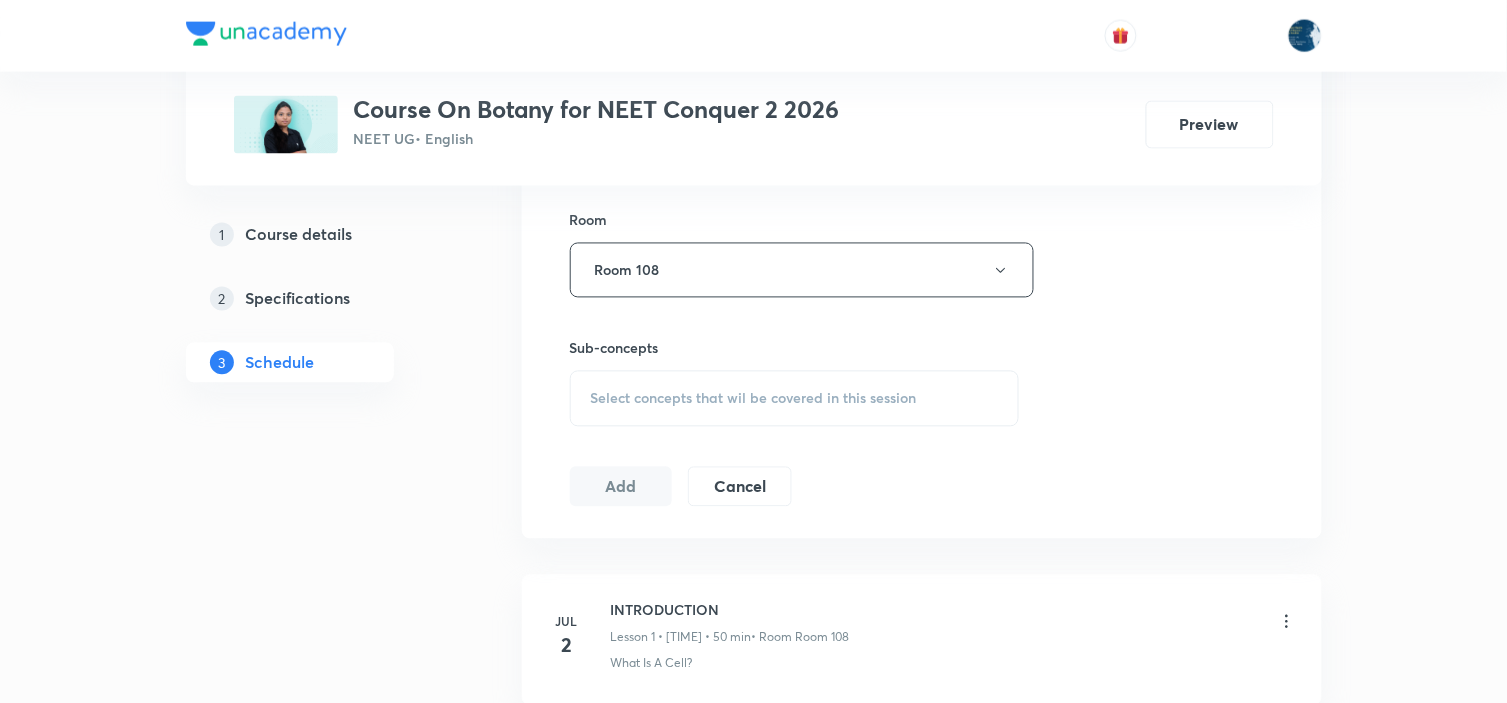 scroll, scrollTop: 888, scrollLeft: 0, axis: vertical 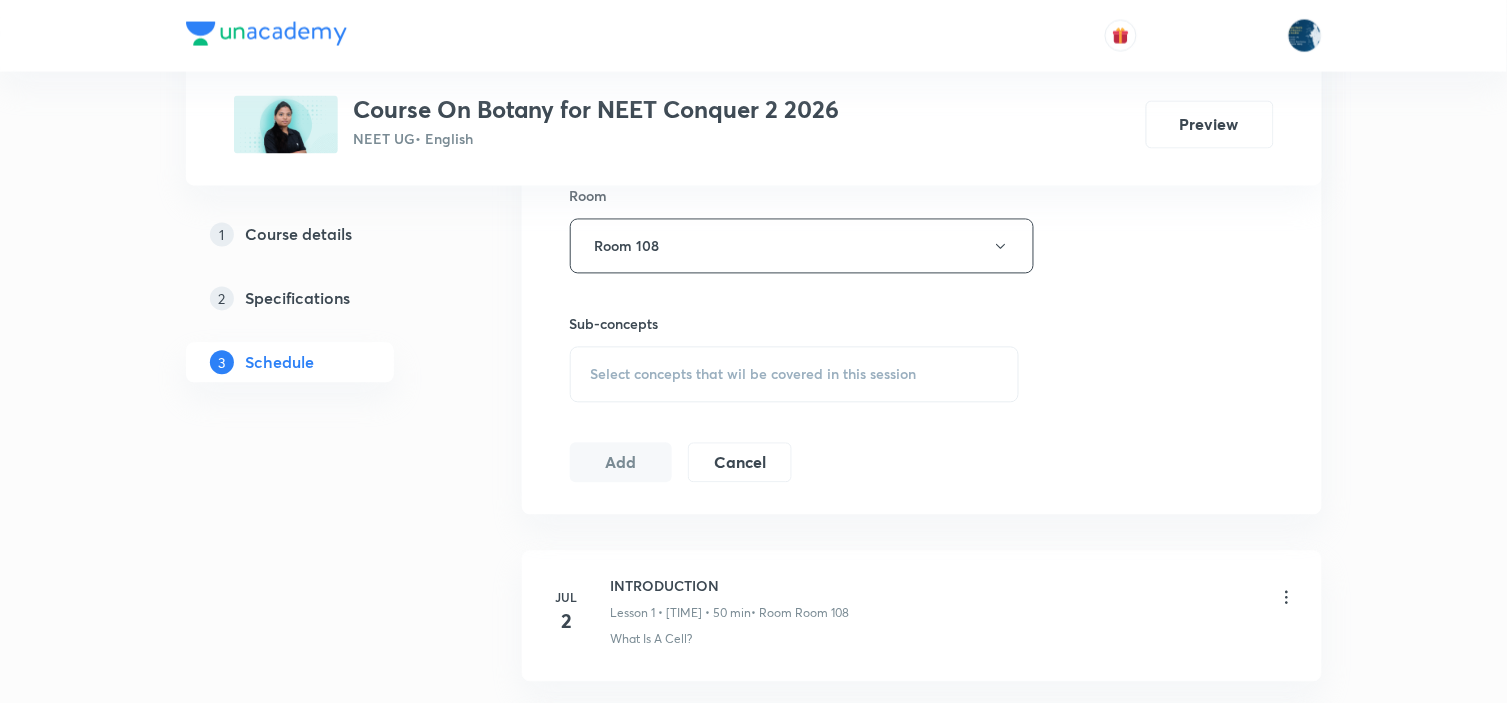 click on "Select concepts that wil be covered in this session" at bounding box center (795, 375) 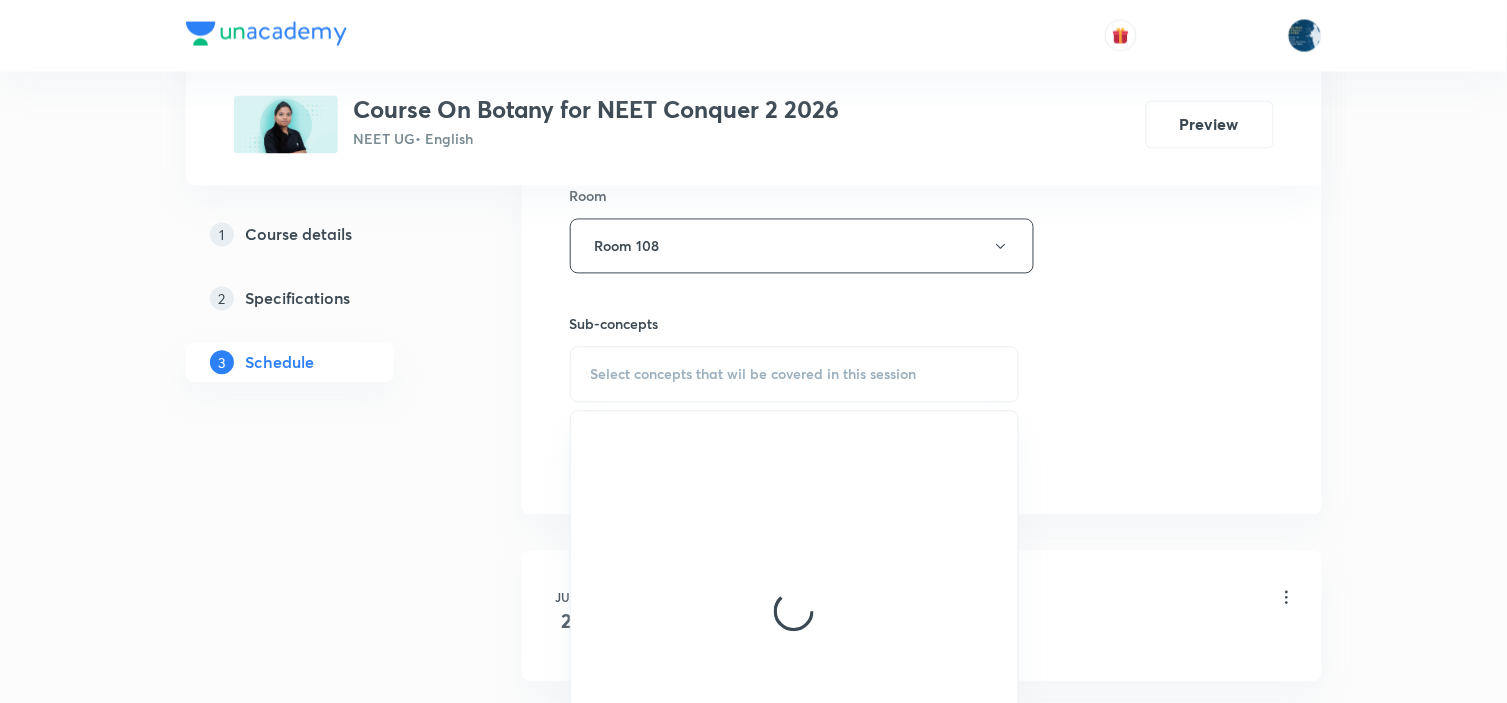 scroll, scrollTop: 1000, scrollLeft: 0, axis: vertical 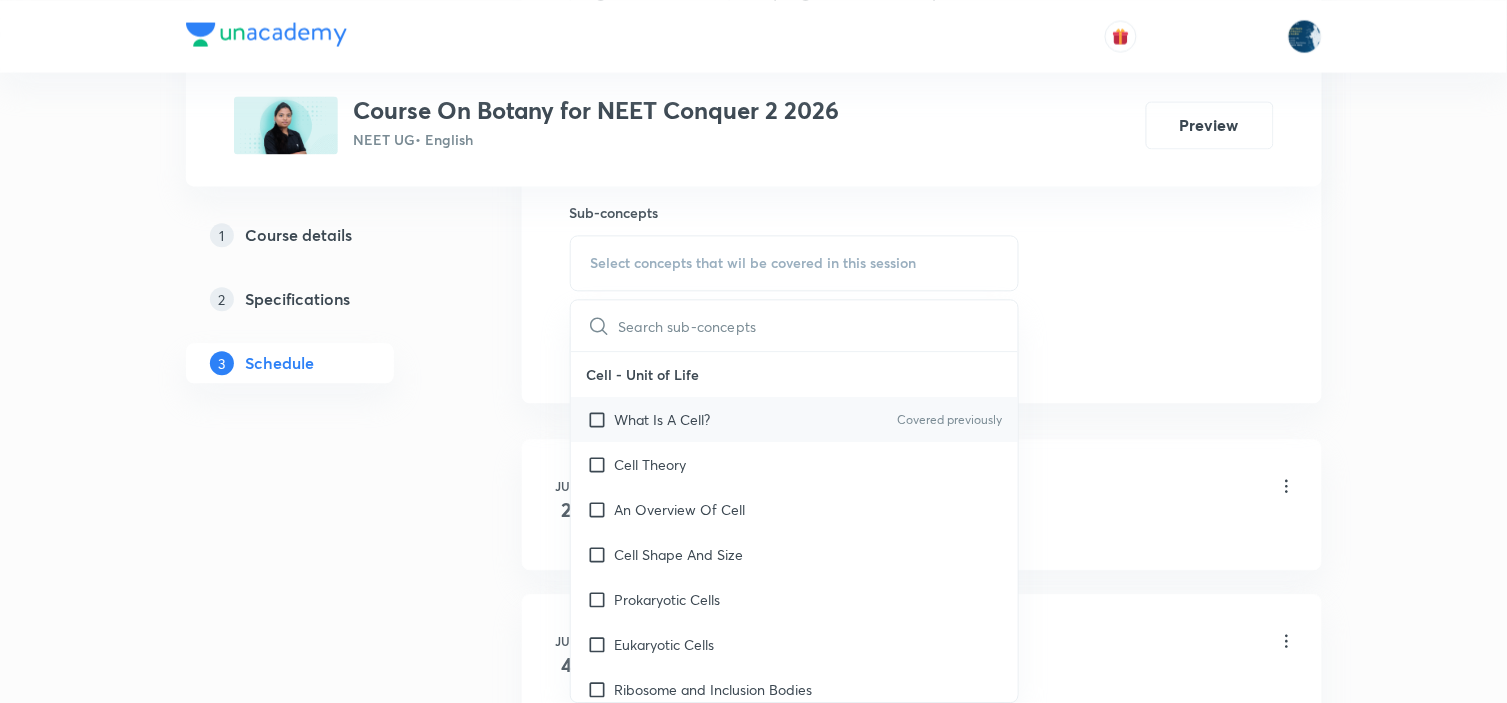 click on "What Is A Cell? Covered previously" at bounding box center [795, 419] 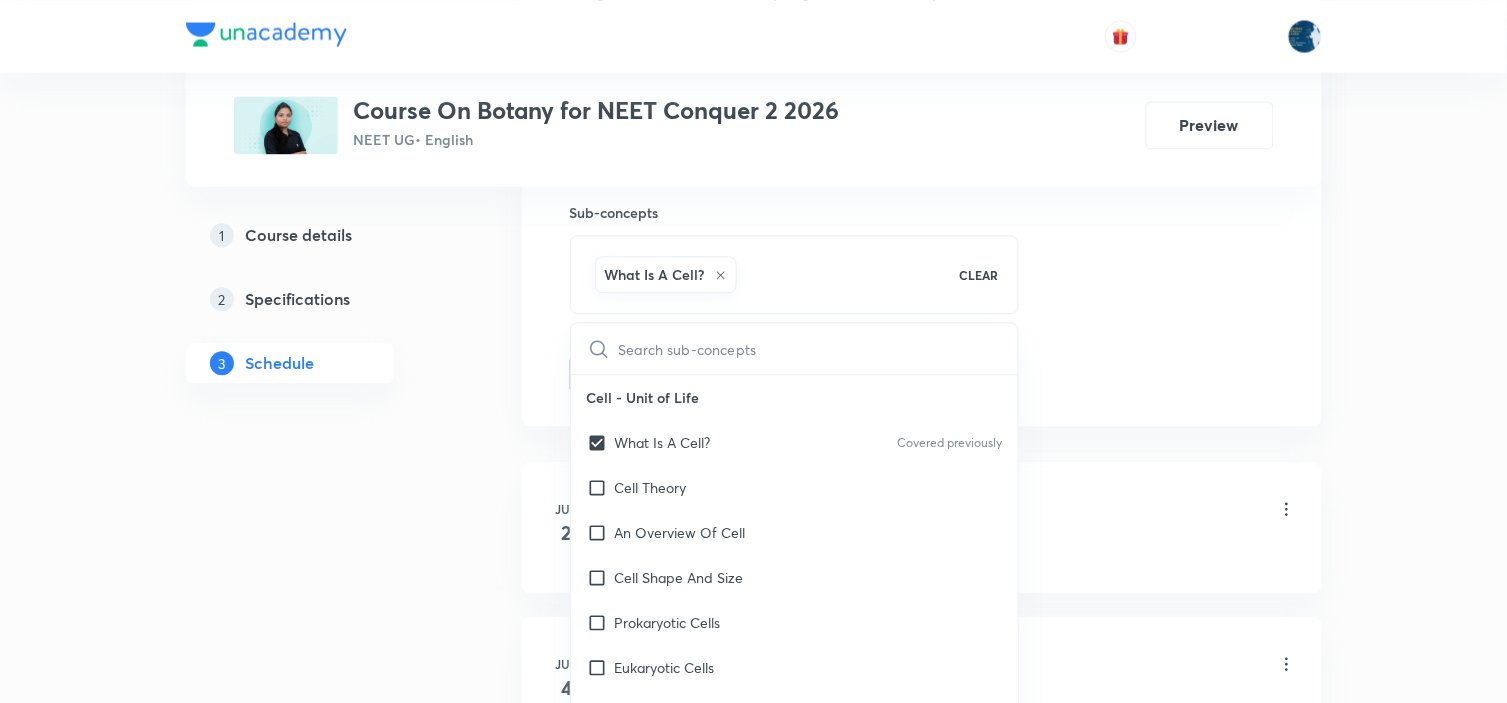 checkbox on "true" 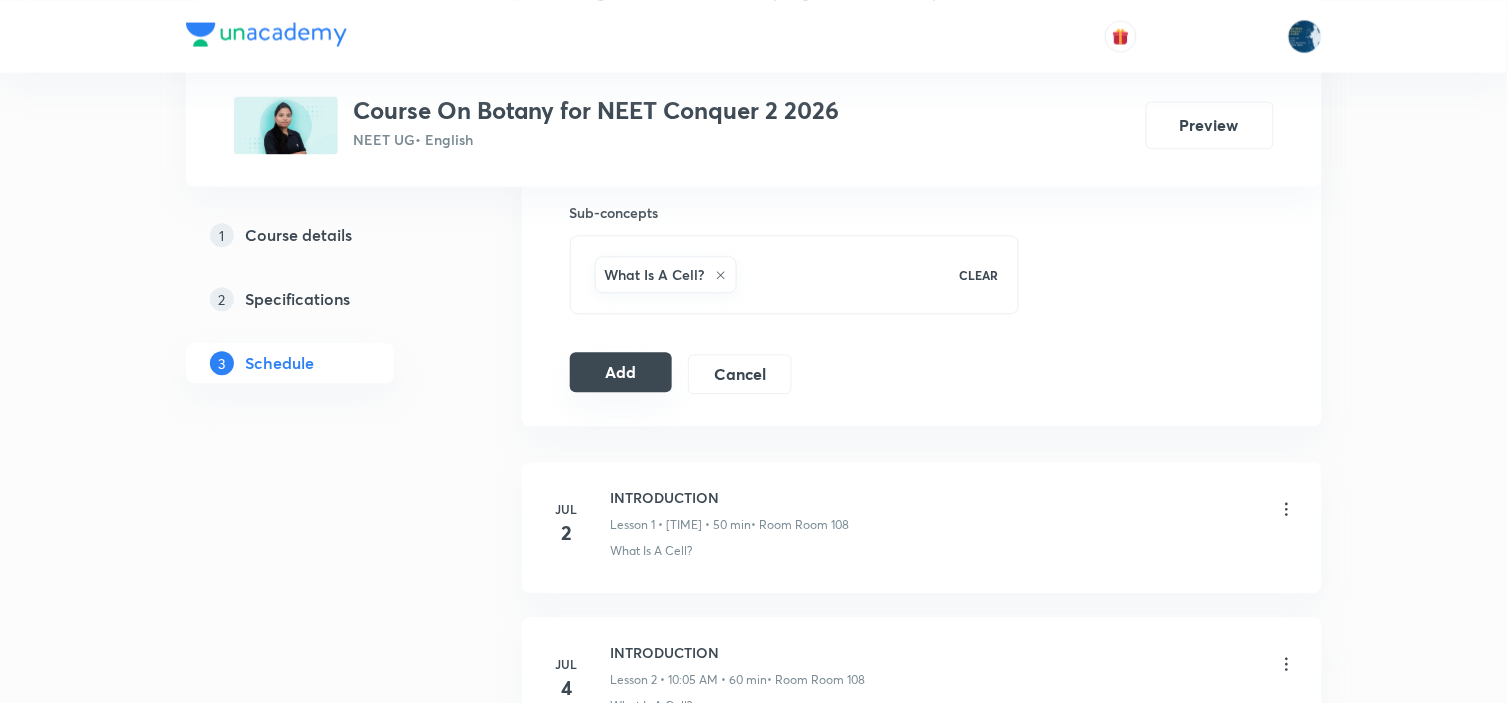 click on "Add" at bounding box center (621, 372) 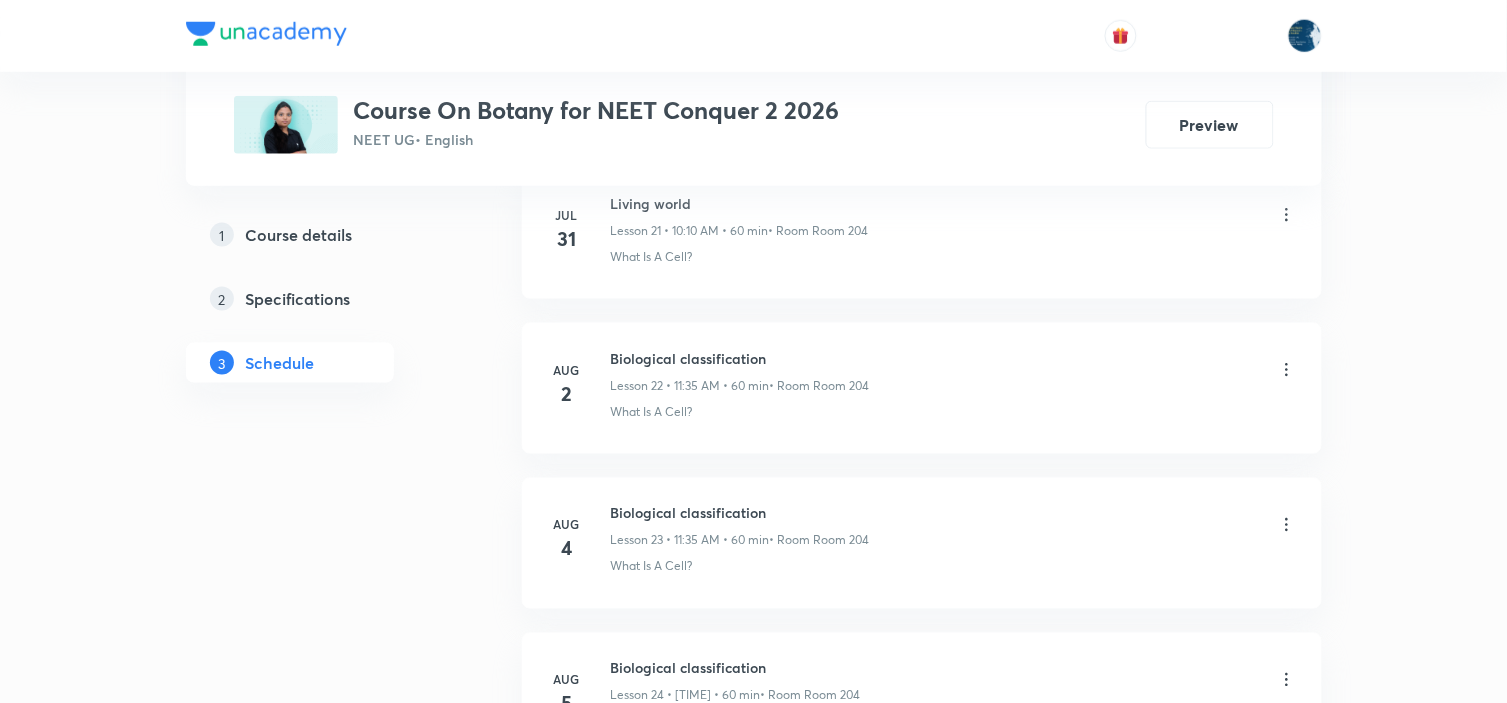 scroll, scrollTop: 4647, scrollLeft: 0, axis: vertical 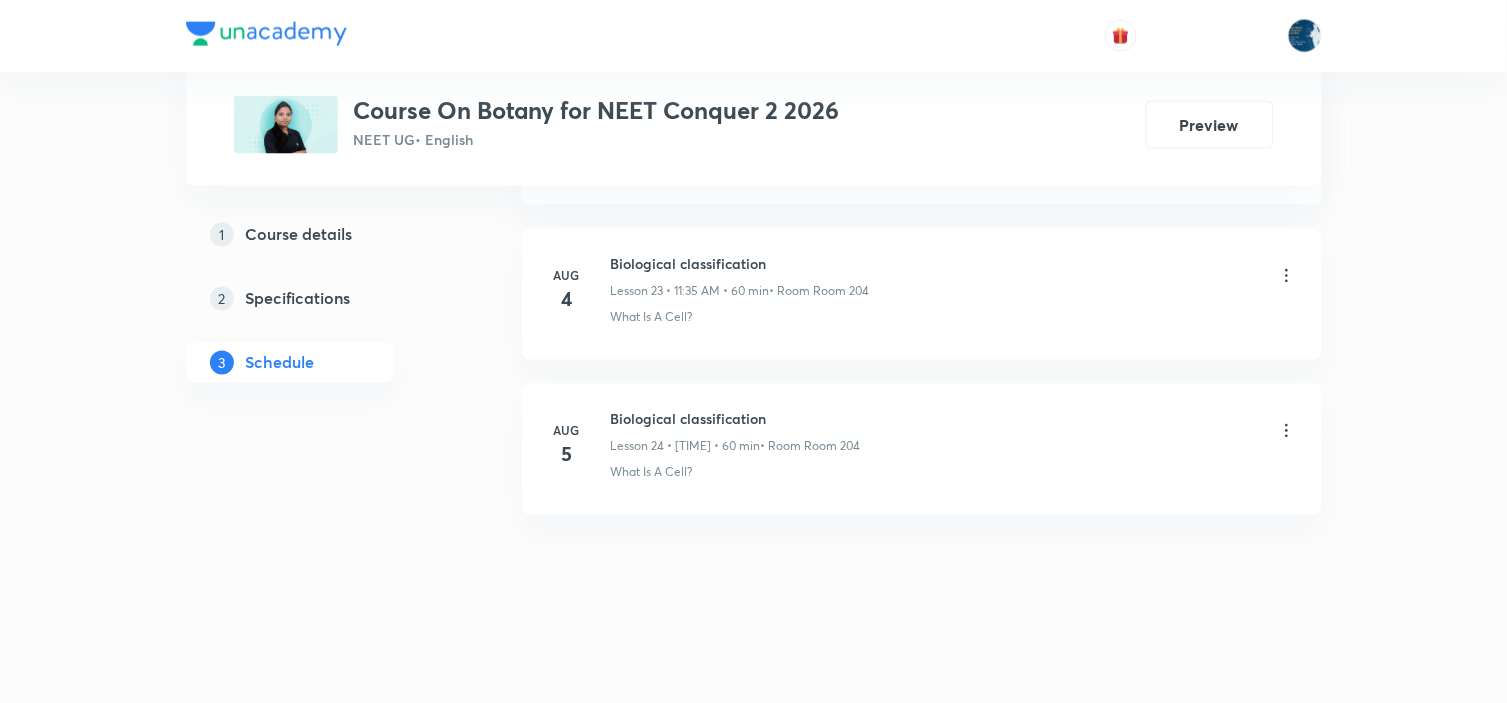 type 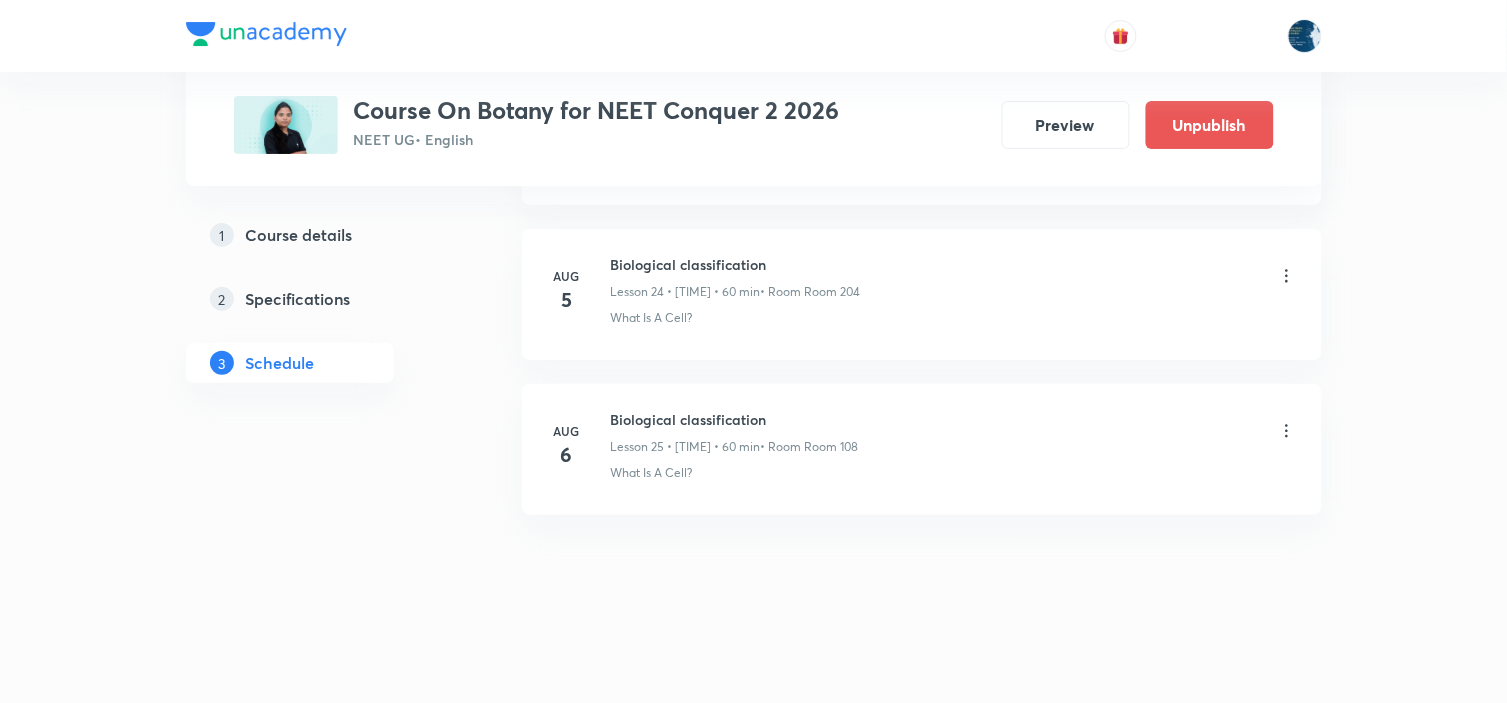 scroll, scrollTop: 3860, scrollLeft: 0, axis: vertical 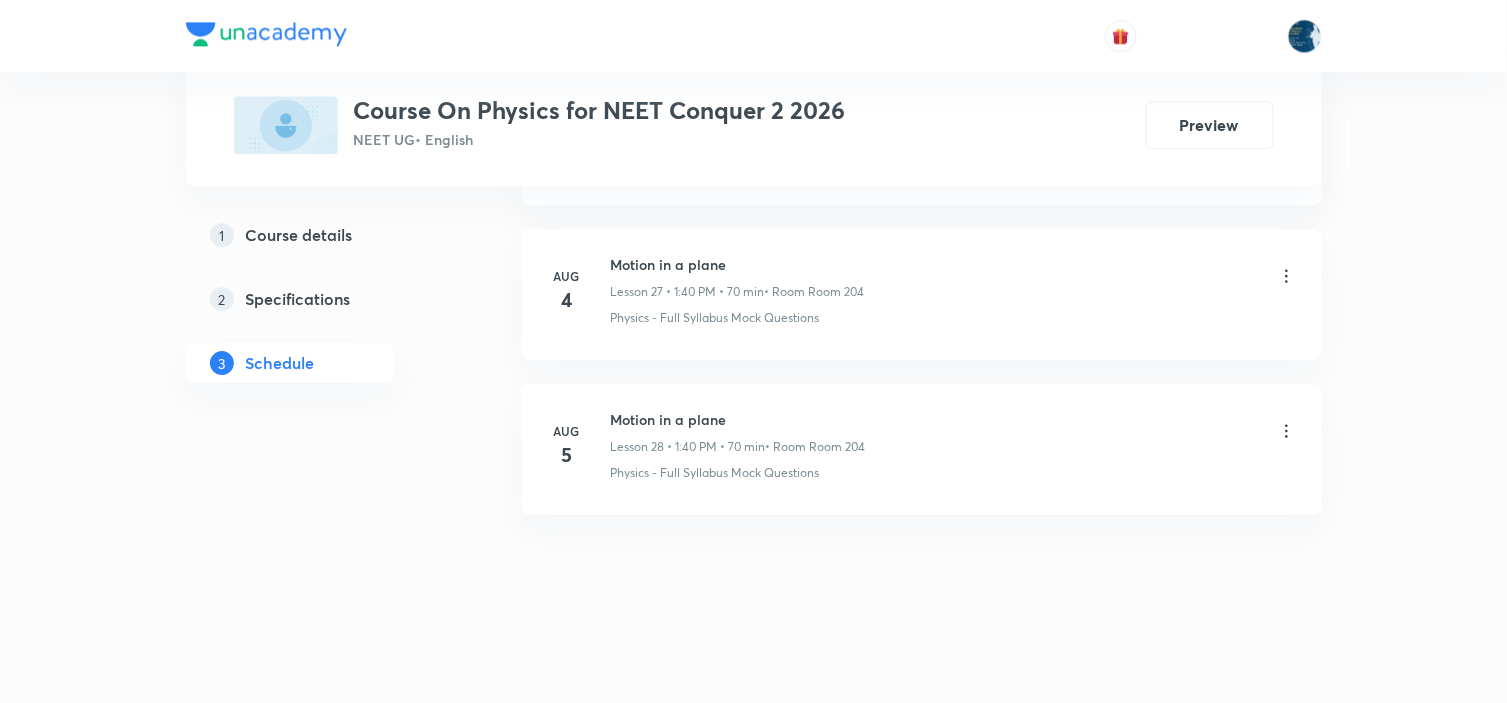 click on "Motion in a plane" at bounding box center (738, 419) 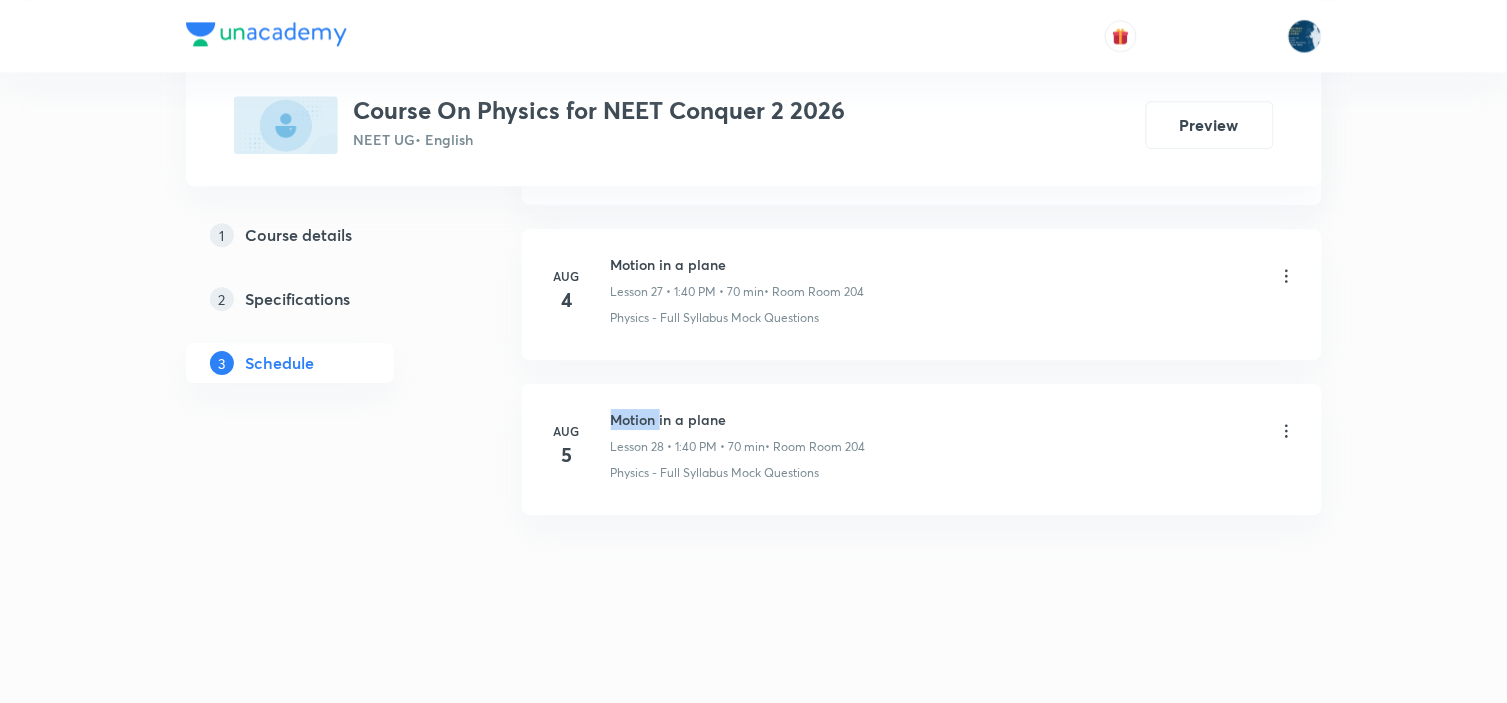 click on "Motion in a plane" at bounding box center [738, 419] 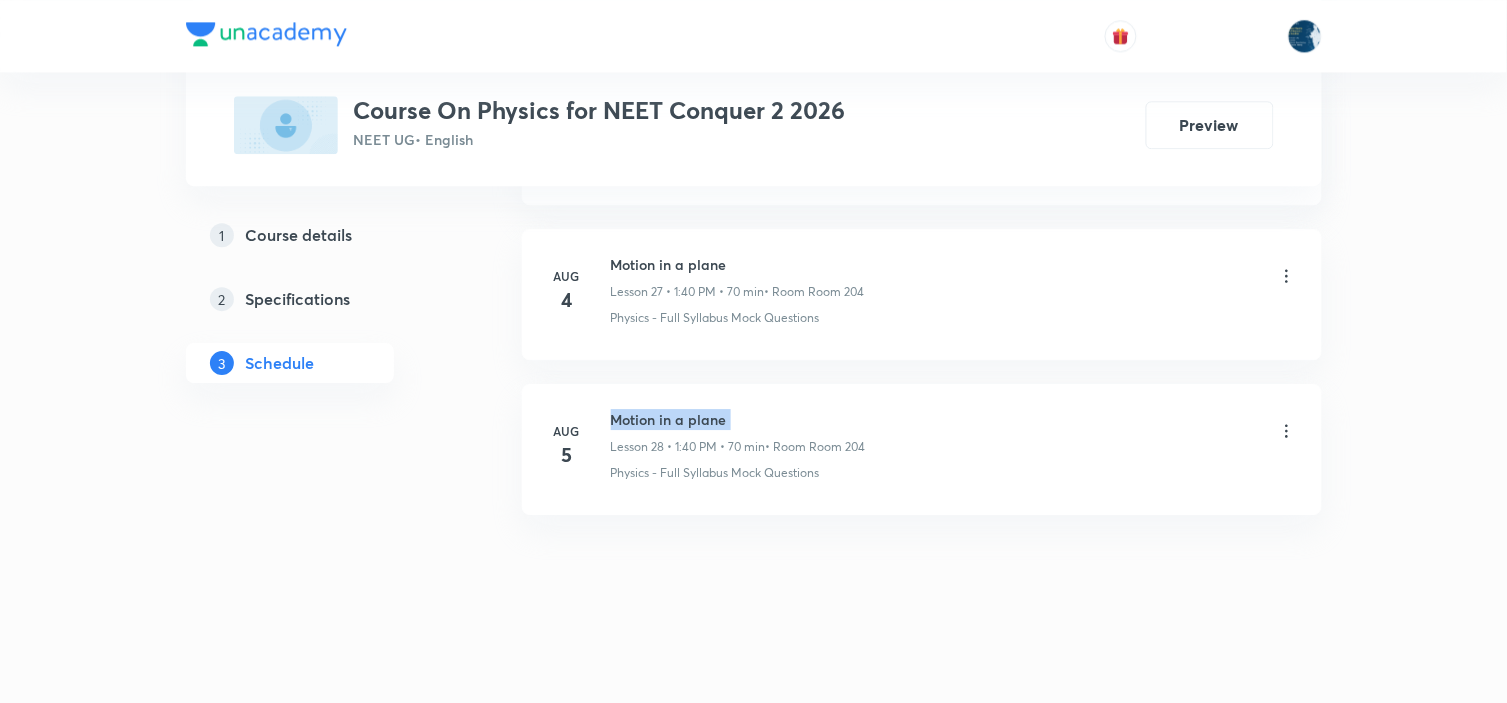 click on "Motion in a plane" at bounding box center (738, 419) 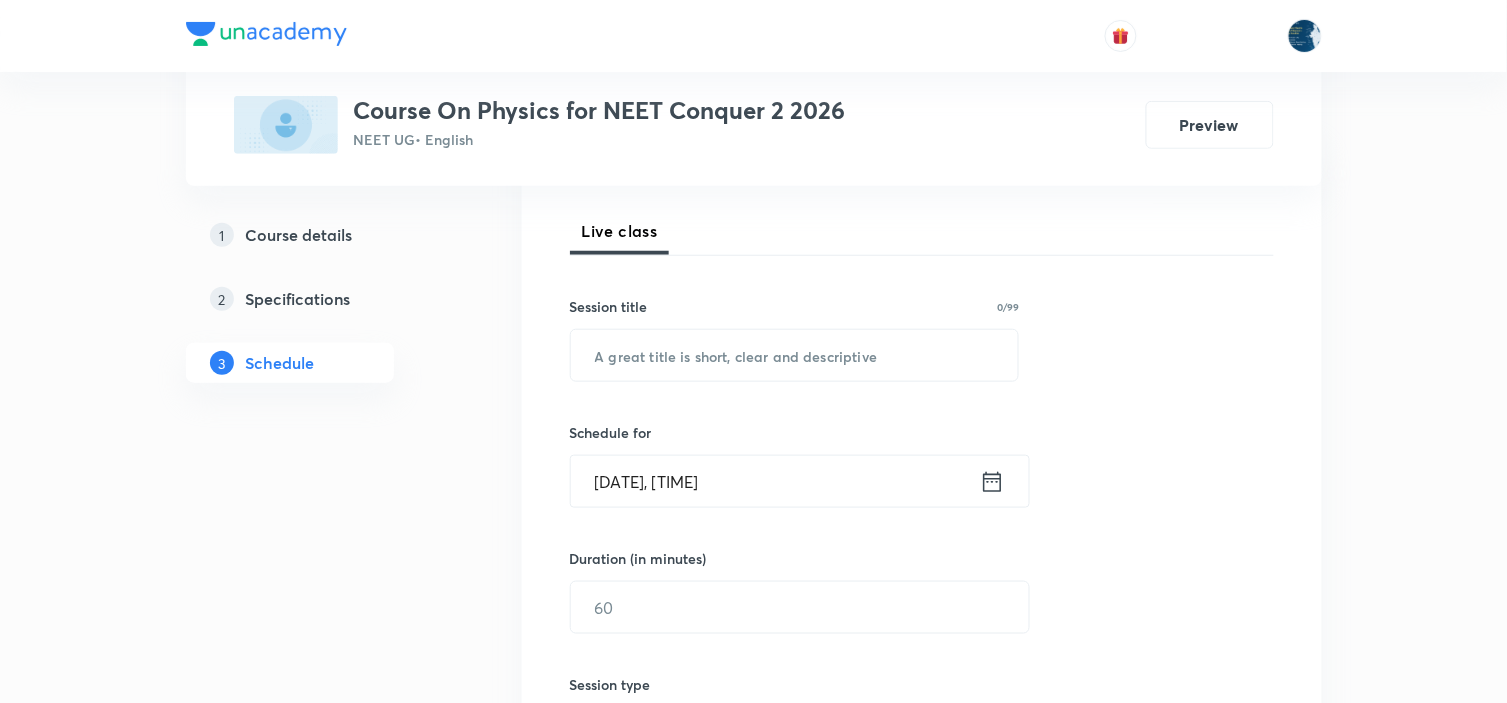 scroll, scrollTop: 333, scrollLeft: 0, axis: vertical 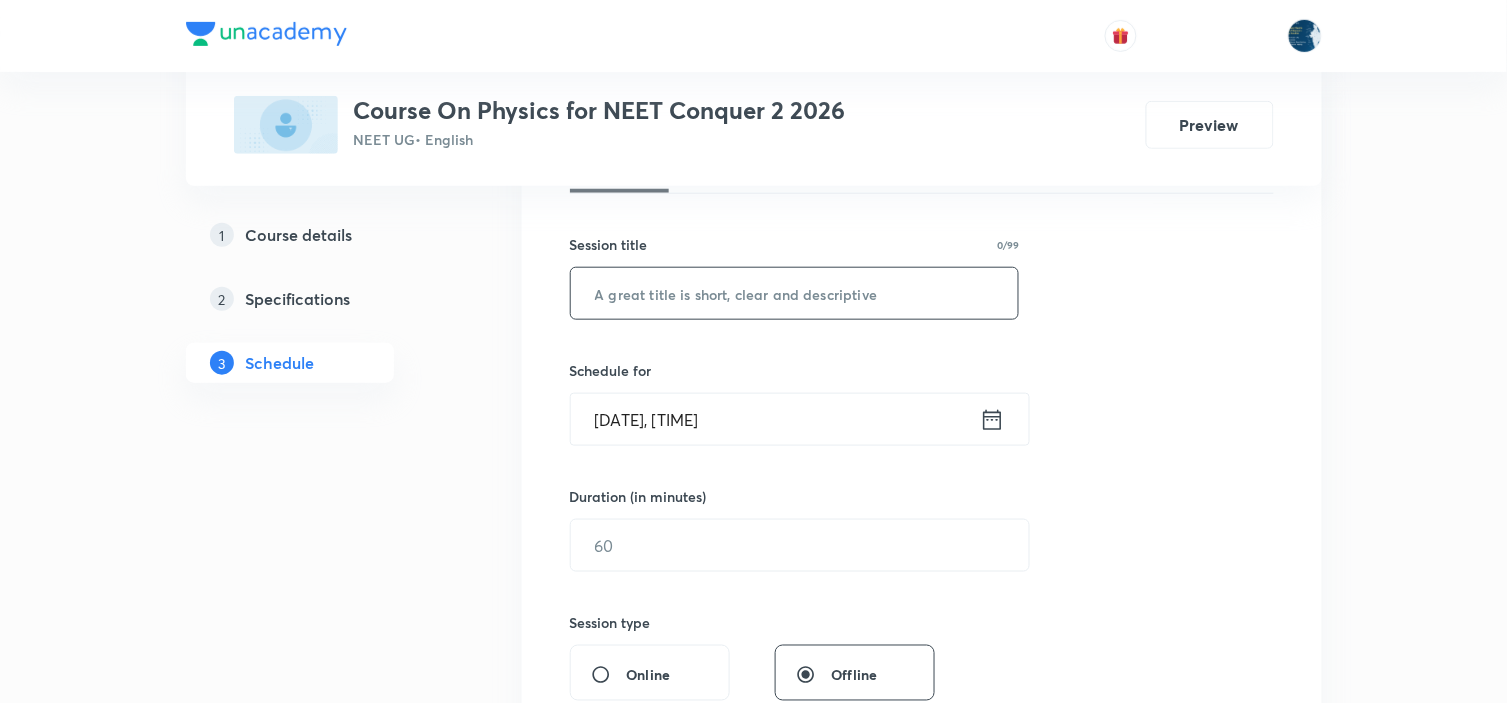 click at bounding box center [795, 293] 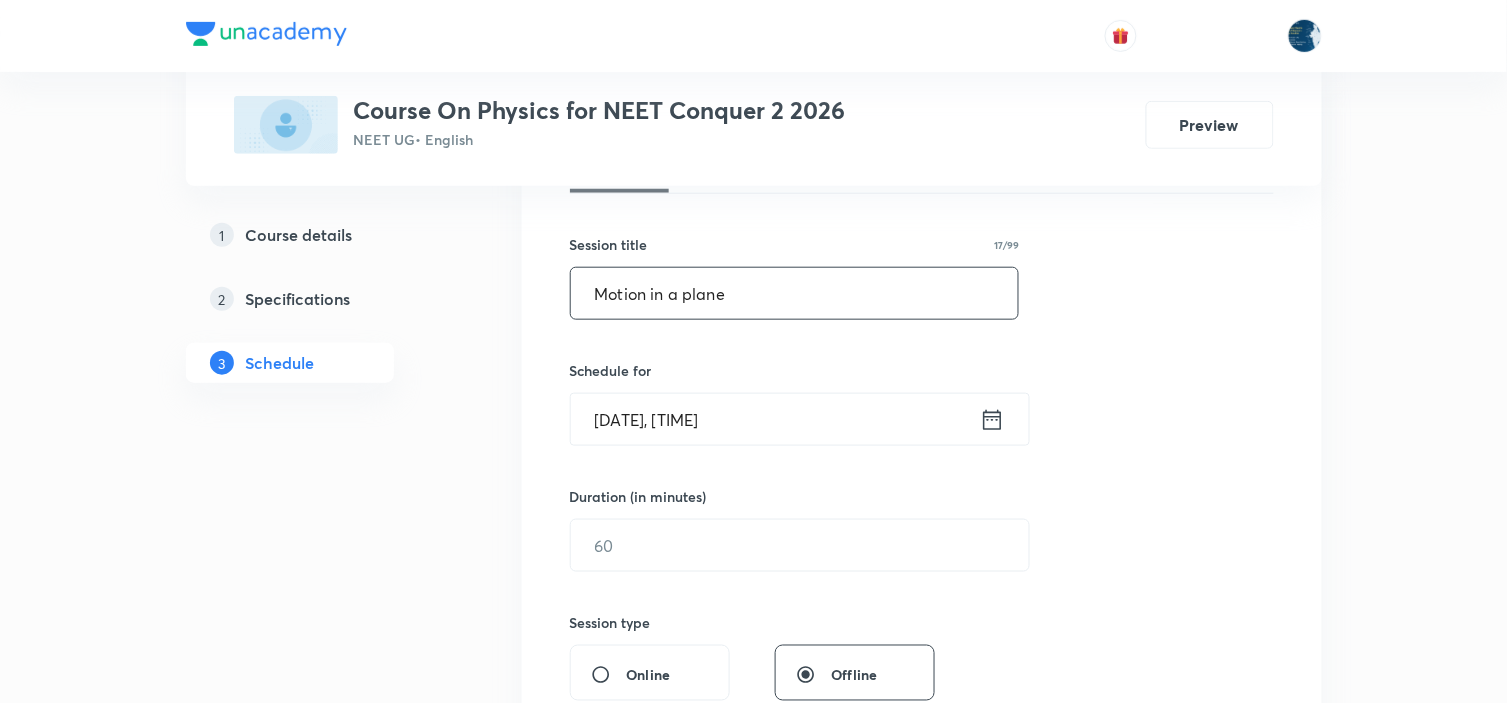 type on "Motion in a plane" 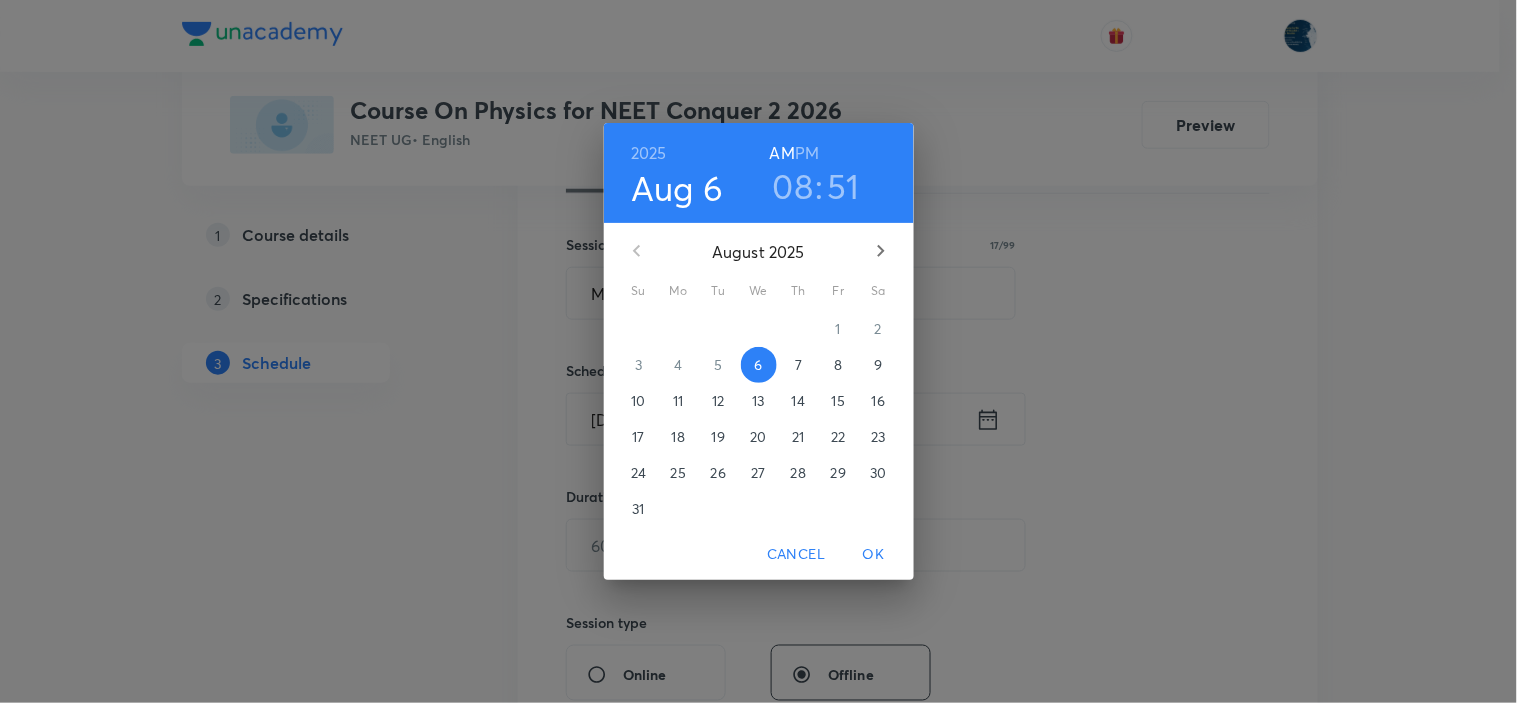 click on "PM" at bounding box center [807, 153] 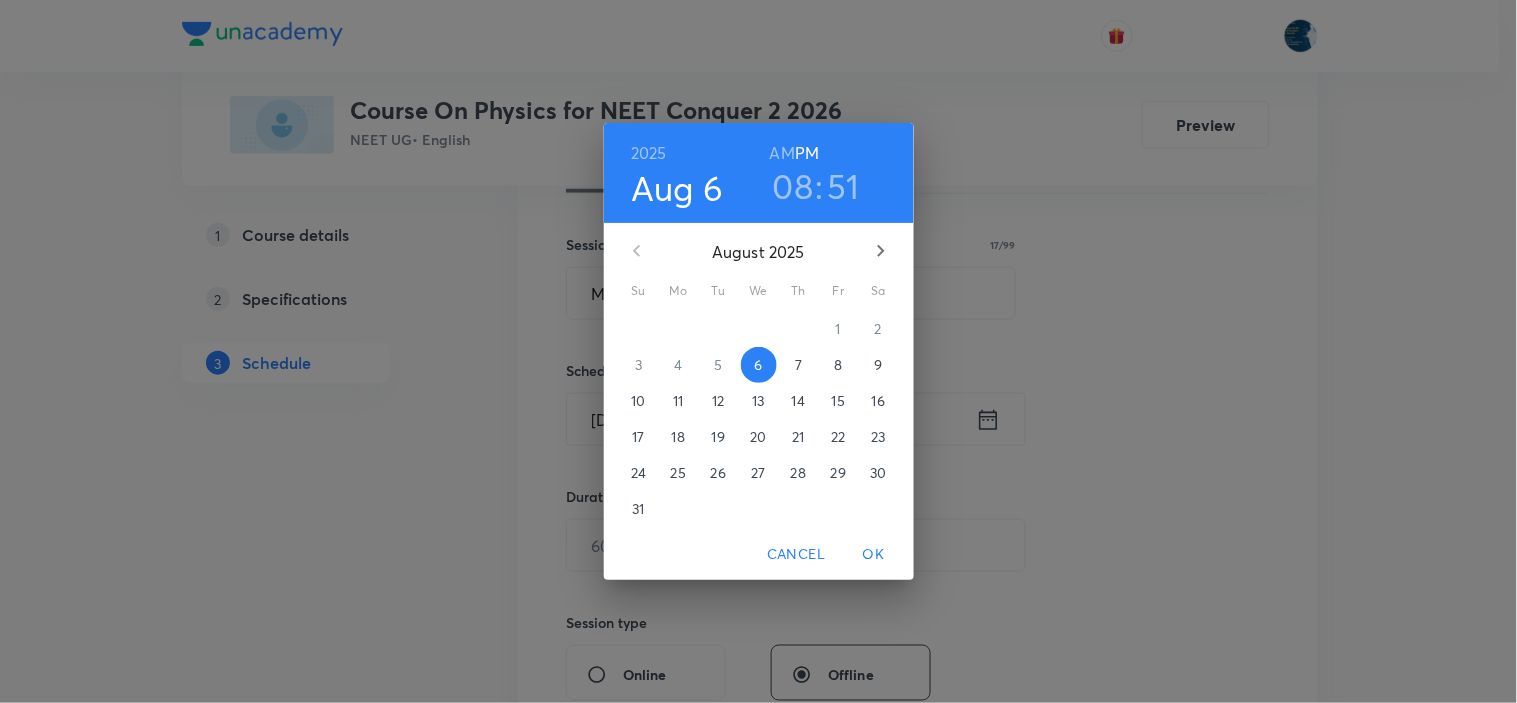 click on "08" at bounding box center (793, 186) 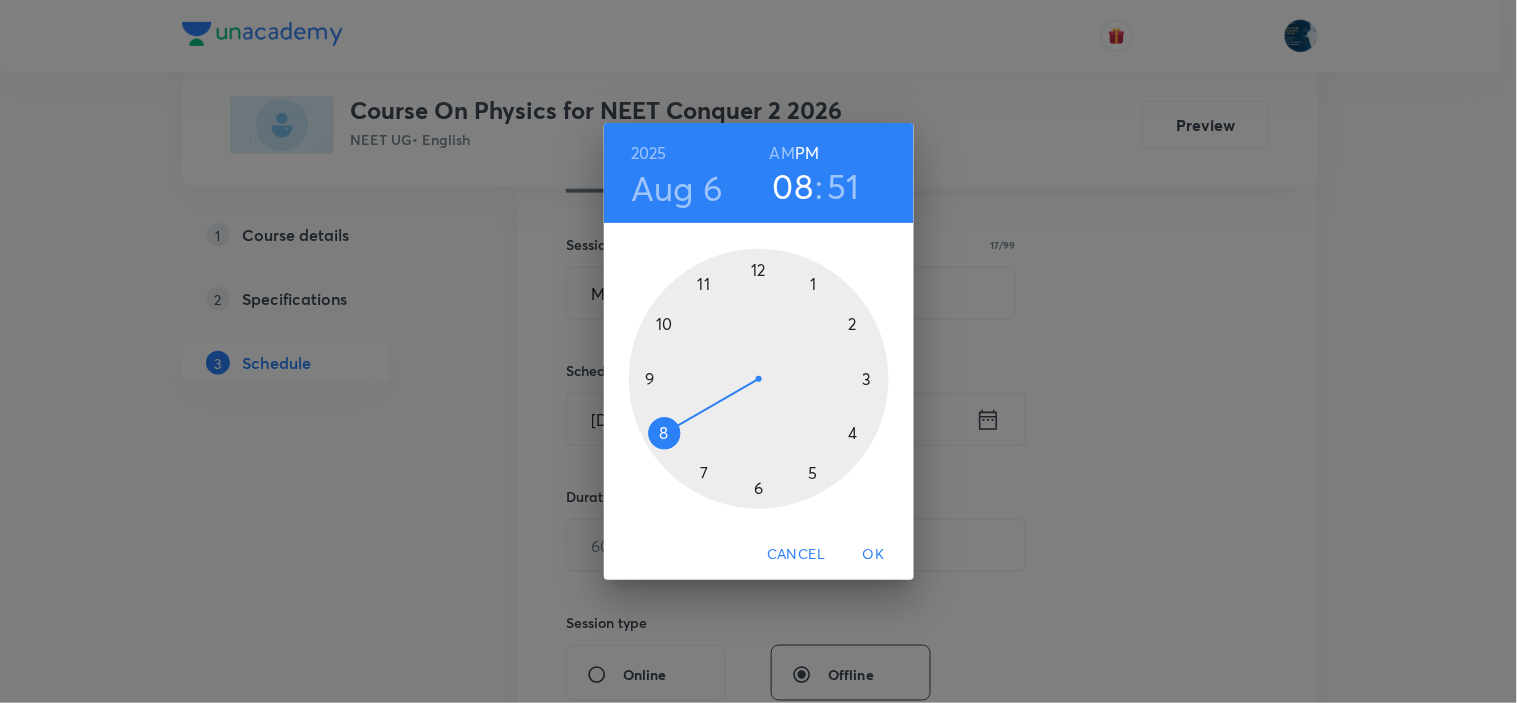click at bounding box center [759, 379] 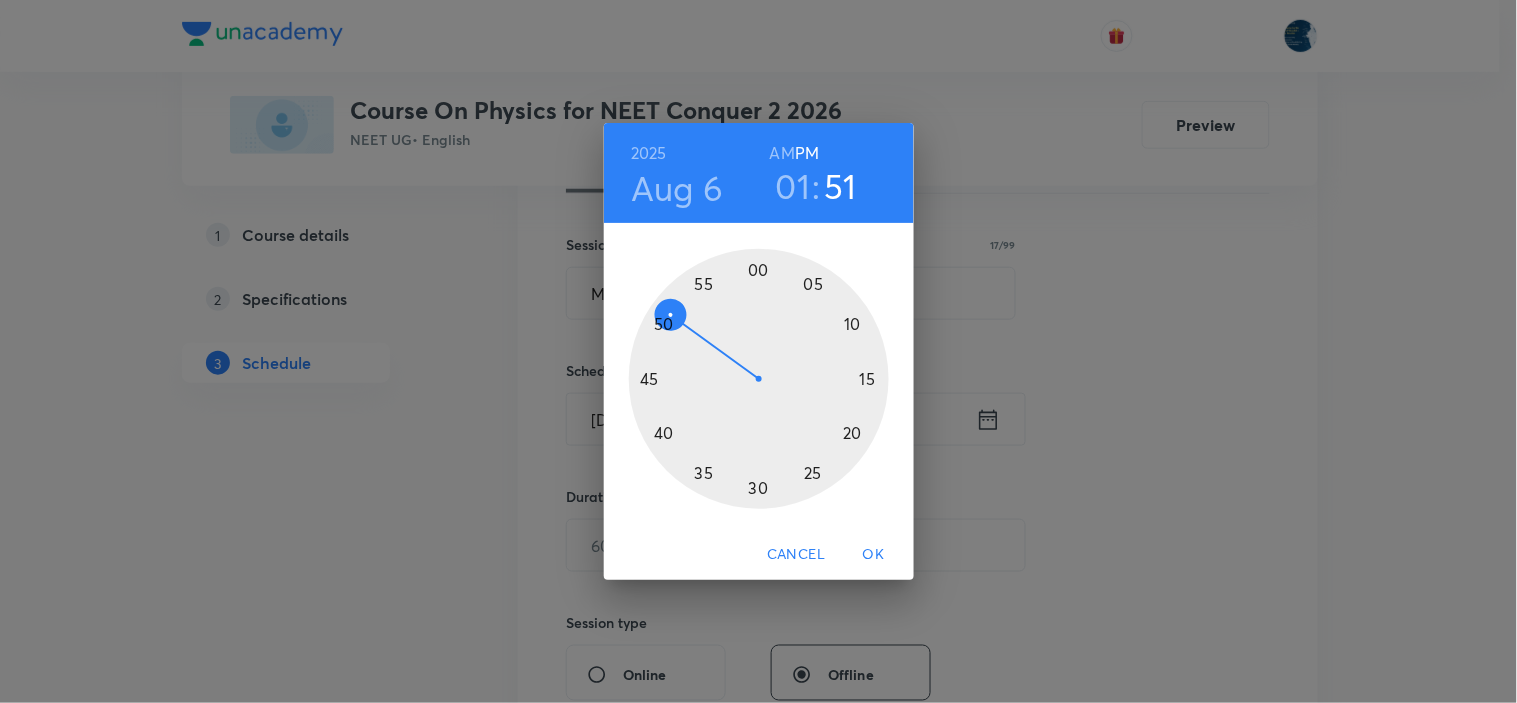click at bounding box center [759, 379] 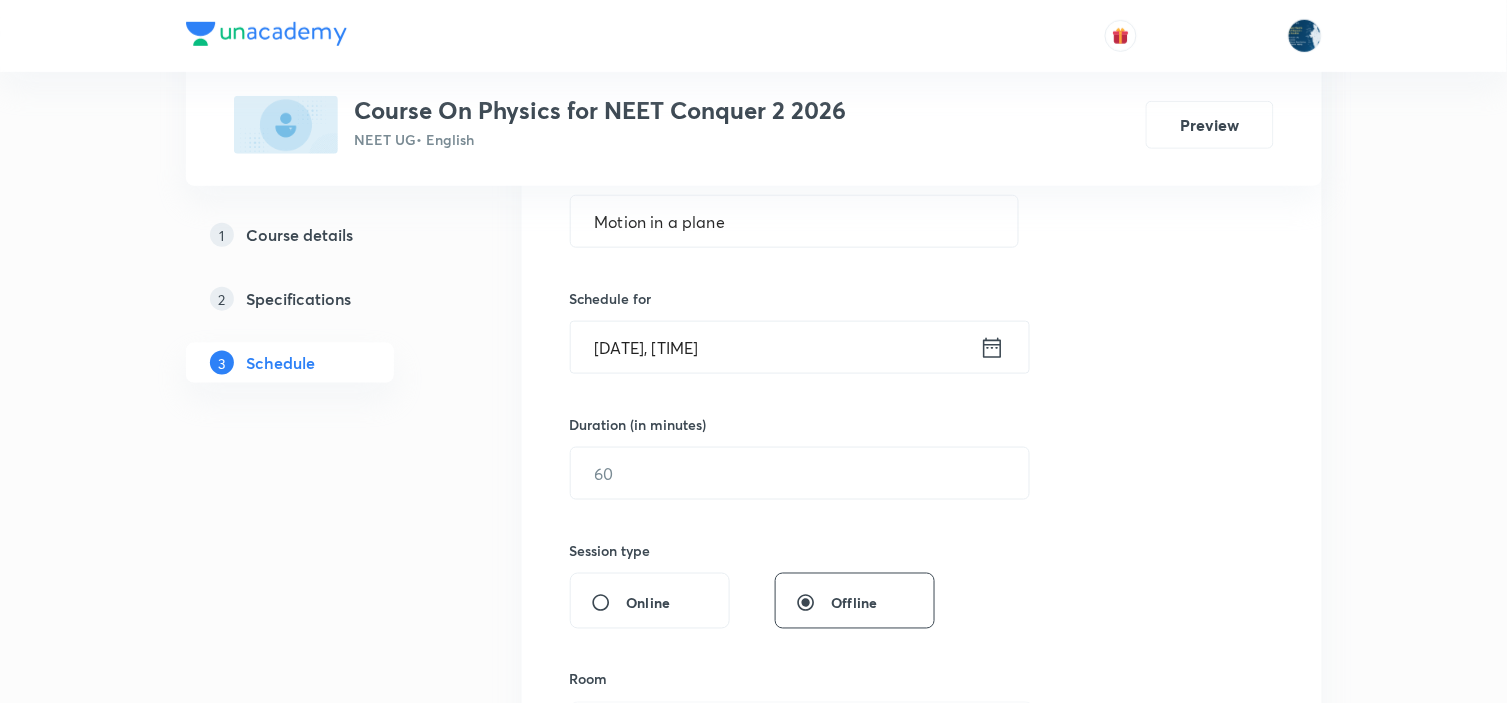 scroll, scrollTop: 444, scrollLeft: 0, axis: vertical 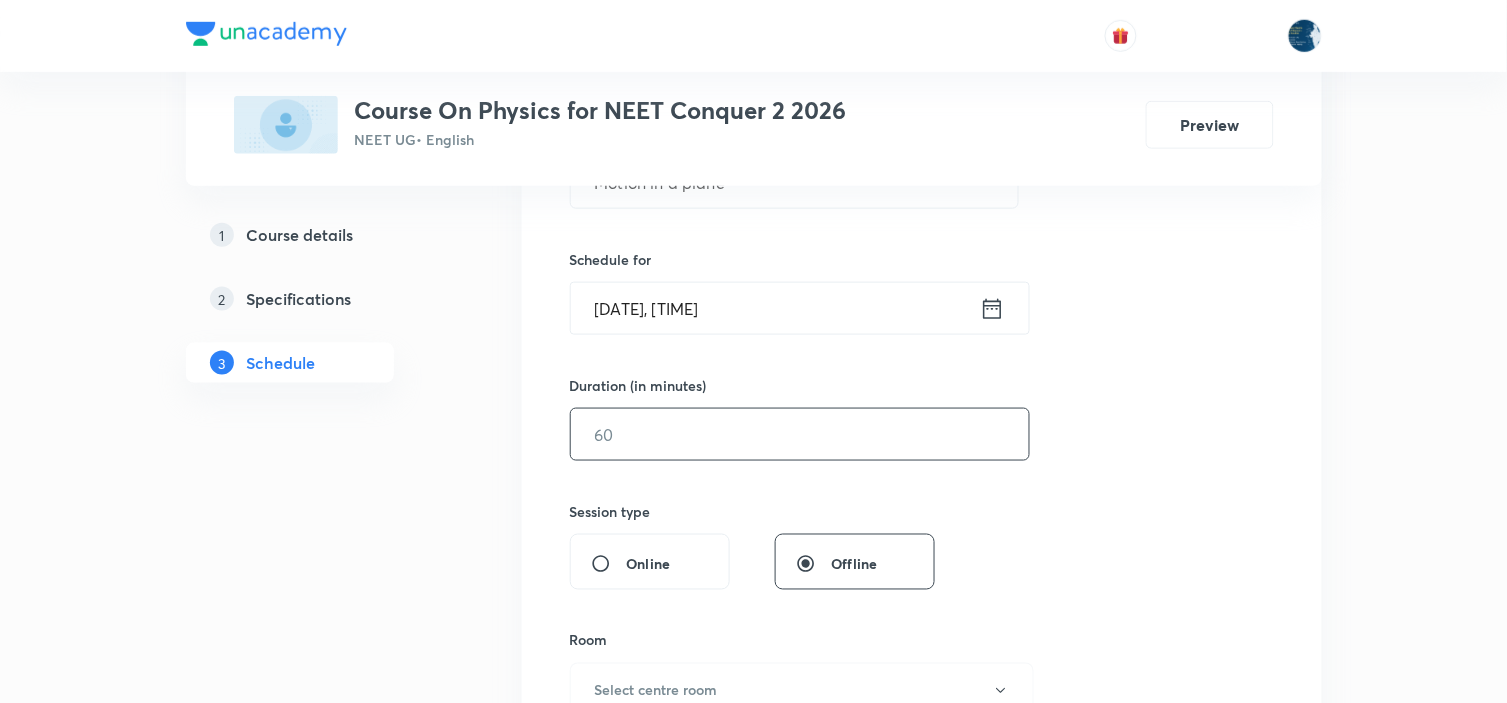 click on "Duration (in minutes) ​" at bounding box center (752, 418) 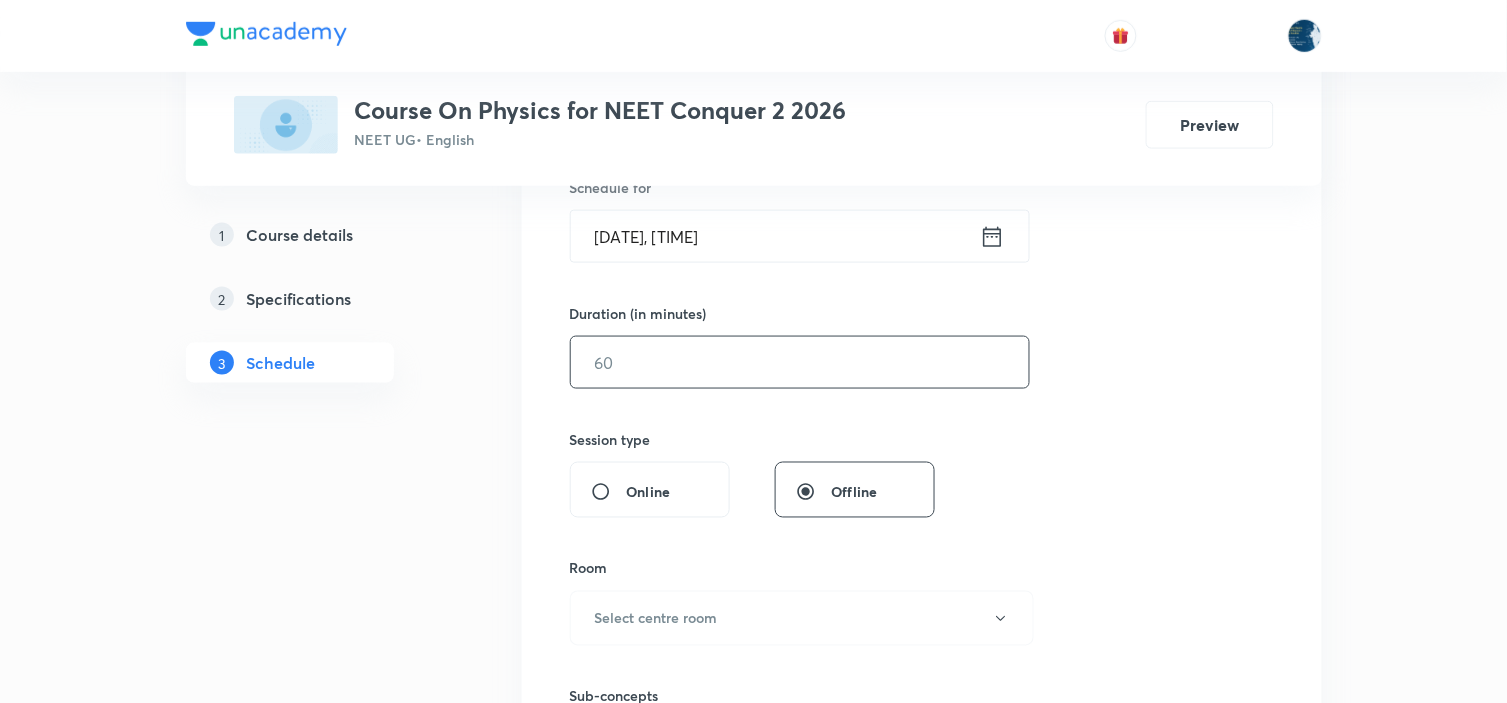 scroll, scrollTop: 555, scrollLeft: 0, axis: vertical 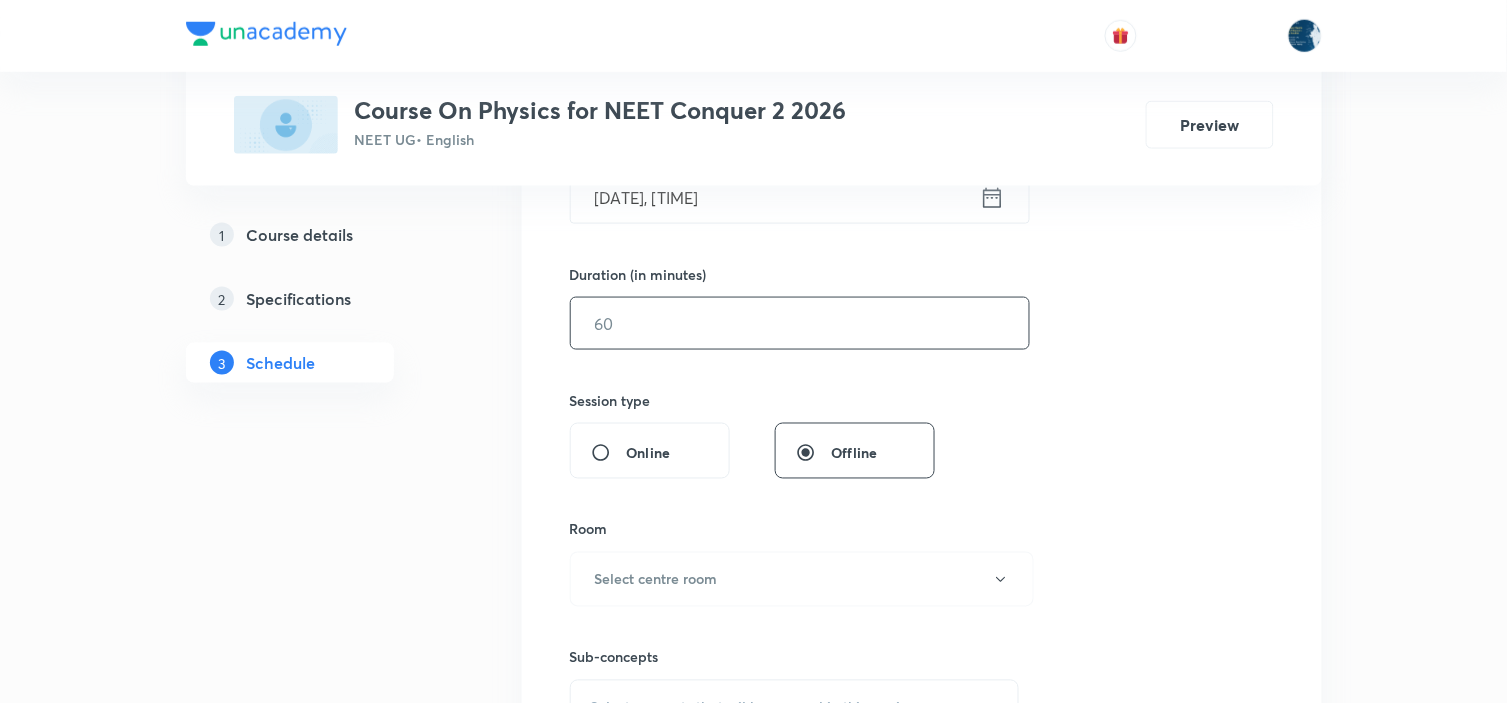 click at bounding box center [800, 323] 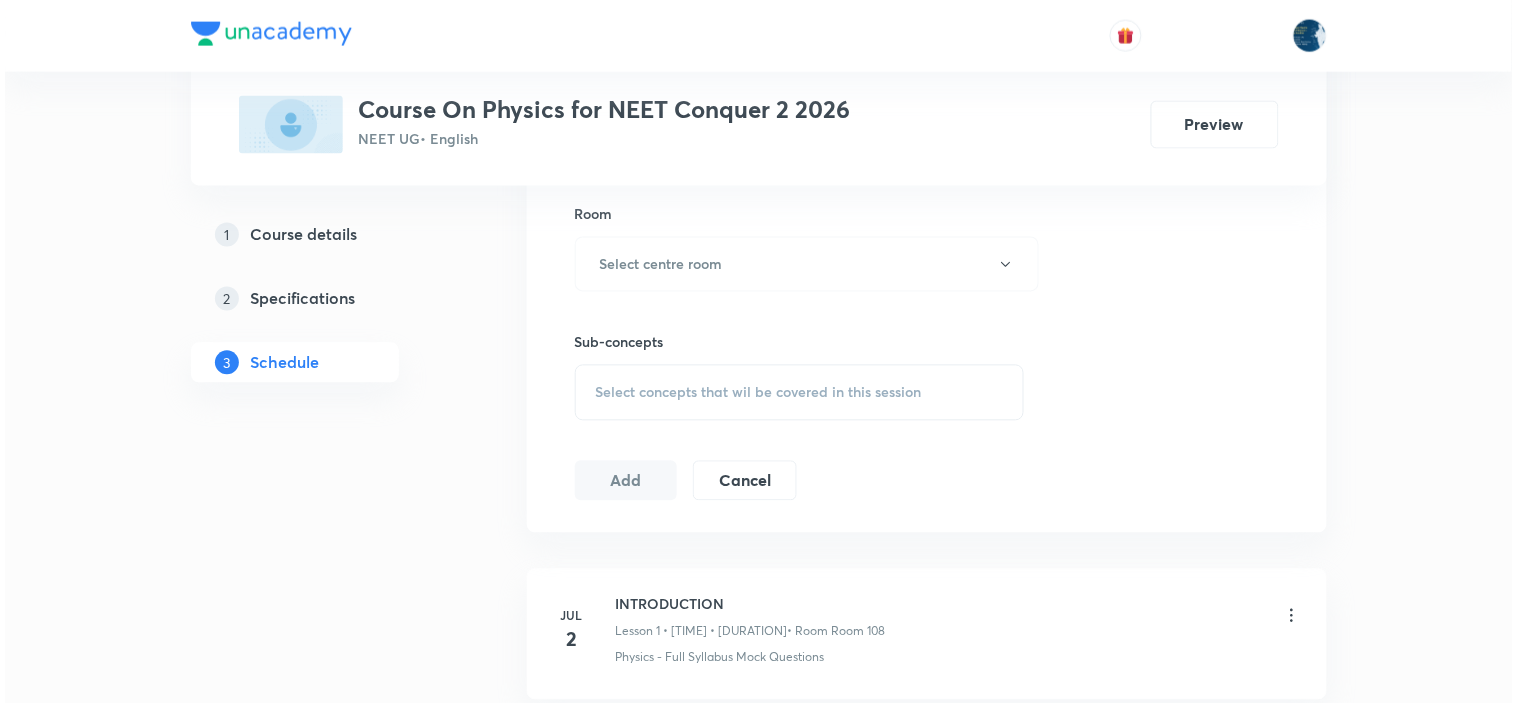 scroll, scrollTop: 888, scrollLeft: 0, axis: vertical 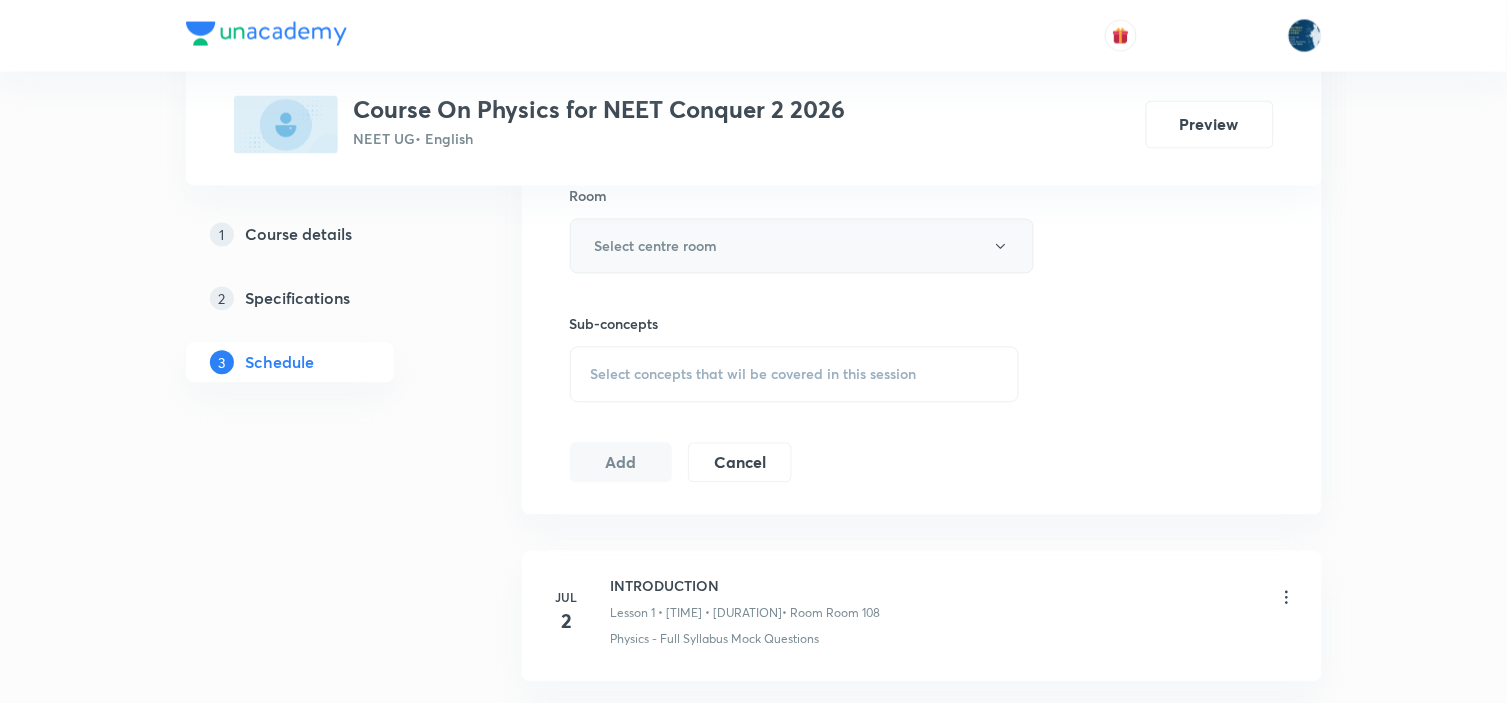 type on "70" 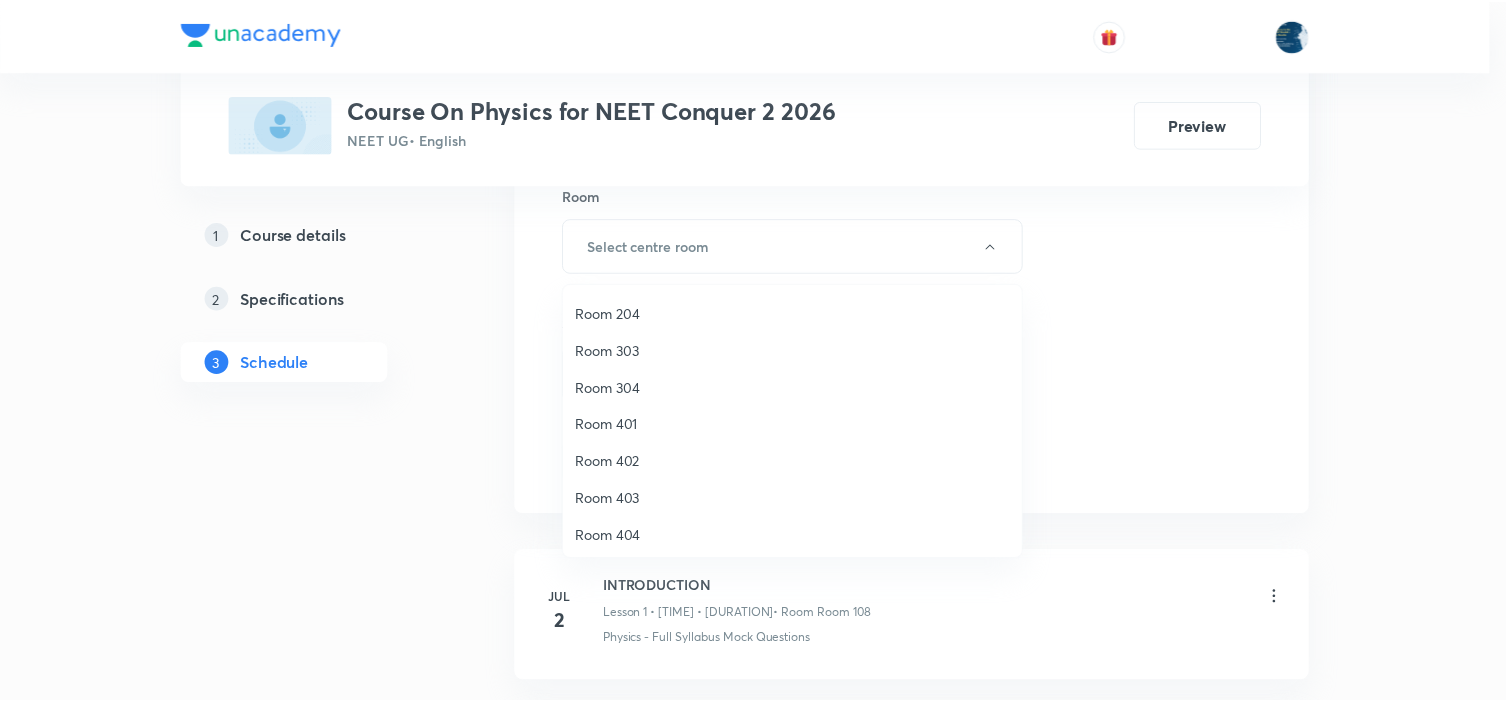 scroll, scrollTop: 371, scrollLeft: 0, axis: vertical 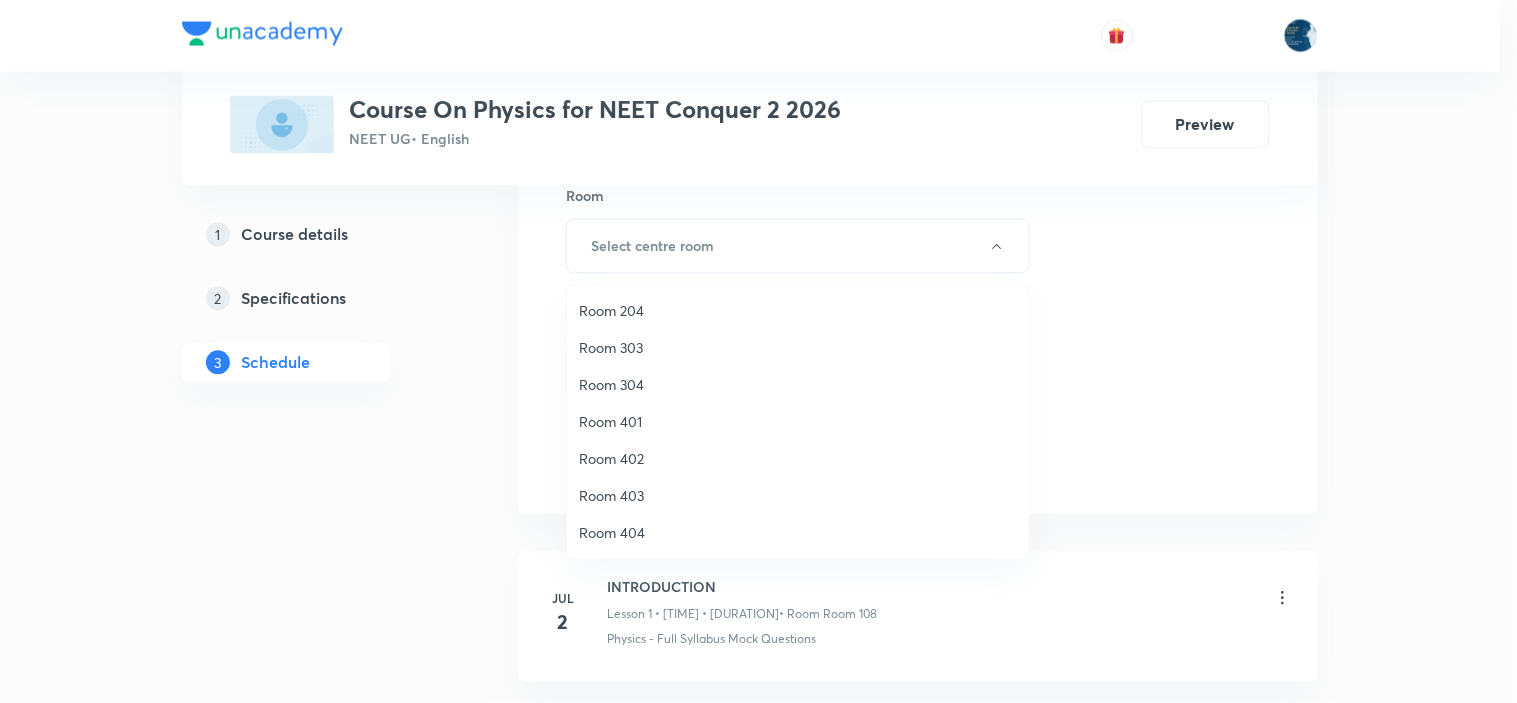 click on "Room 204" at bounding box center (798, 310) 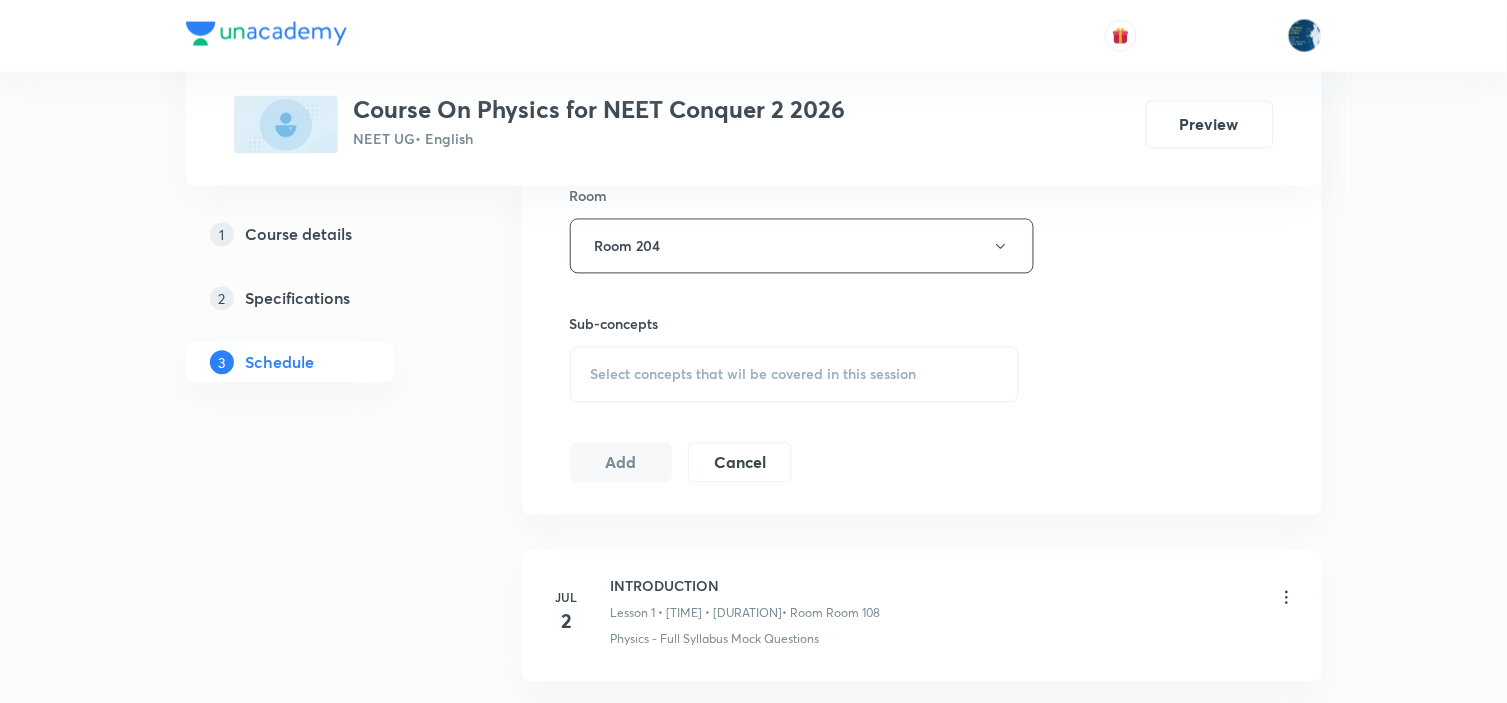 click on "Select concepts that wil be covered in this session" at bounding box center [754, 375] 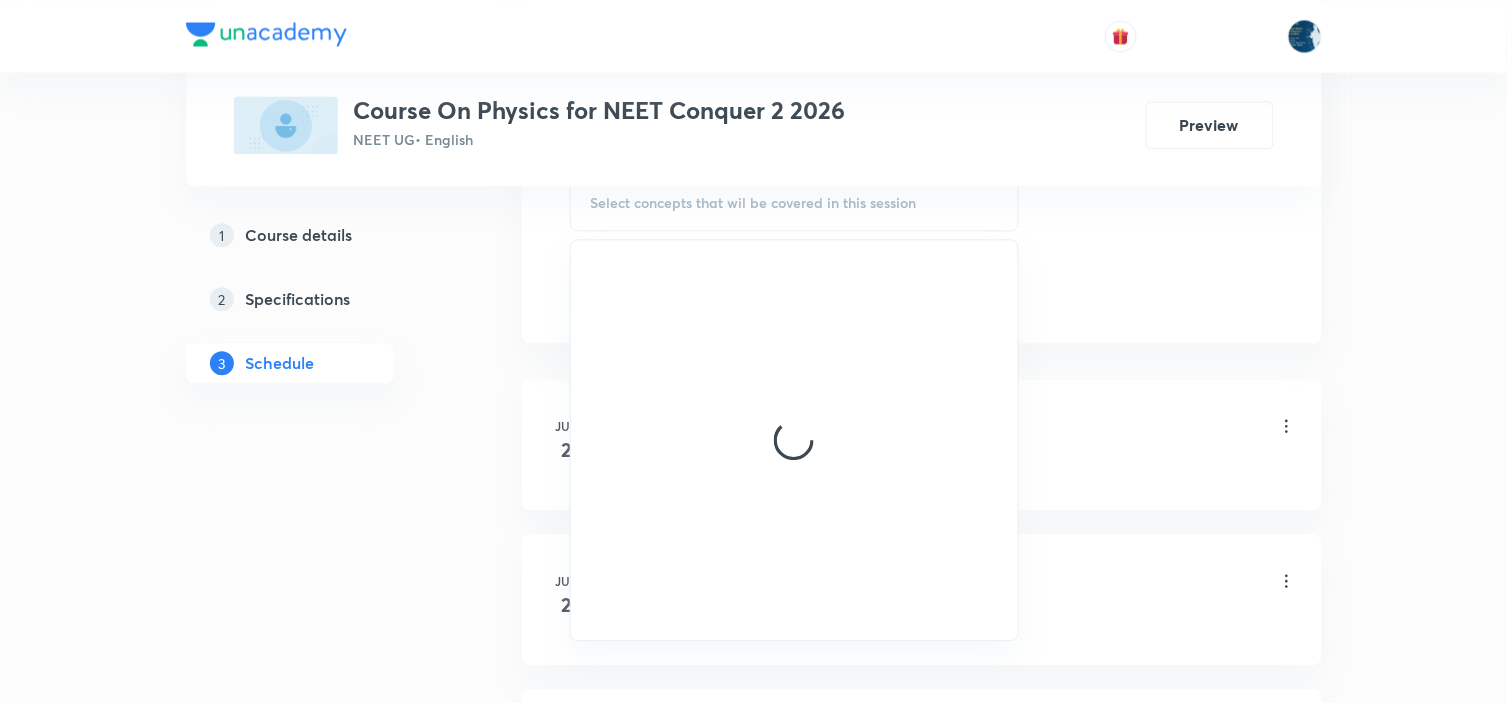 scroll, scrollTop: 1111, scrollLeft: 0, axis: vertical 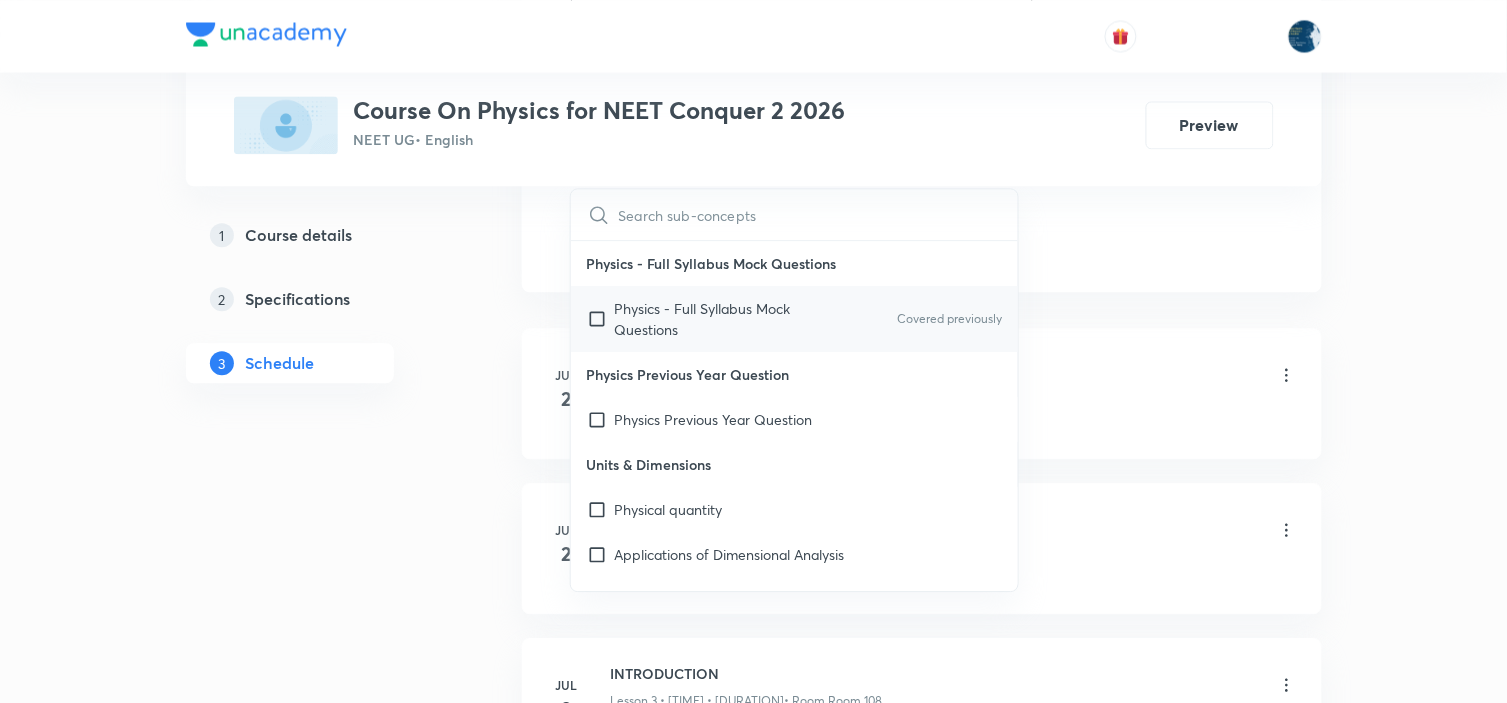 click on "Physics - Full Syllabus Mock Questions Covered previously" at bounding box center [795, 319] 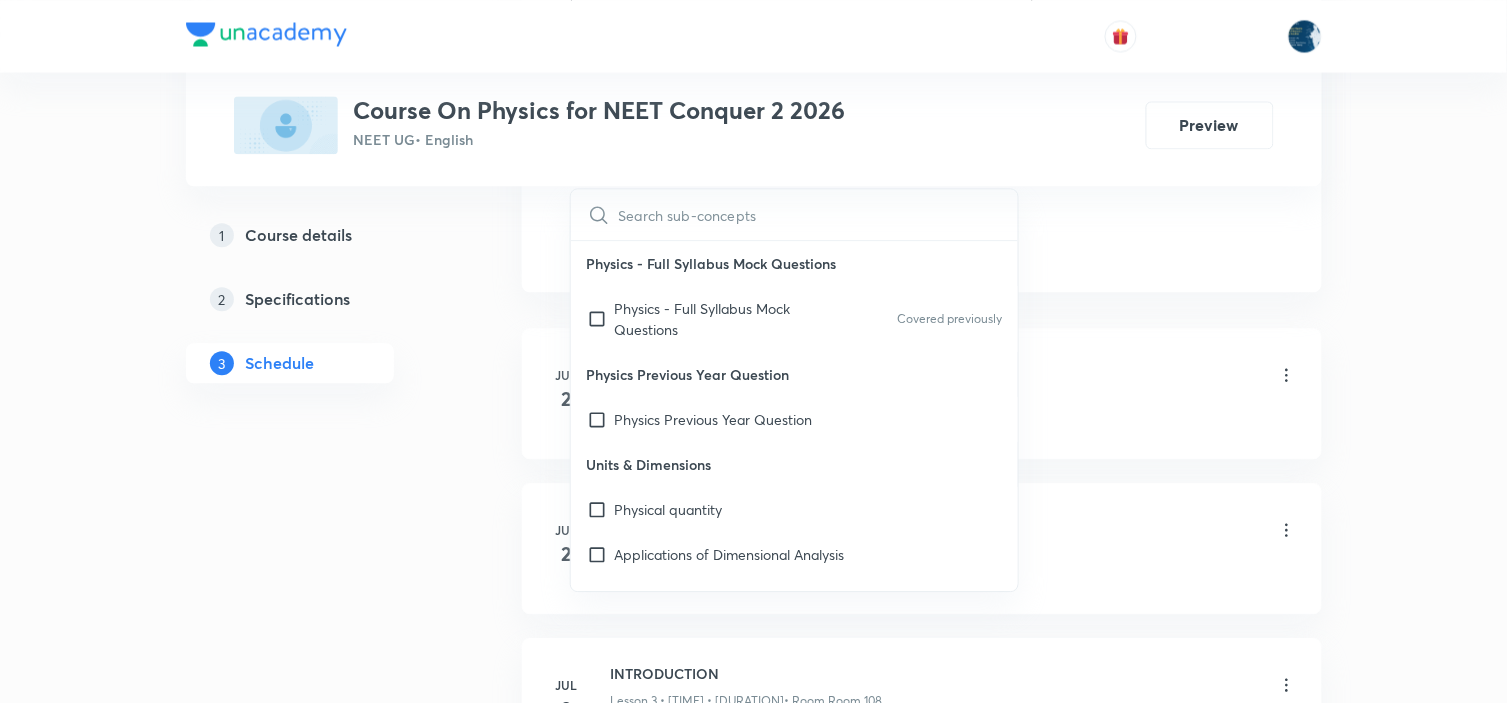 checkbox on "true" 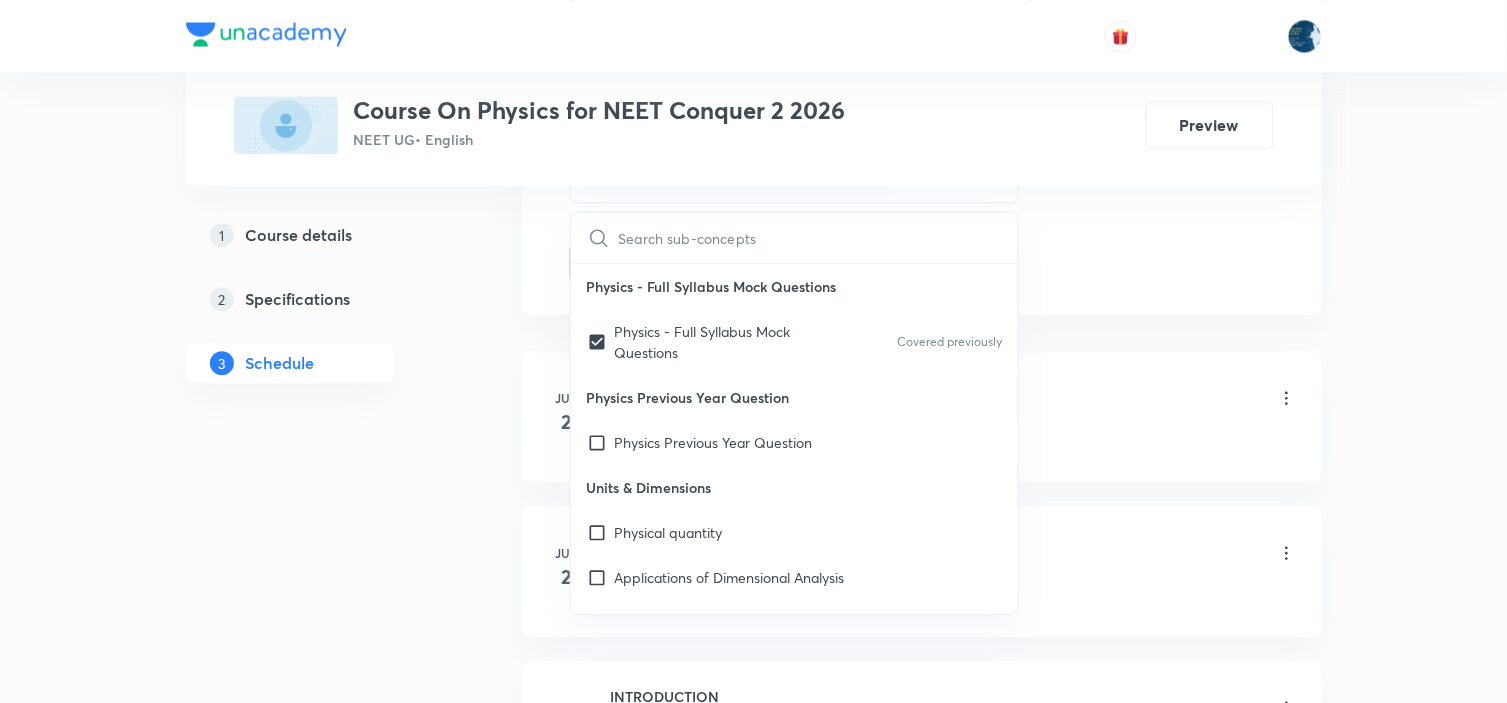click on "Session  29 Live class Session title 17/99 Motion in a plane ​ Schedule for Aug 6, 2025, 1:40 PM ​ Duration (in minutes) 70 ​   Session type Online Offline Room Room 204 Sub-concepts Physics - Full Syllabus Mock Questions CLEAR ​ Physics - Full Syllabus Mock Questions Physics - Full Syllabus Mock Questions Covered previously Physics Previous Year Question Physics Previous Year Question Units & Dimensions Physical quantity Applications of Dimensional Analysis Significant Figures Units of Physical Quantities System of Units Dimensions of Some Mathematical Functions Unit and Dimension Product of Two Vectors Subtraction of Vectors Cross Product Least Count Analysis Errors of Measurement Vernier Callipers Screw Gauge Zero Error Basic Mathematics Elementary Algebra Elementary Trigonometry Basic Coordinate Geometry Functions Differentiation Integral of a Function Use of Differentiation & Integration in One Dimensional Motion Derivatives of Equations of Motion by Calculus Basic Mathematics Basics & Laboratory" at bounding box center [922, -198] 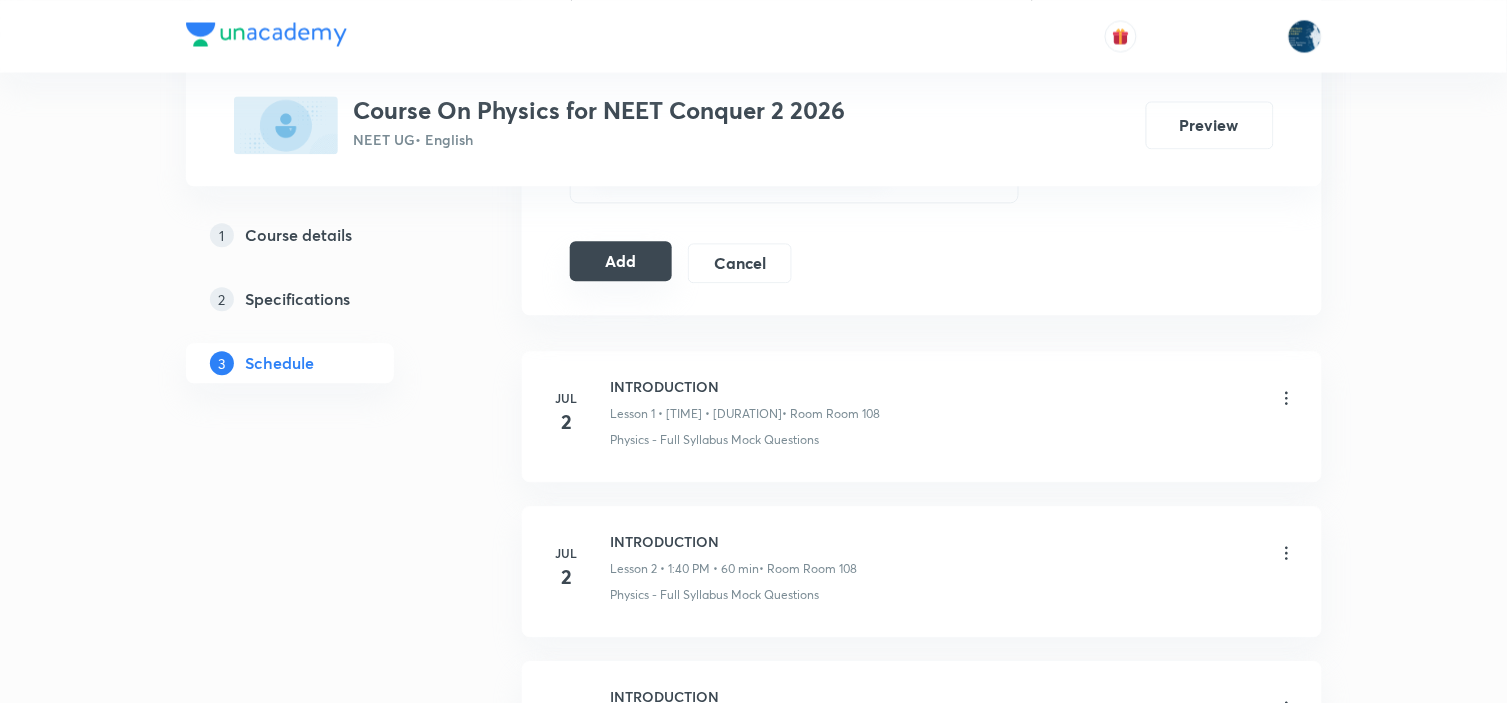 click on "Add" at bounding box center [621, 261] 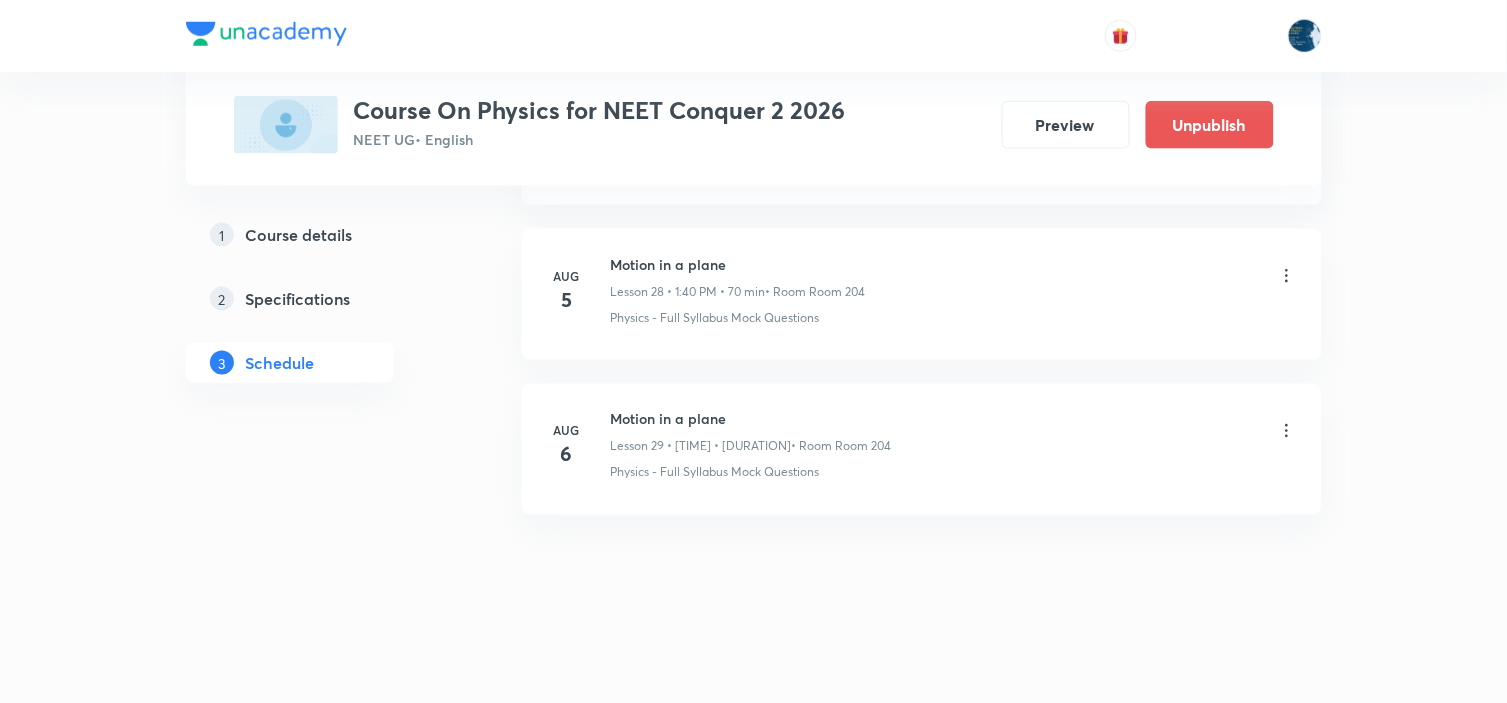 scroll, scrollTop: 4481, scrollLeft: 0, axis: vertical 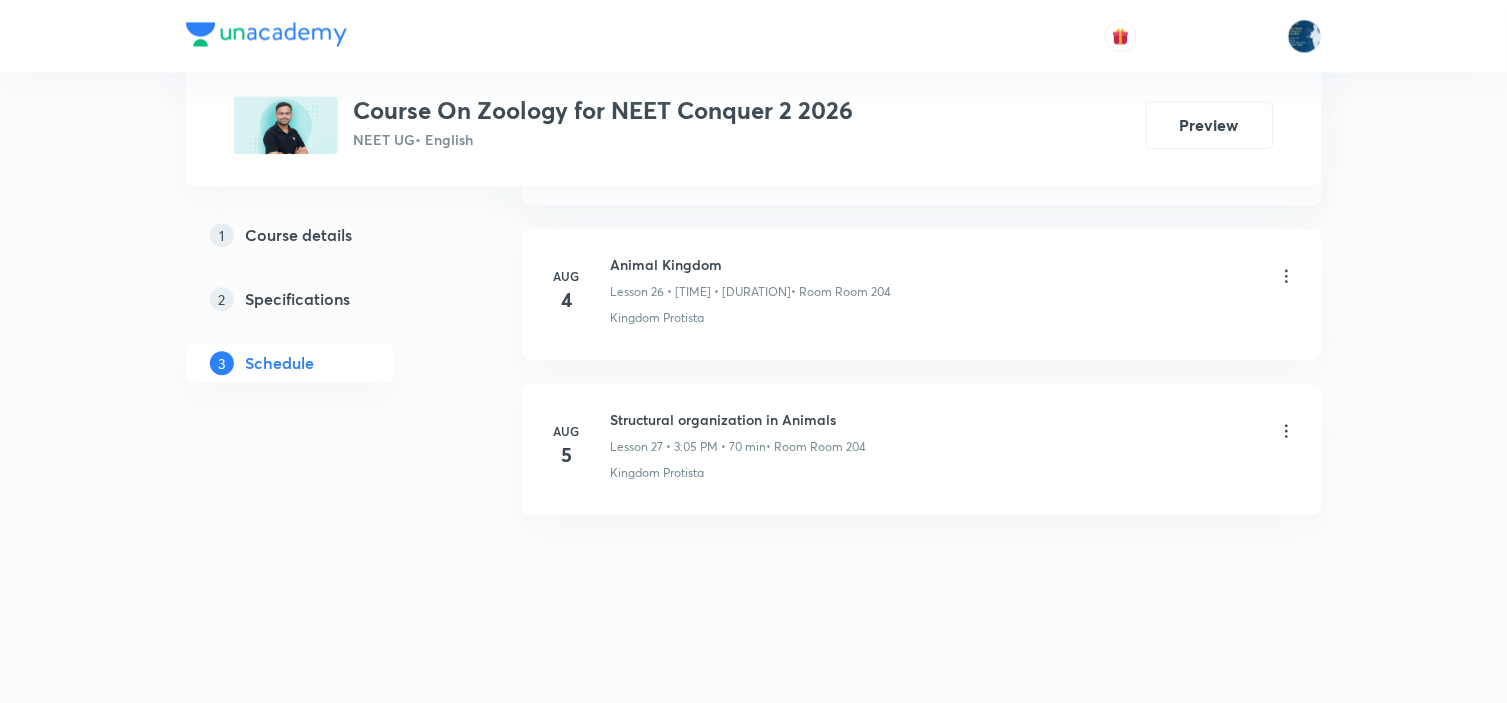 click on "Structural organization in Animals" at bounding box center (739, 419) 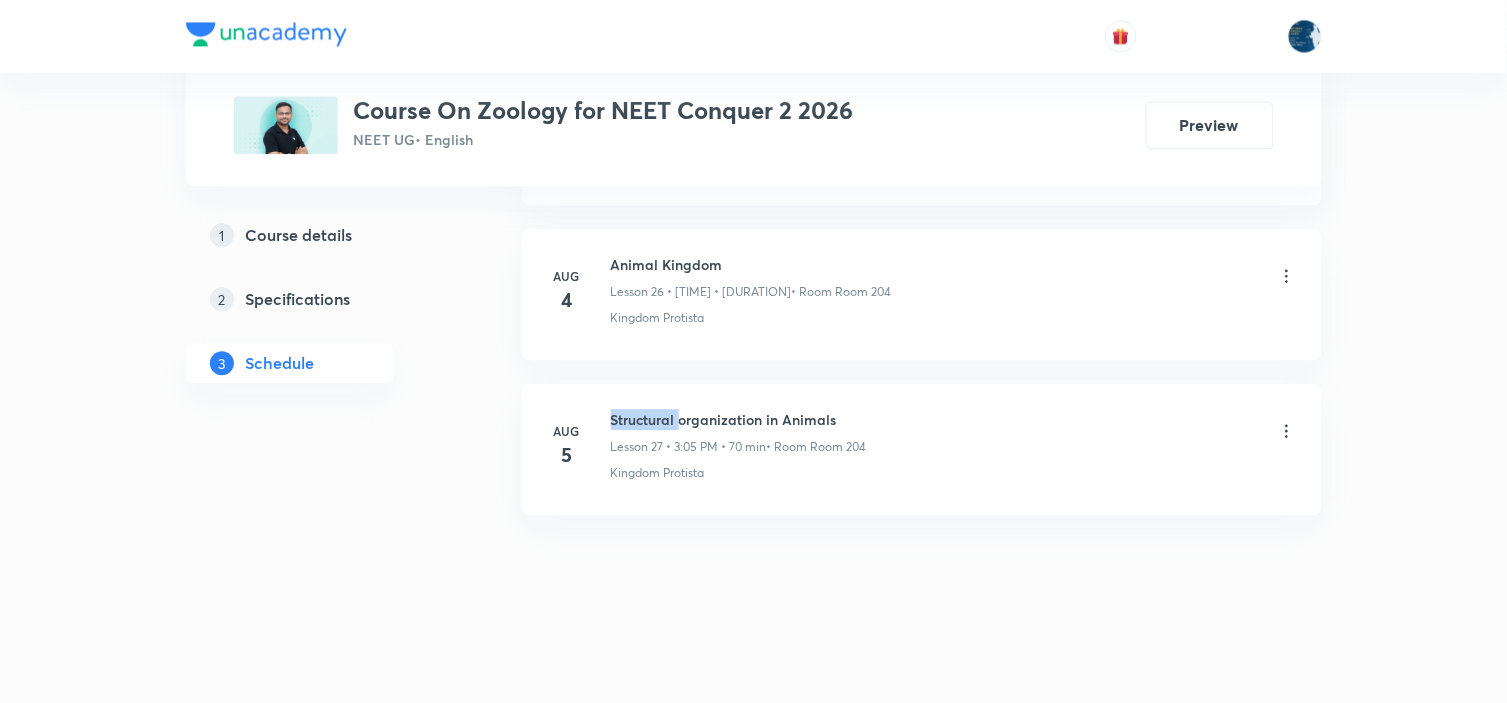 click on "Structural organization in Animals" at bounding box center (739, 419) 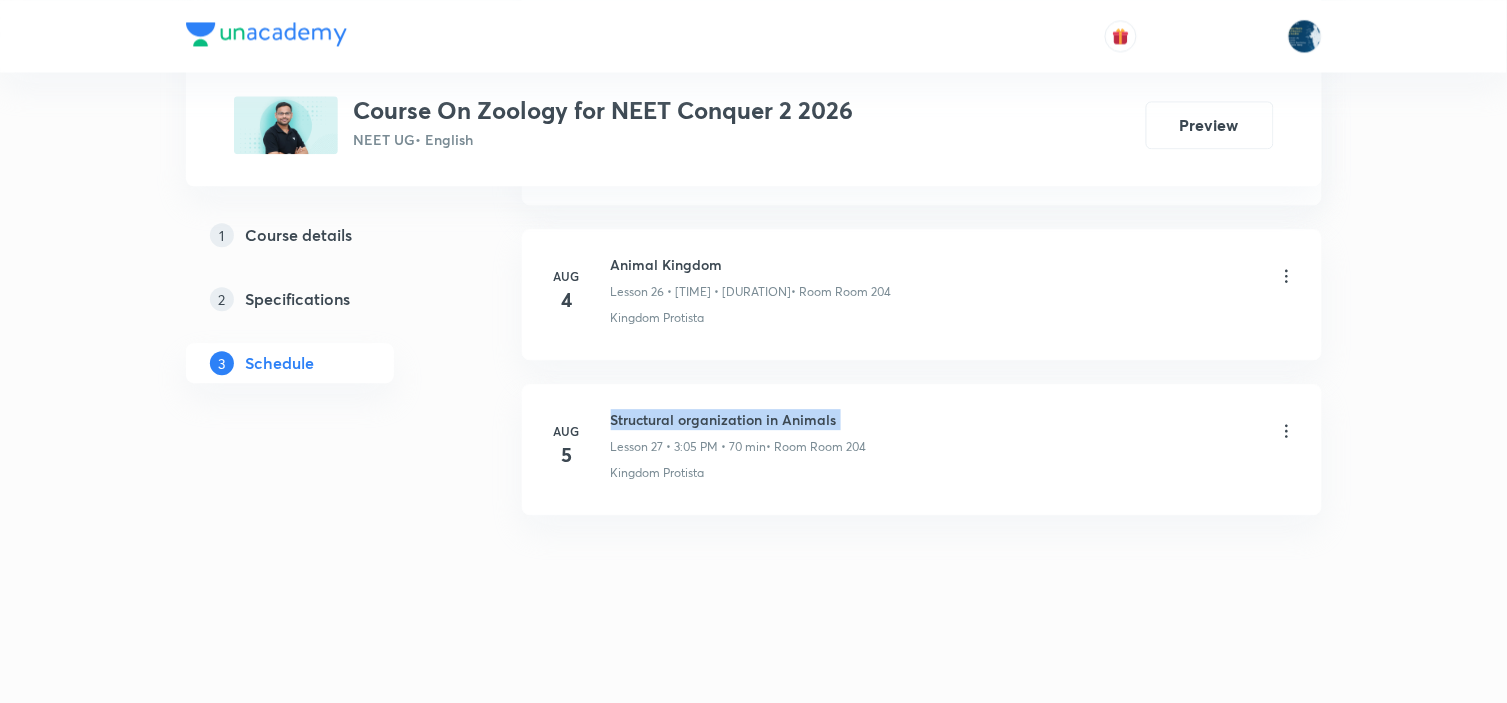 click on "Structural organization in Animals" at bounding box center (739, 419) 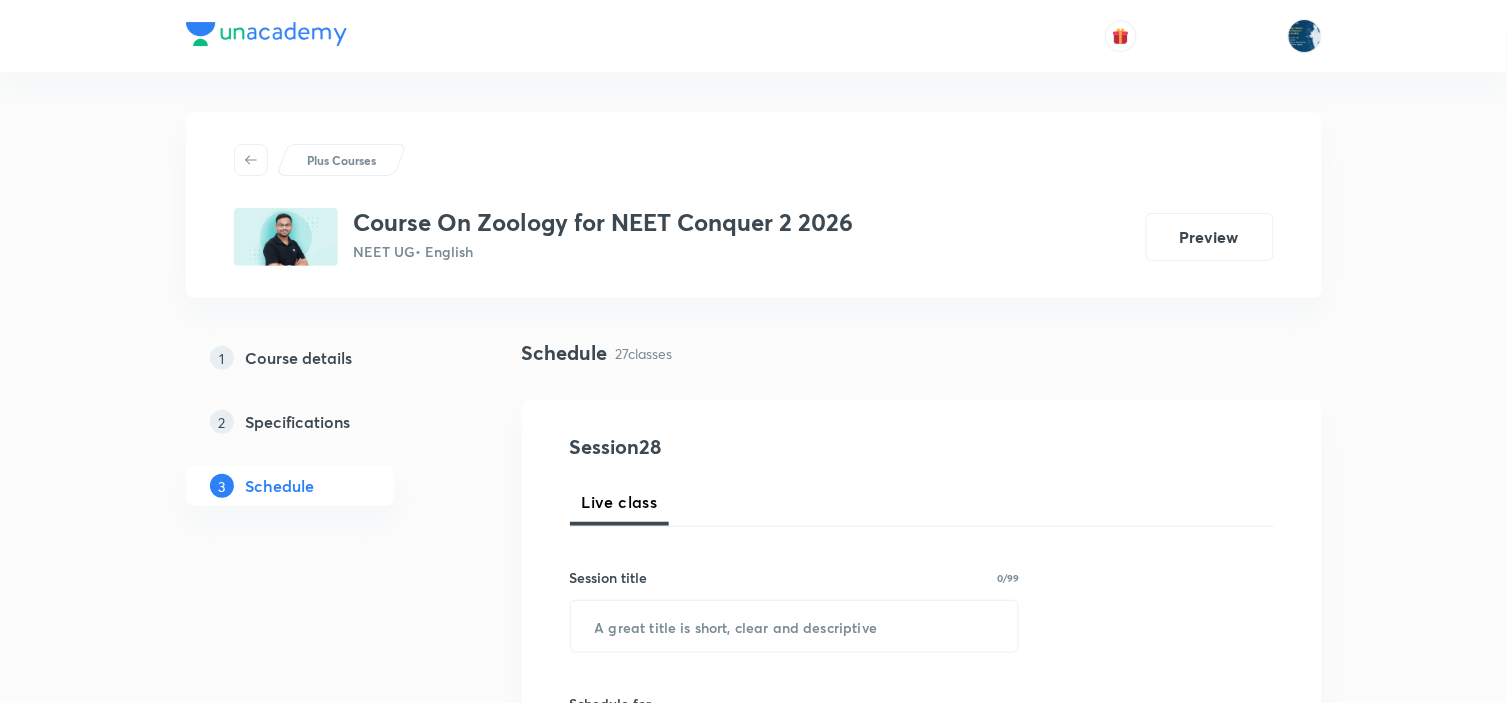 scroll, scrollTop: 333, scrollLeft: 0, axis: vertical 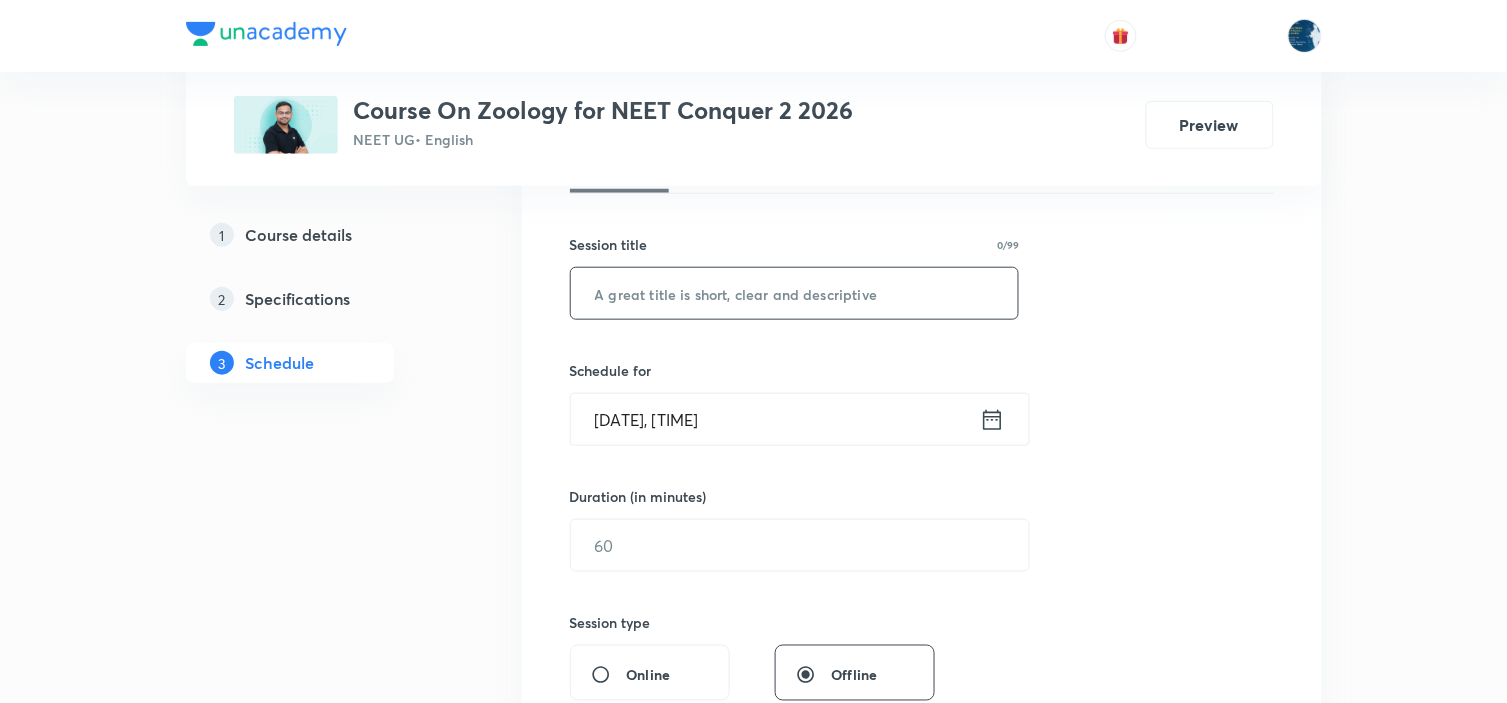 click at bounding box center [795, 293] 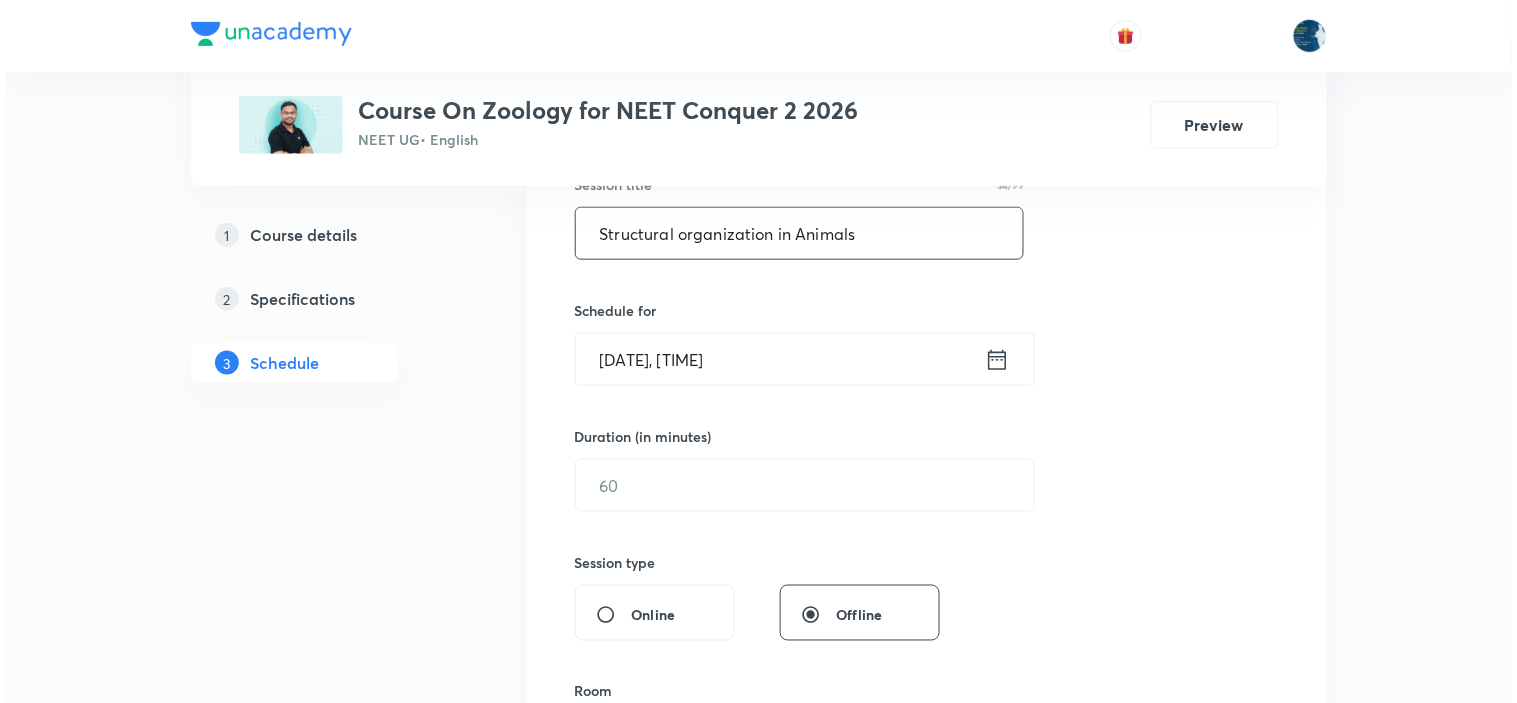 scroll, scrollTop: 444, scrollLeft: 0, axis: vertical 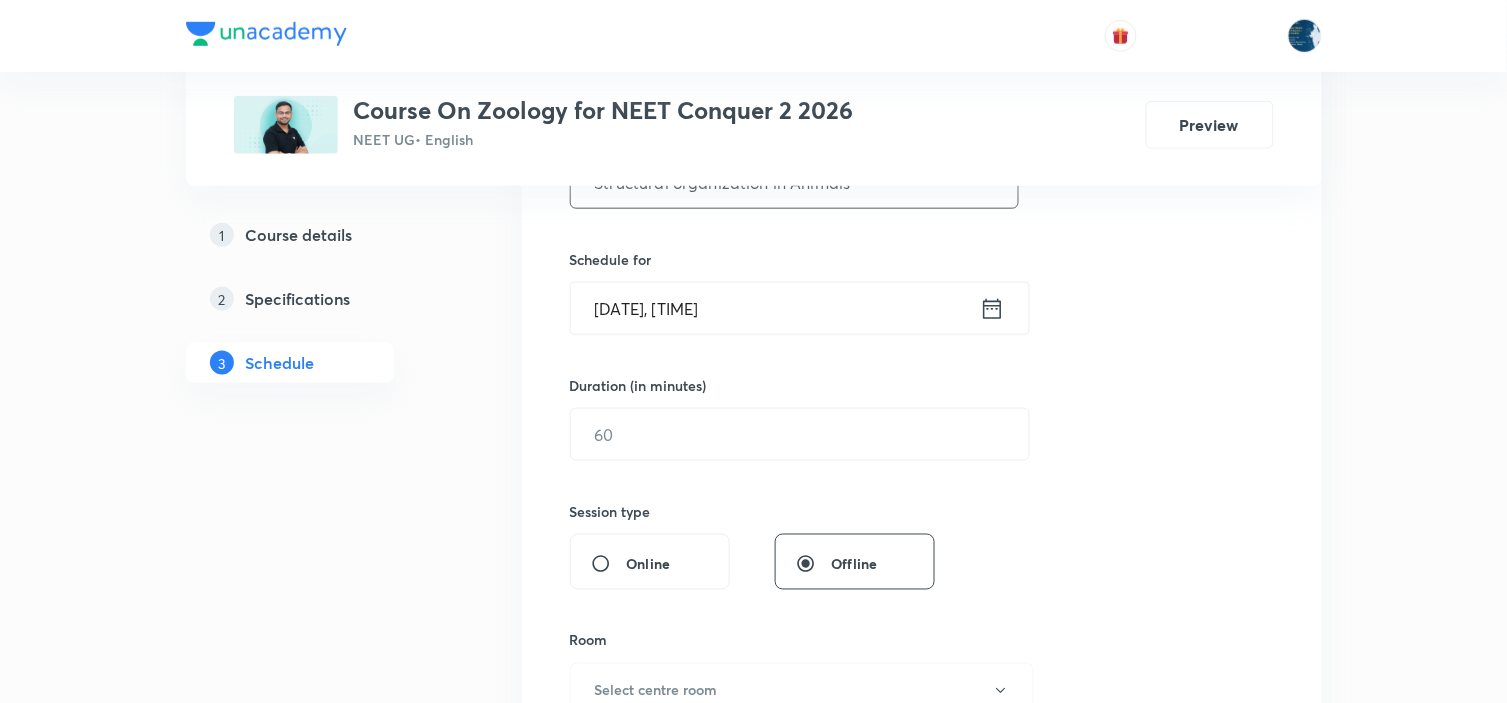 type on "Structural organization in Animals" 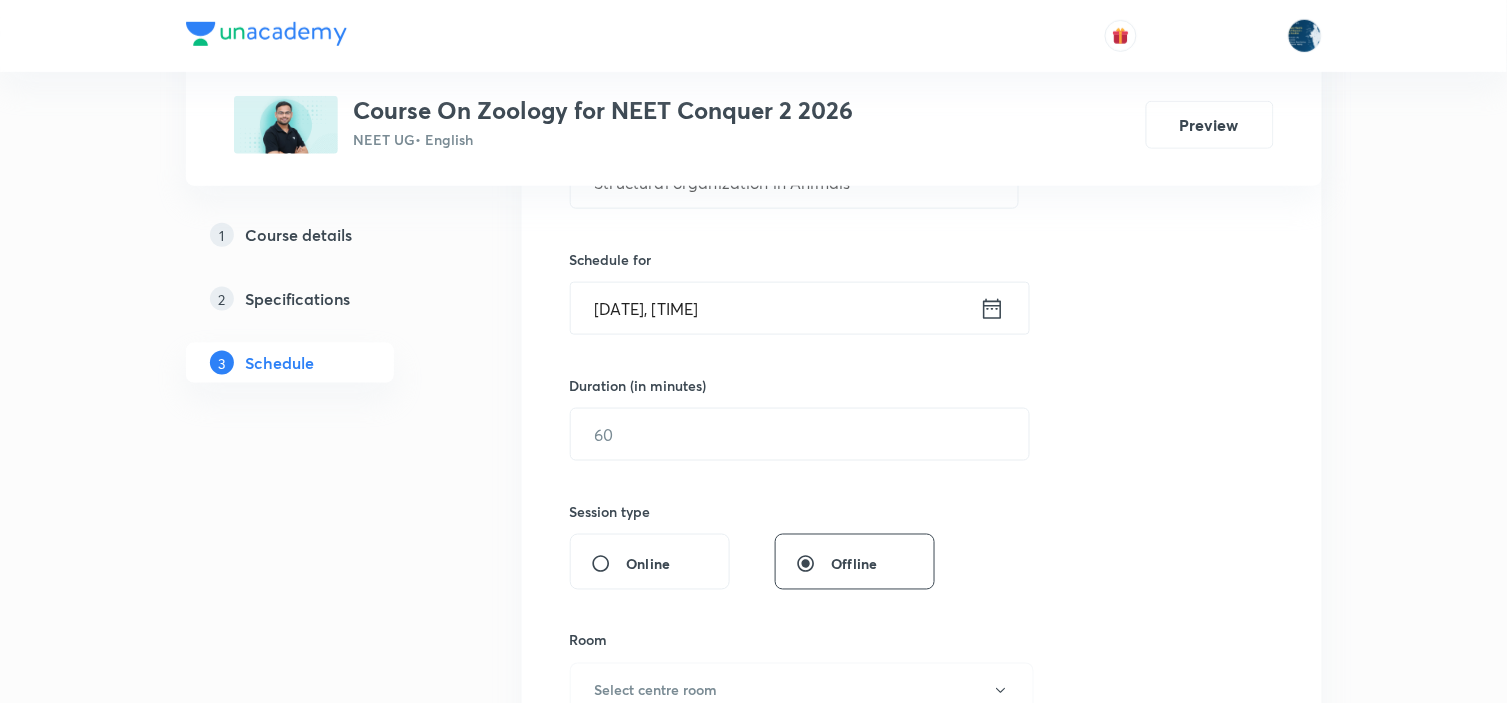click 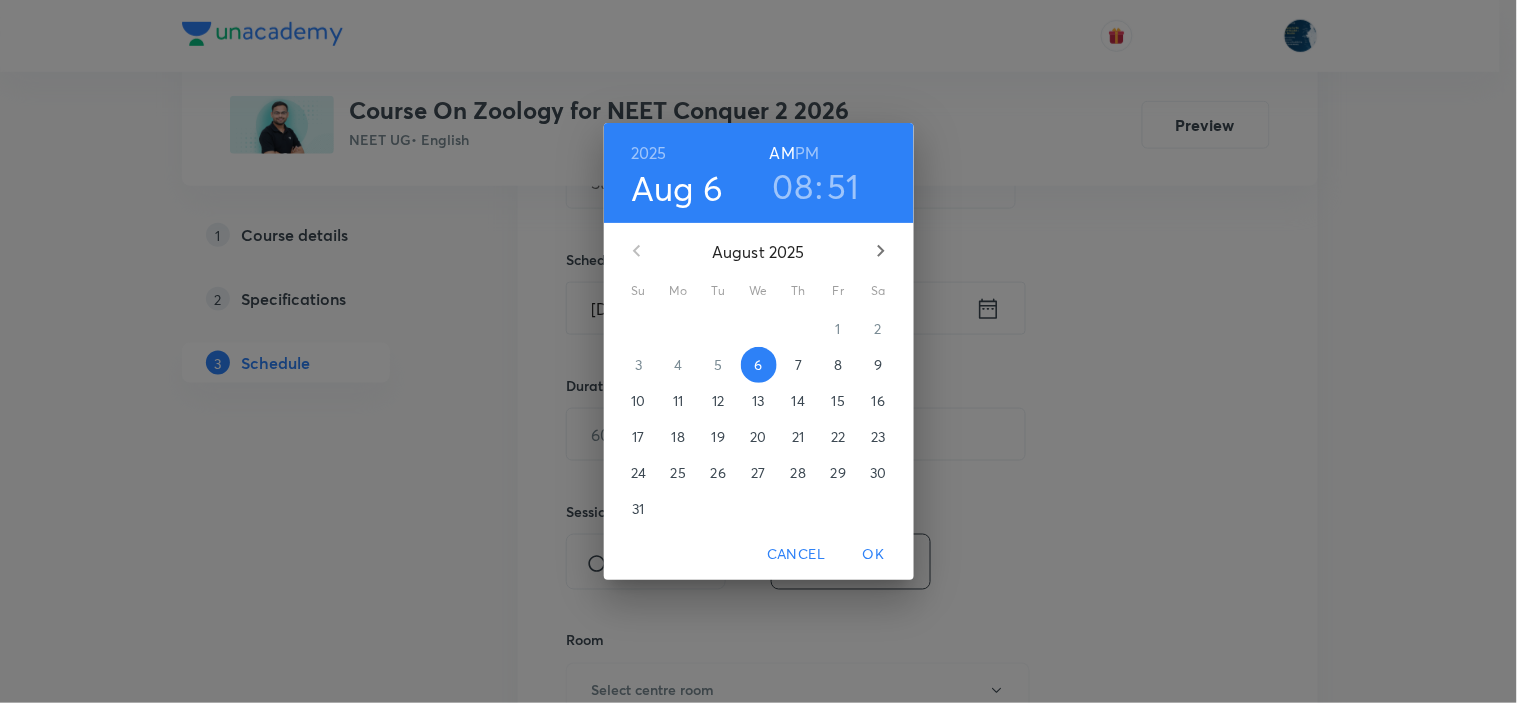 click on "PM" at bounding box center [807, 153] 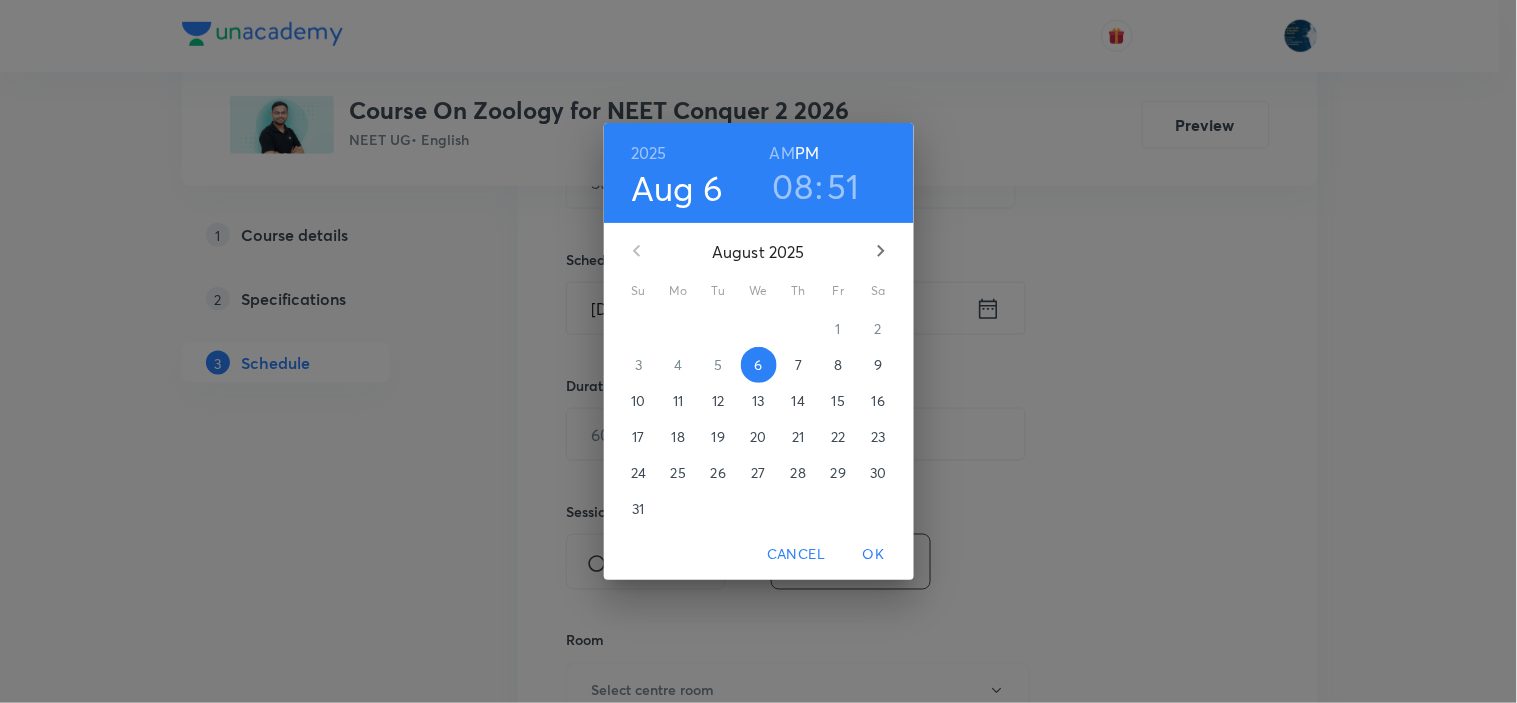 click on "08" at bounding box center (793, 186) 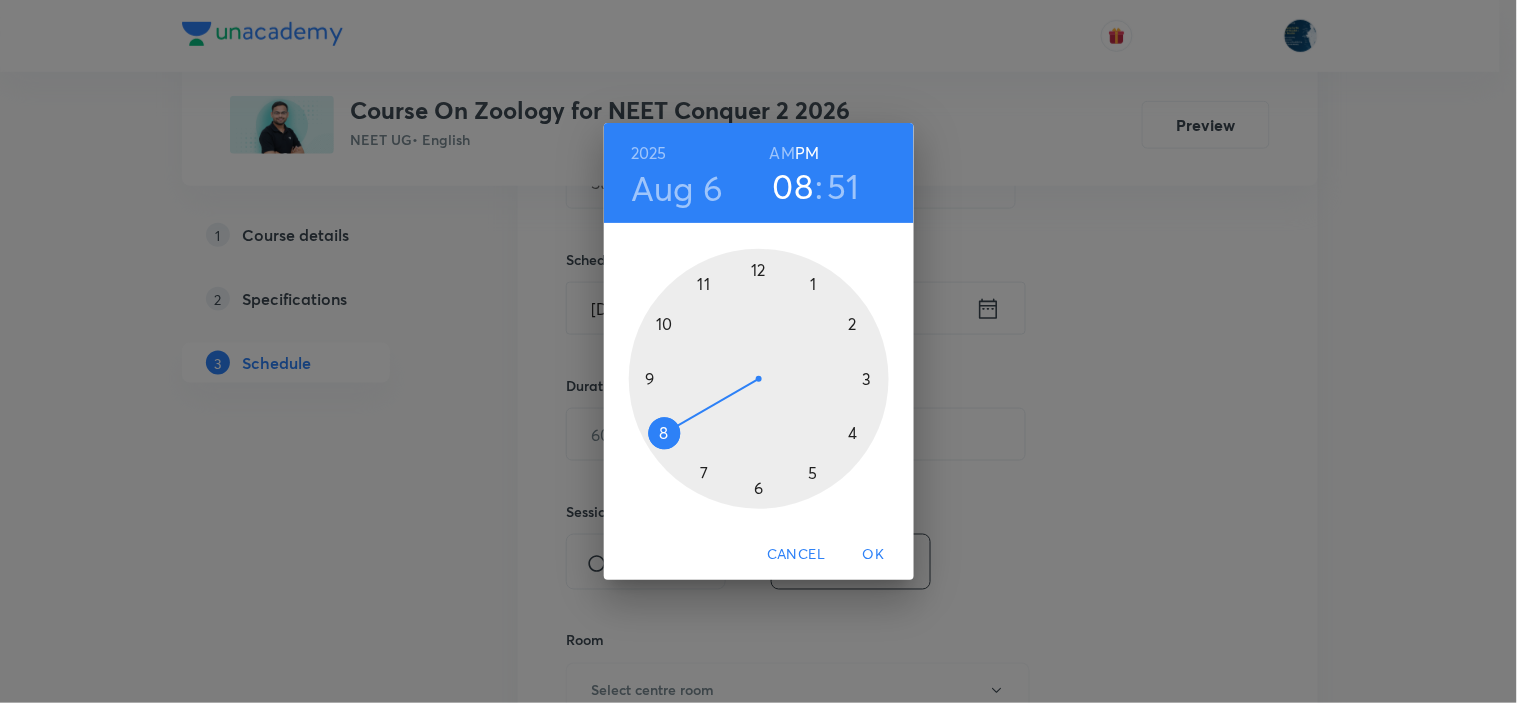 click at bounding box center (759, 379) 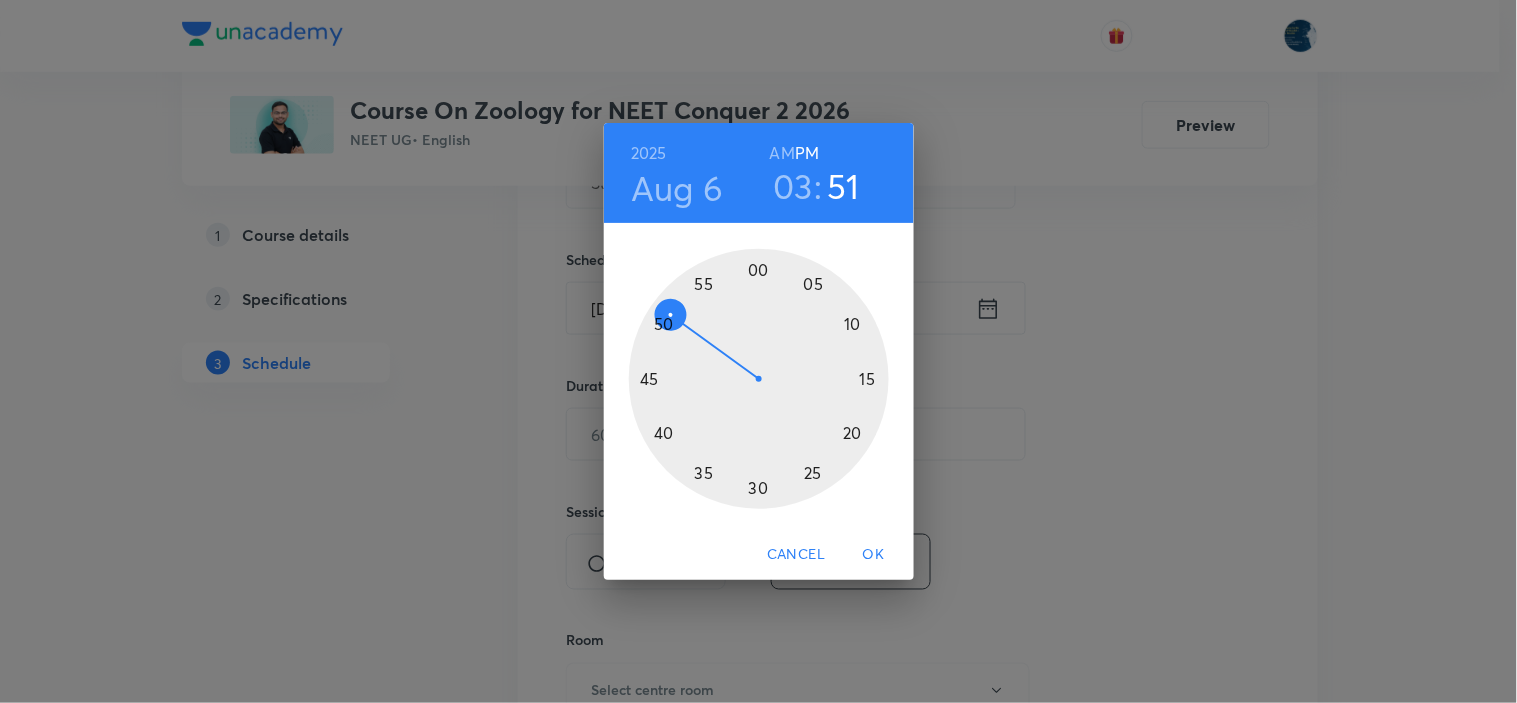 click at bounding box center [759, 379] 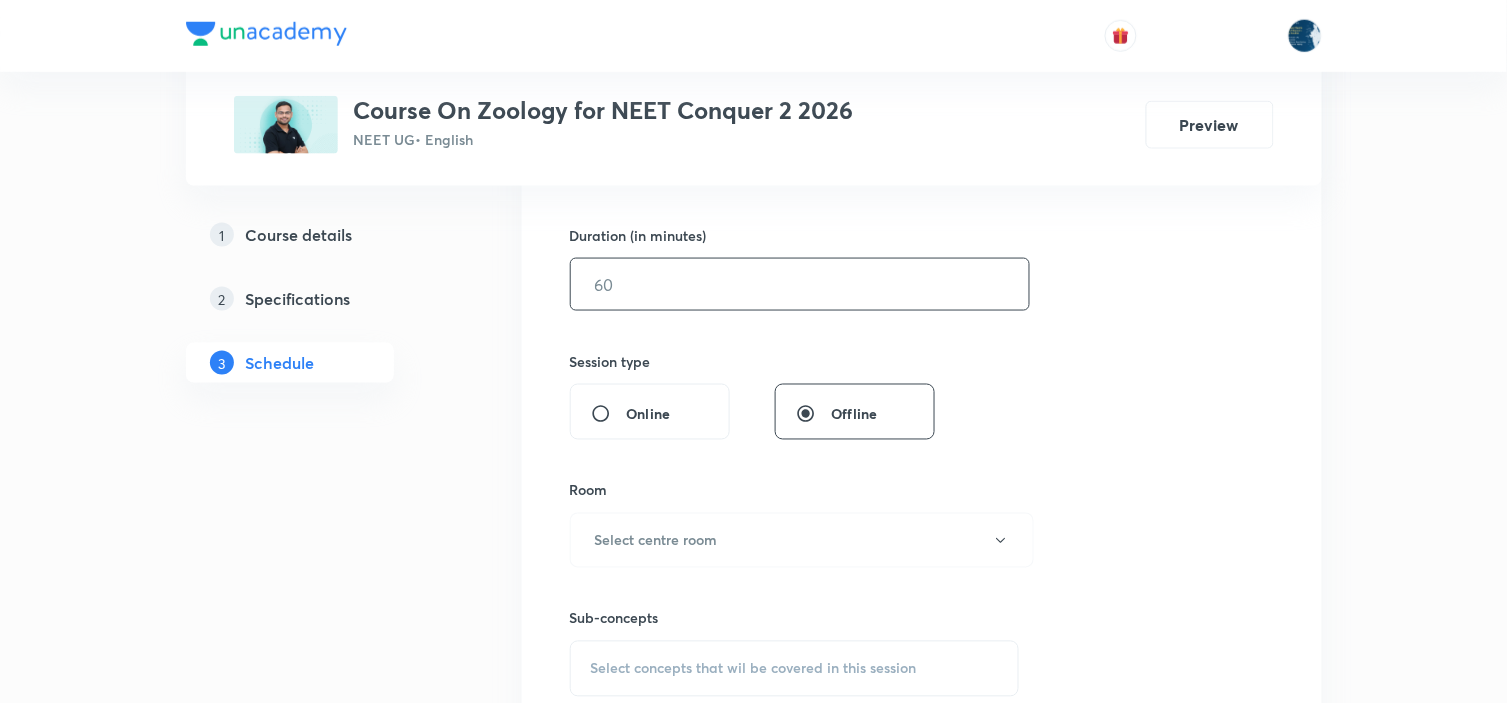 scroll, scrollTop: 555, scrollLeft: 0, axis: vertical 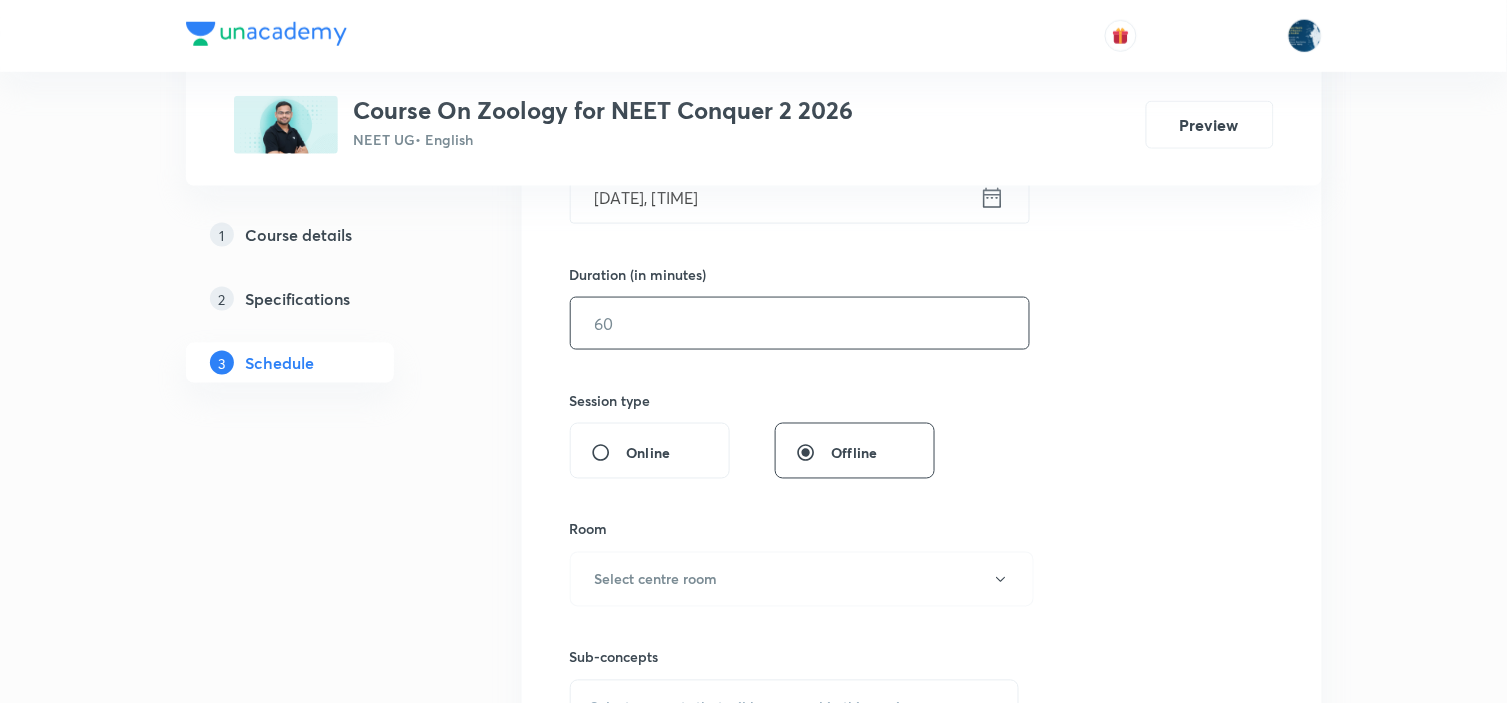 click at bounding box center [800, 323] 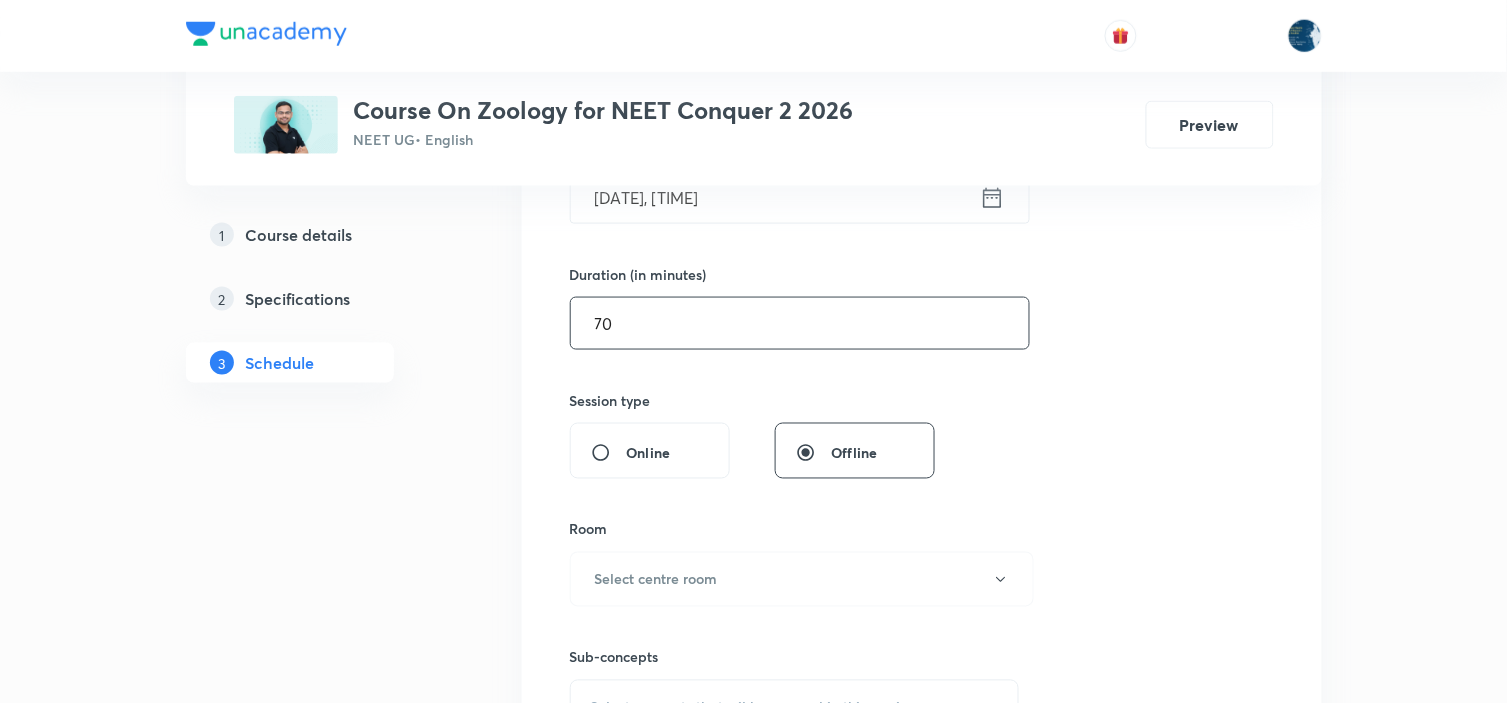 type on "70" 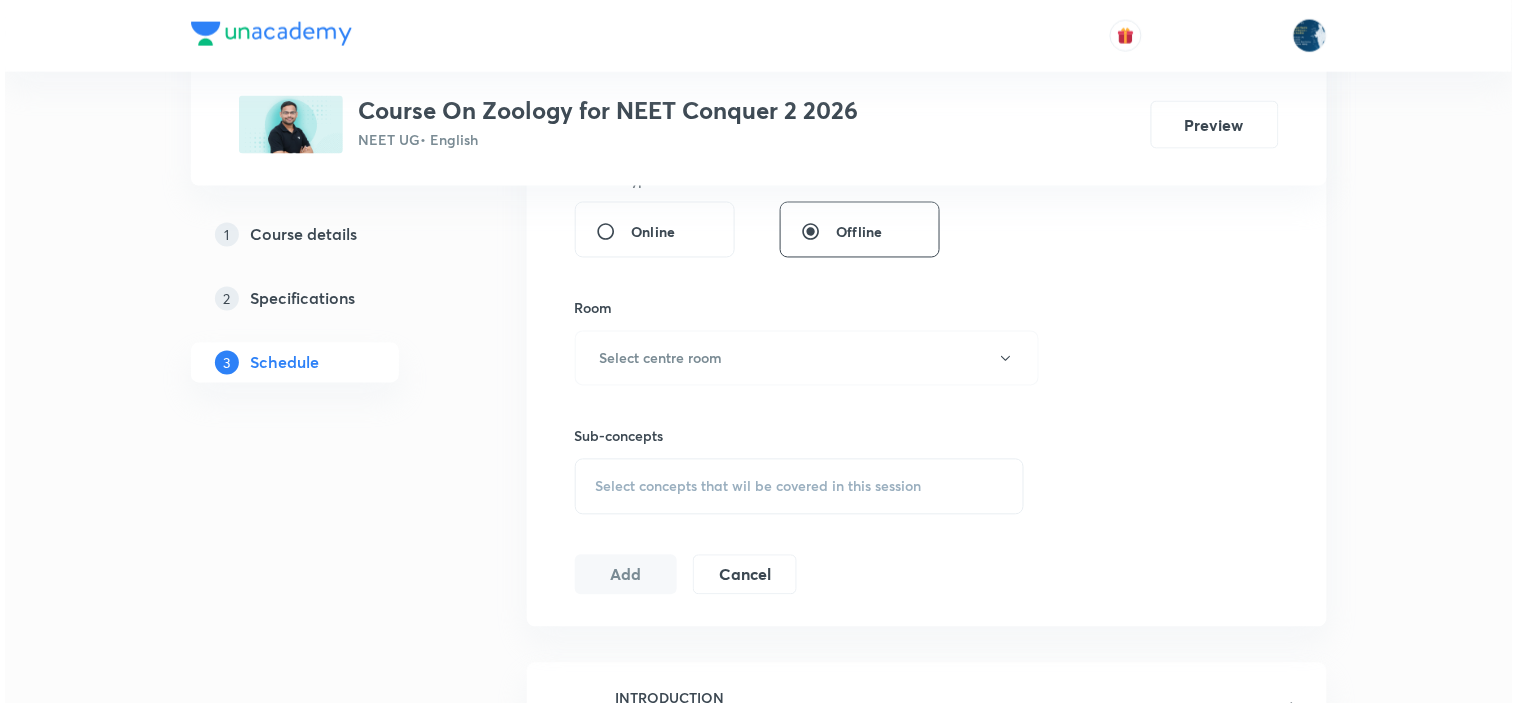 scroll, scrollTop: 777, scrollLeft: 0, axis: vertical 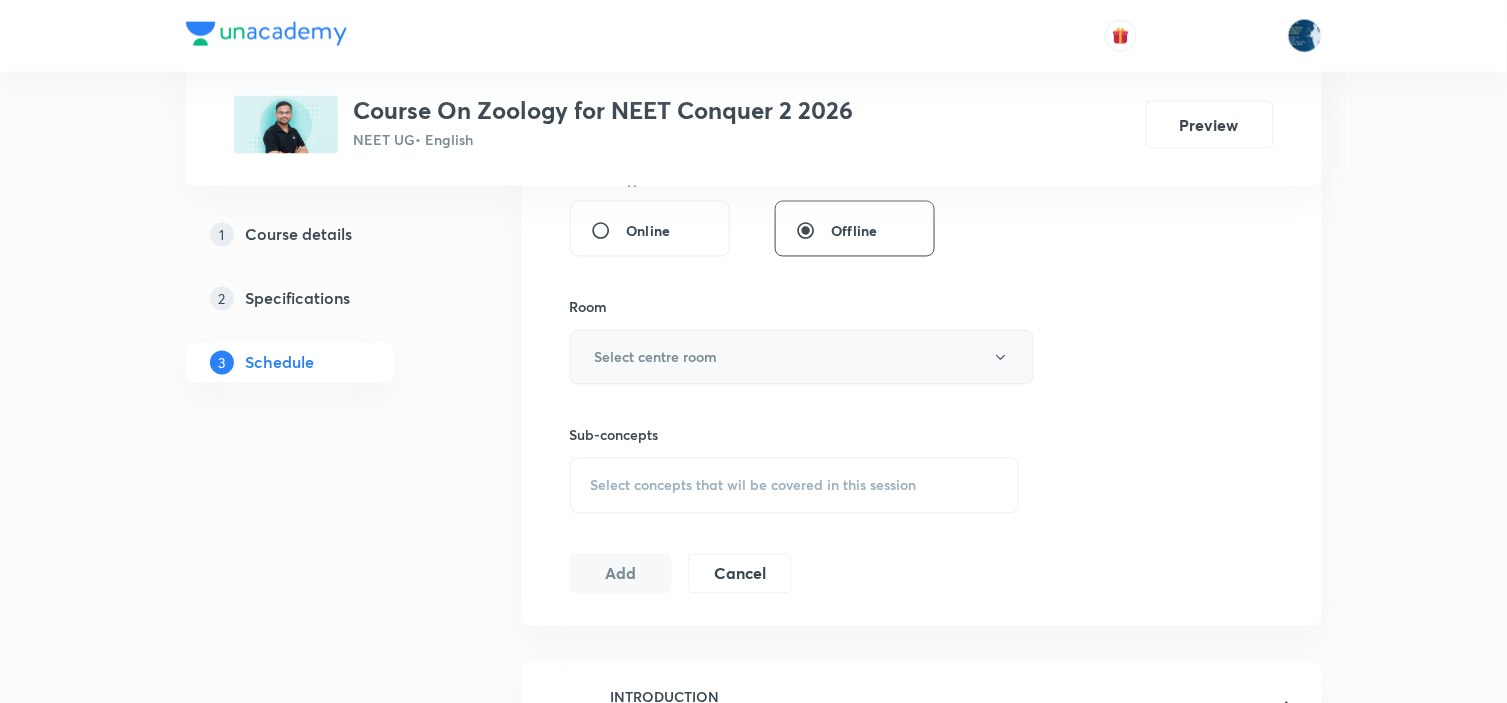 click on "Select centre room" at bounding box center [802, 357] 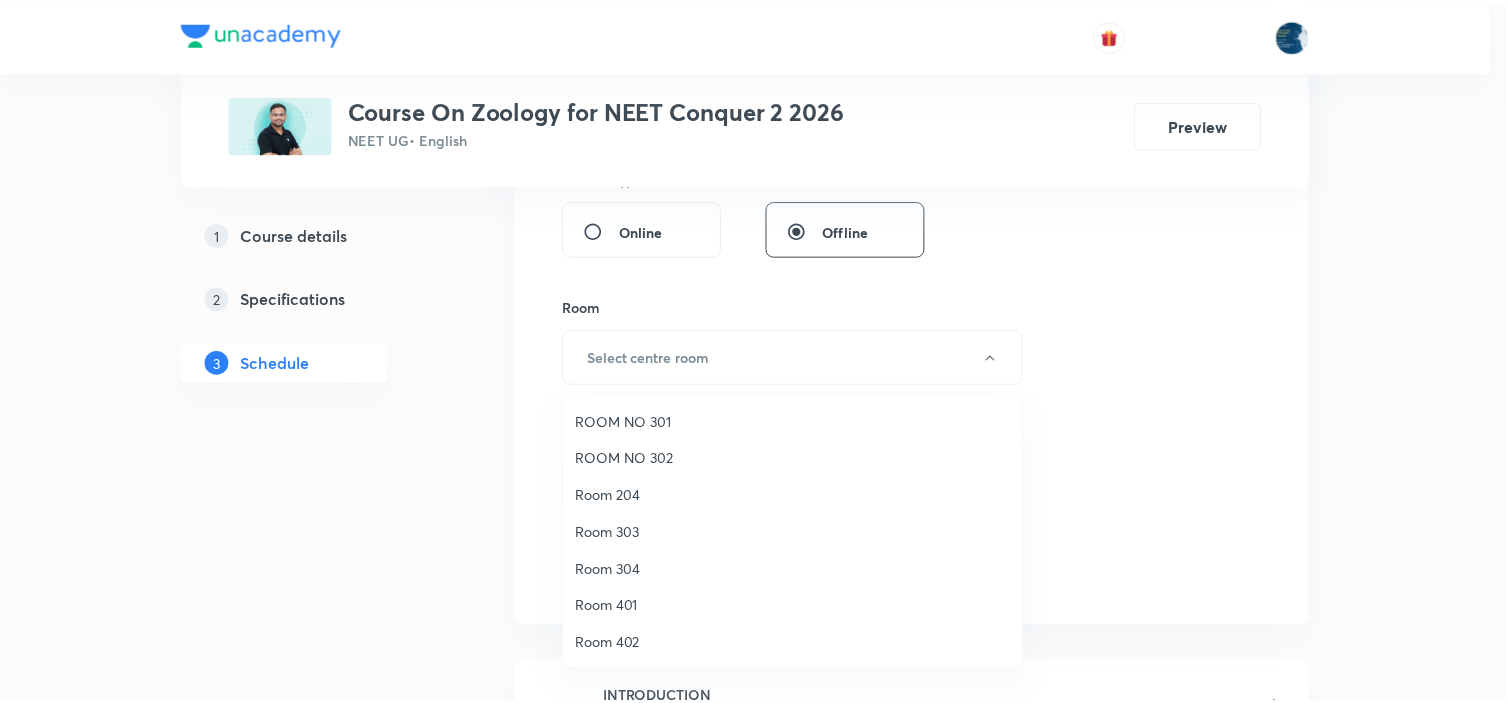scroll, scrollTop: 371, scrollLeft: 0, axis: vertical 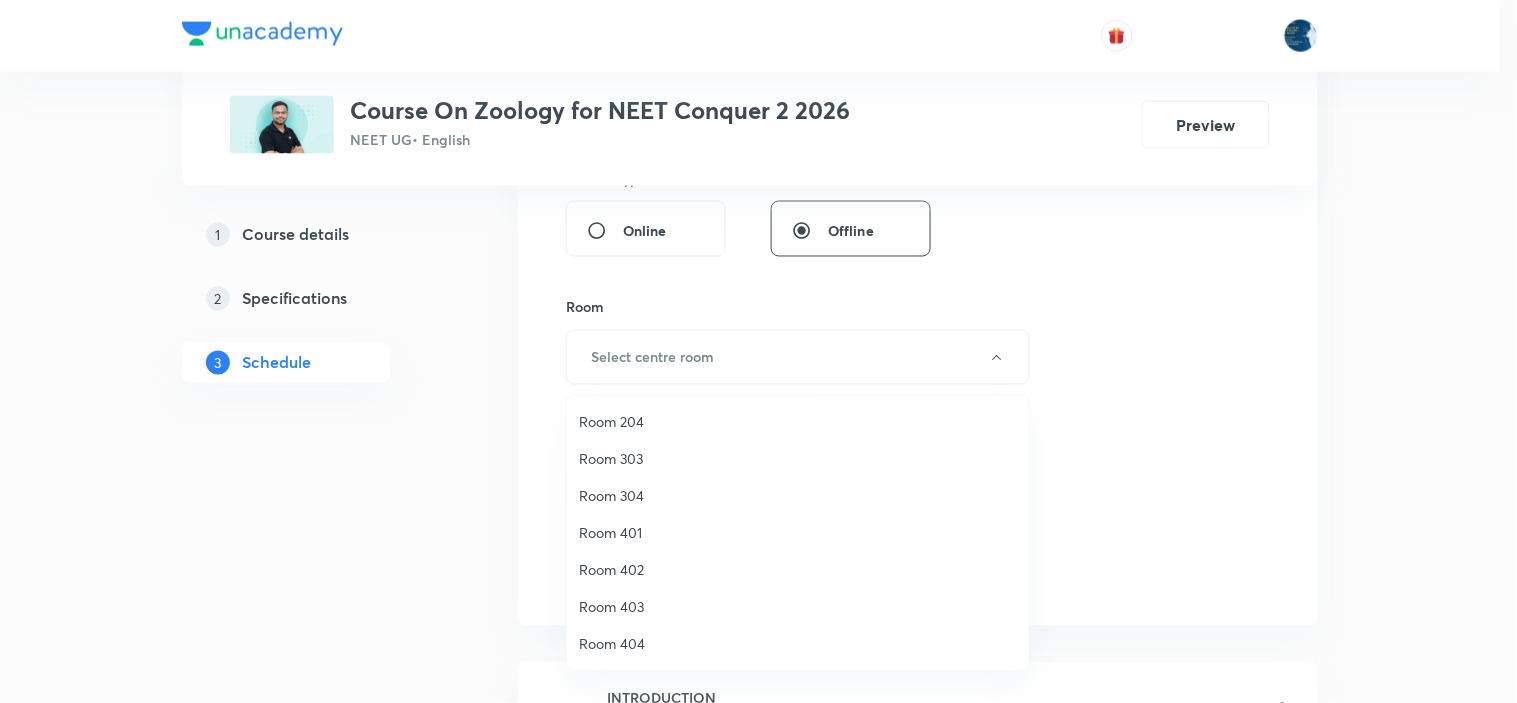 click on "Room 204" at bounding box center (798, 421) 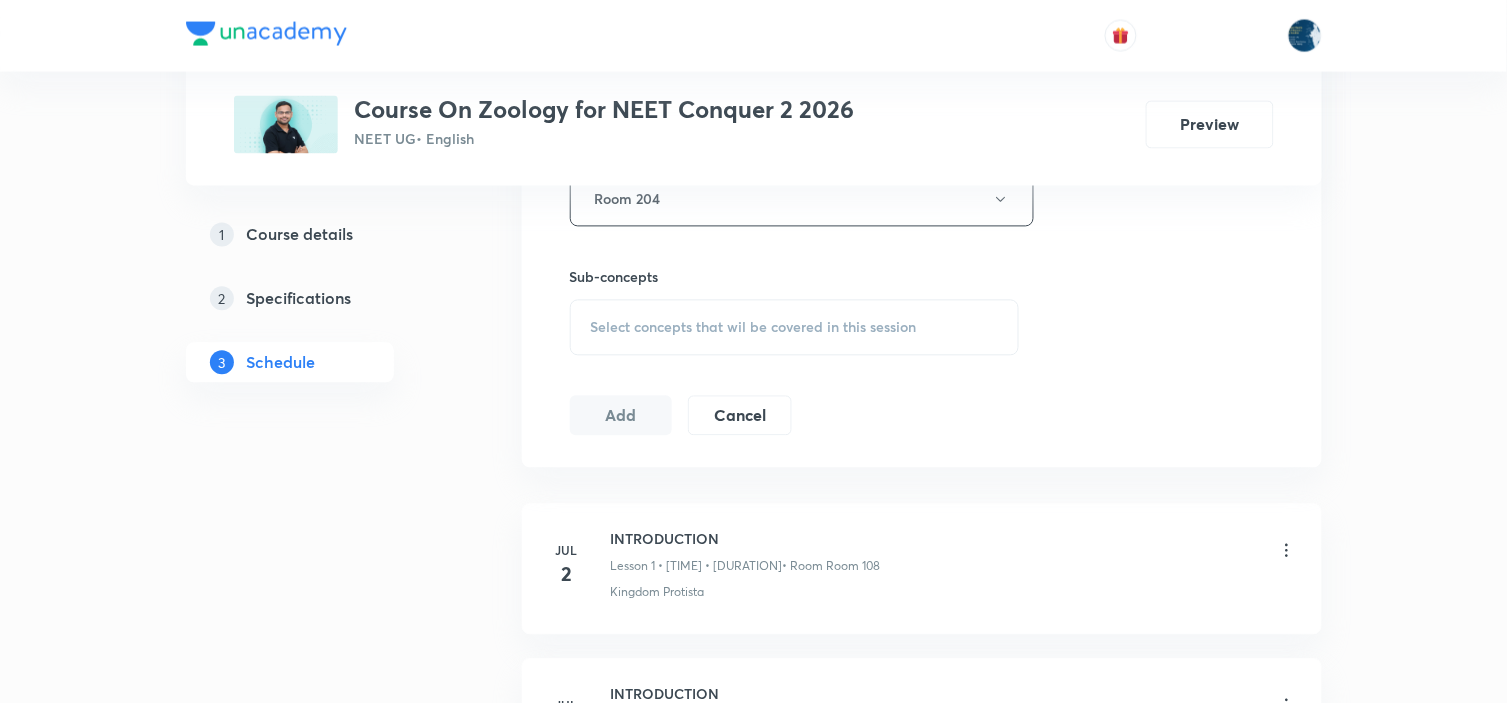 scroll, scrollTop: 1000, scrollLeft: 0, axis: vertical 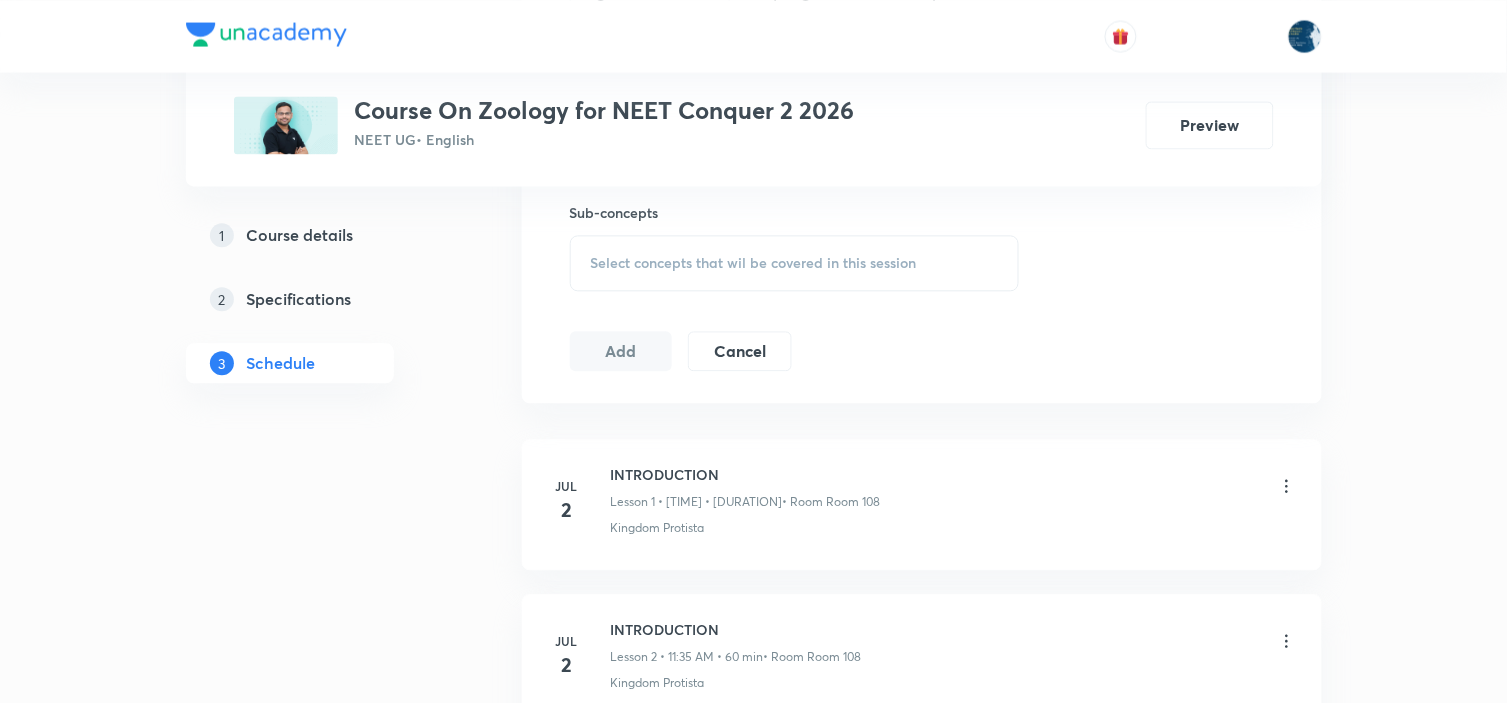 click on "Select concepts that wil be covered in this session" at bounding box center (795, 263) 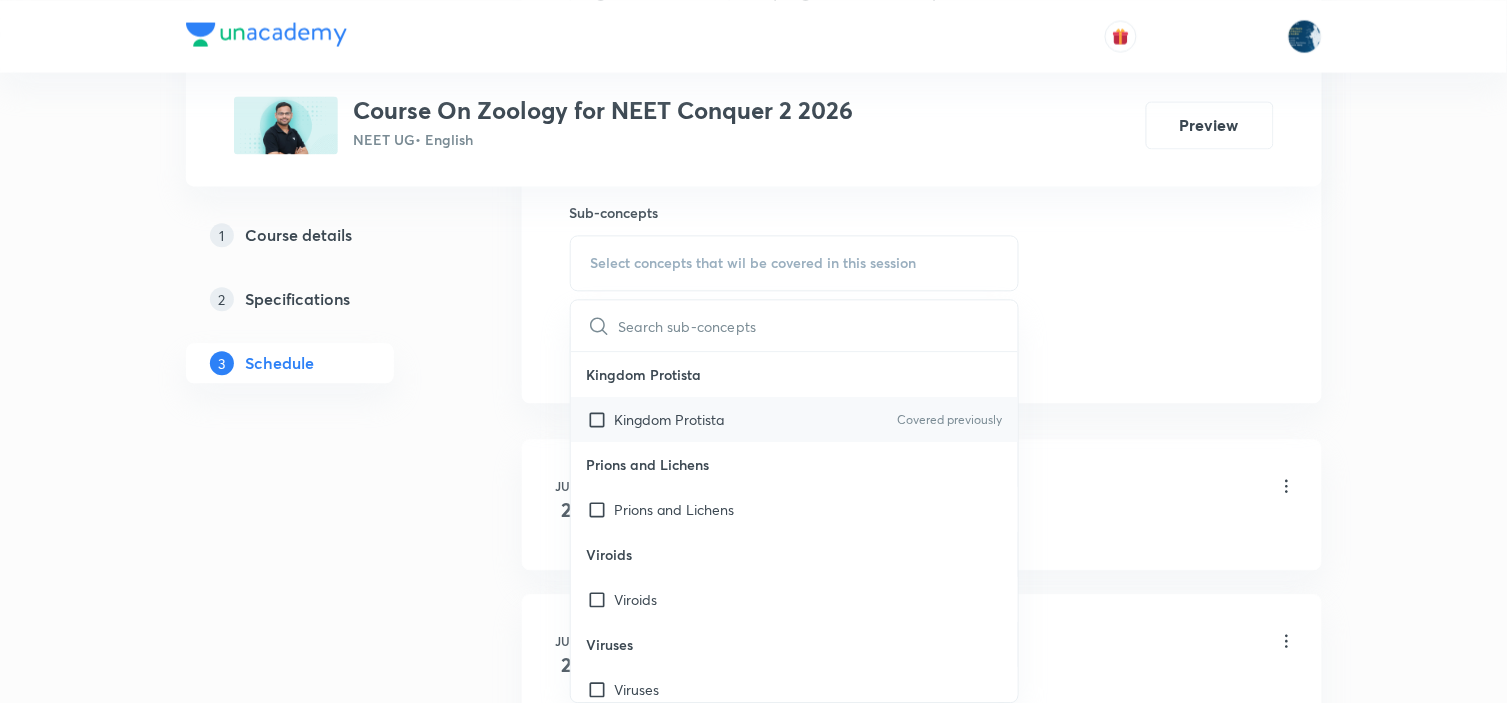 click on "Kingdom Protista Covered previously" at bounding box center [795, 419] 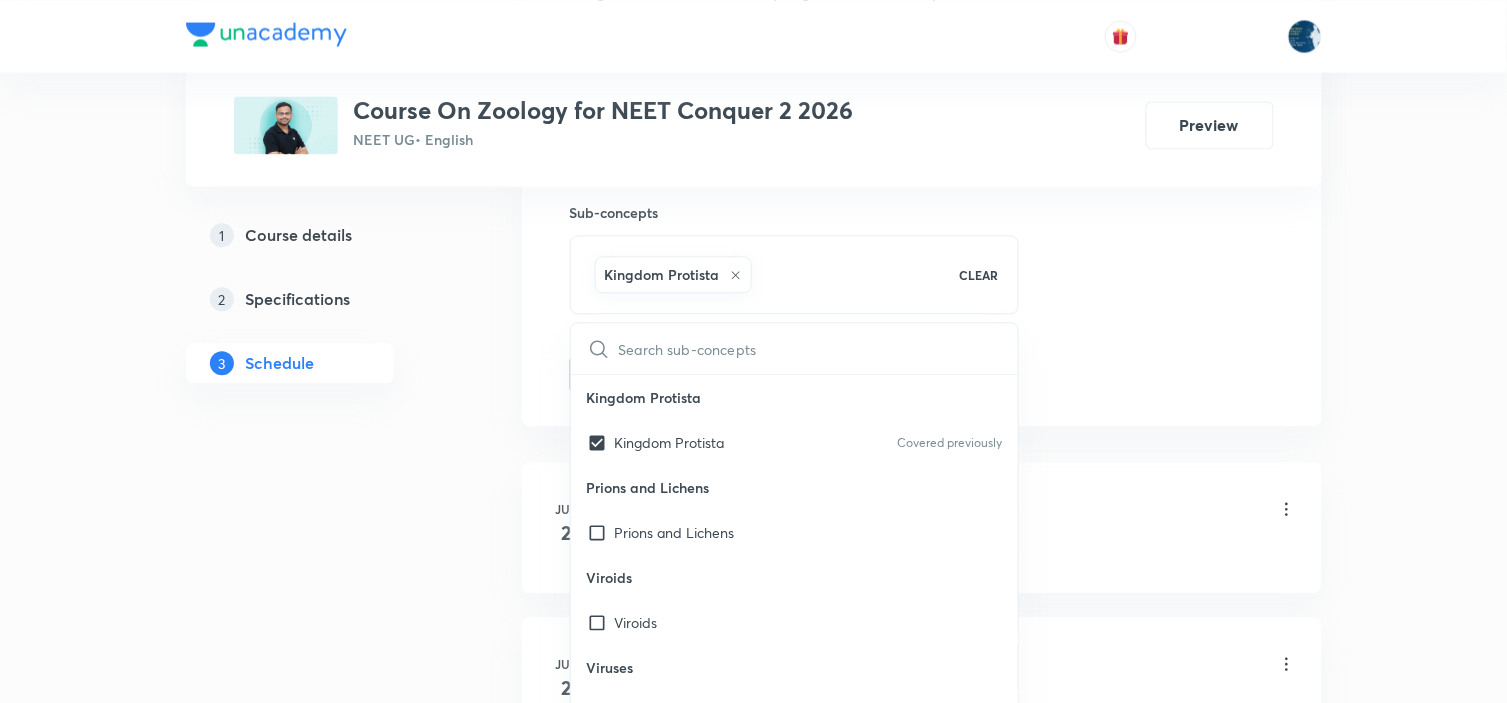 click on "Session  28 Live class Session title 34/99 Structural organization in Animals ​ Schedule for [DATE], [TIME] ​ Duration (in minutes) 70 ​   Session type Online Offline Room Room 204 Sub-concepts Kingdom Protista CLEAR ​ Kingdom Protista Kingdom Protista Covered previously Prions and Lichens Prions and Lichens Viroids Viroids Viruses Viruses Deuteromycetes Deuteromycetes Basidiomycetes Basidiomycetes Ascomycetes Ascomycetes Phycomycetes Phycomycetes Kingdom Fungi ( Mycology ) Kingdom Fungi ( Mycology ) Slime Moulds Slime Moulds Division - Euglenophyta - Euglenoids Division - Euglenophyta - Euglenoids Division - Pyrrophyta Division - Pyrrophyta Division - Chrysophyta Division - Chrysophyta Introduction Introduction Archaebacteria Archaebacteria Mycoplasma Mycoplasma Blue Green Algae (BGA) Blue Green Algae (BGA) Useful Activities Useful Activities Economic Importance of Bacteria Economic Importance of Bacteria Reproduction Reproduction Respiration Respiration Nutrition in Bacteria Eubacteria Species" at bounding box center [922, -87] 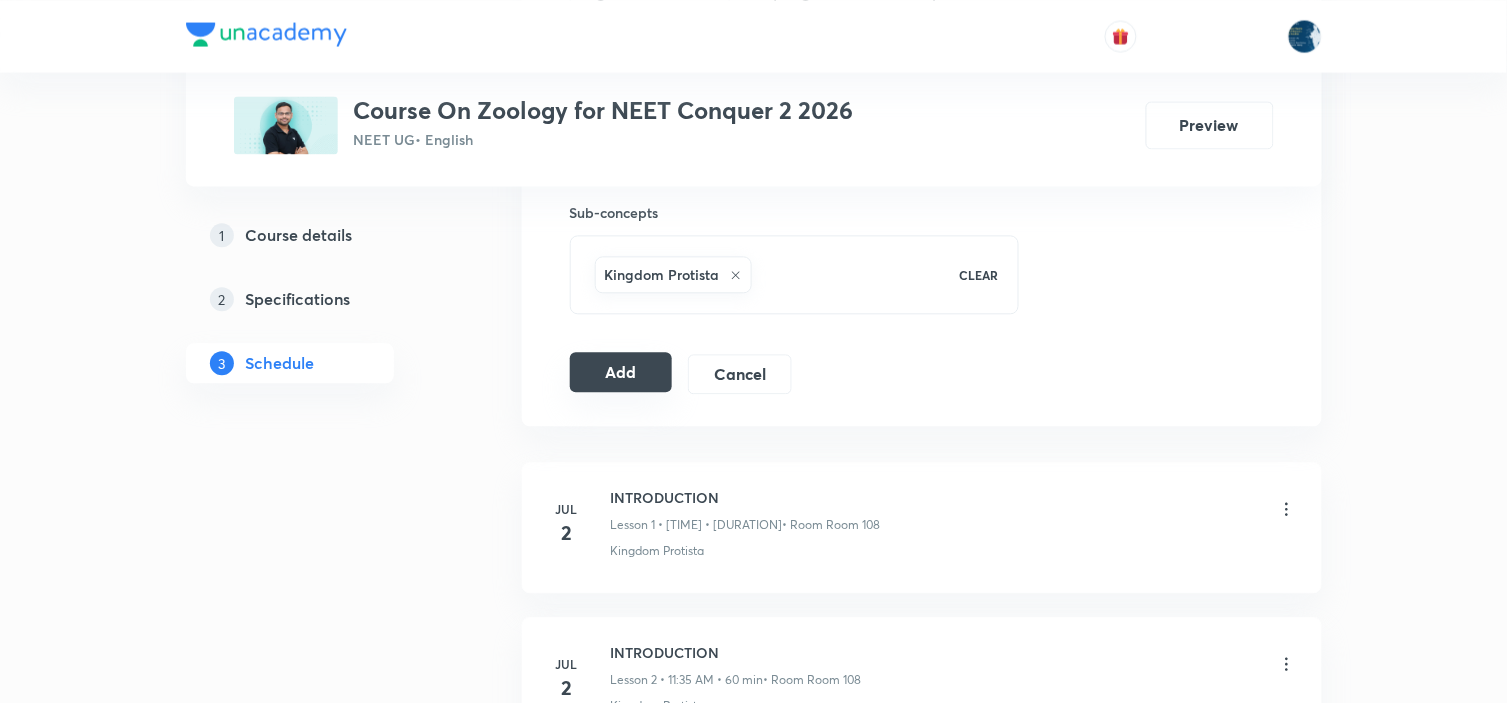 click on "Add" at bounding box center (621, 372) 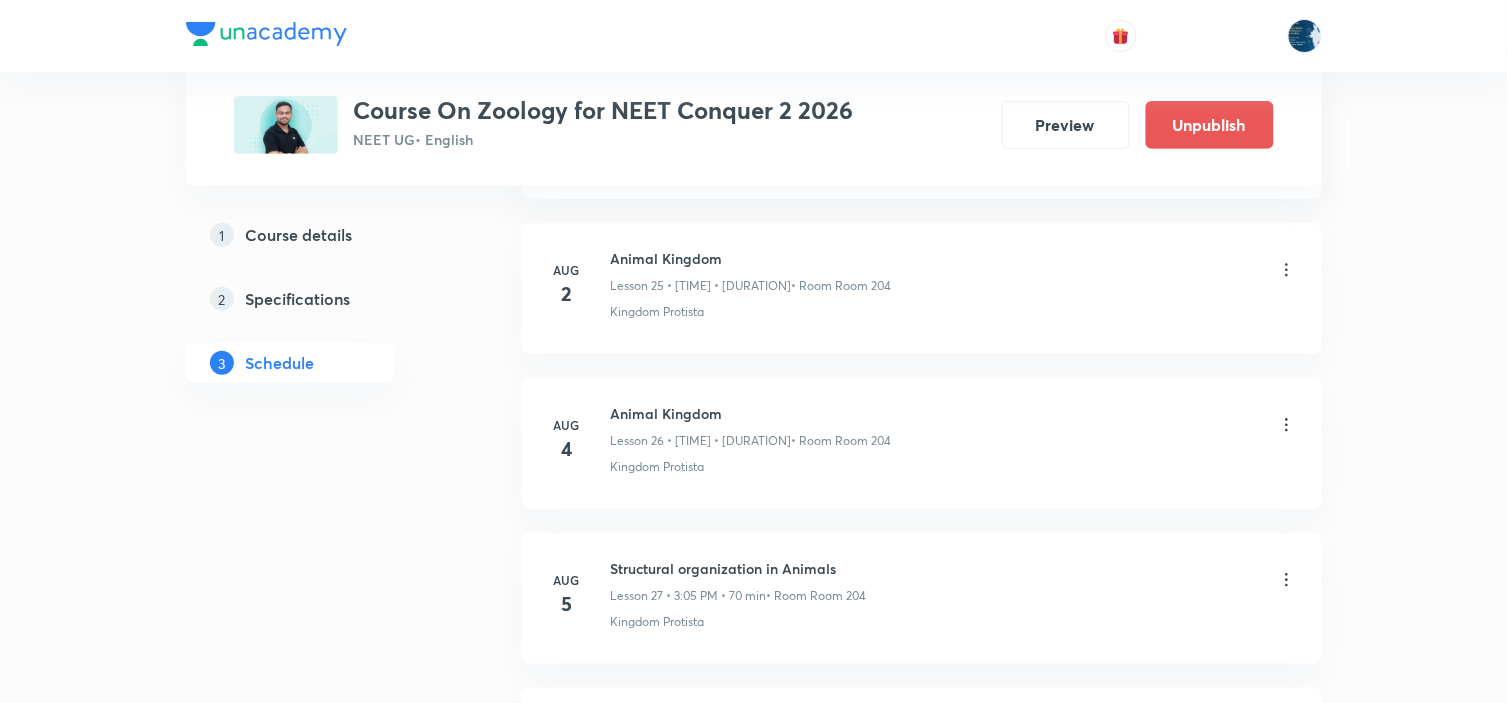 scroll, scrollTop: 4325, scrollLeft: 0, axis: vertical 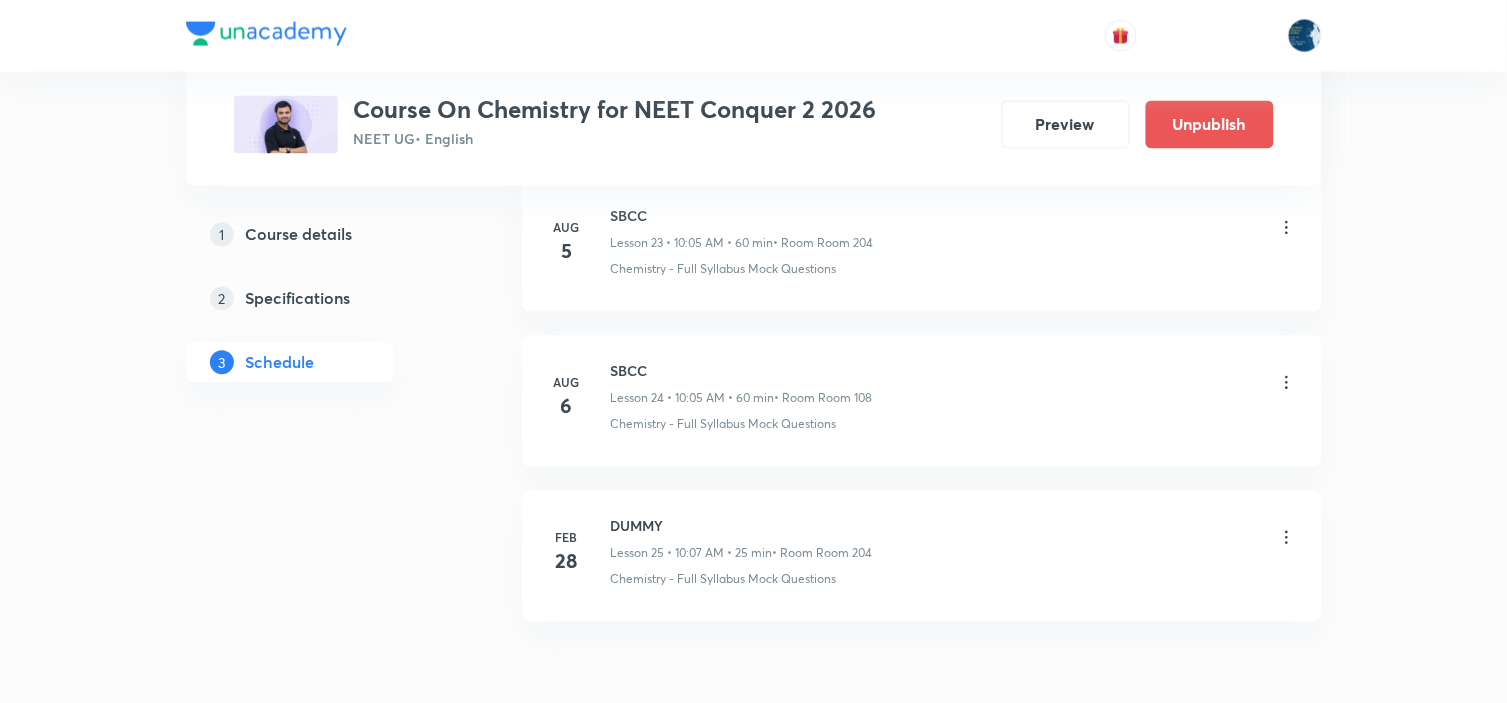 click 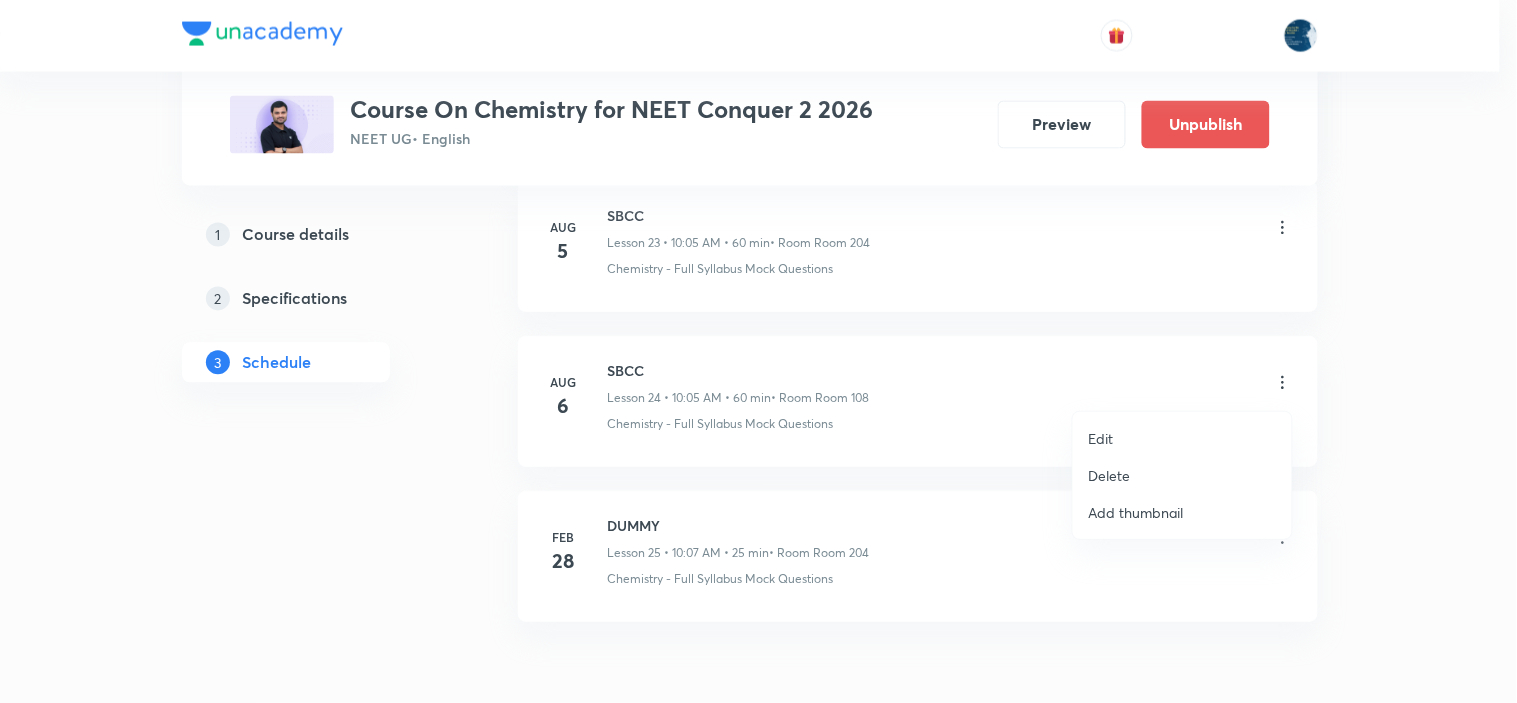 click on "Edit" at bounding box center [1182, 438] 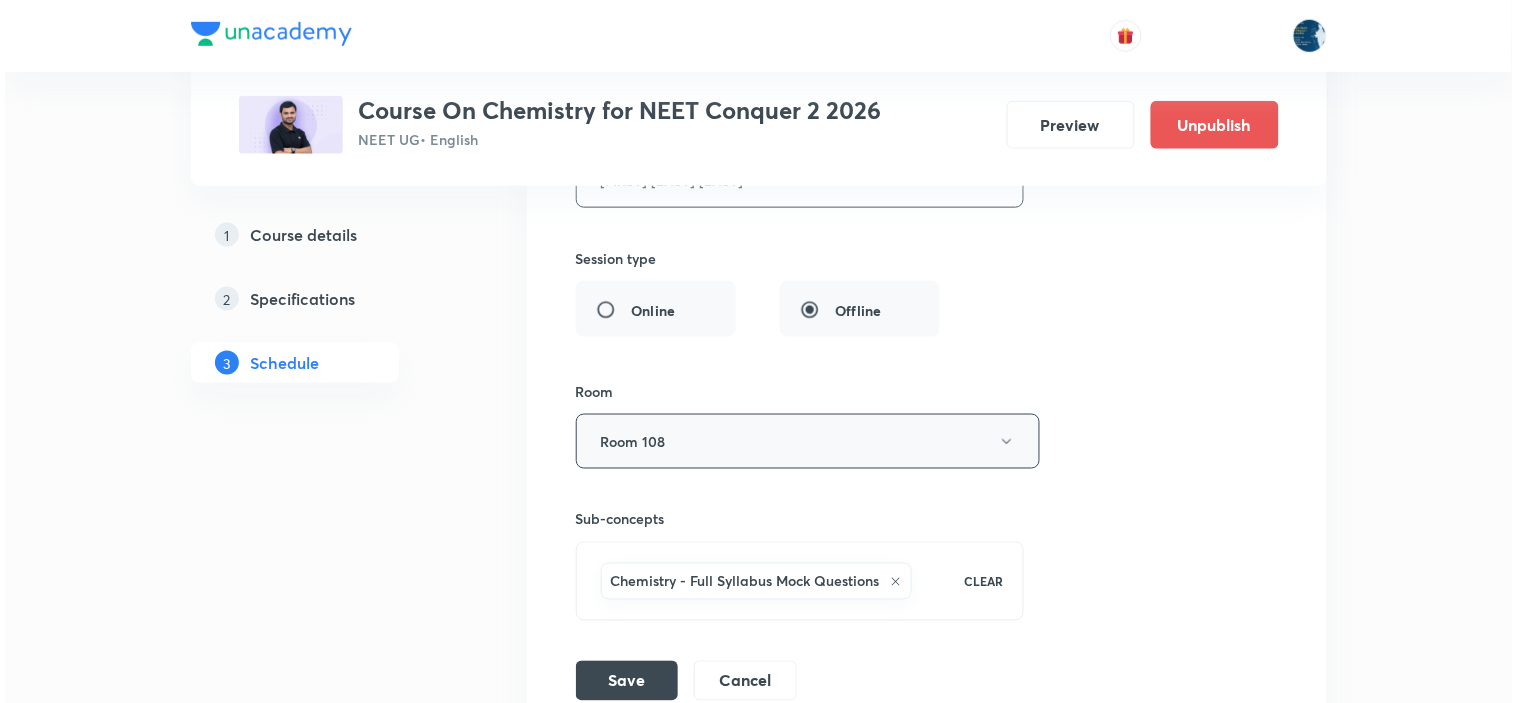 scroll, scrollTop: 4425, scrollLeft: 0, axis: vertical 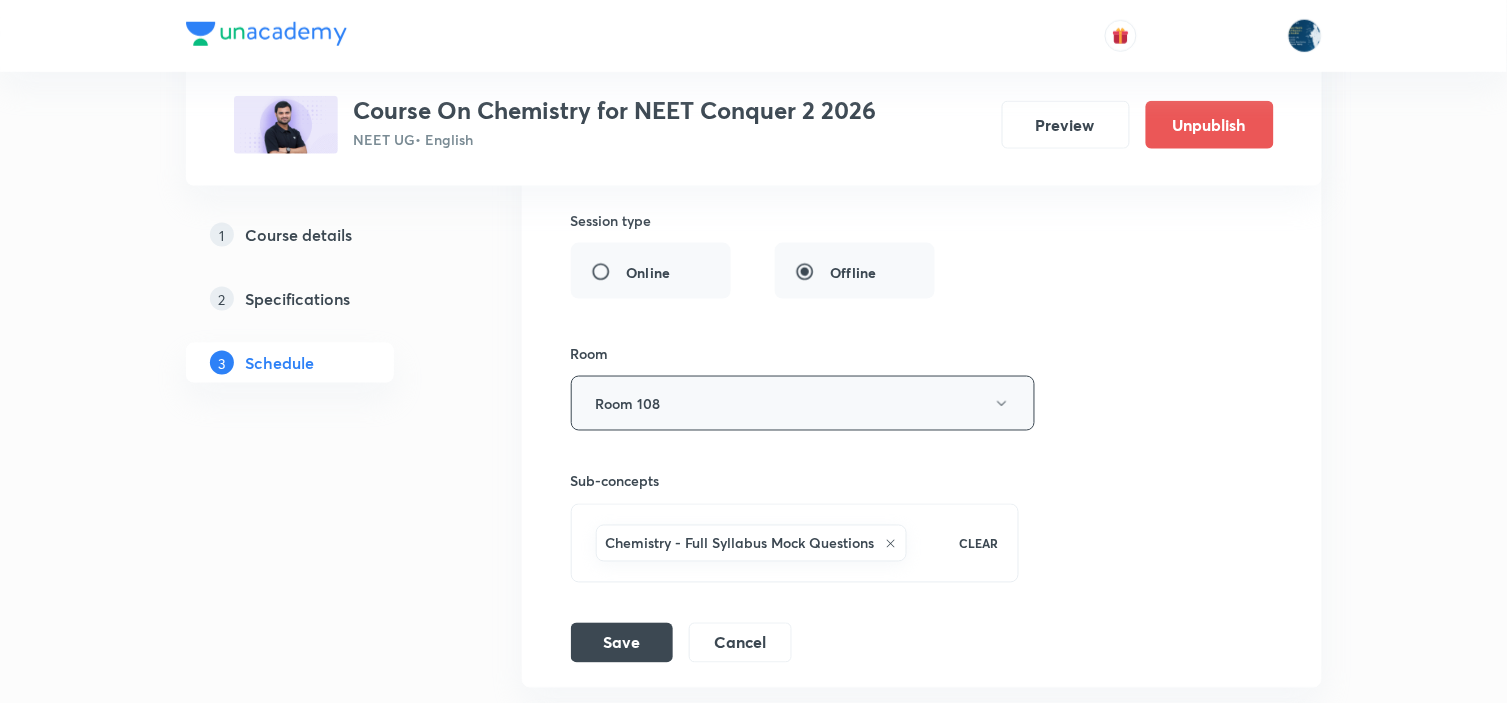 click on "Room 108" at bounding box center [803, 403] 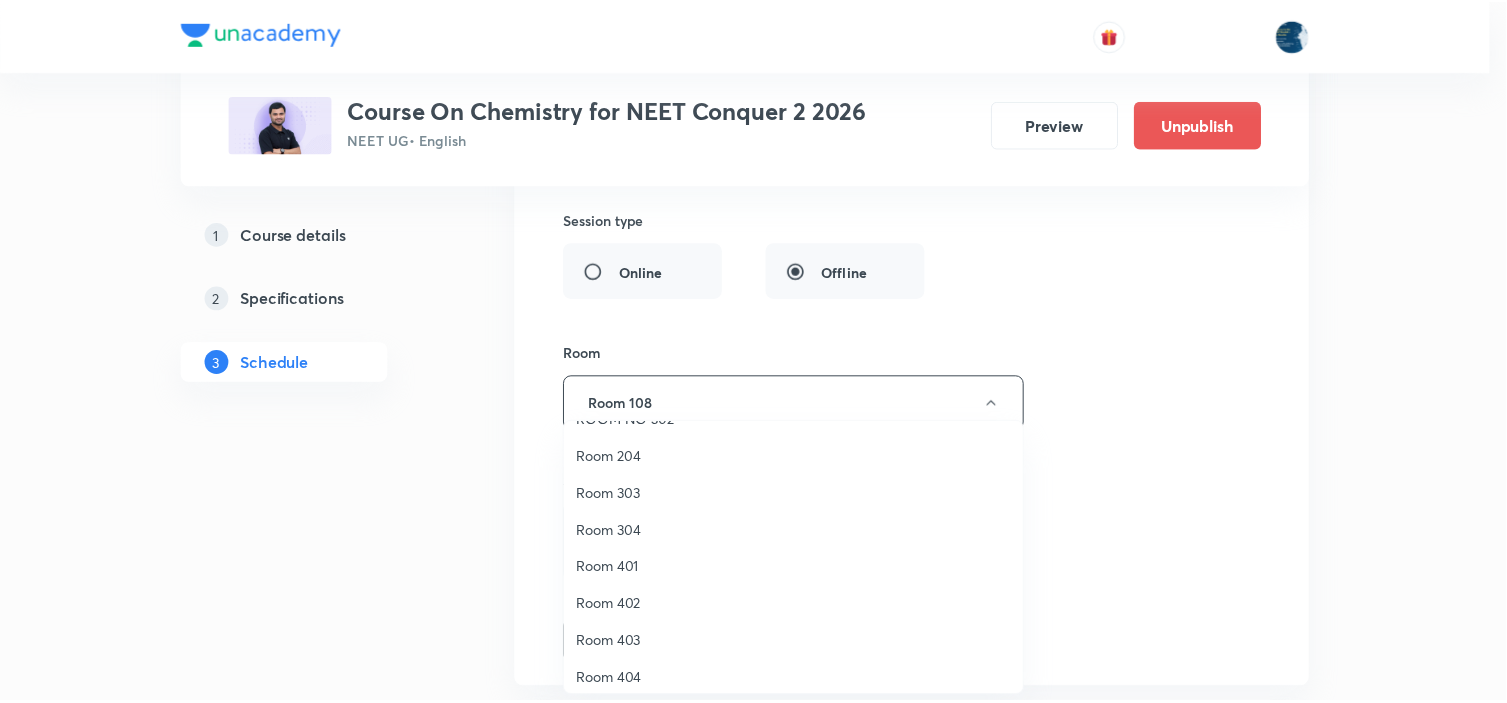 scroll, scrollTop: 371, scrollLeft: 0, axis: vertical 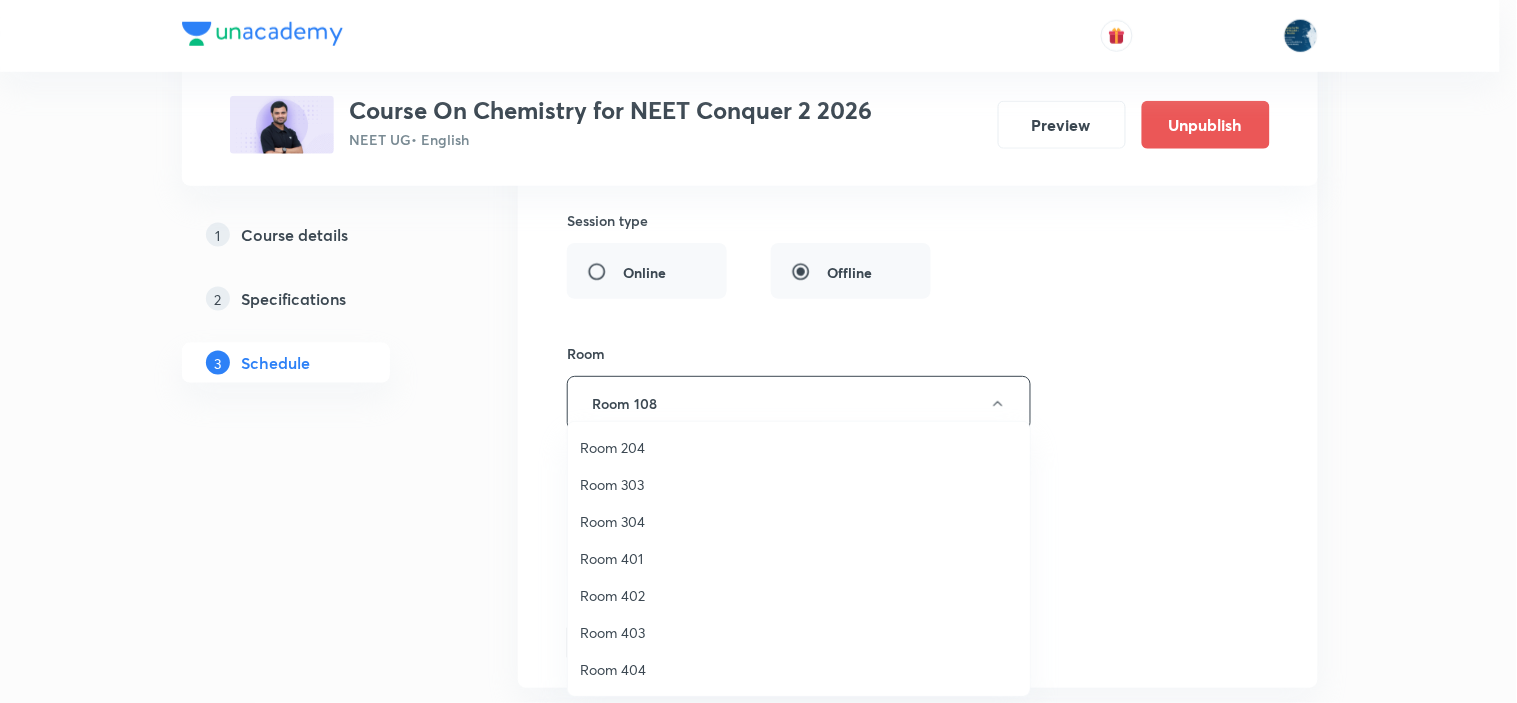click on "Room 204" at bounding box center [799, 447] 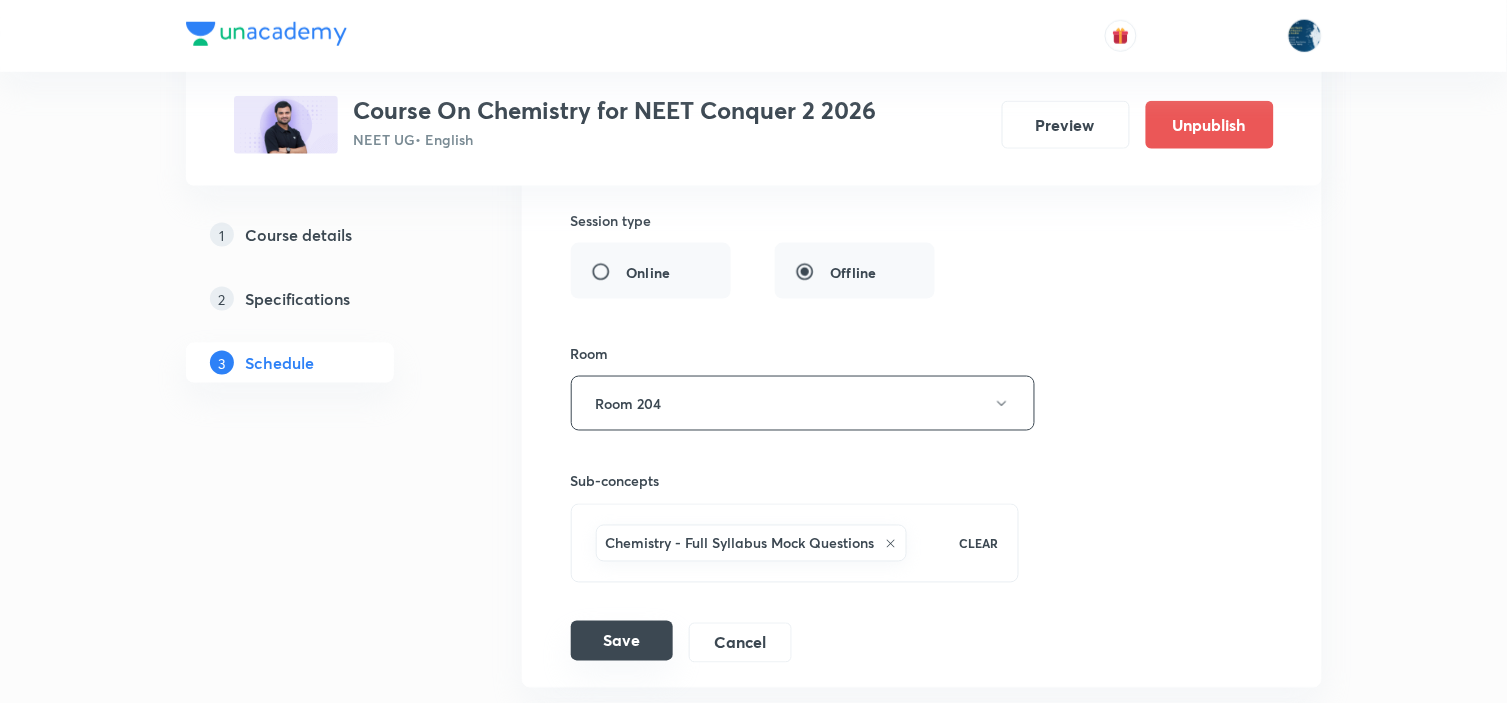 click on "Save" at bounding box center [622, 641] 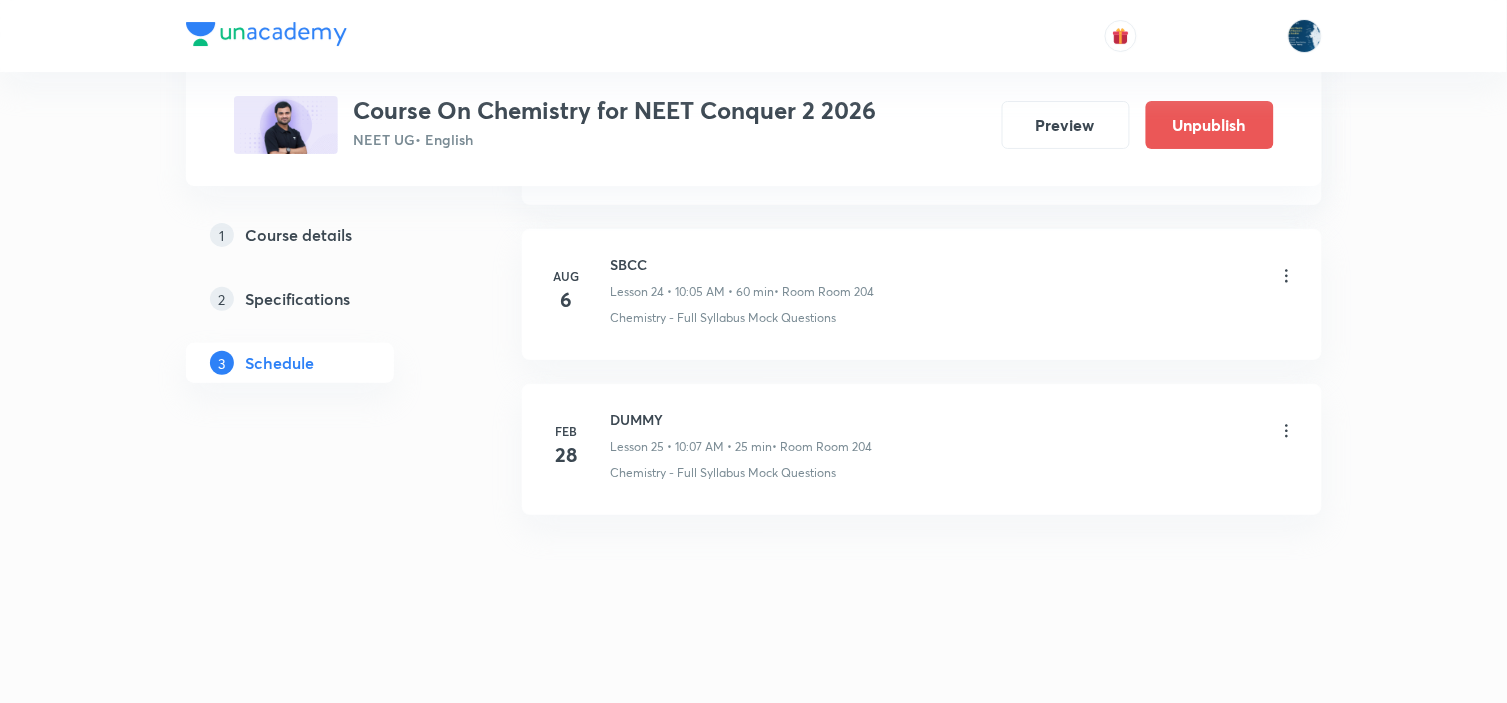 scroll, scrollTop: 3860, scrollLeft: 0, axis: vertical 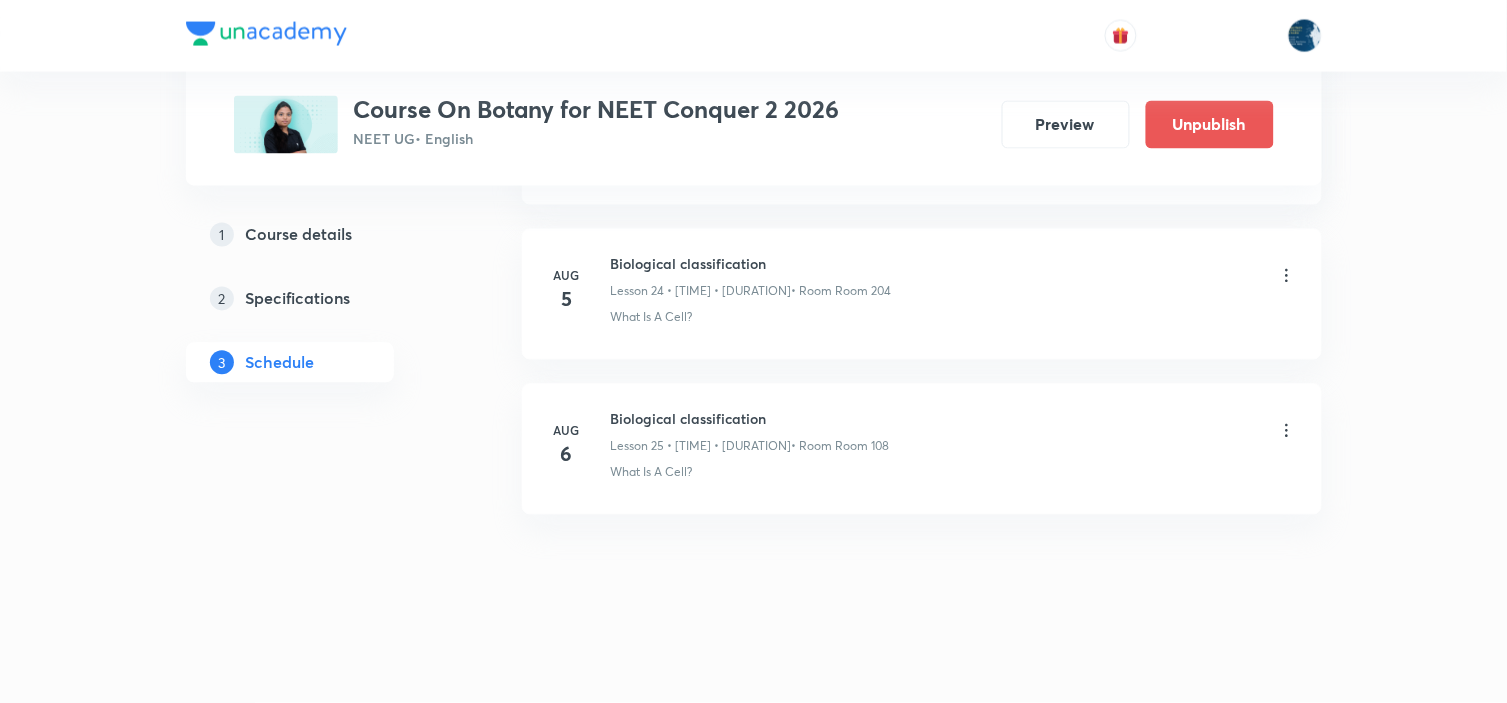 click 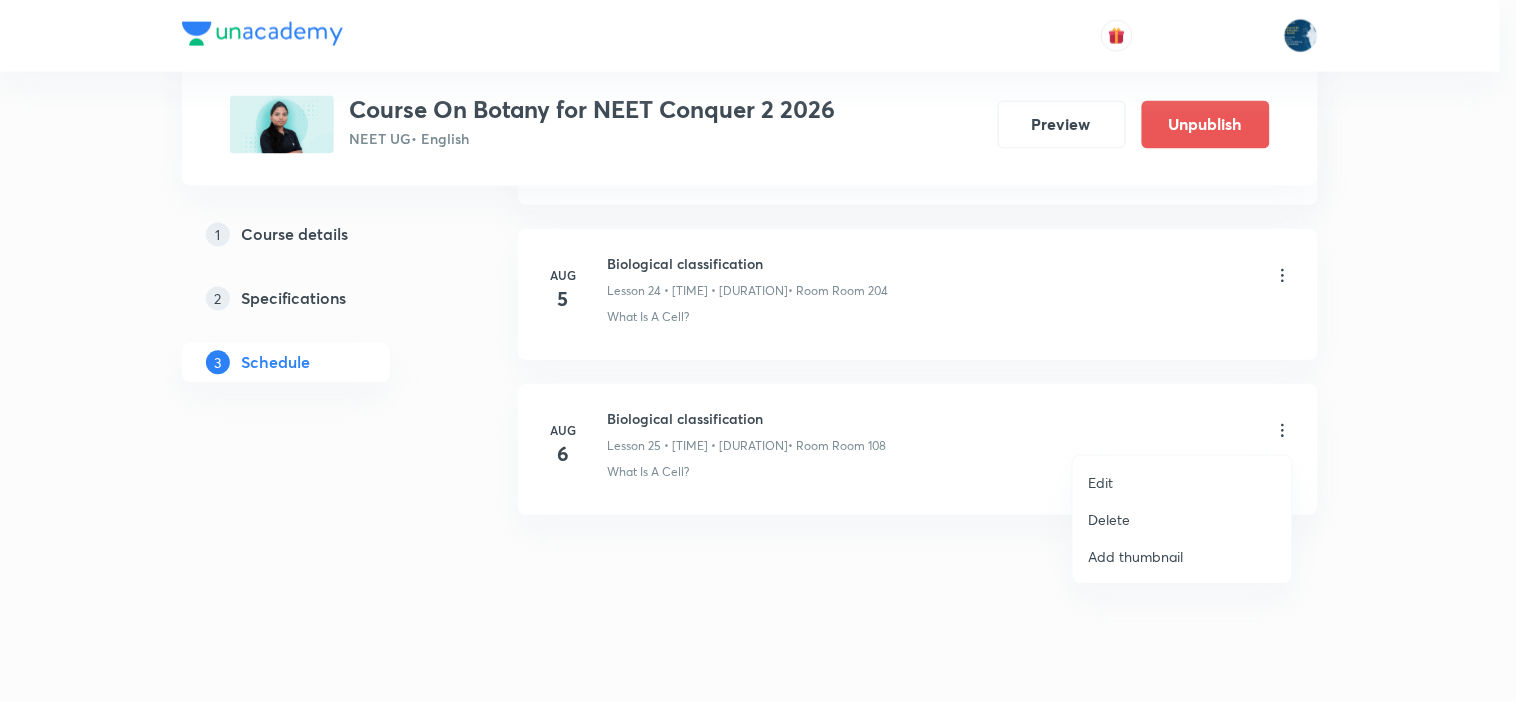 click on "Edit" at bounding box center (1182, 482) 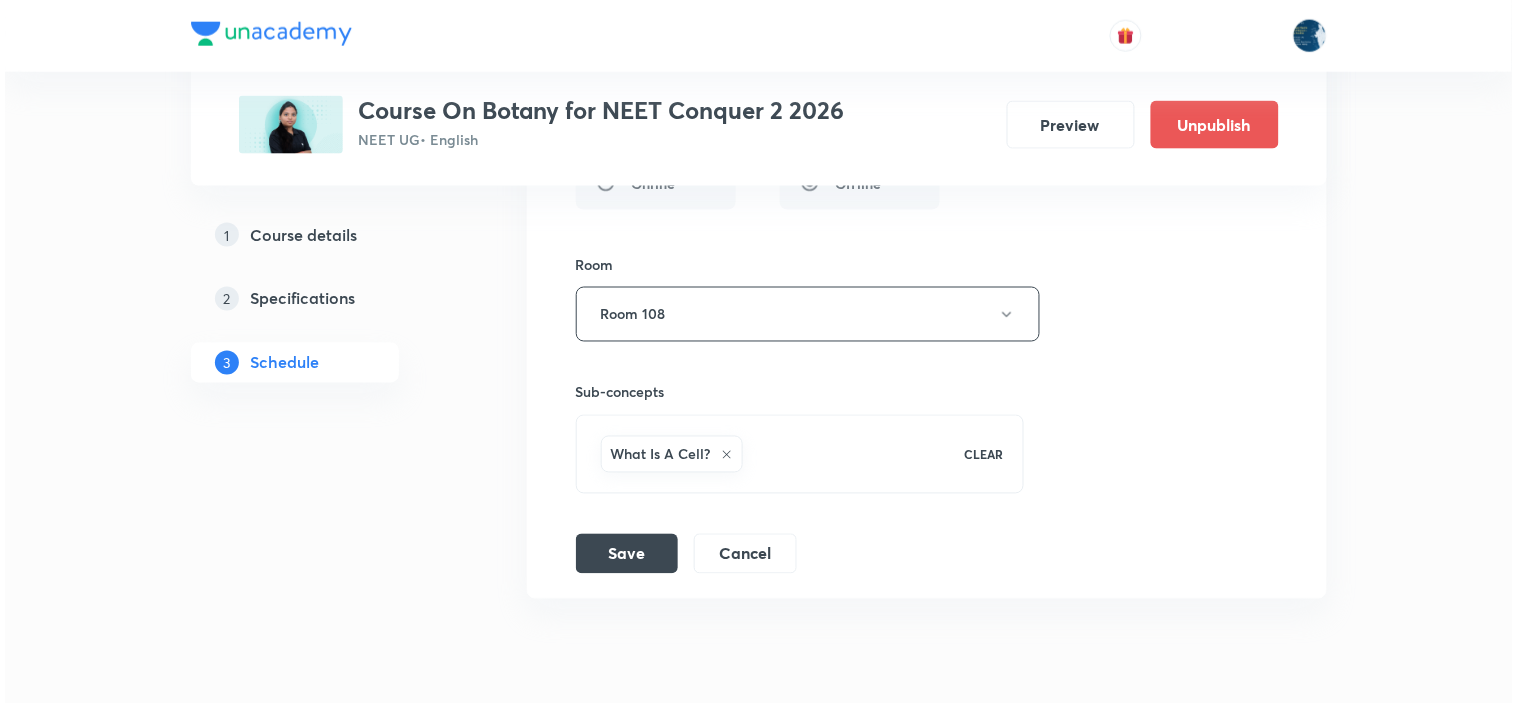 scroll, scrollTop: 4630, scrollLeft: 0, axis: vertical 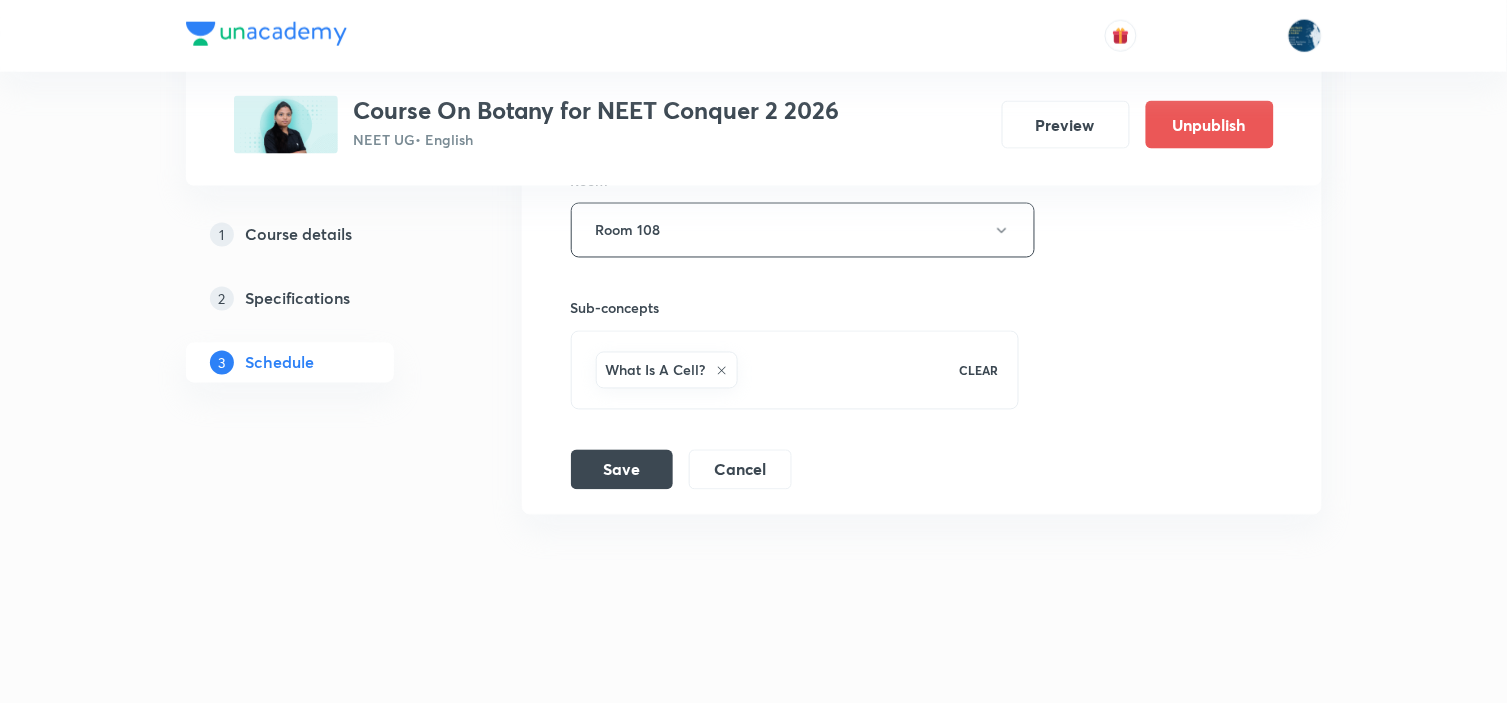 click on "Room Room 108" at bounding box center (795, 214) 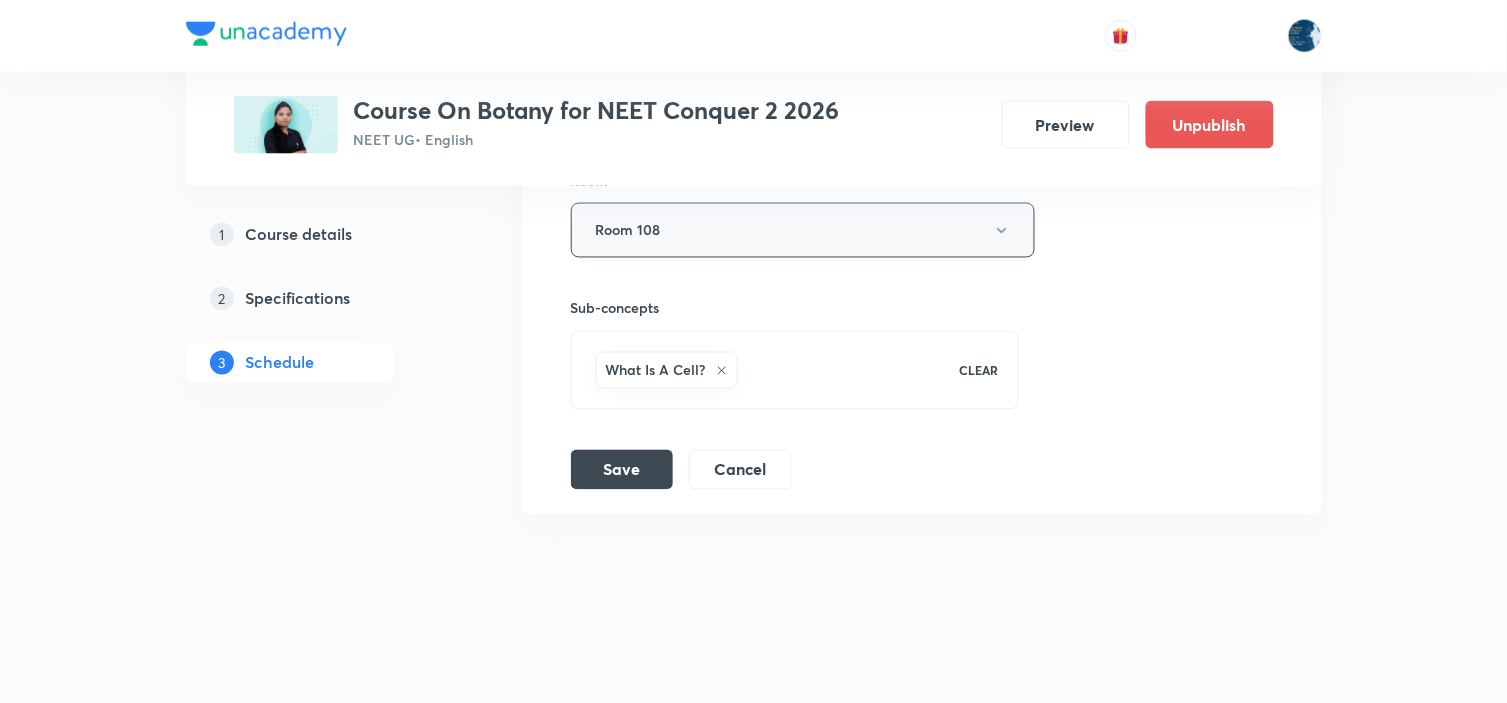 click on "Room 108" at bounding box center [803, 230] 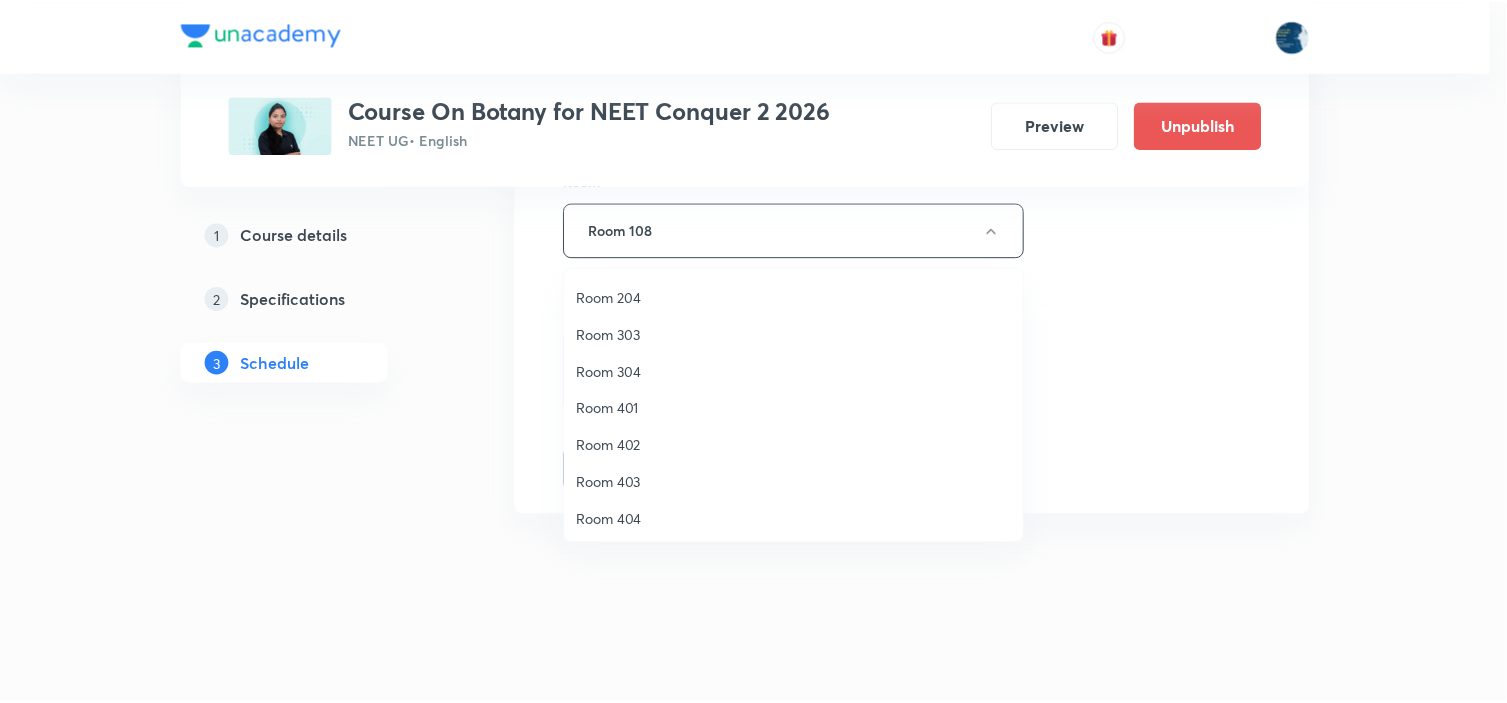 scroll, scrollTop: 370, scrollLeft: 0, axis: vertical 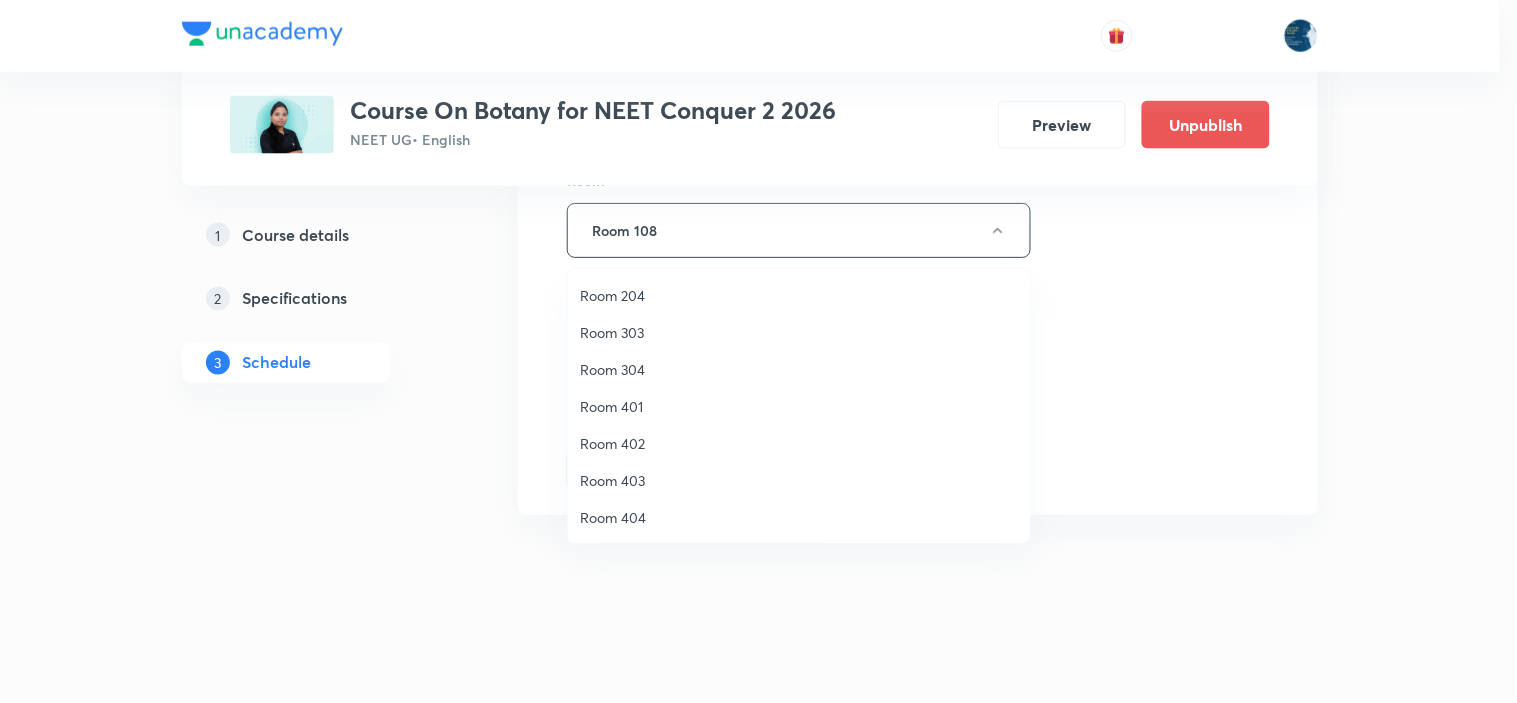 click on "Room 204" at bounding box center [799, 295] 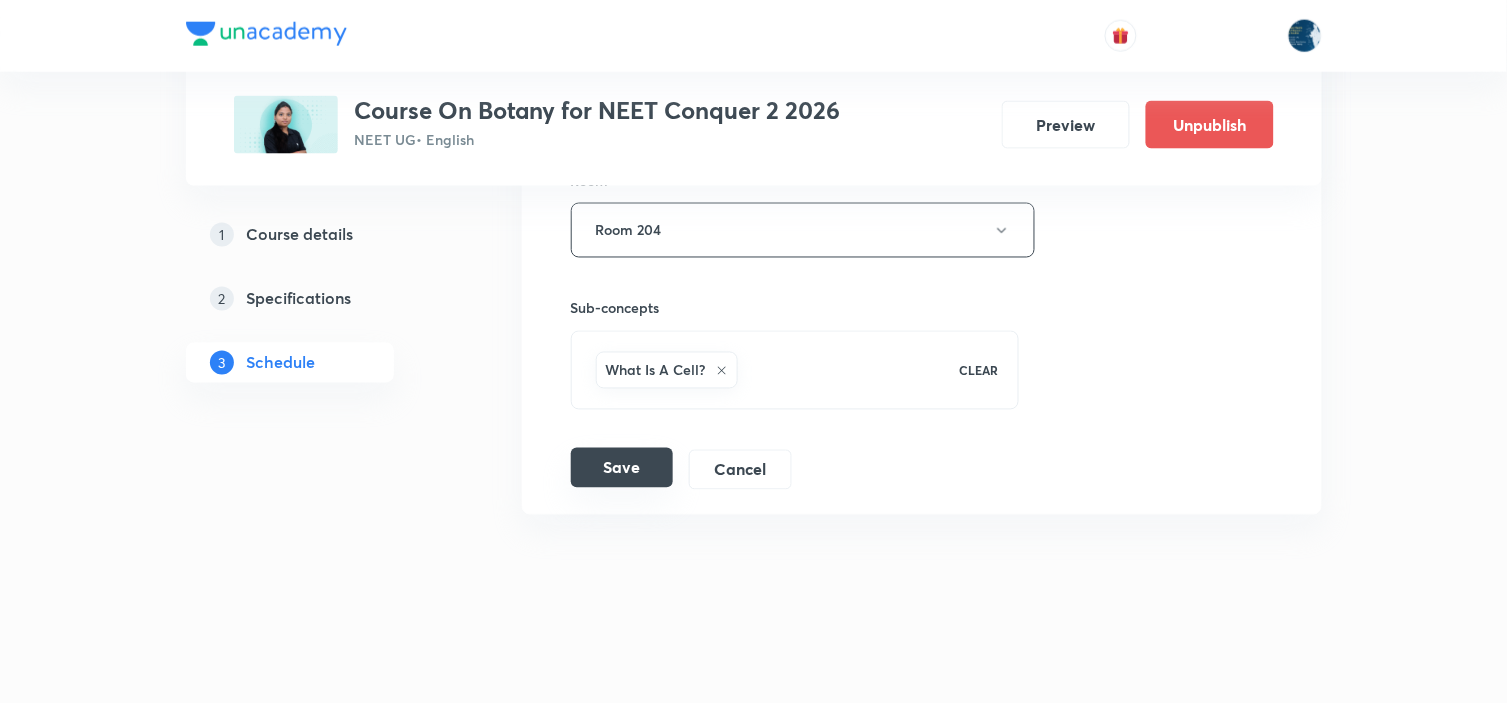 click on "Save" at bounding box center (622, 468) 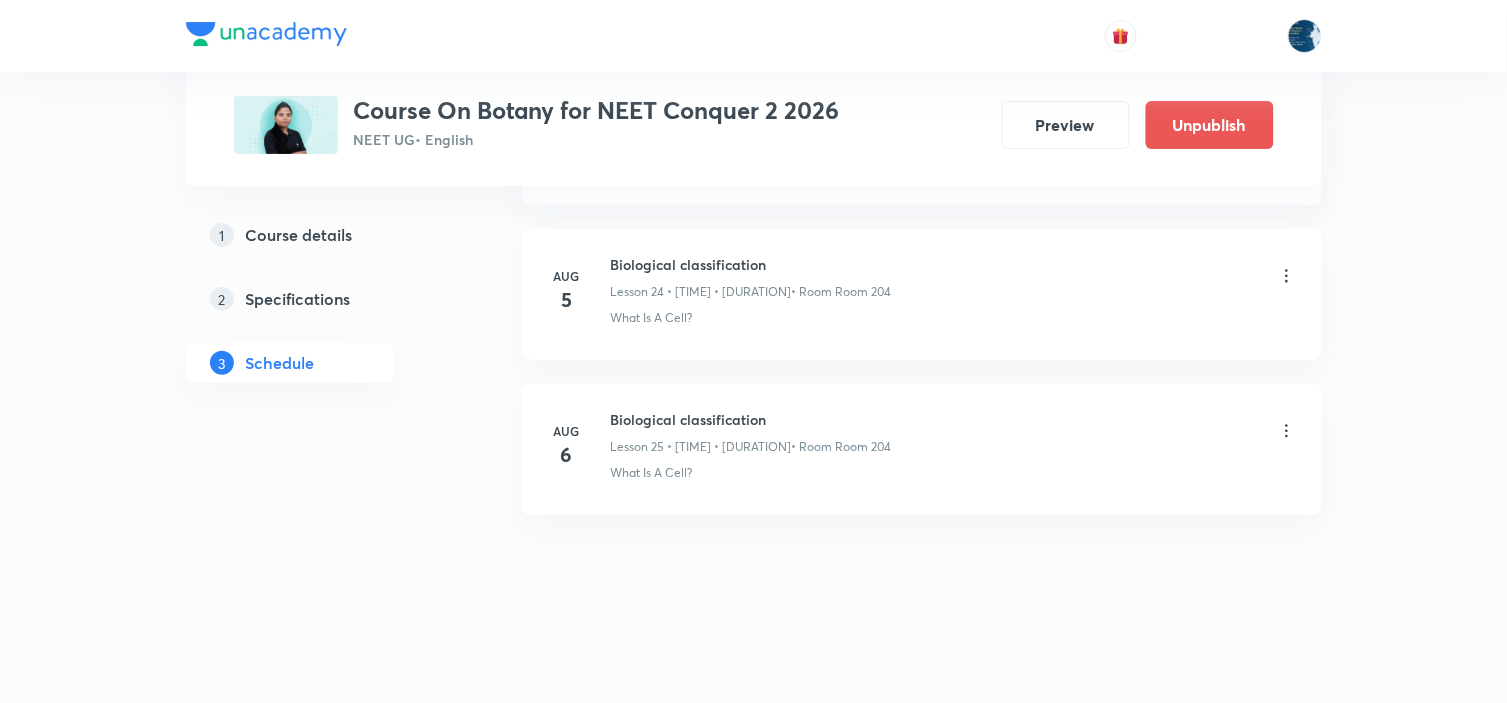 scroll, scrollTop: 3860, scrollLeft: 0, axis: vertical 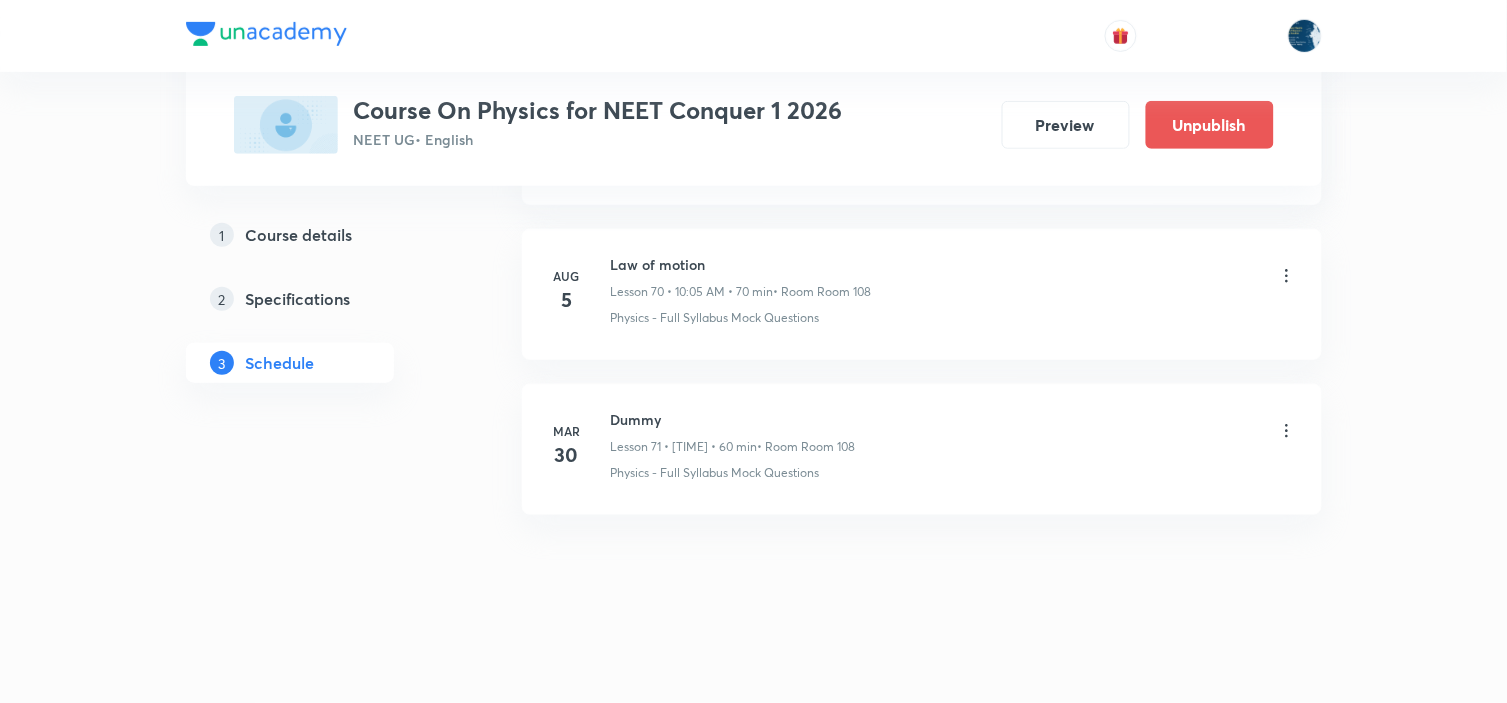 click on "Law of motion" at bounding box center (741, 264) 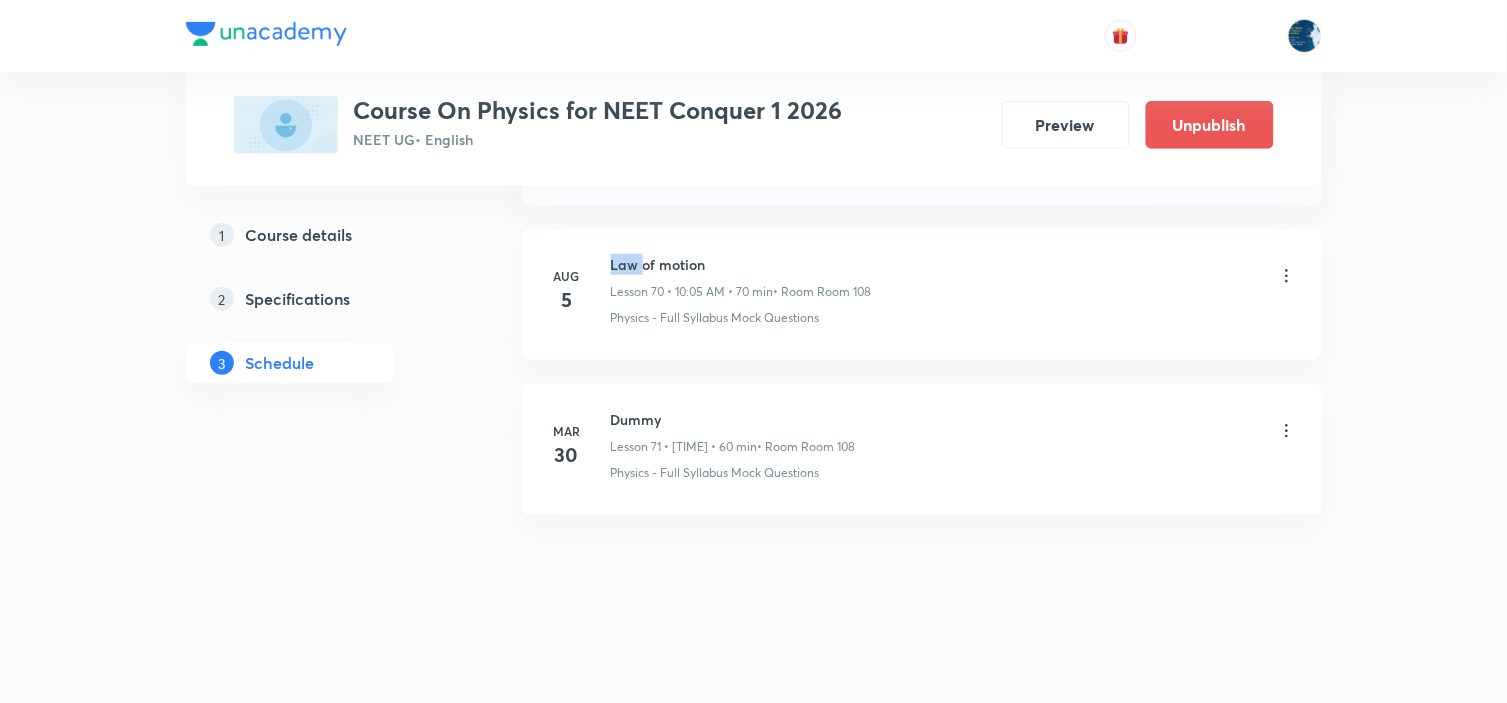 click on "Law of motion" at bounding box center [741, 264] 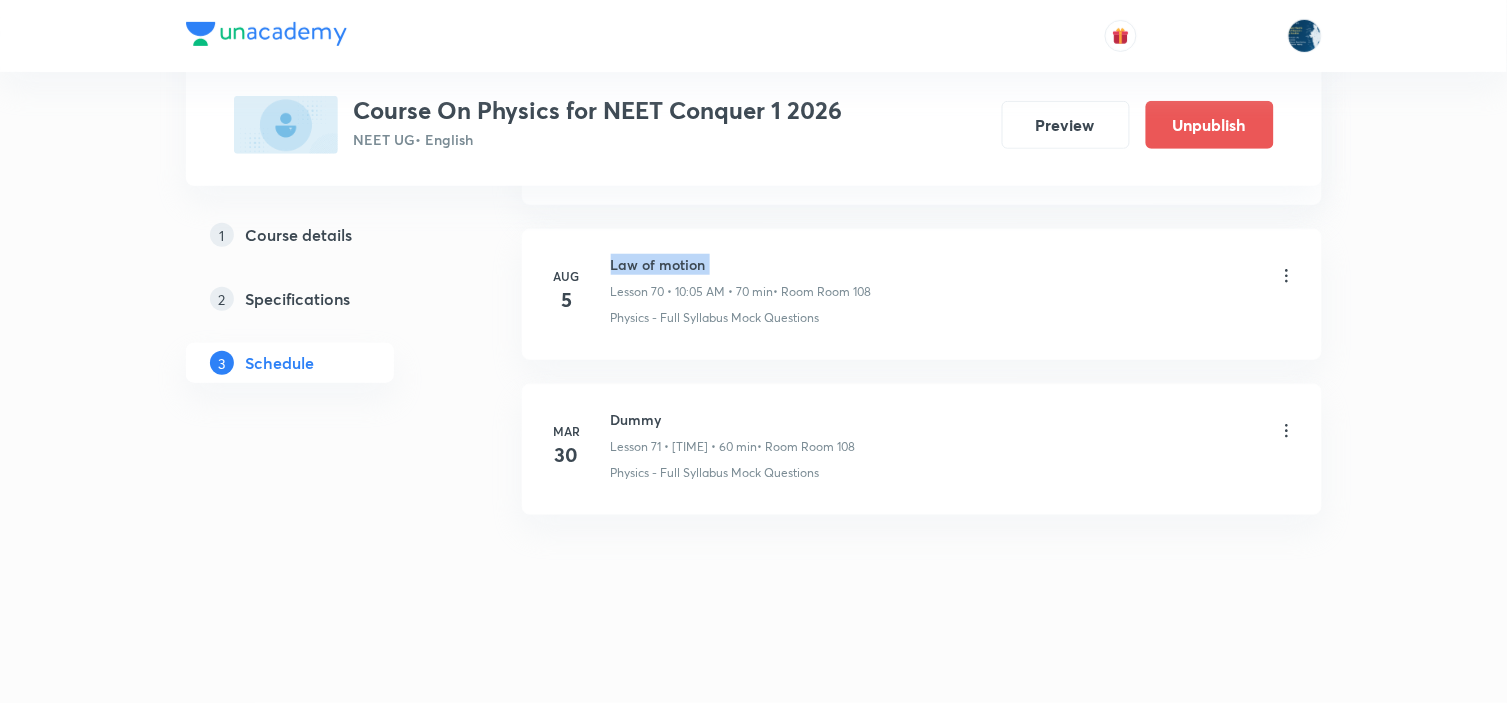 click on "Law of motion" at bounding box center [741, 264] 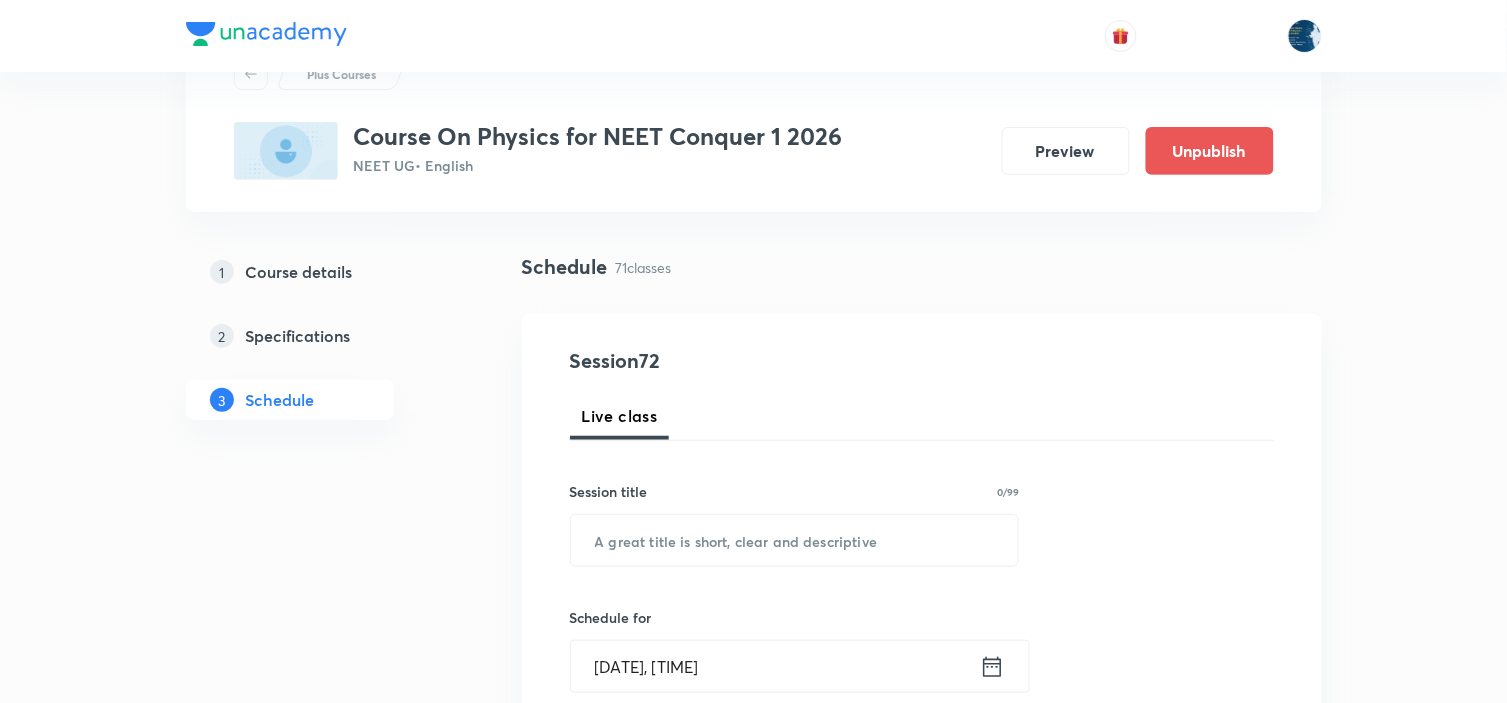 scroll, scrollTop: 222, scrollLeft: 0, axis: vertical 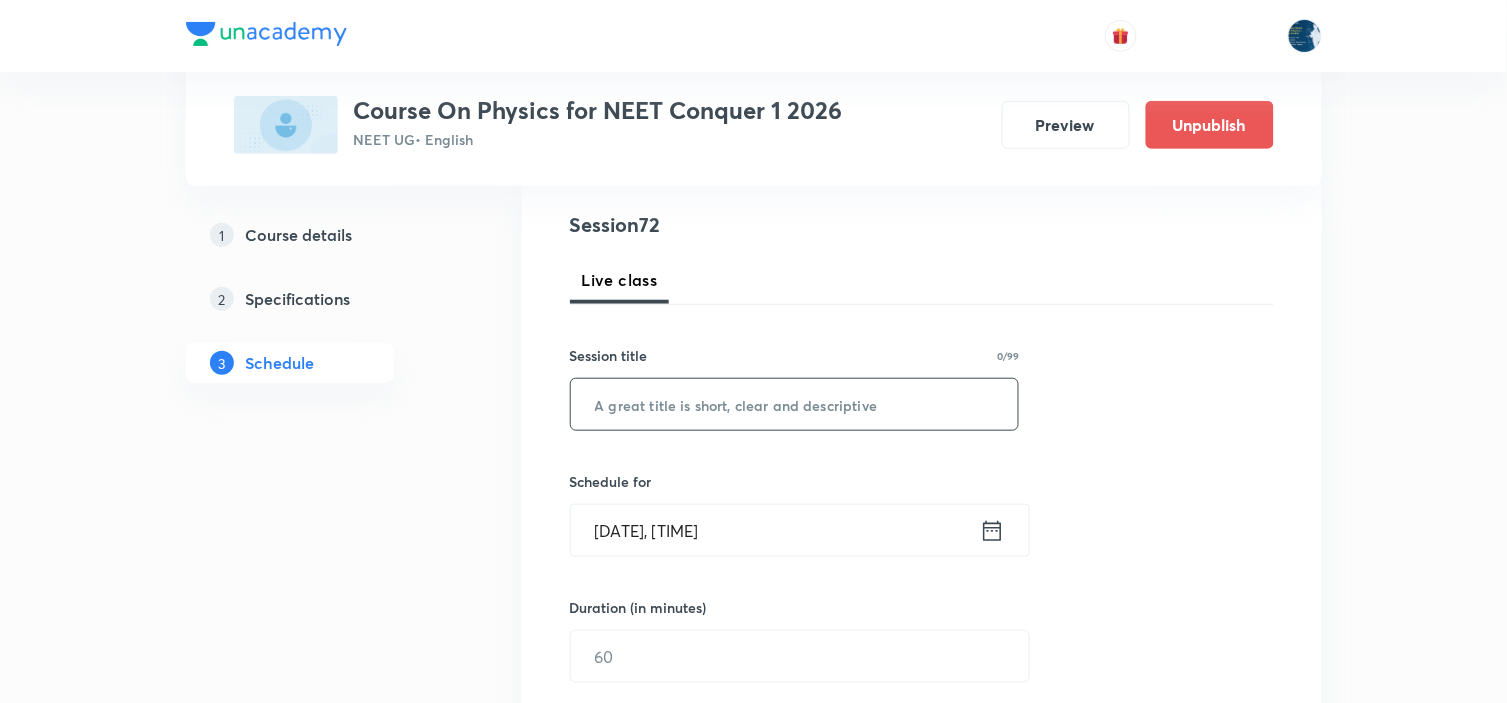 click at bounding box center (795, 404) 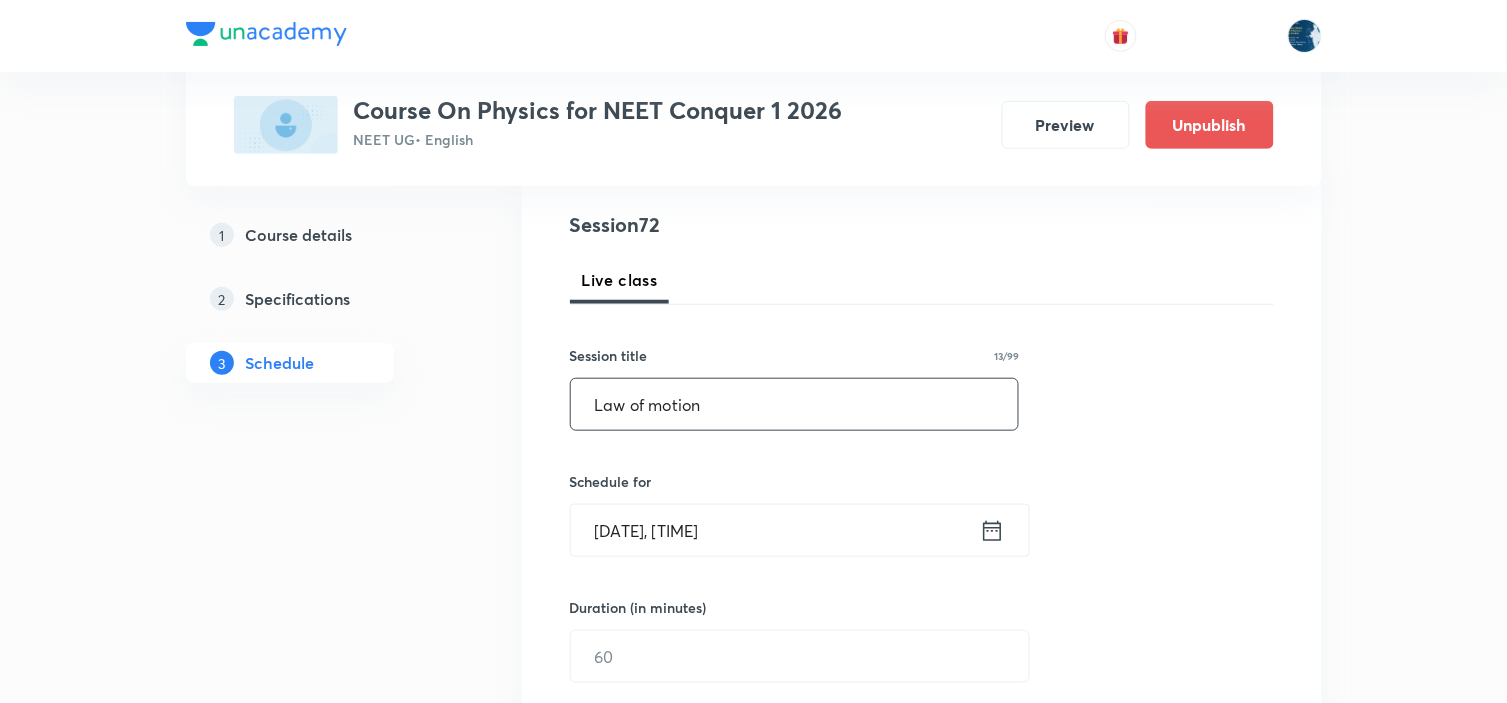 scroll, scrollTop: 333, scrollLeft: 0, axis: vertical 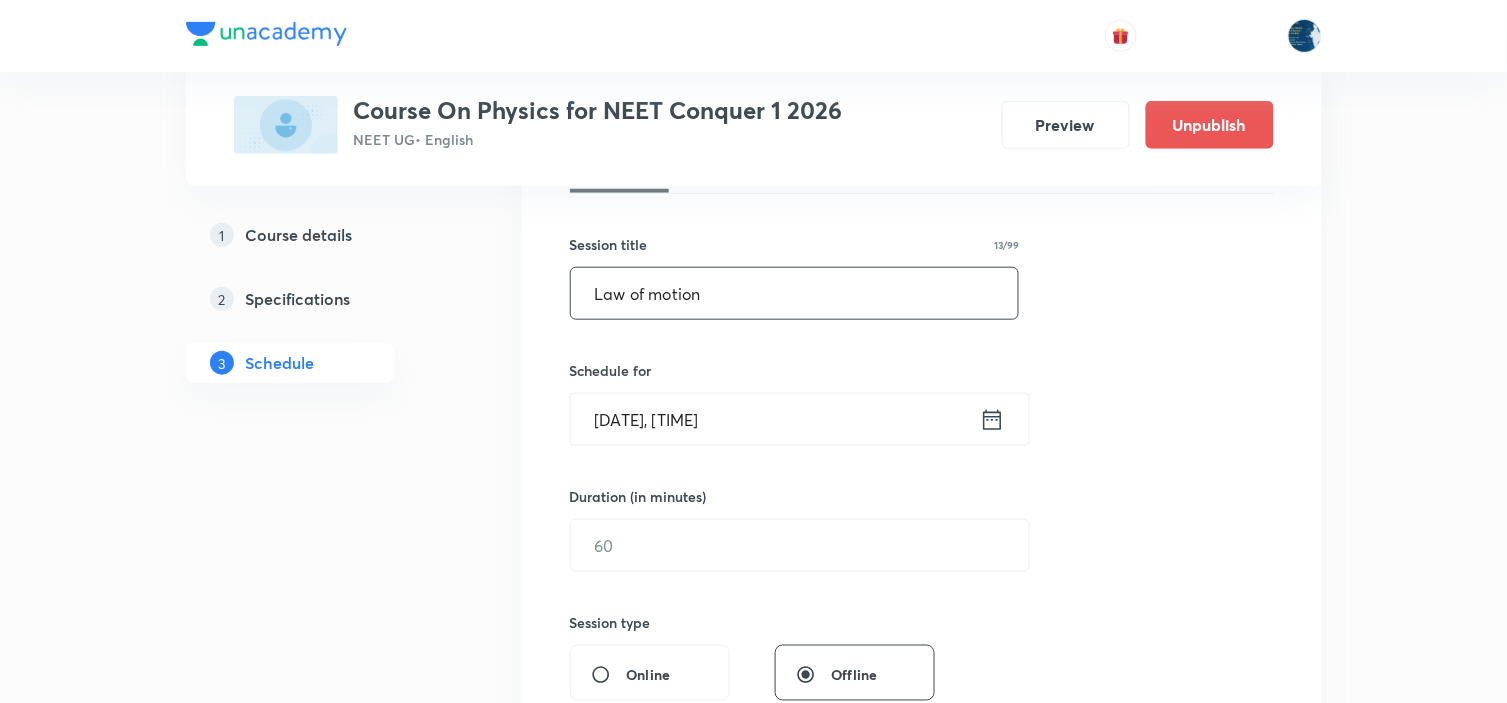 type on "Law of motion" 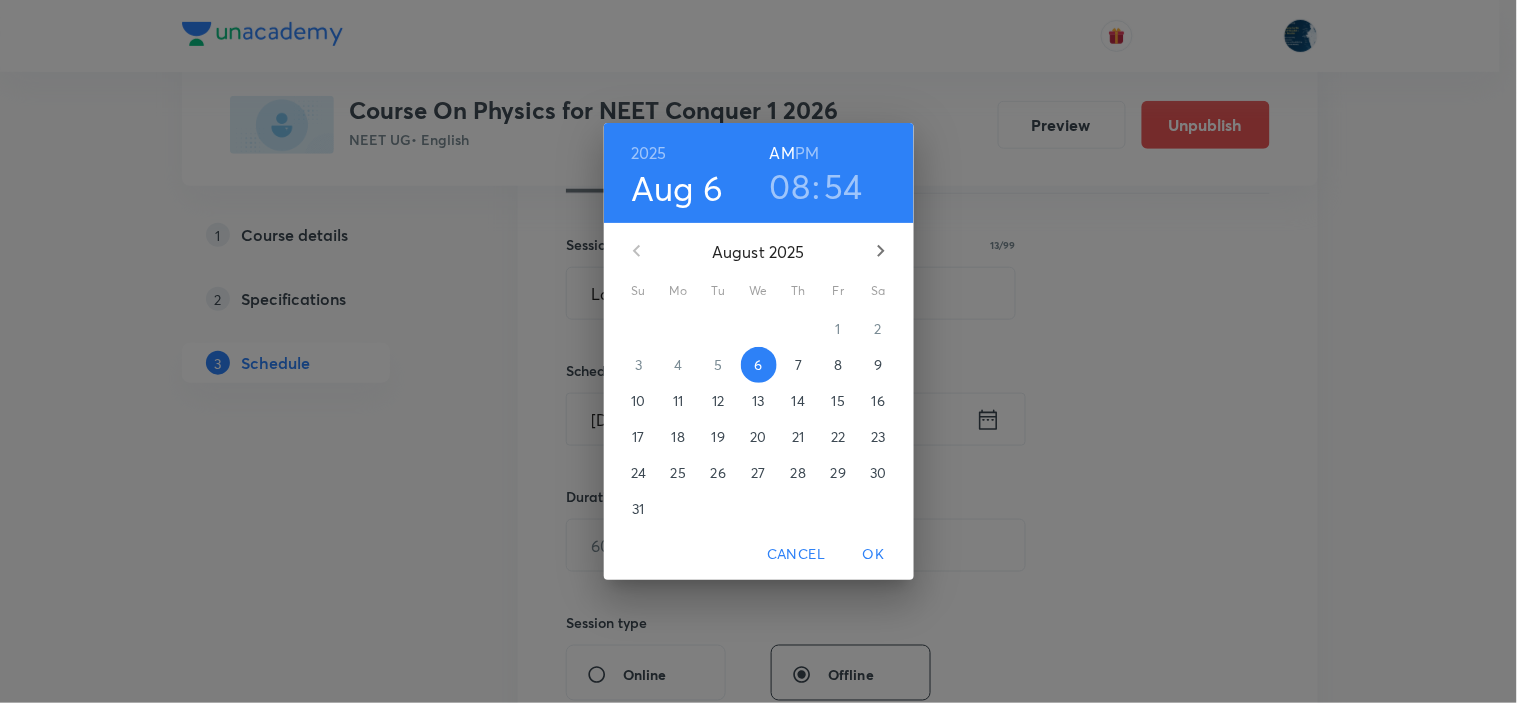 click on "08" at bounding box center [790, 186] 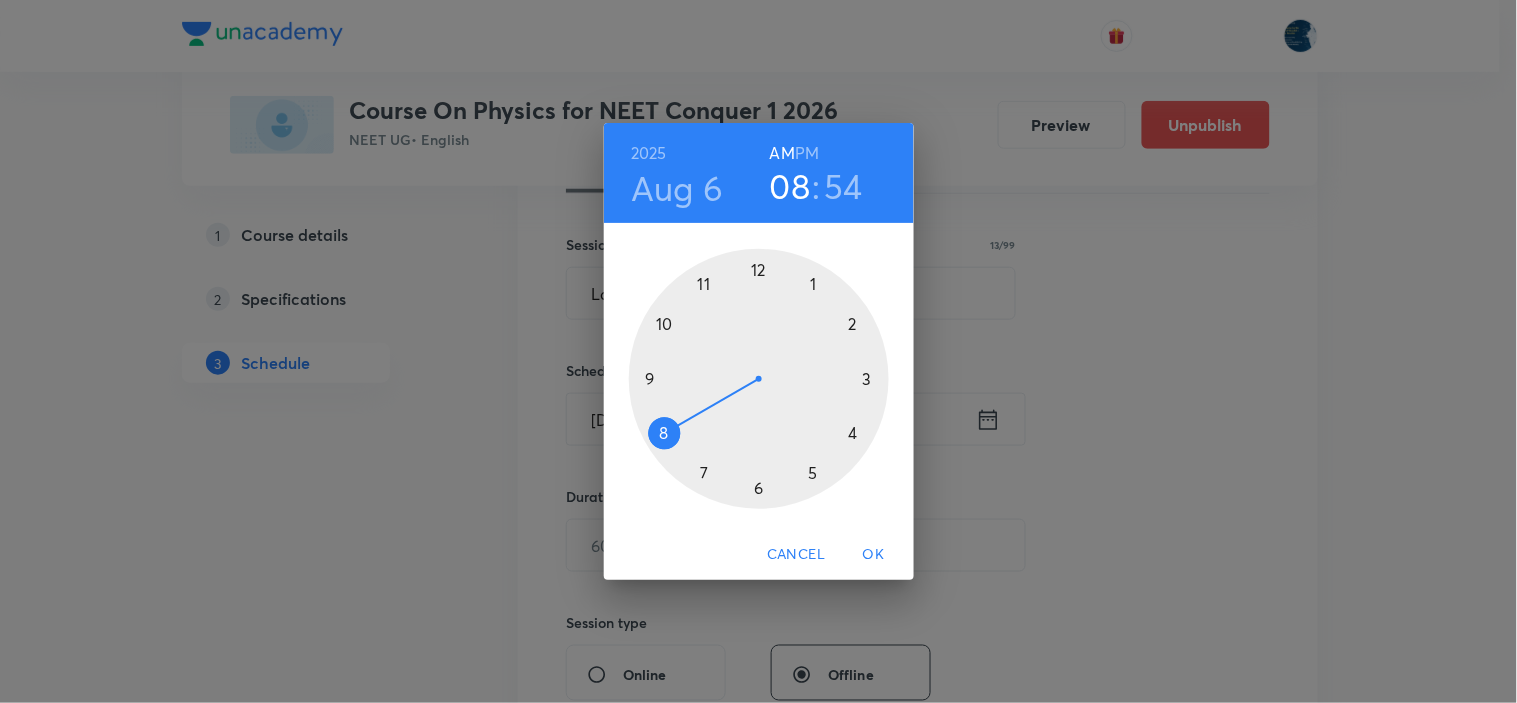 click at bounding box center [759, 379] 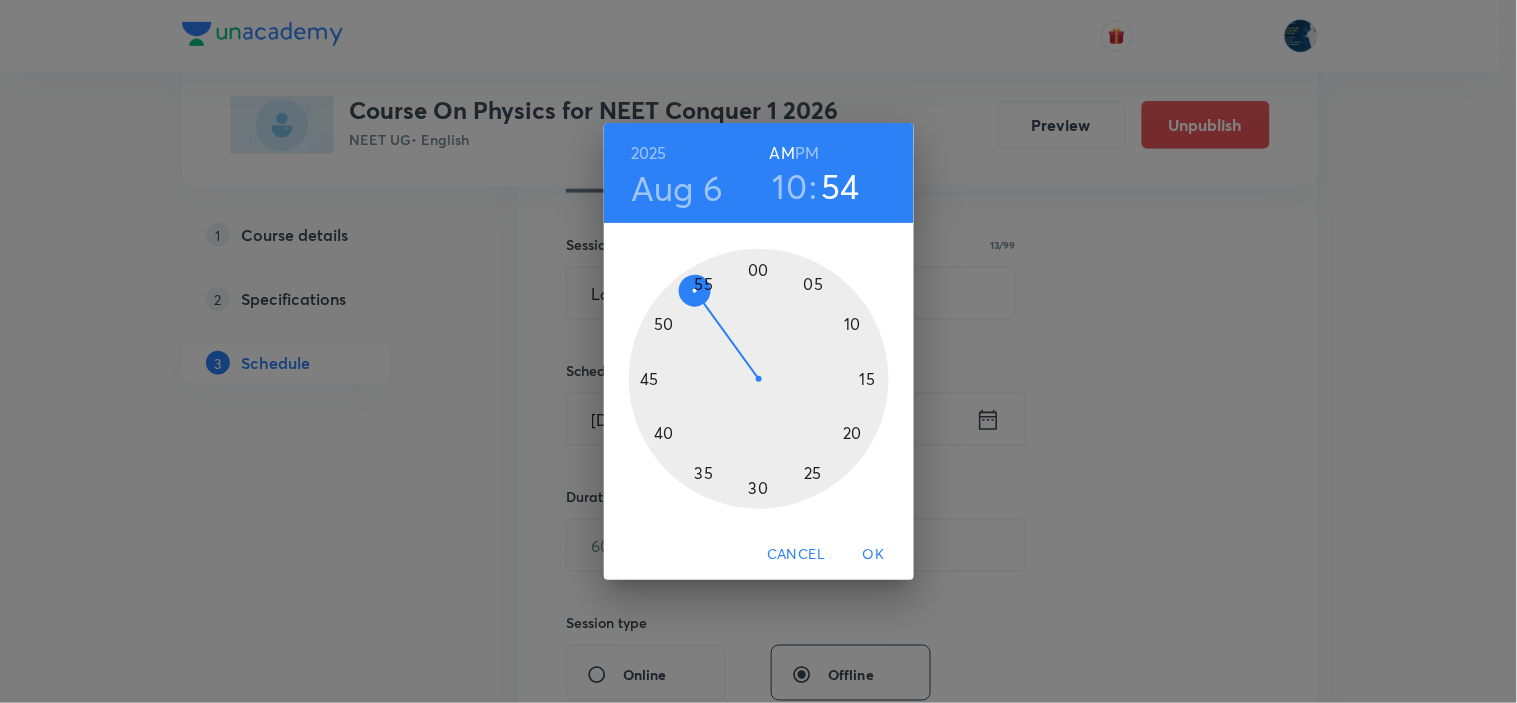 click at bounding box center (759, 379) 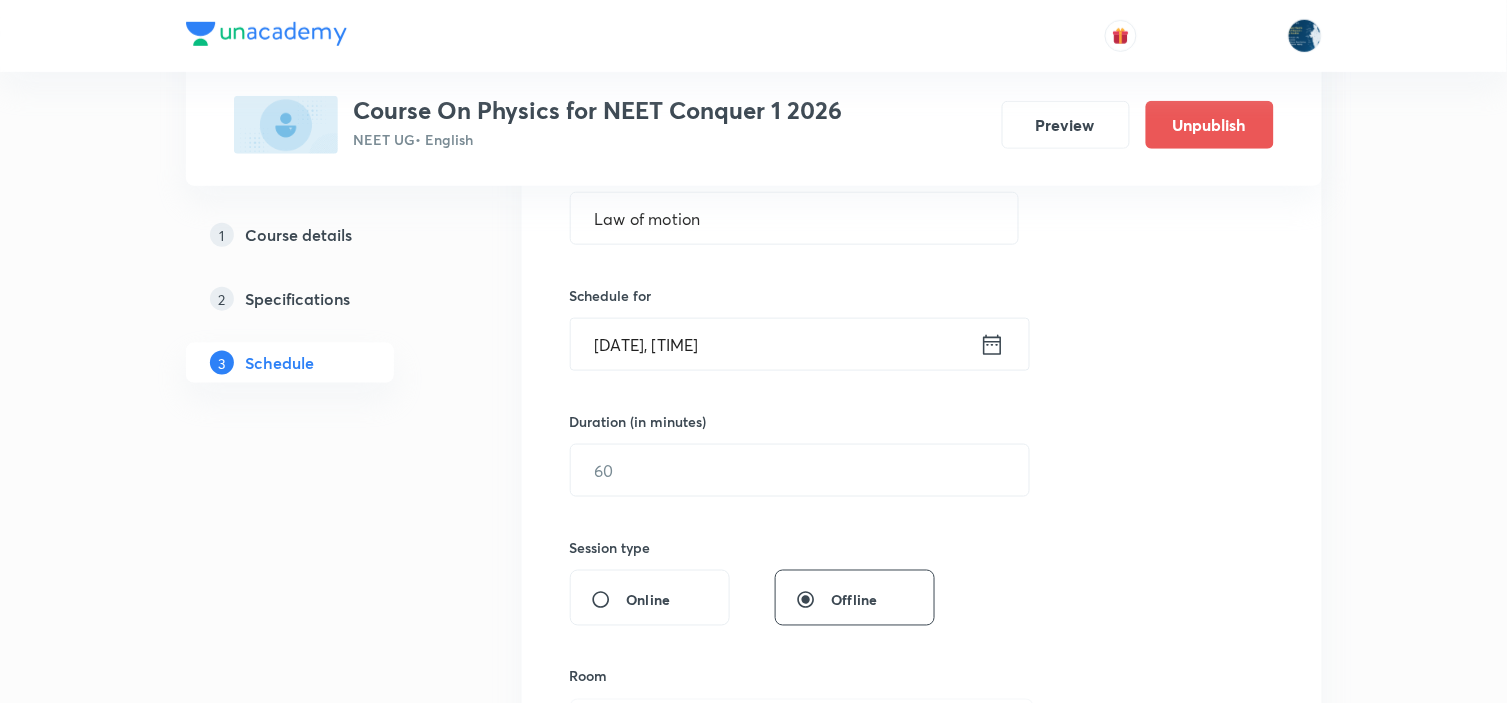 scroll, scrollTop: 444, scrollLeft: 0, axis: vertical 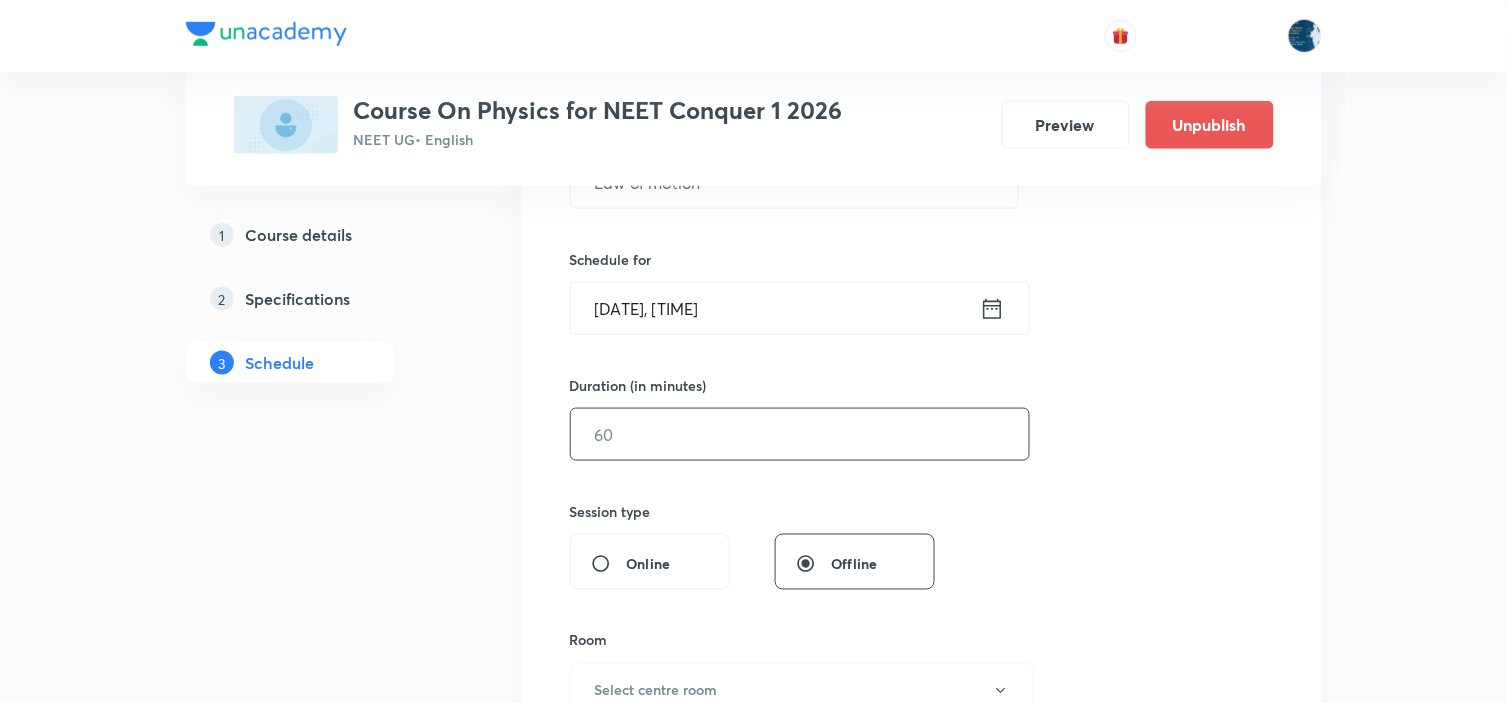 click at bounding box center (800, 434) 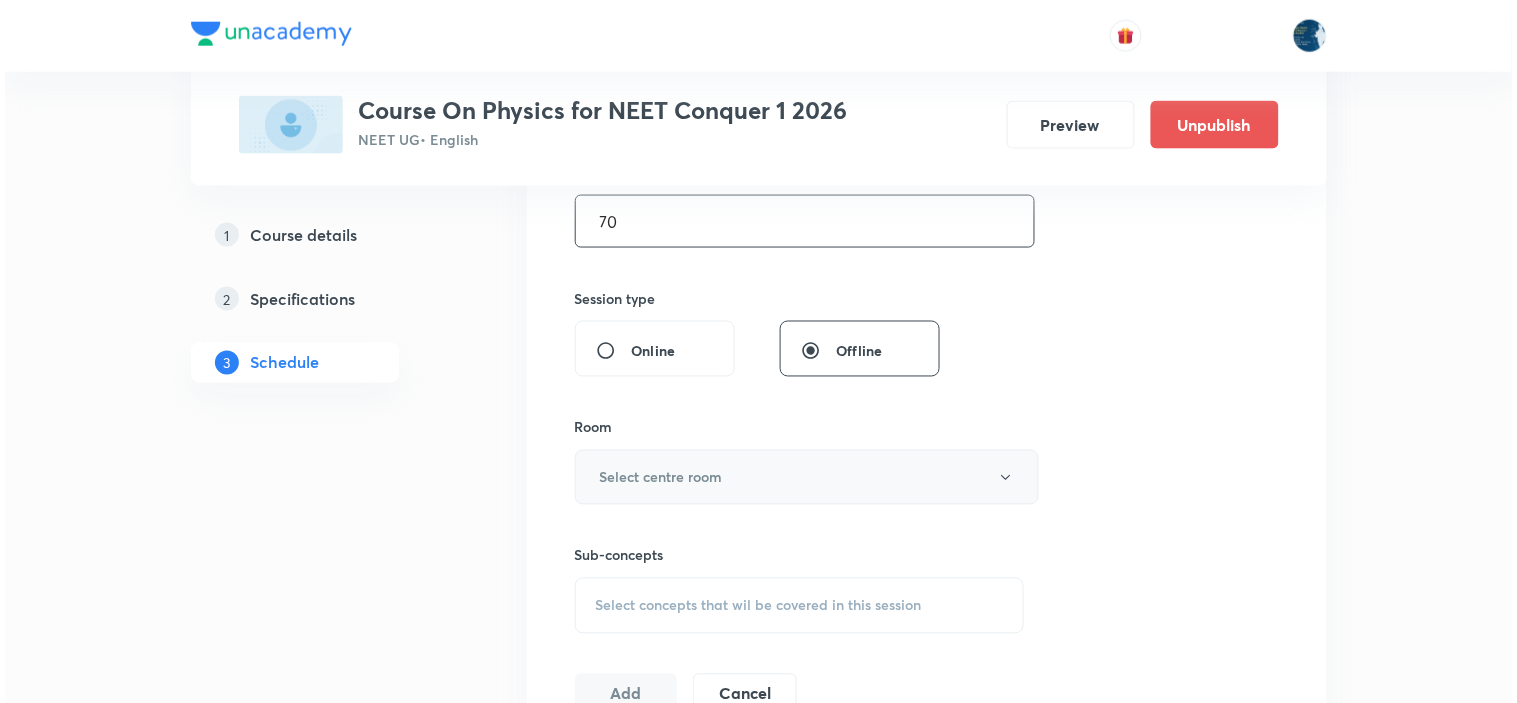 scroll, scrollTop: 666, scrollLeft: 0, axis: vertical 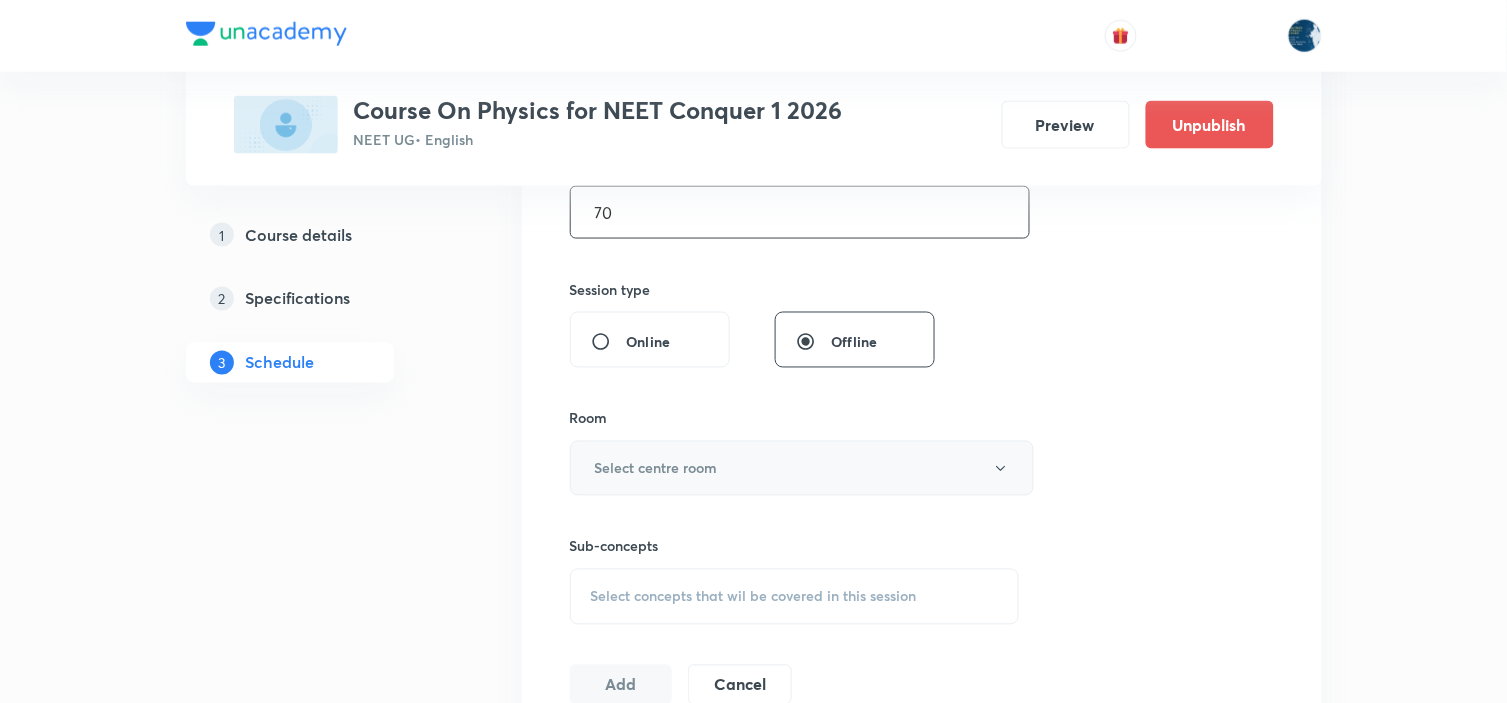 type on "70" 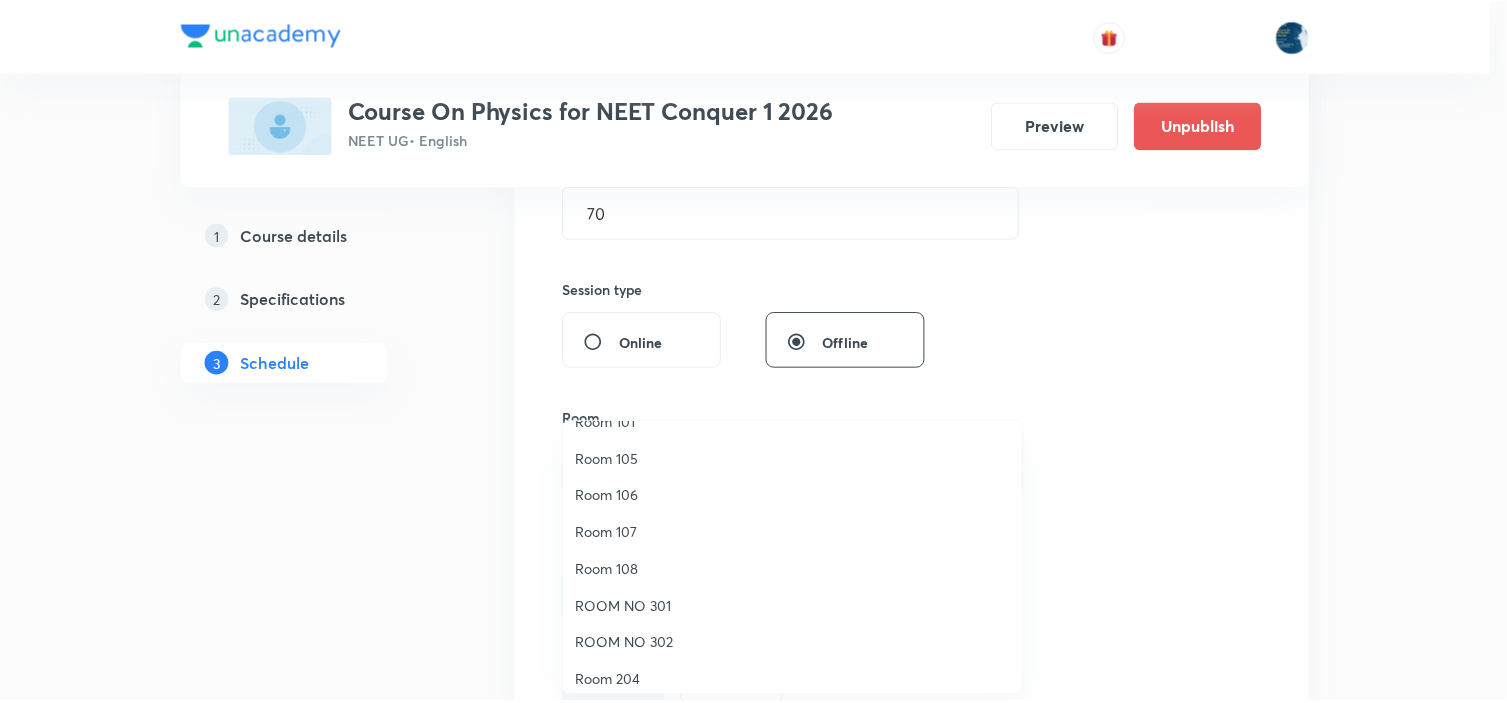 scroll, scrollTop: 260, scrollLeft: 0, axis: vertical 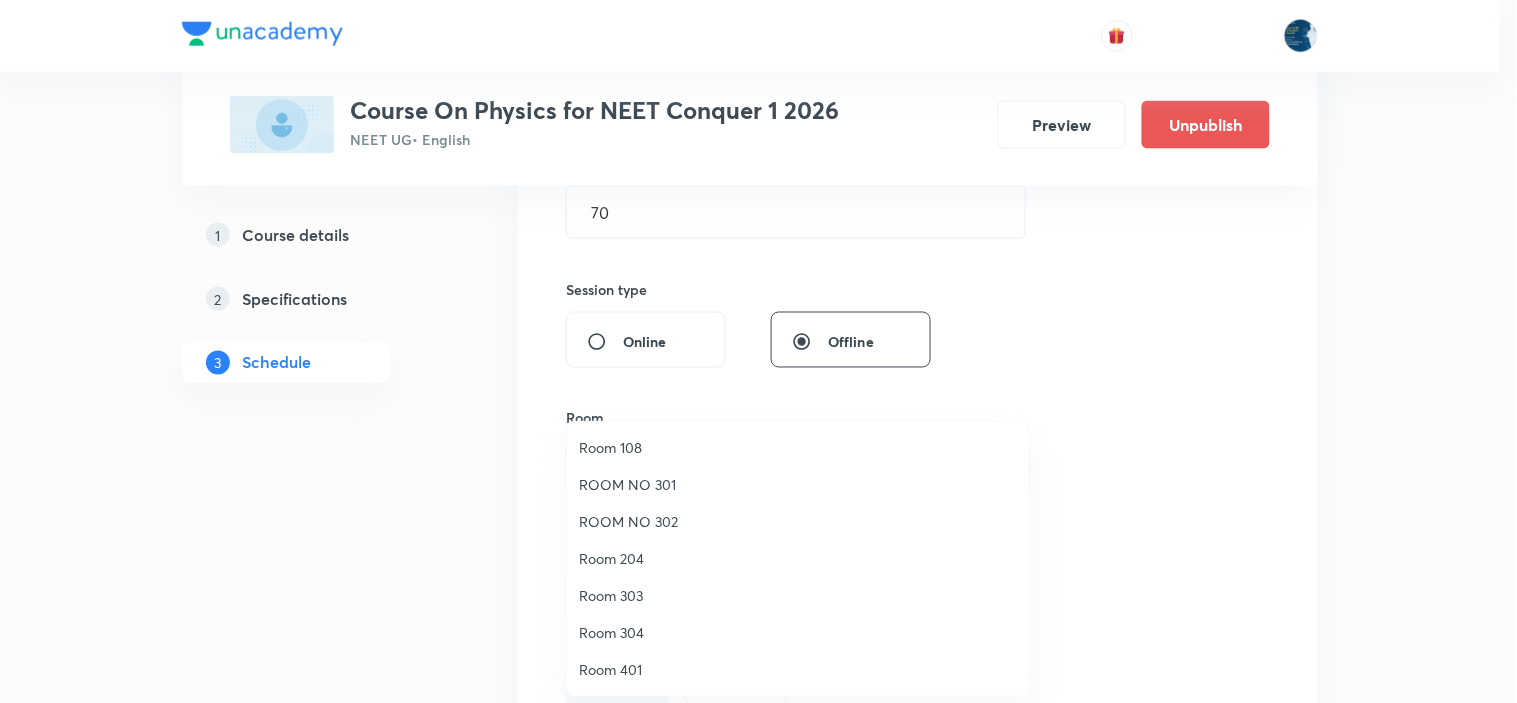 click on "Room 108" at bounding box center [798, 447] 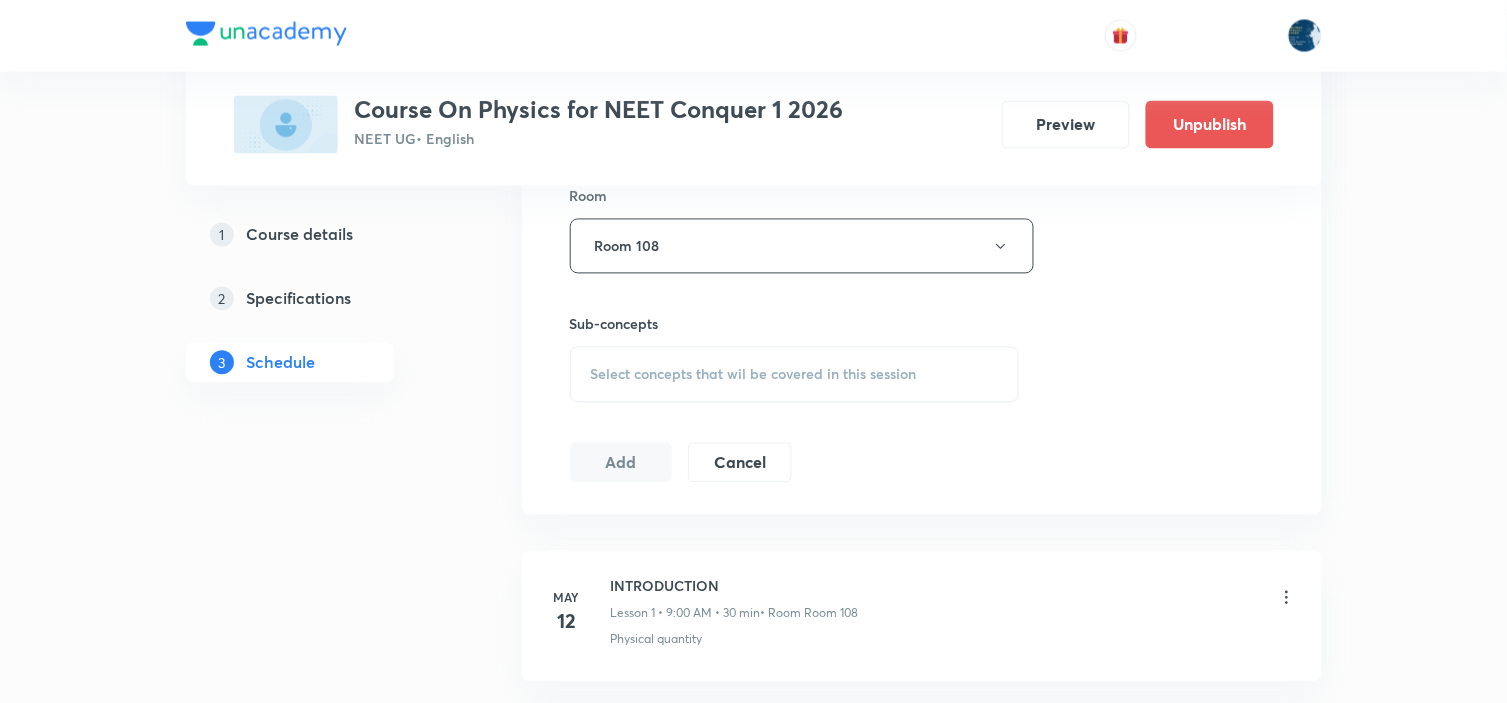 click on "Select concepts that wil be covered in this session" at bounding box center (795, 375) 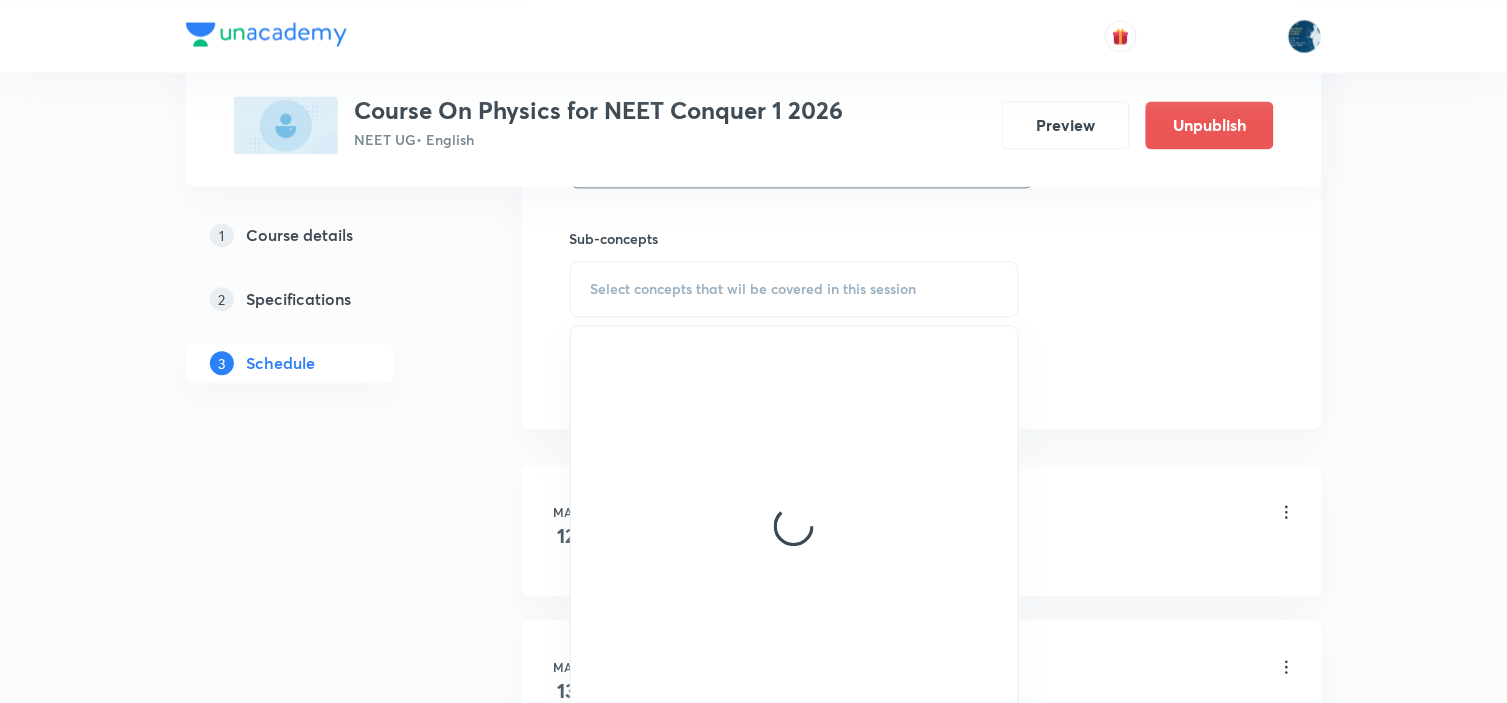scroll, scrollTop: 1000, scrollLeft: 0, axis: vertical 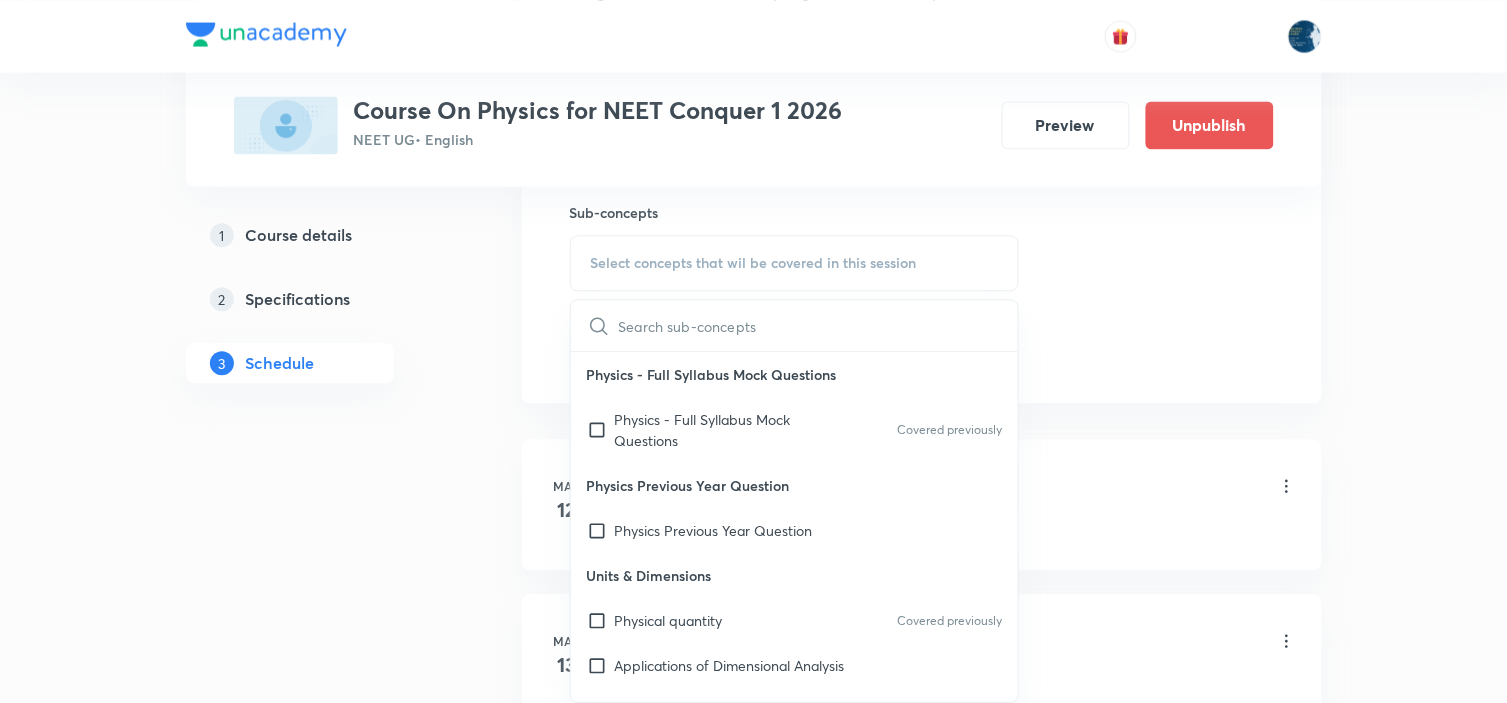 drag, startPoint x: 937, startPoint y: 420, endPoint x: 1128, endPoint y: 396, distance: 192.50195 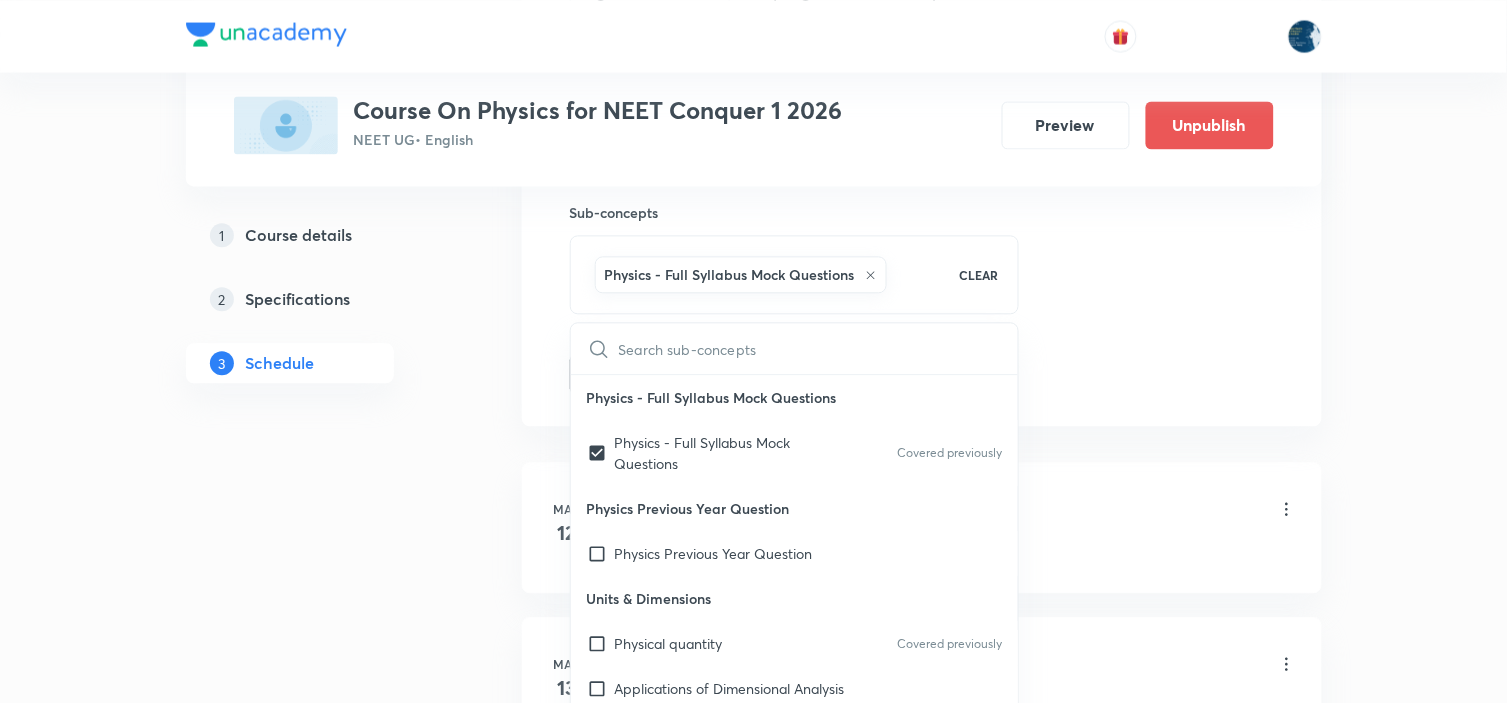 drag, startPoint x: 1151, startPoint y: 368, endPoint x: 1126, endPoint y: 360, distance: 26.24881 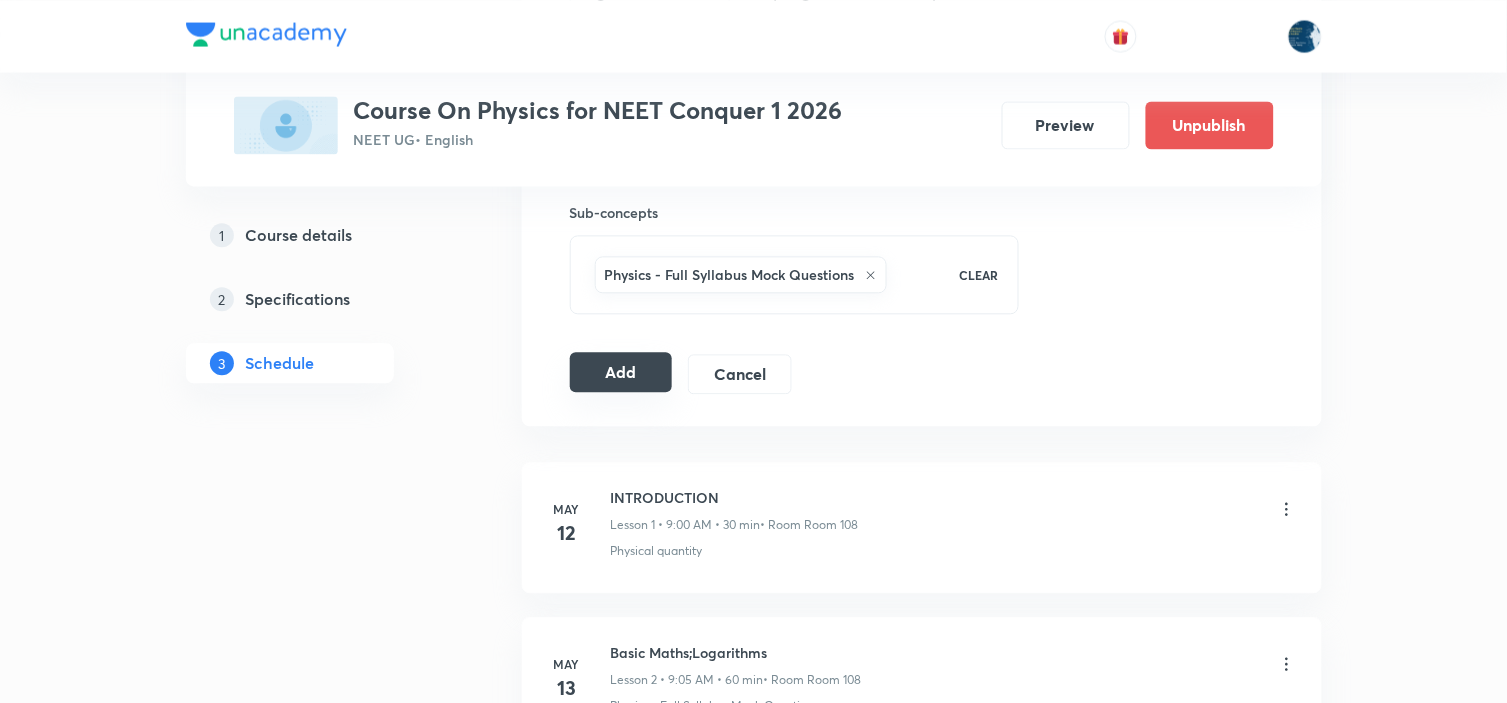 click on "Add" at bounding box center [621, 372] 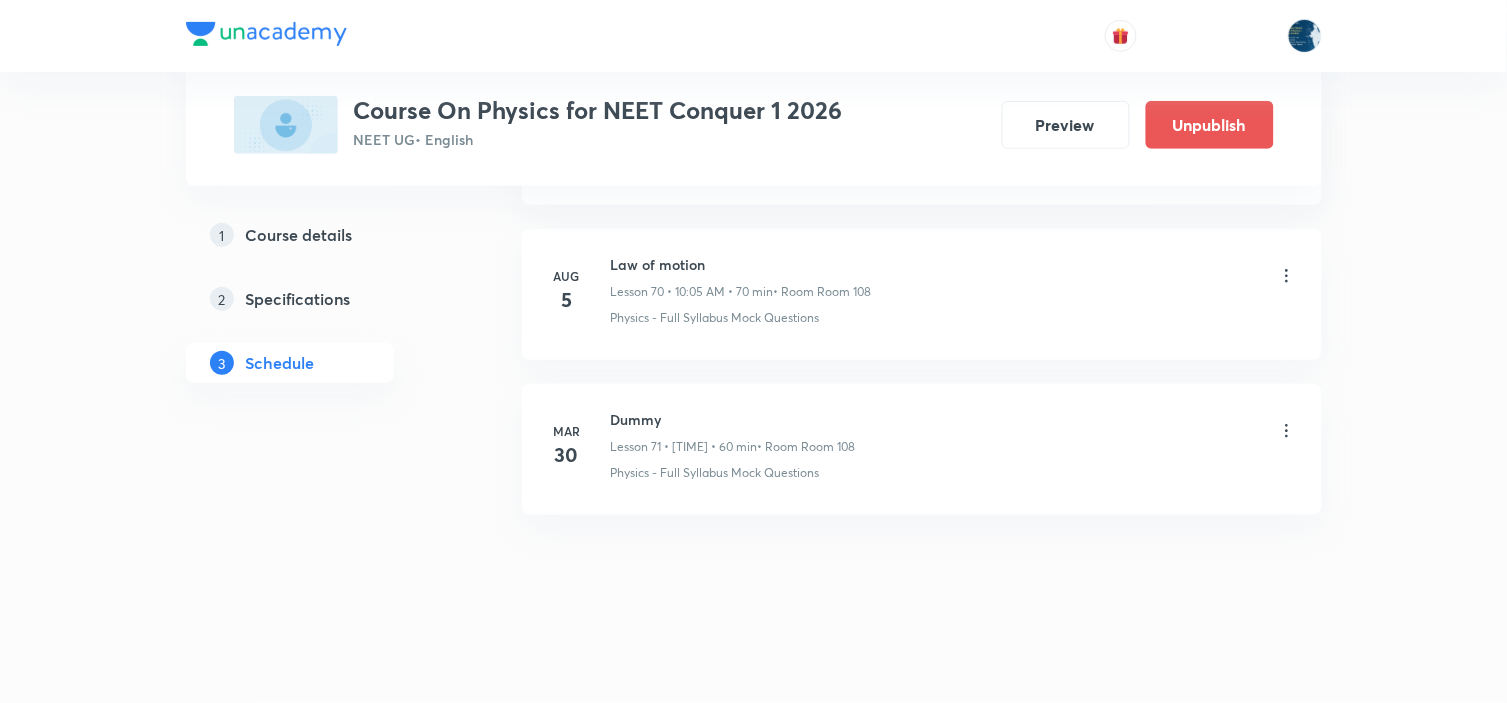 scroll, scrollTop: 10997, scrollLeft: 0, axis: vertical 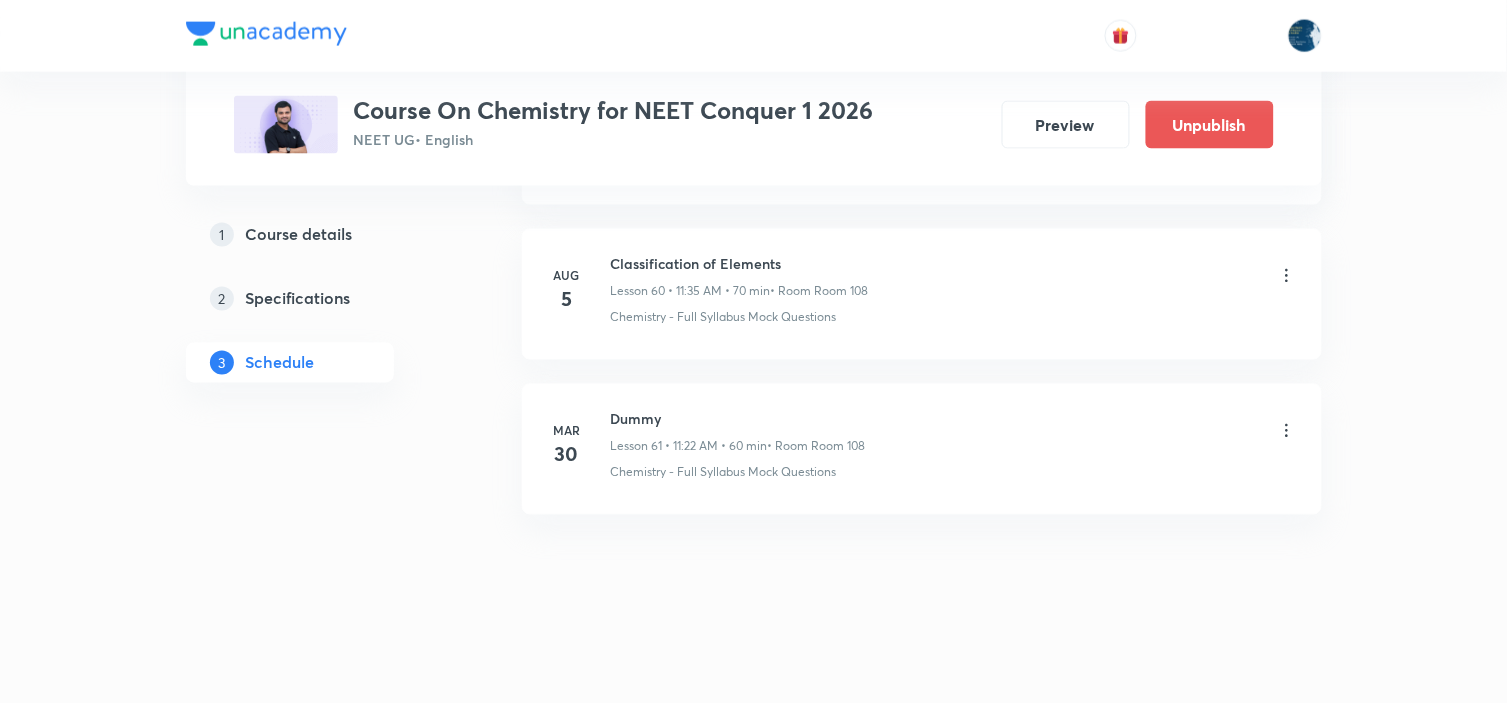 click on "Lesson 60 • 11:35 AM • 70 min" at bounding box center (691, 292) 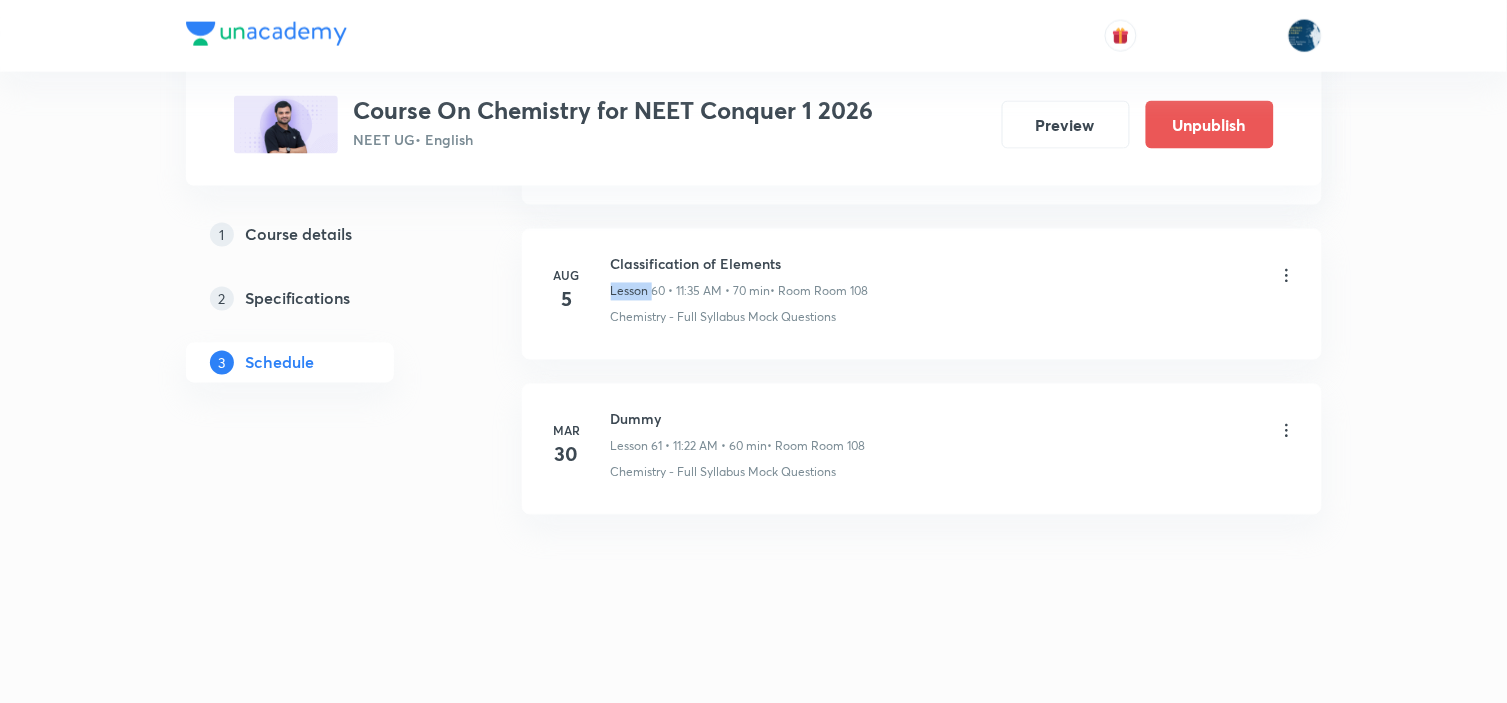 click on "Lesson 60 • 11:35 AM • 70 min" at bounding box center (691, 292) 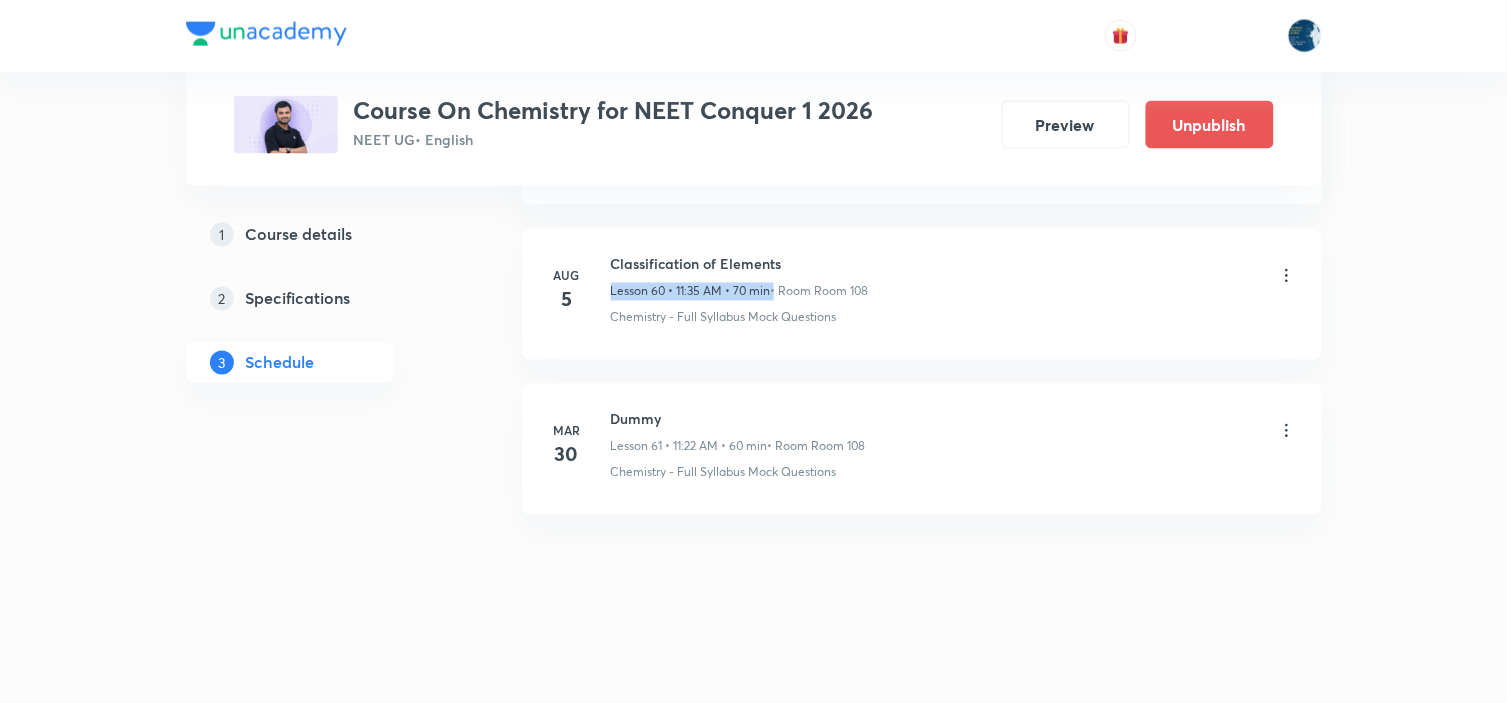click on "Lesson 60 • 11:35 AM • 70 min" at bounding box center [691, 292] 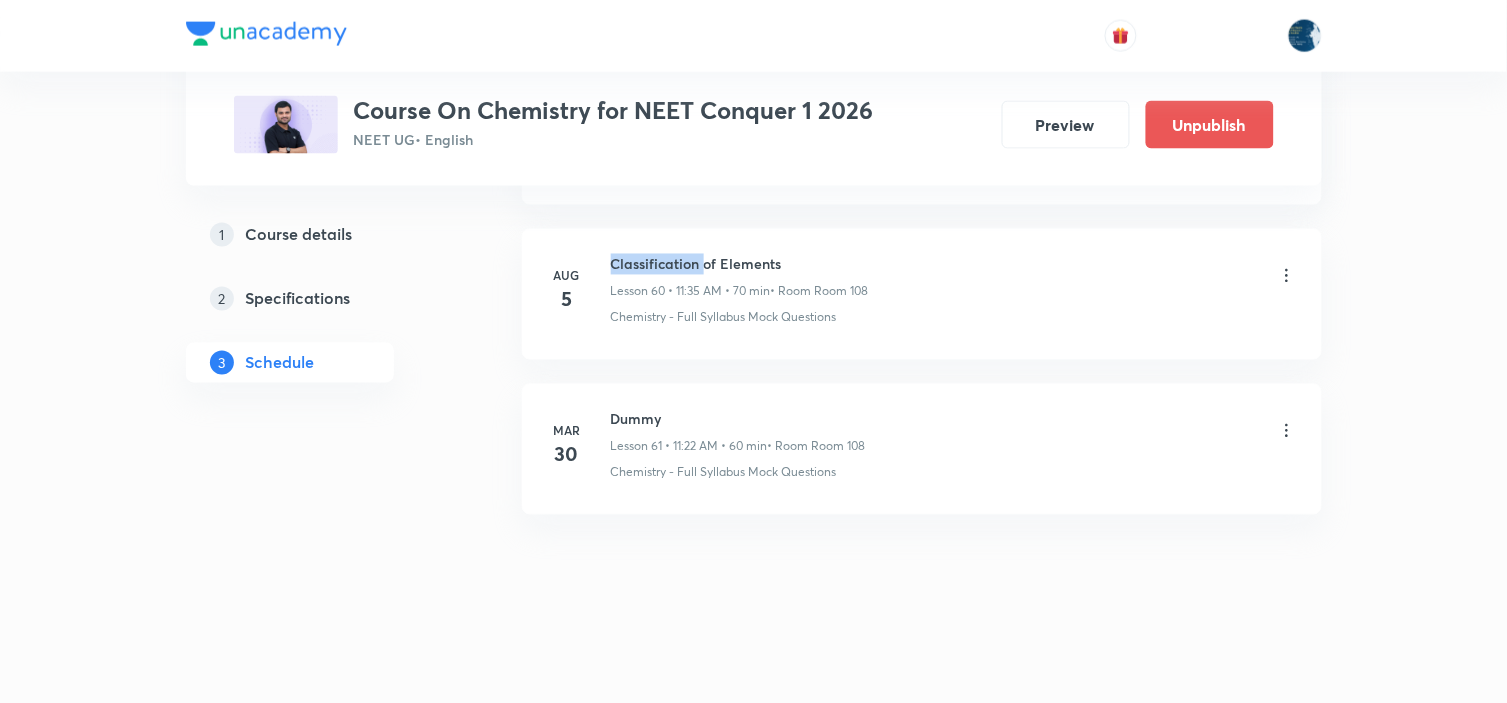 click on "Classification of Elements" at bounding box center [740, 264] 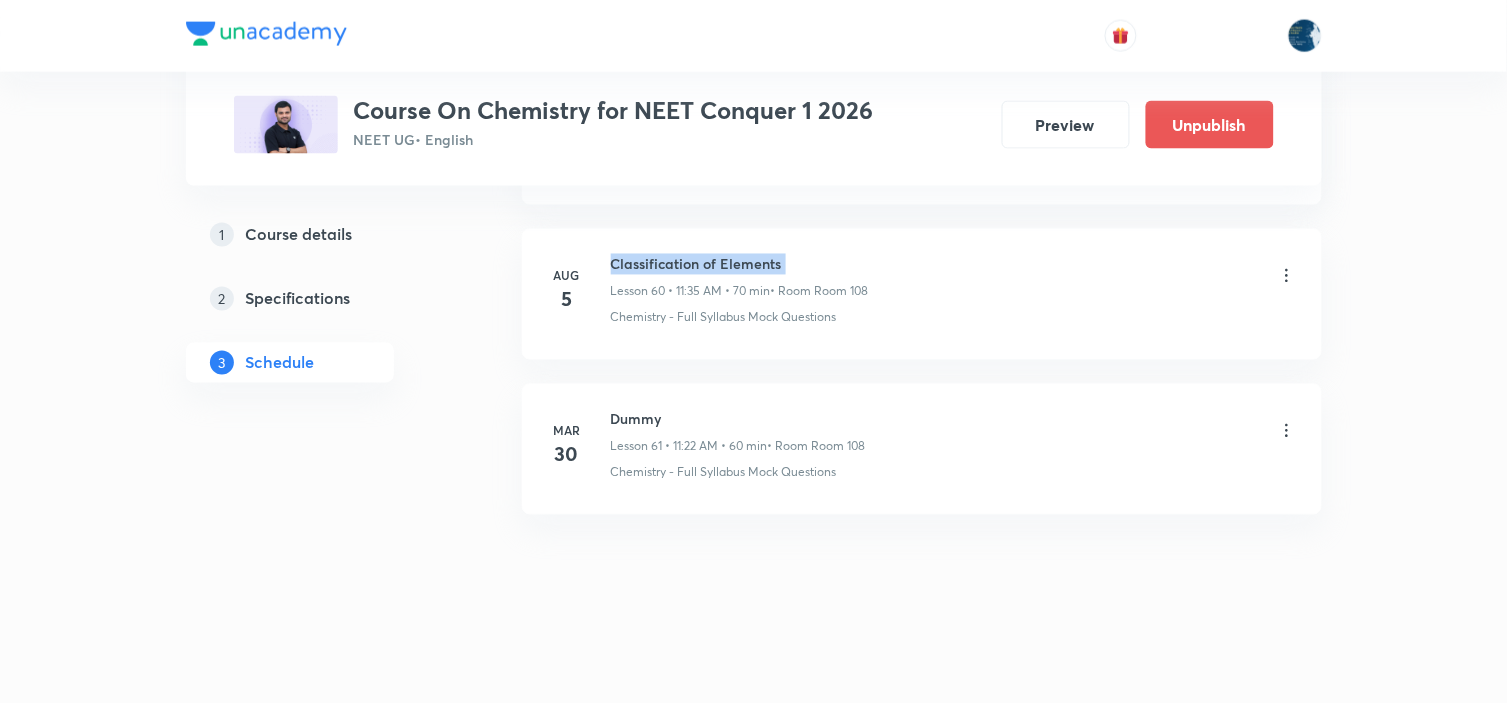 click on "Classification of Elements" at bounding box center [740, 264] 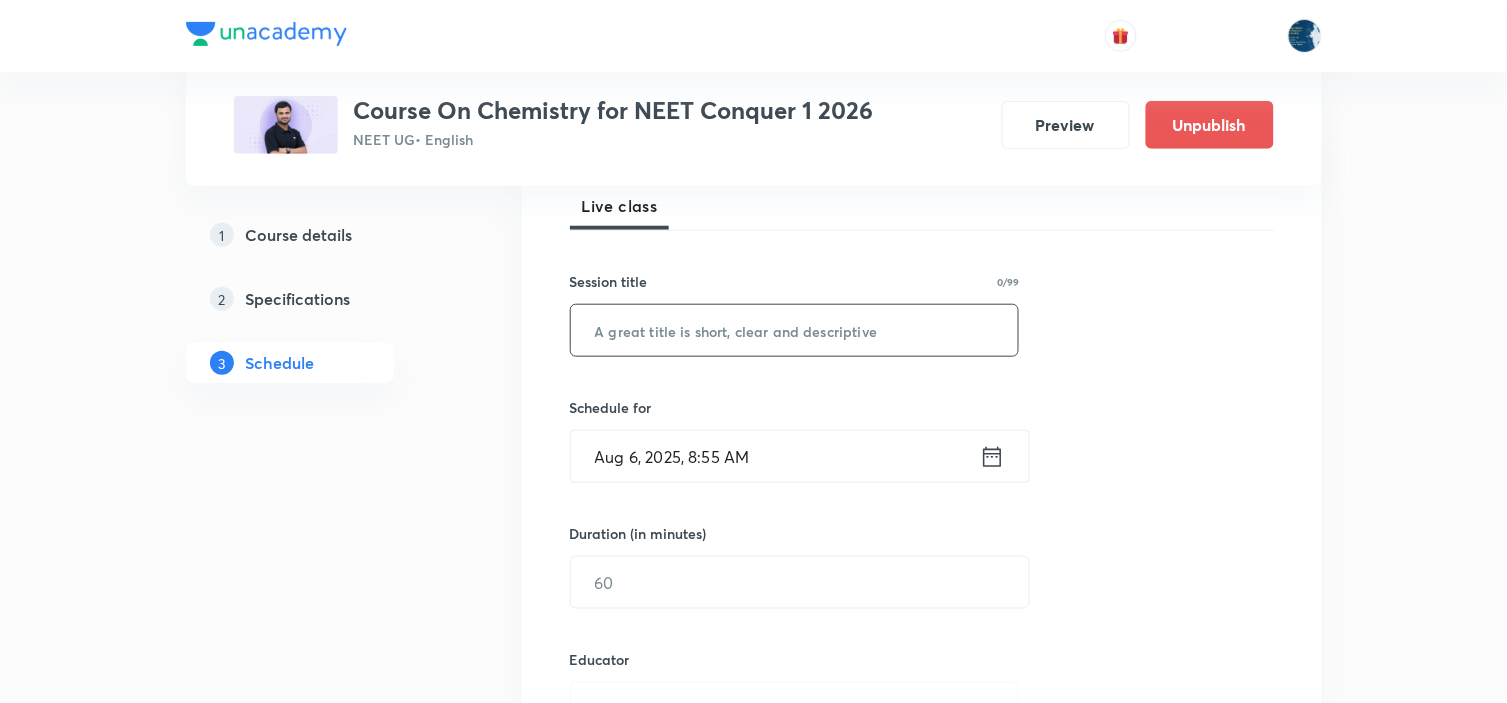scroll, scrollTop: 333, scrollLeft: 0, axis: vertical 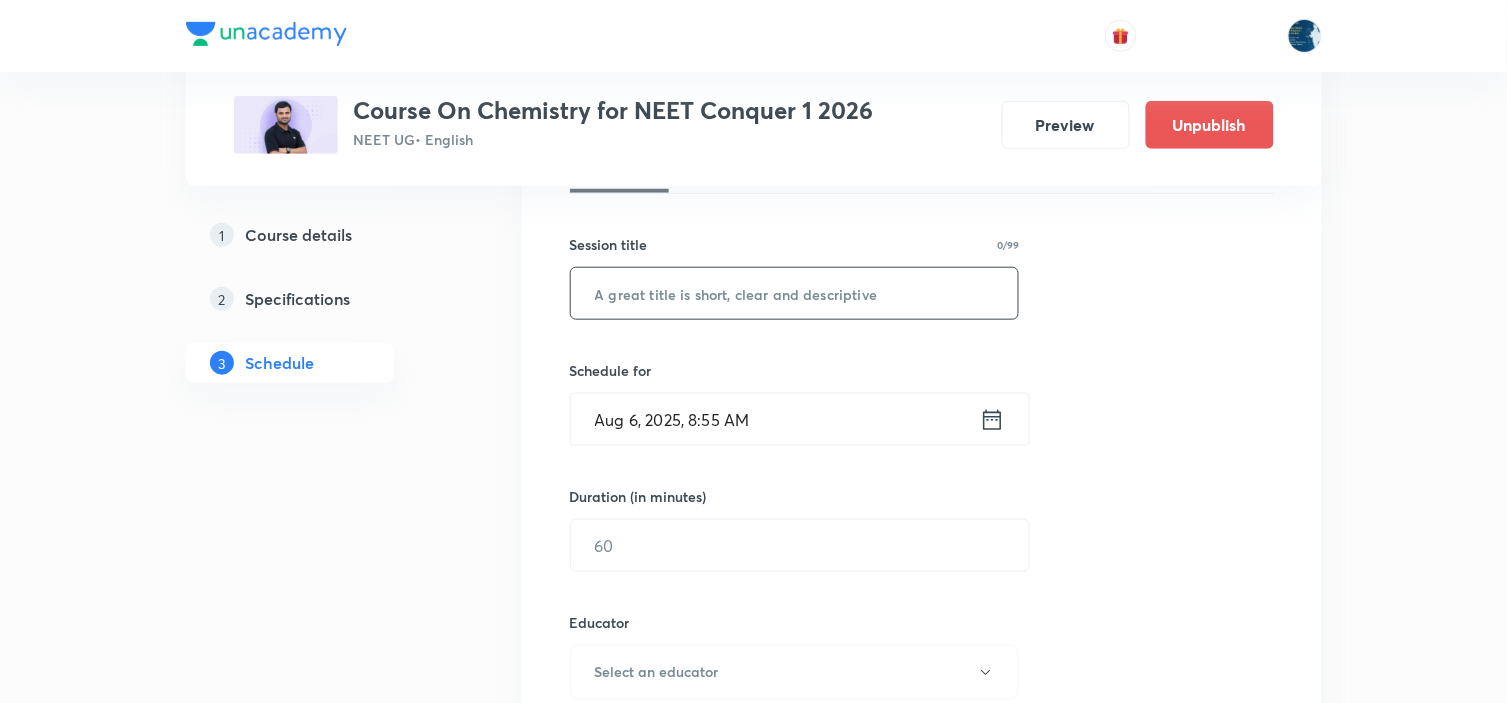 click at bounding box center [795, 293] 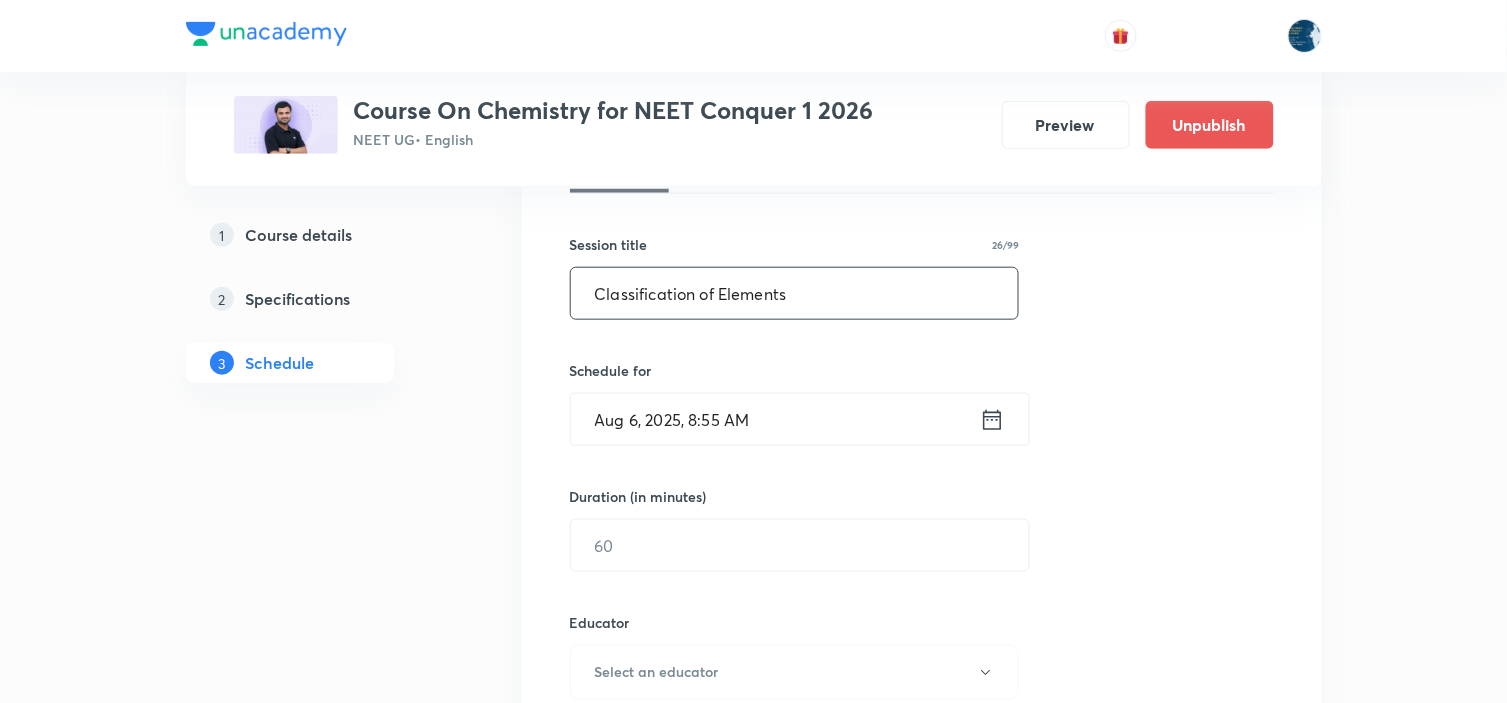 type on "Classification of Elements" 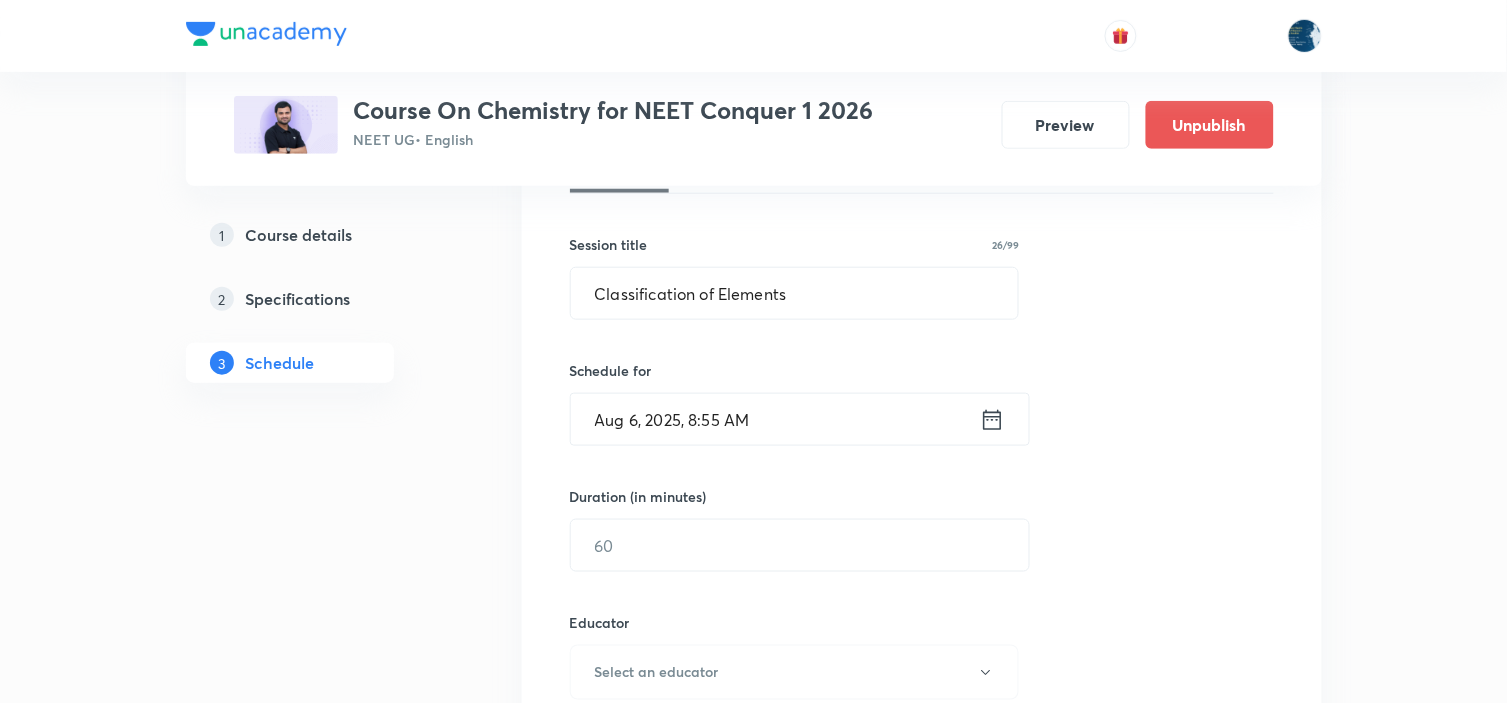 click 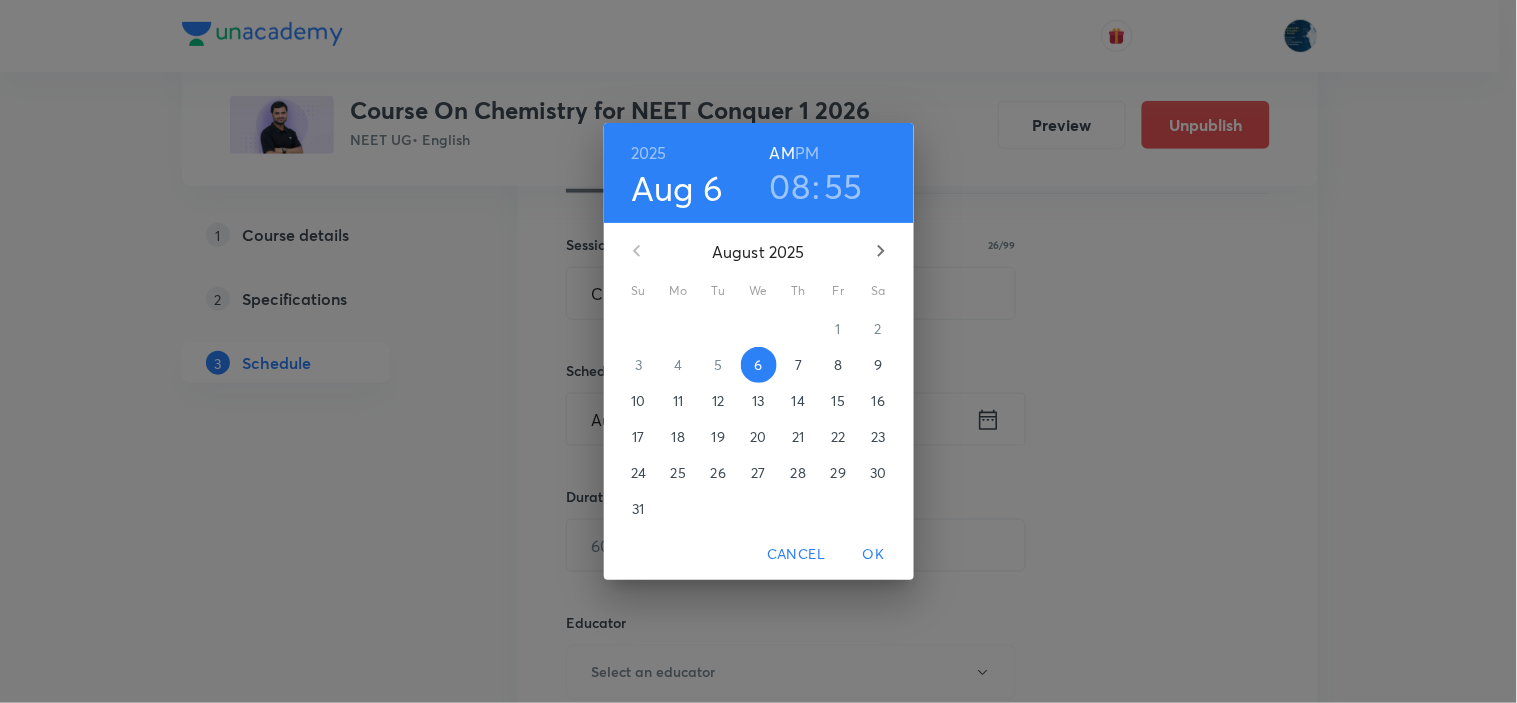 click on "08" at bounding box center (790, 186) 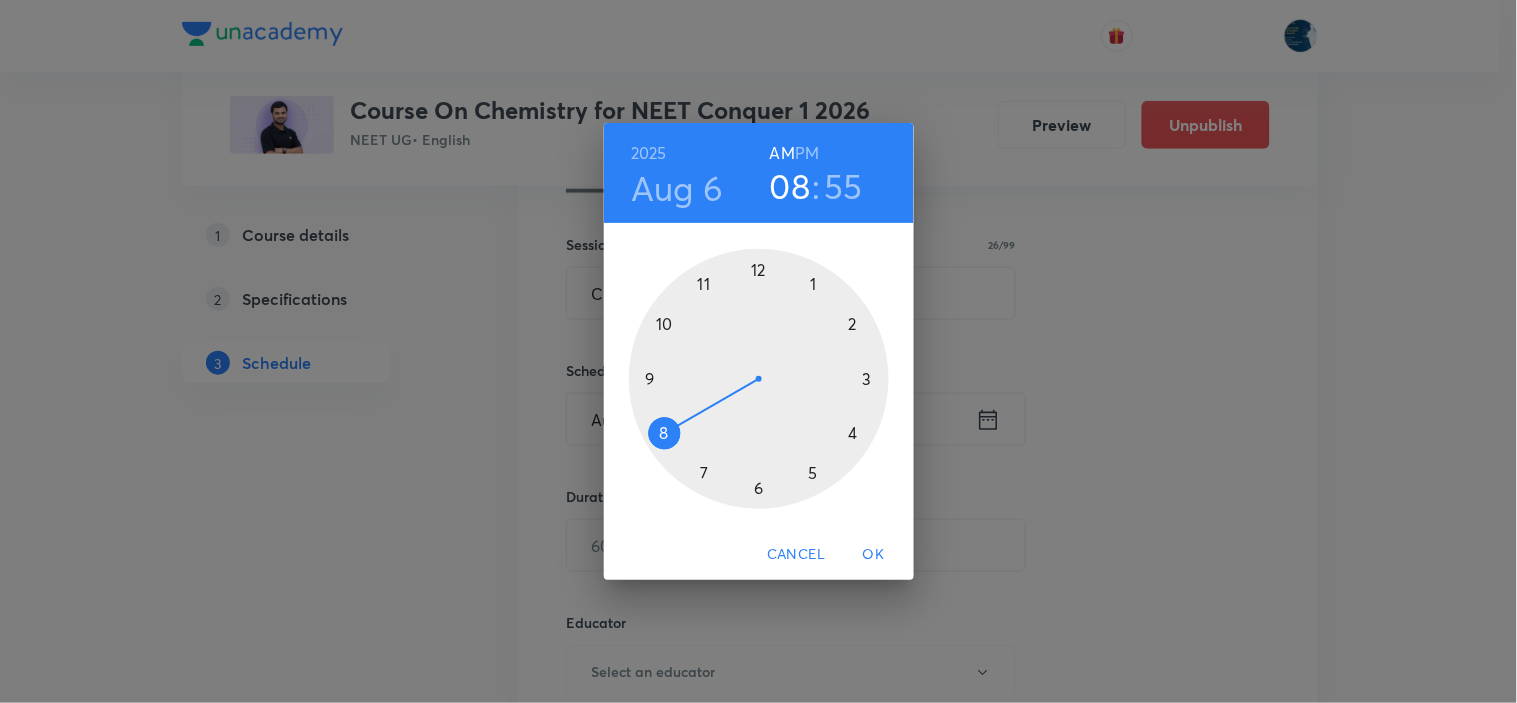 click at bounding box center [759, 379] 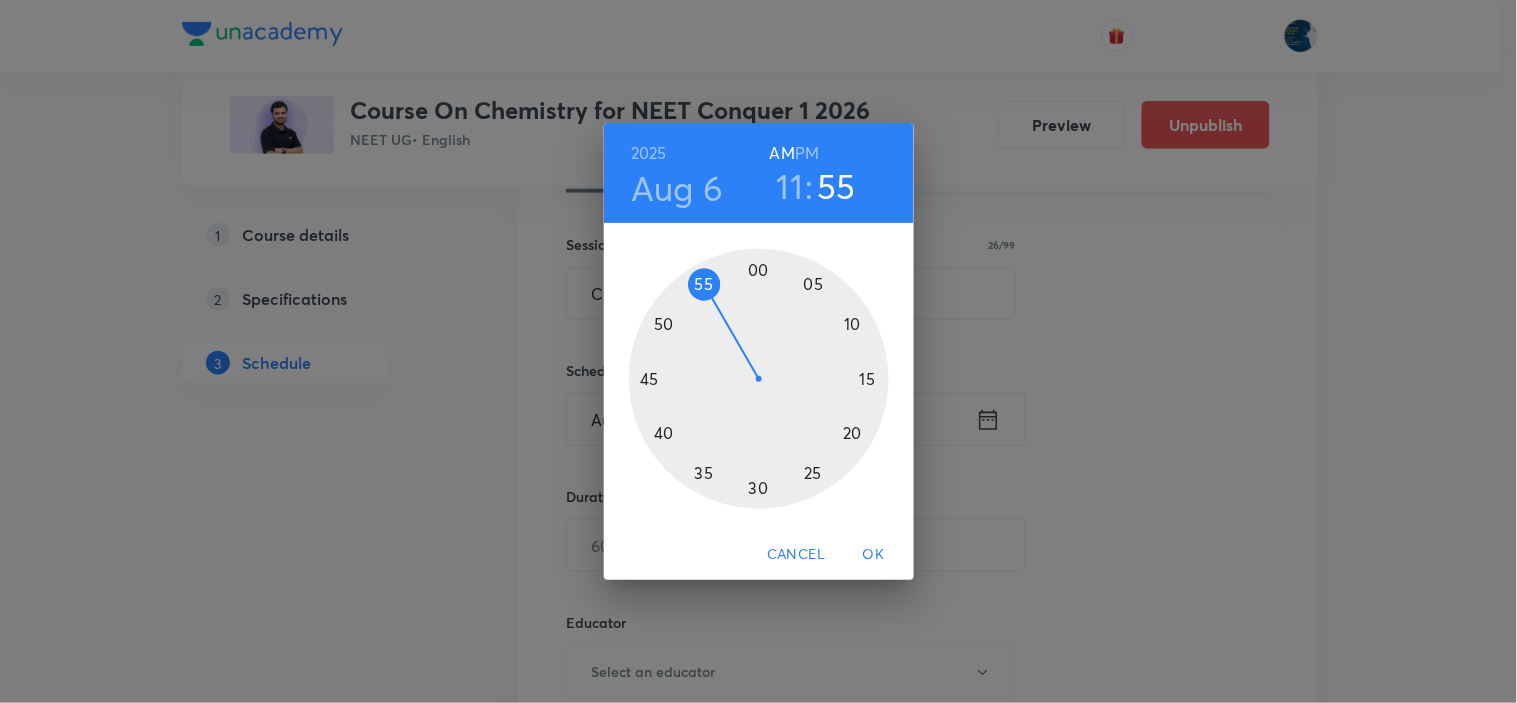 click at bounding box center (759, 379) 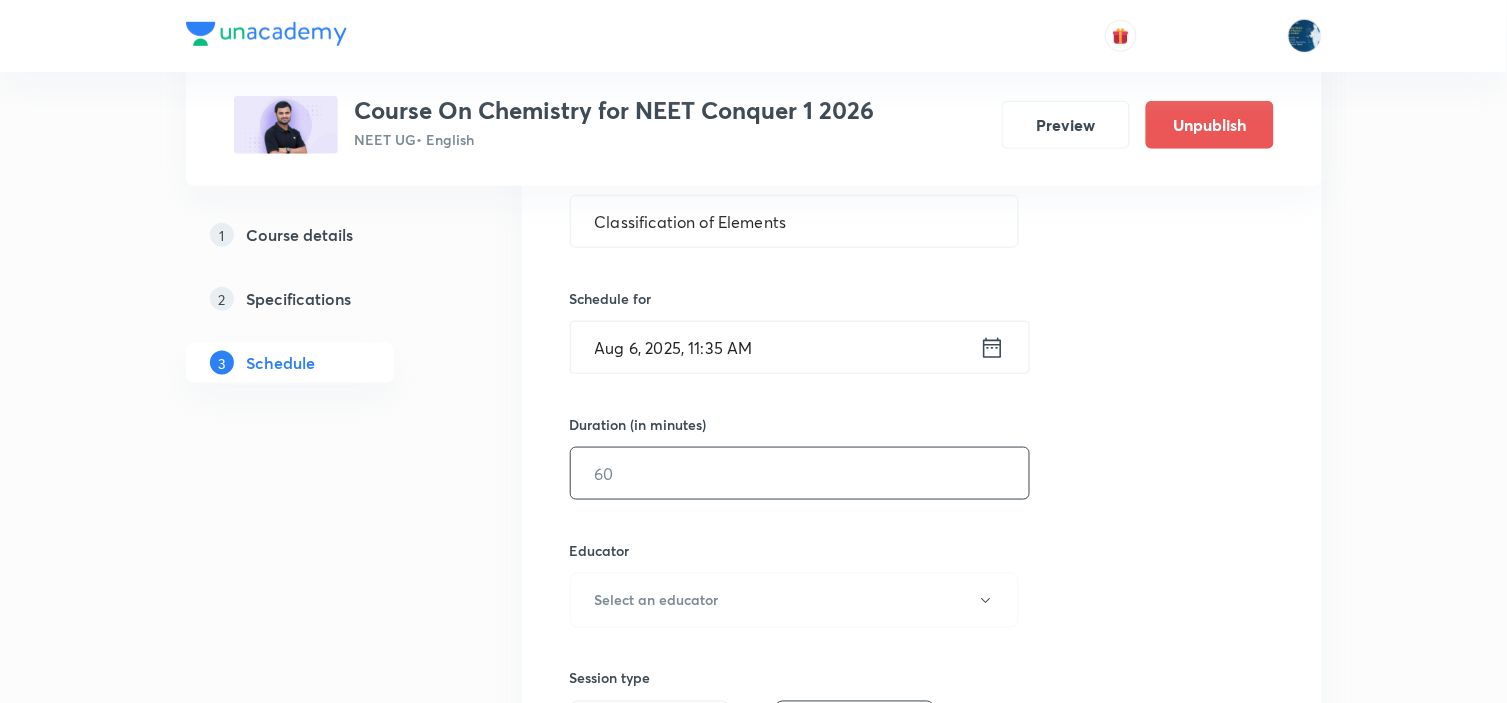 scroll, scrollTop: 444, scrollLeft: 0, axis: vertical 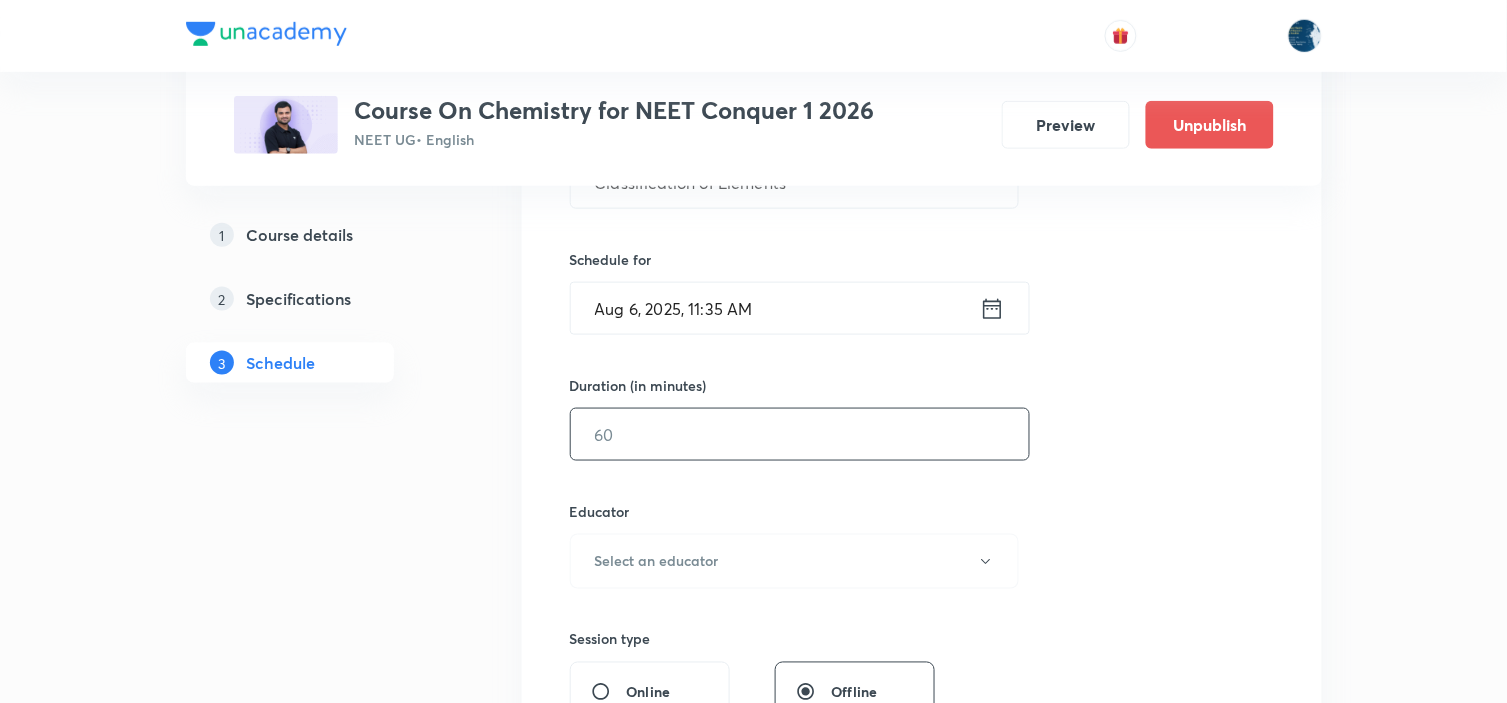 click at bounding box center (800, 434) 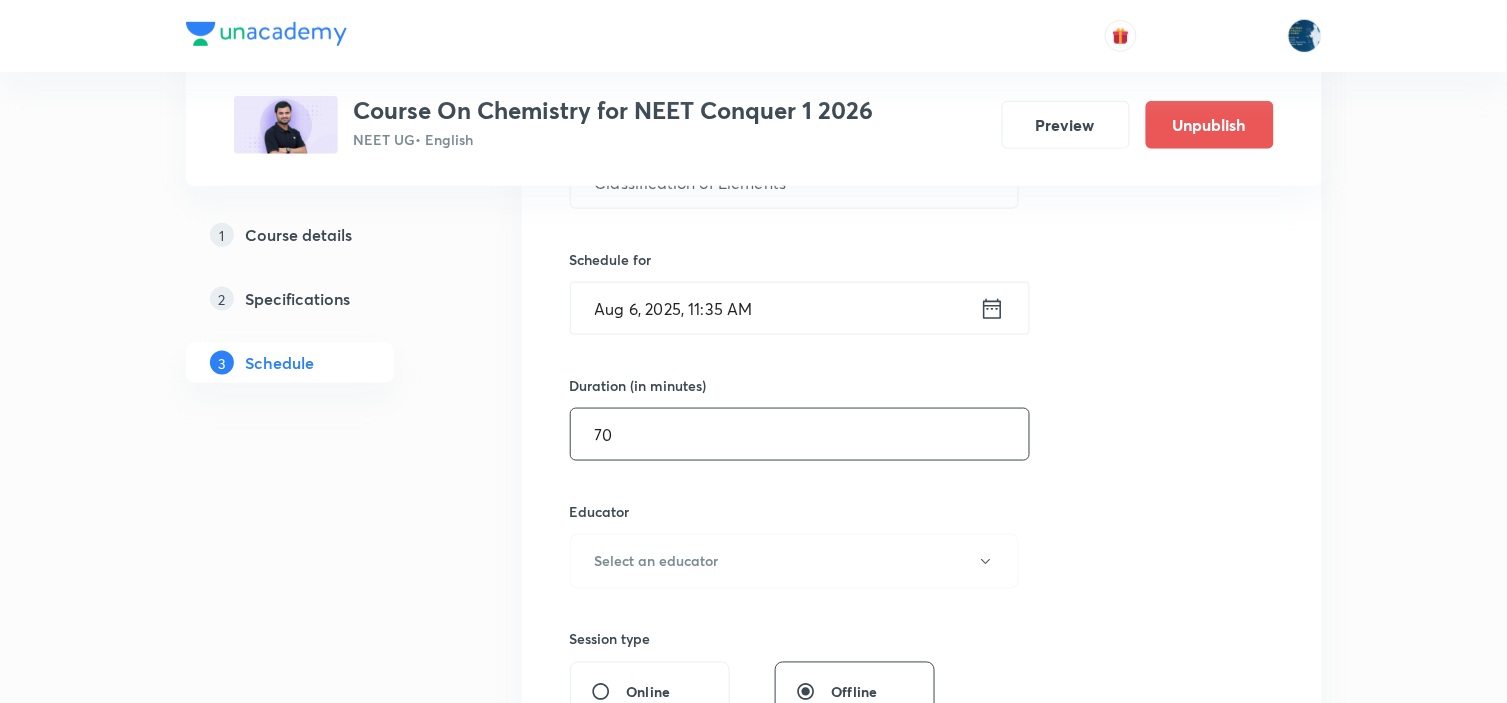 scroll, scrollTop: 555, scrollLeft: 0, axis: vertical 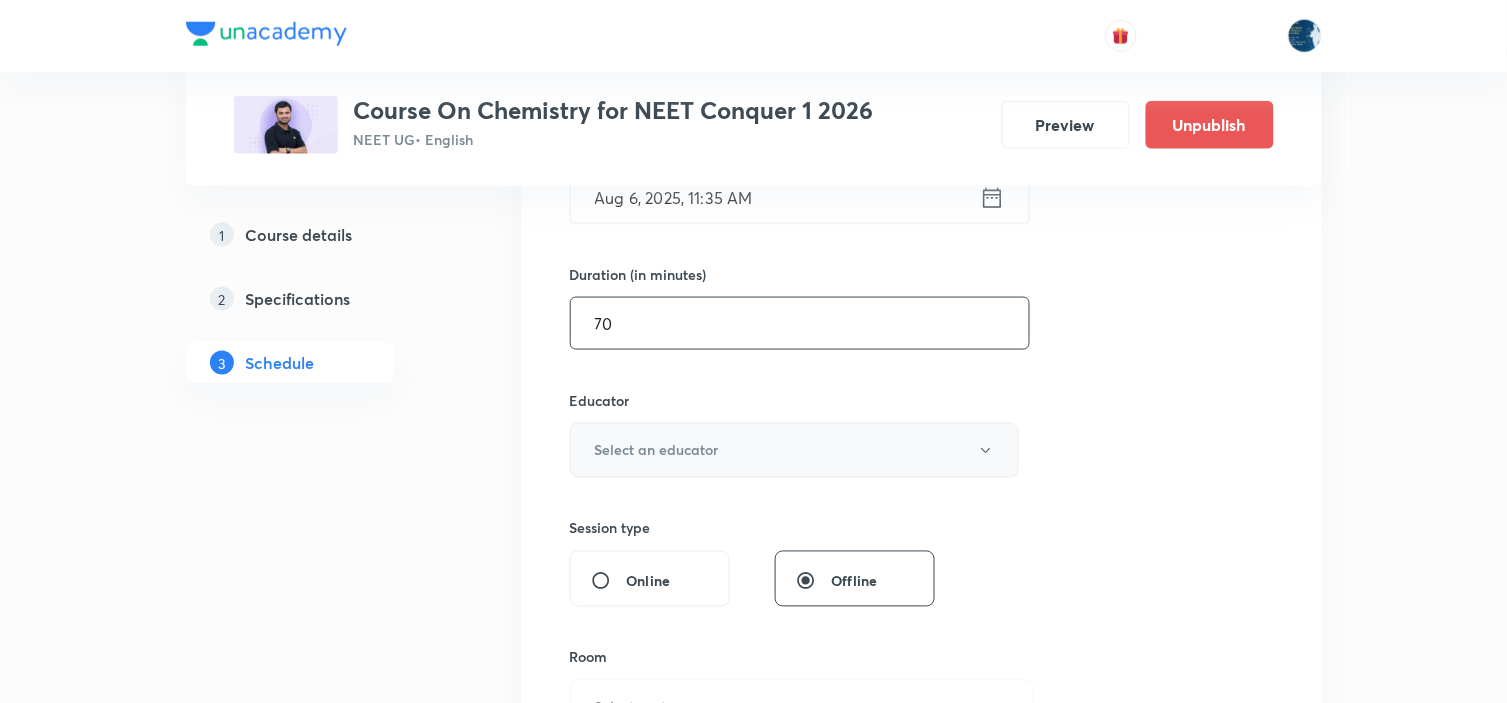 type on "70" 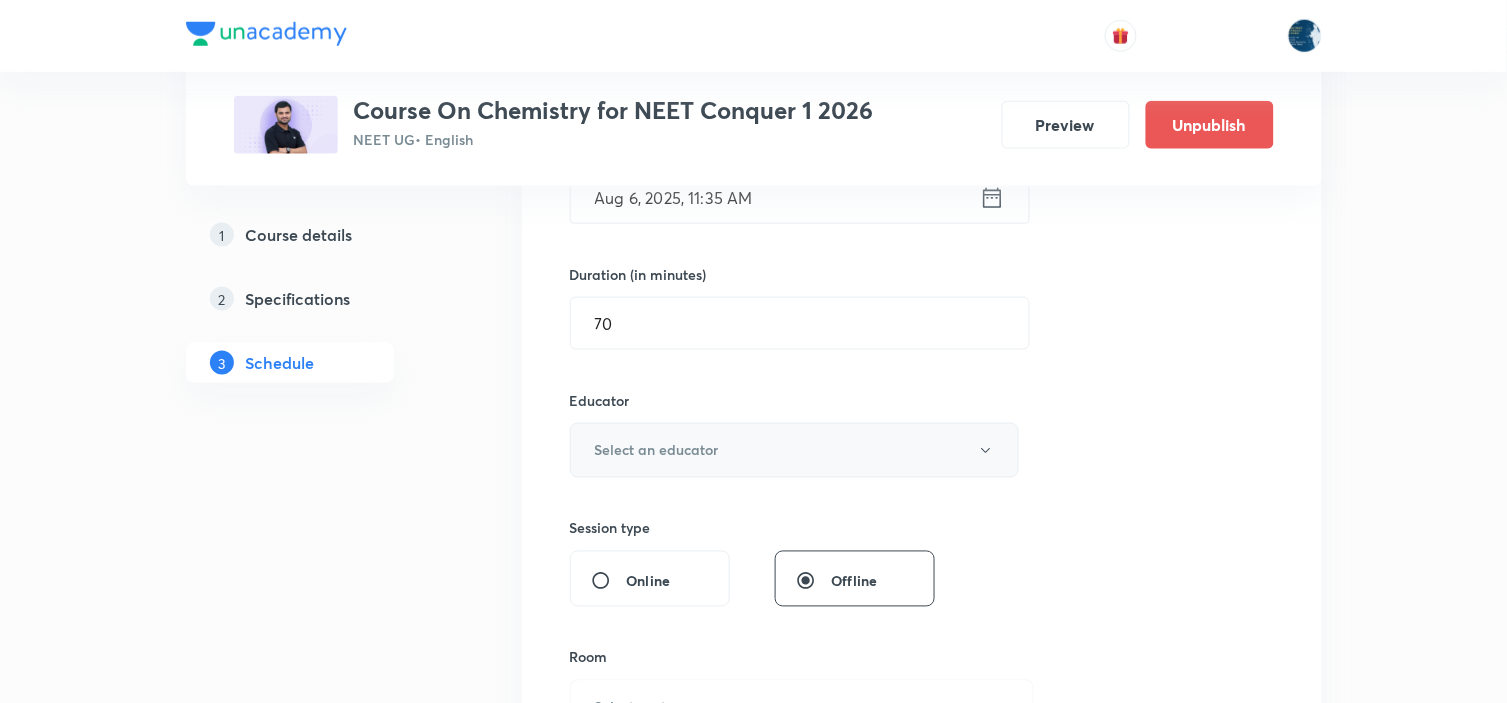 click on "Select an educator" at bounding box center [795, 450] 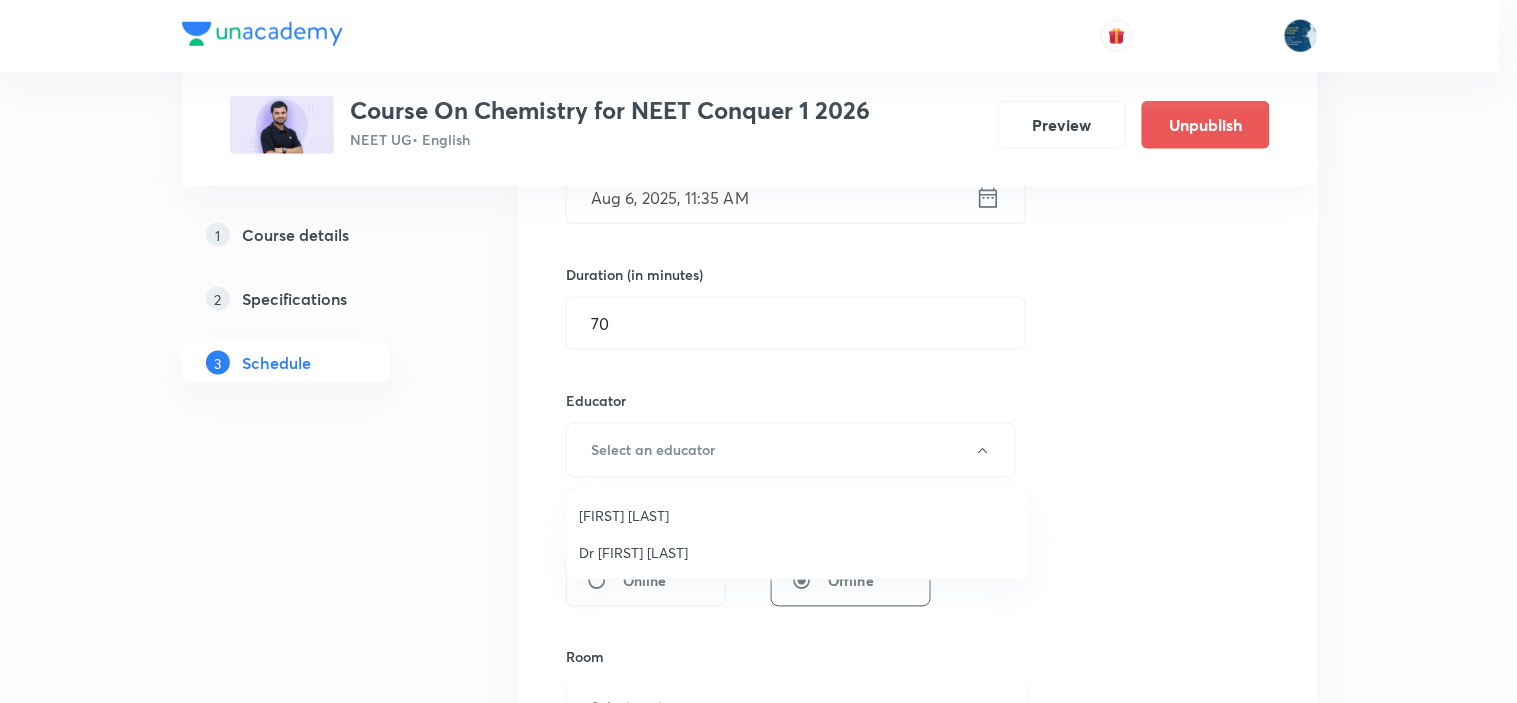 click on "Parimi Venkata Ramana Dinesh Kumar" at bounding box center (798, 515) 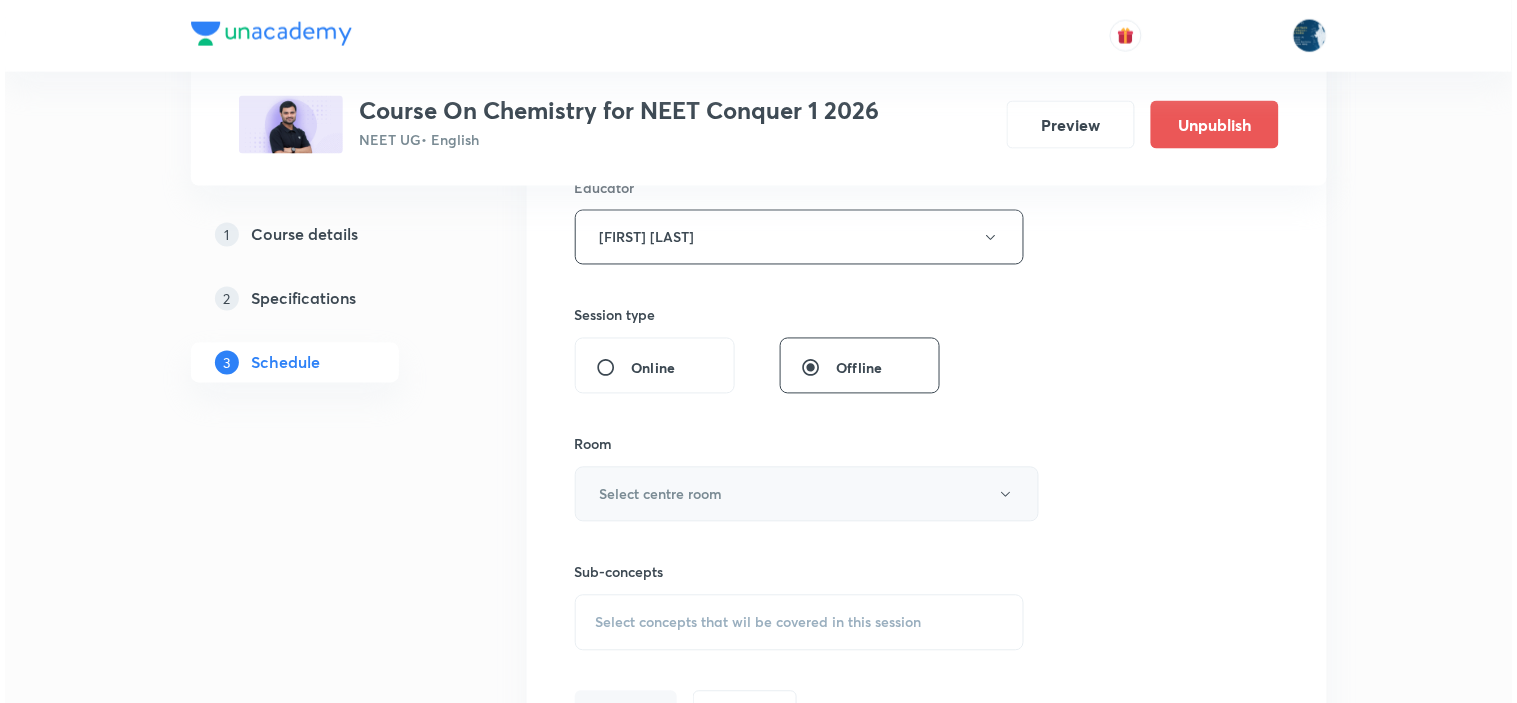 scroll, scrollTop: 777, scrollLeft: 0, axis: vertical 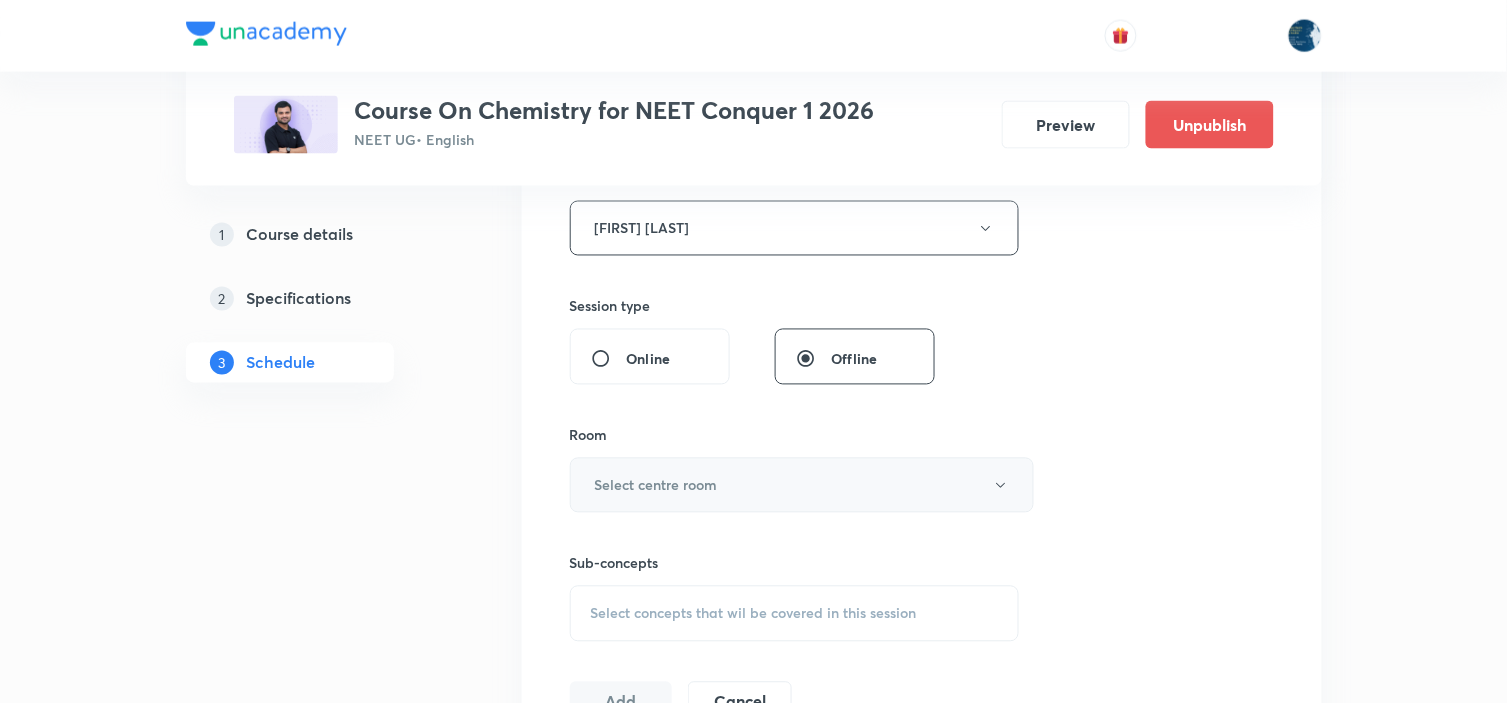 click on "Select centre room" at bounding box center (802, 485) 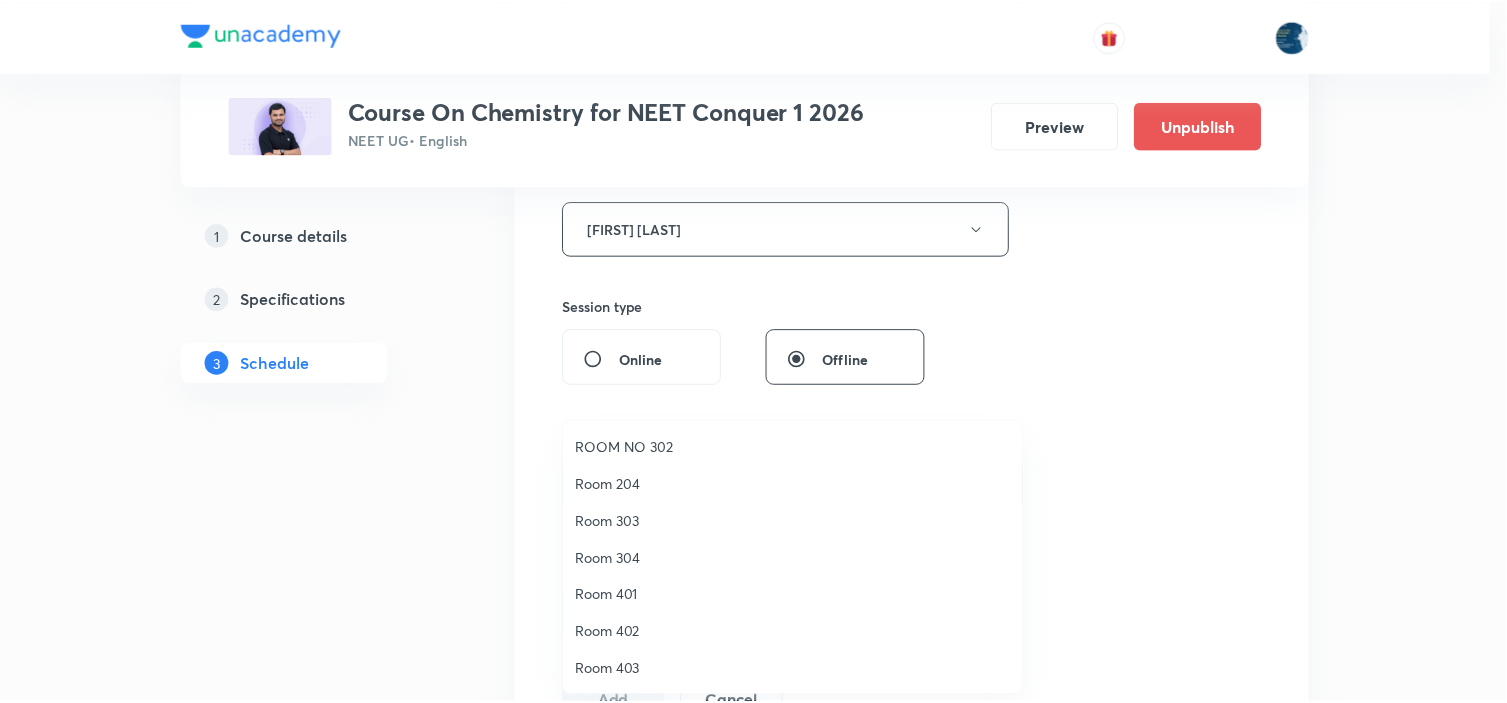 scroll, scrollTop: 222, scrollLeft: 0, axis: vertical 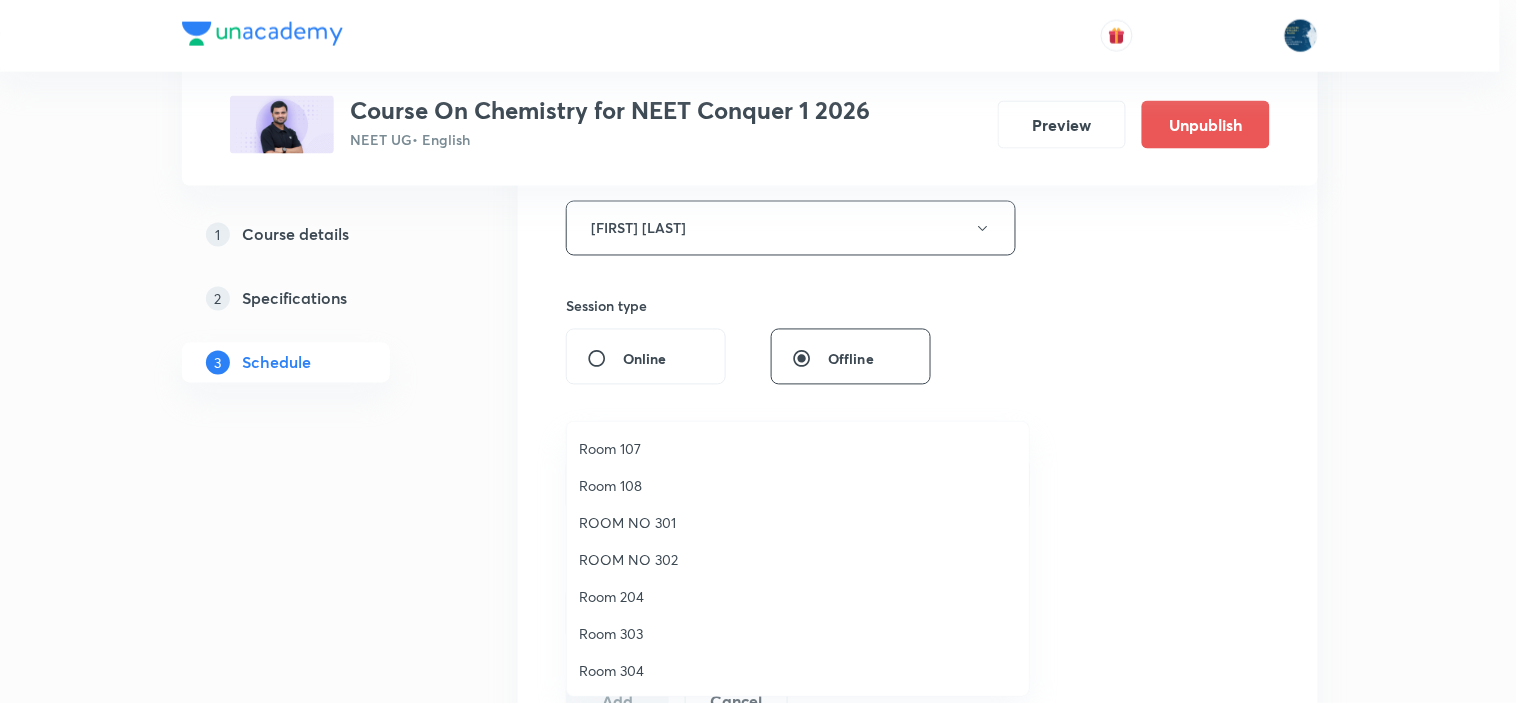 click on "Room 108" at bounding box center (798, 485) 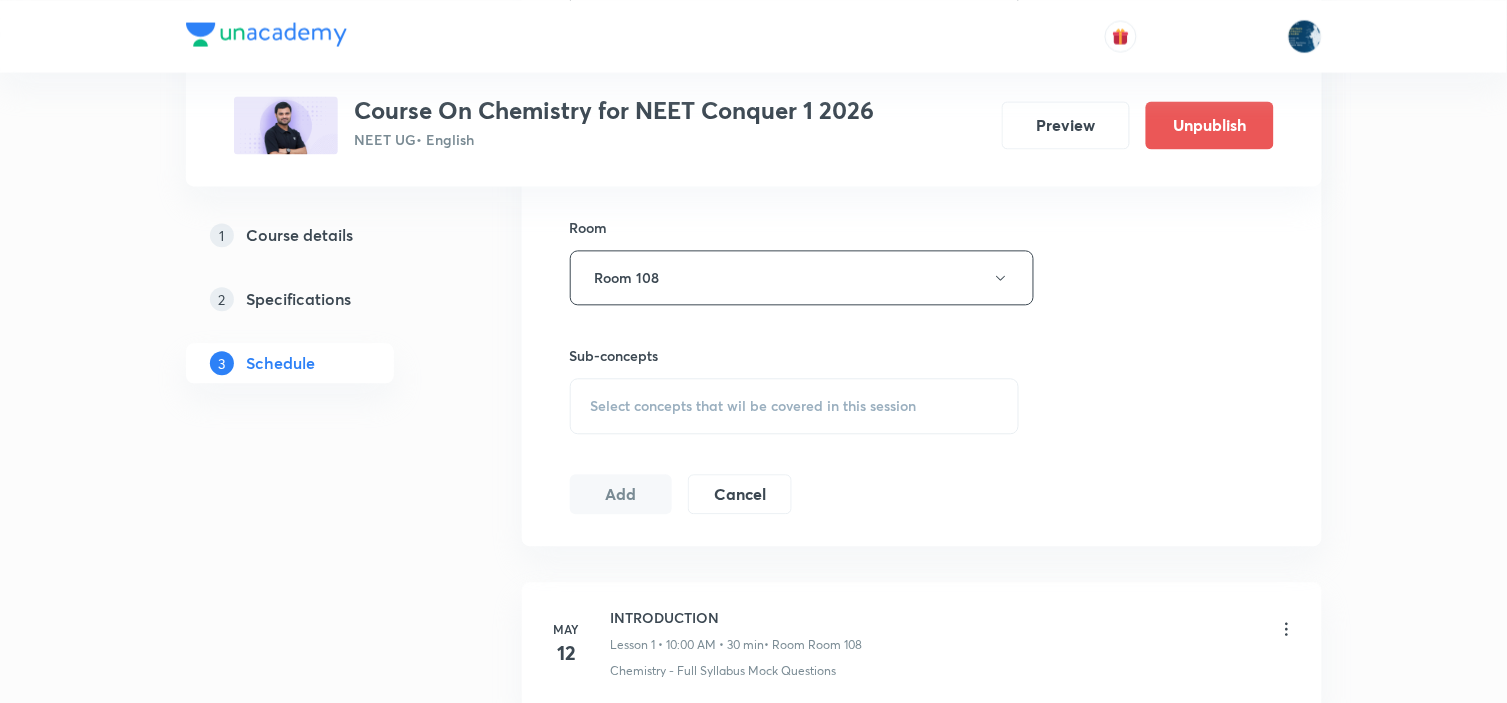 scroll, scrollTop: 1000, scrollLeft: 0, axis: vertical 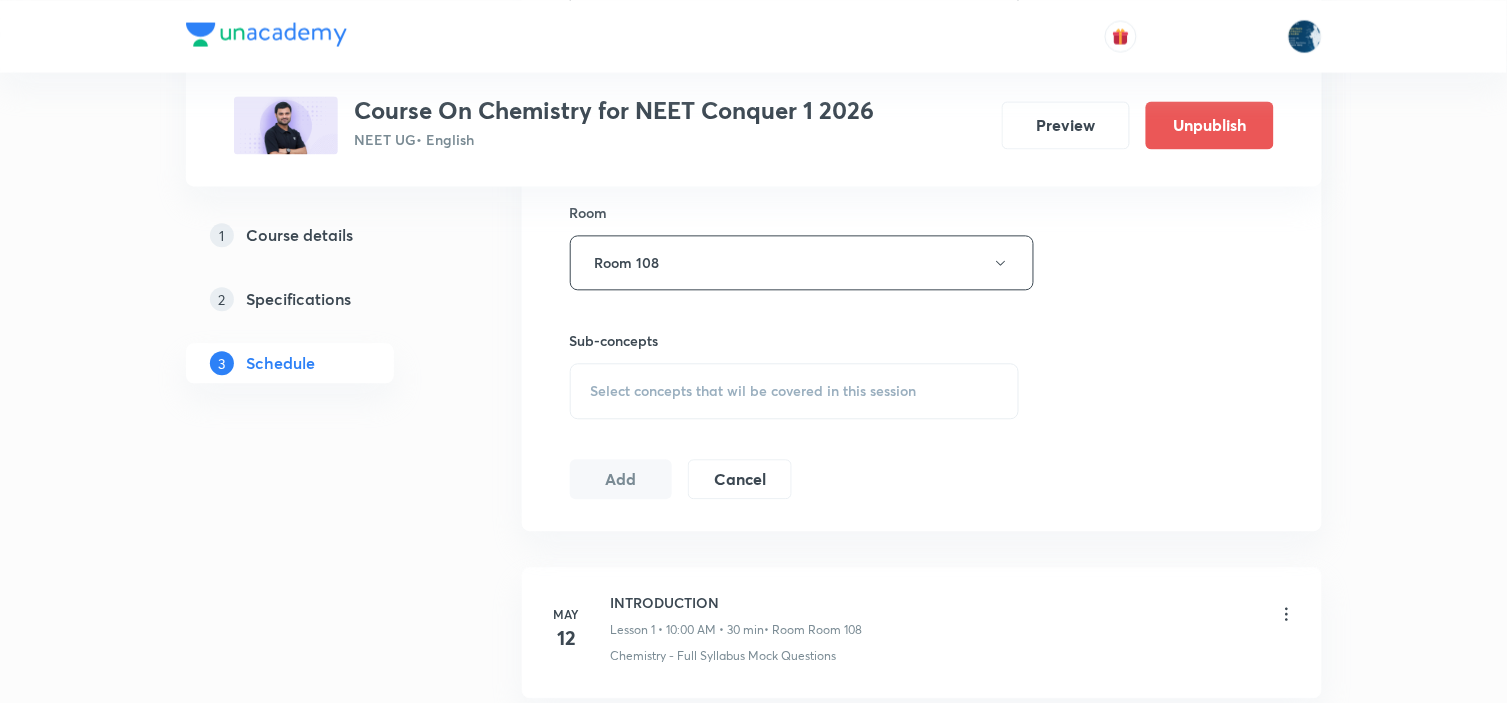 click on "Select concepts that wil be covered in this session" at bounding box center (754, 391) 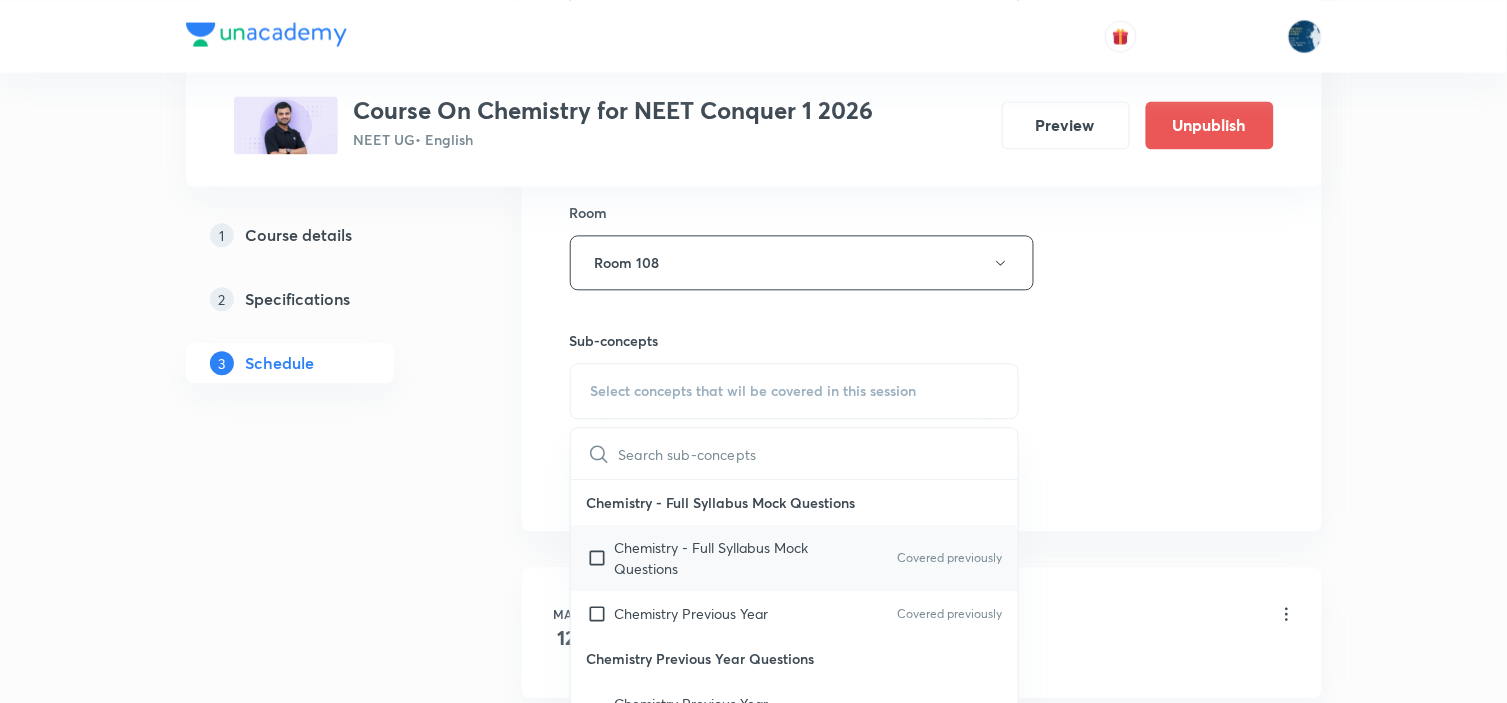 click on "Chemistry - Full Syllabus Mock Questions Covered previously" at bounding box center [795, 558] 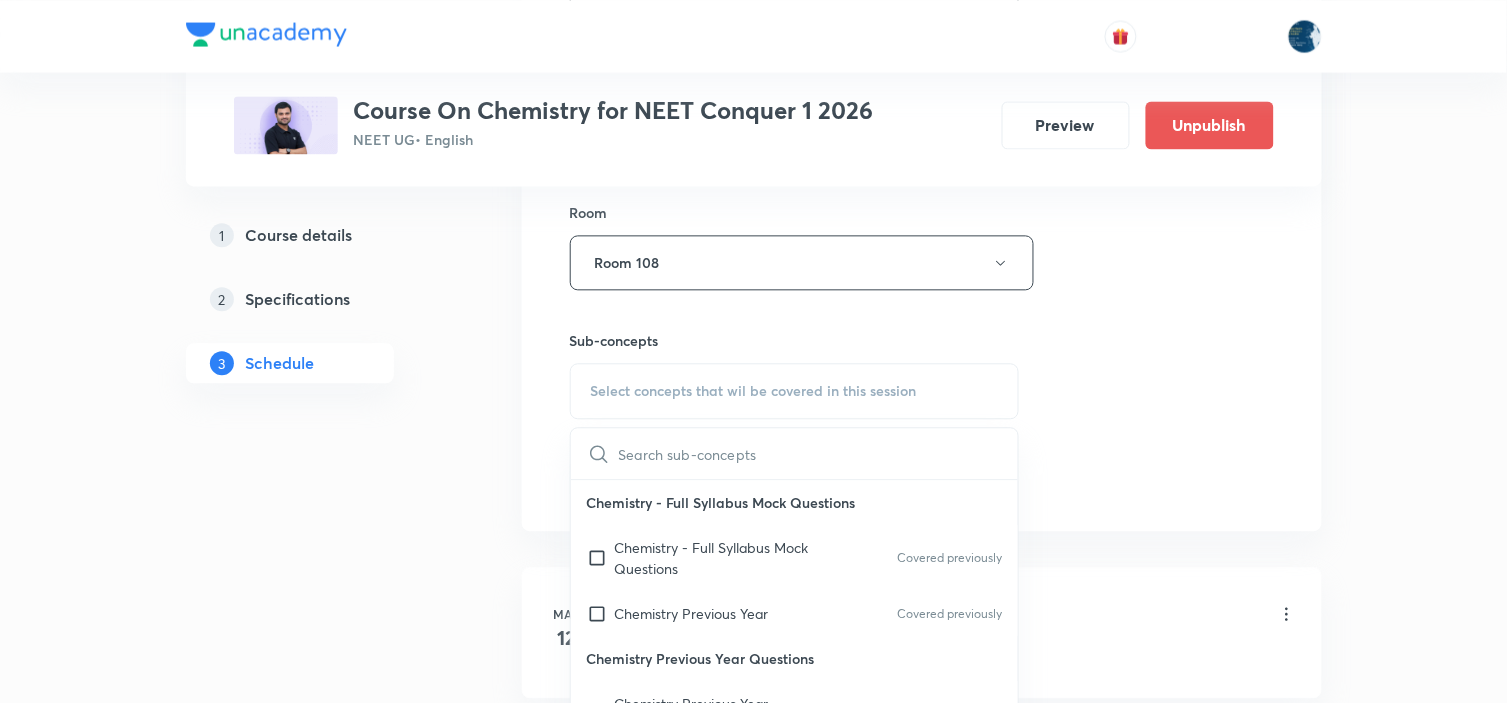 checkbox on "true" 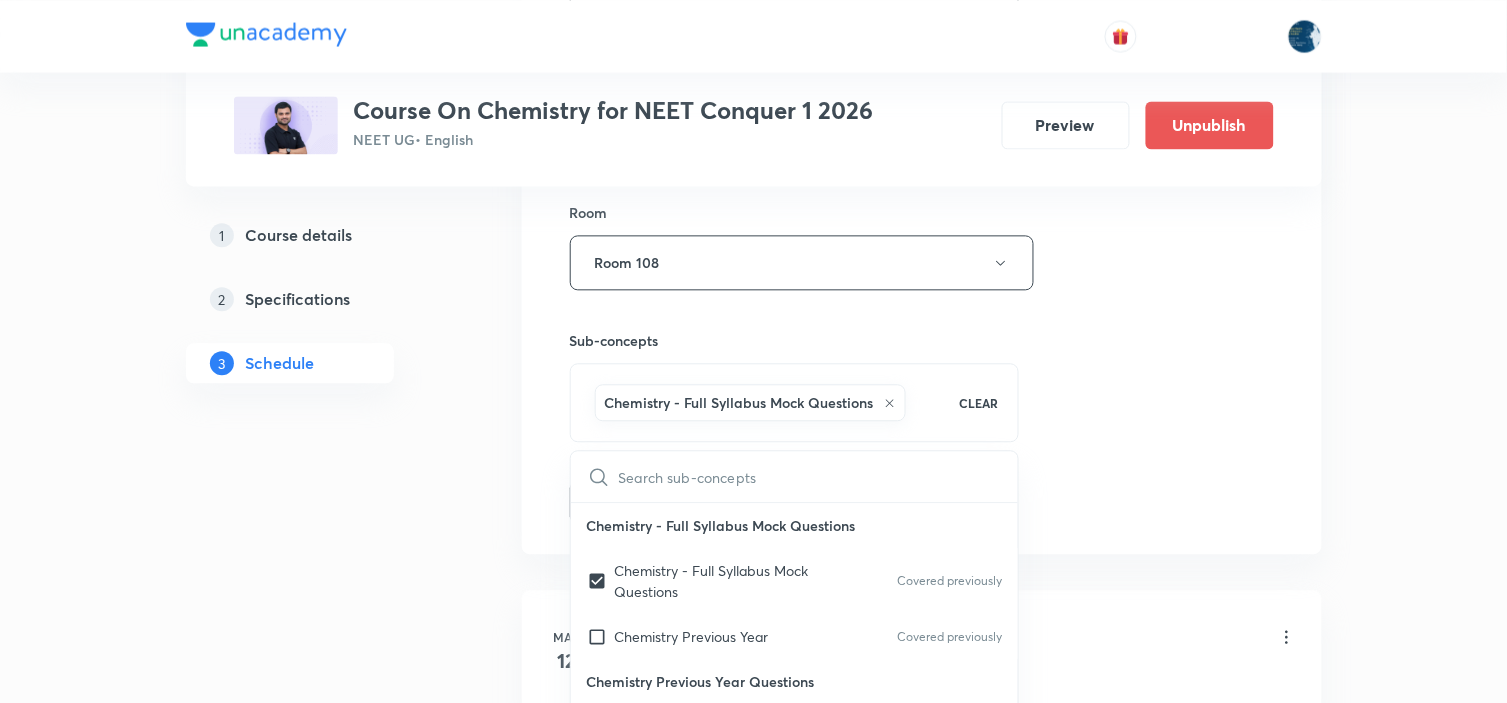 click on "Session  62 Live class Session title 26/99 Classification of Elements ​ Schedule for Aug 6, 2025, 11:35 AM ​ Duration (in minutes) 70 ​ Educator Parimi Venkata Ramana Dinesh Kumar   Session type Online Offline Room Room 108 Sub-concepts Chemistry - Full Syllabus Mock Questions CLEAR ​ Chemistry - Full Syllabus Mock Questions Chemistry - Full Syllabus Mock Questions Covered previously Chemistry Previous Year Covered previously Chemistry Previous Year Questions Chemistry Previous Year Questions Covered previously General Topics & Mole Concept Basic Concepts Covered previously Mole – Basic Introduction Percentage Composition Stoichiometry Principle of Atom Conservation (POAC) Relation between Stoichiometric Quantities Application of Mole Concept: Gravimetric Analysis Electronic Configuration Of Atoms (Hund's rule)  Quantum Numbers (Magnetic Quantum no.) Quantum Numbers(Pauli's Exclusion law) Mean Molar Mass or Molecular Mass Variation of Conductivity with Concentration Mechanism of Corrosion Spectrum" at bounding box center (922, -23) 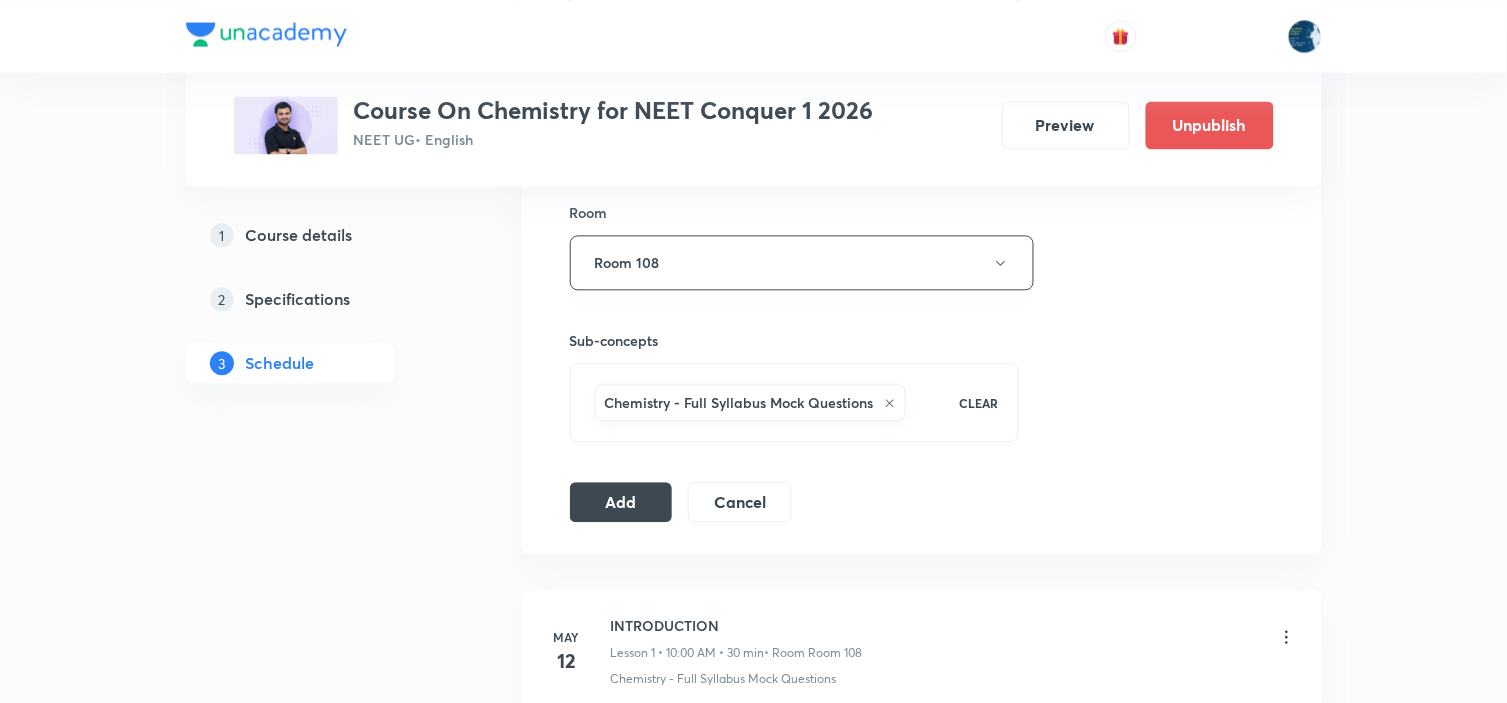 click on "Session  62 Live class Session title 26/99 Classification of Elements ​ Schedule for Aug 6, 2025, 11:35 AM ​ Duration (in minutes) 70 ​ Educator Parimi Venkata Ramana Dinesh Kumar   Session type Online Offline Room Room 108 Sub-concepts Chemistry - Full Syllabus Mock Questions CLEAR Add Cancel" at bounding box center [922, -23] 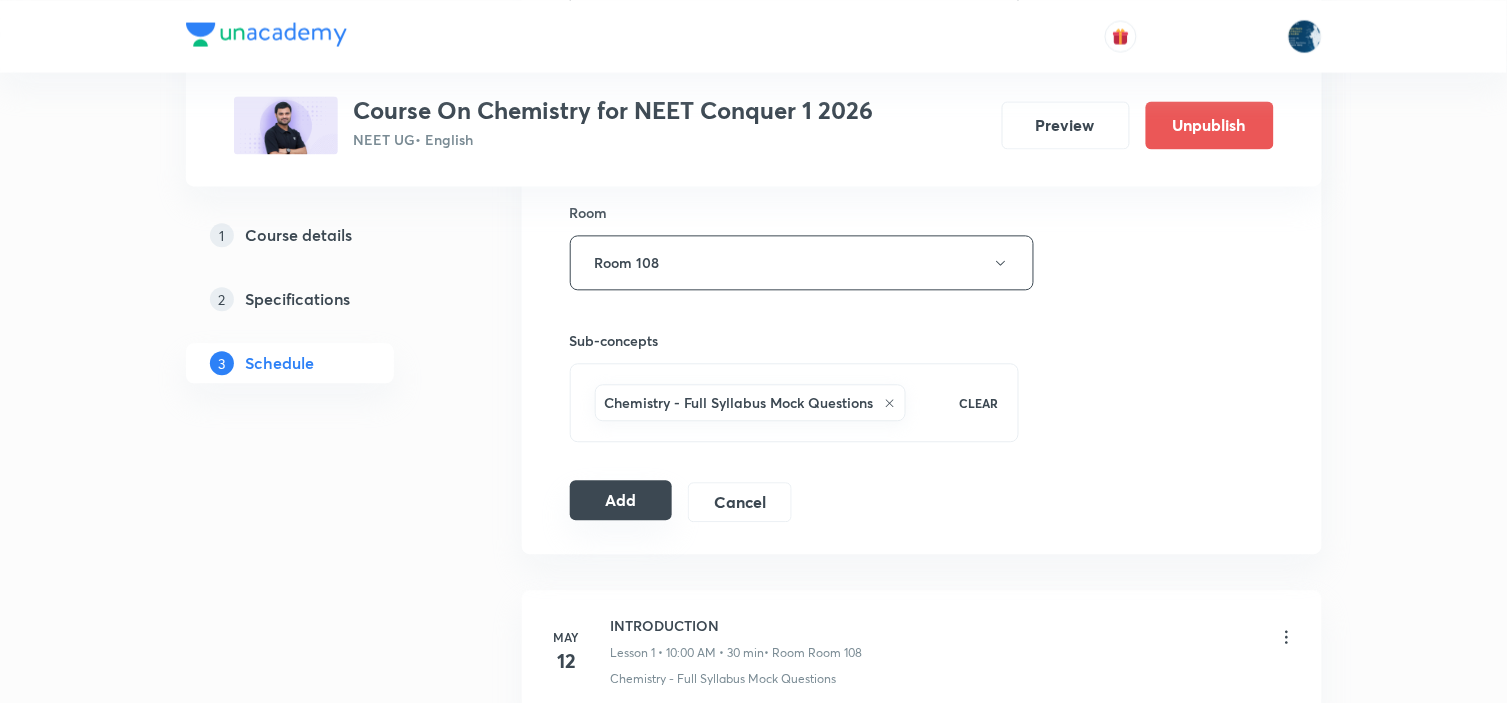 click on "Add" at bounding box center (621, 500) 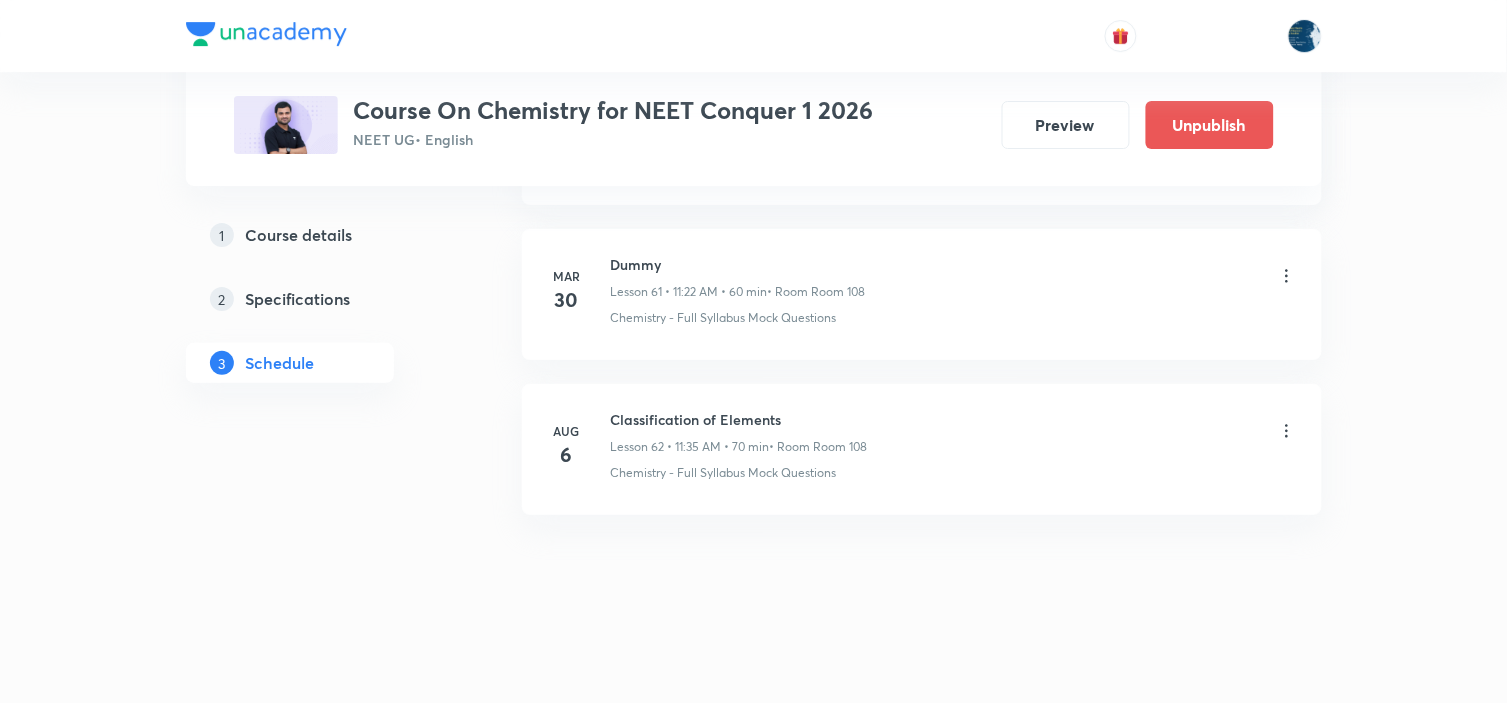 scroll, scrollTop: 9602, scrollLeft: 0, axis: vertical 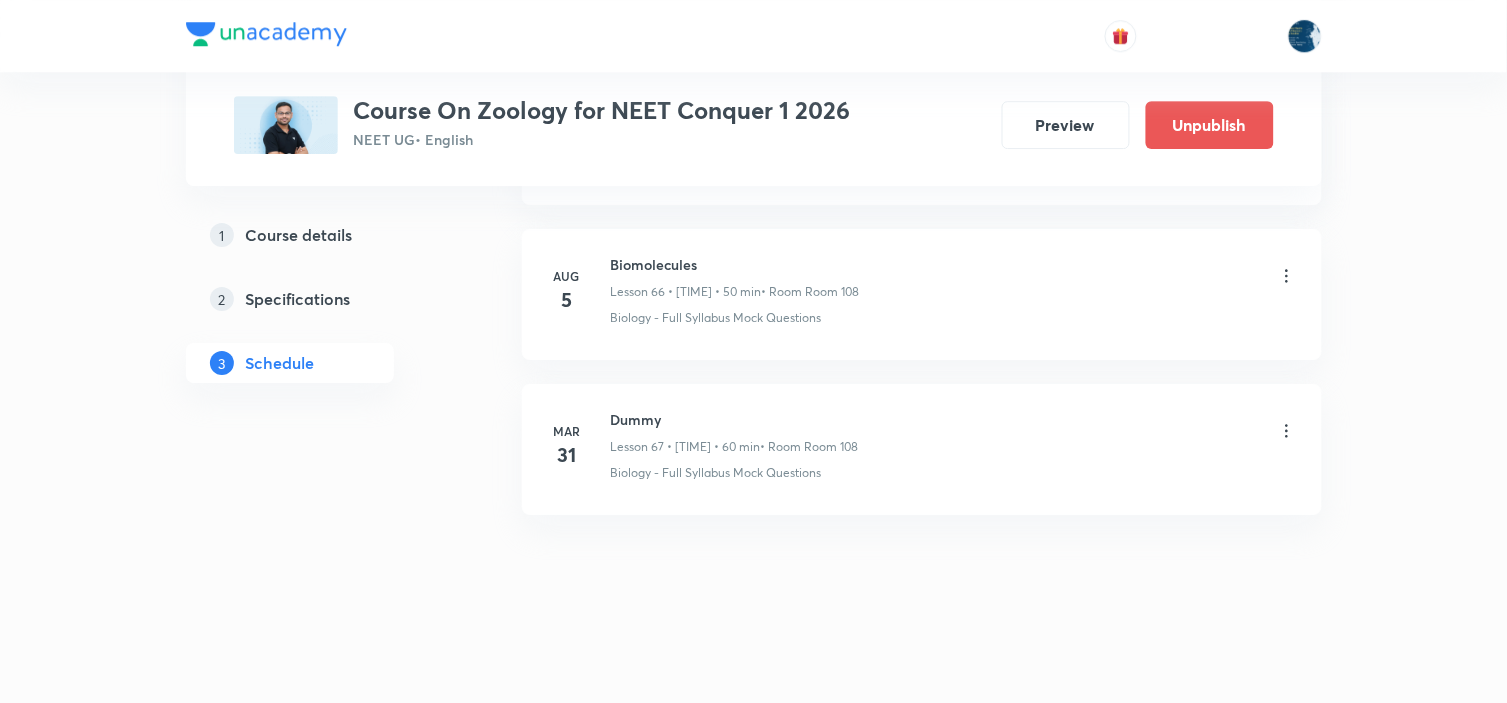 click on "Biomolecules" at bounding box center (735, 264) 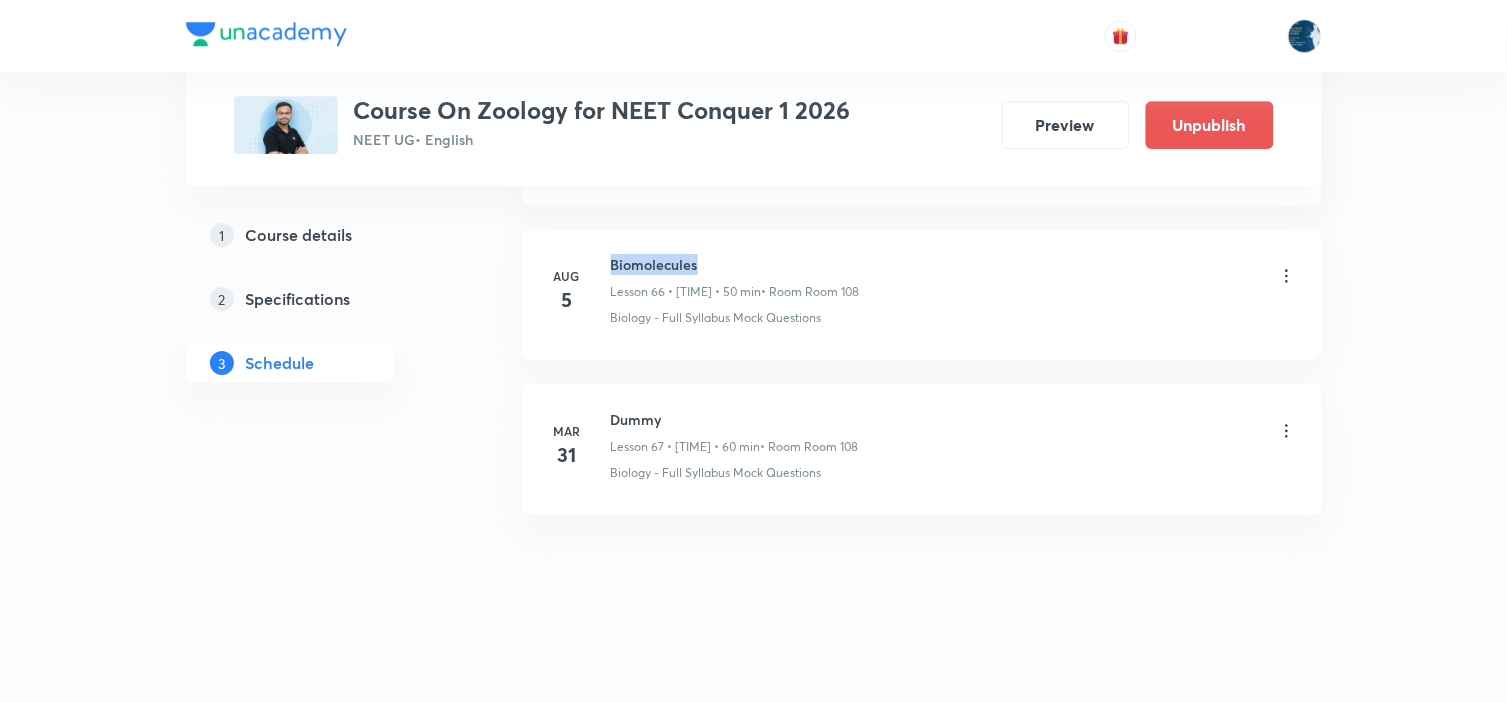 click on "Biomolecules" at bounding box center [735, 264] 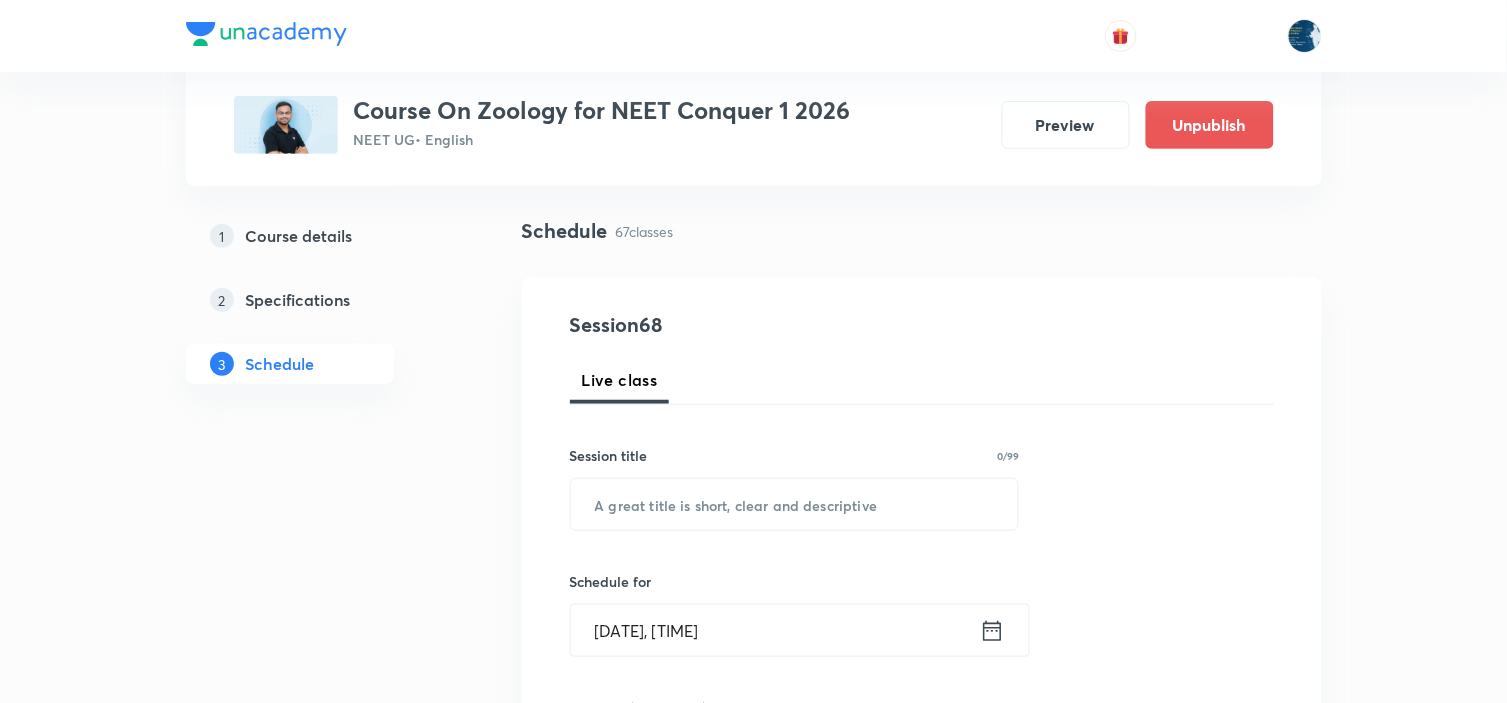 scroll, scrollTop: 222, scrollLeft: 0, axis: vertical 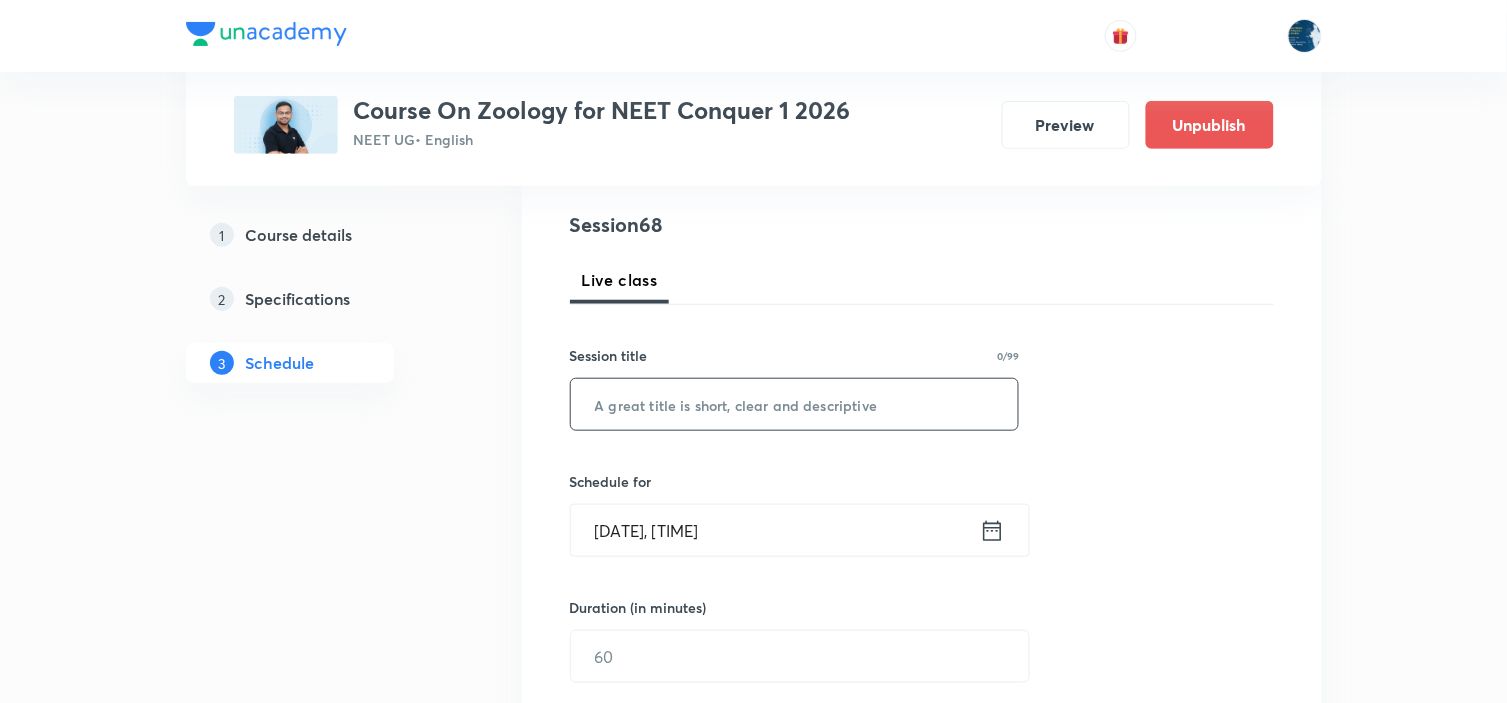 click at bounding box center [795, 404] 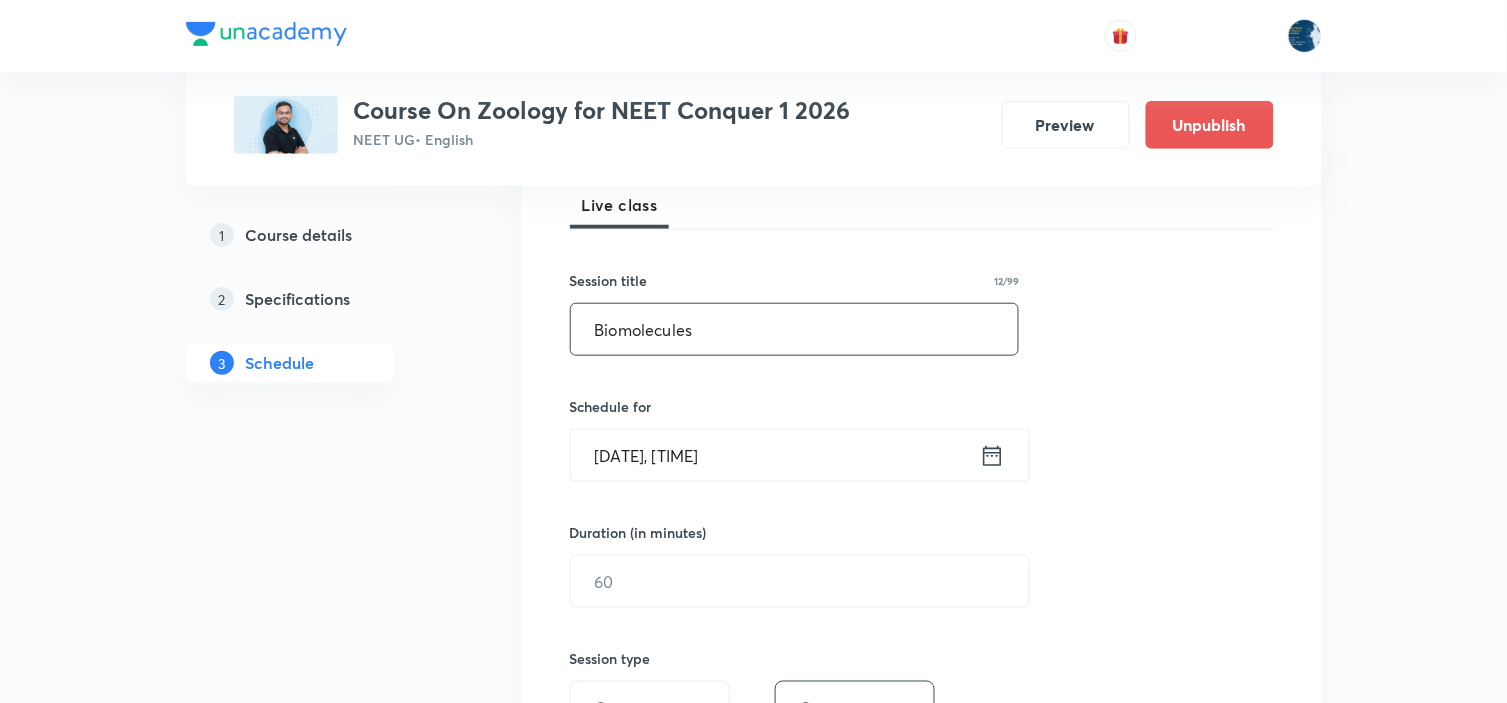 scroll, scrollTop: 333, scrollLeft: 0, axis: vertical 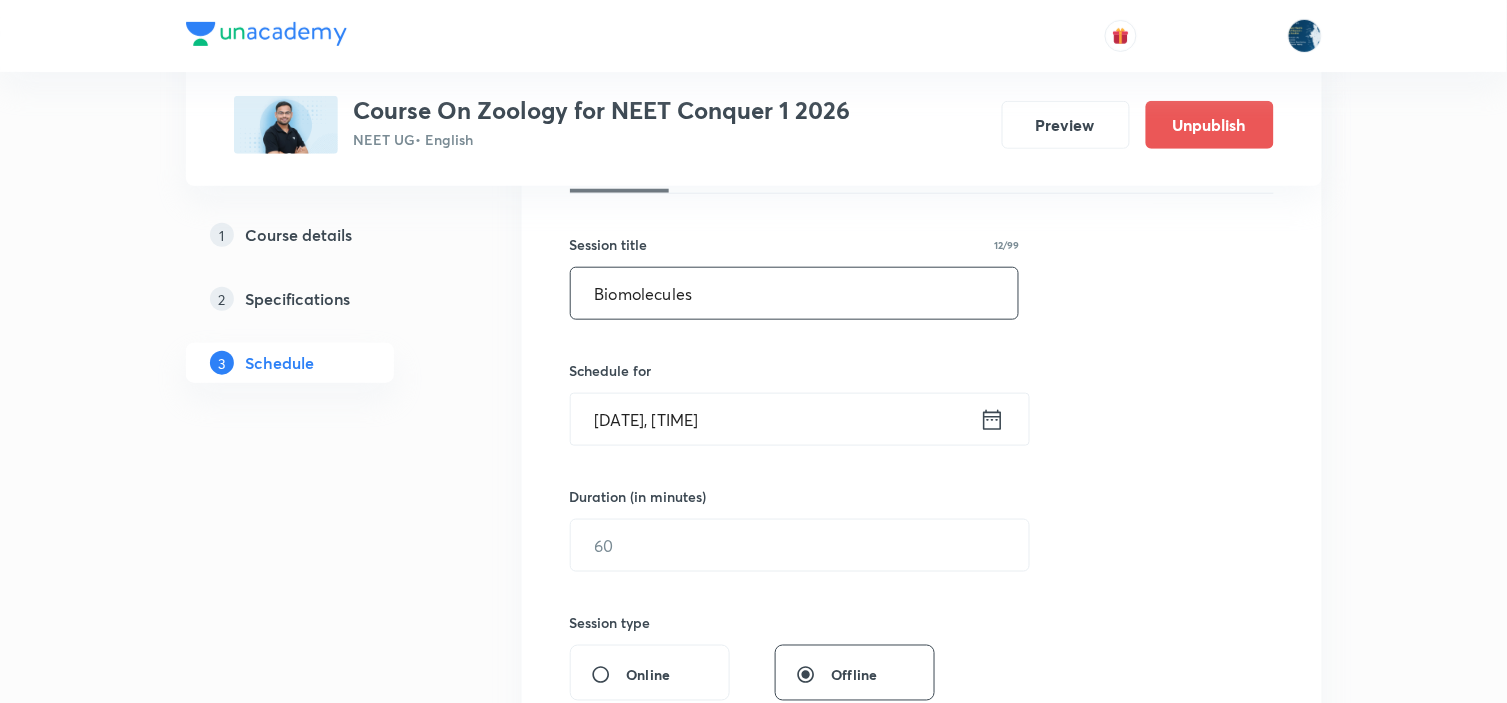 type on "Biomolecules" 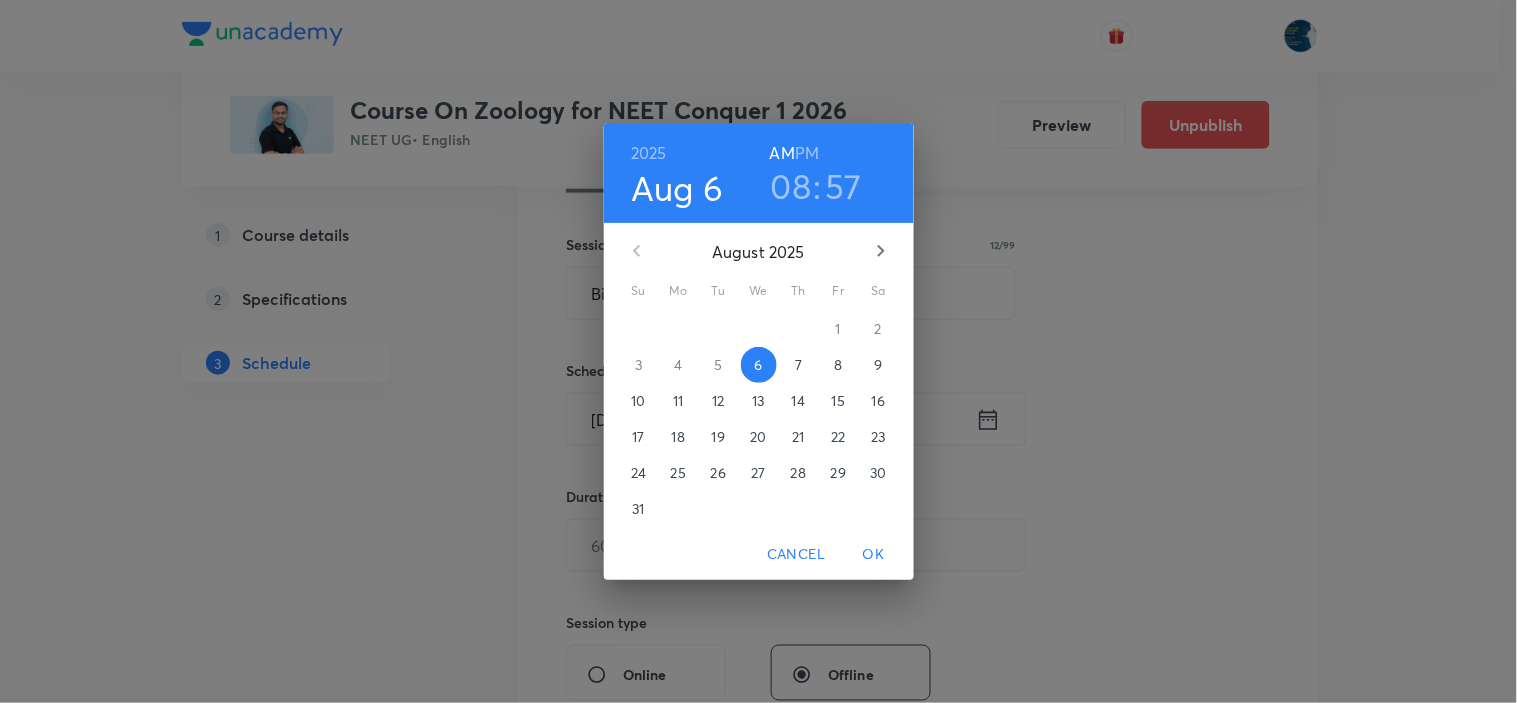 click on "08" at bounding box center (791, 186) 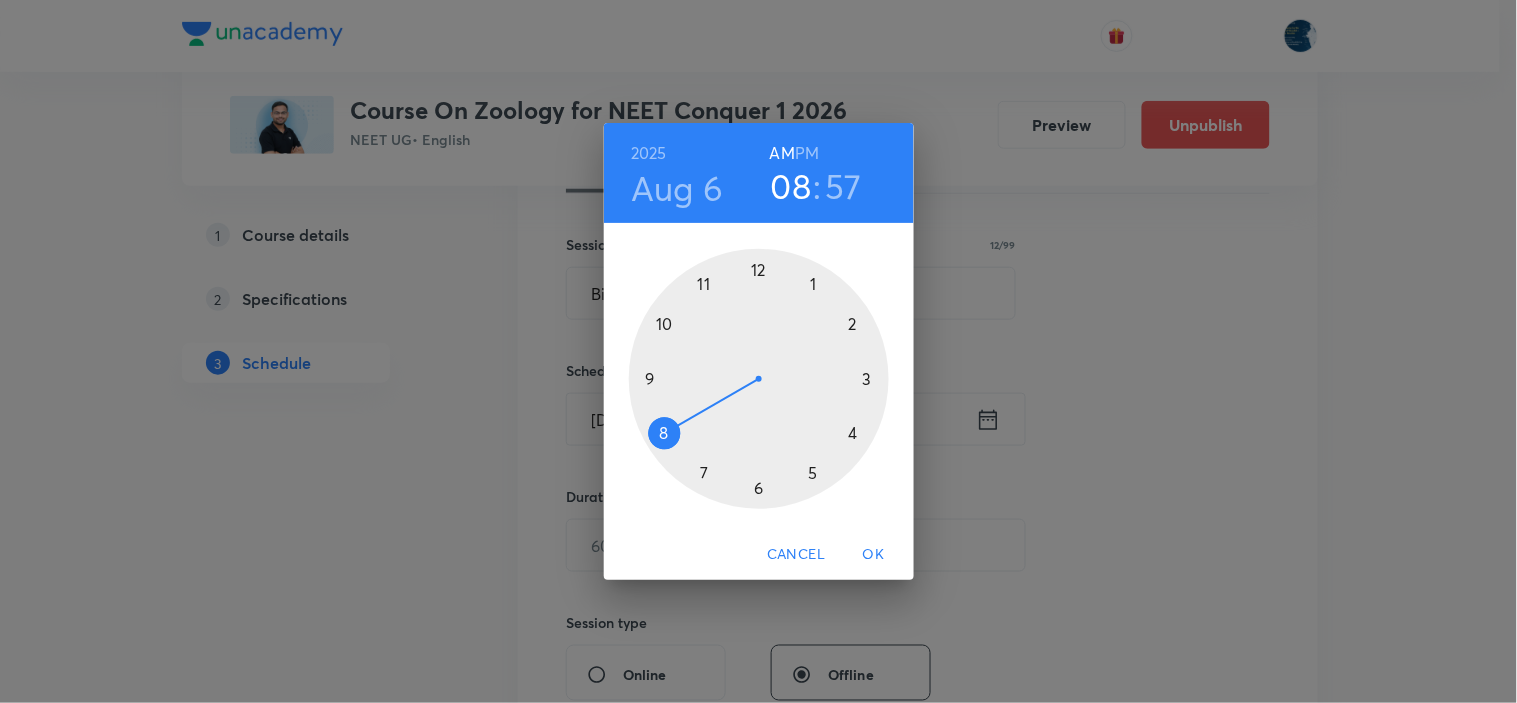 click at bounding box center [759, 379] 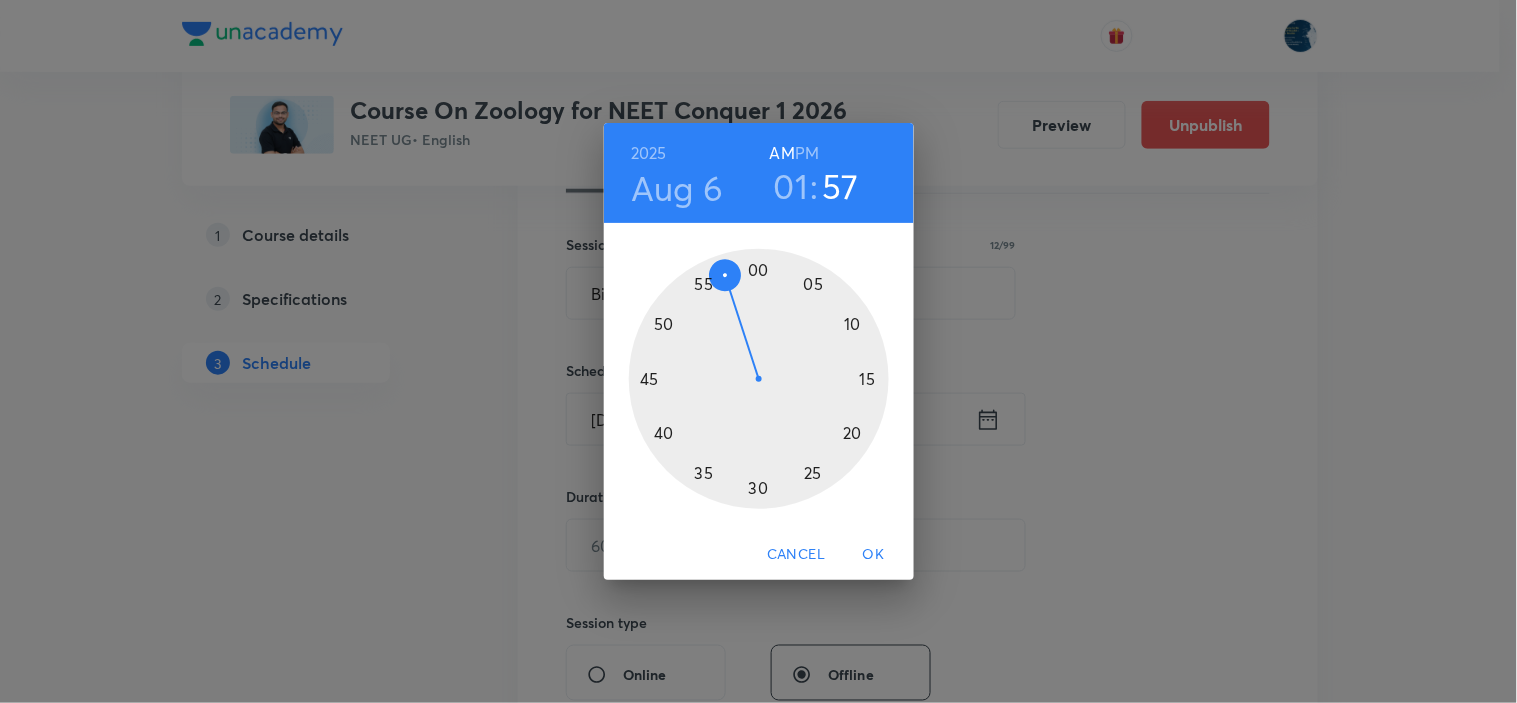 click at bounding box center [759, 379] 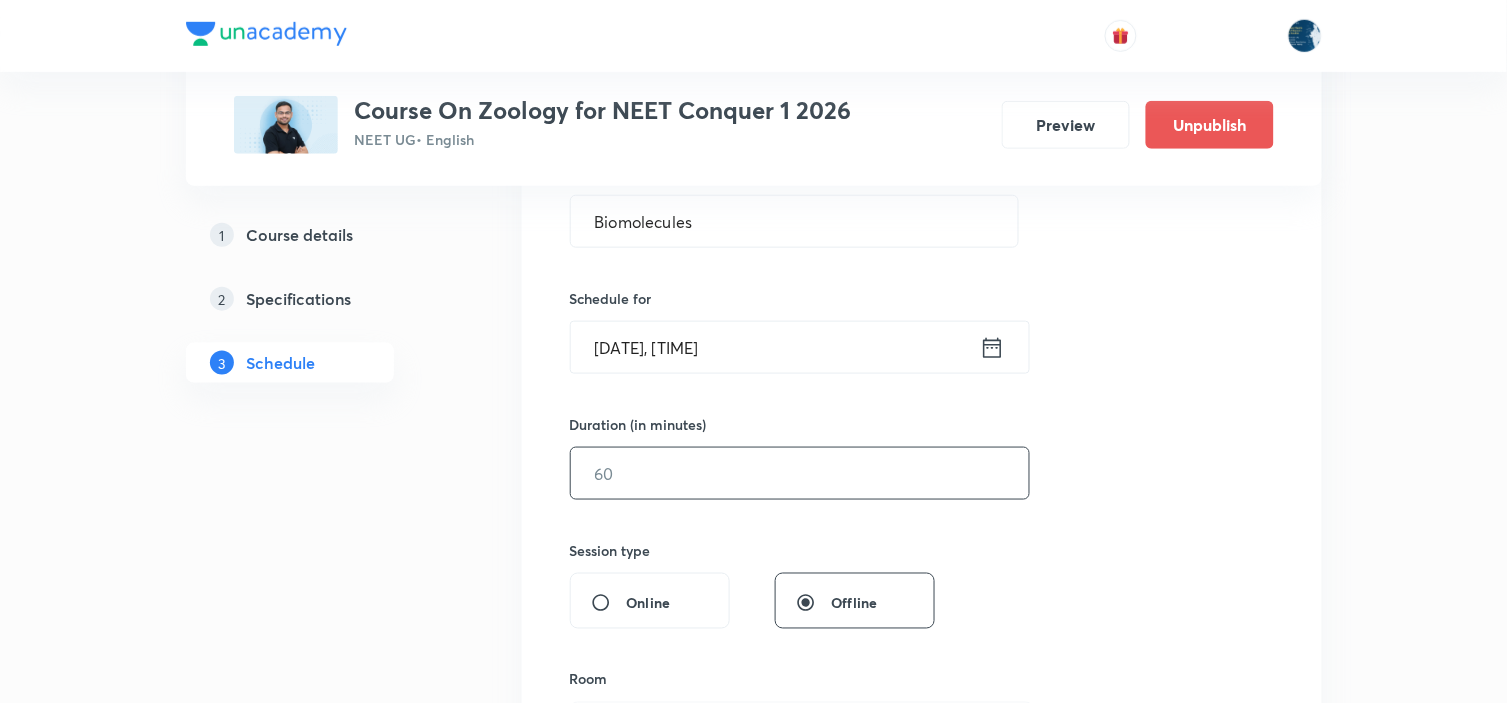 scroll, scrollTop: 444, scrollLeft: 0, axis: vertical 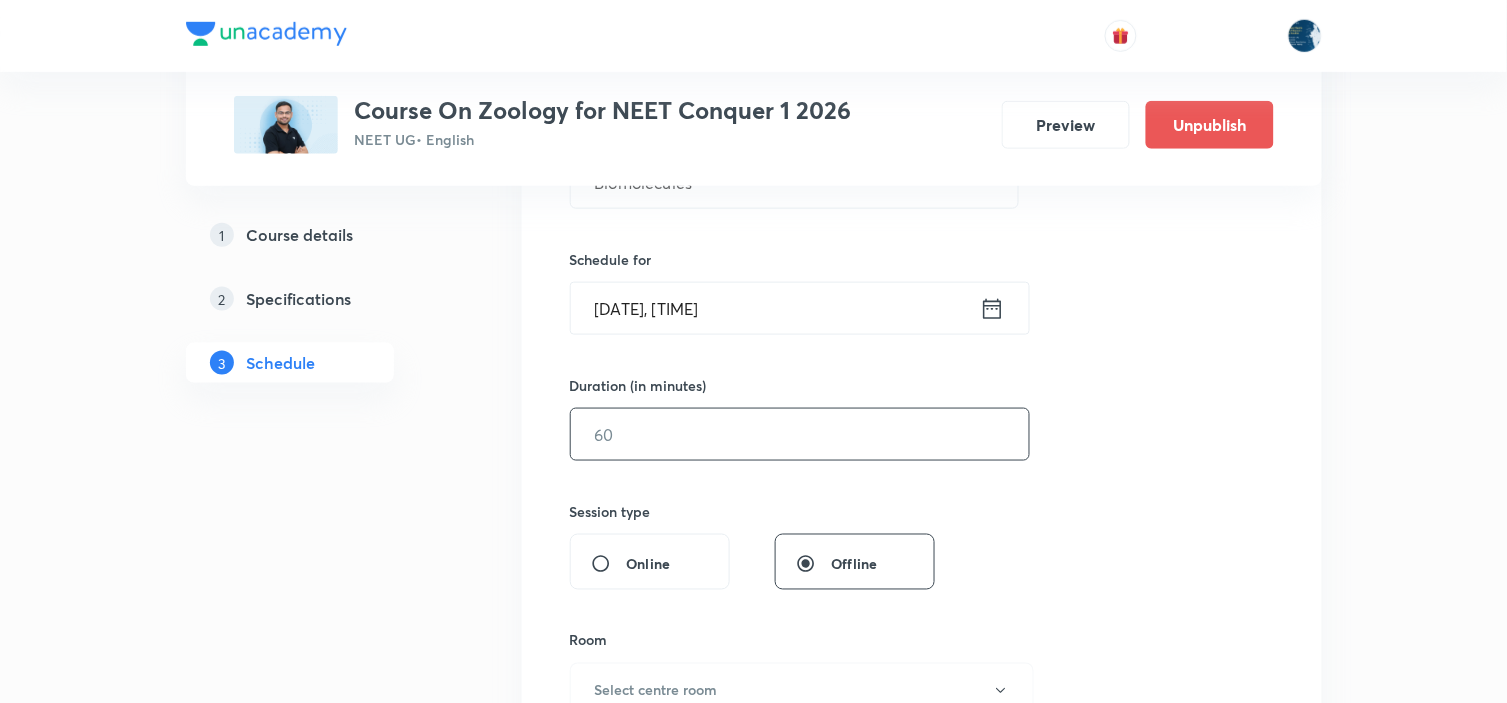click at bounding box center (800, 434) 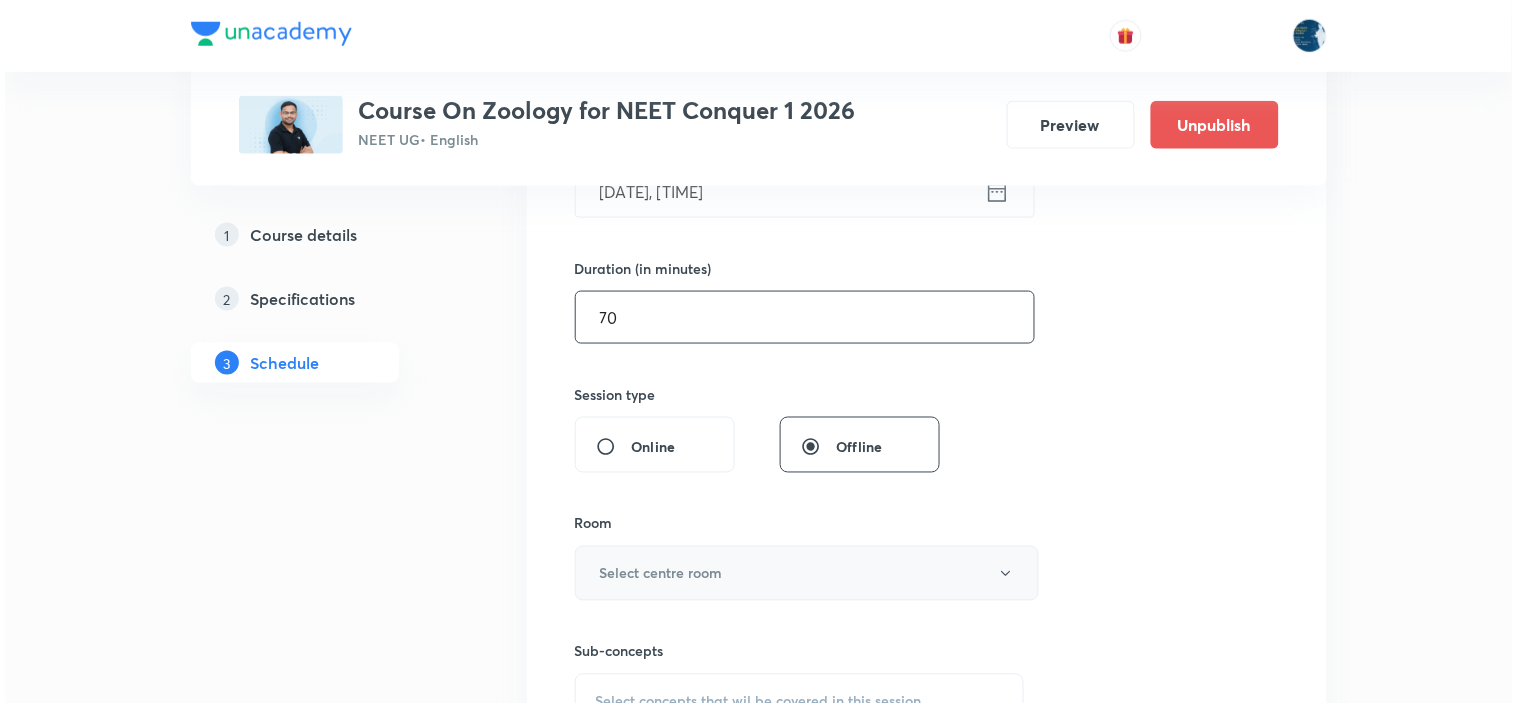 scroll, scrollTop: 666, scrollLeft: 0, axis: vertical 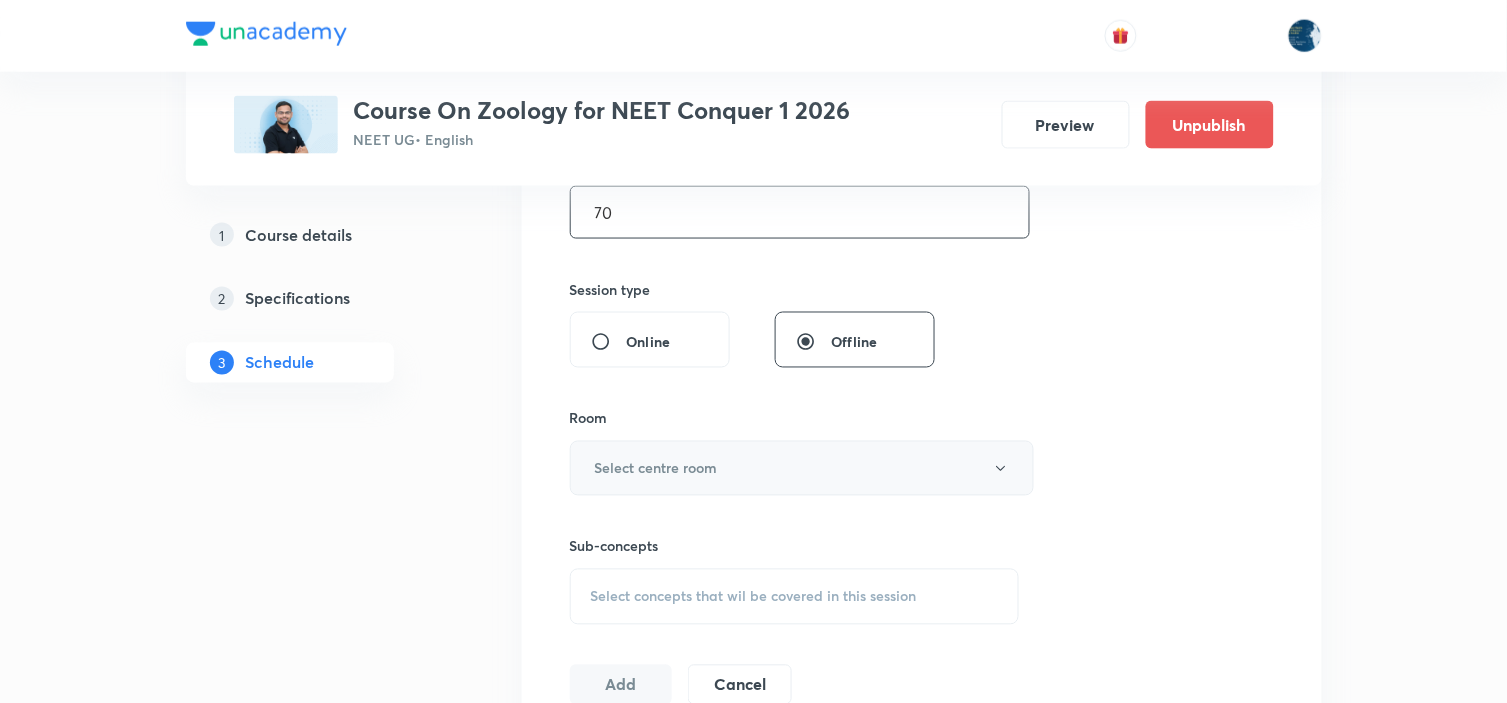 type on "70" 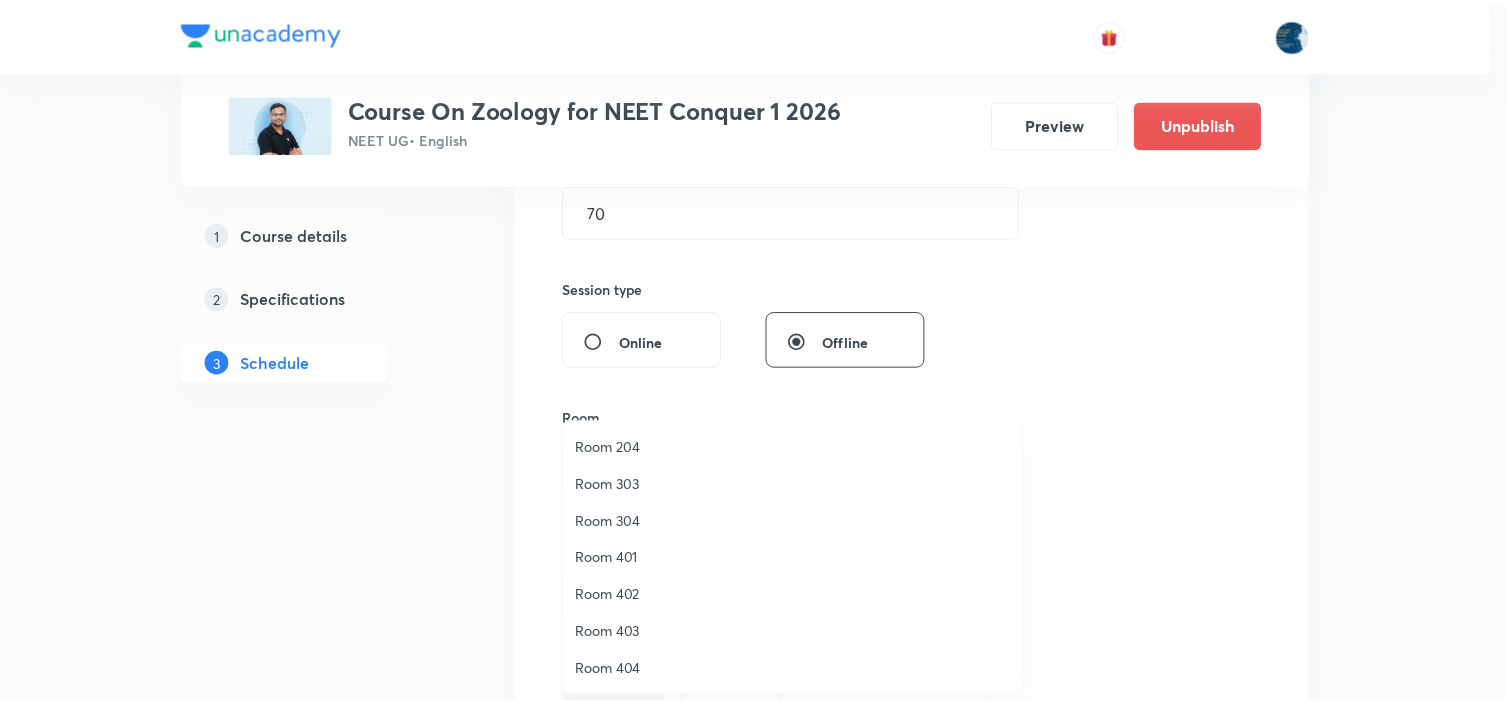 scroll, scrollTop: 260, scrollLeft: 0, axis: vertical 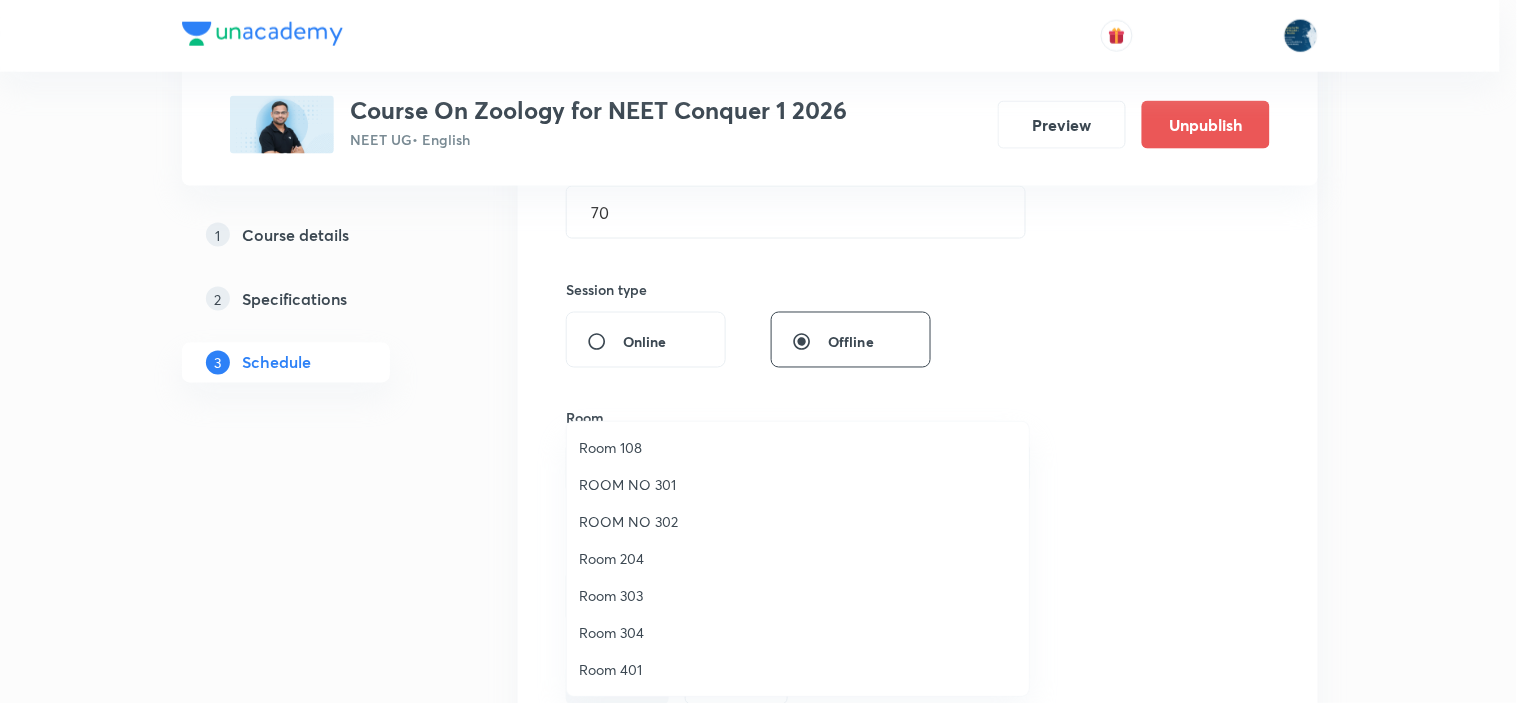 click on "Room 108" at bounding box center [798, 447] 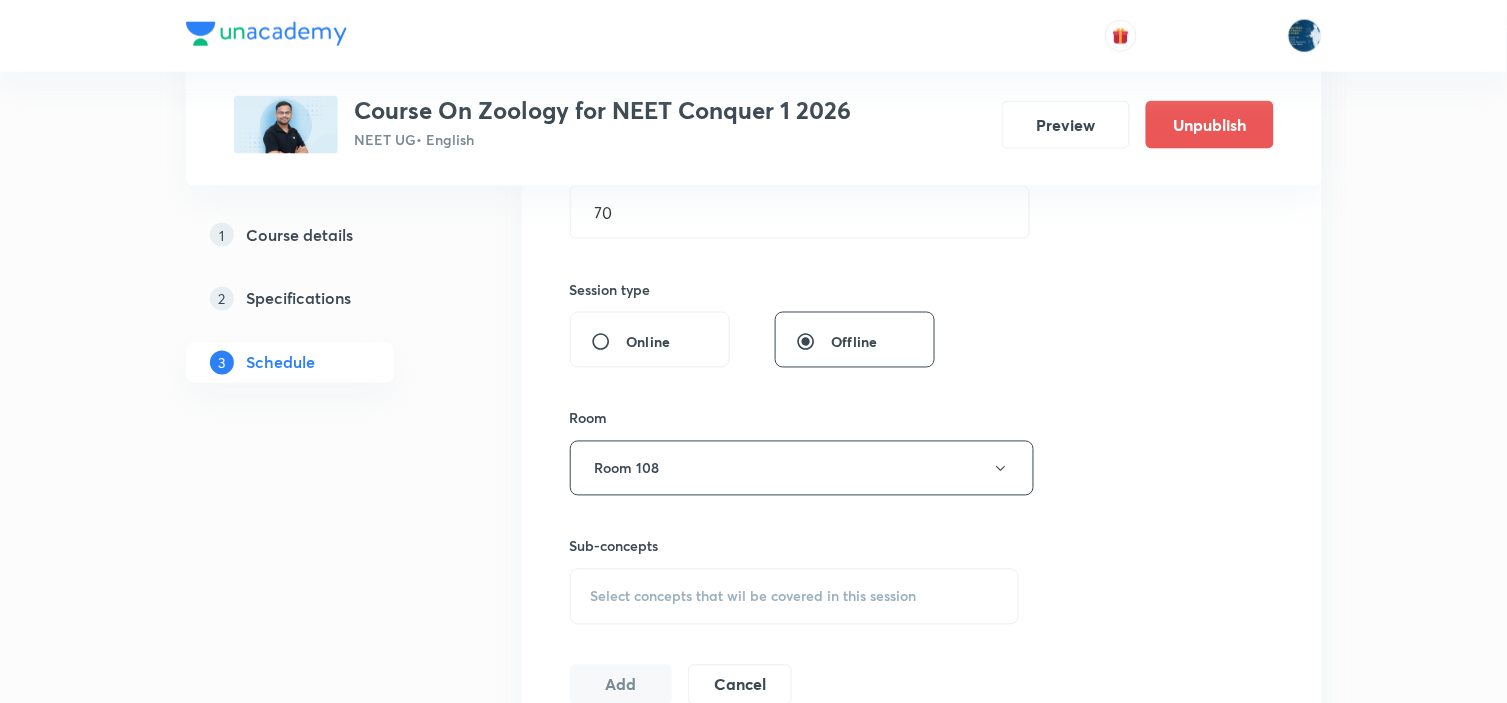 scroll, scrollTop: 777, scrollLeft: 0, axis: vertical 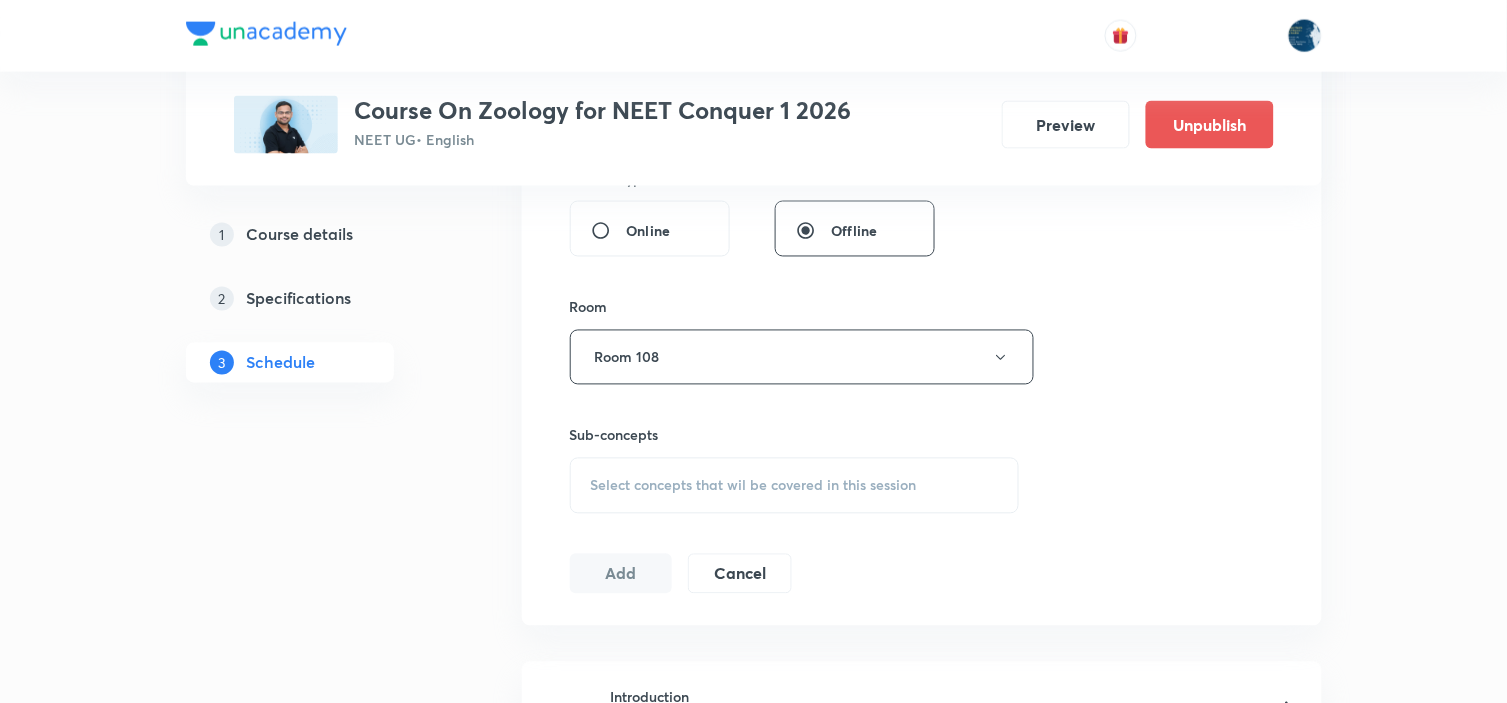 click on "Select concepts that wil be covered in this session" at bounding box center [795, 486] 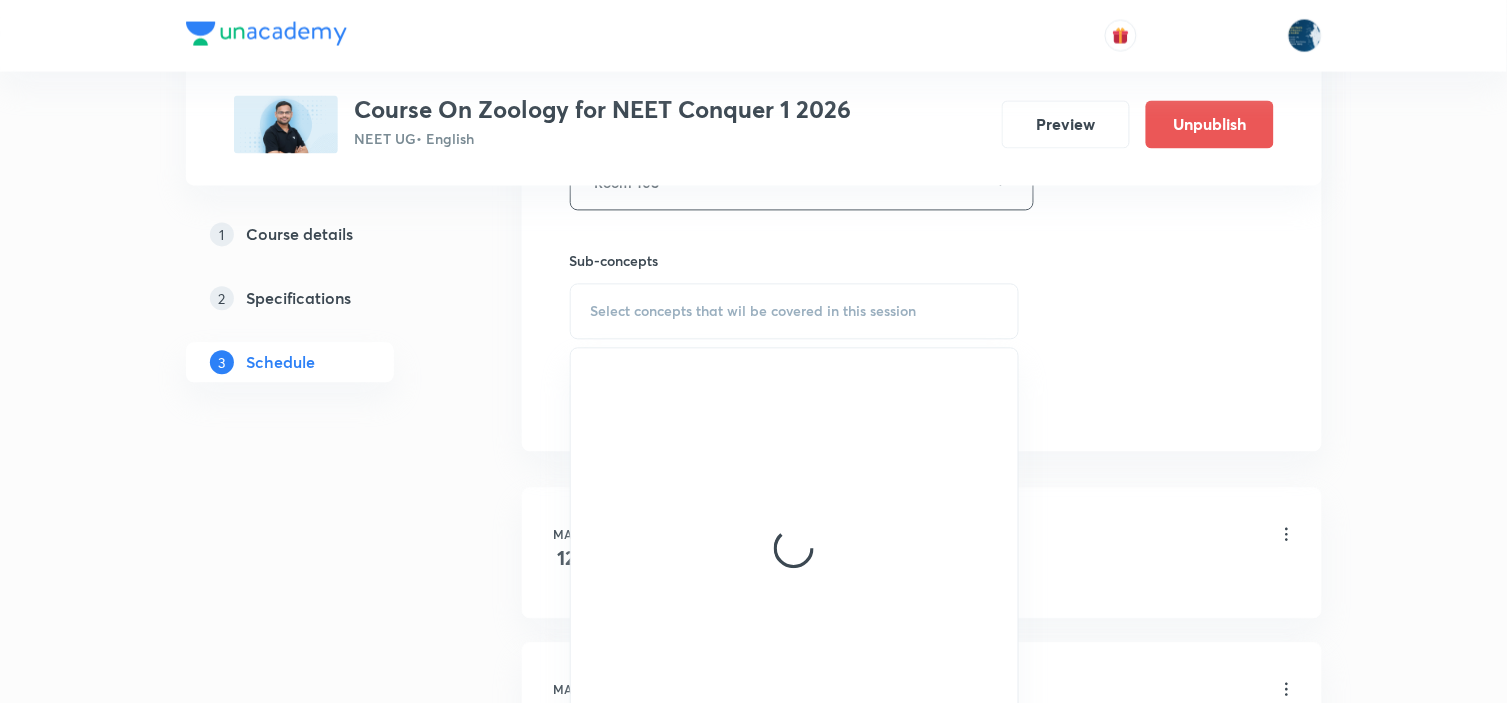 scroll, scrollTop: 1000, scrollLeft: 0, axis: vertical 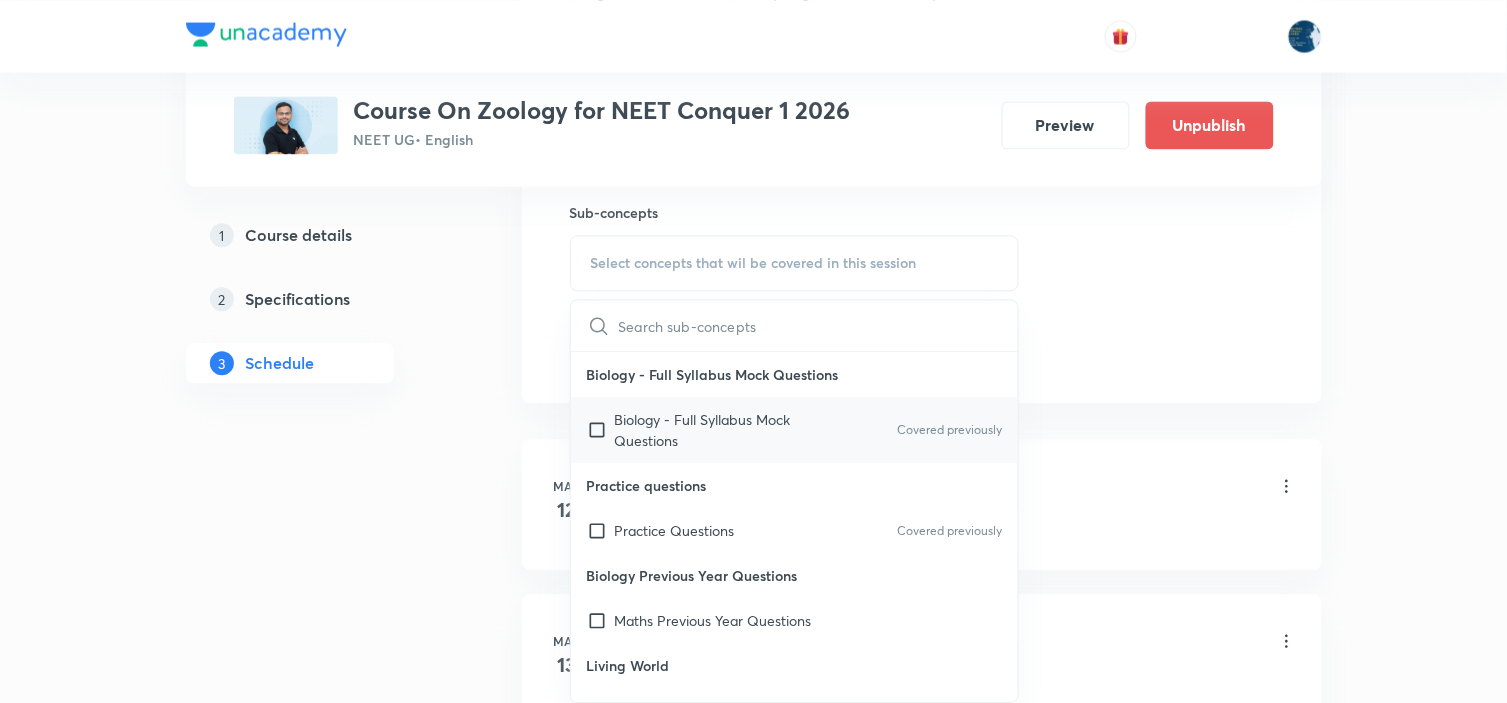 click on "Covered previously" at bounding box center (949, 430) 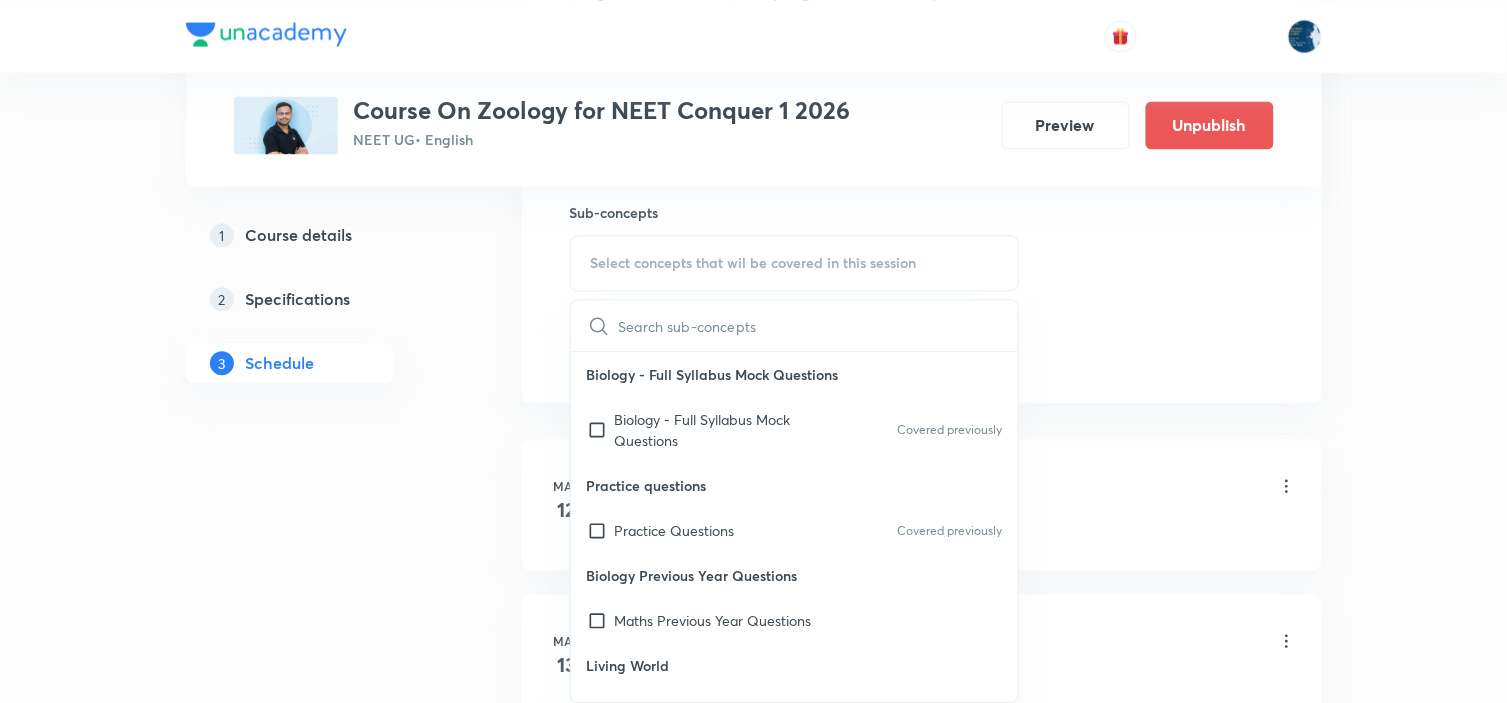 checkbox on "true" 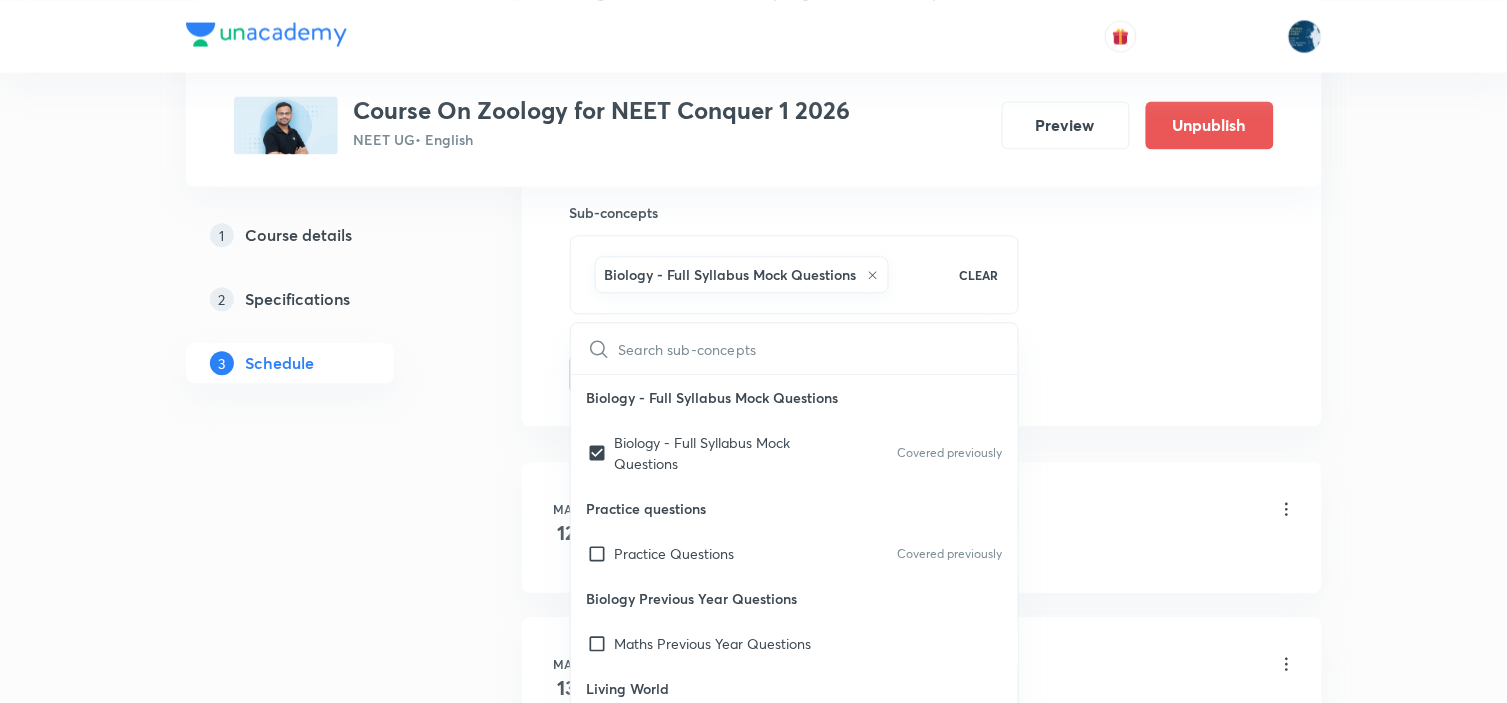 click on "Session  68 Live class Session title 12/99 Biomolecules ​ Schedule for Aug 6, 2025, 1:40 AM ​ Duration (in minutes) 70 ​   Session type Online Offline Room Room 108 Sub-concepts Biology - Full Syllabus Mock Questions CLEAR ​ Biology - Full Syllabus Mock Questions Biology - Full Syllabus Mock Questions Covered previously Practice questions Practice Questions Covered previously Biology Previous Year Questions Maths Previous Year Questions Living World What Is Living? Diversity In The Living World Systematics Types Of Taxonomy Fundamental Components Of Taxonomy Taxonomic Categories Taxonomical Aids The Three Domains Of Life Biological Nomenclature  Biological Classification System Of Classification Kingdom Monera Kingdom Protista Kingdom Fungi Kingdom Plantae Kingdom Animalia Linchens Mycorrhiza Virus Prions Viroids Plant Kingdom Algae Bryophytes Pteridophytes Gymnosperms Angiosperms Animal Kingdom Basics Of Classification Classification Of Animals Animal Kingdom Animal Diversity Animal Diversity Root ER" at bounding box center (922, -87) 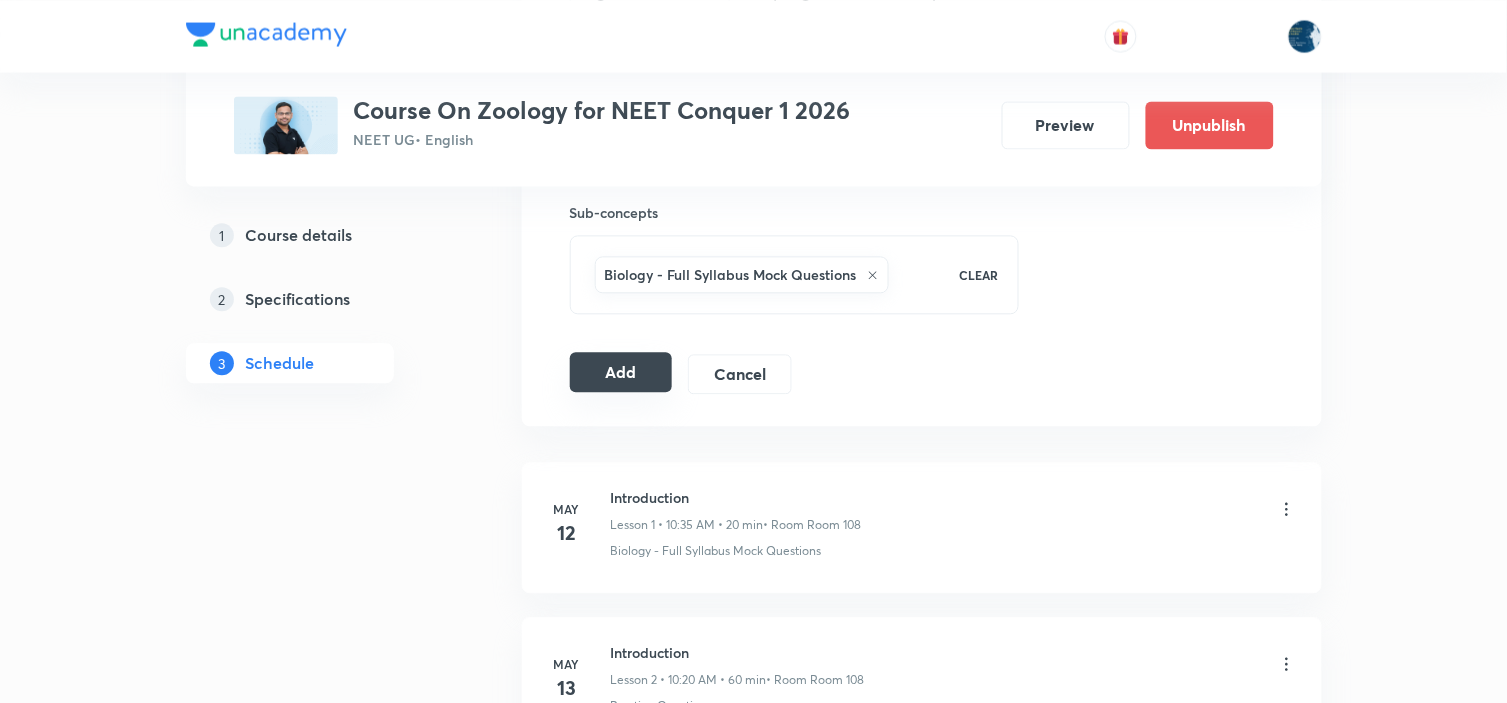 click on "Add" at bounding box center [621, 372] 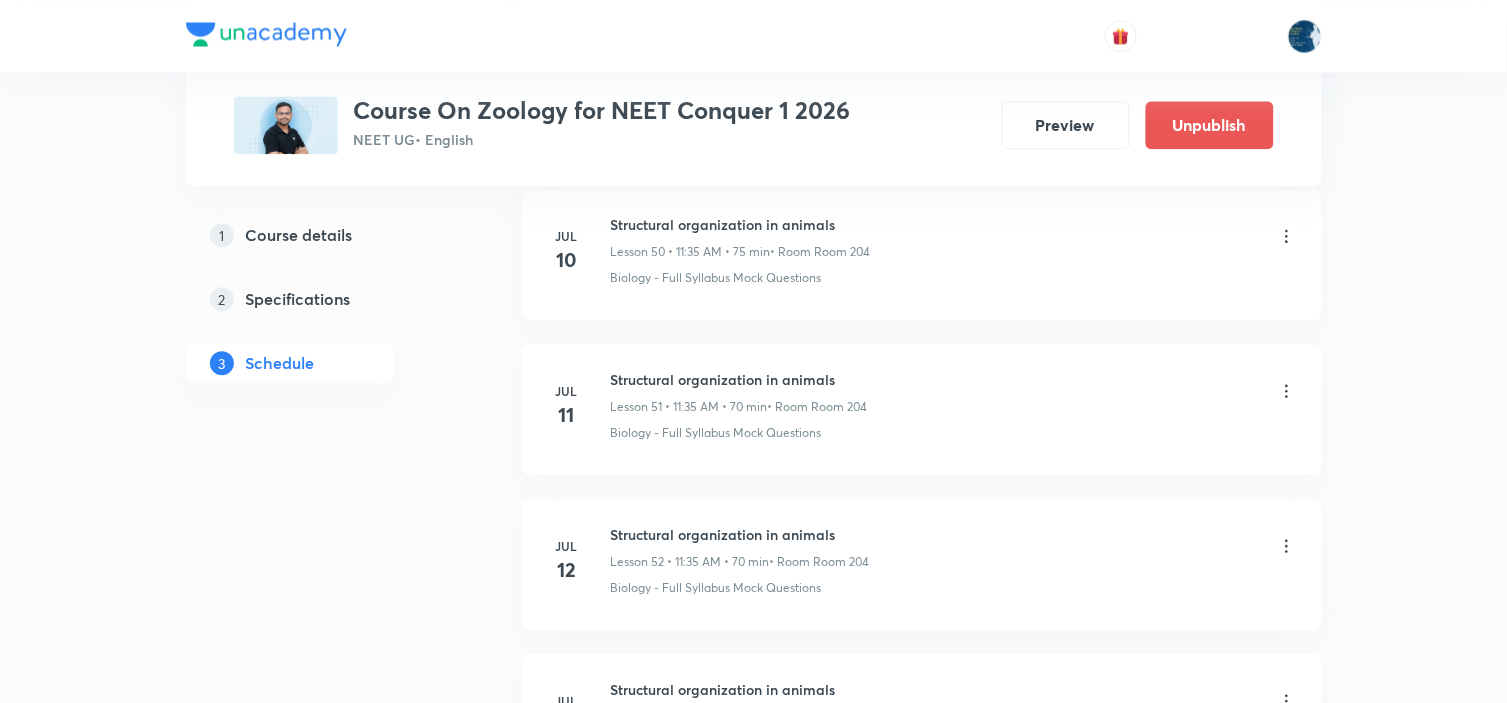 scroll, scrollTop: 11320, scrollLeft: 0, axis: vertical 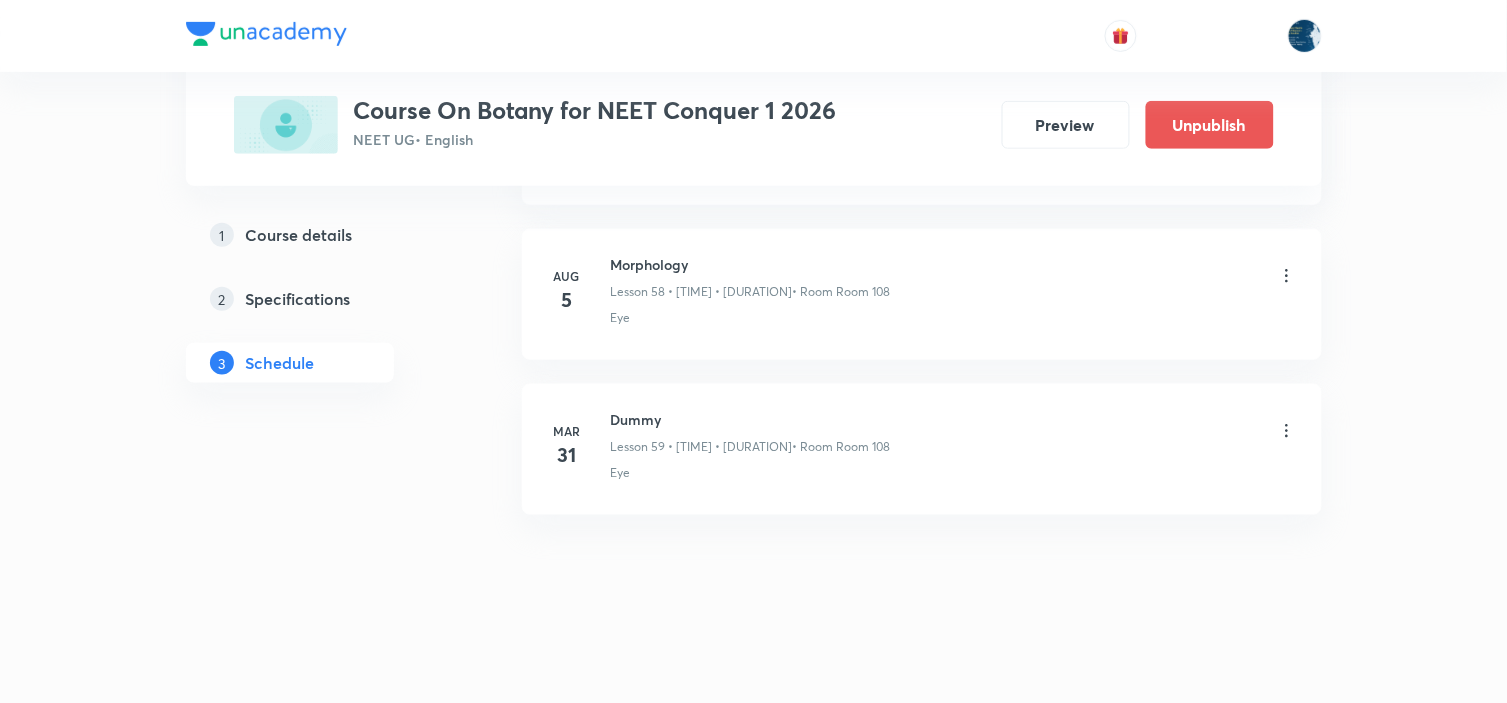 click on "Morphology" at bounding box center (751, 264) 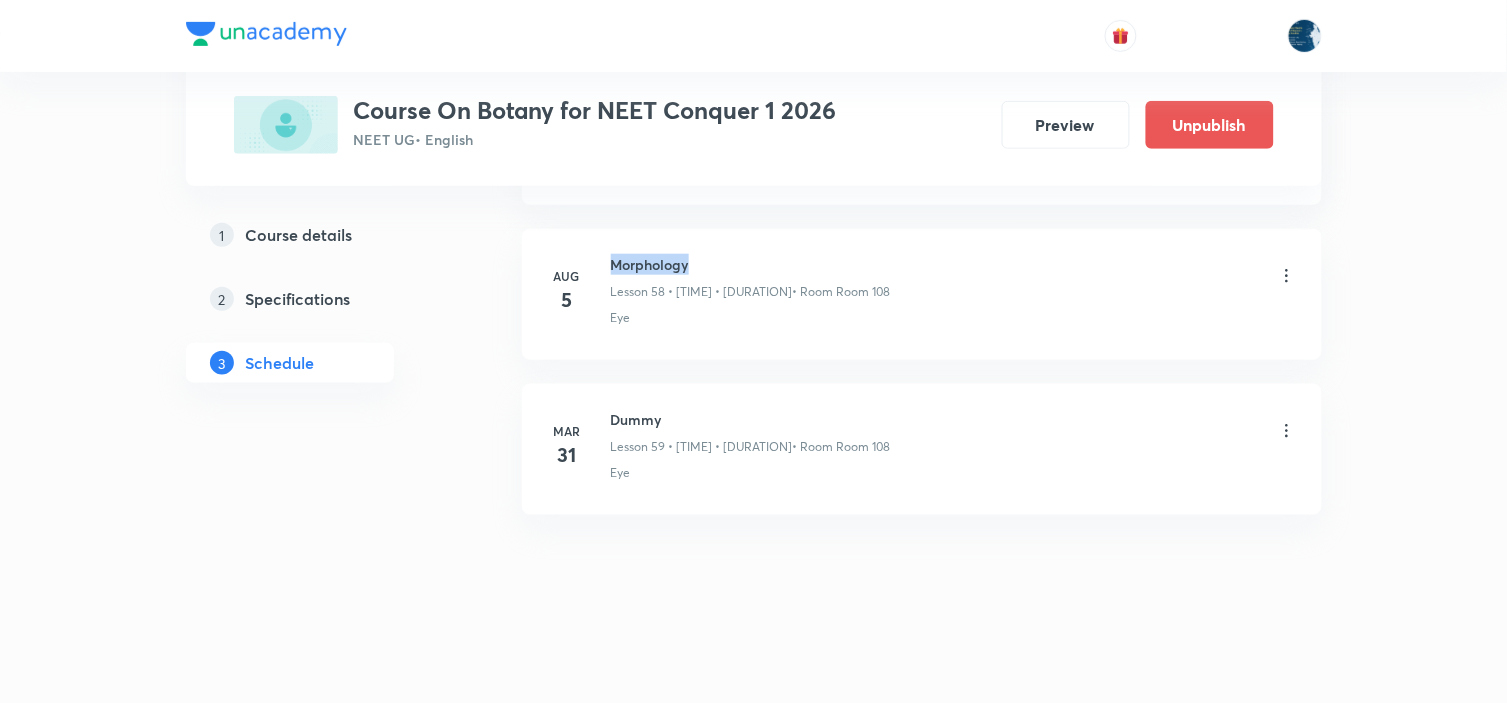 click on "Morphology" at bounding box center (751, 264) 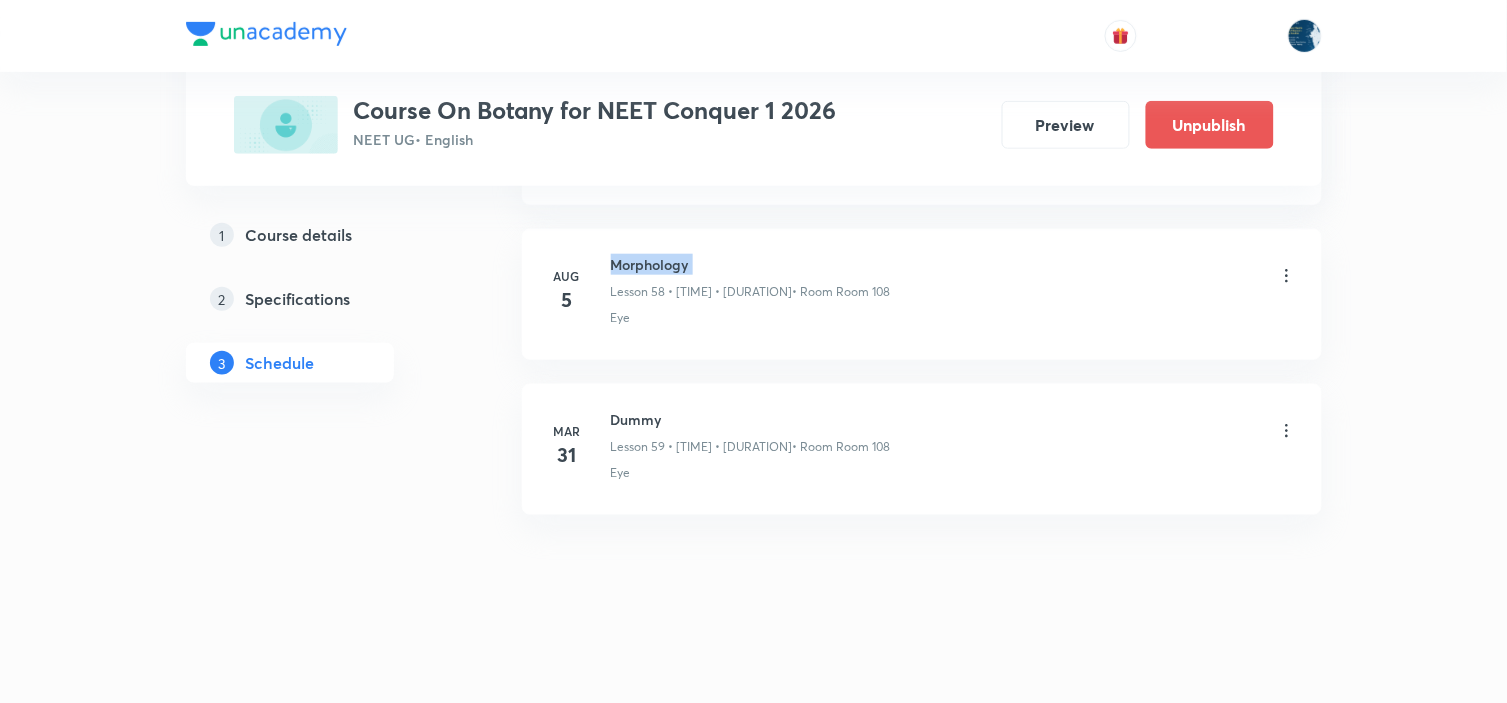 click on "Morphology" at bounding box center [751, 264] 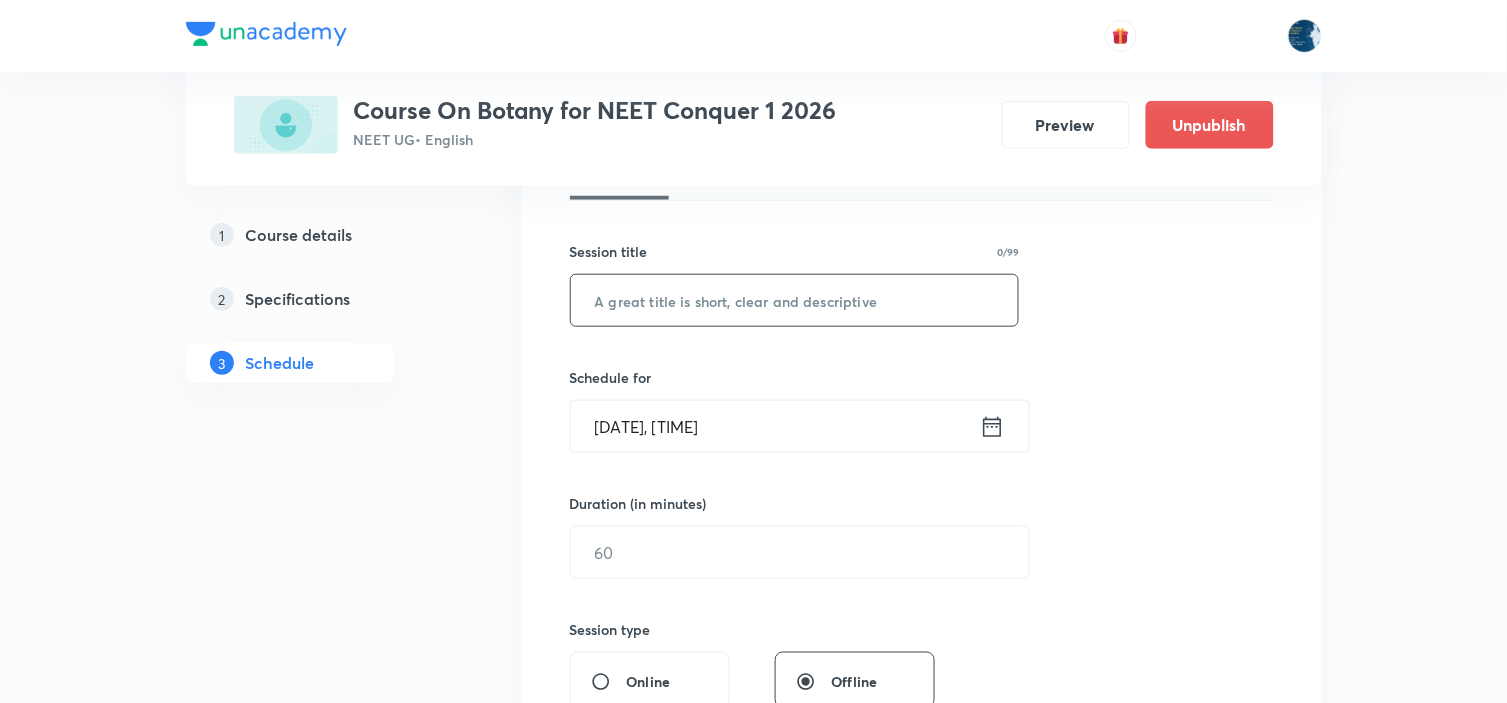scroll, scrollTop: 333, scrollLeft: 0, axis: vertical 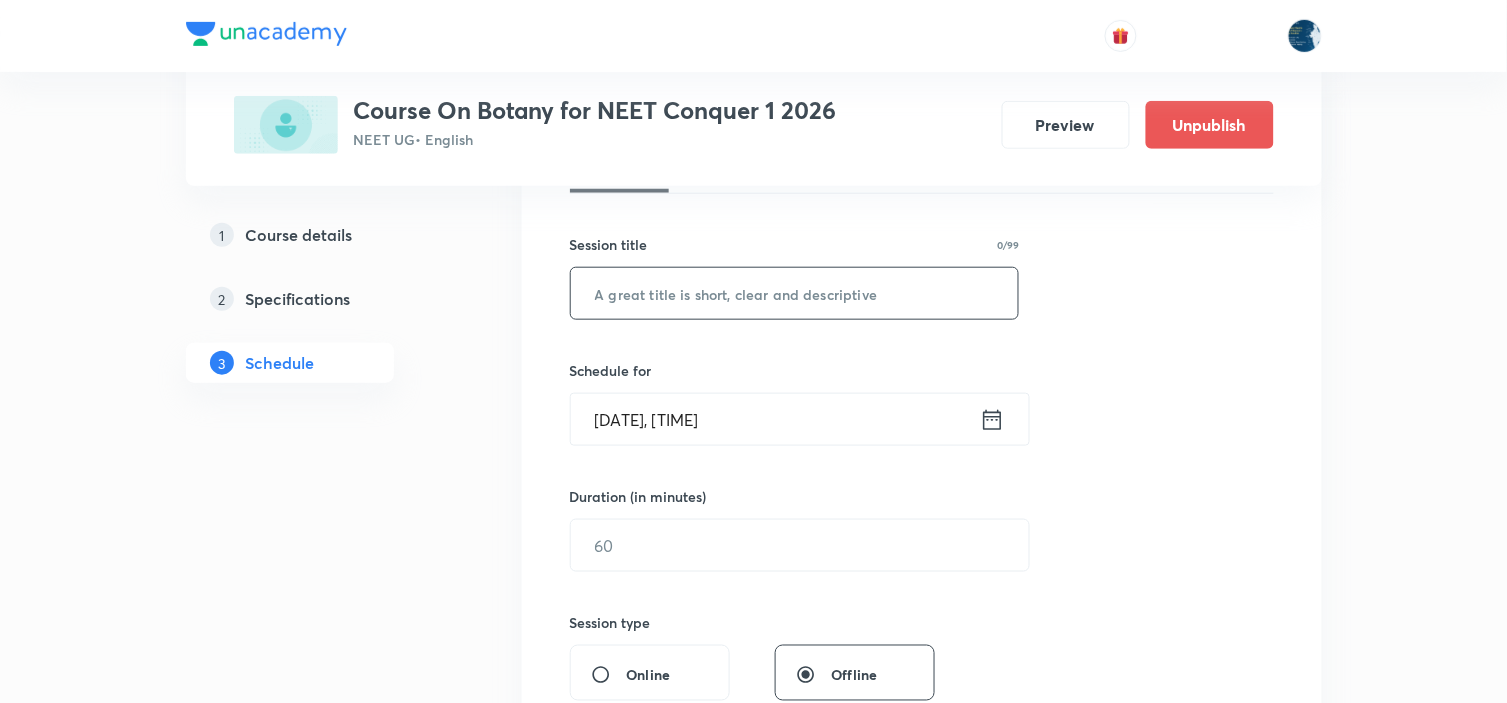 click at bounding box center (795, 293) 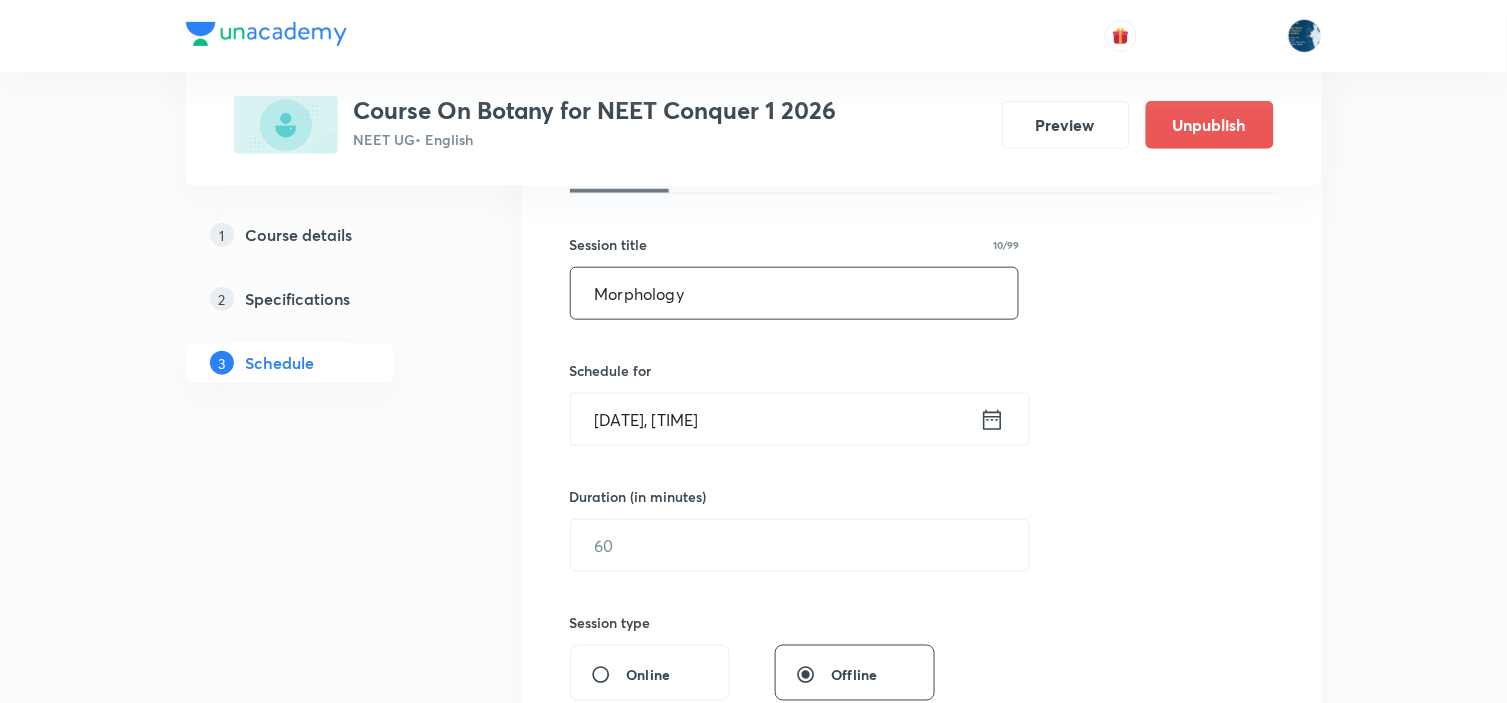 type on "Morphology" 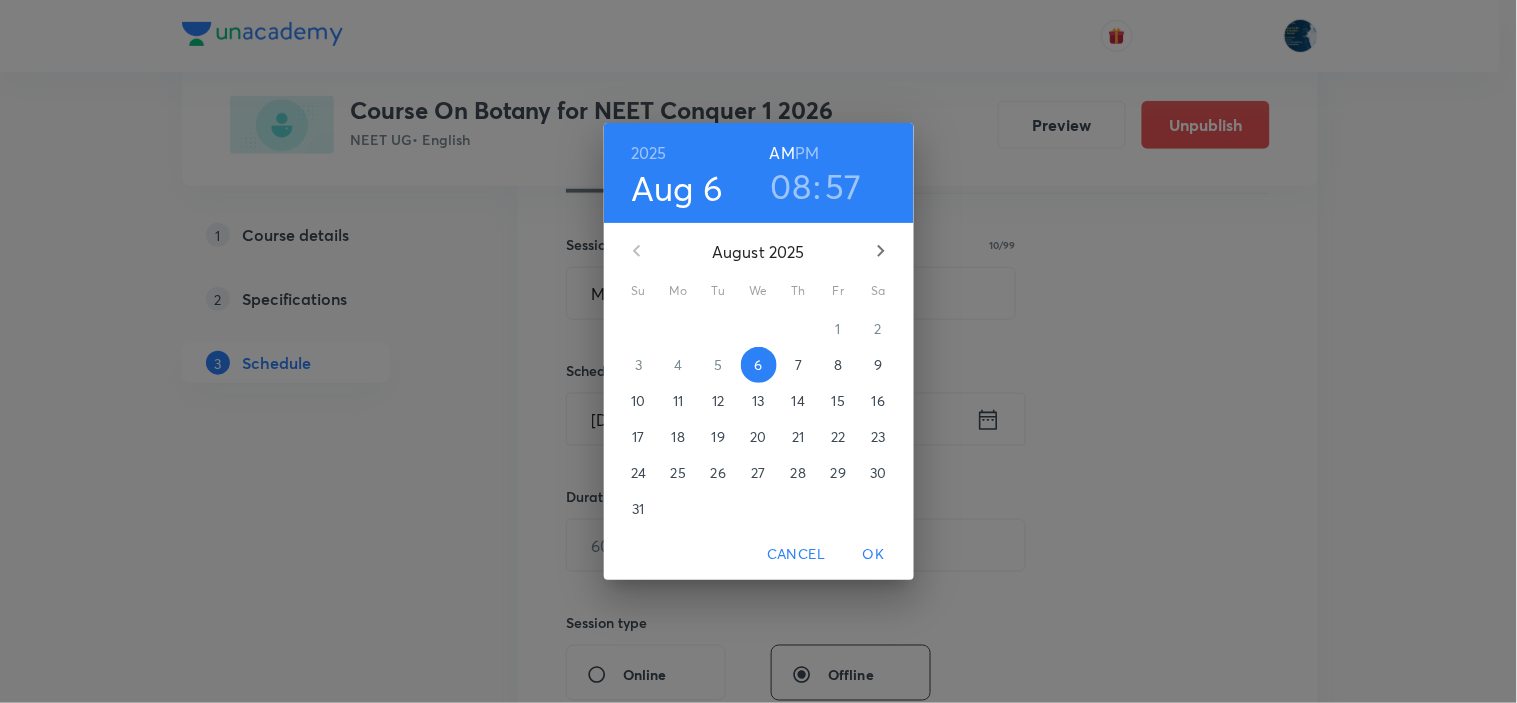 click on "PM" at bounding box center [807, 153] 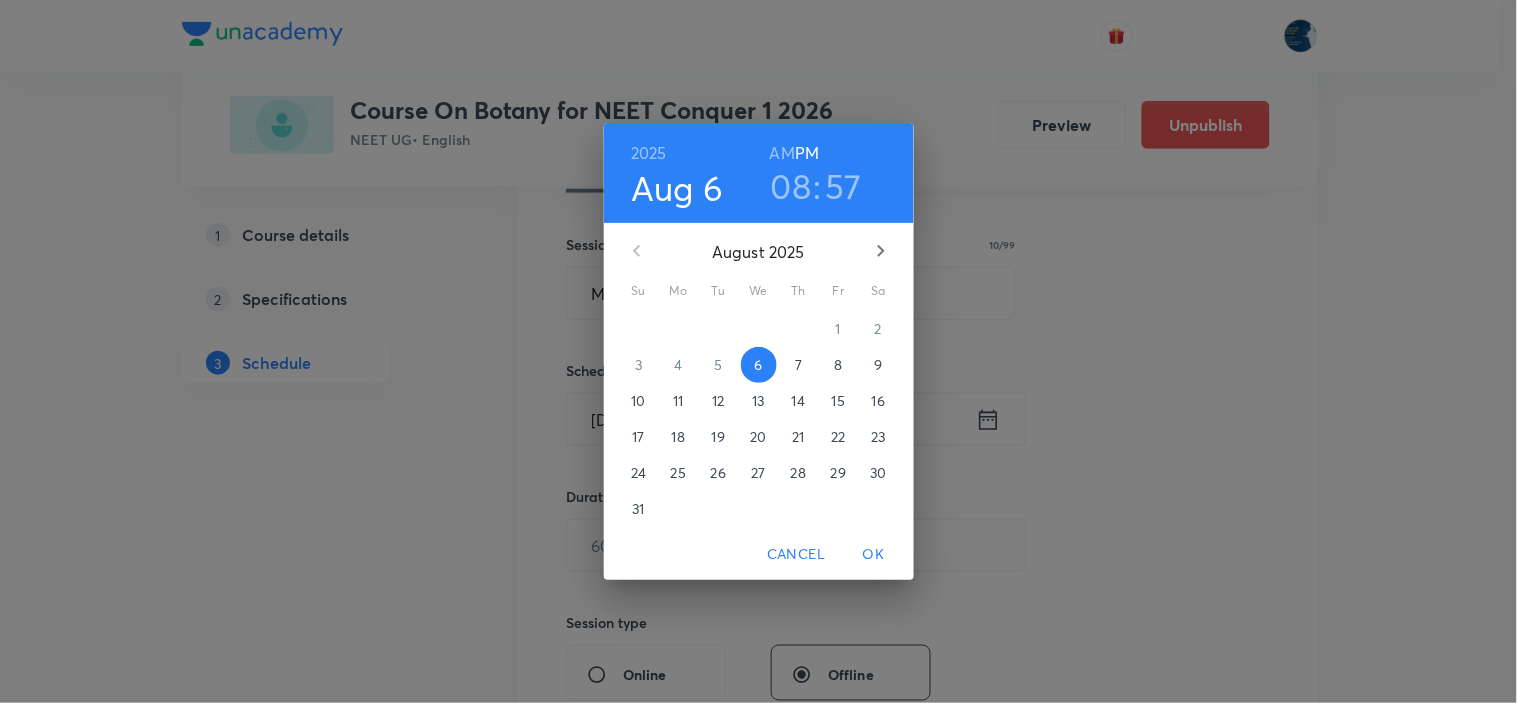 click on "08" at bounding box center (791, 186) 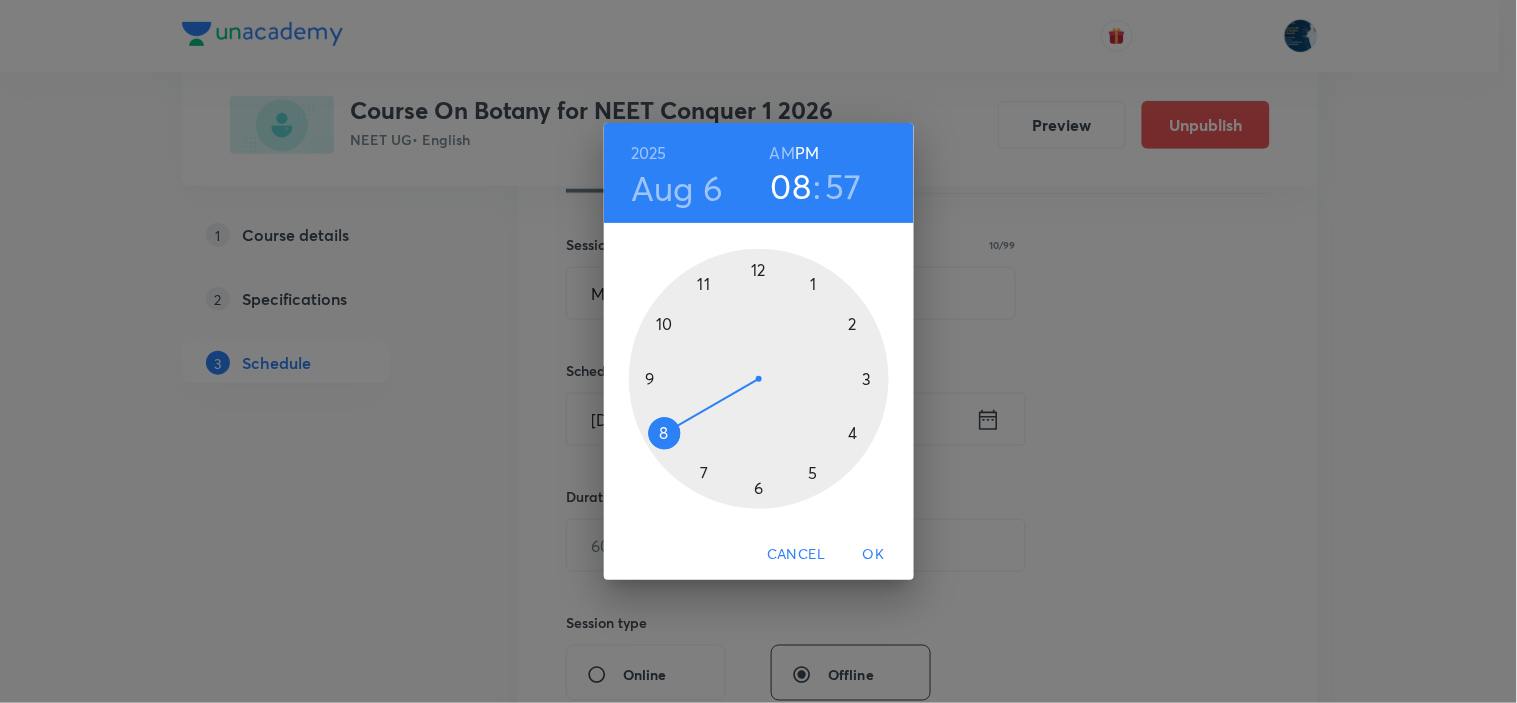 click at bounding box center [759, 379] 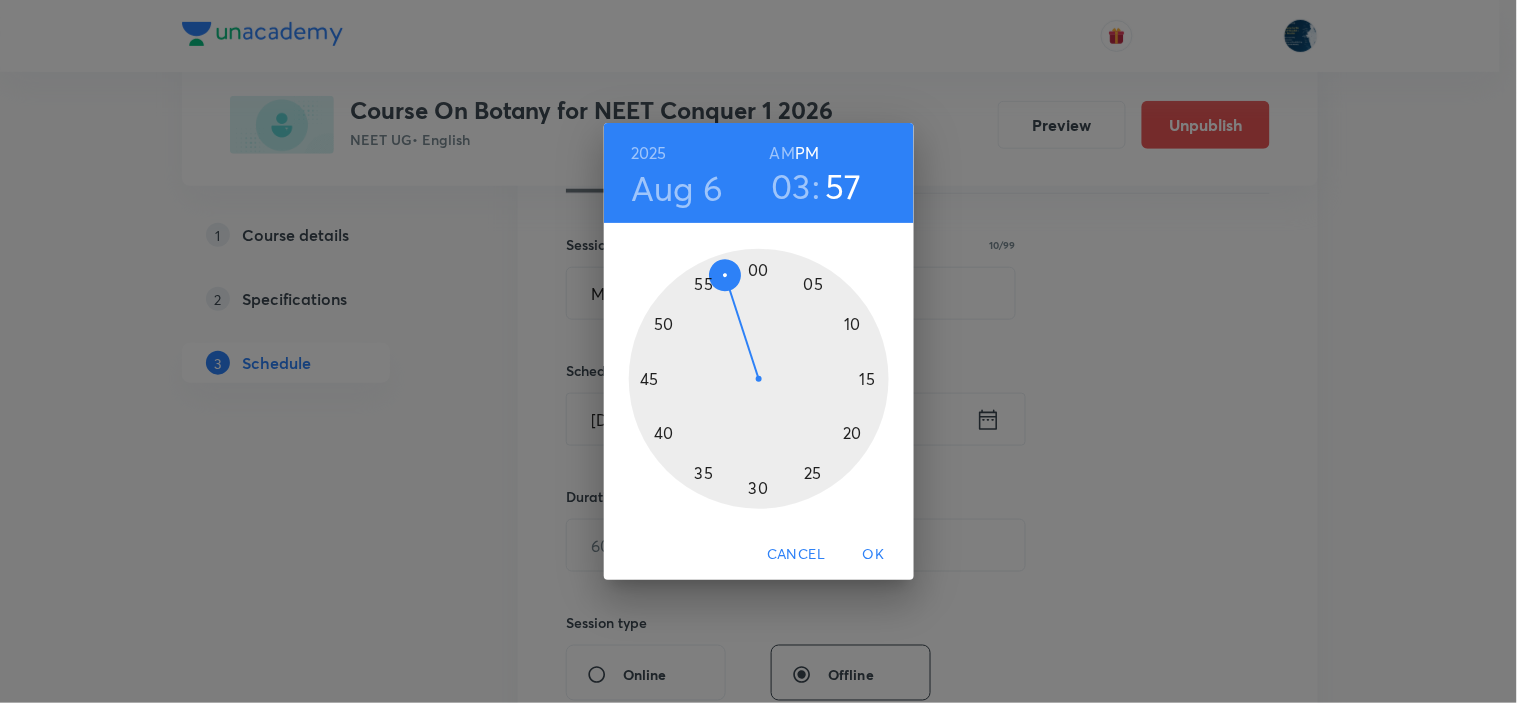 click at bounding box center (759, 379) 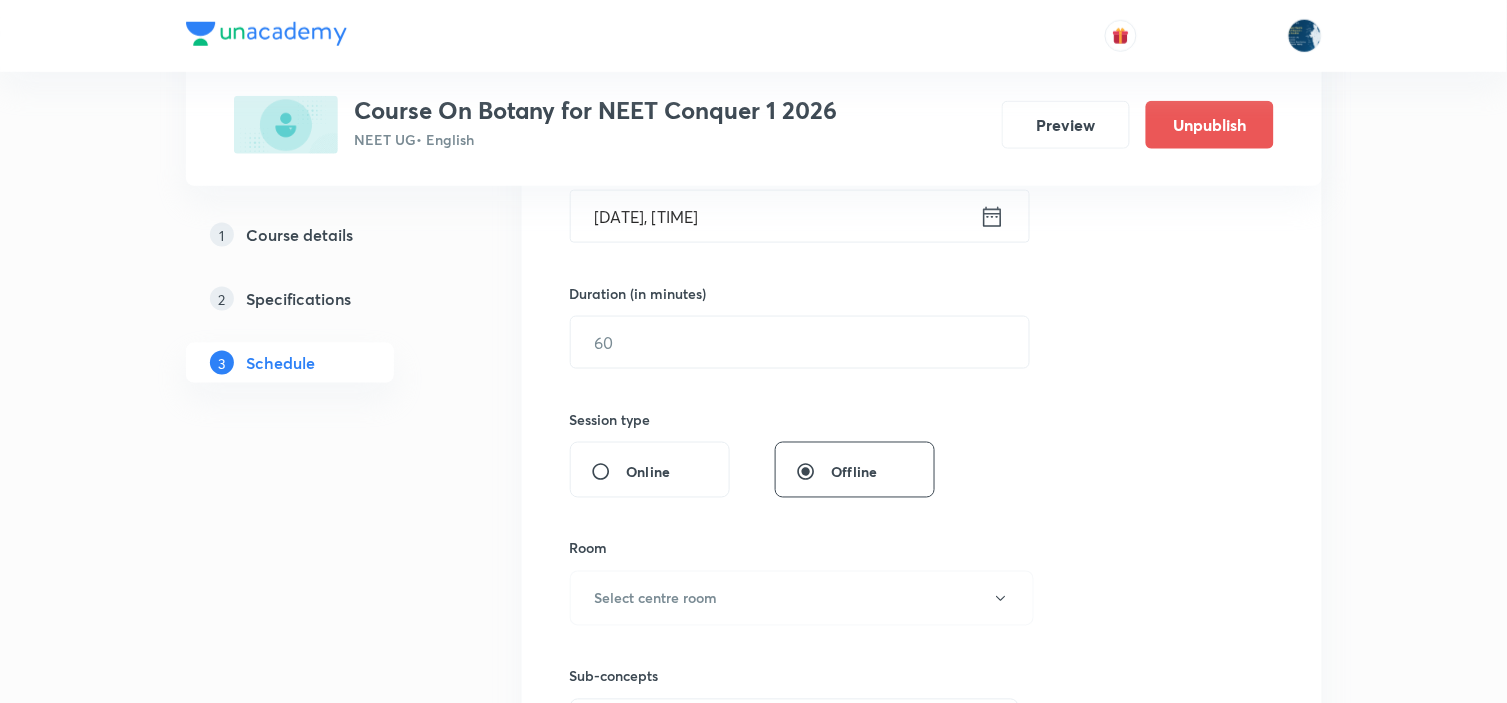 scroll, scrollTop: 555, scrollLeft: 0, axis: vertical 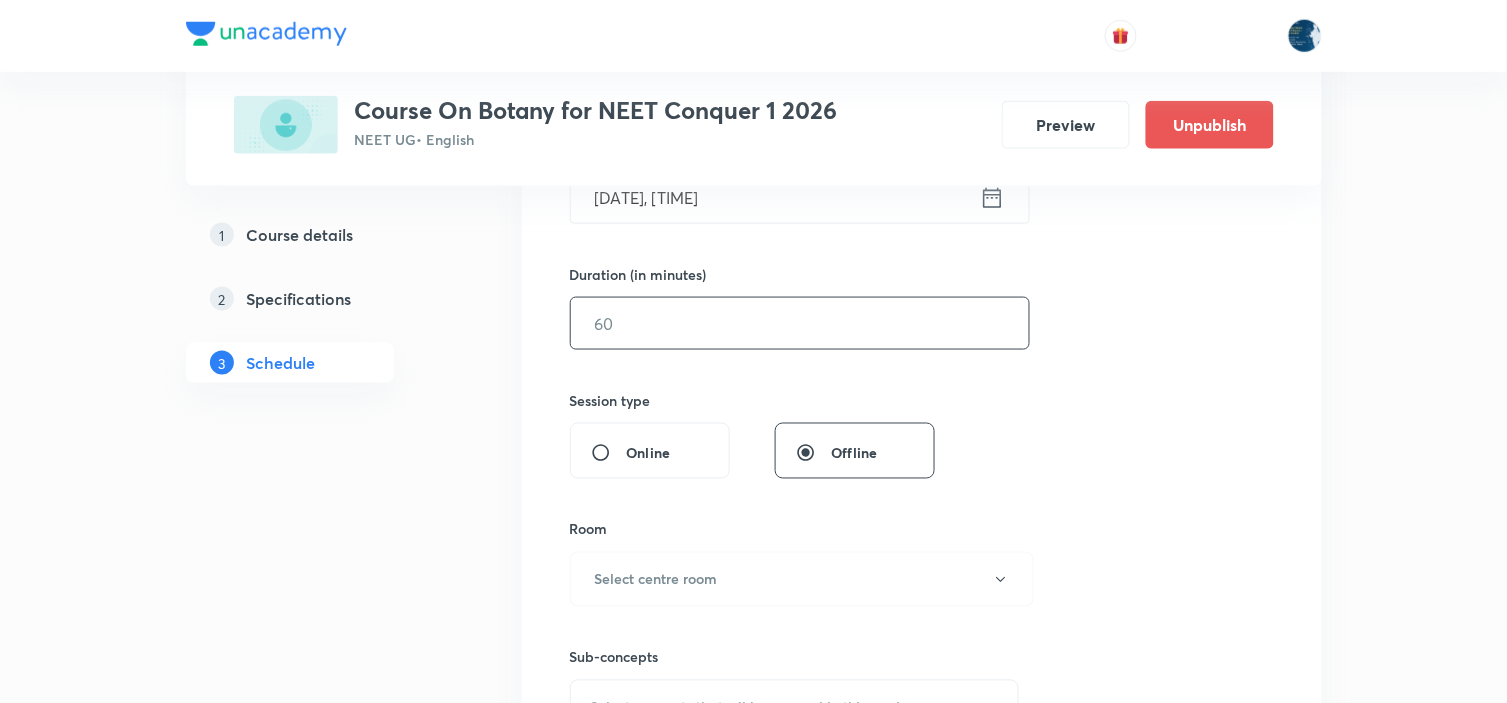 click at bounding box center [800, 323] 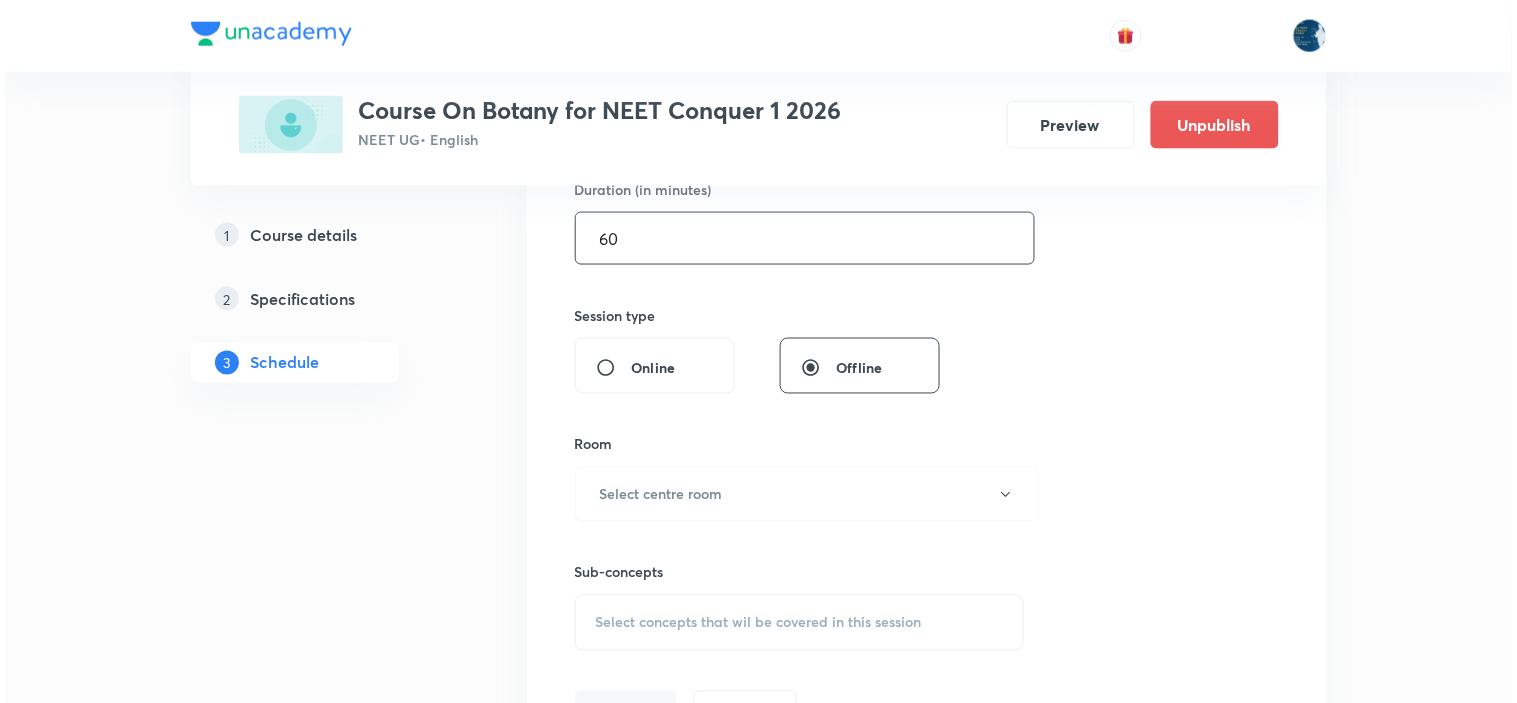 scroll, scrollTop: 777, scrollLeft: 0, axis: vertical 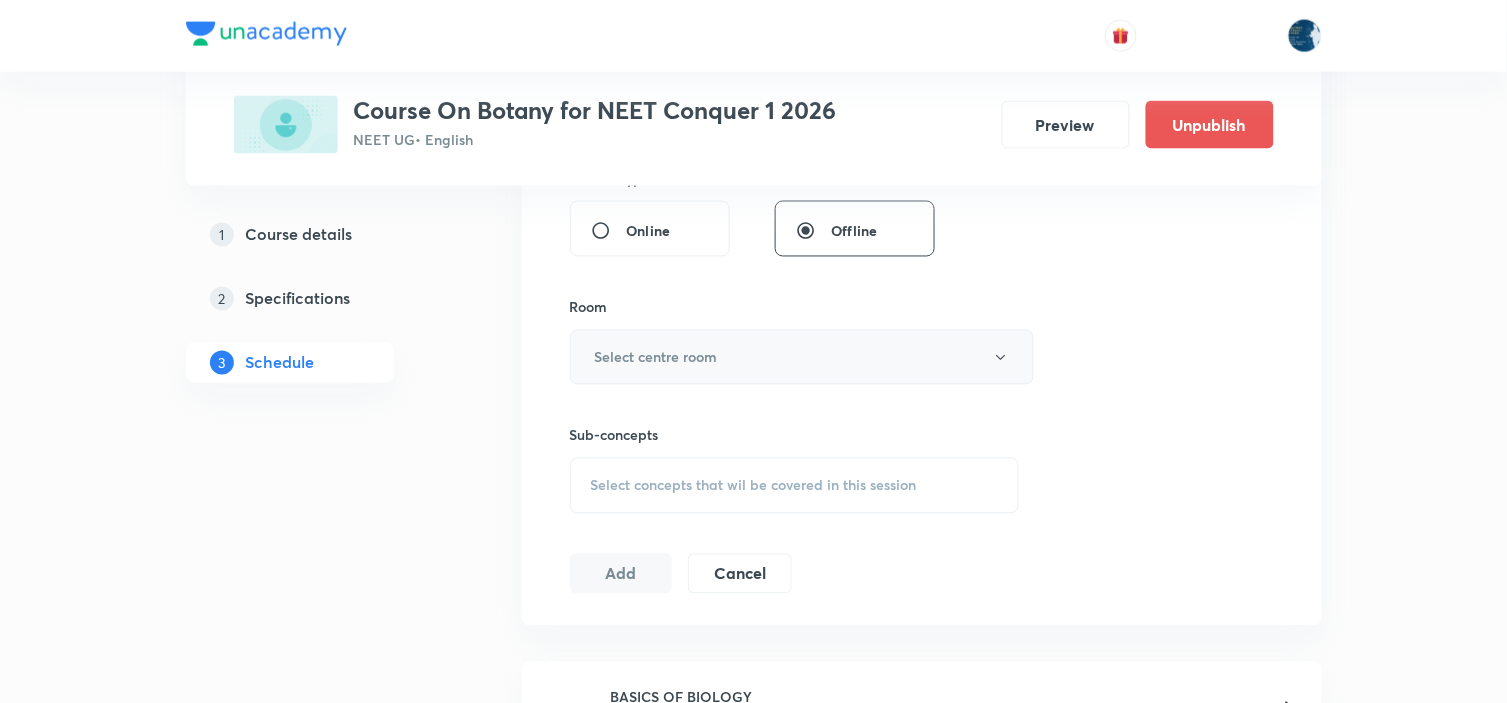 type on "60" 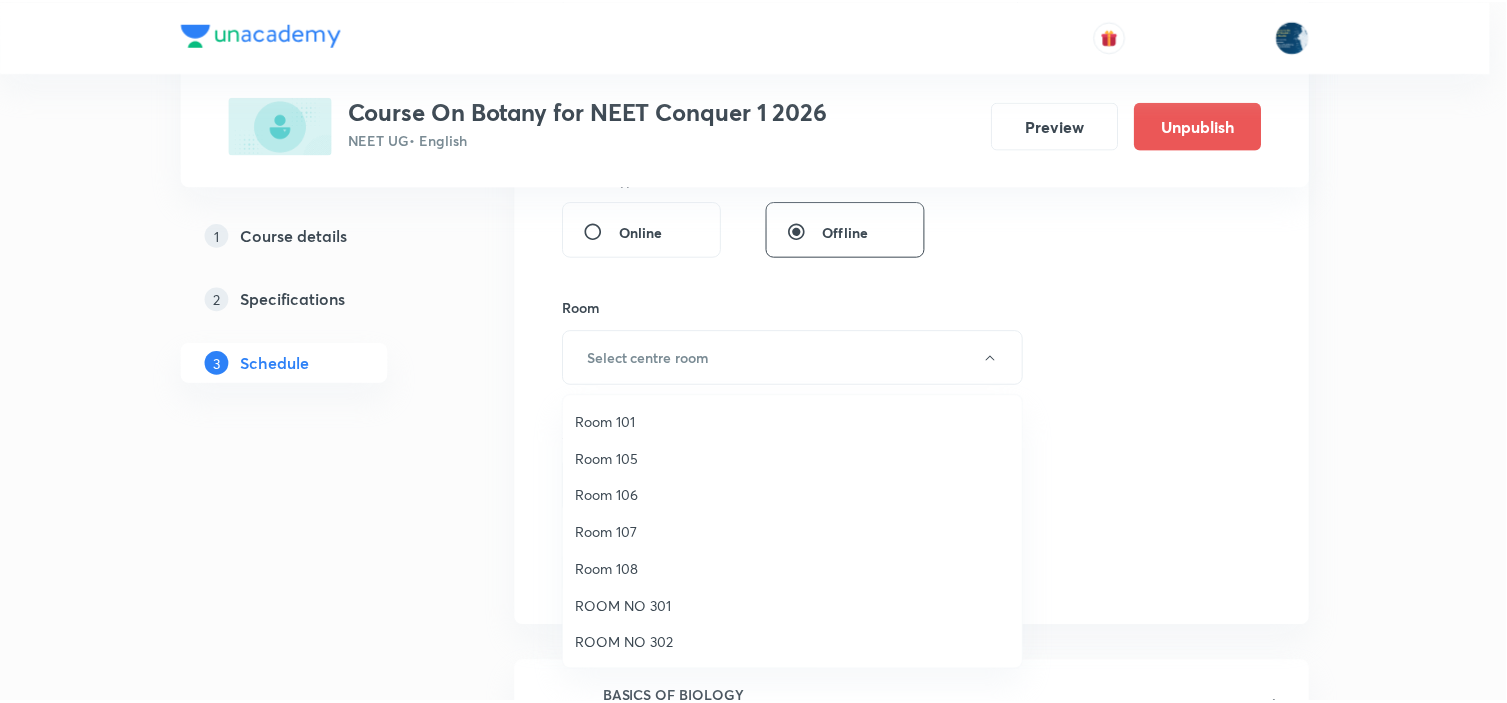 scroll, scrollTop: 222, scrollLeft: 0, axis: vertical 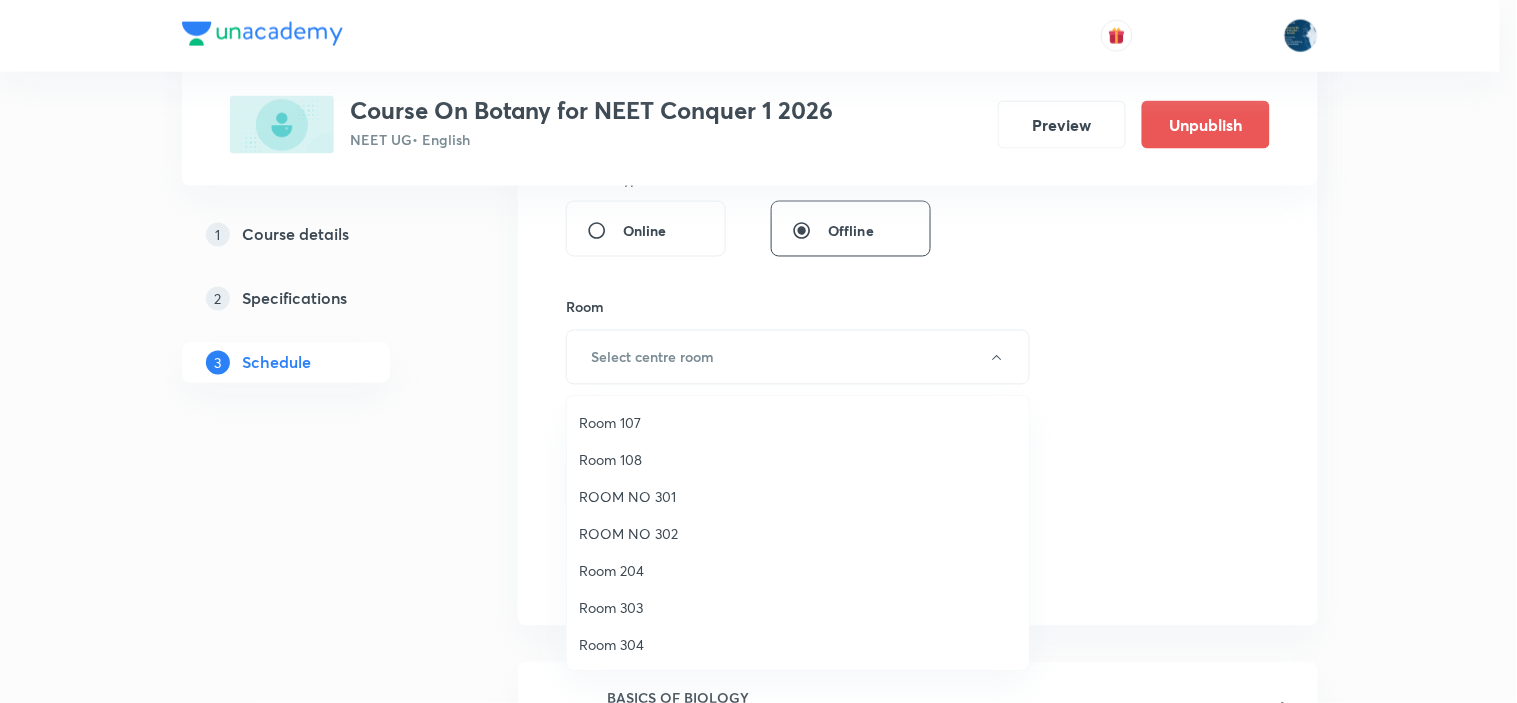 click on "Room 108" at bounding box center (798, 459) 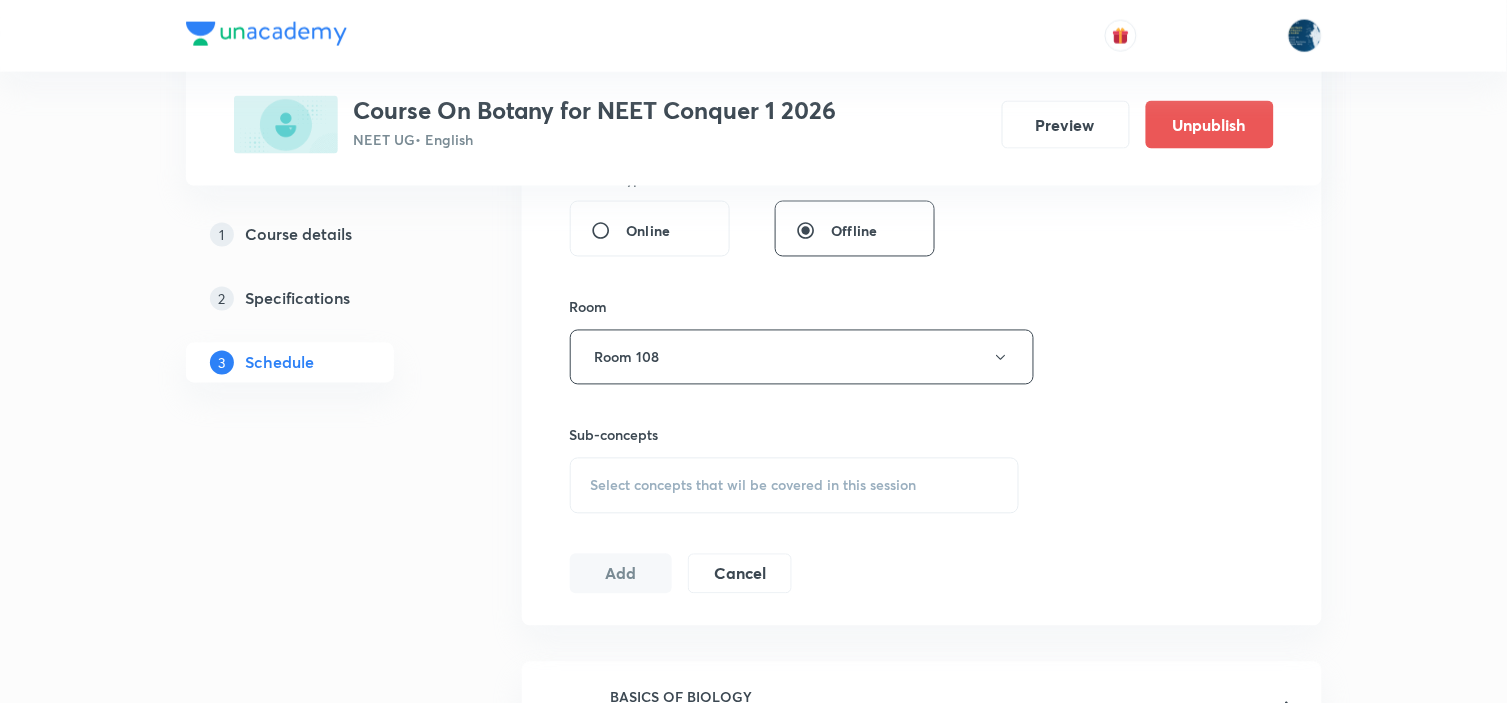 click on "Select concepts that wil be covered in this session" at bounding box center [754, 486] 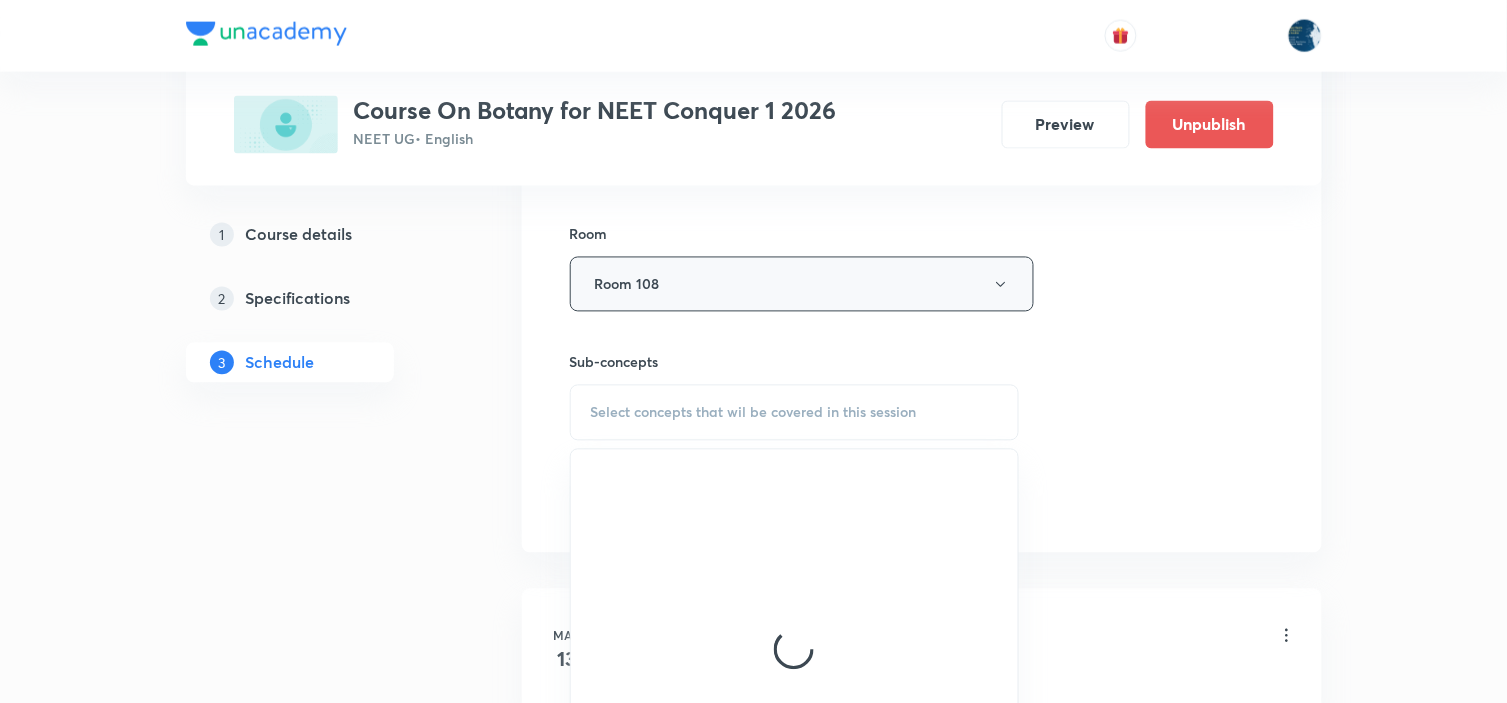 scroll, scrollTop: 888, scrollLeft: 0, axis: vertical 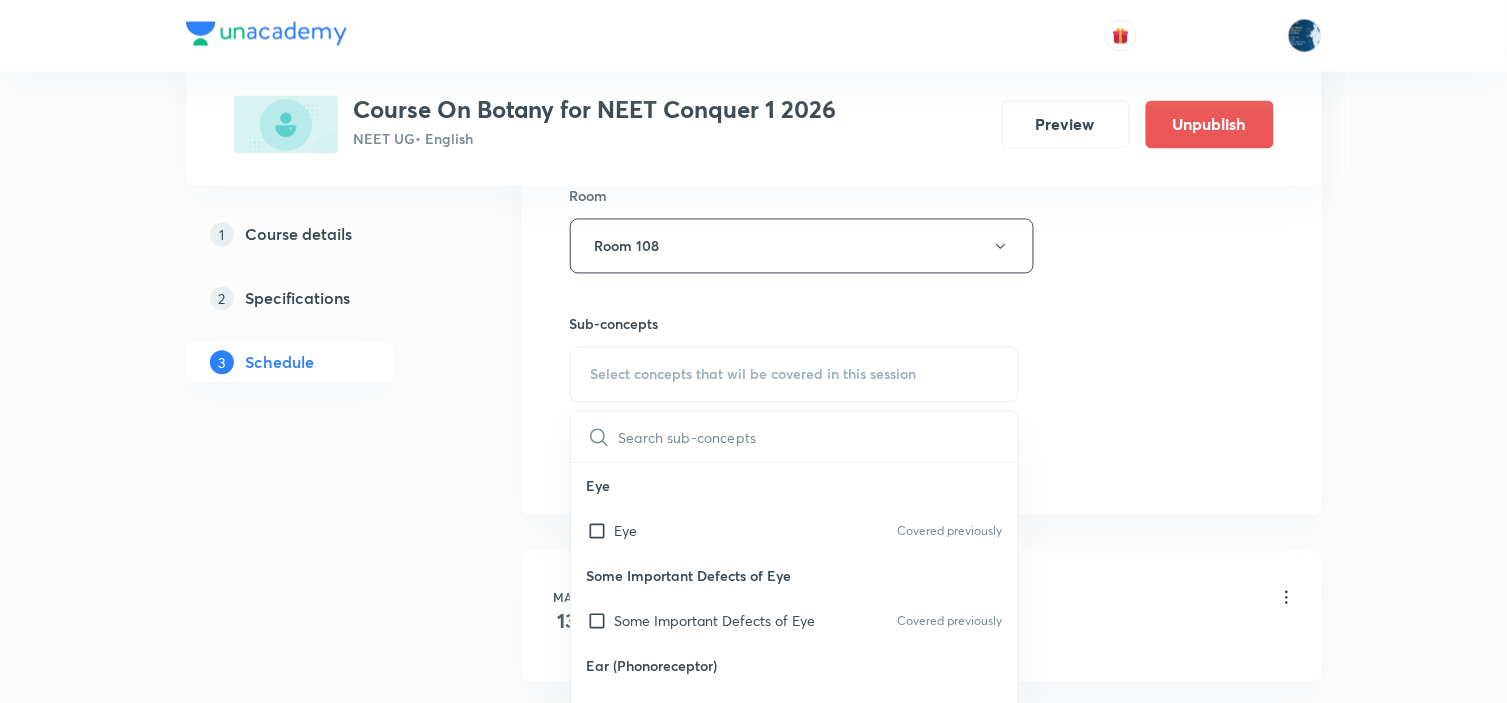 click on "Eye" at bounding box center [795, 486] 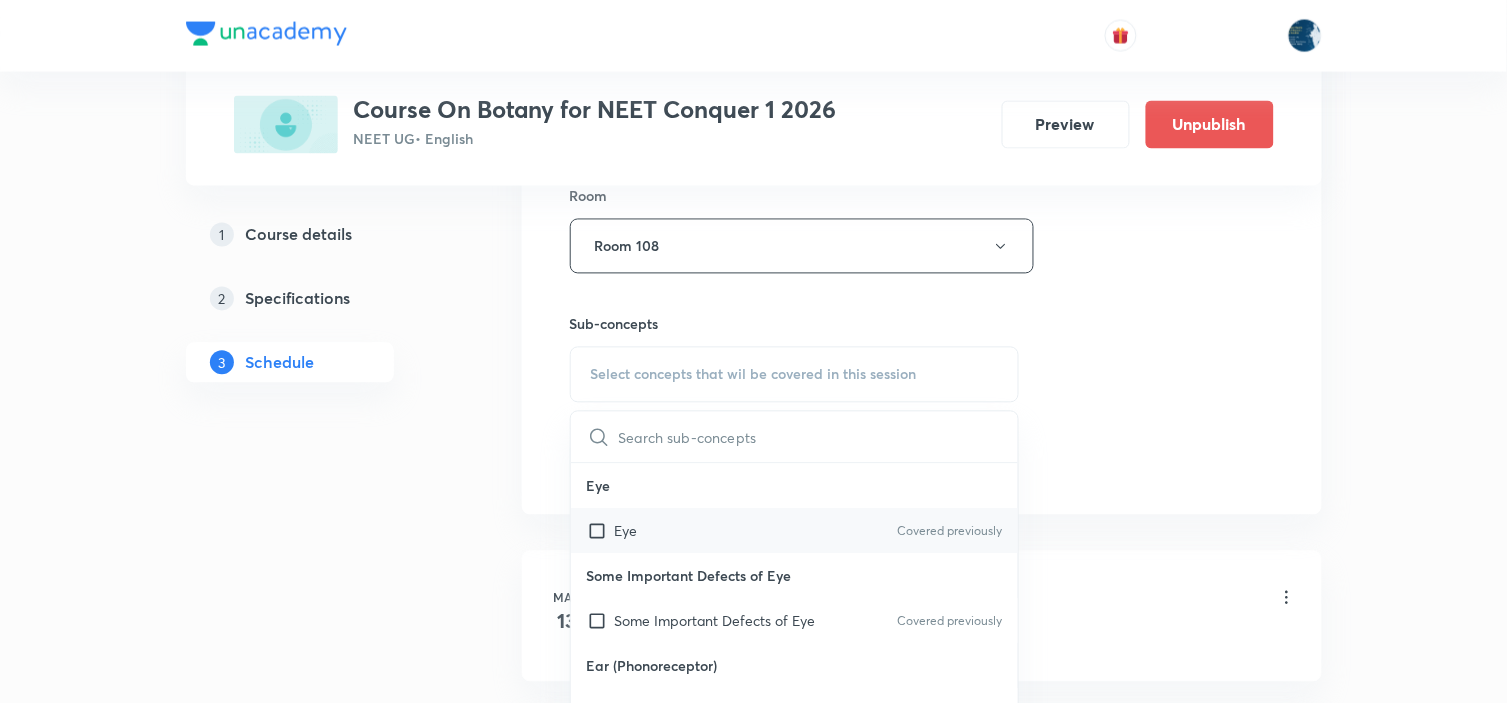 click on "Covered previously" at bounding box center [949, 532] 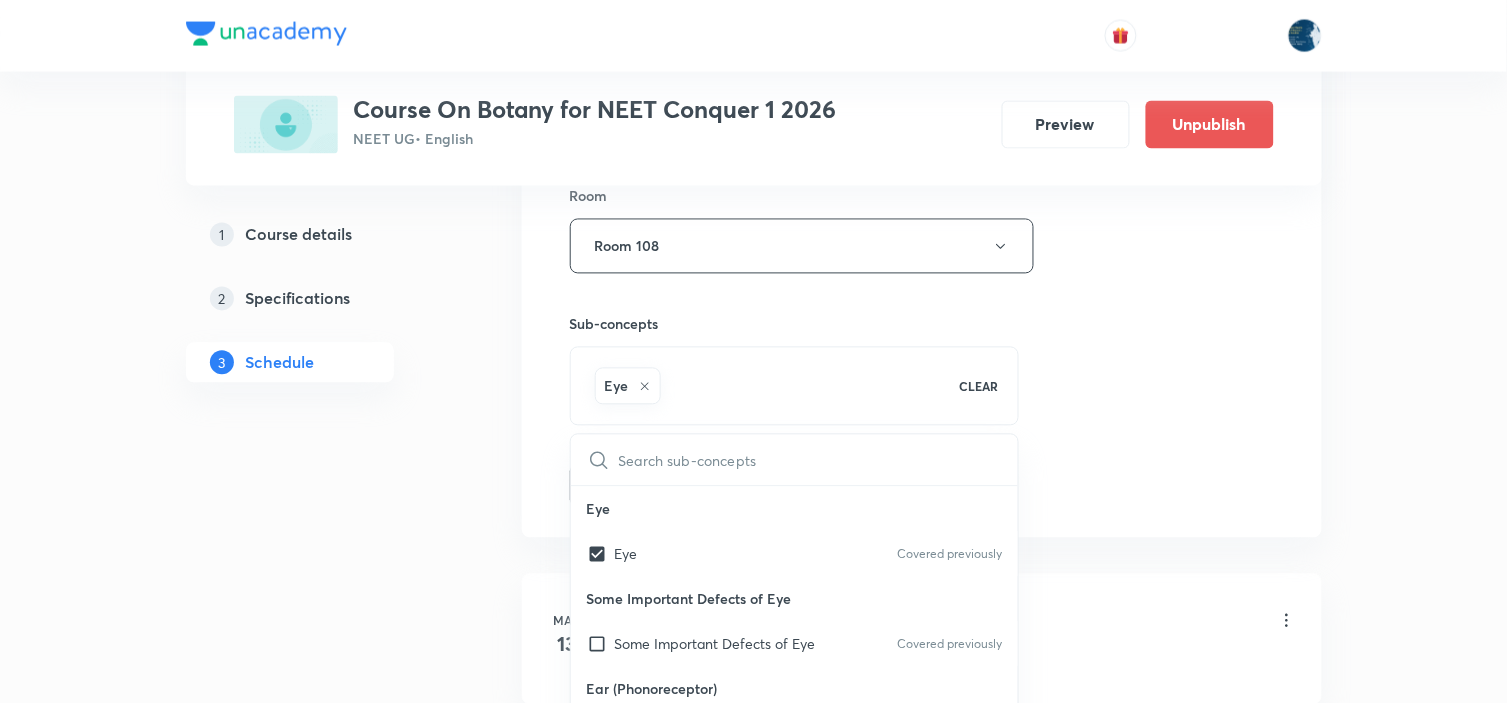click on "Session  60 Live class Session title 10/99 Morphology ​ Schedule for Aug 6, 2025, 3:05 PM ​ Duration (in minutes) 60 ​   Session type Online Offline Room Room 108 Sub-concepts Eye CLEAR ​ Eye Eye Covered previously Some Important Defects of Eye Some Important Defects of Eye Covered previously Ear (Phonoreceptor) Ear (Phonoreceptor) Neural System Neural System Structure of Neuron Structure of Neuron Covered previously Myelinogenesis (Myelin Formation) Myelinogenesis (Myelin Formation) Types of Neurons Types of Neurons Generation and Conduction of Nerve Impulse Generation and Conduction of Nerve Impulse Saltatory Conduction Saltatory Conduction Transmission of Impulse at Synapse Transmission of Impulse at Synapse Central Neural System Central Neural System Human Brain Human Brain Spinal Cord Spinal Cord Reflex Actions Reflex Actions Autonomic Nervous System (ANS) Autonomic Nervous System (ANS) Human Skeleton Human Skeleton Structure of Typical Vertebrae Structure of Typical Vertebrae Cervical Vertebrae" at bounding box center [922, 25] 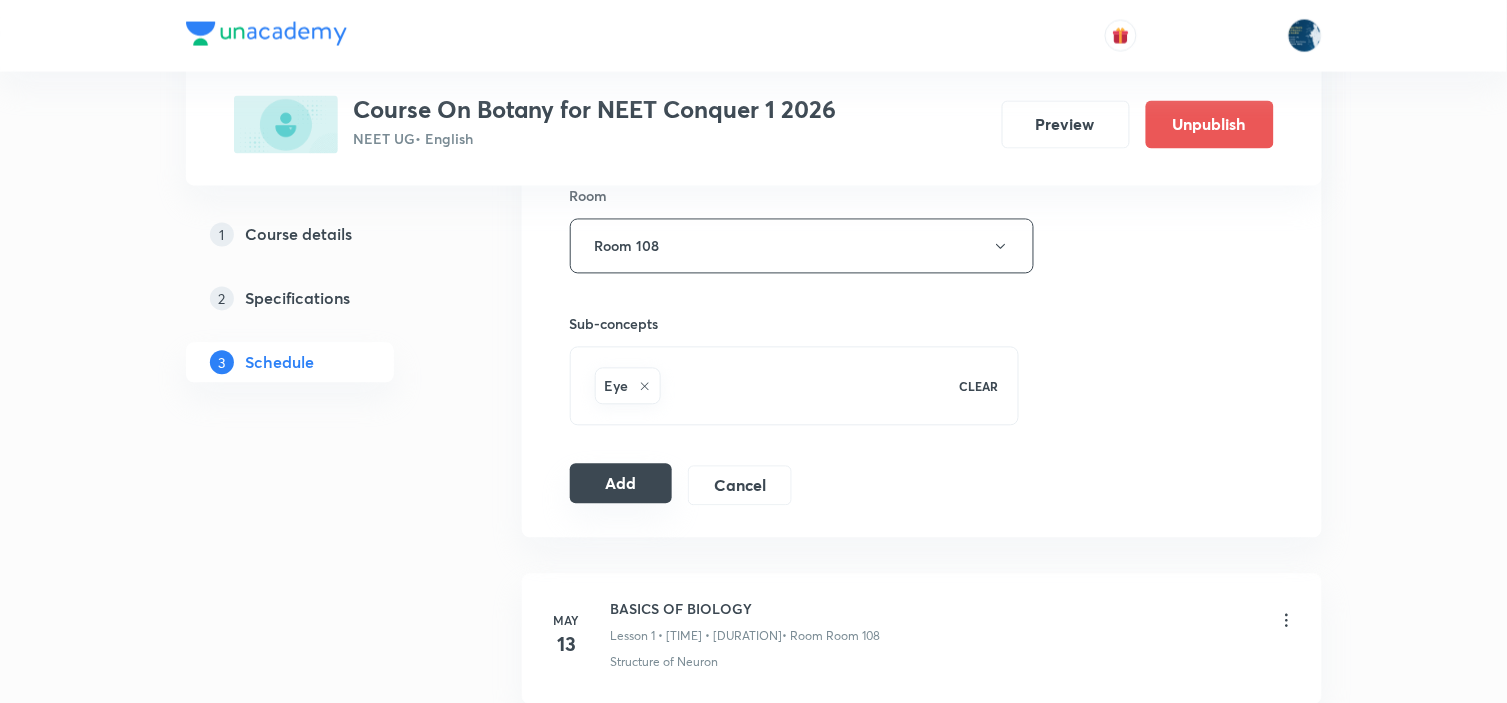 click on "Add" at bounding box center (621, 484) 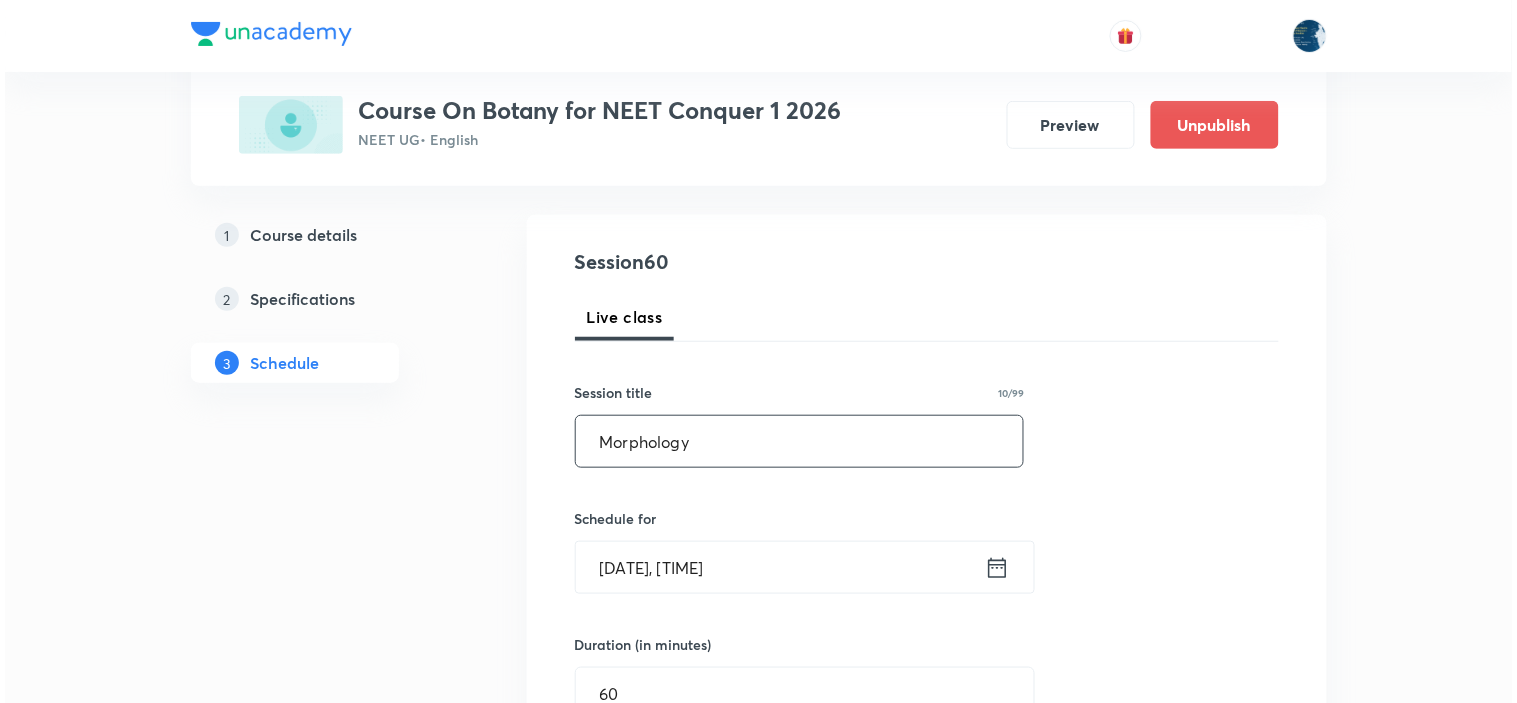 scroll, scrollTop: 222, scrollLeft: 0, axis: vertical 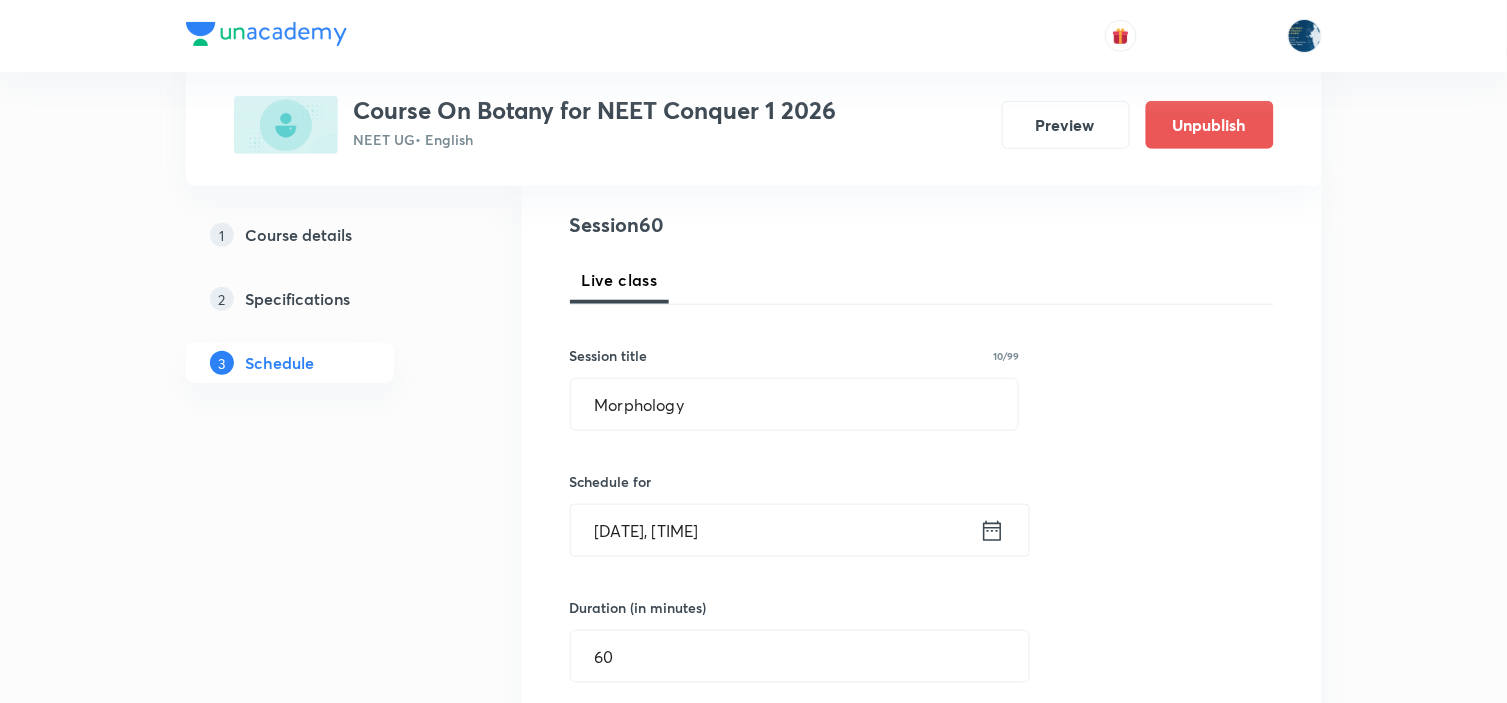 click 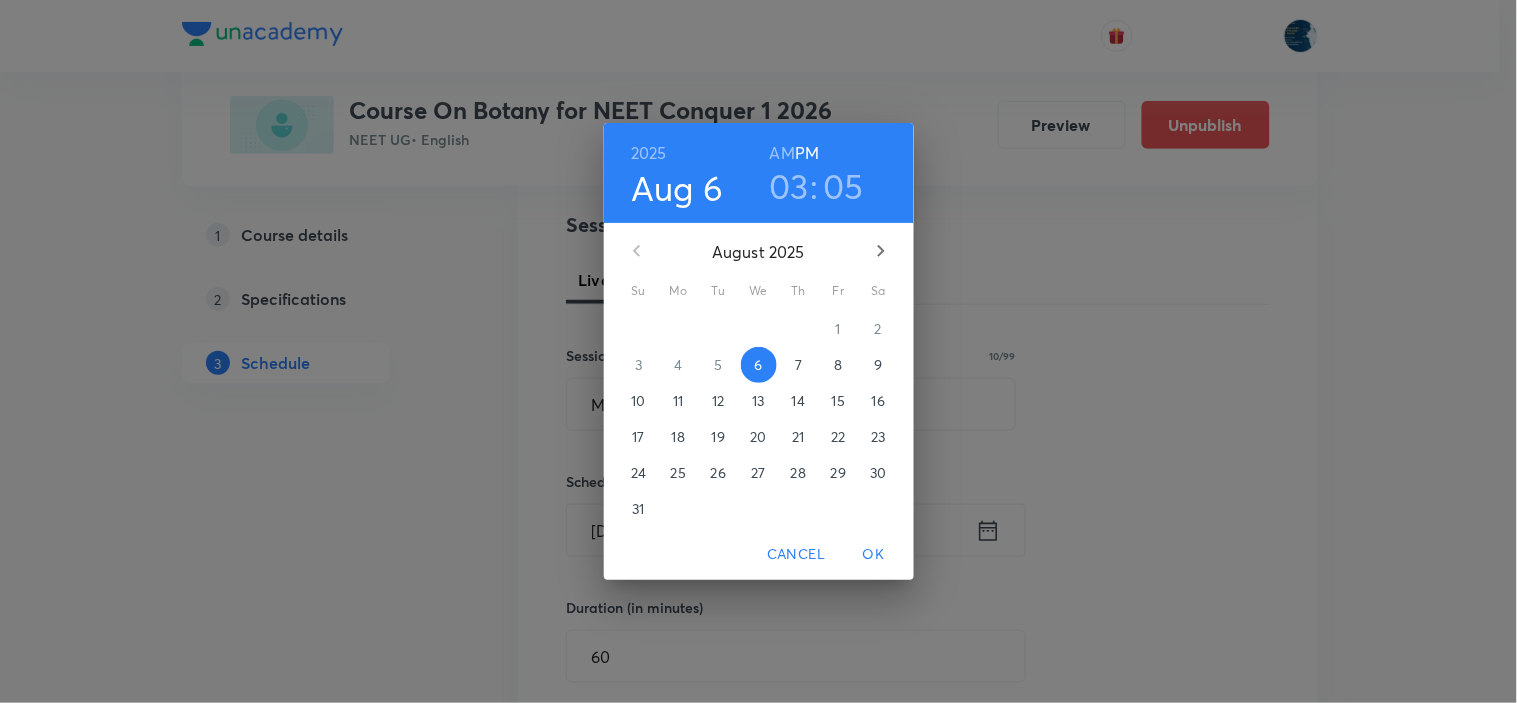 click on "05" at bounding box center (843, 186) 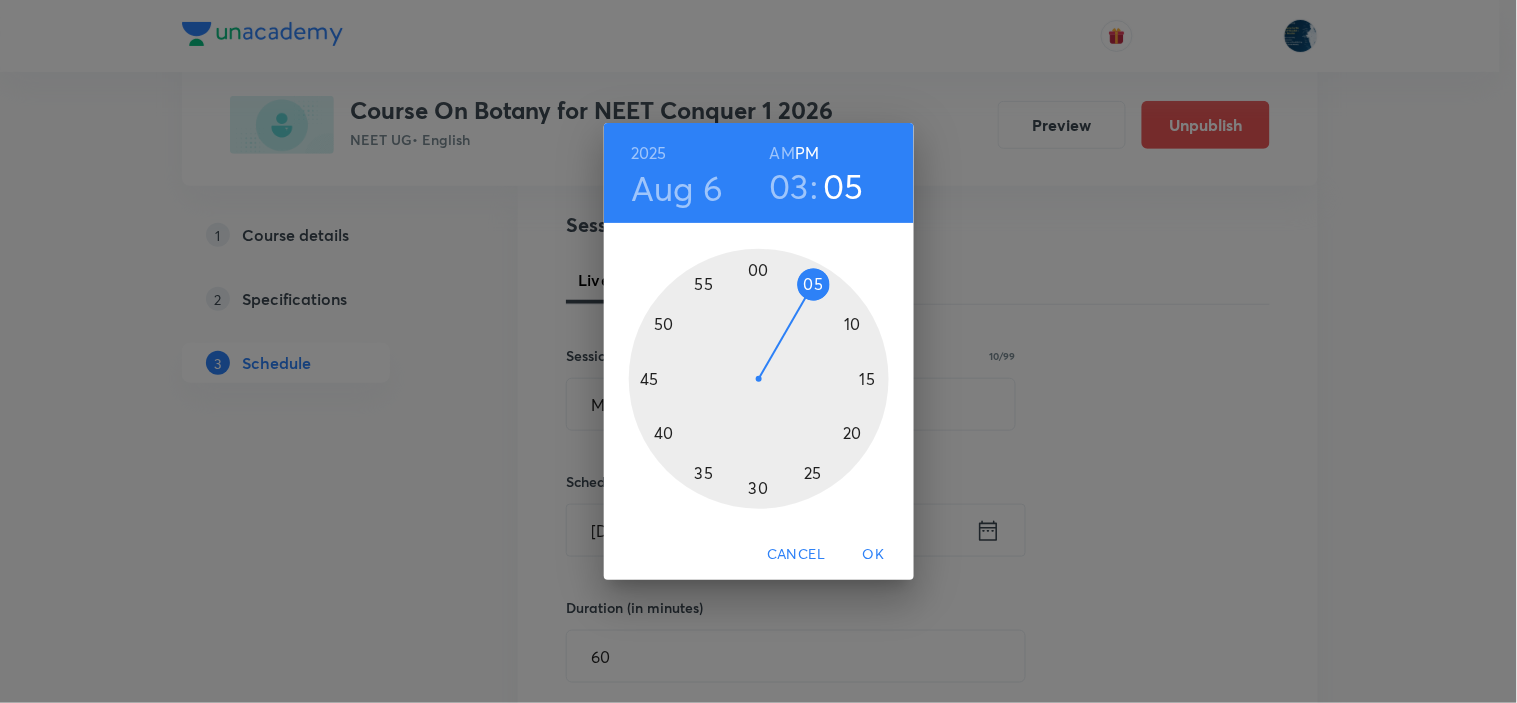 click at bounding box center (759, 379) 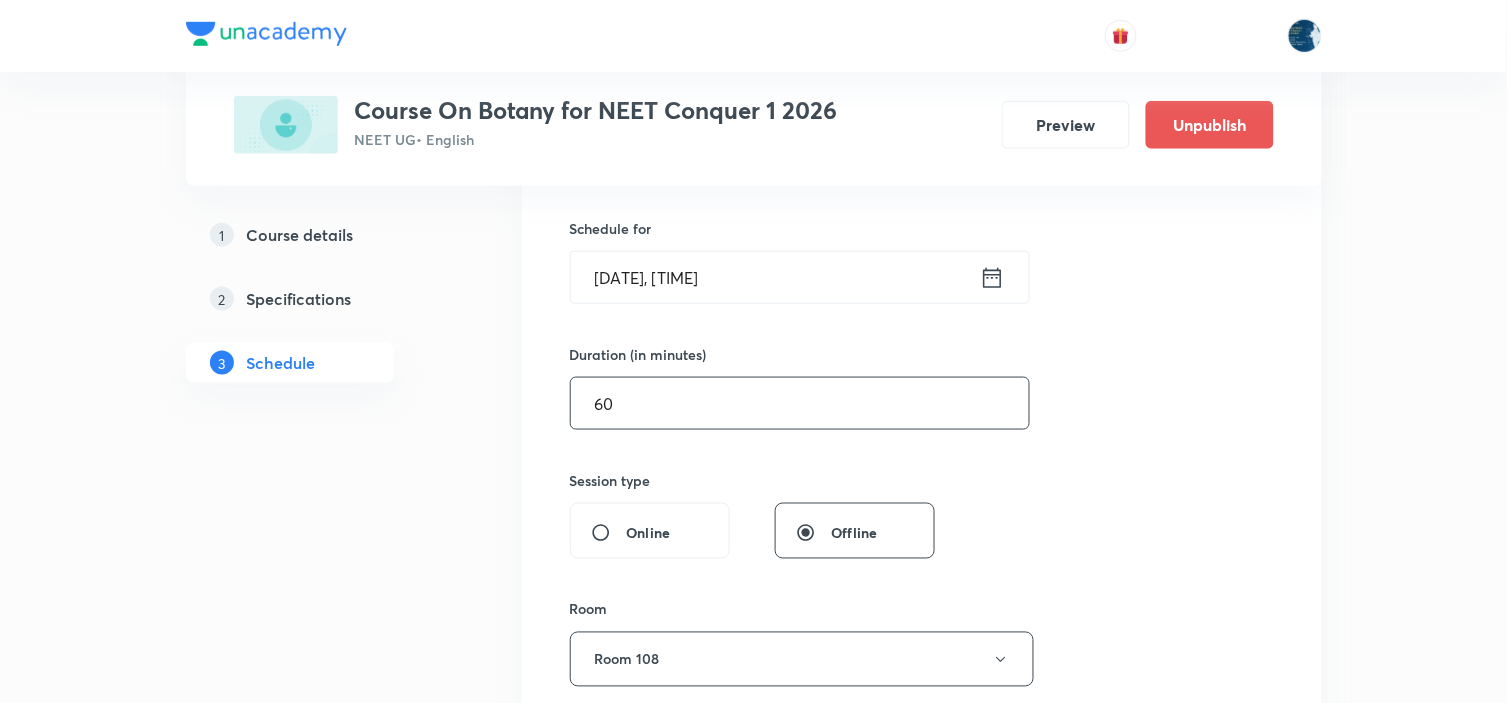 scroll, scrollTop: 555, scrollLeft: 0, axis: vertical 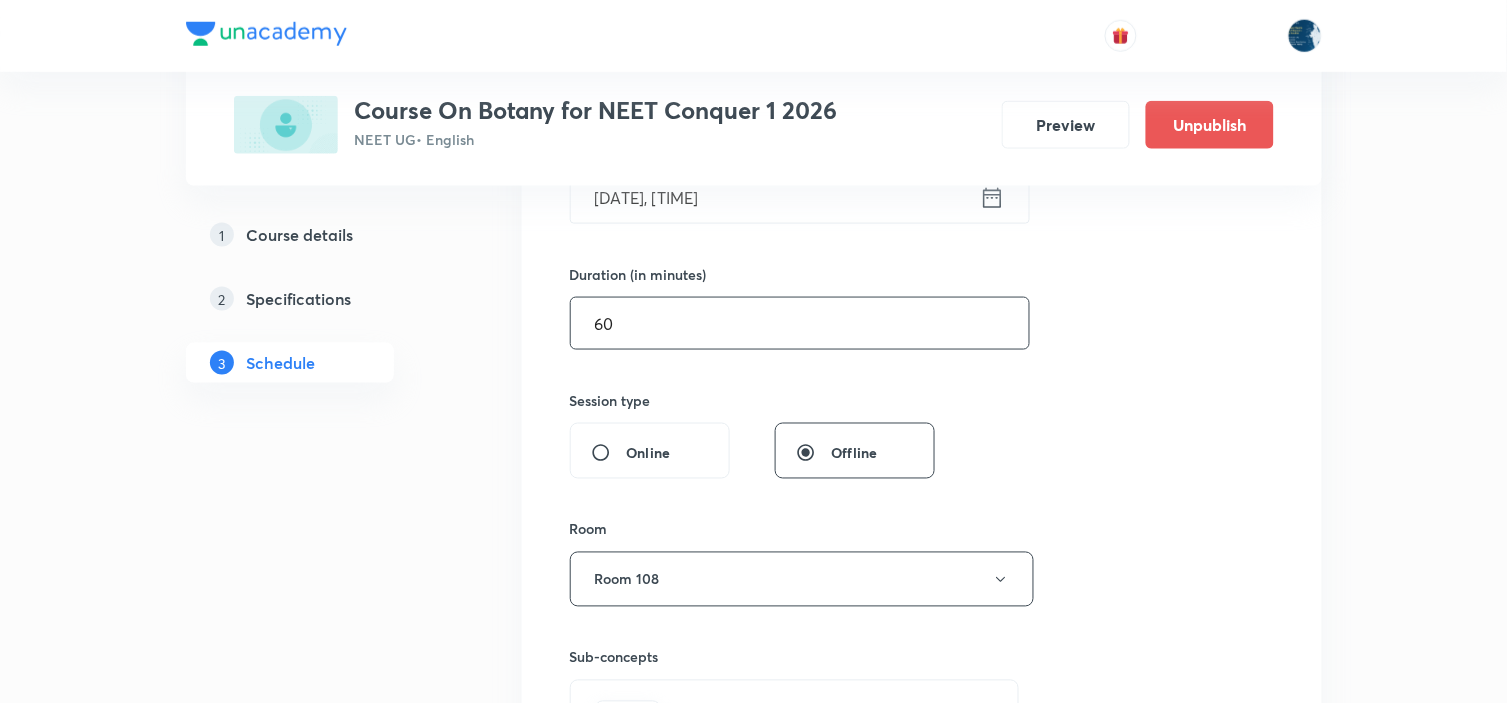 click on "60" at bounding box center (800, 323) 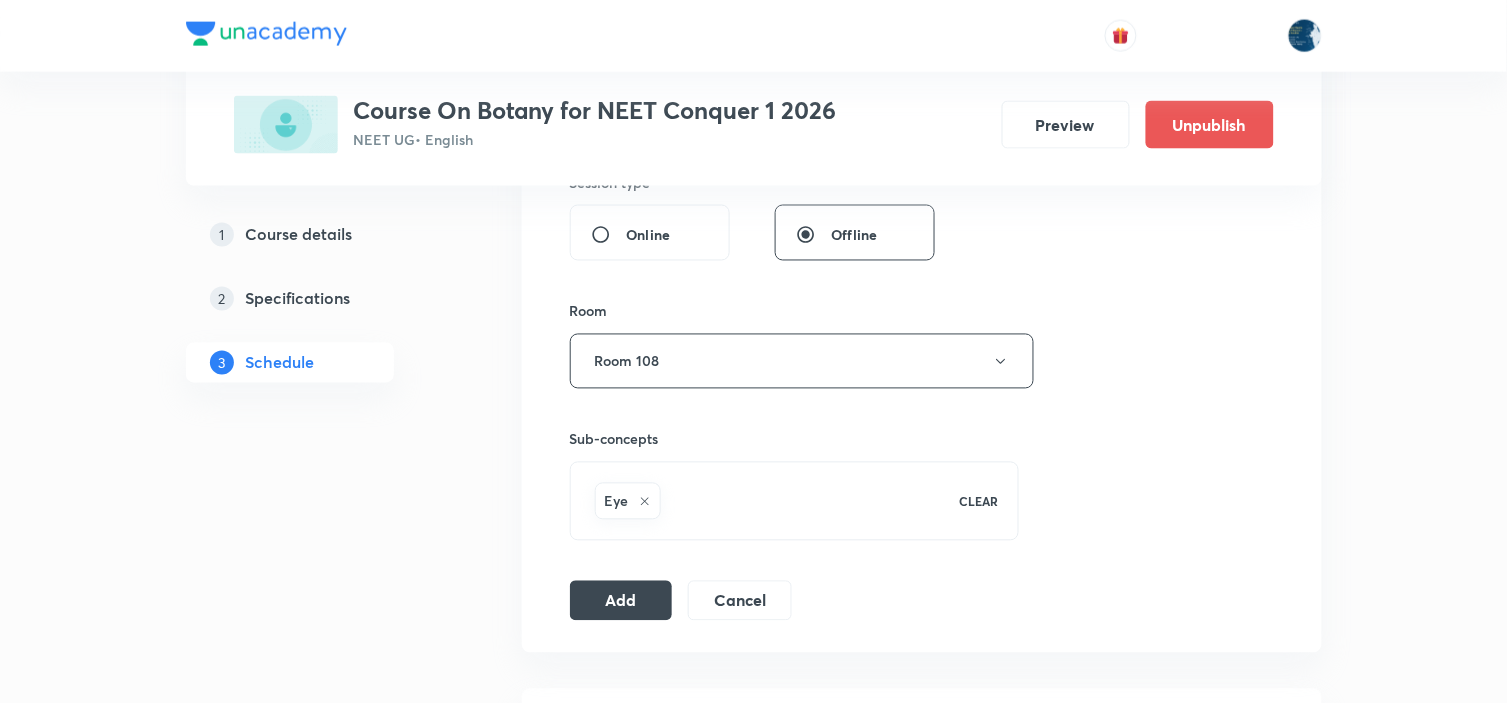 scroll, scrollTop: 777, scrollLeft: 0, axis: vertical 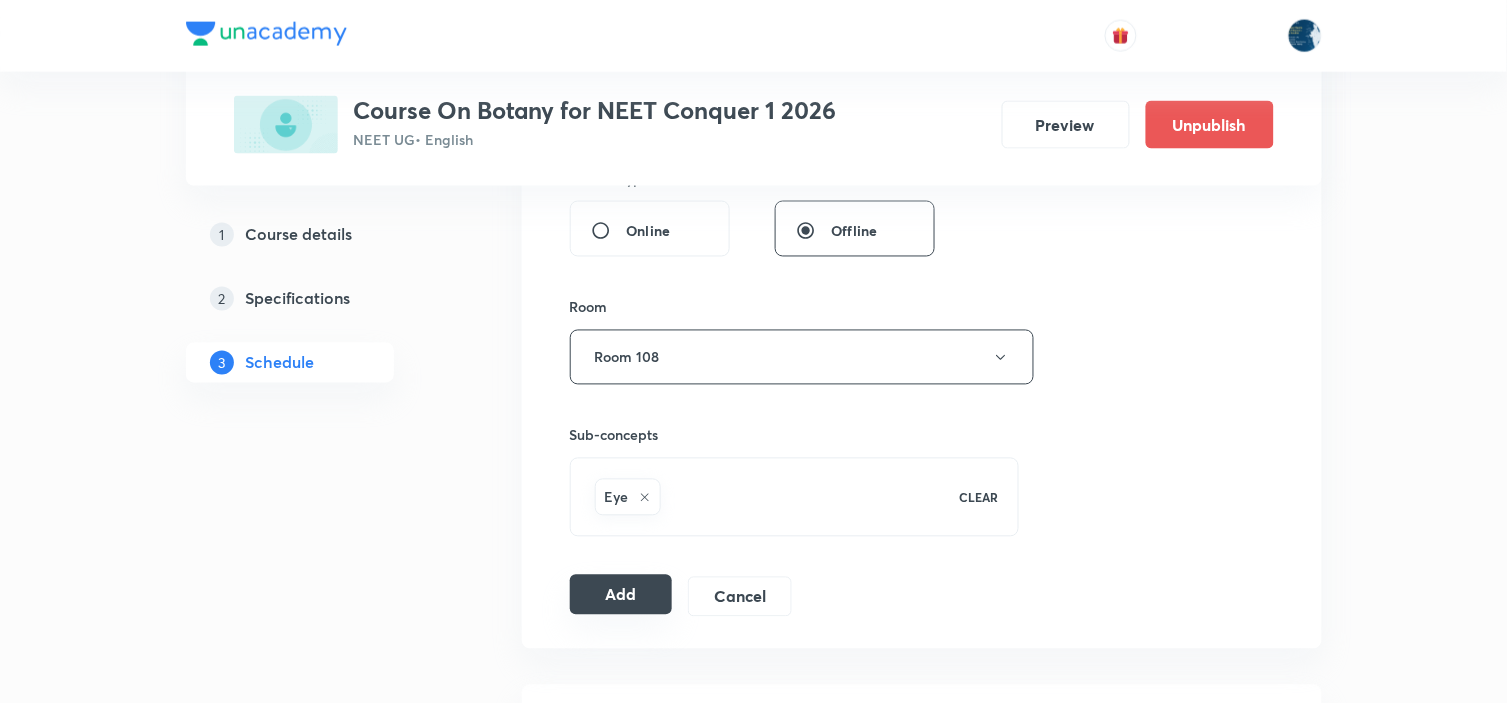 type on "50" 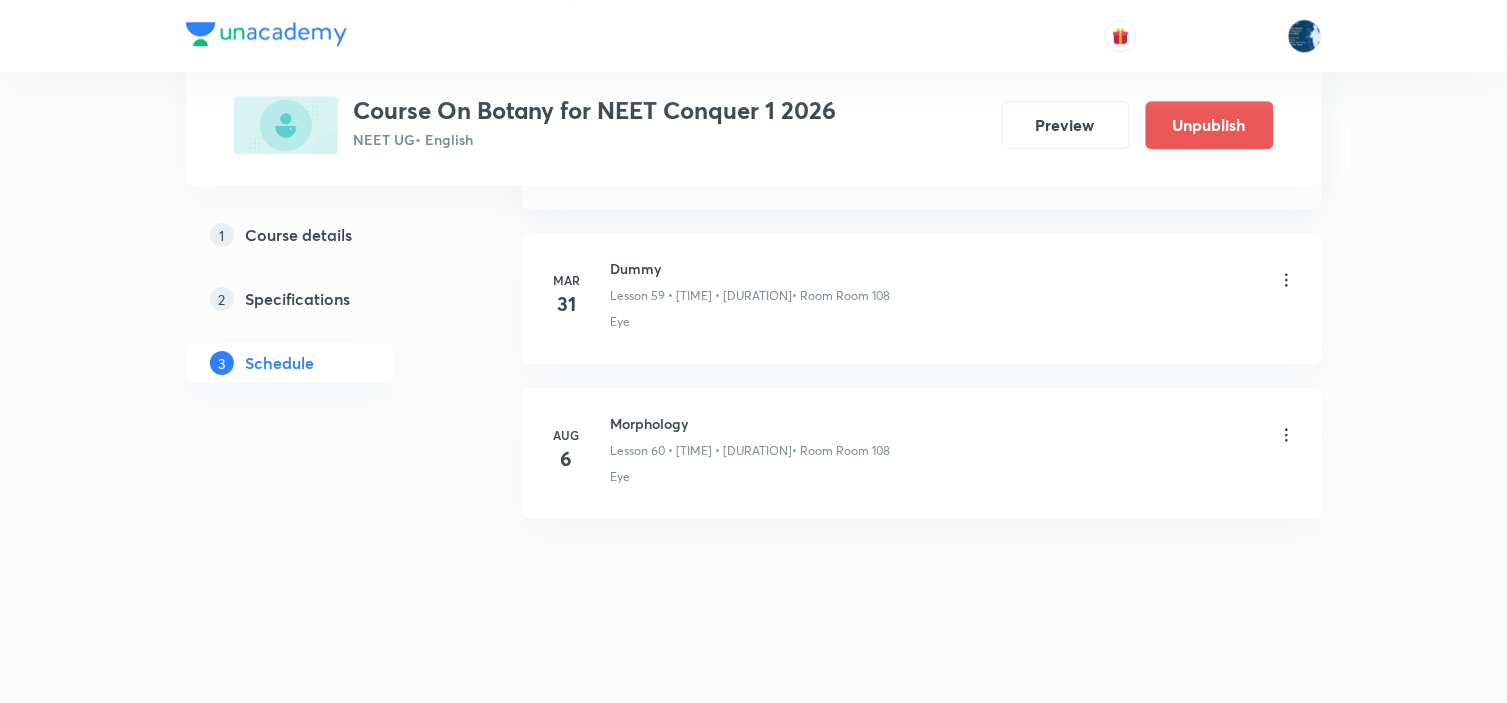 scroll, scrollTop: 9291, scrollLeft: 0, axis: vertical 